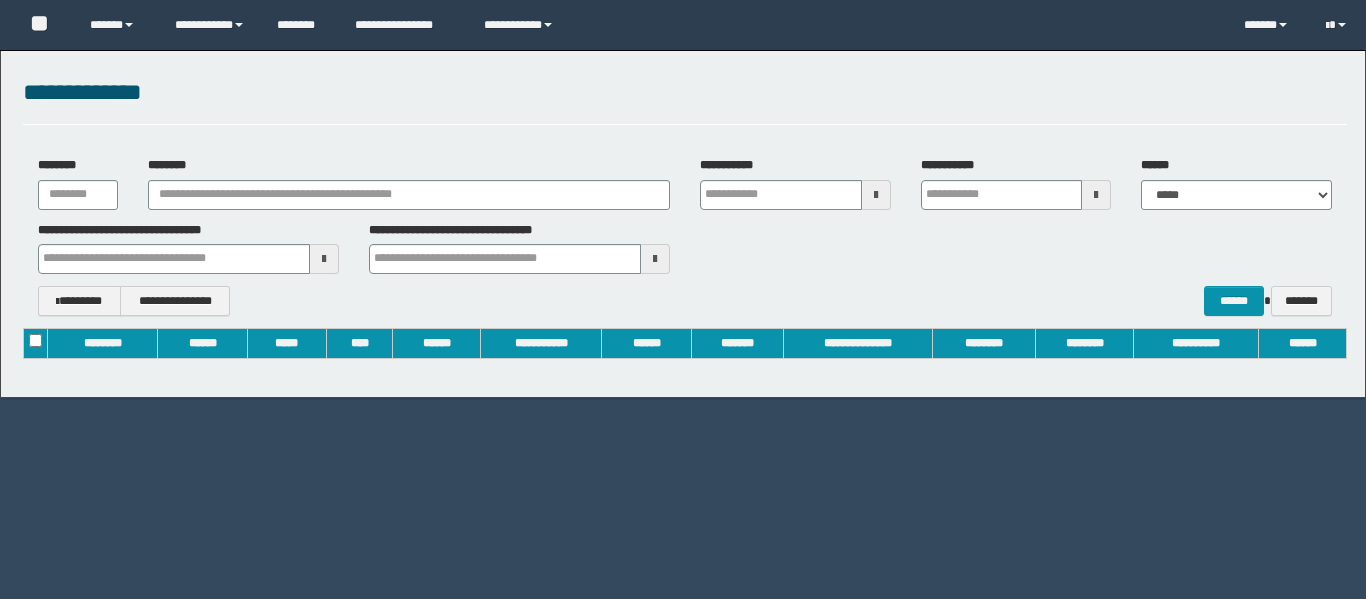 scroll, scrollTop: 0, scrollLeft: 0, axis: both 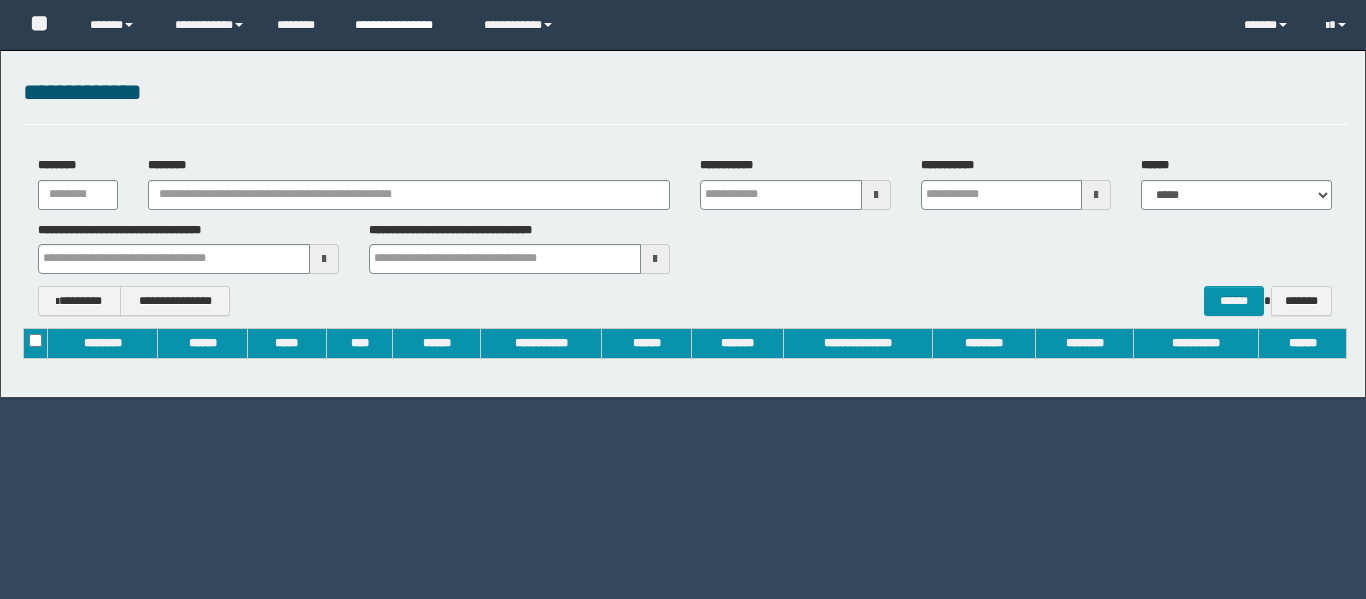 type on "**********" 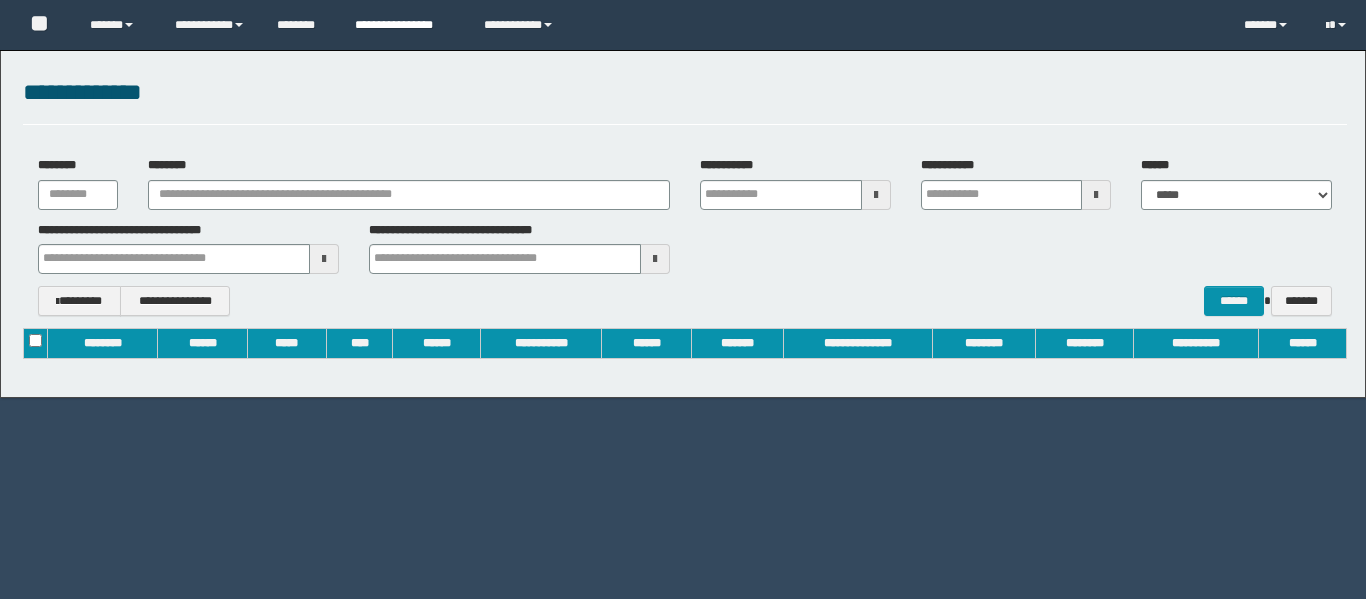 type on "**********" 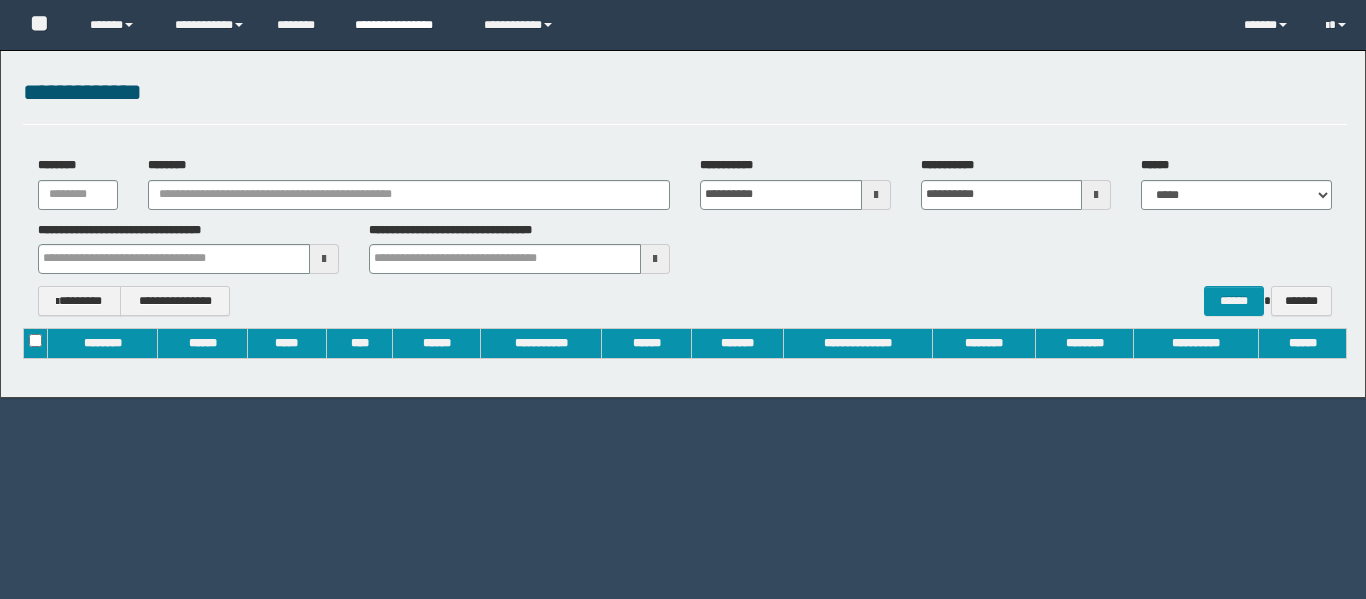 type 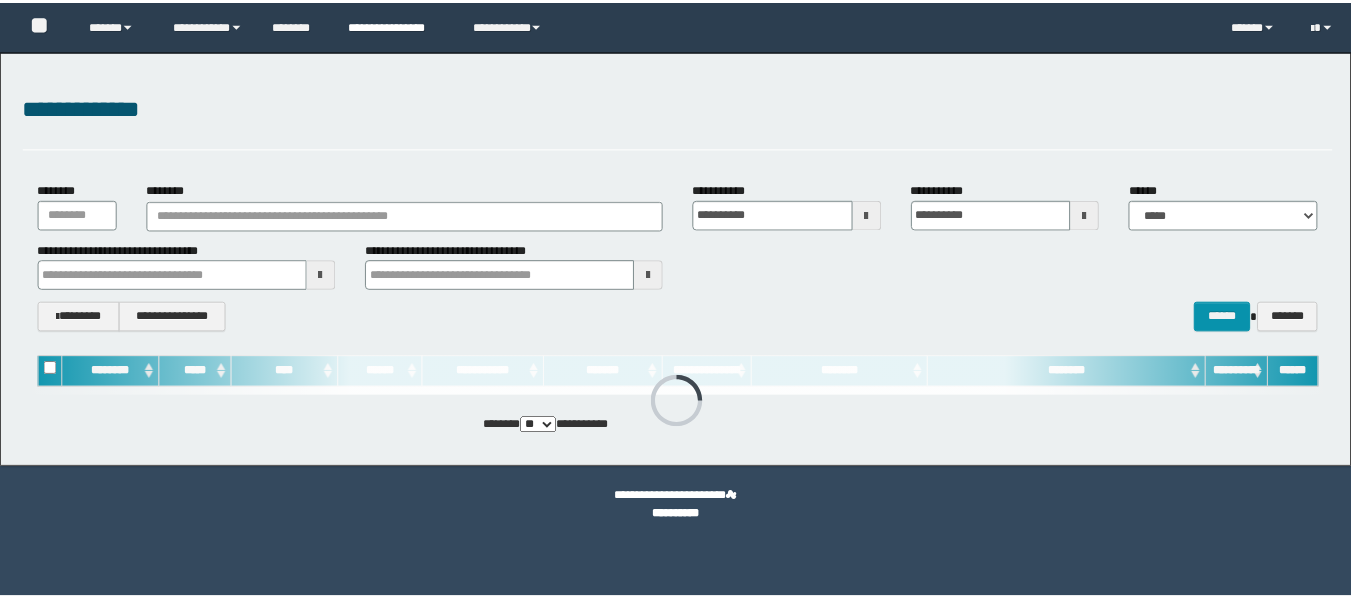 scroll, scrollTop: 0, scrollLeft: 0, axis: both 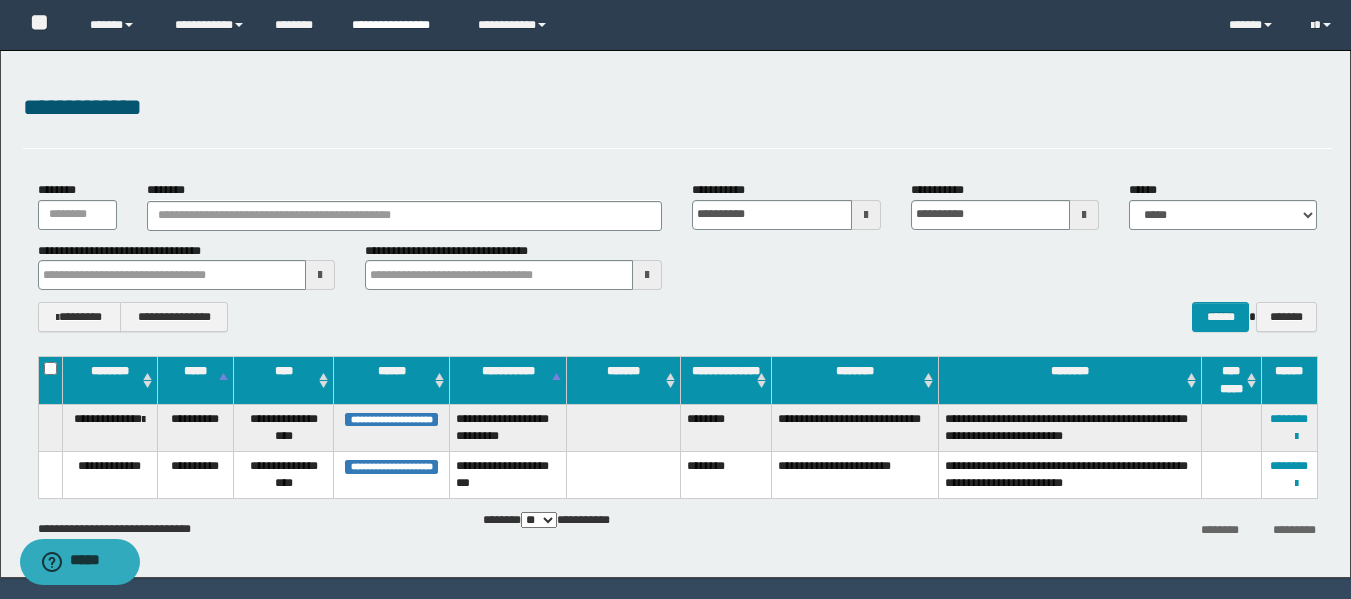 type 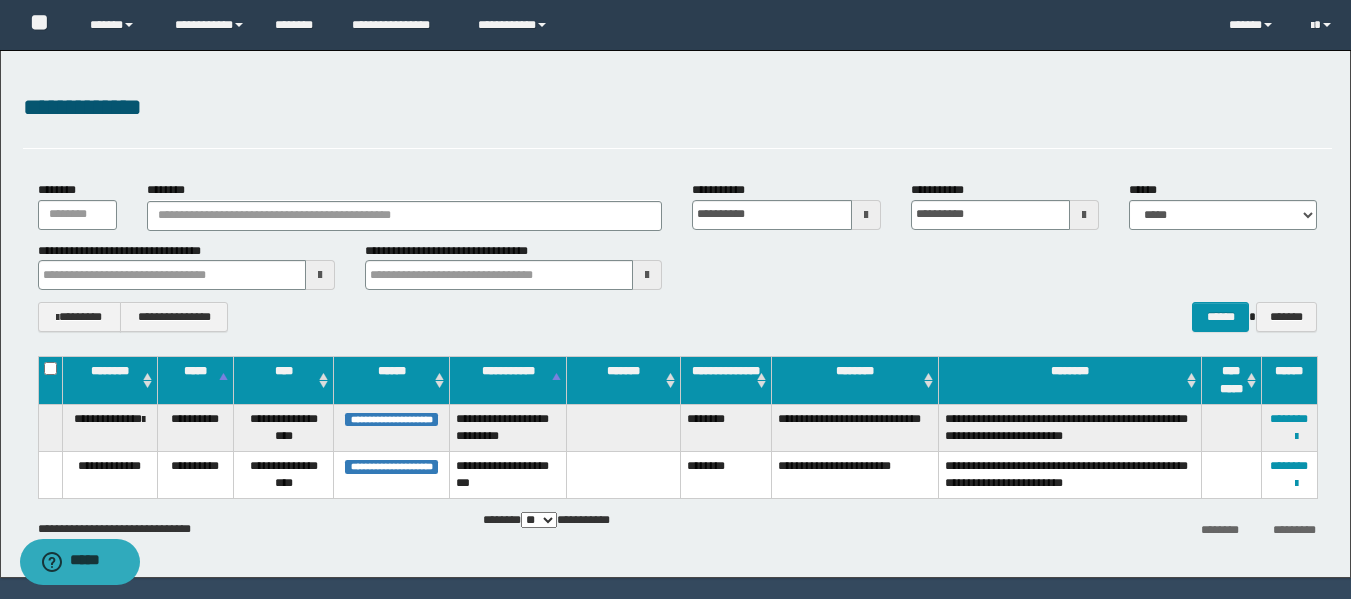 type 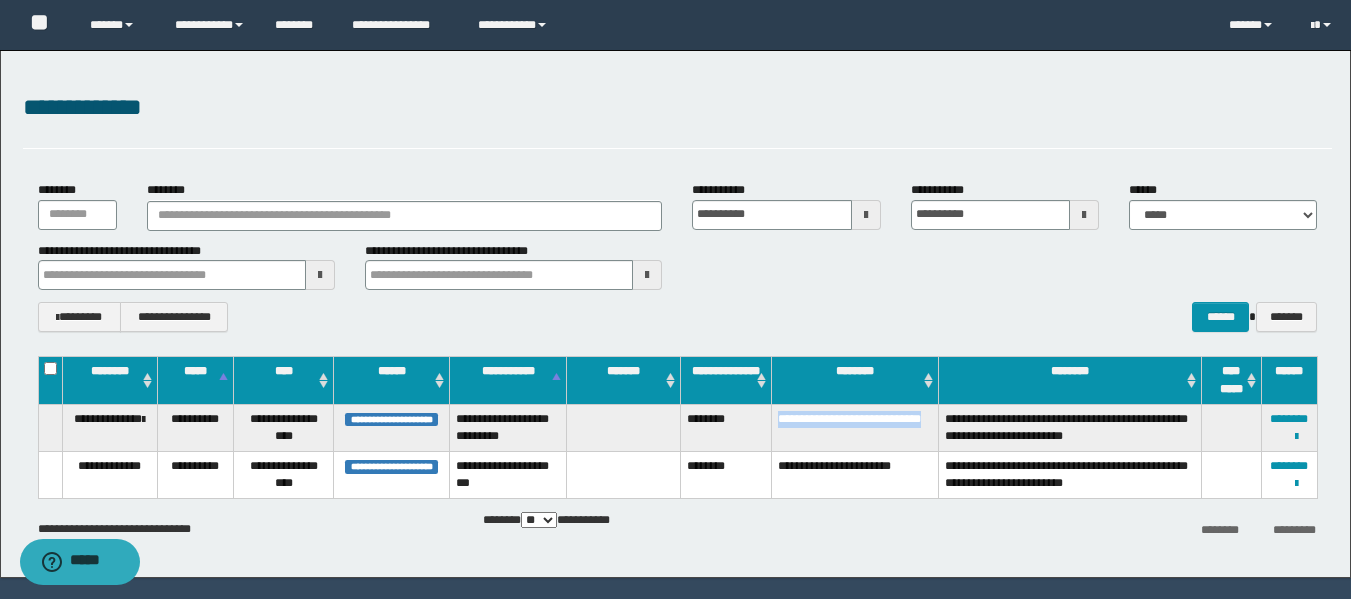 drag, startPoint x: 819, startPoint y: 436, endPoint x: 752, endPoint y: 410, distance: 71.867935 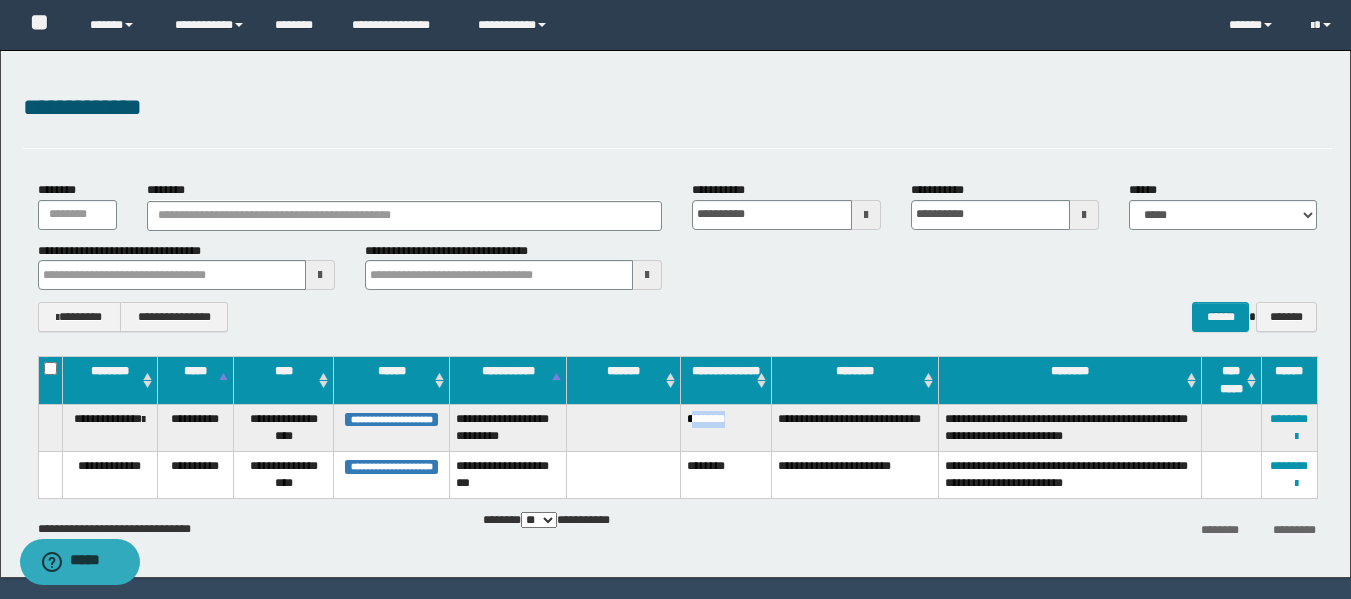 drag, startPoint x: 756, startPoint y: 418, endPoint x: 692, endPoint y: 420, distance: 64.03124 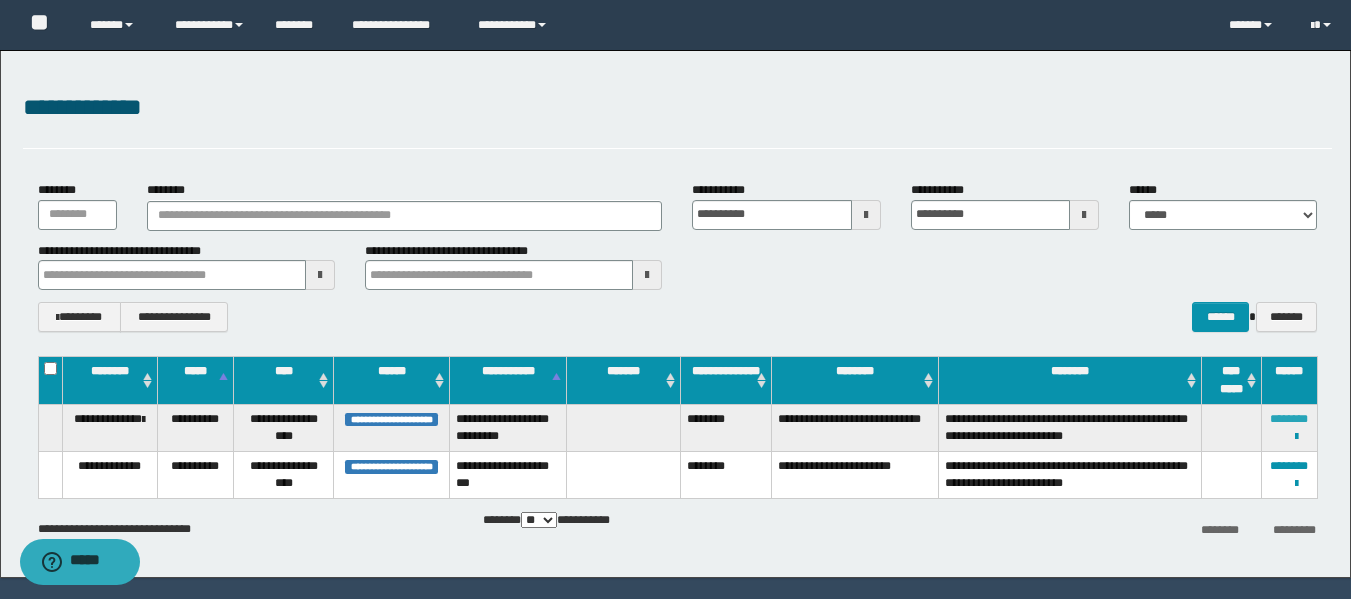 click on "********" at bounding box center [1289, 419] 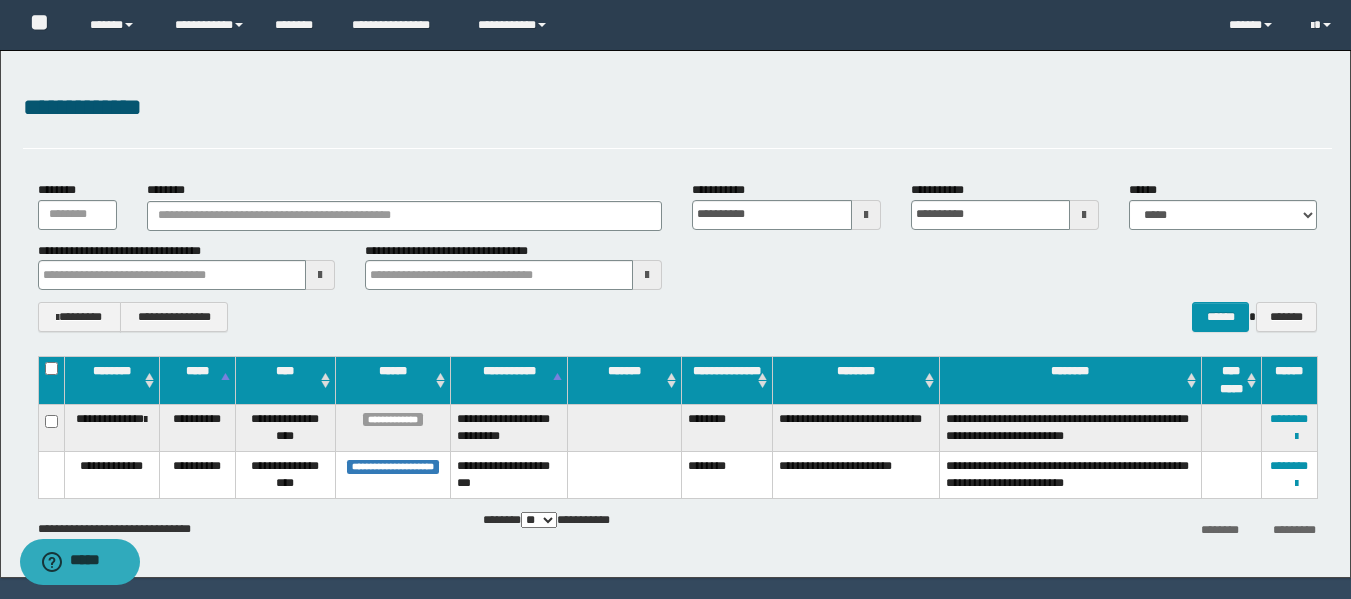type 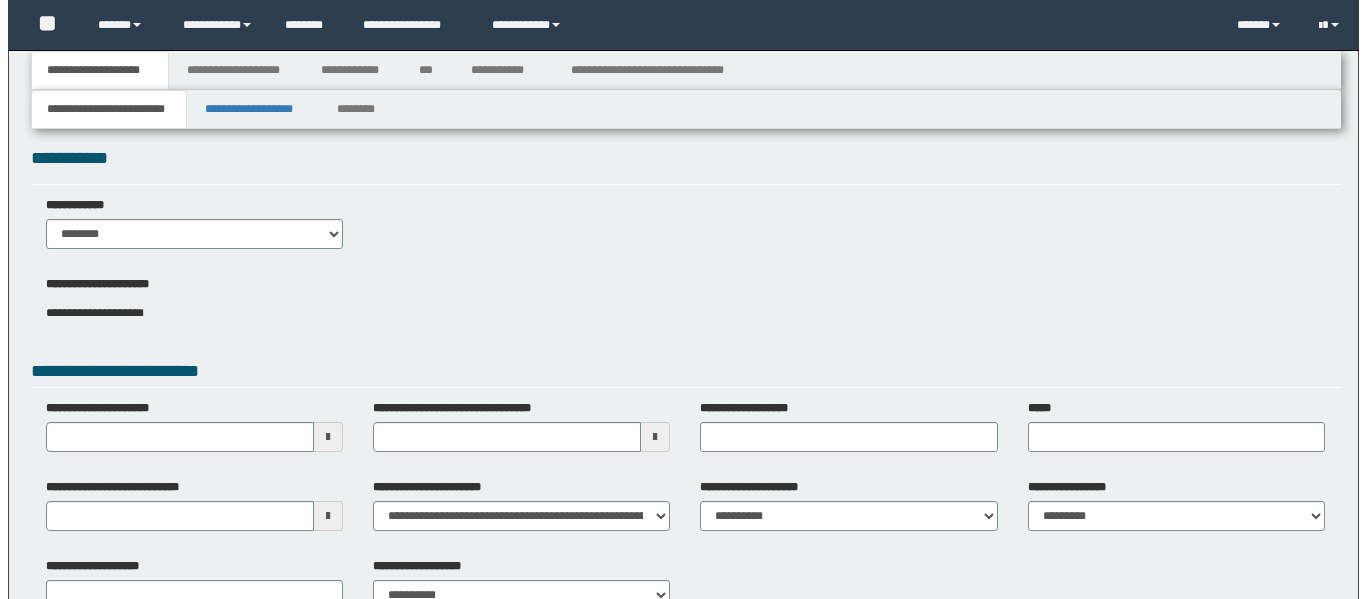 scroll, scrollTop: 0, scrollLeft: 0, axis: both 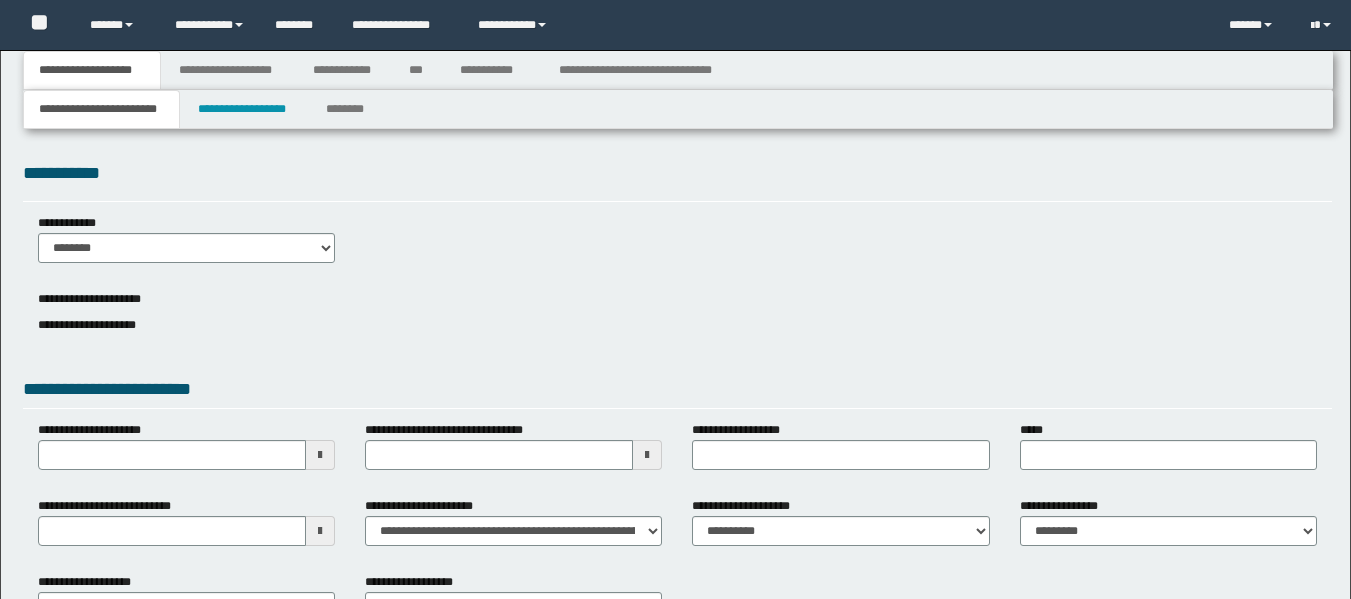 type 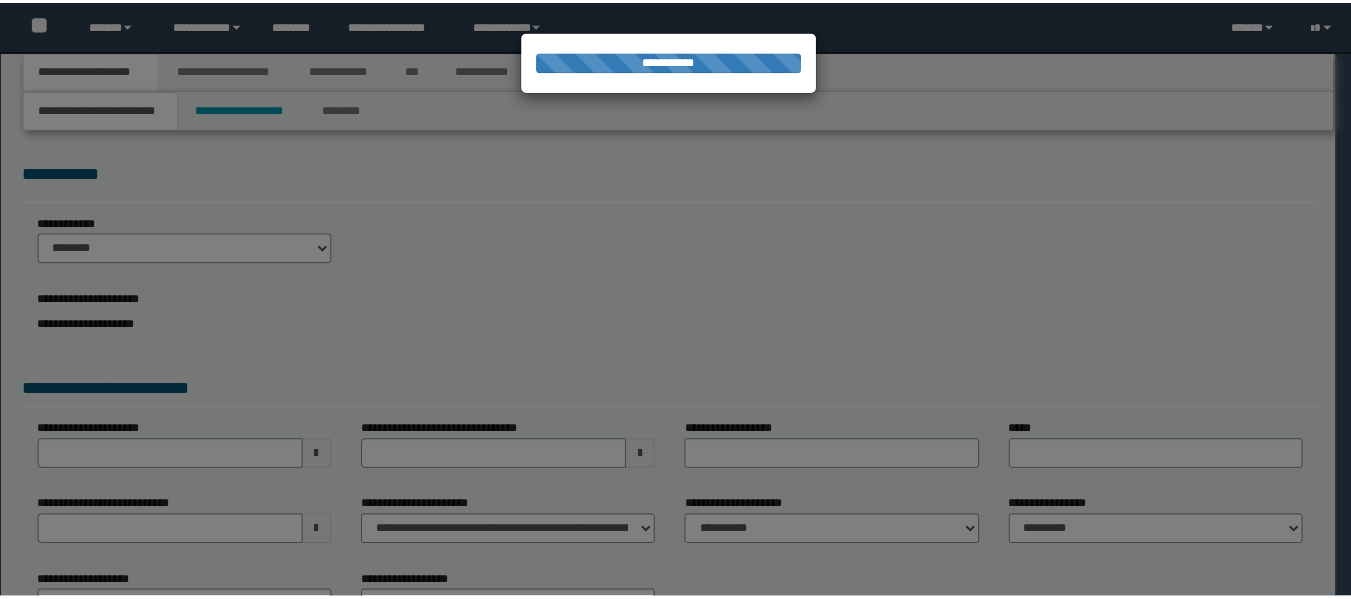 scroll, scrollTop: 0, scrollLeft: 0, axis: both 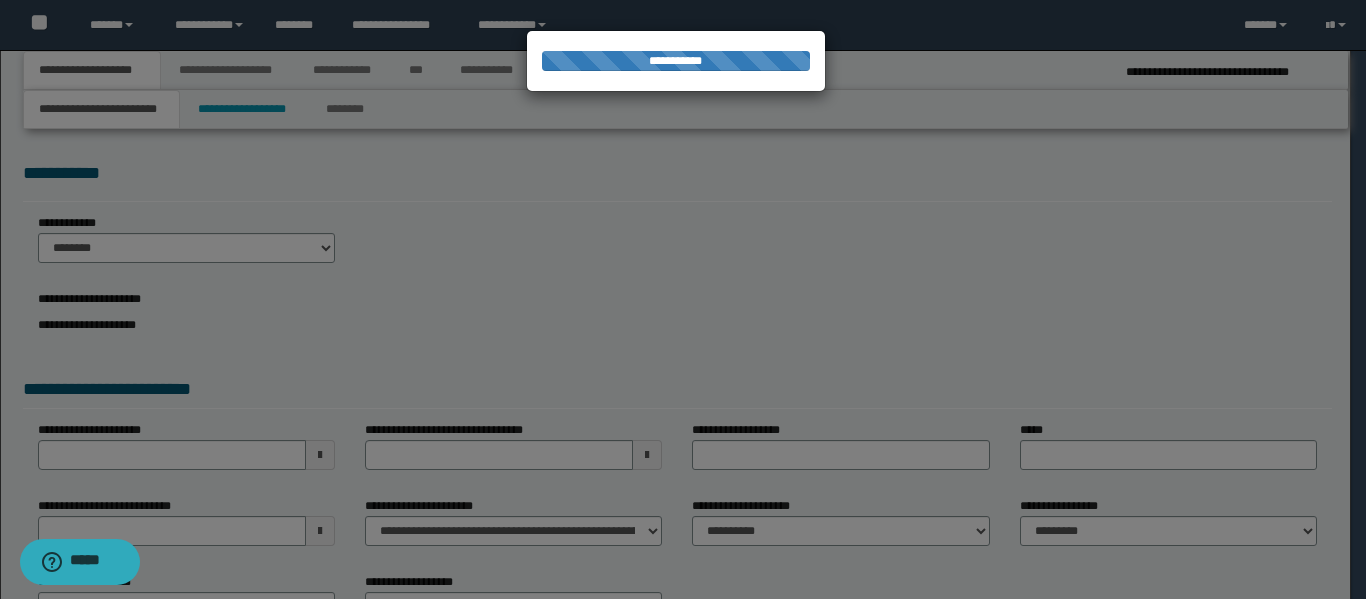 select on "*" 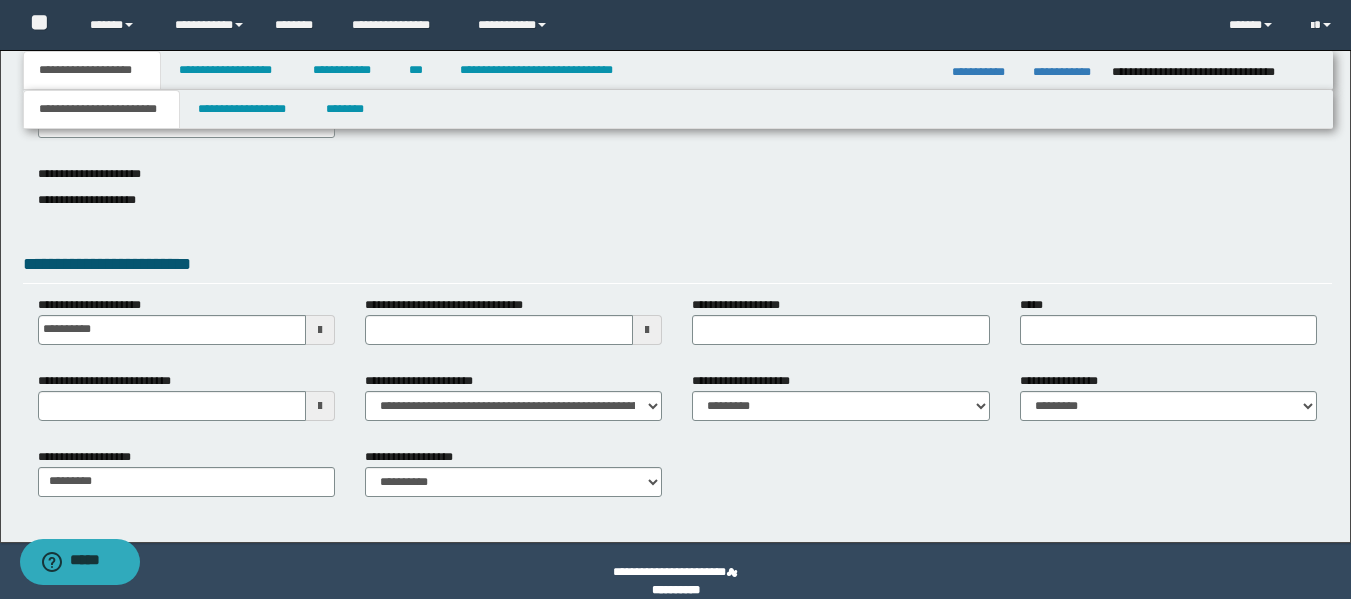 scroll, scrollTop: 146, scrollLeft: 0, axis: vertical 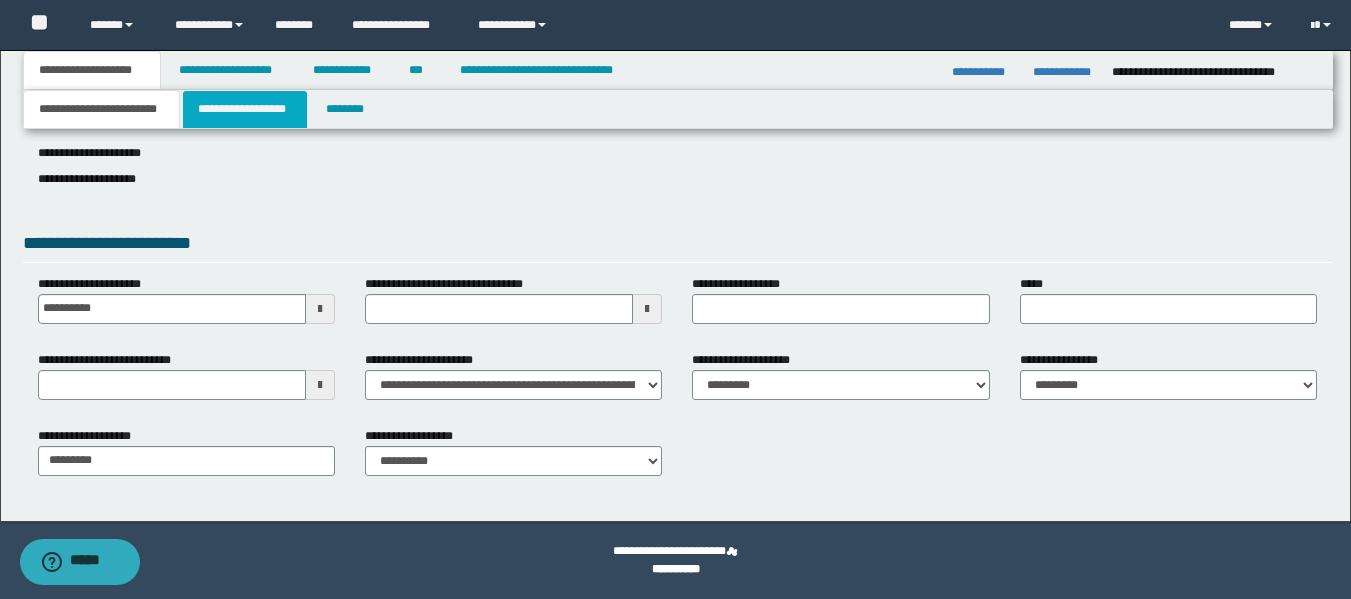 click on "**********" at bounding box center (245, 109) 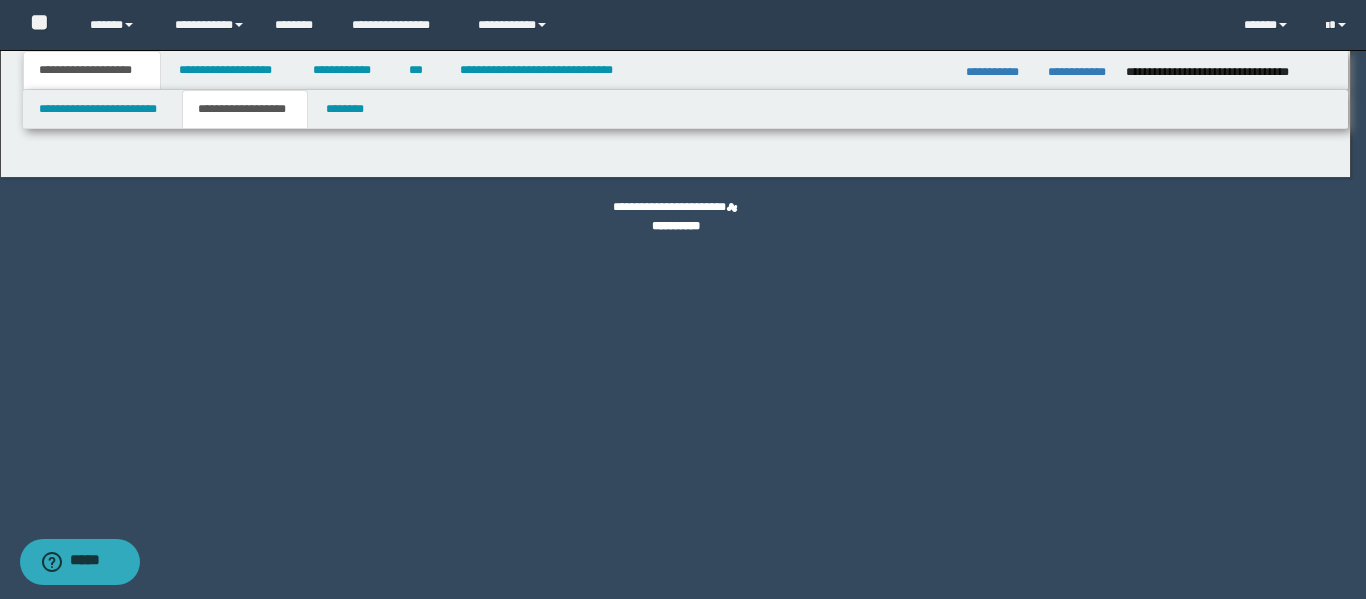 type on "********" 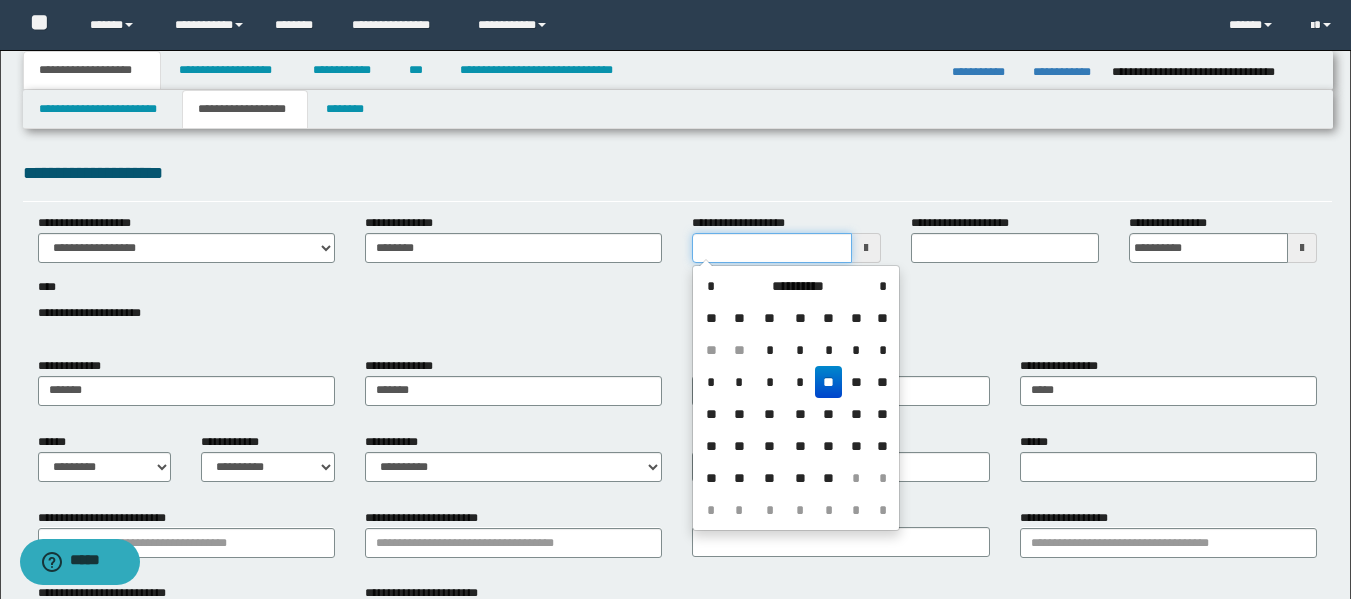 click on "**********" at bounding box center [771, 248] 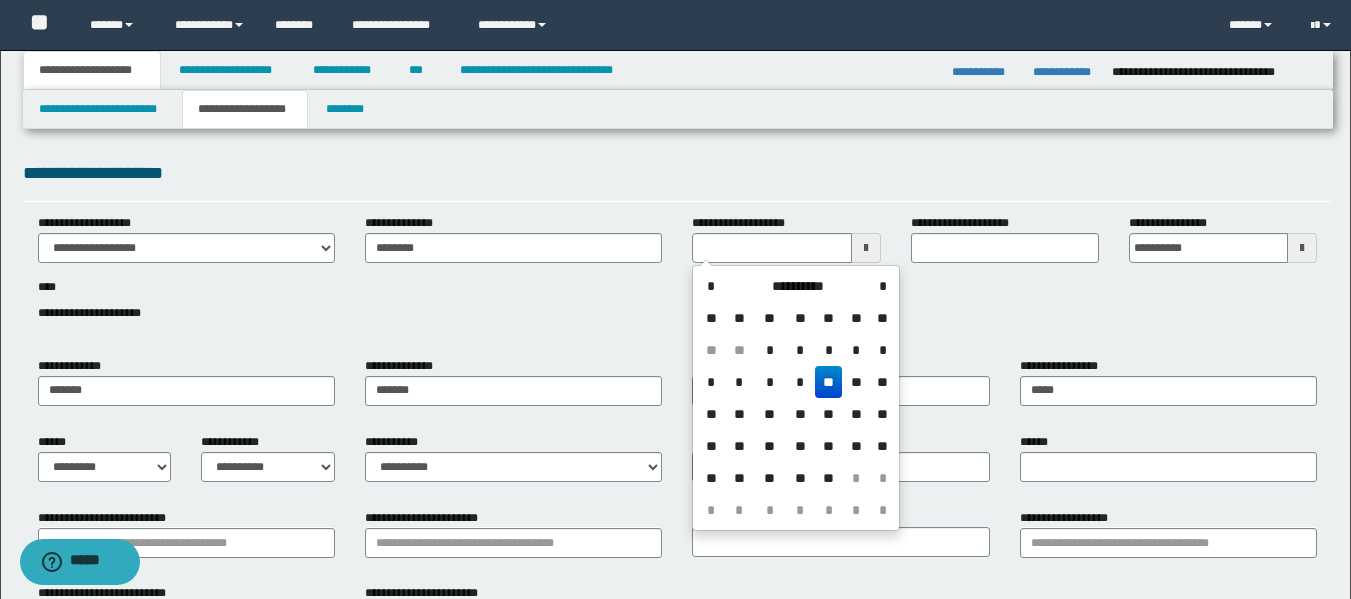 click on "**" at bounding box center [829, 382] 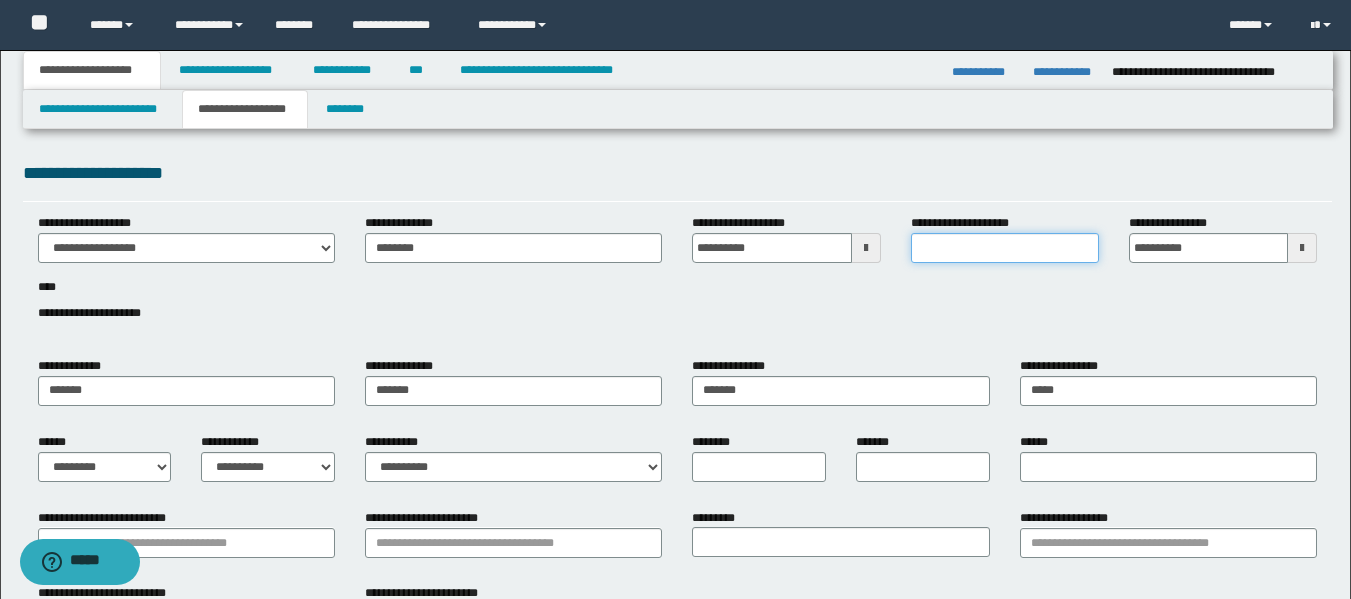click on "**********" at bounding box center (1005, 248) 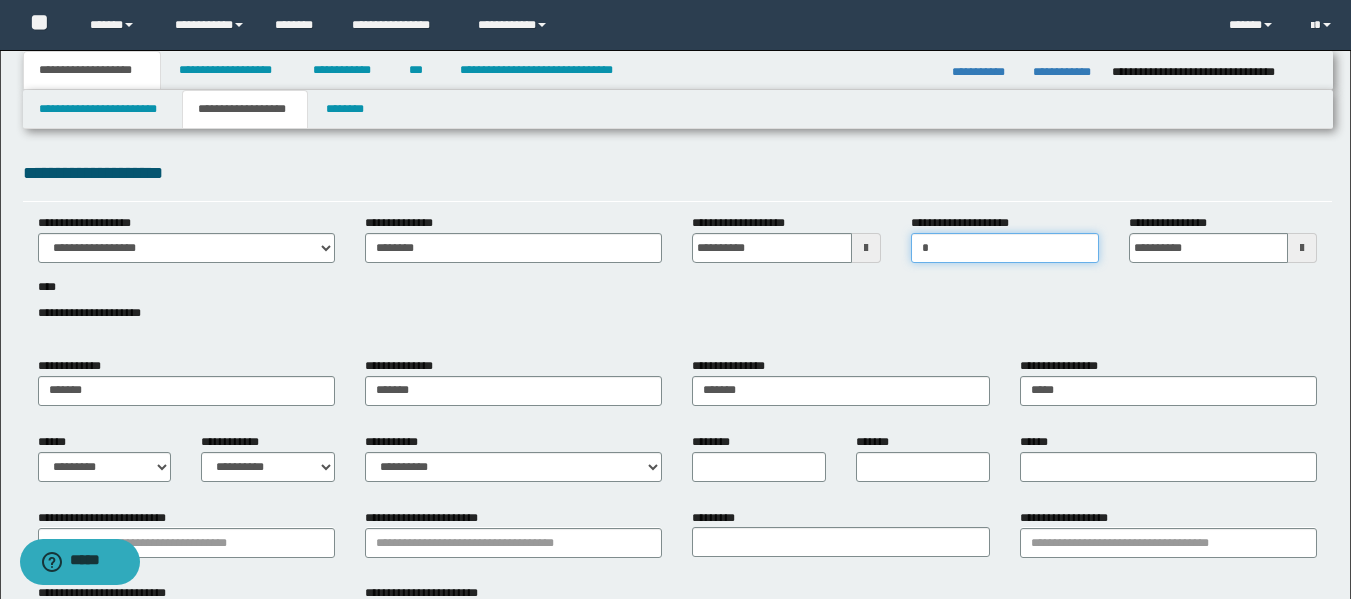 type on "***" 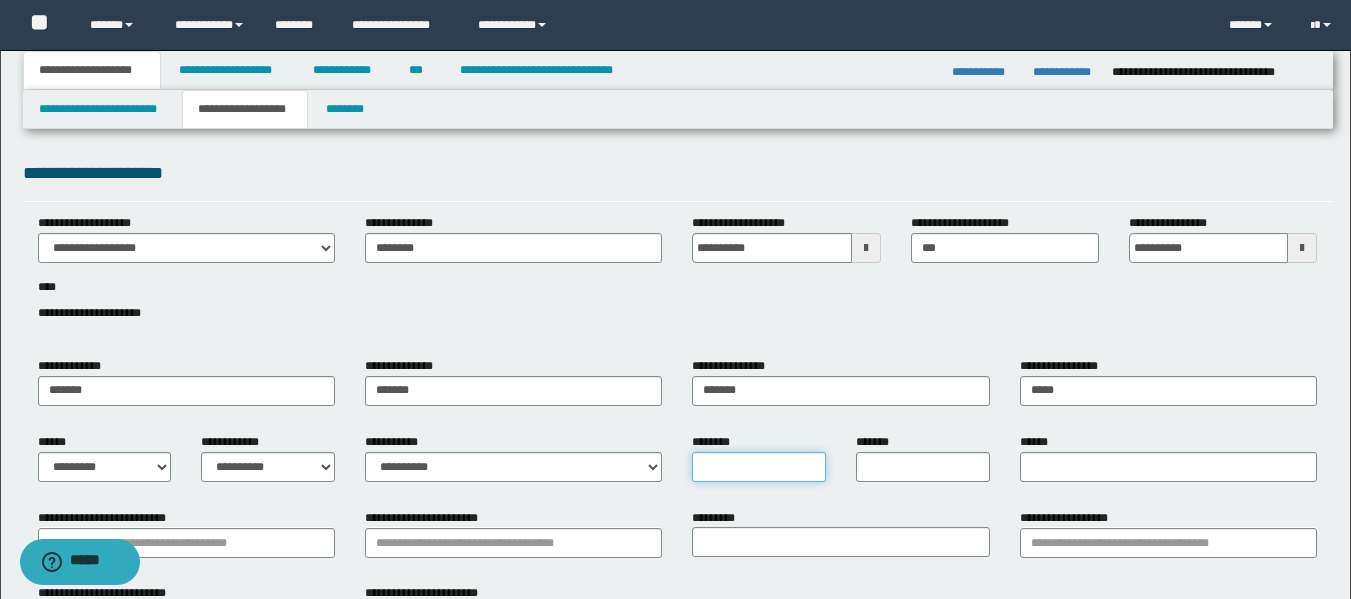 click on "********" at bounding box center (759, 467) 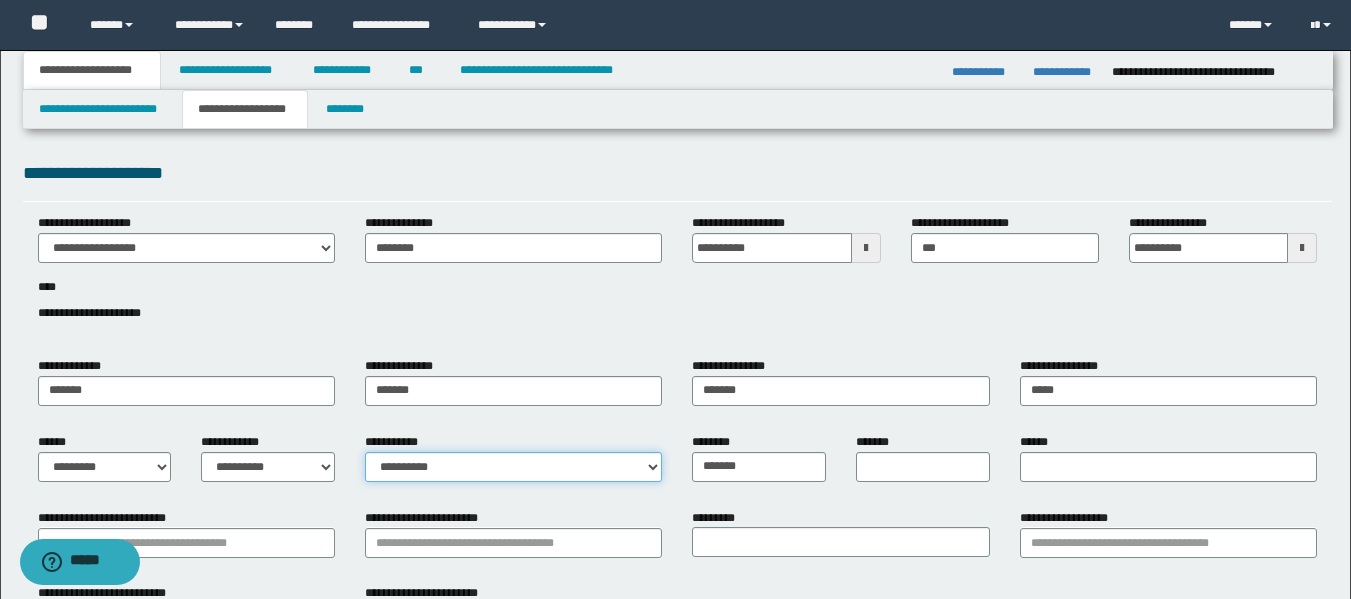 click on "**********" at bounding box center [513, 467] 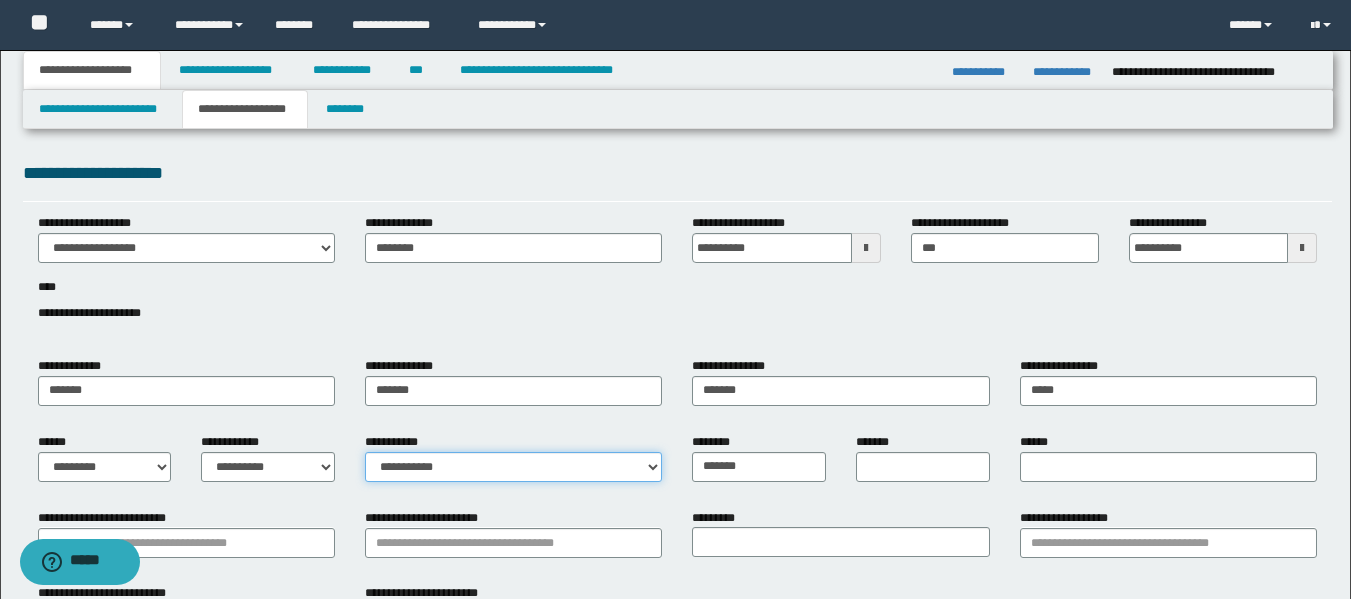 click on "**********" at bounding box center [513, 467] 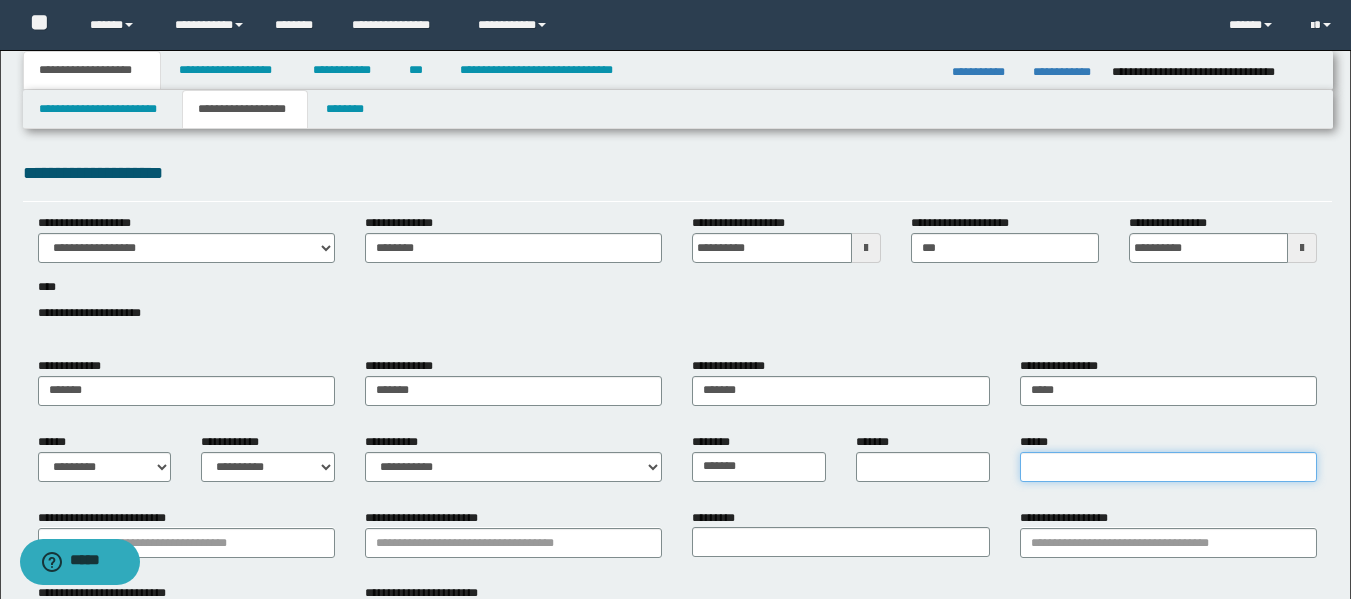 click on "******" at bounding box center [1168, 467] 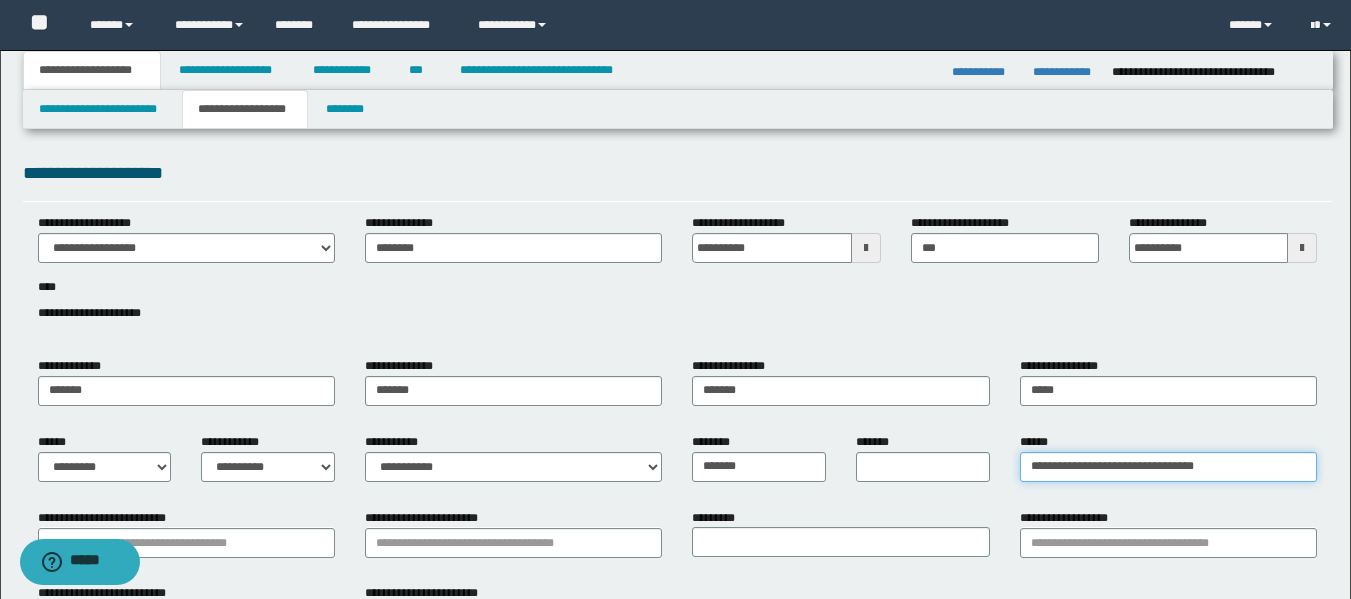 type on "**********" 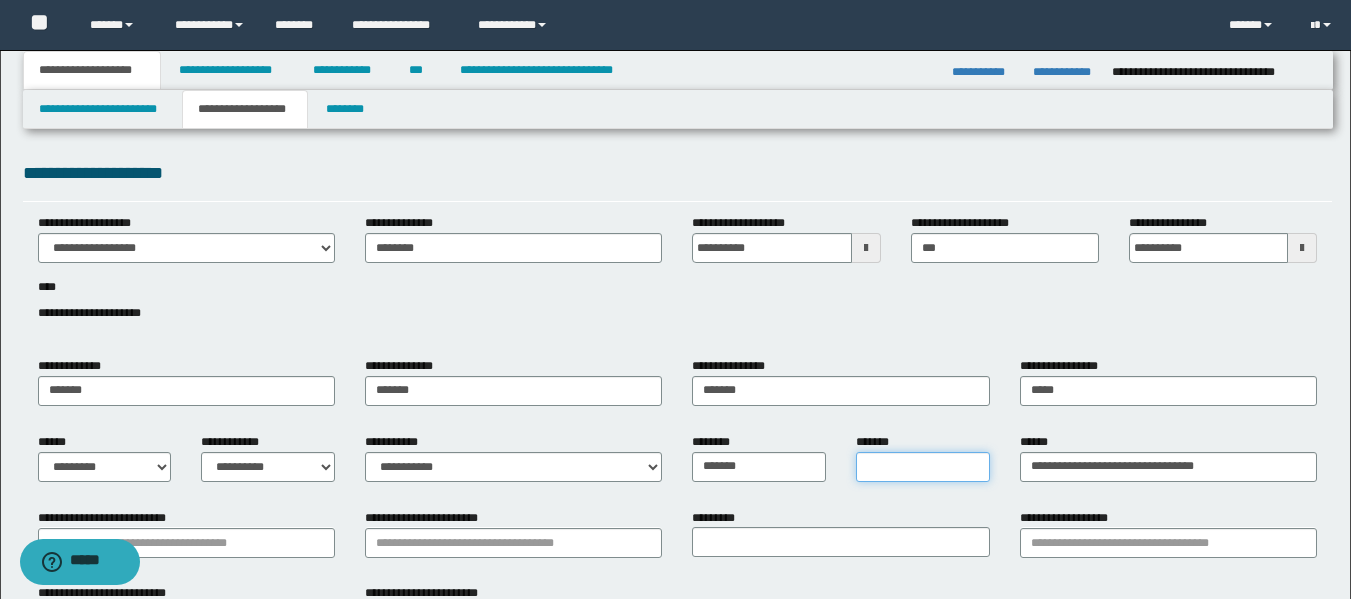 click on "*******" at bounding box center (923, 467) 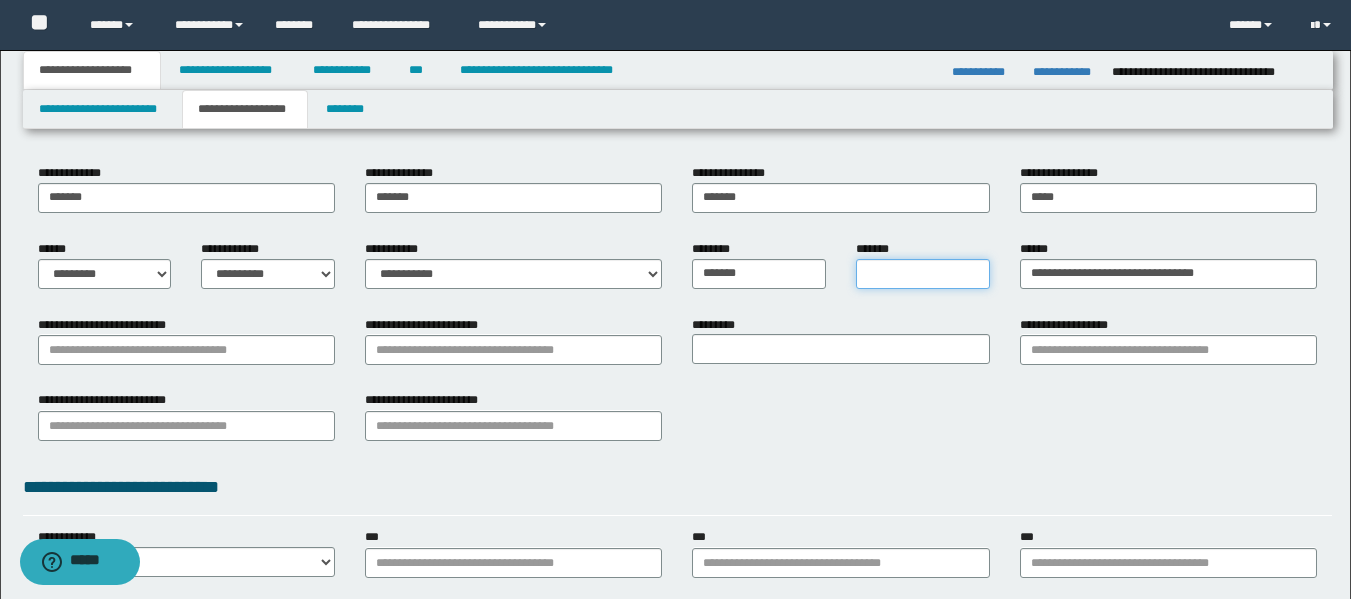scroll, scrollTop: 349, scrollLeft: 0, axis: vertical 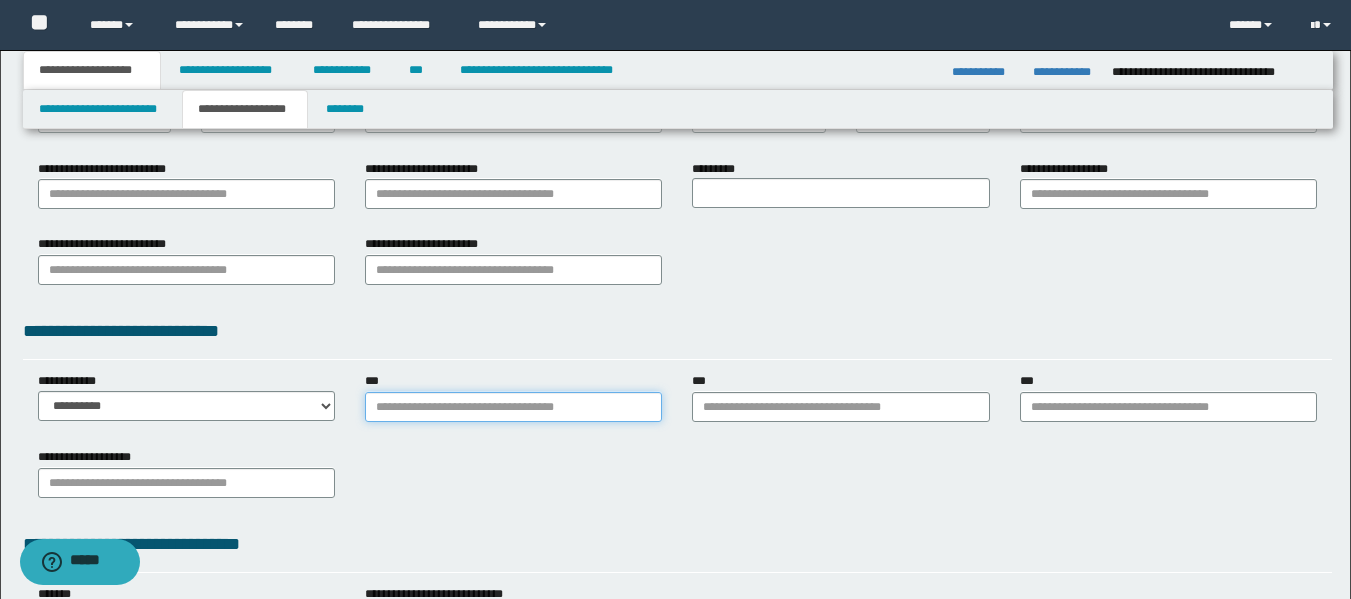 click on "***" at bounding box center [513, 407] 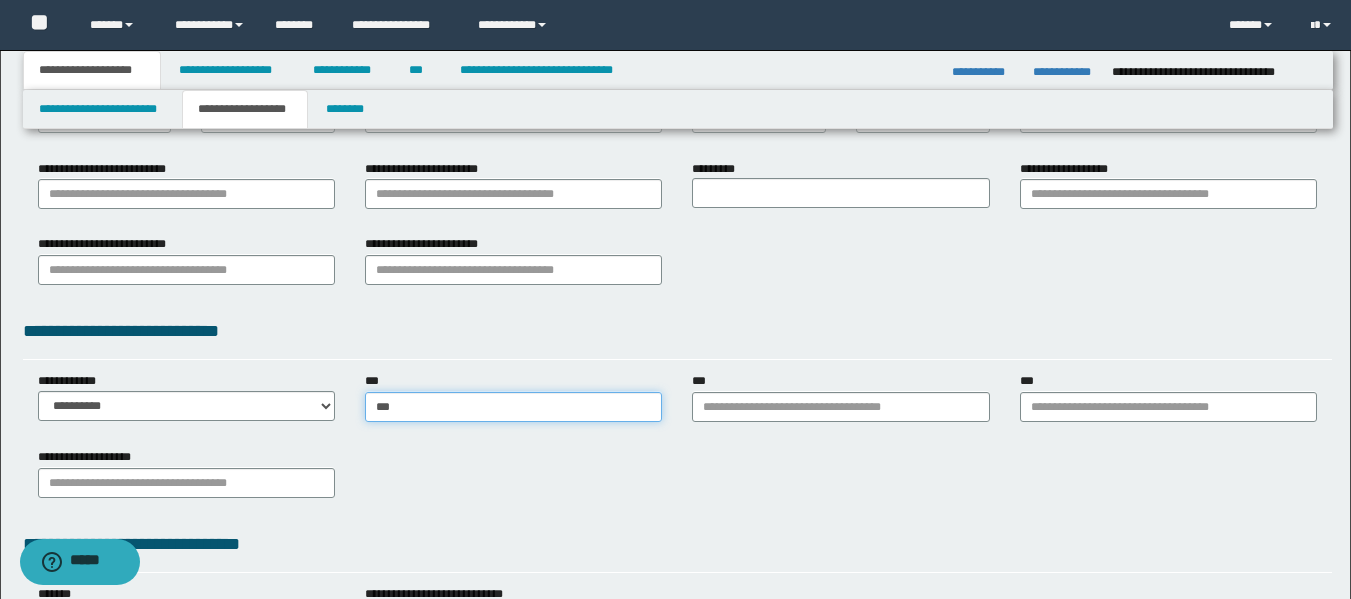 type on "****" 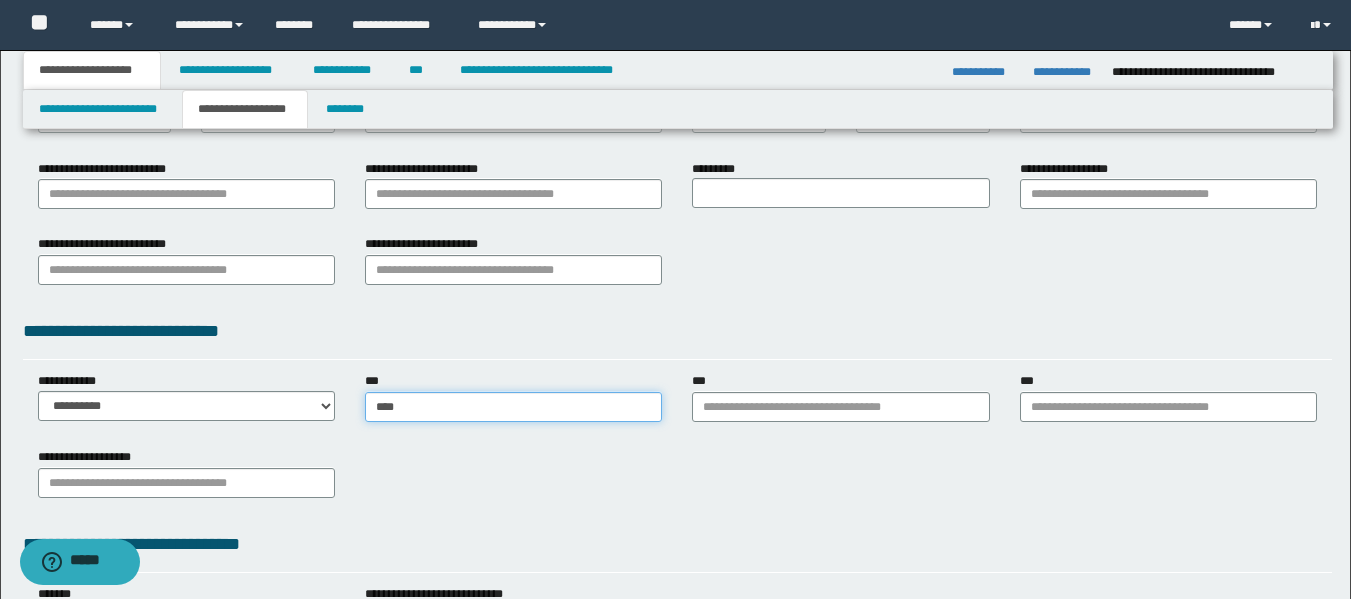 type on "****" 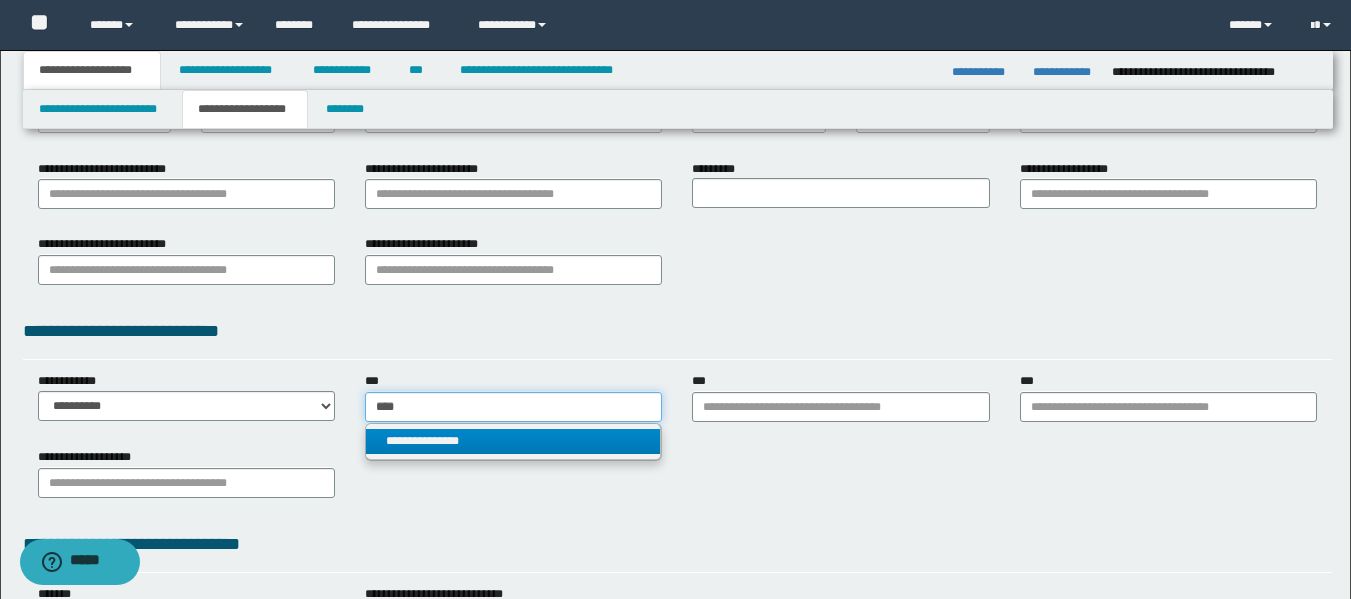 type on "****" 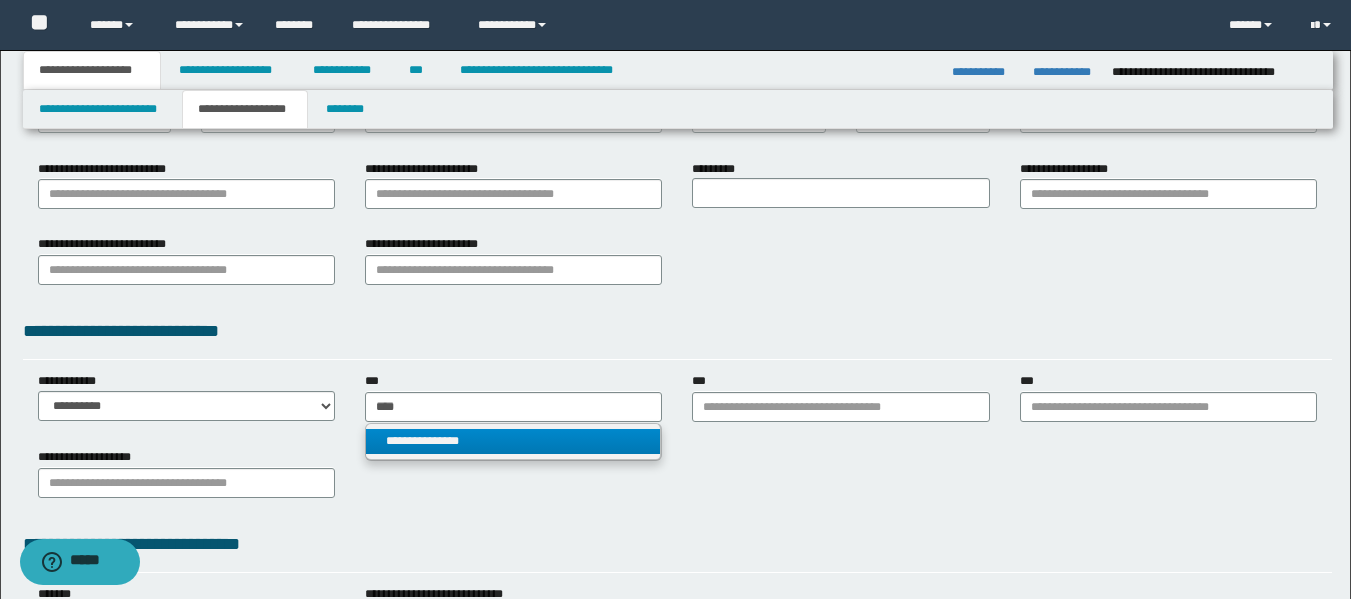 type 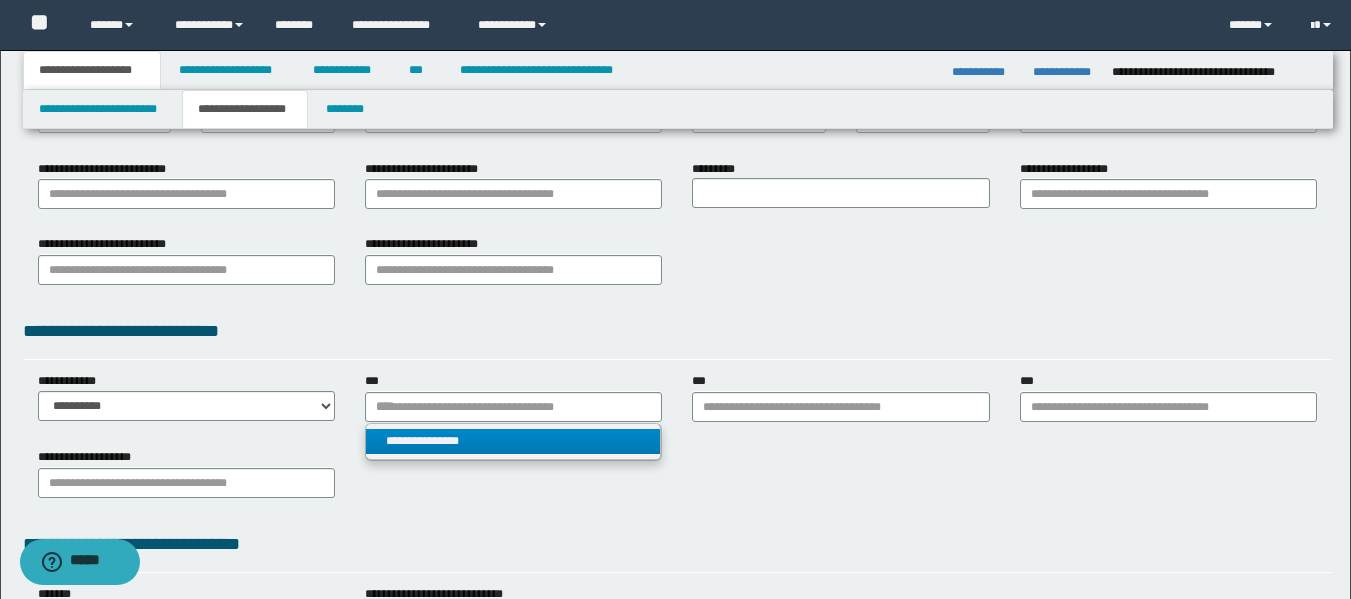 click on "**********" at bounding box center [513, 442] 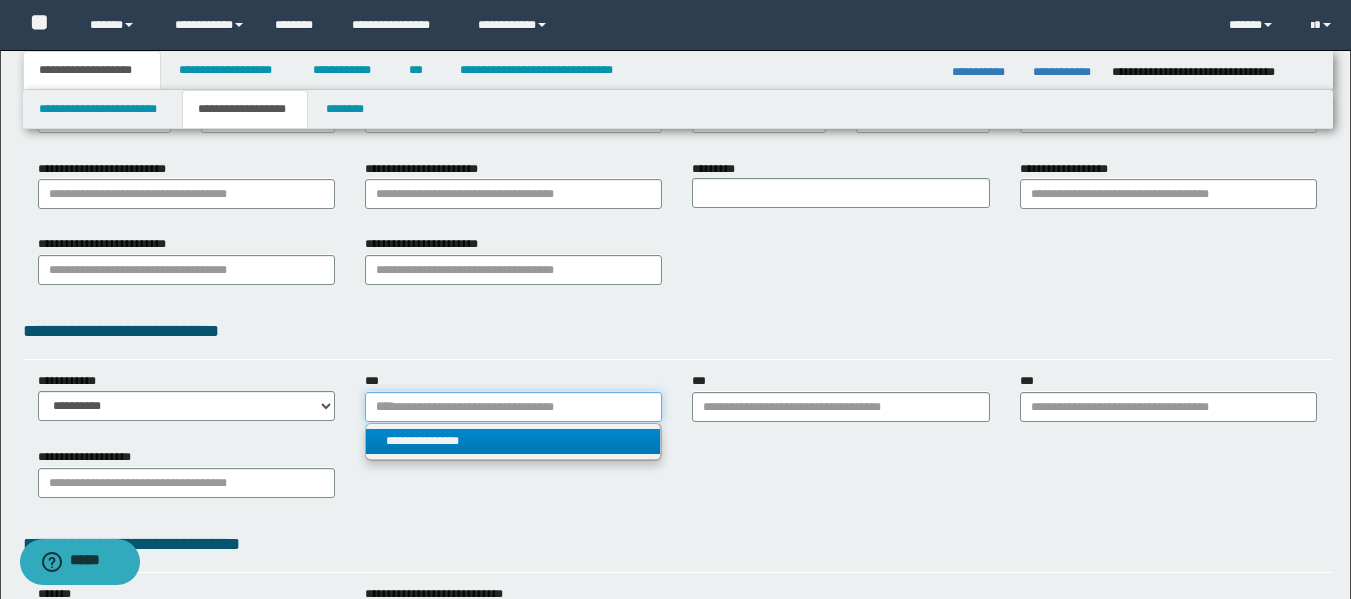 type 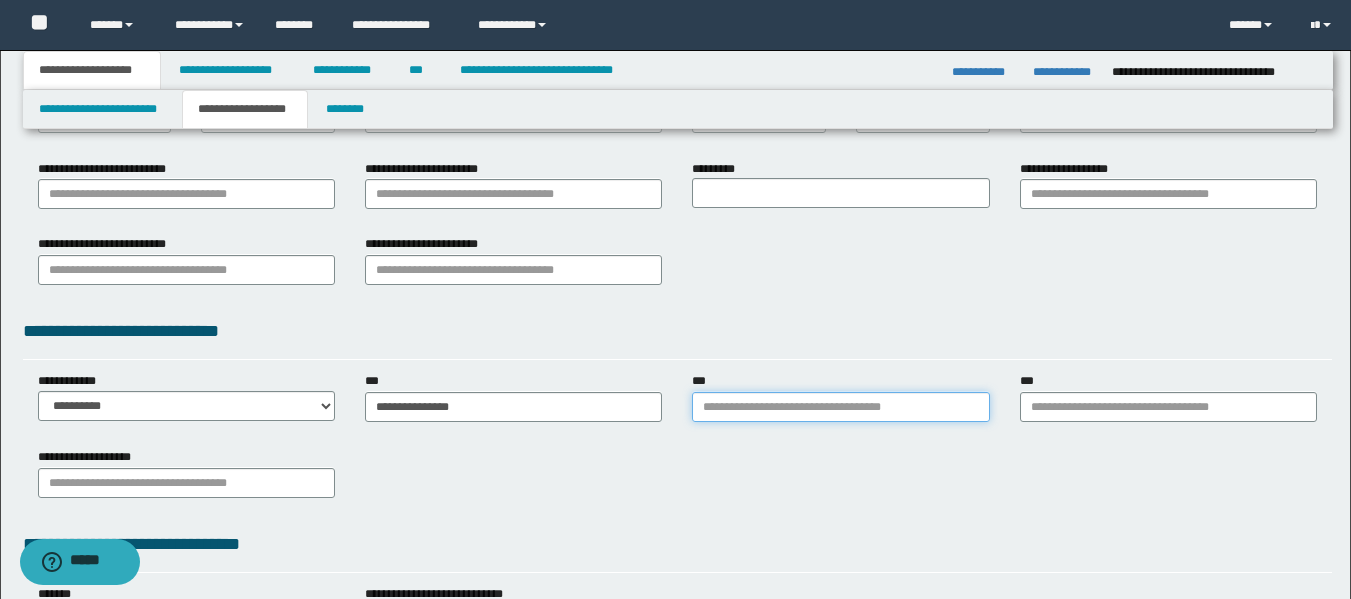 click on "***" at bounding box center (840, 407) 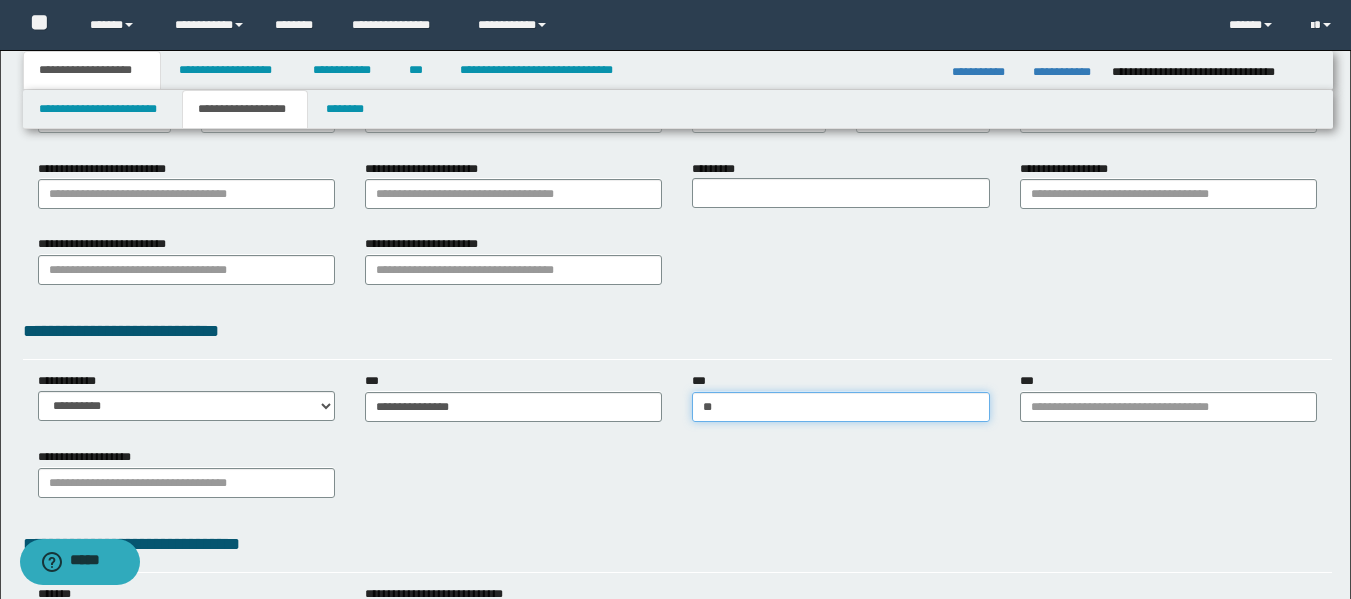 type on "***" 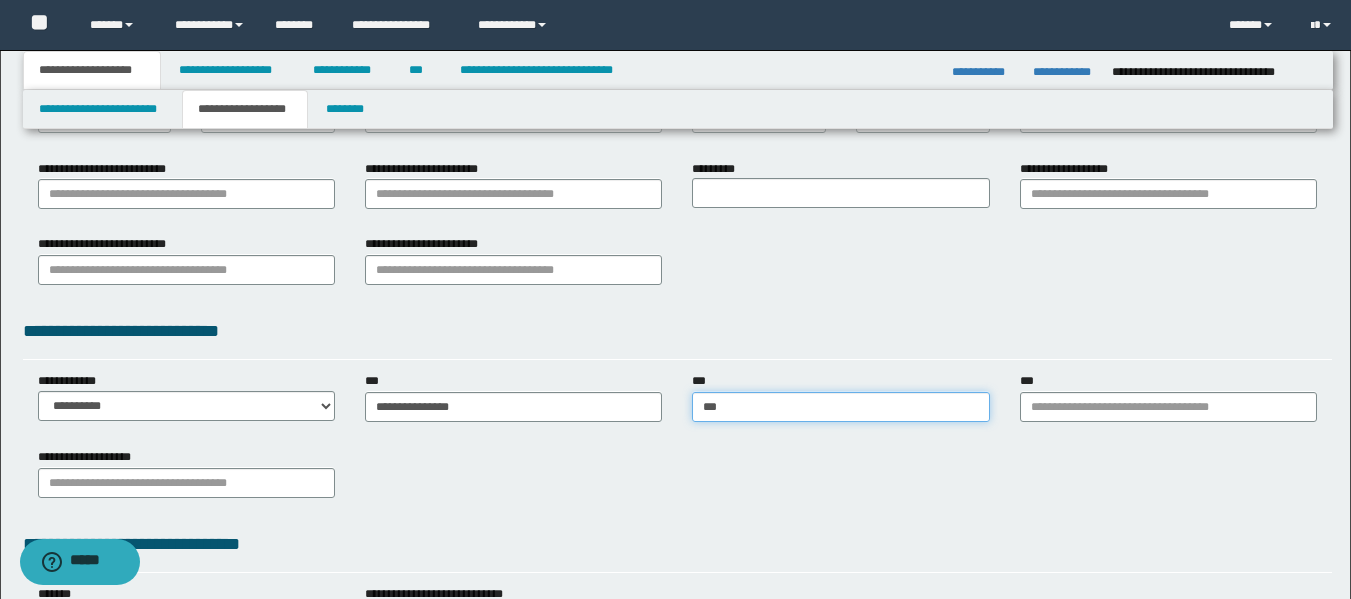 type 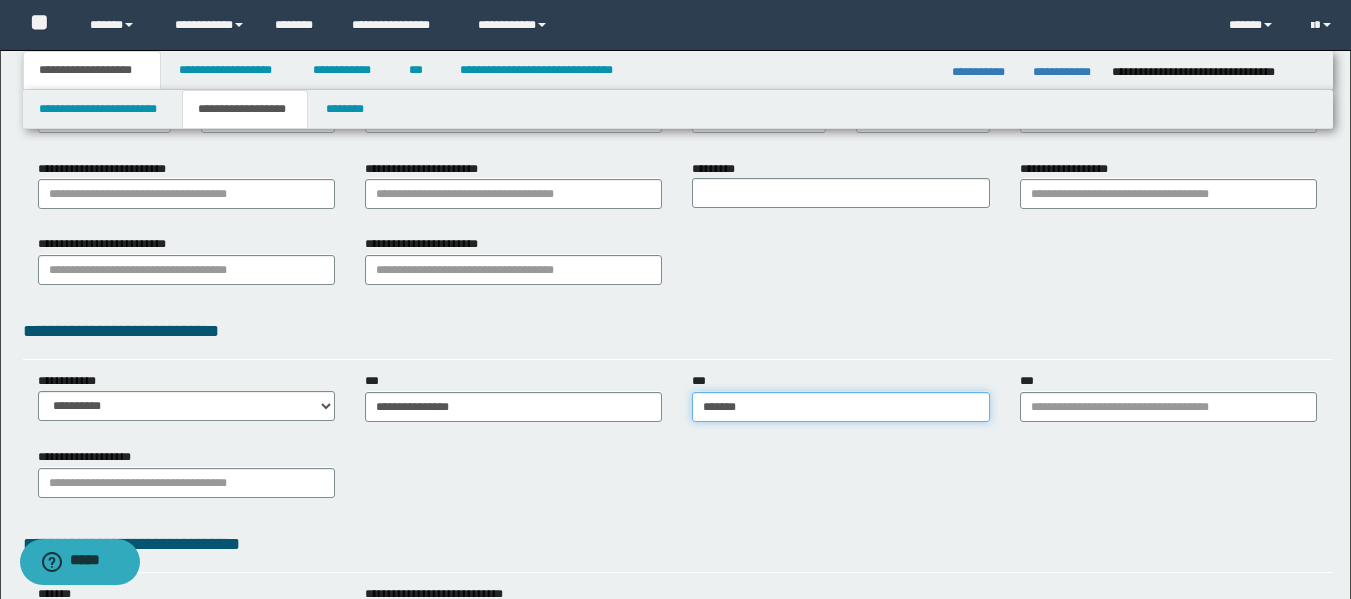 type on "******" 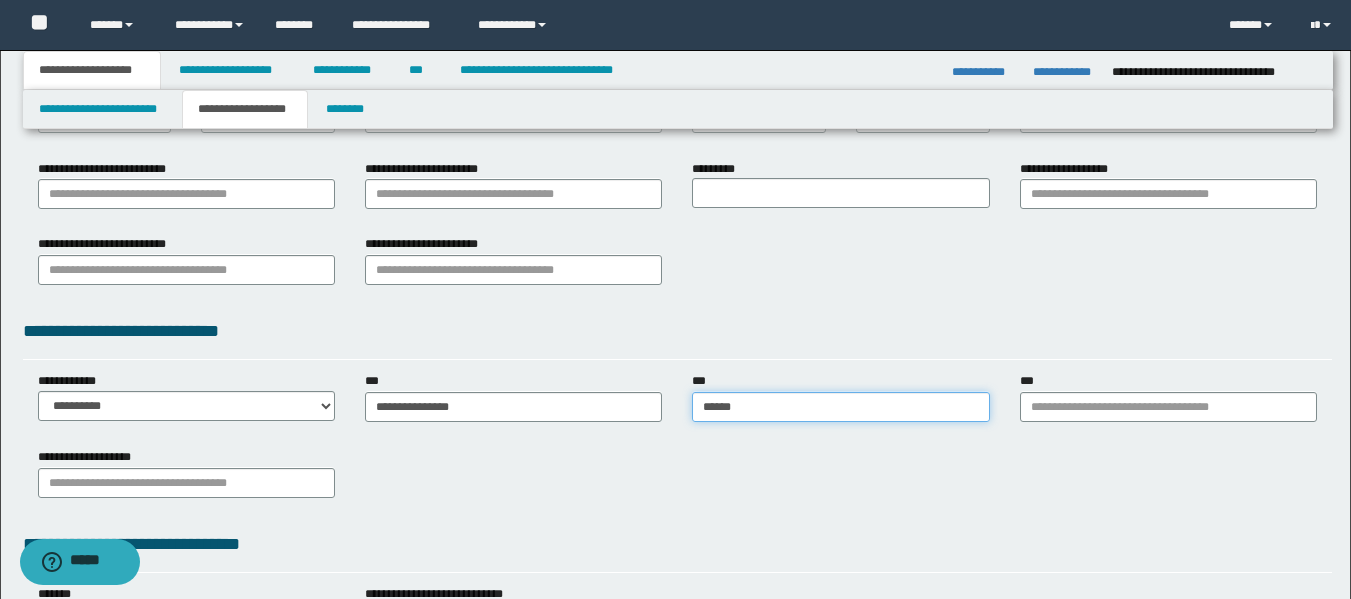 type on "******" 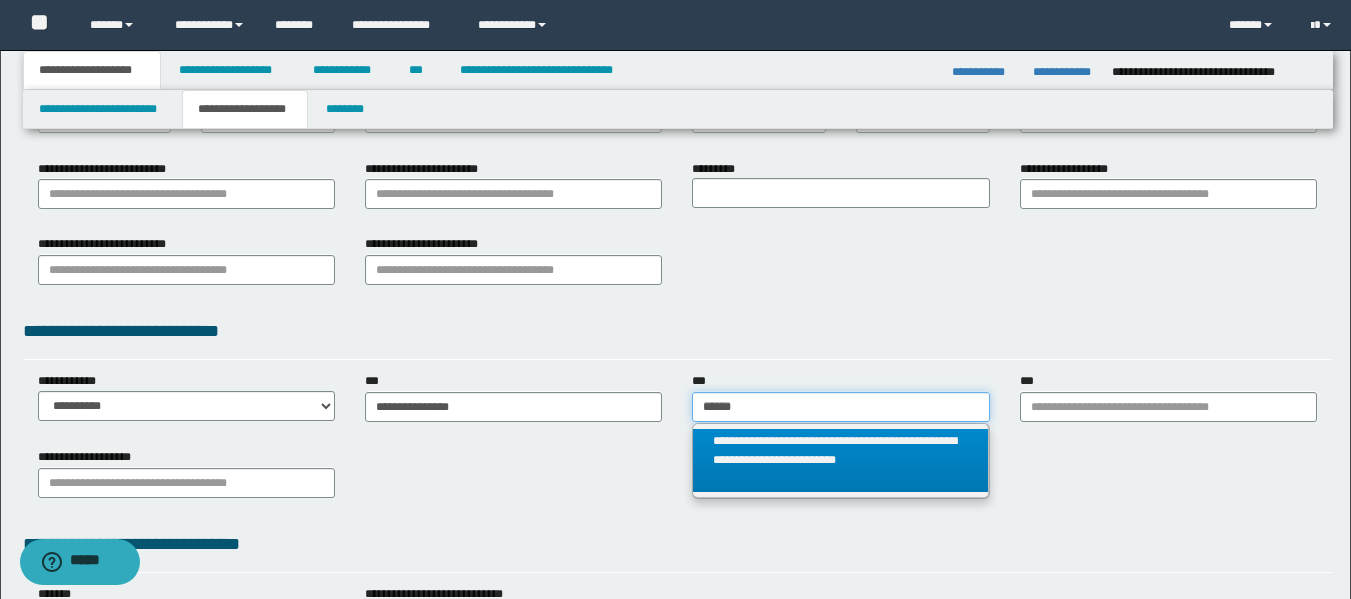 type on "******" 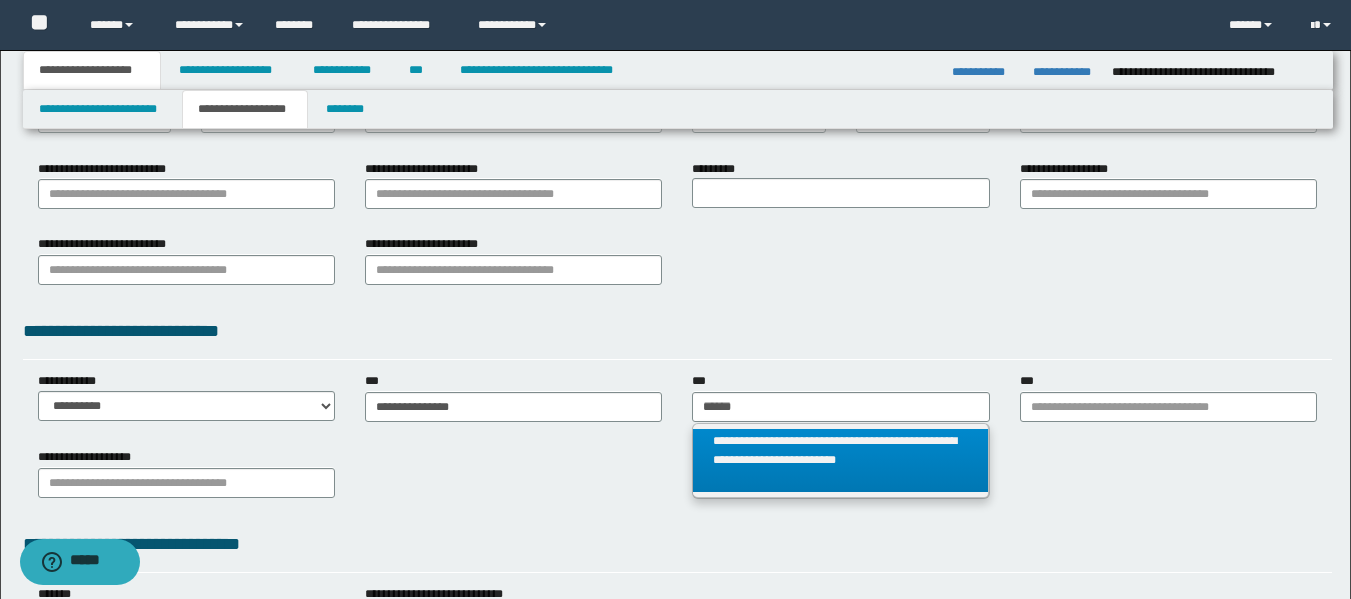 type 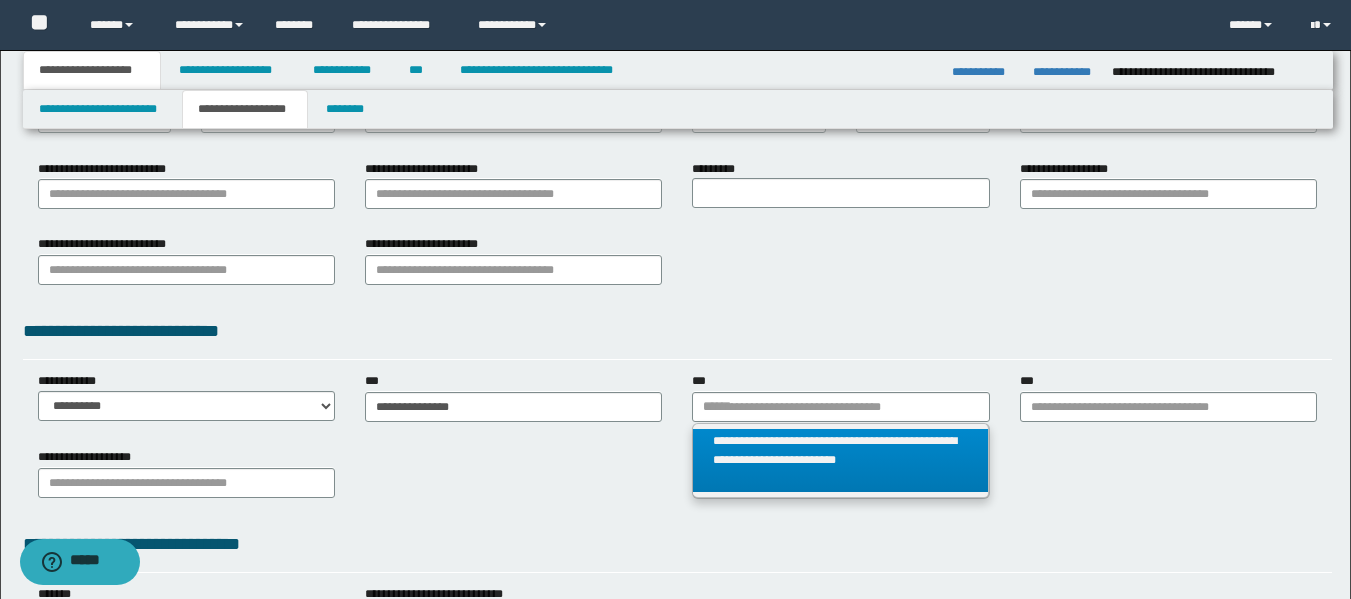 click on "**********" at bounding box center (840, 460) 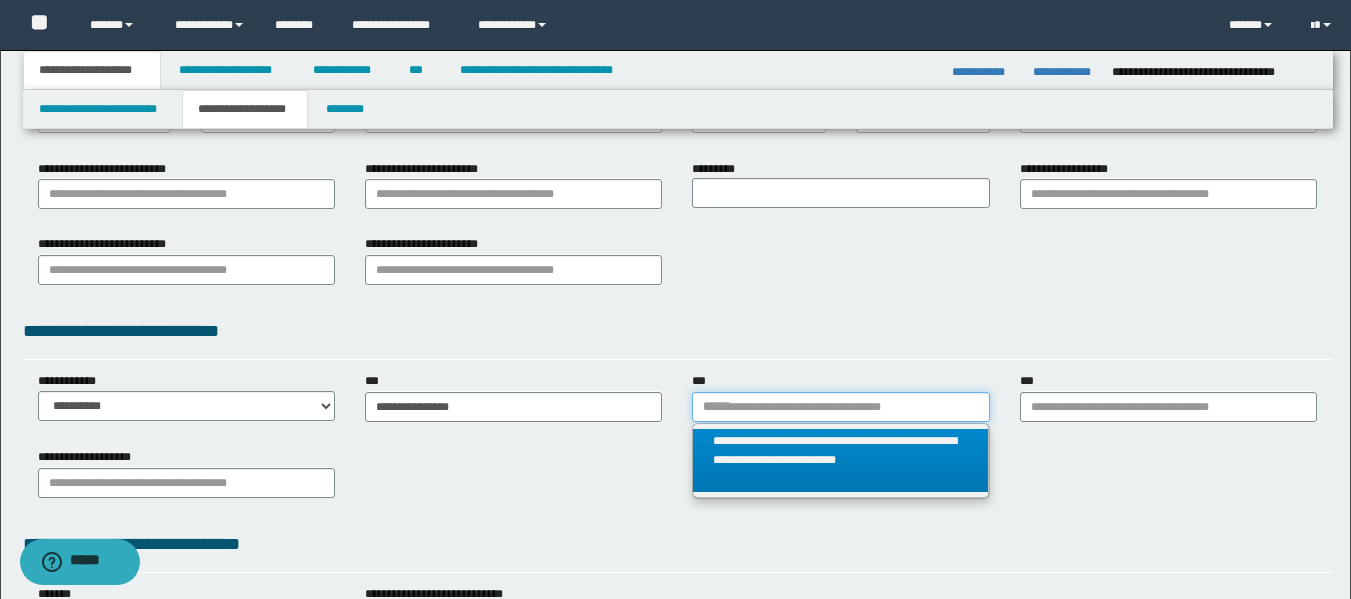 type 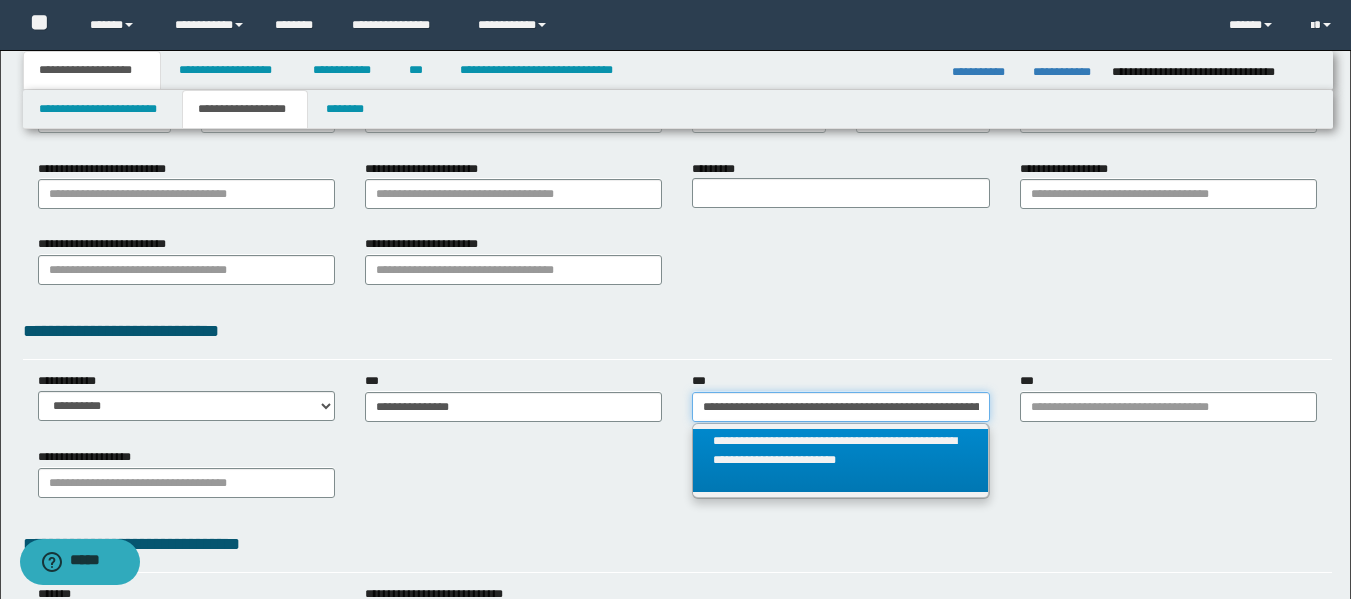 scroll, scrollTop: 0, scrollLeft: 217, axis: horizontal 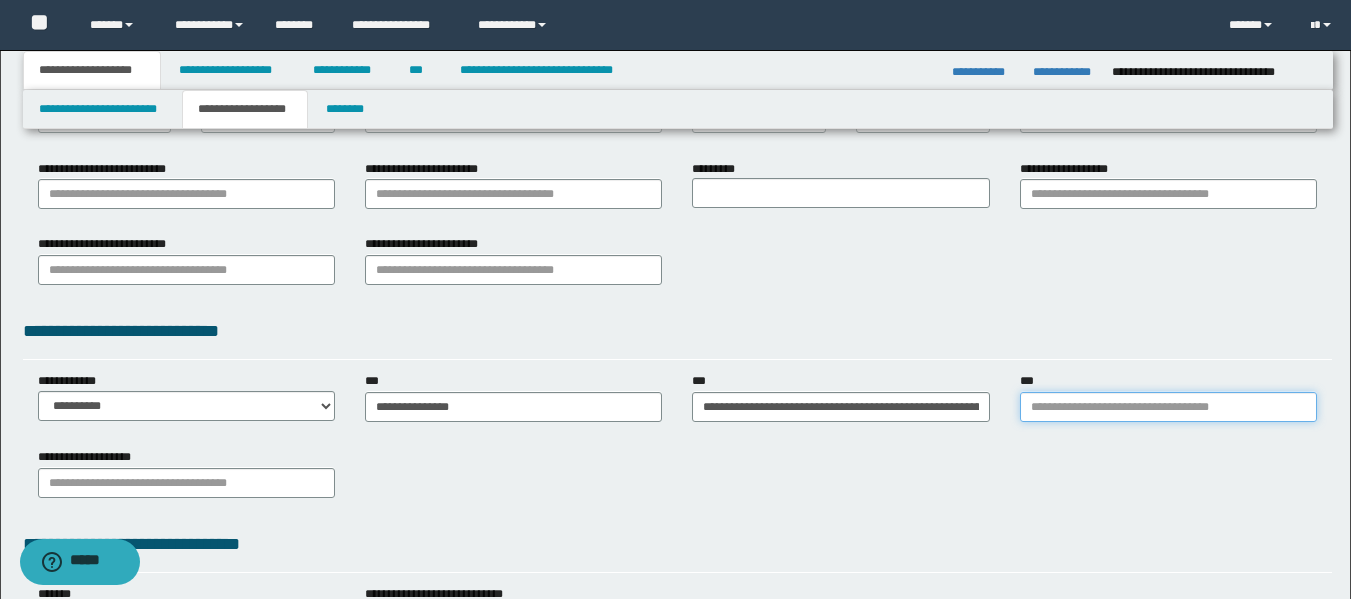 click on "***" at bounding box center (1168, 407) 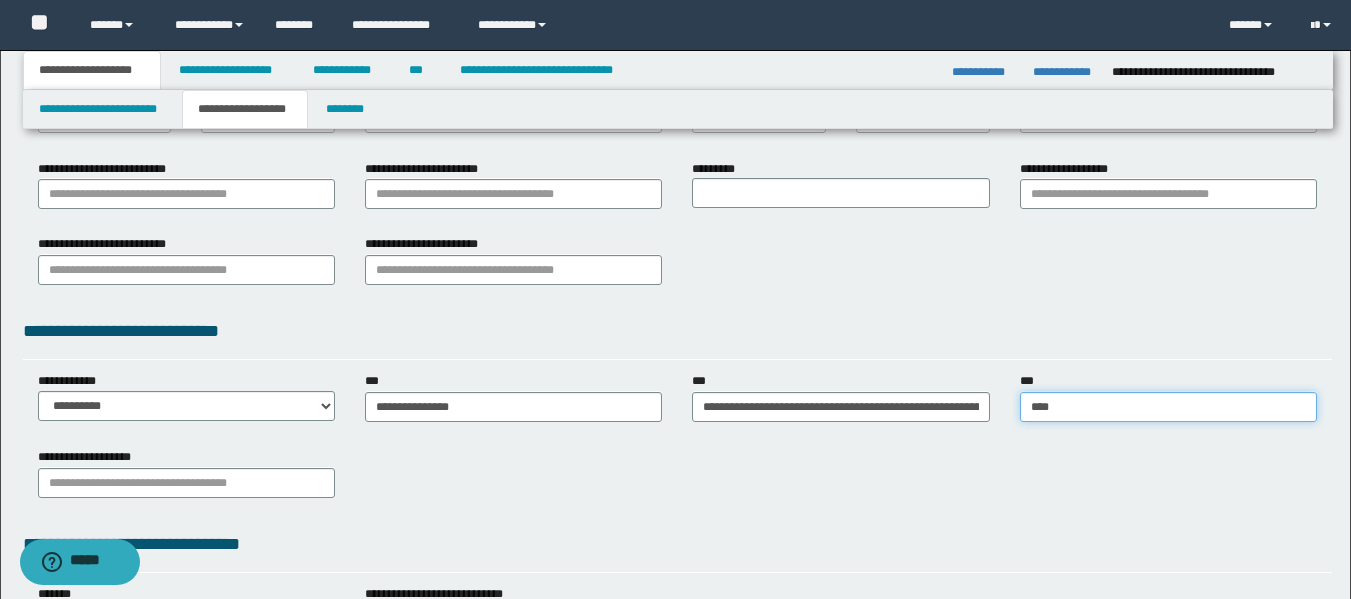 type on "*****" 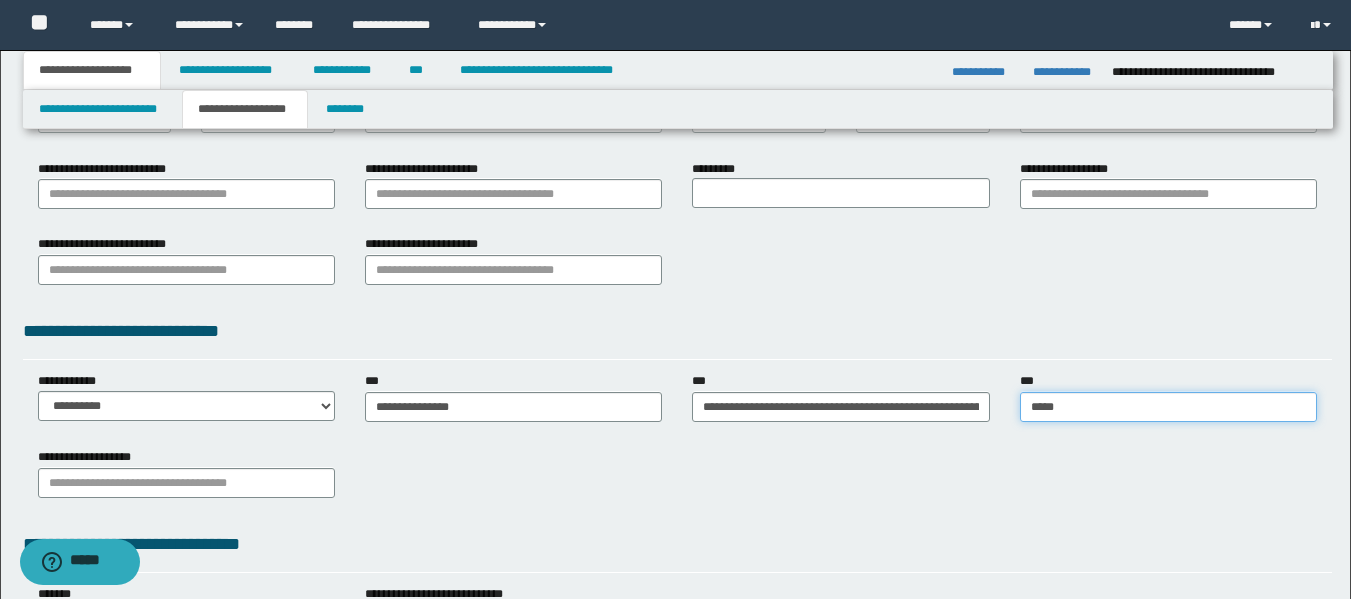 type on "*****" 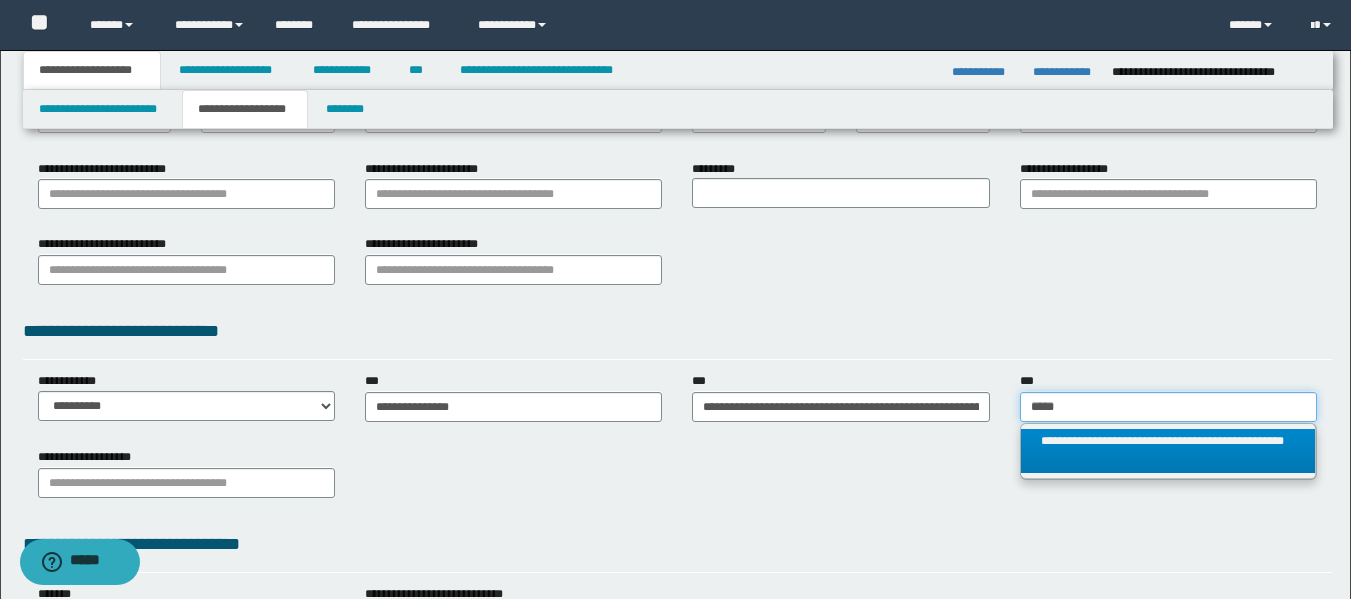 type on "*****" 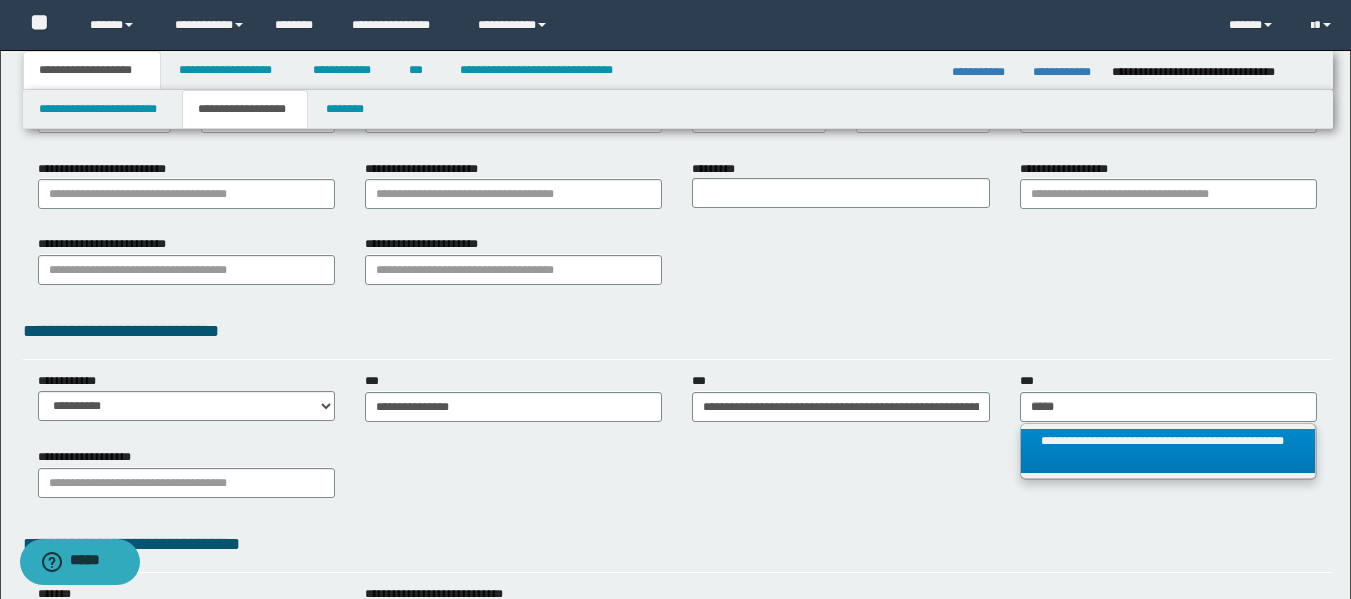 type 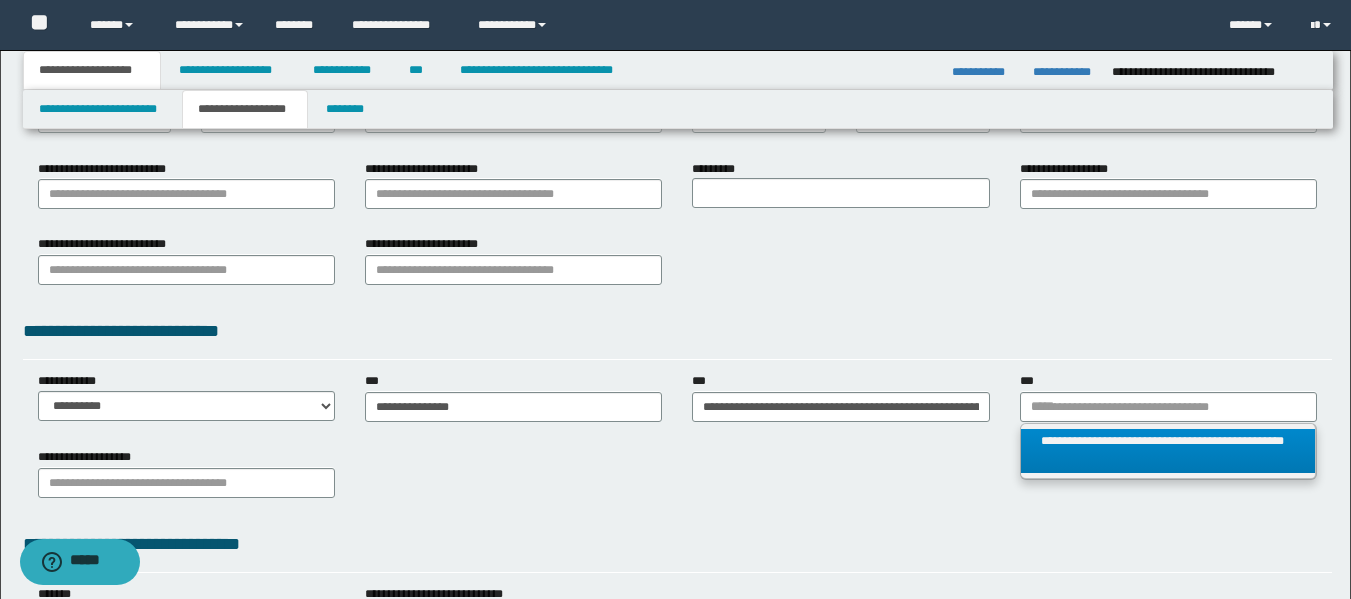 click on "**********" at bounding box center [1168, 451] 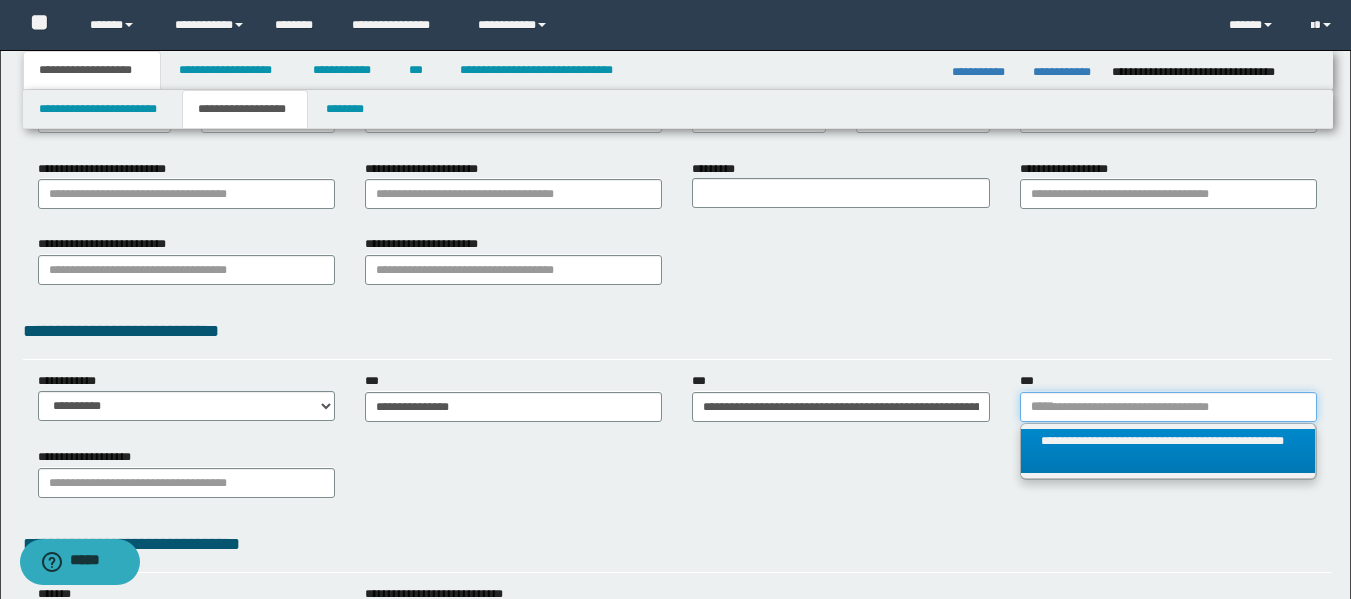 type 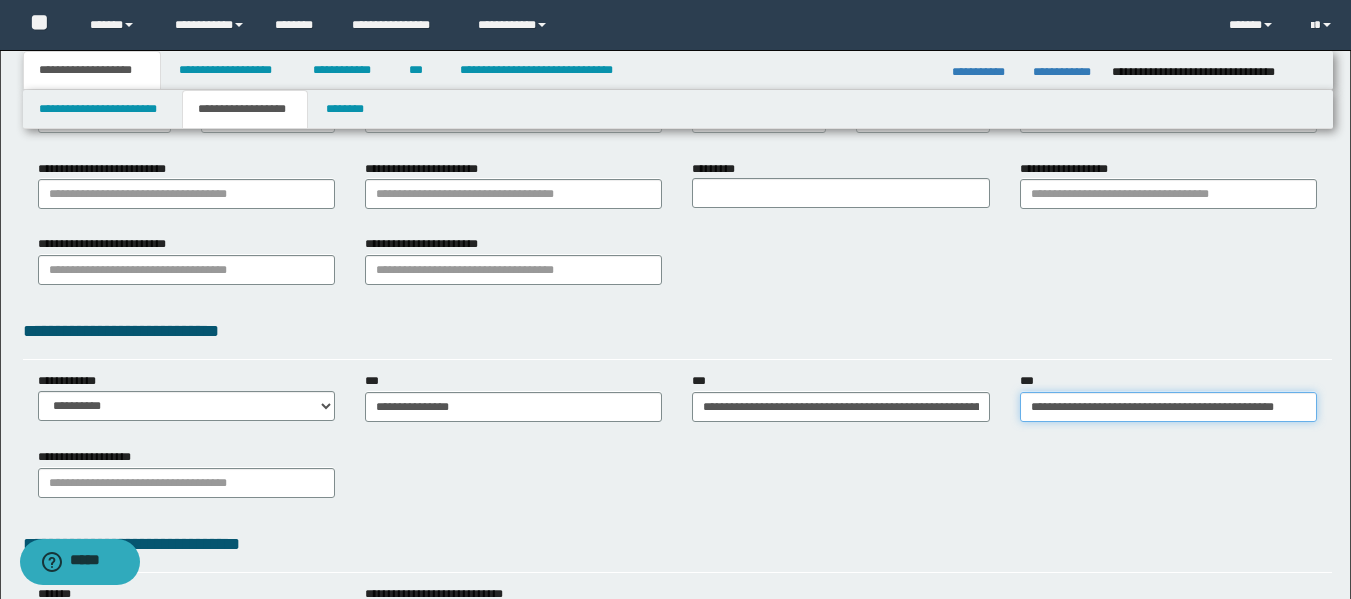 scroll, scrollTop: 0, scrollLeft: 43, axis: horizontal 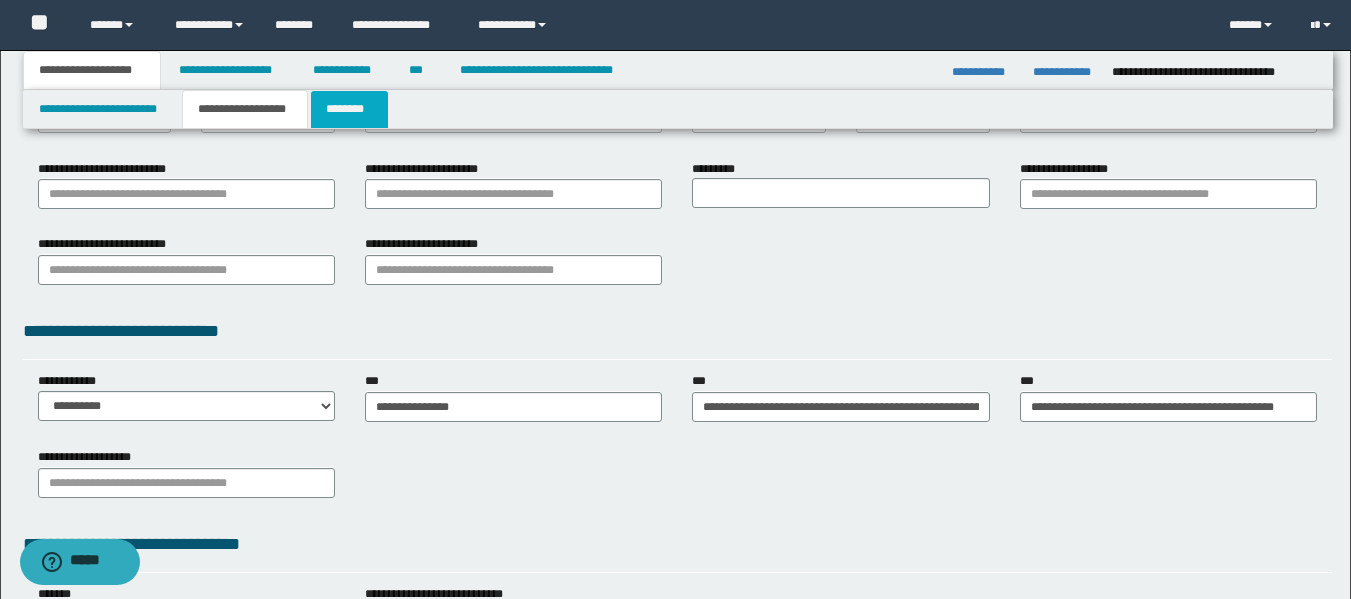 click on "********" at bounding box center (349, 109) 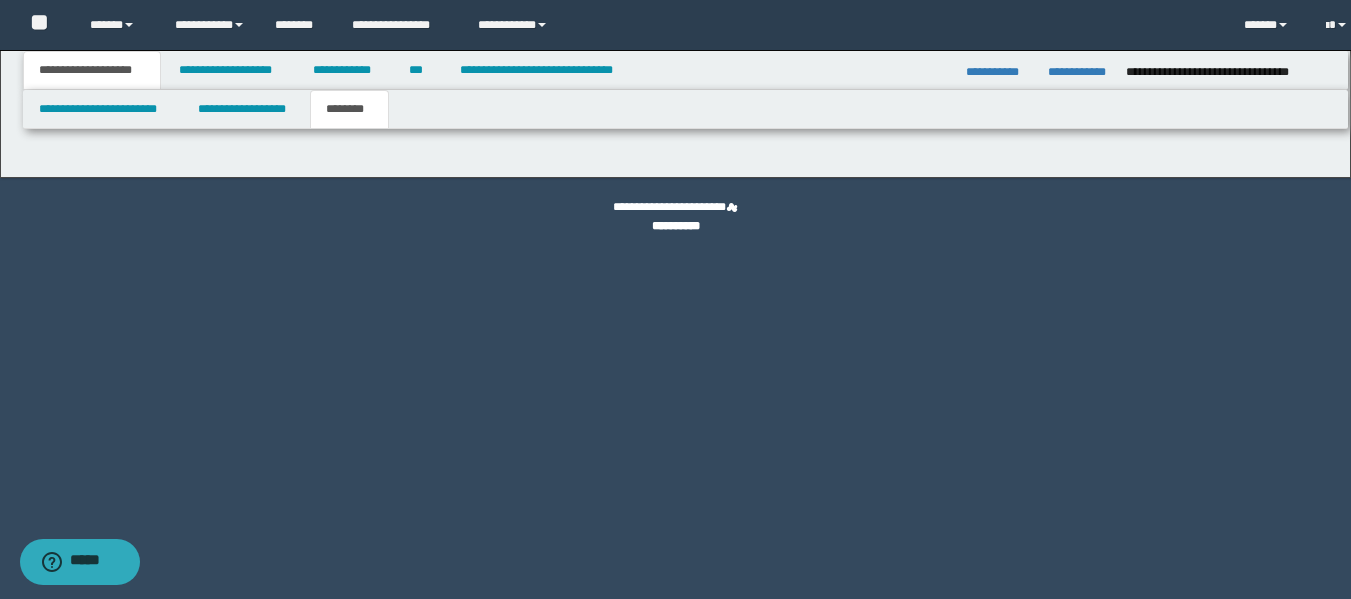scroll, scrollTop: 0, scrollLeft: 0, axis: both 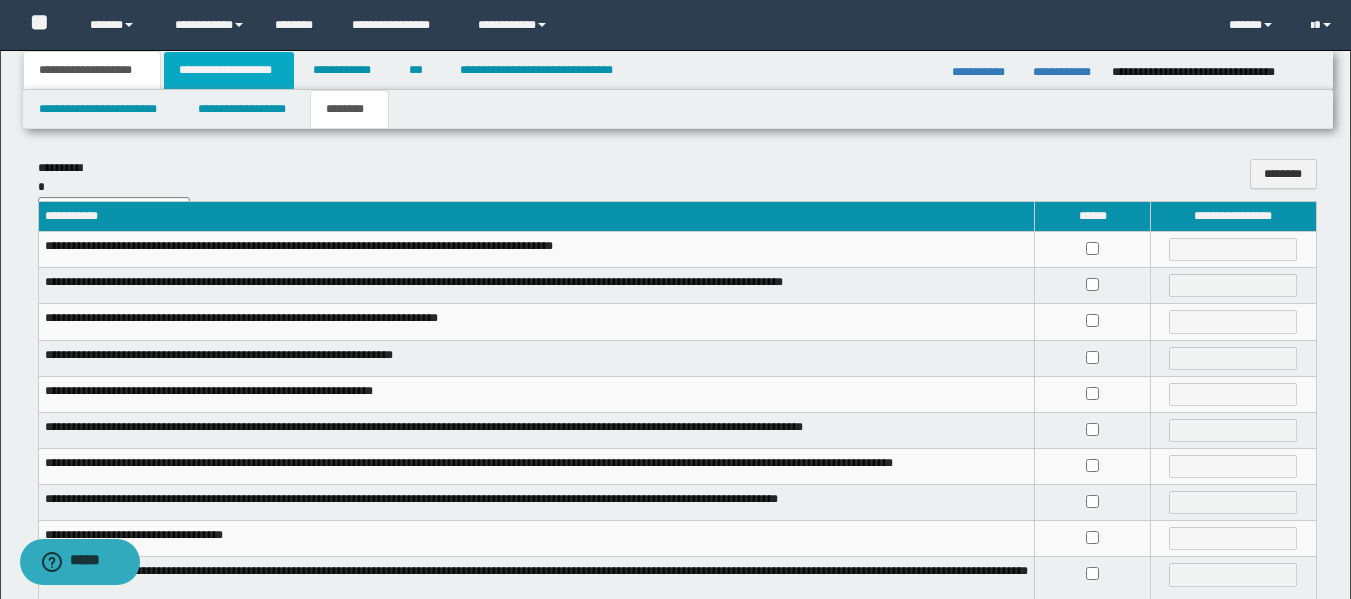 click on "**********" at bounding box center (229, 70) 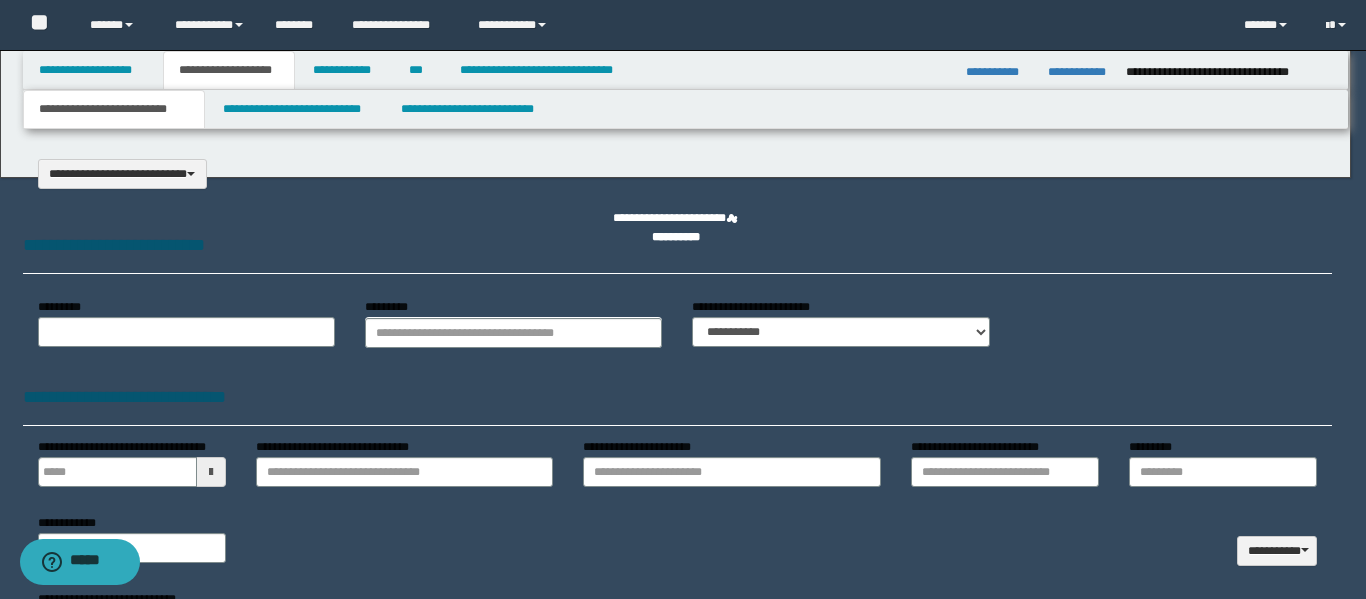select on "*" 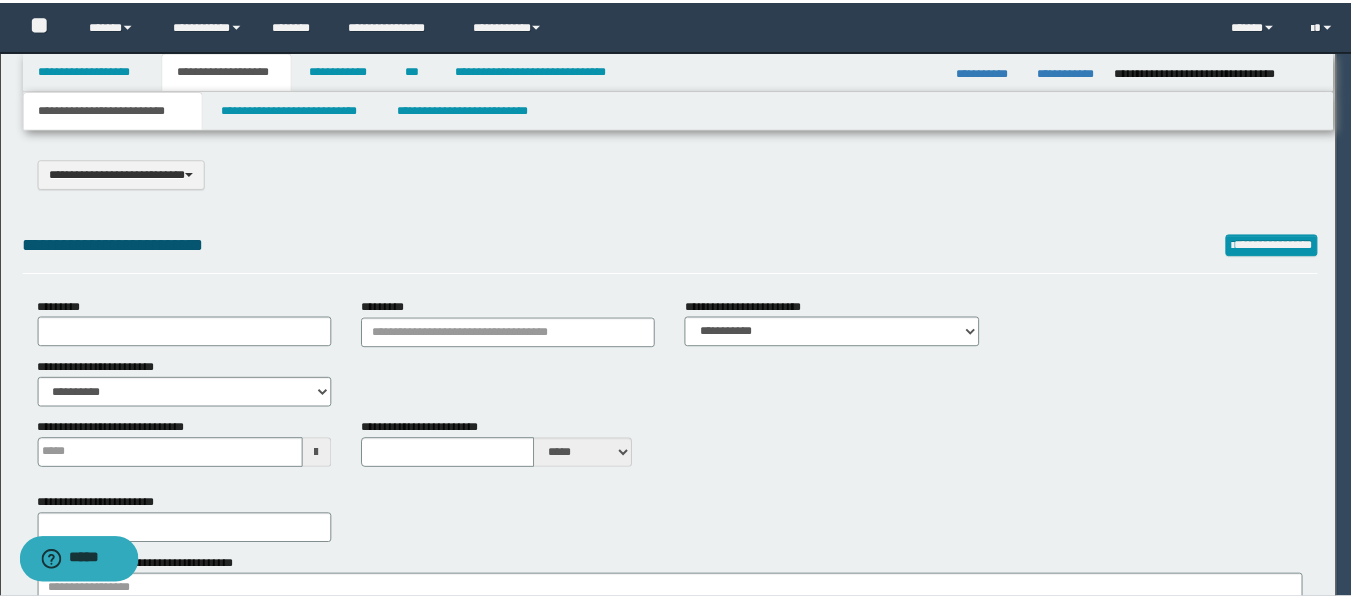 scroll, scrollTop: 0, scrollLeft: 0, axis: both 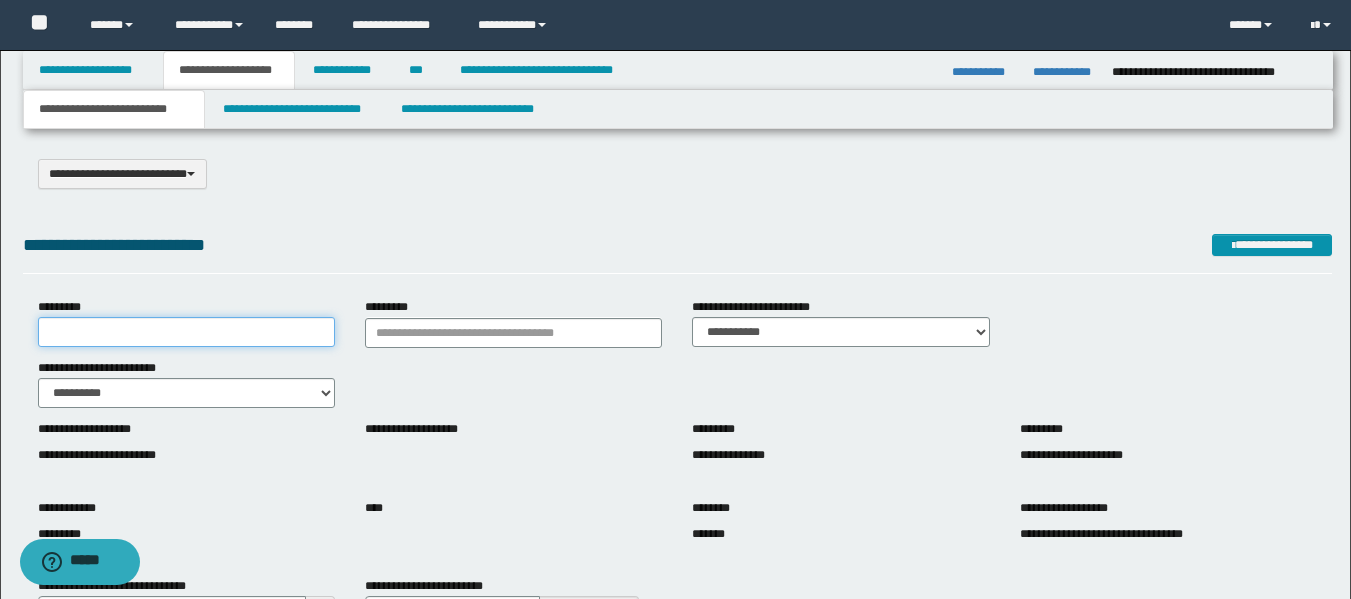 click on "*********" at bounding box center (186, 332) 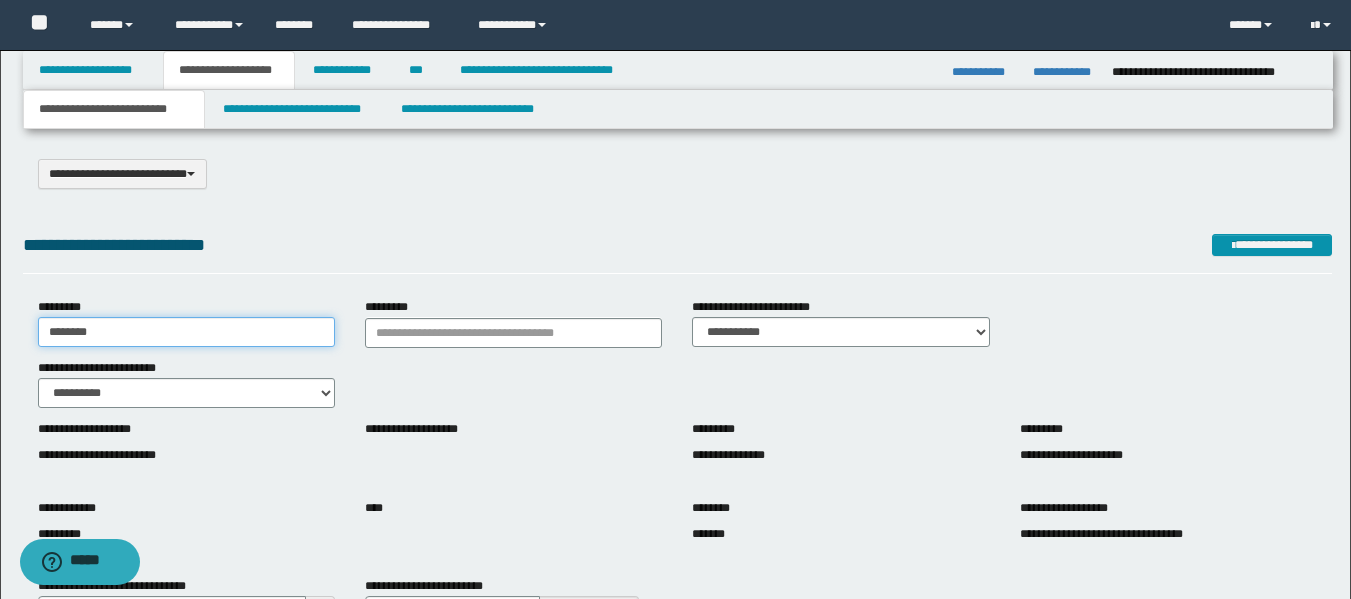 drag, startPoint x: 167, startPoint y: 328, endPoint x: 0, endPoint y: 302, distance: 169.01184 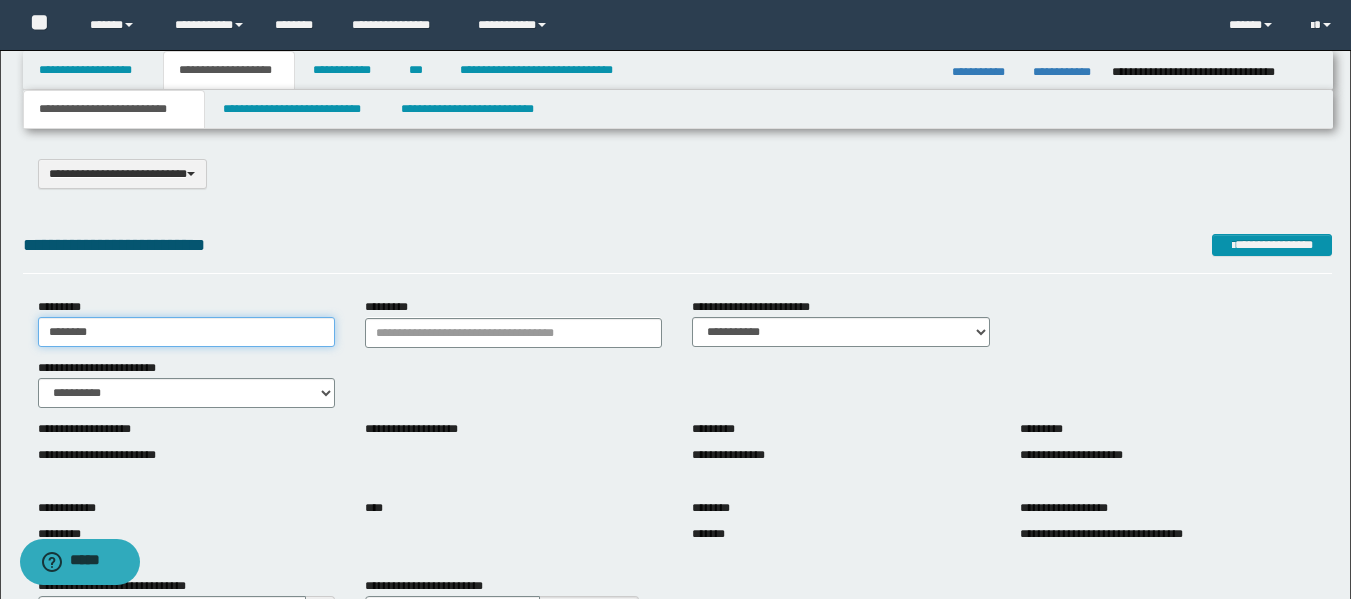 type on "********" 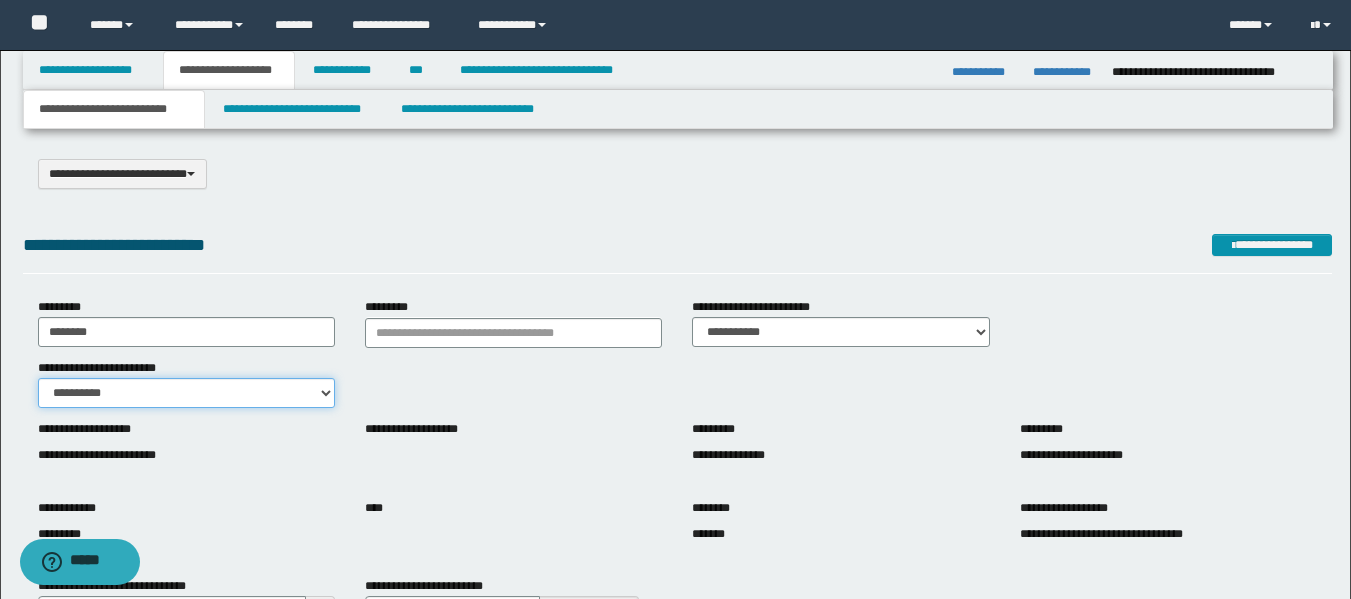 click on "**********" at bounding box center [186, 393] 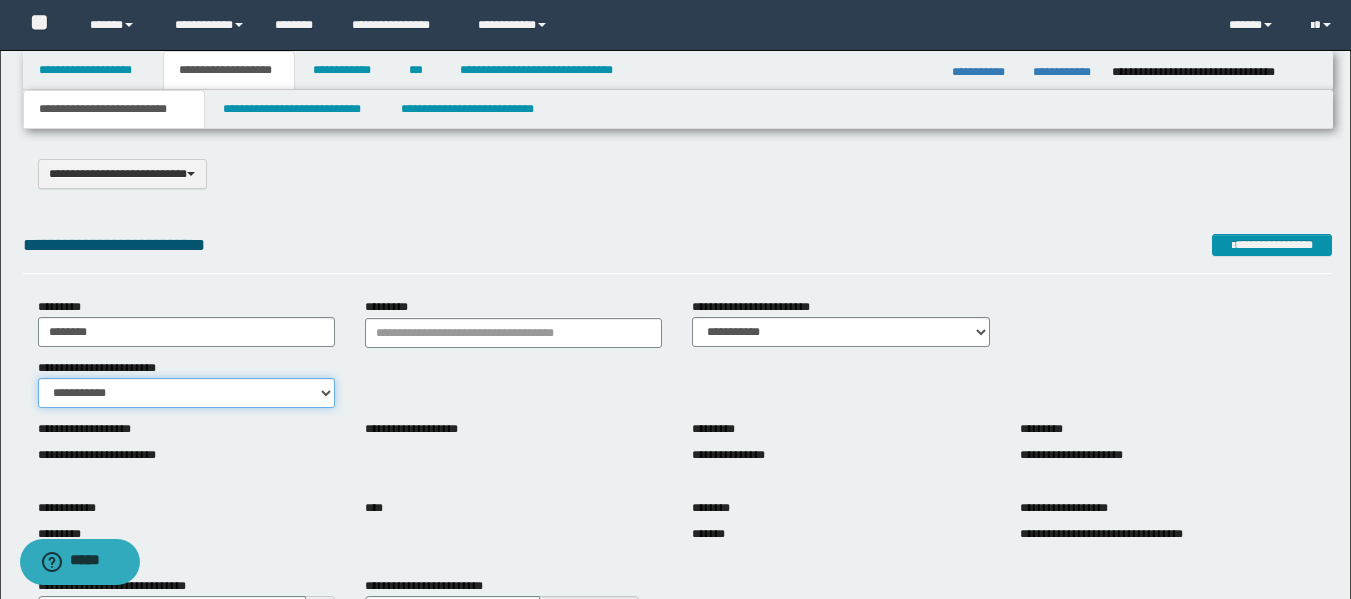 click on "**********" at bounding box center (186, 393) 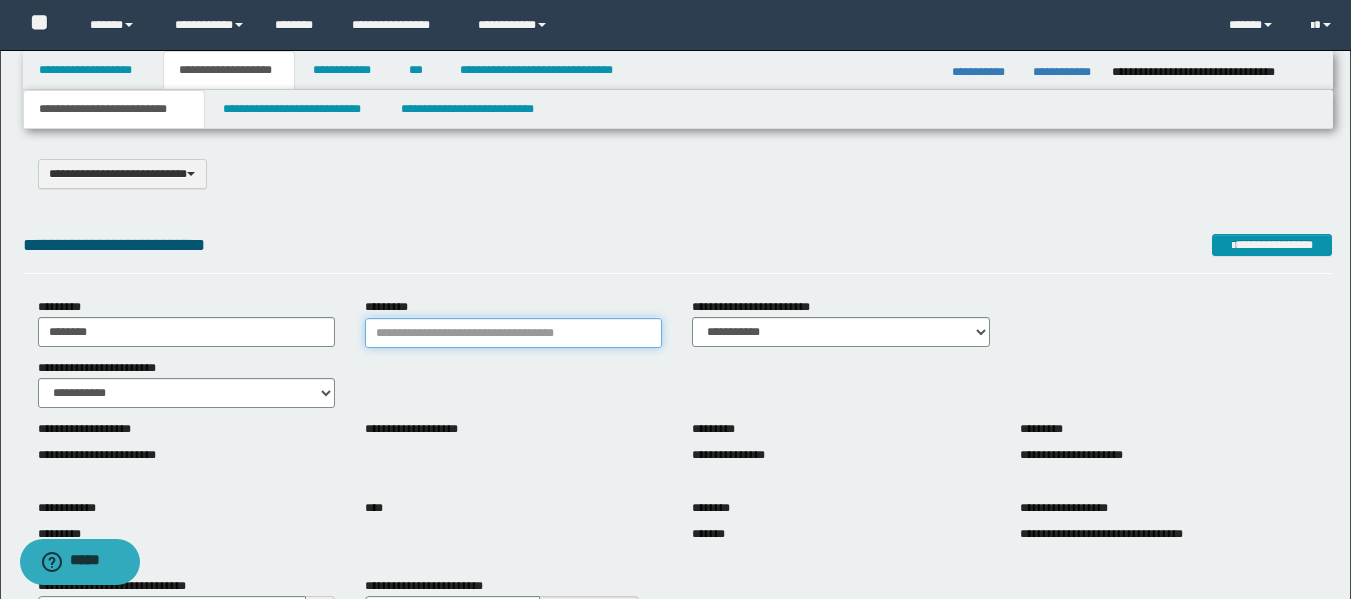 click on "*********" at bounding box center [513, 333] 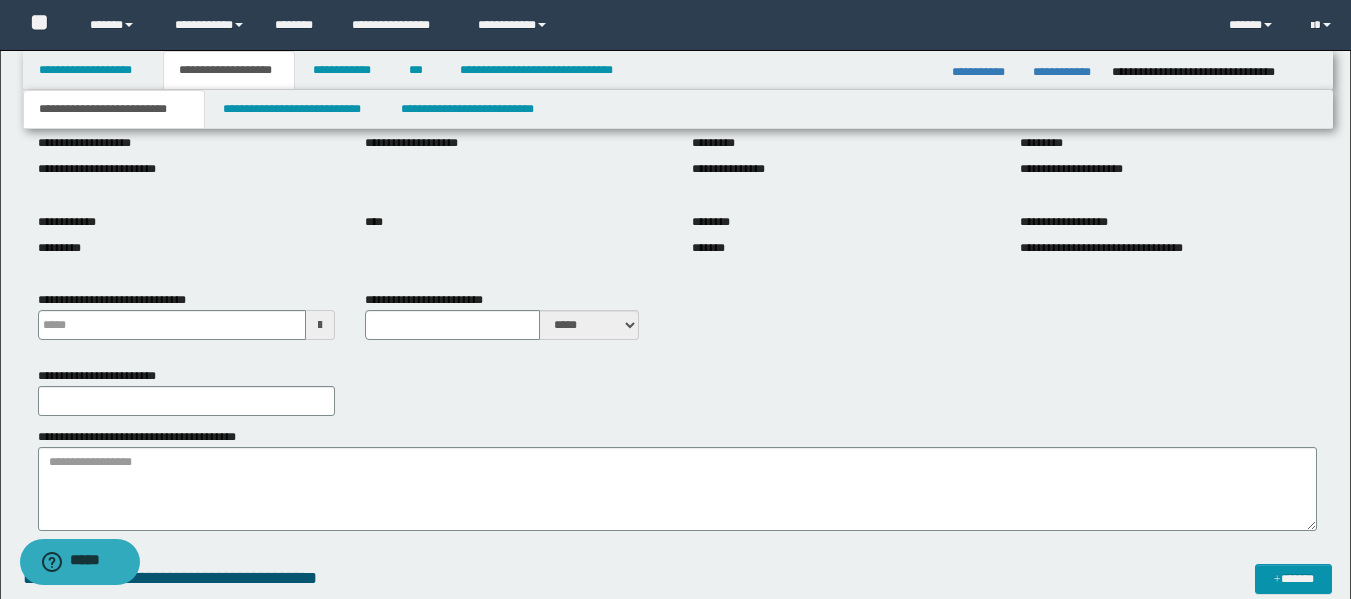 scroll, scrollTop: 290, scrollLeft: 0, axis: vertical 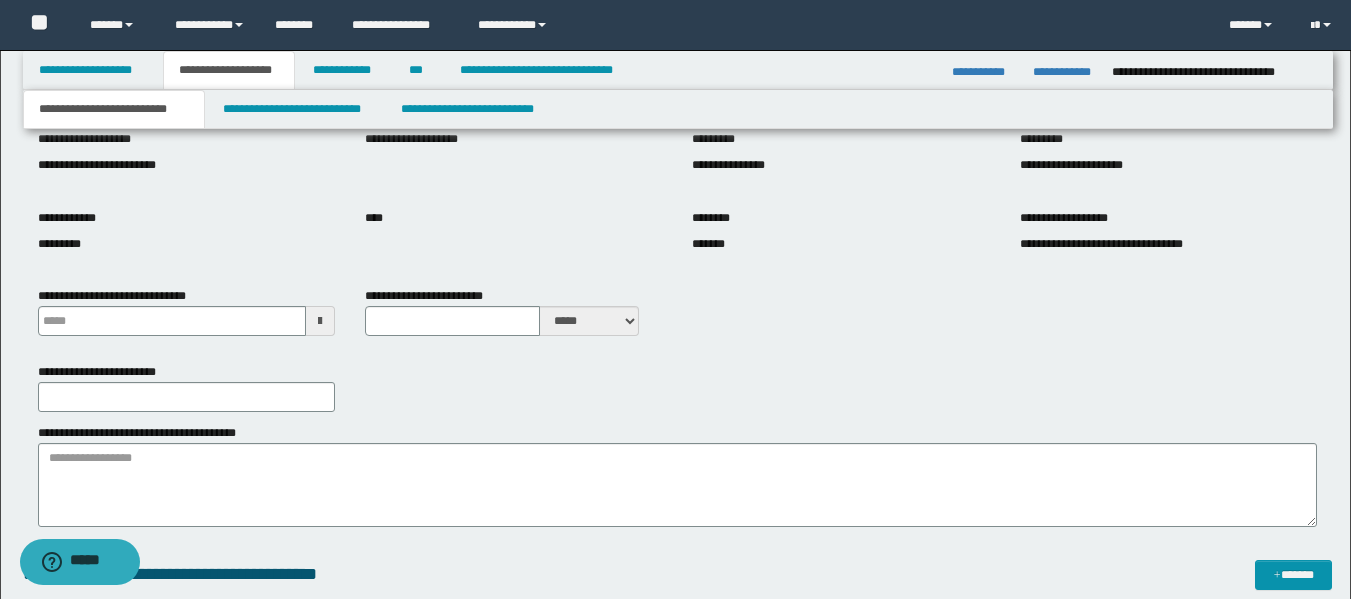 type on "********" 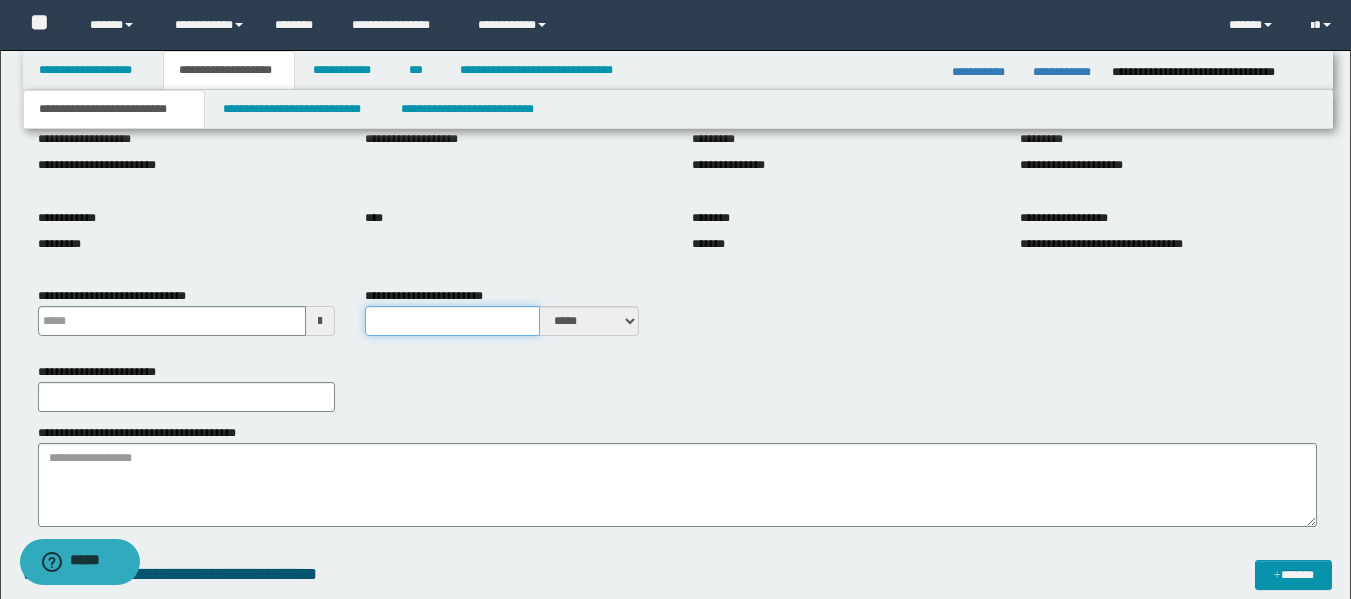 click on "**********" at bounding box center [452, 321] 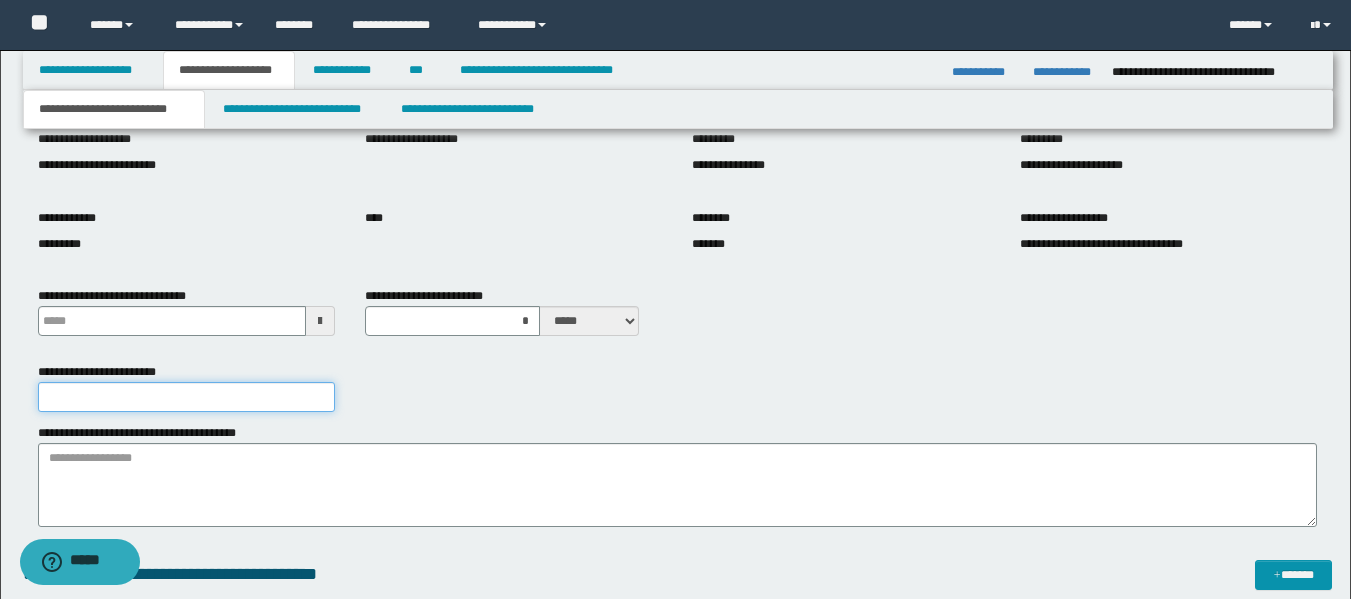 click on "**********" at bounding box center [186, 397] 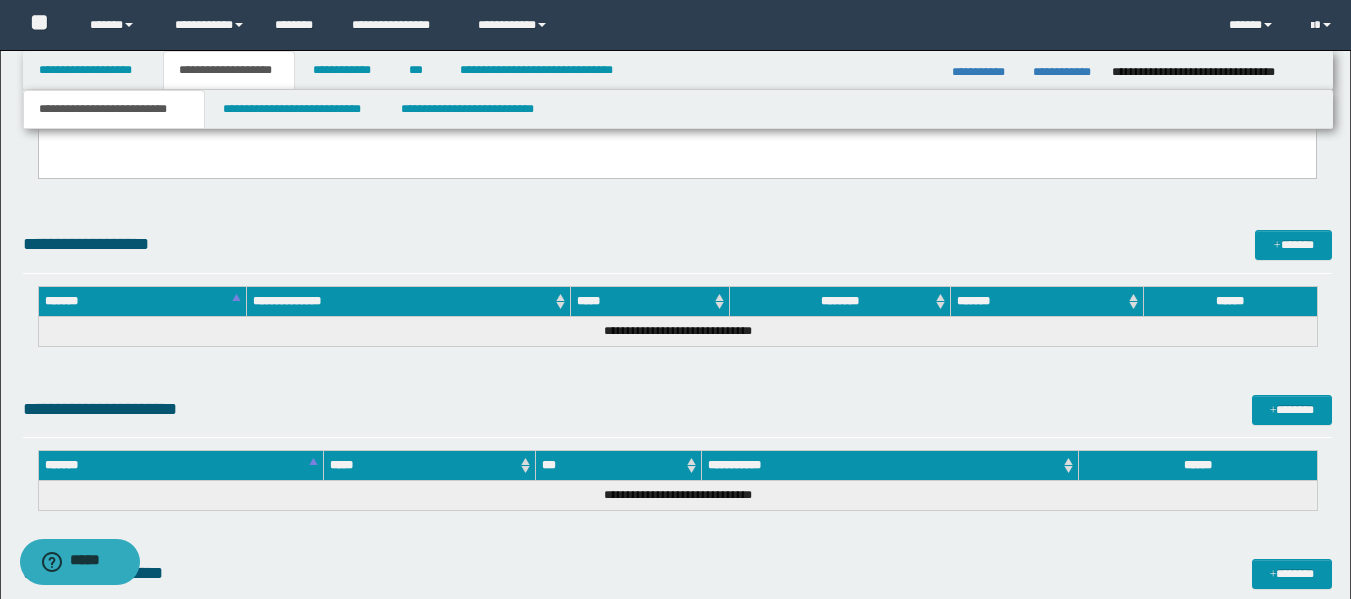 scroll, scrollTop: 1417, scrollLeft: 0, axis: vertical 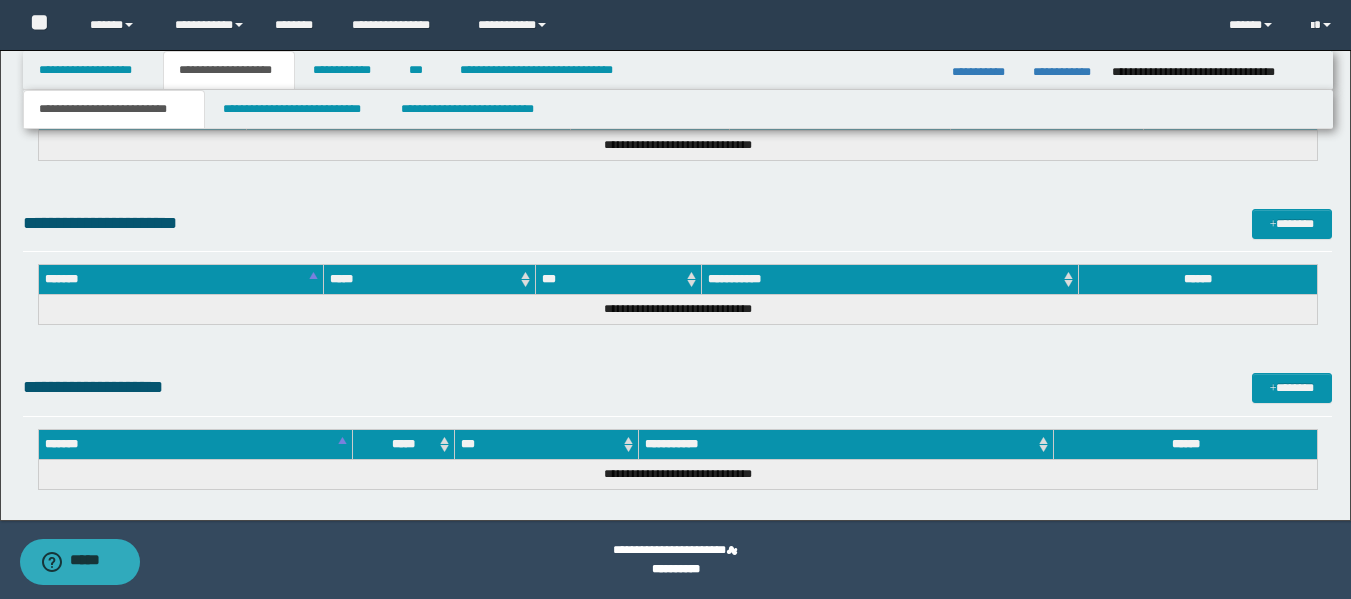 type on "********" 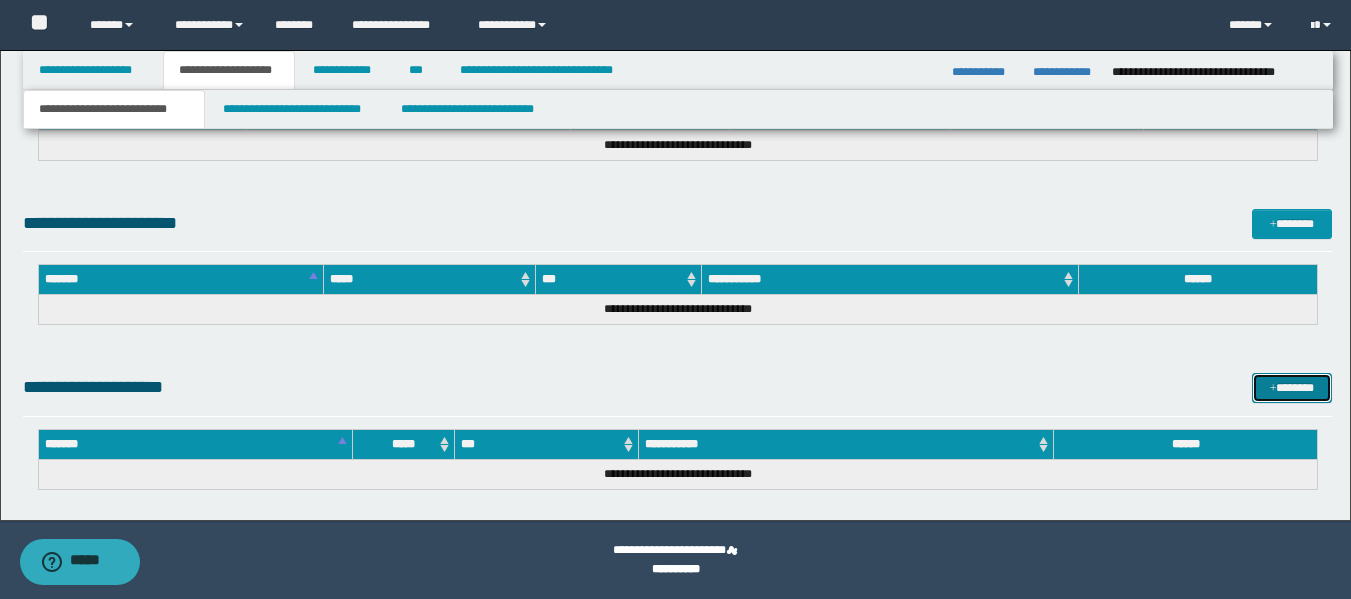 click on "*******" at bounding box center (1292, 388) 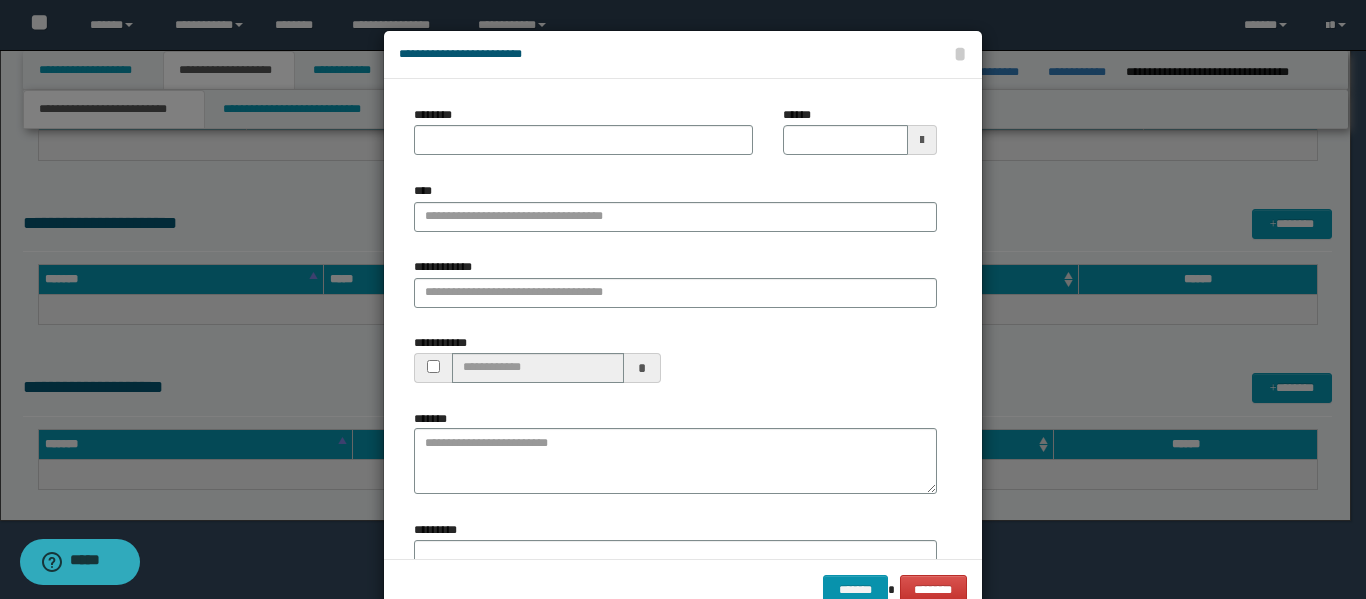 click at bounding box center (922, 140) 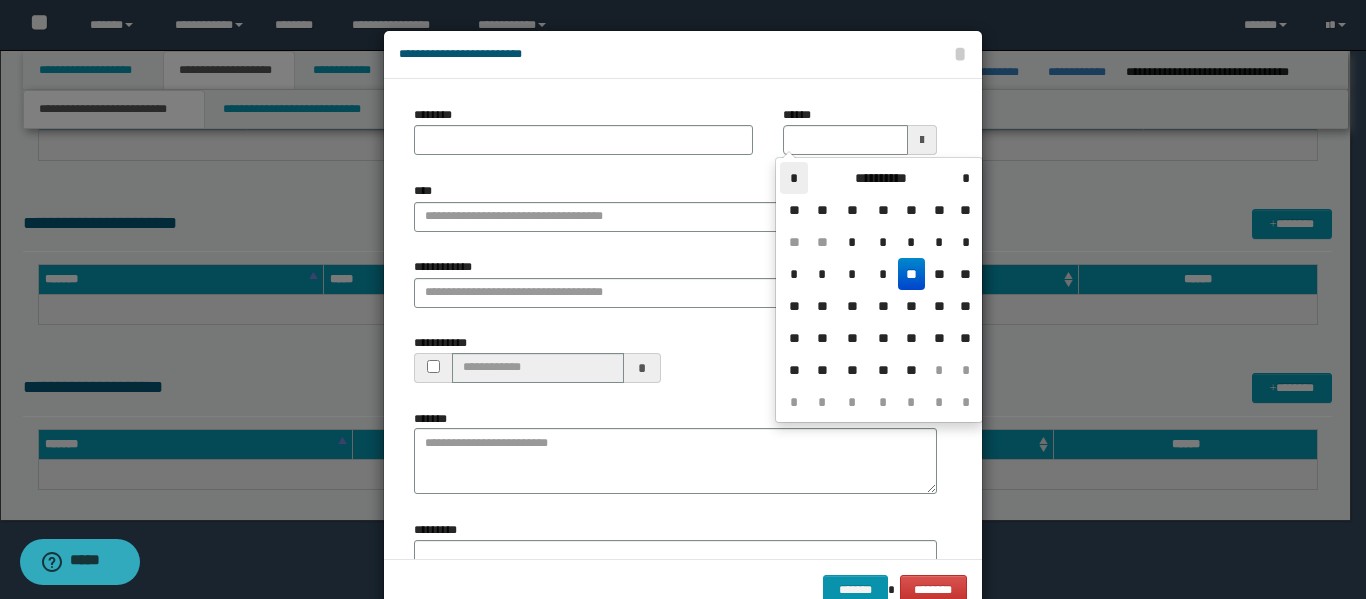 click on "*" at bounding box center [794, 178] 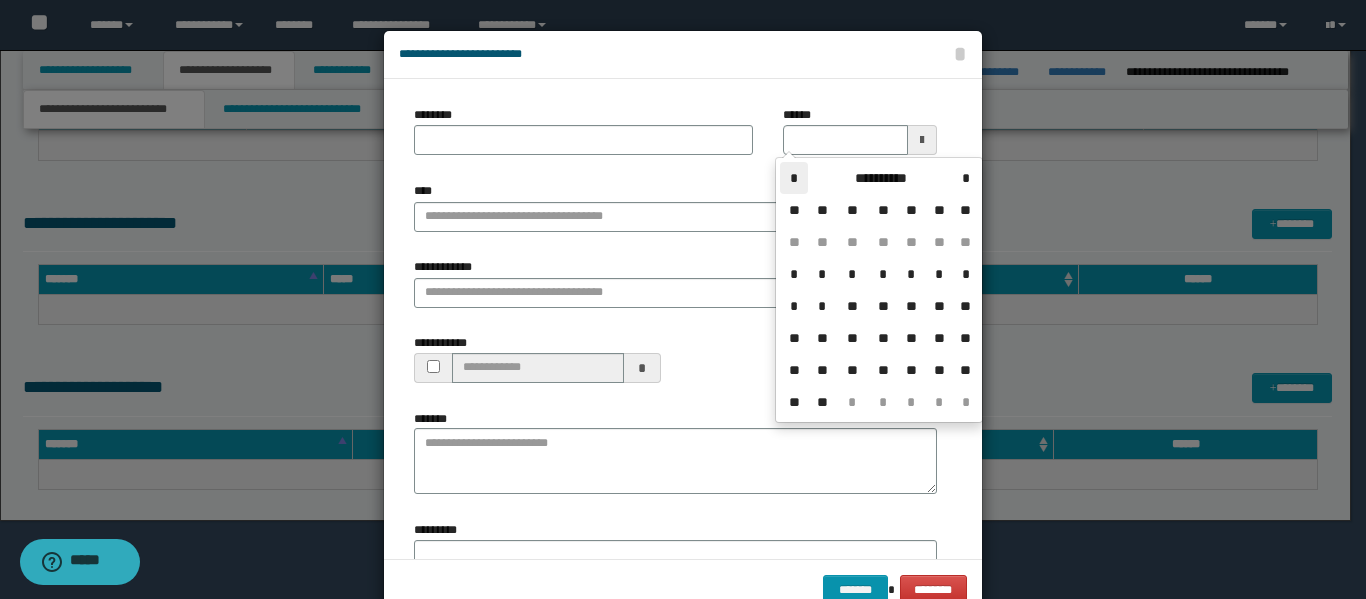 click on "*" at bounding box center [794, 178] 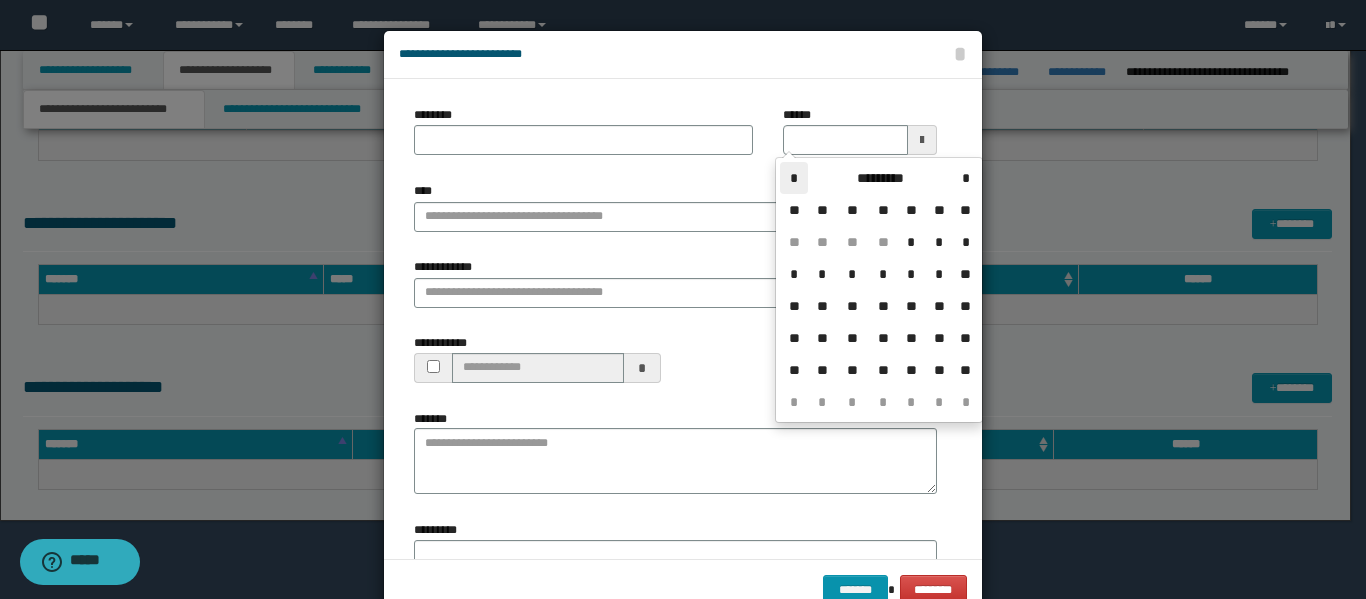 click on "*" at bounding box center [794, 178] 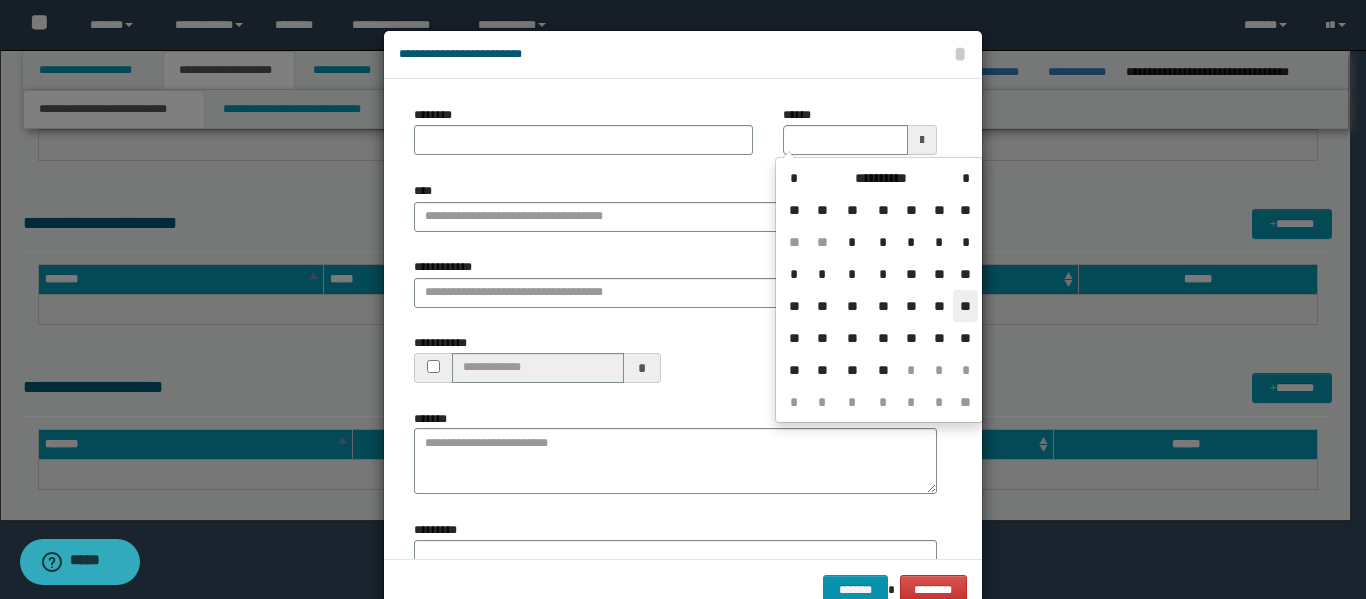 click on "**" at bounding box center [965, 306] 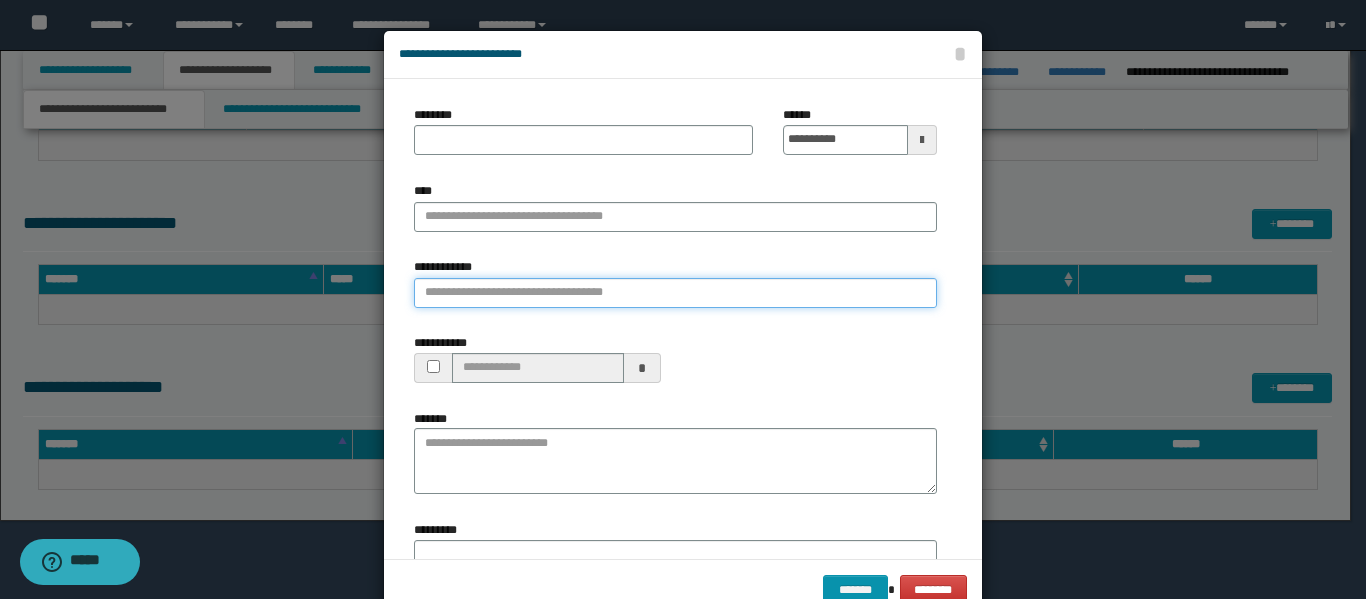 click on "**********" at bounding box center [675, 293] 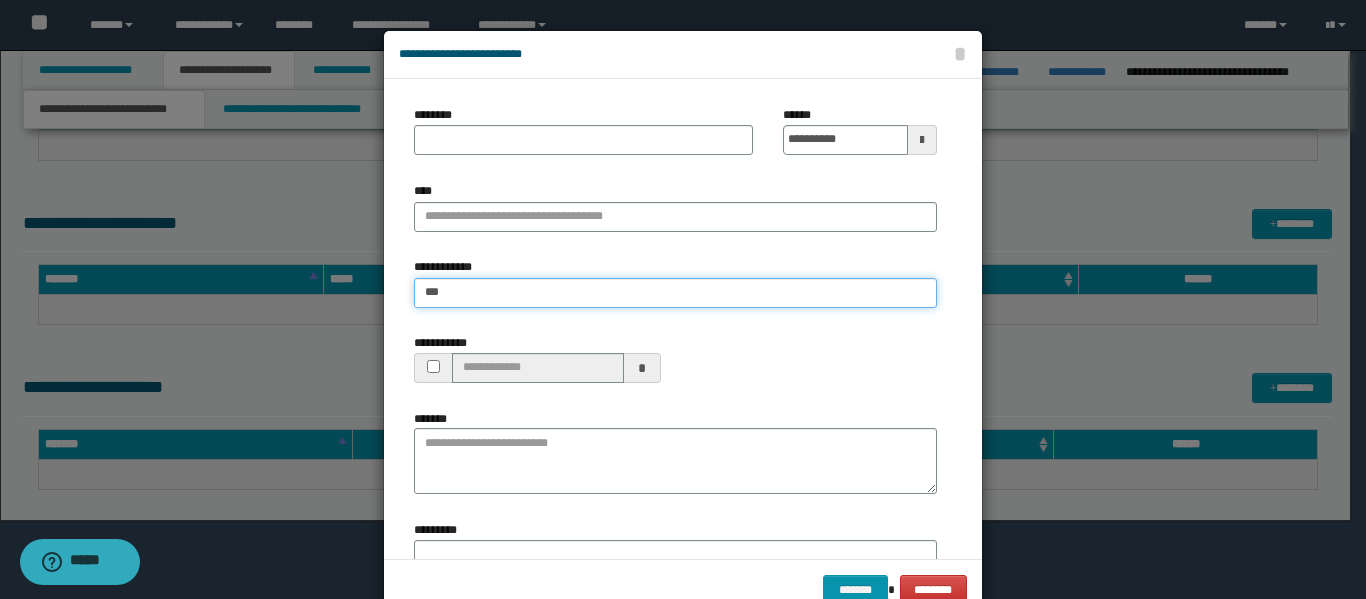type on "****" 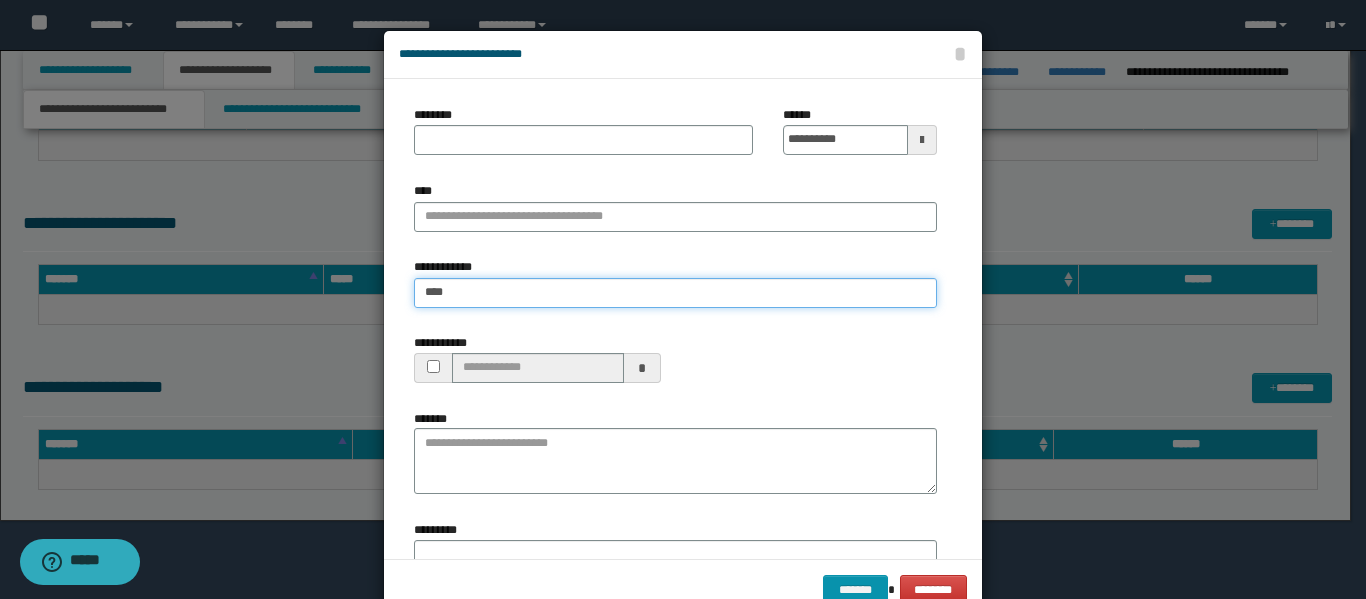 type on "****" 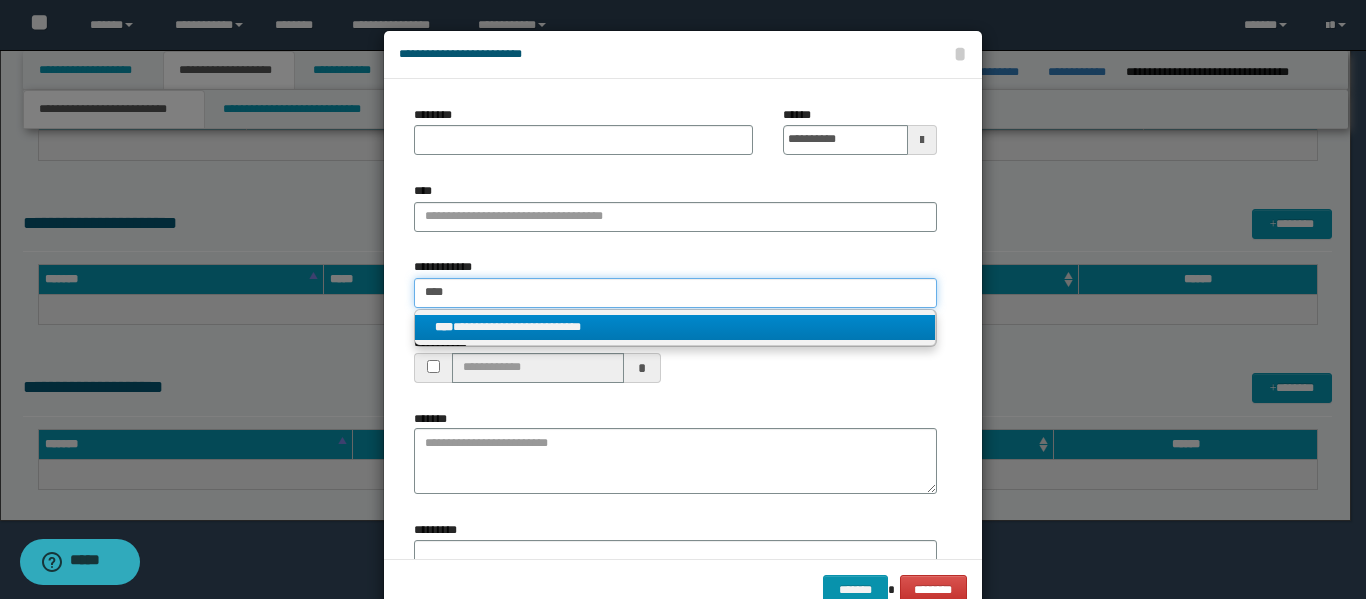 type on "****" 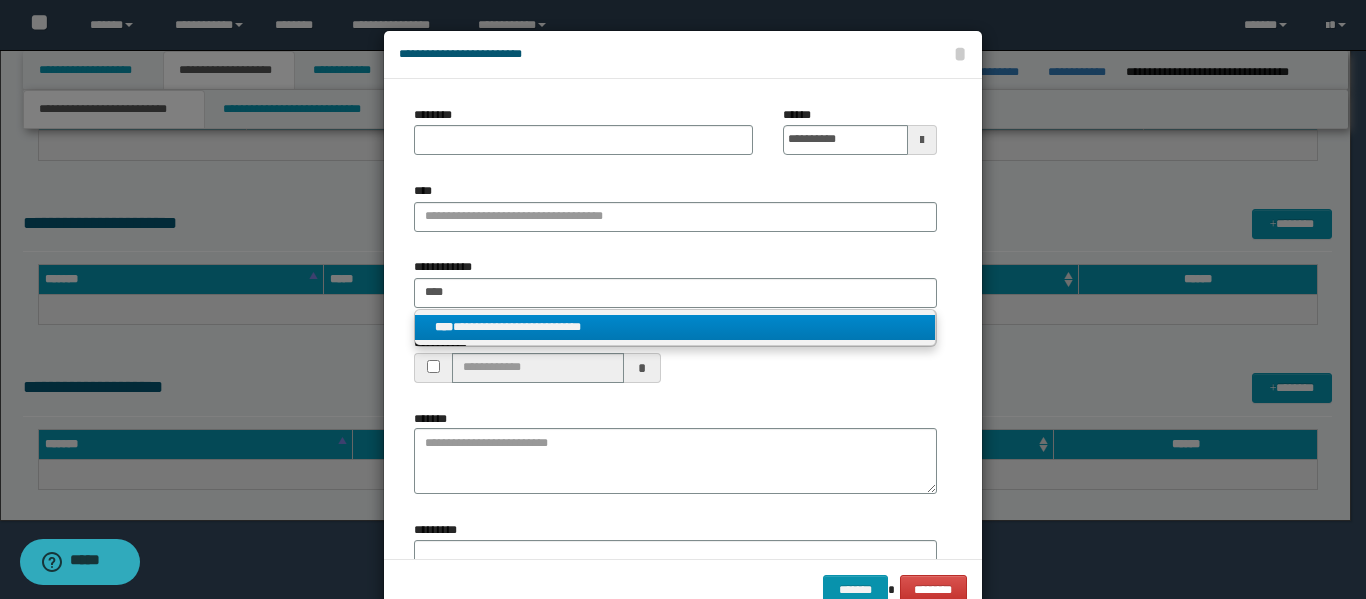 click on "**********" at bounding box center (675, 327) 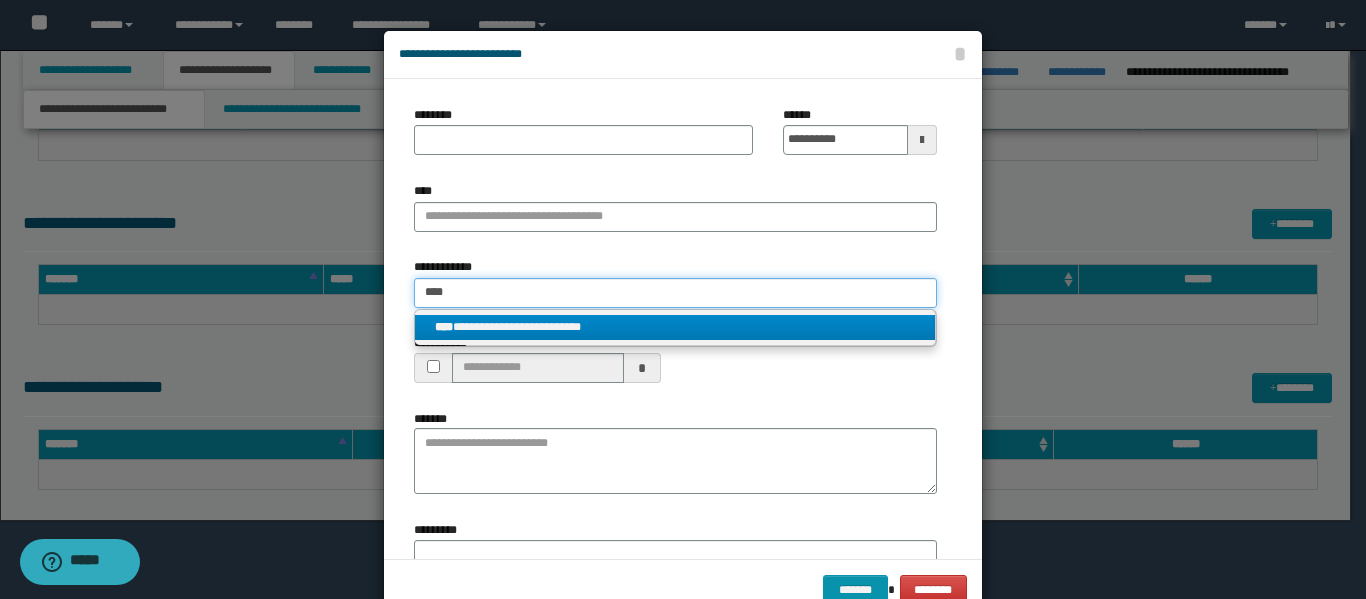 type 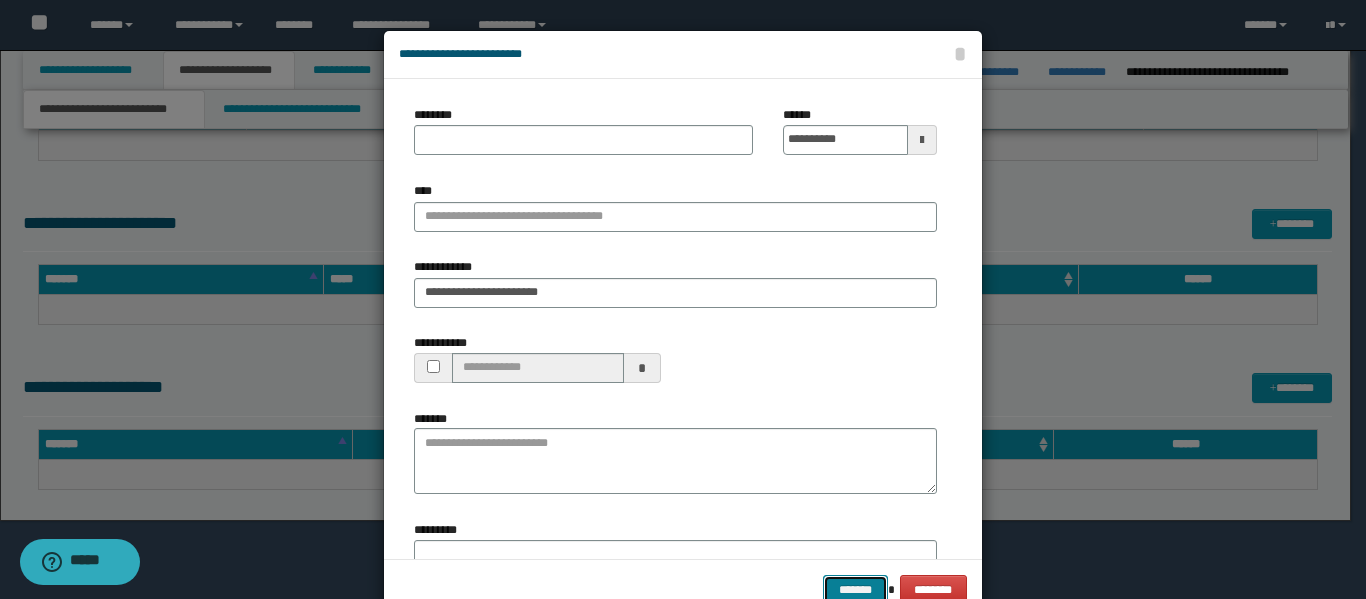 click on "*******" at bounding box center (855, 590) 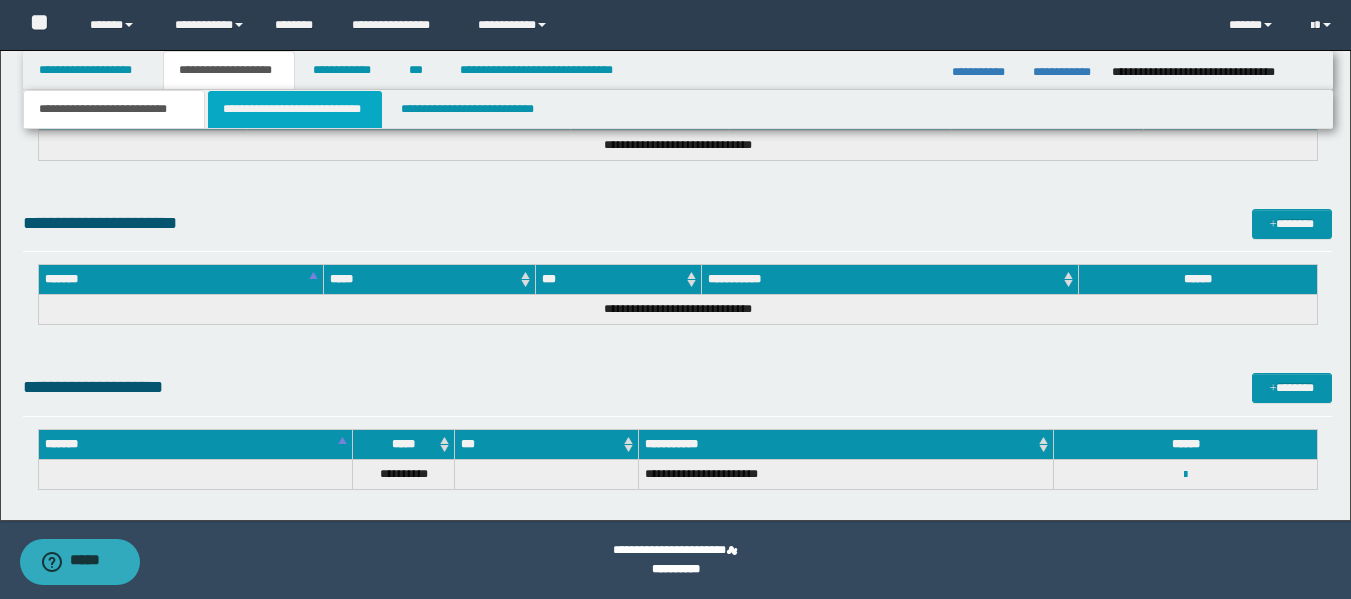 click on "**********" at bounding box center (295, 109) 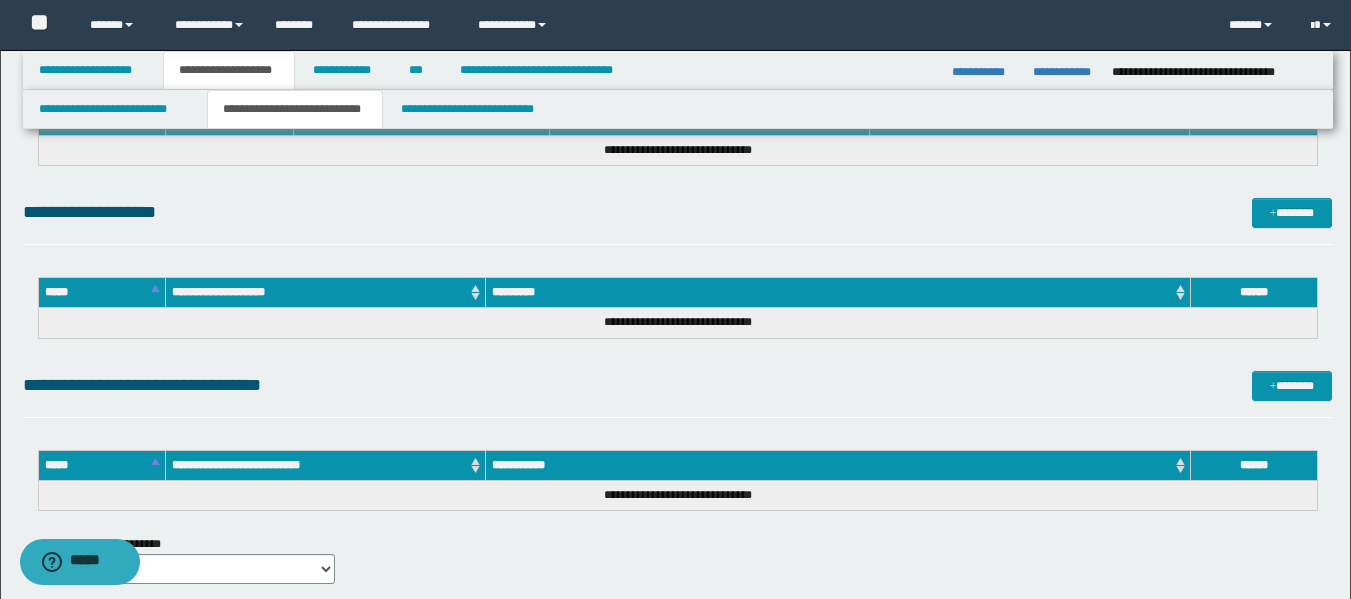 scroll, scrollTop: 385, scrollLeft: 0, axis: vertical 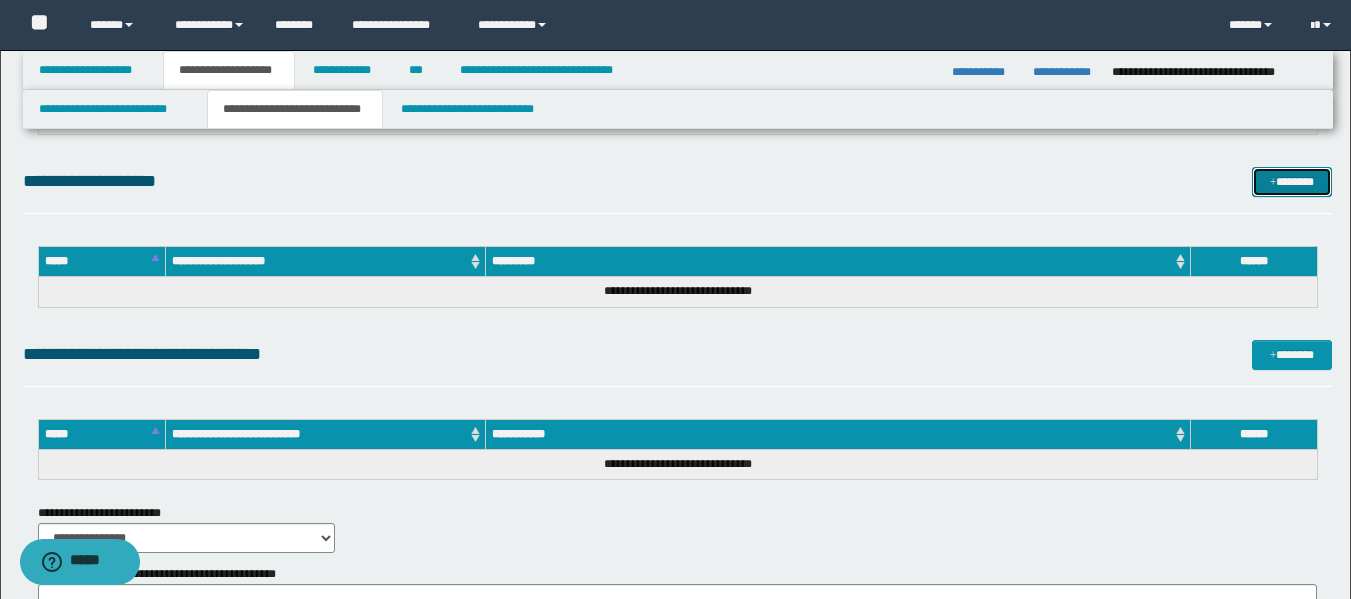 click on "*******" at bounding box center [1292, 182] 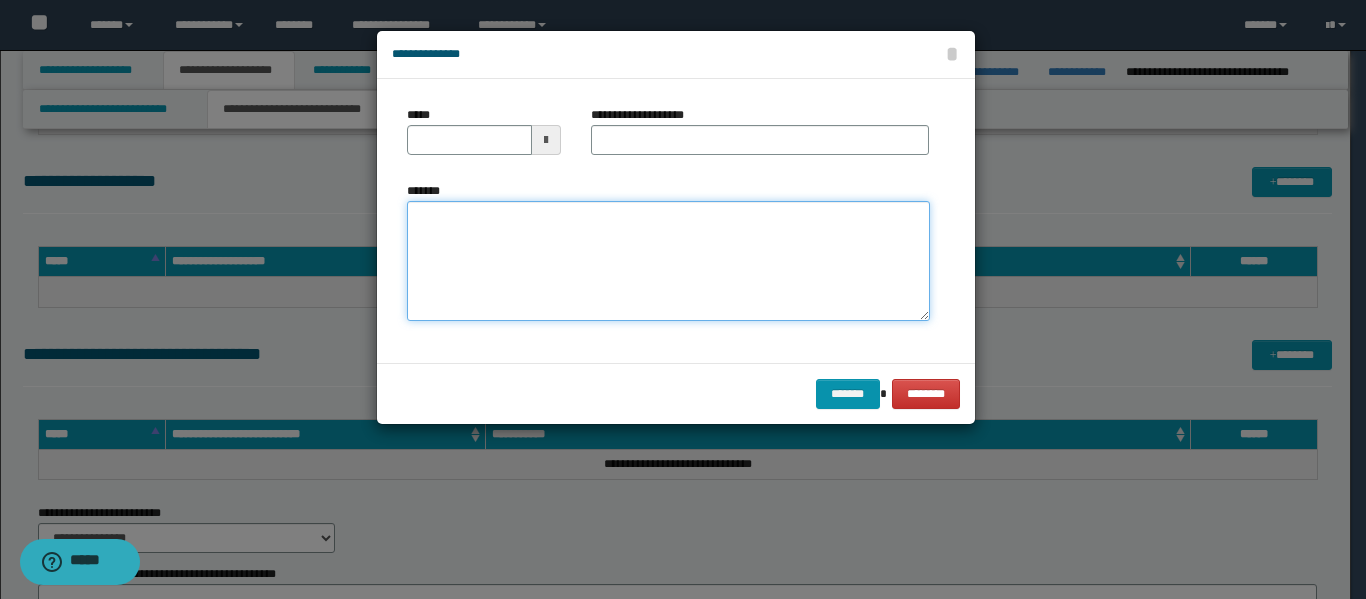 click on "*******" at bounding box center (668, 261) 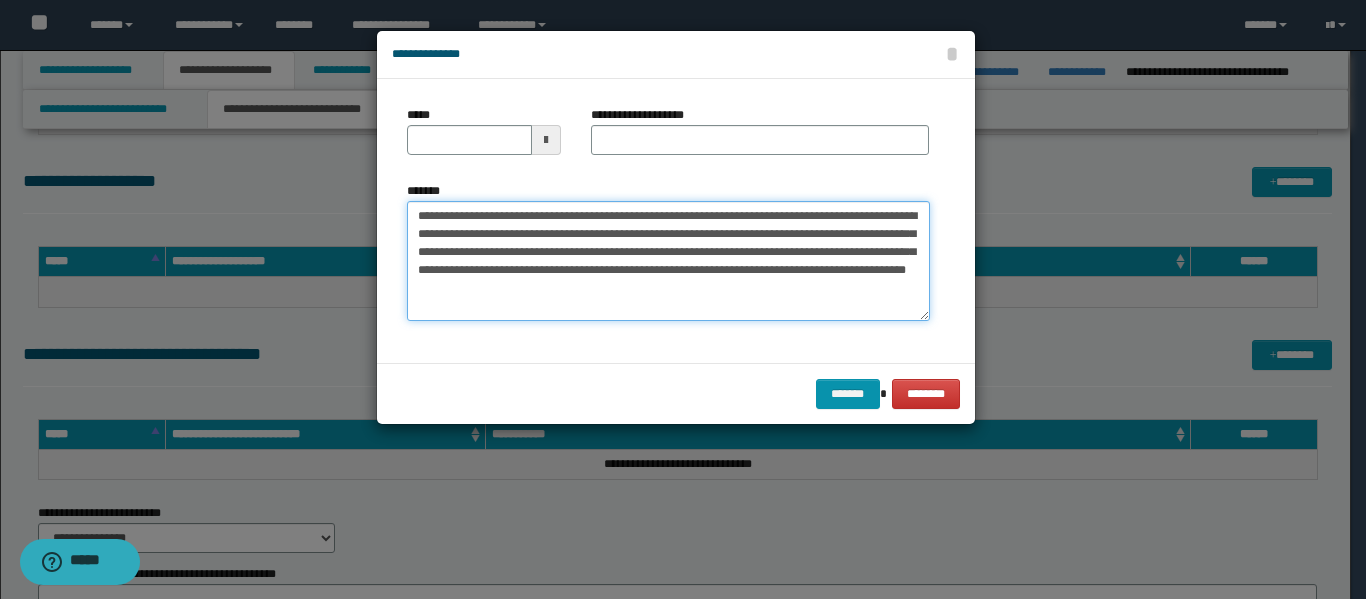 type 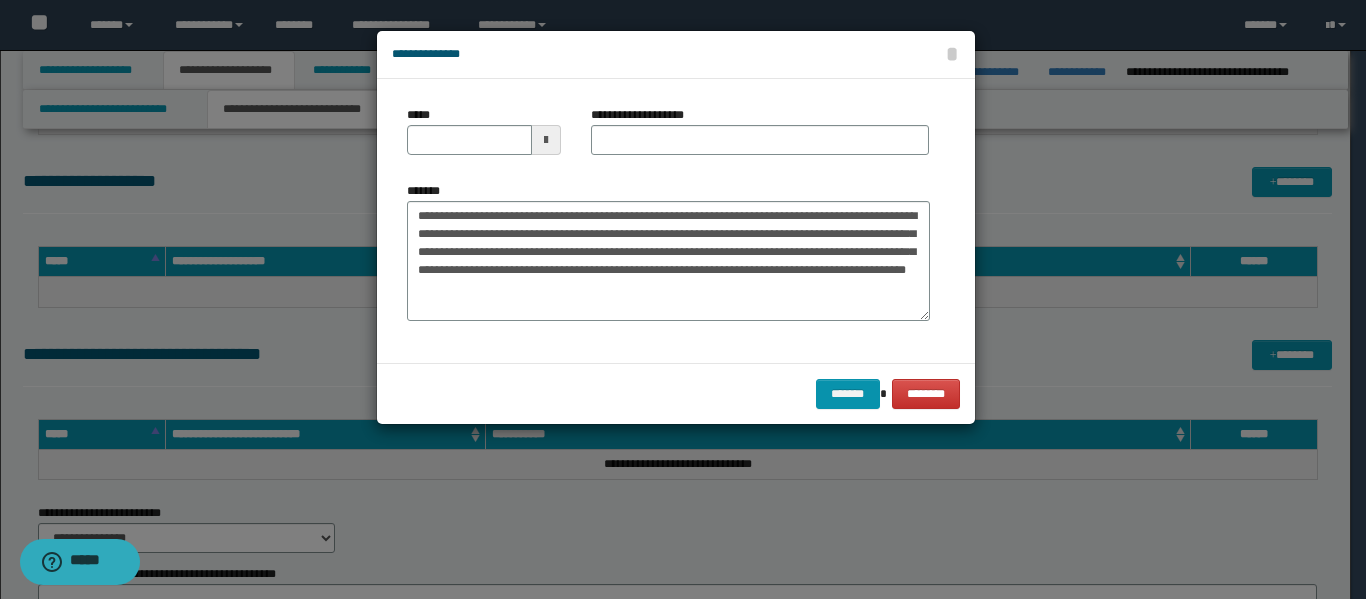 click at bounding box center [546, 140] 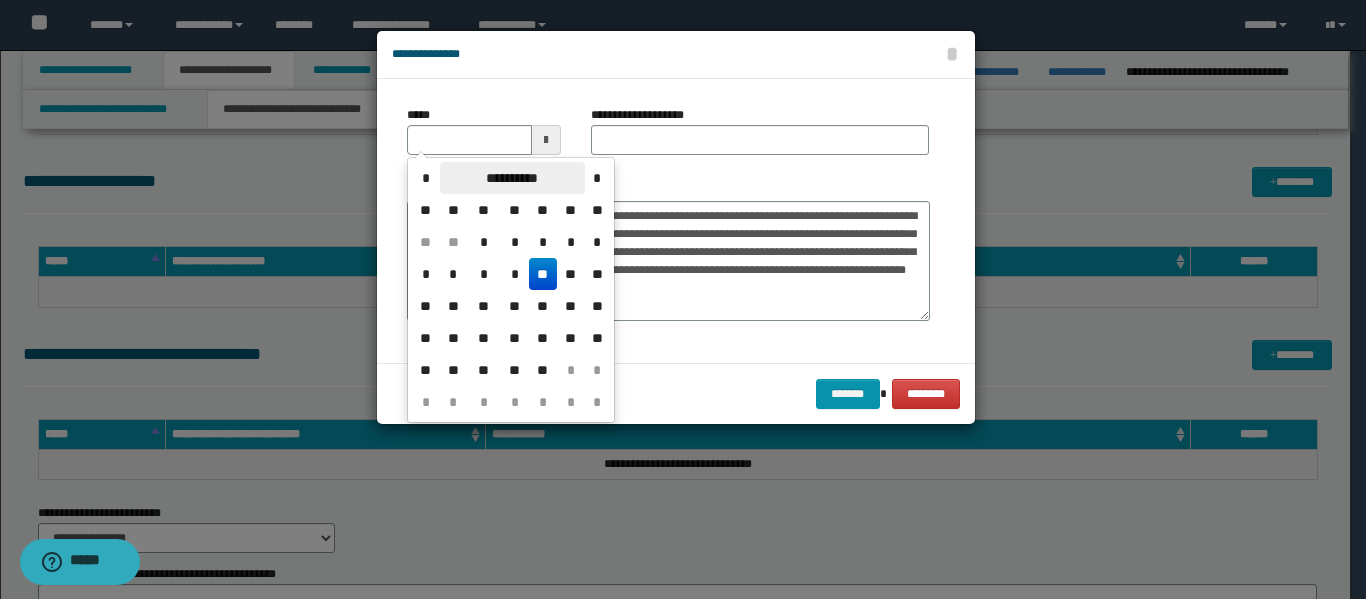 click on "**********" at bounding box center (512, 178) 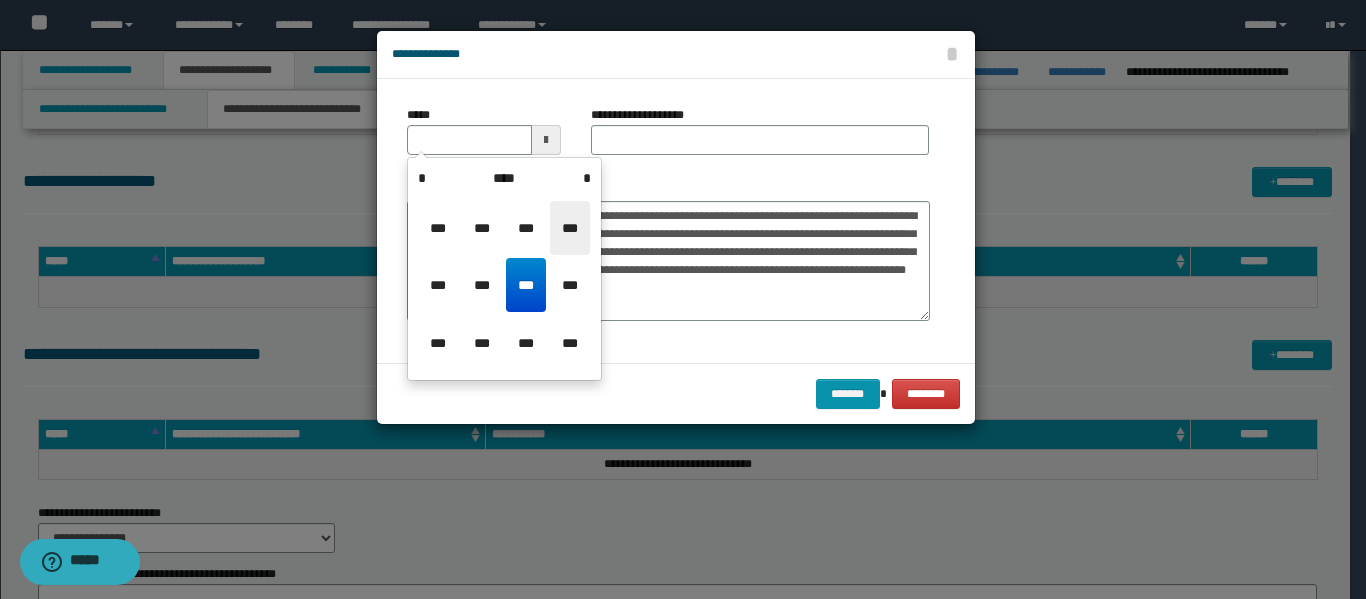 click on "***" at bounding box center [570, 228] 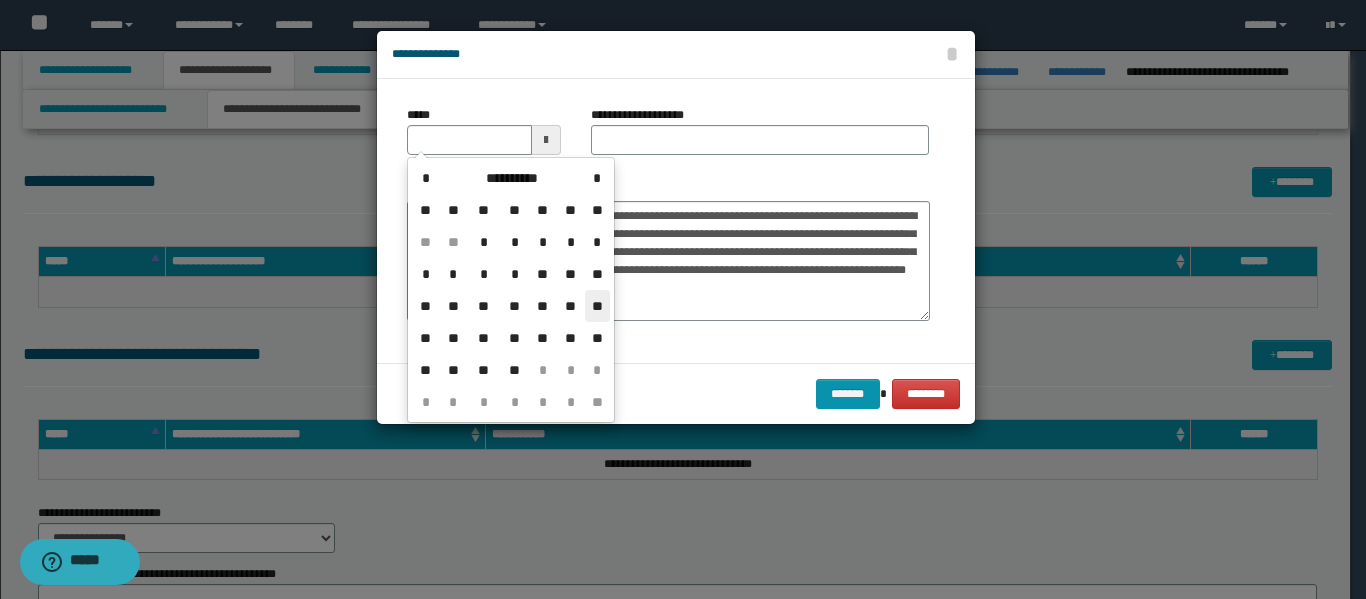 click on "**" at bounding box center (597, 306) 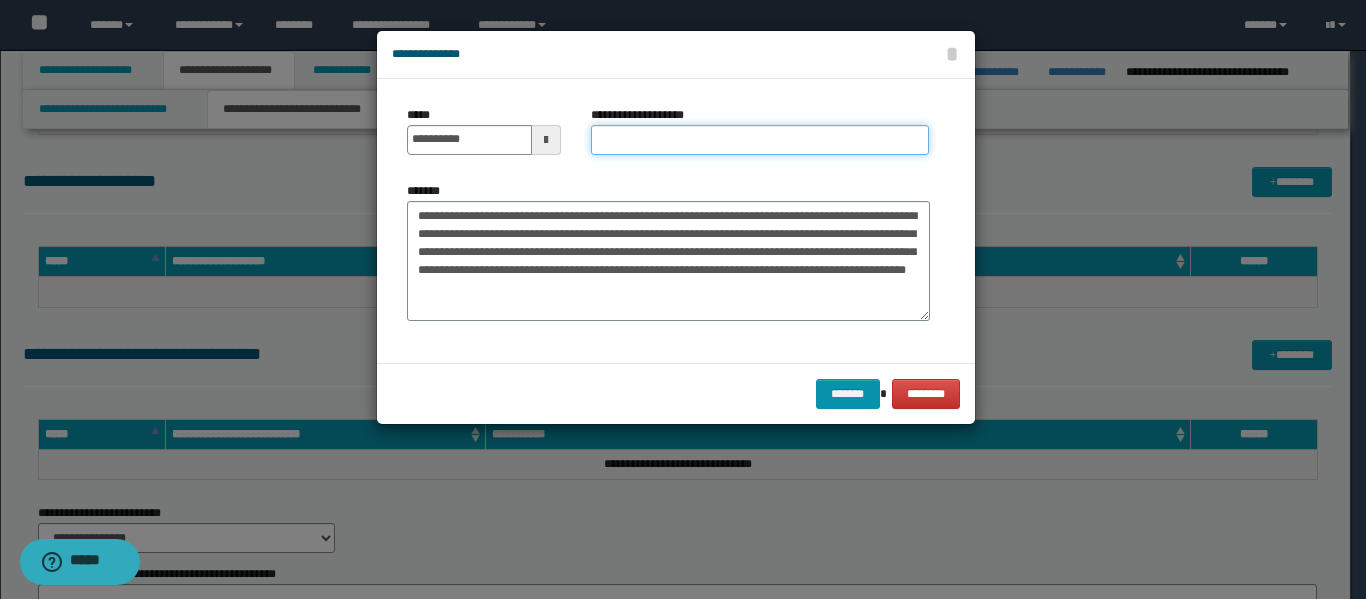 click on "**********" at bounding box center [760, 140] 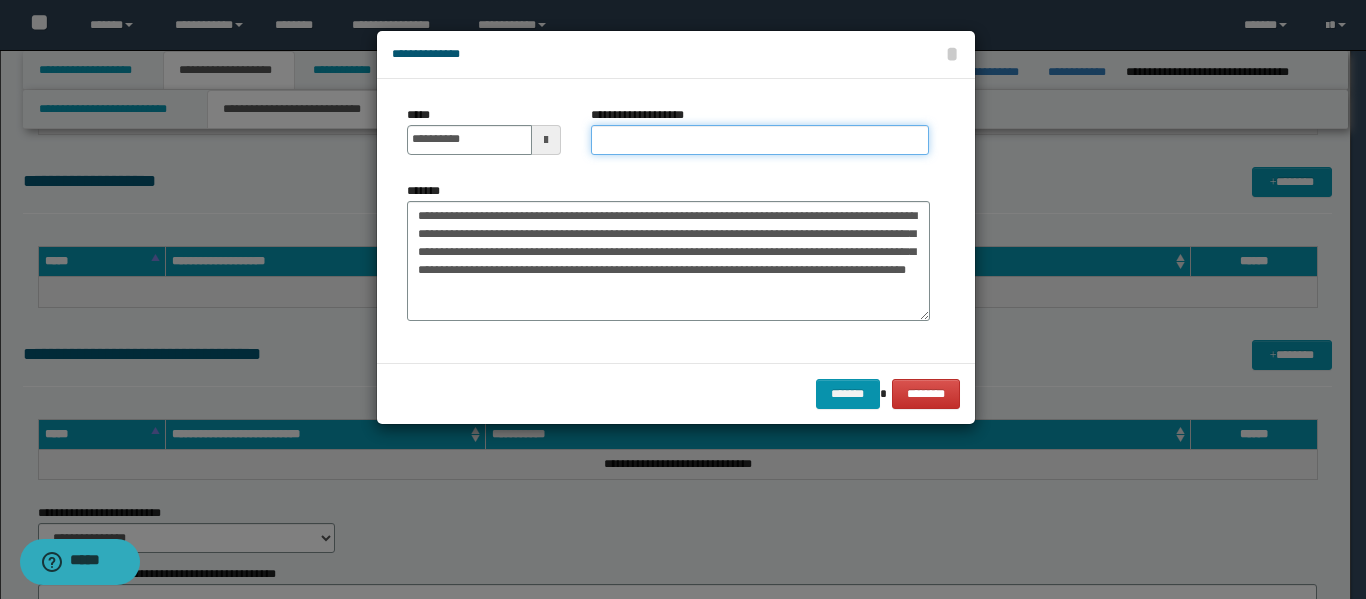 type on "*****" 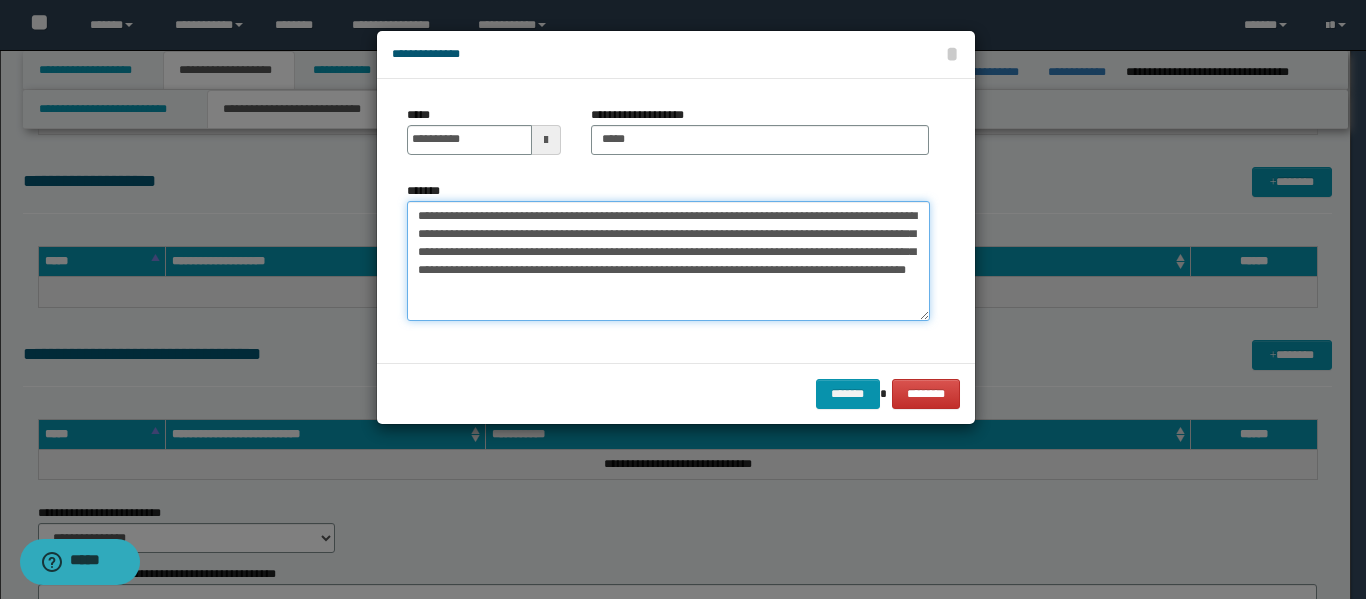 click on "**********" at bounding box center (668, 261) 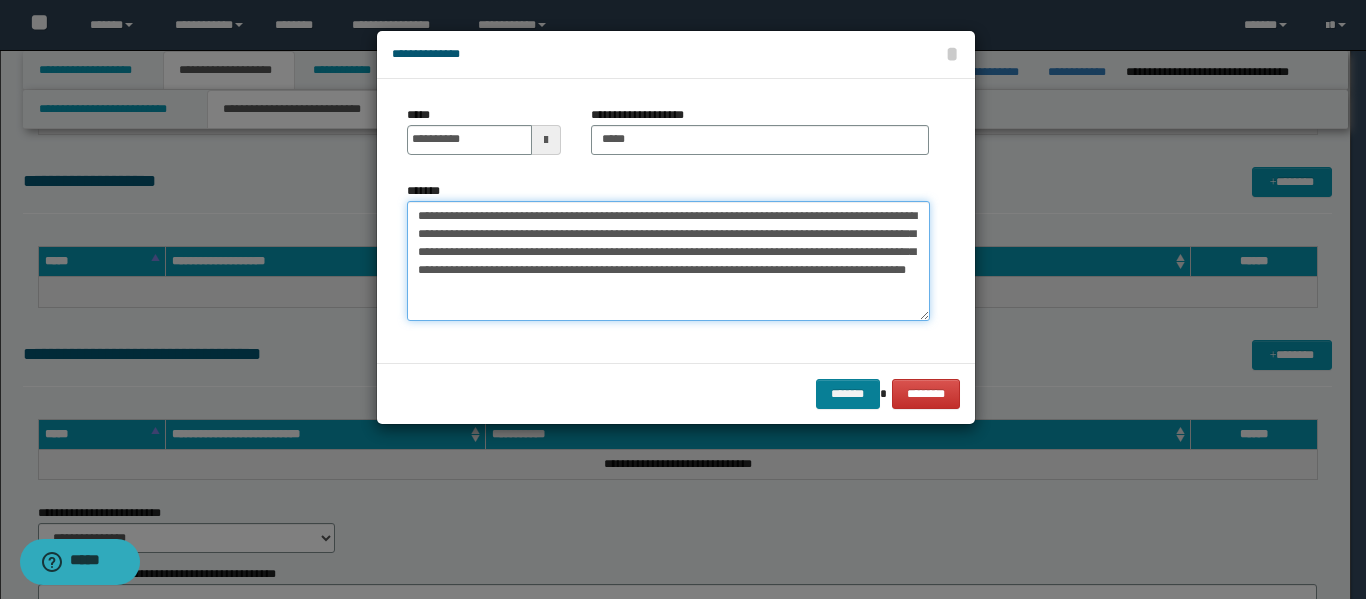 type on "**********" 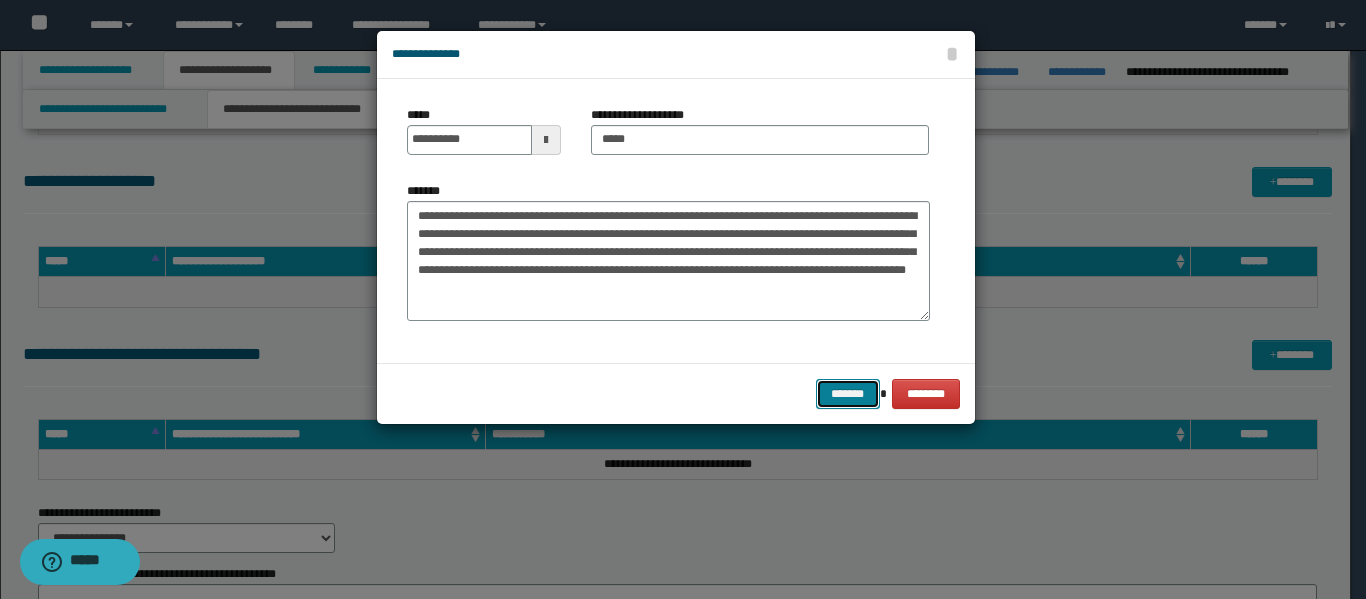 click on "*******" at bounding box center (848, 394) 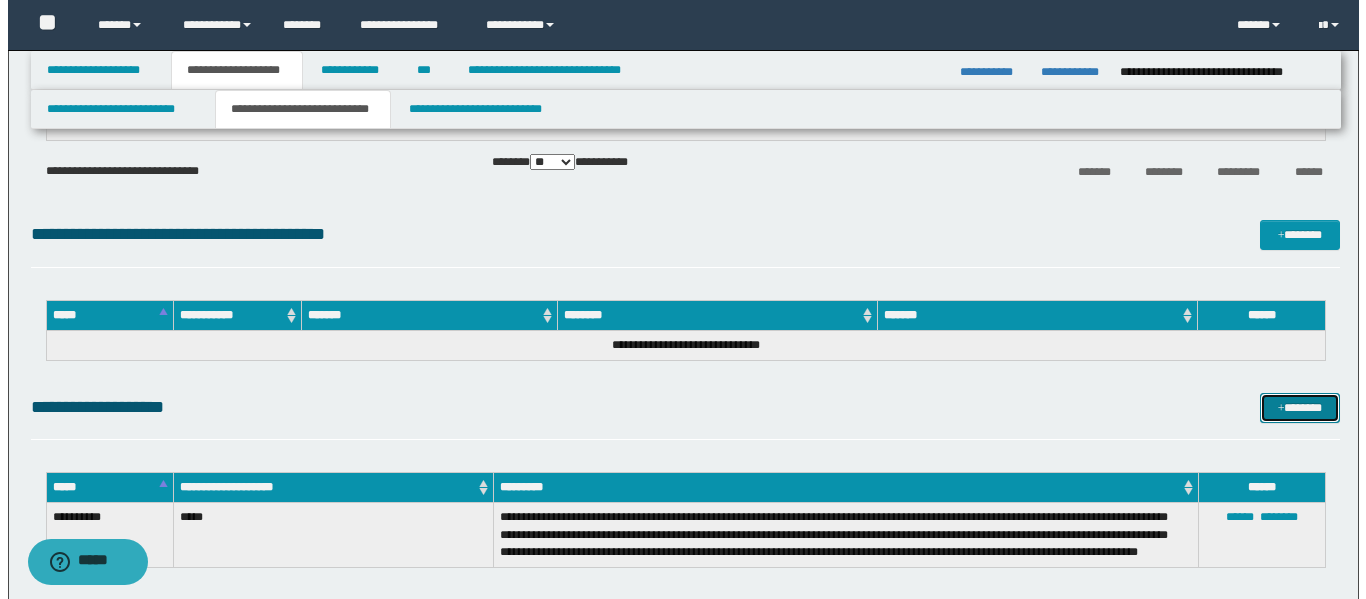 scroll, scrollTop: 0, scrollLeft: 0, axis: both 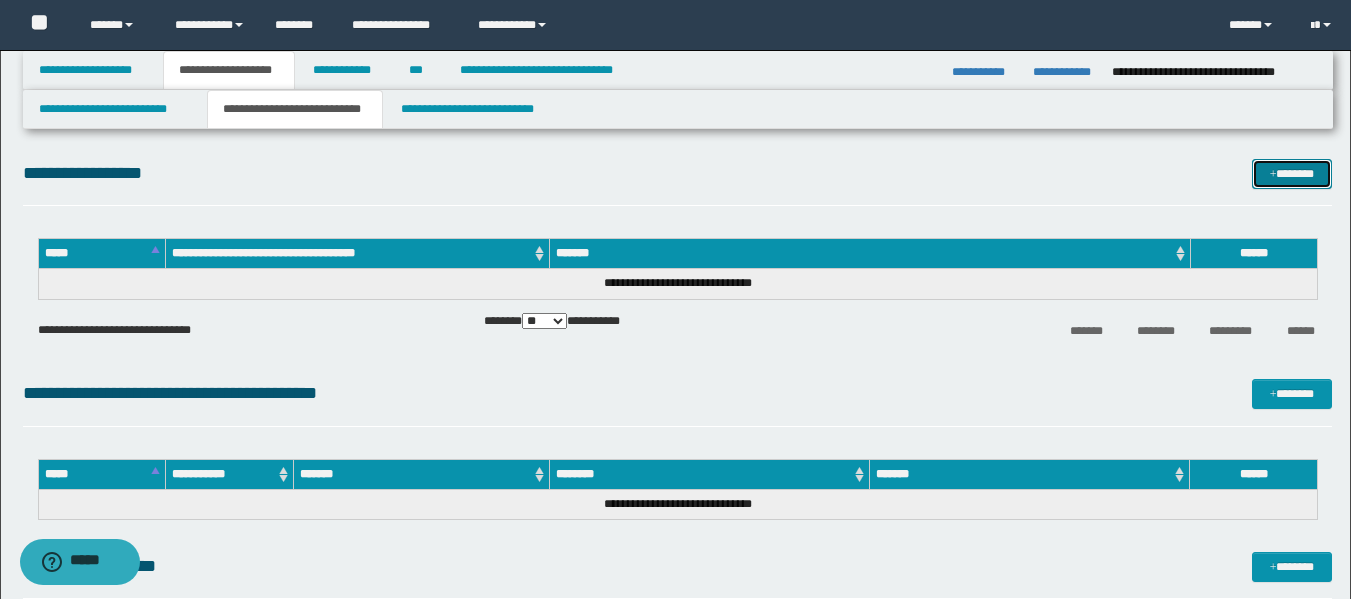 click on "*******" at bounding box center (1292, 174) 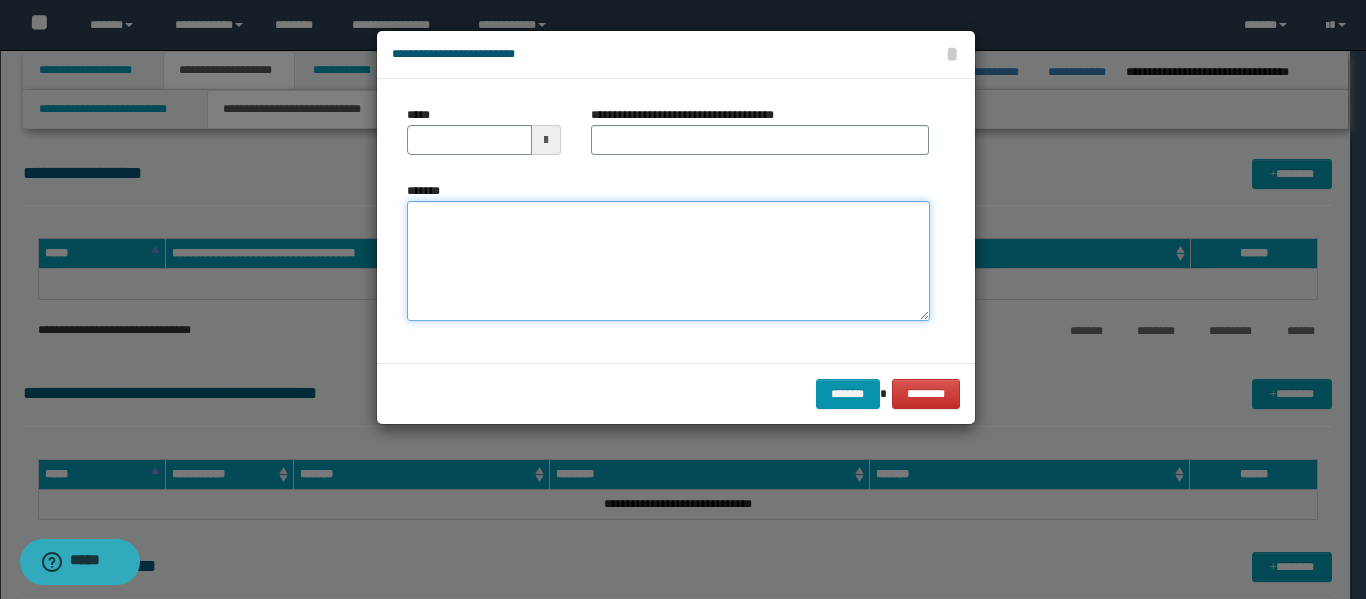 click on "*******" at bounding box center (668, 261) 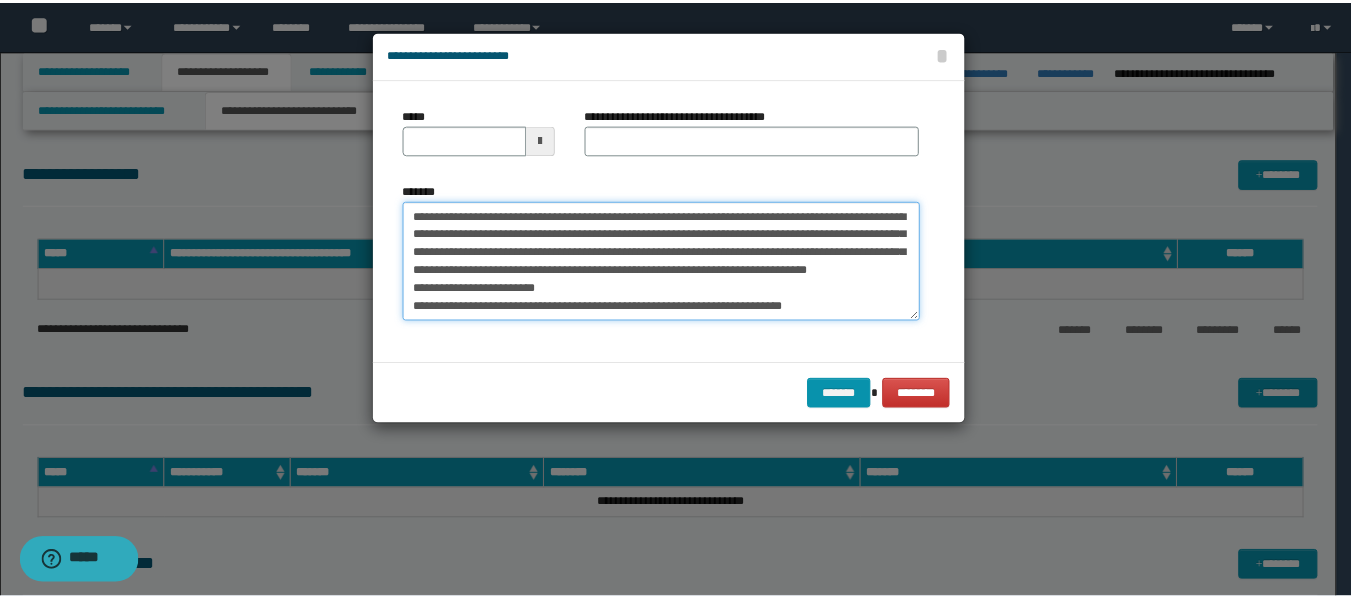 scroll, scrollTop: 12, scrollLeft: 0, axis: vertical 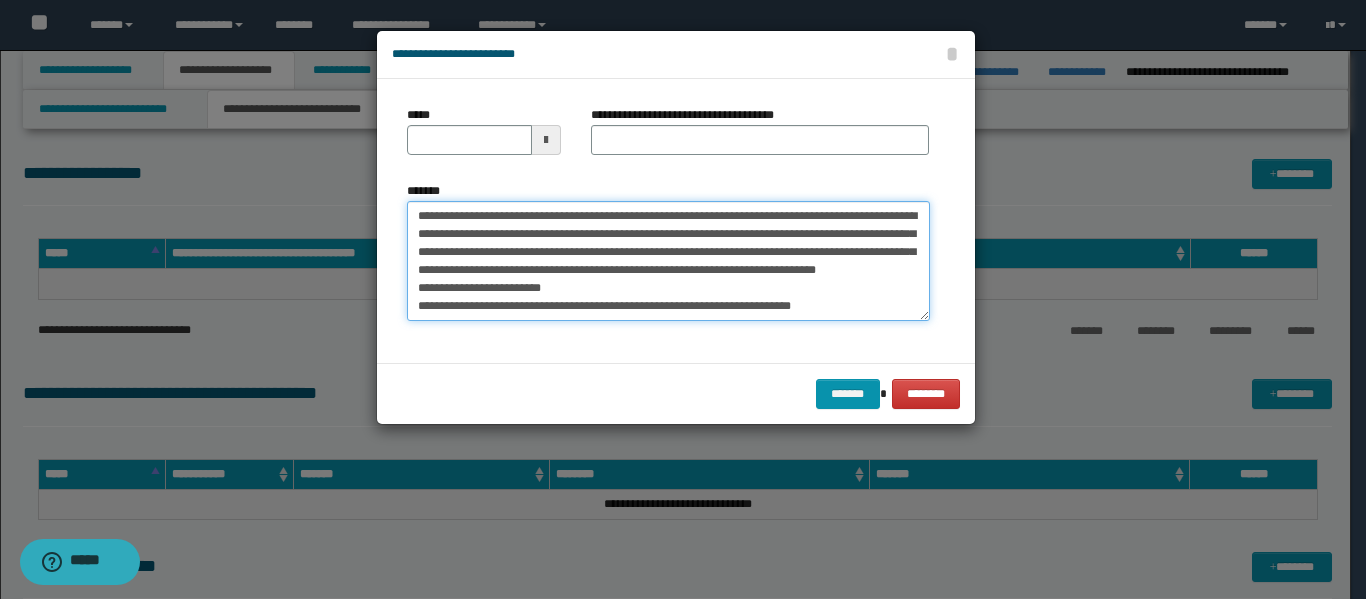 type on "**********" 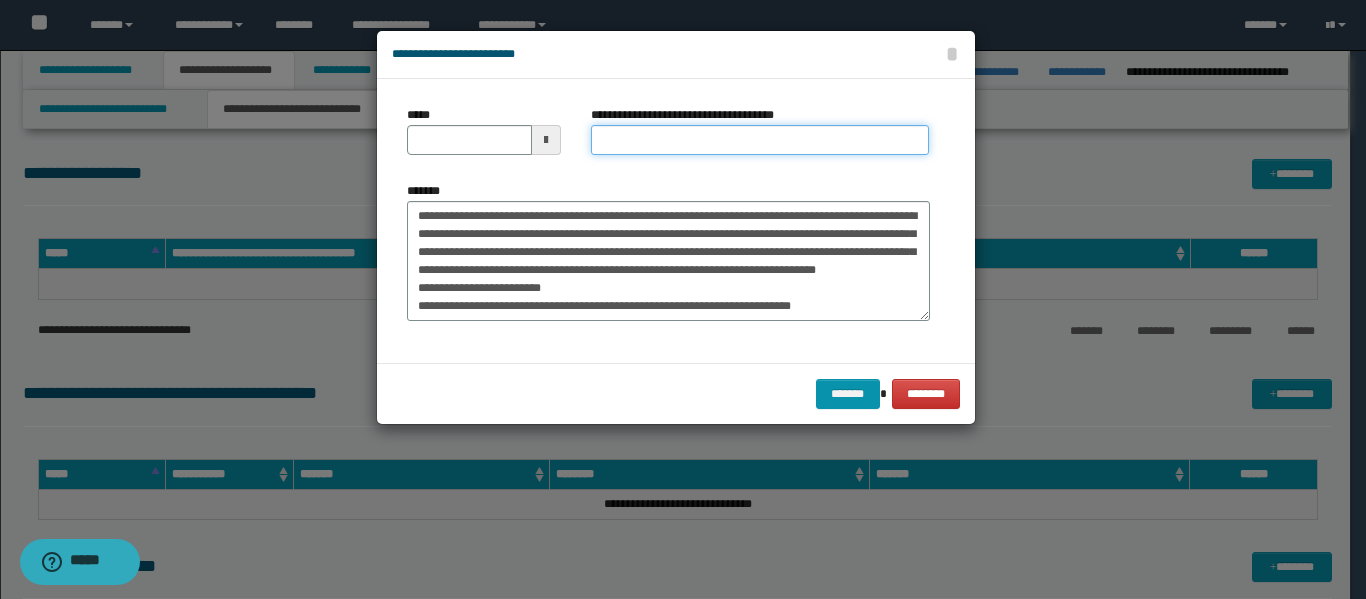 click on "**********" at bounding box center [760, 140] 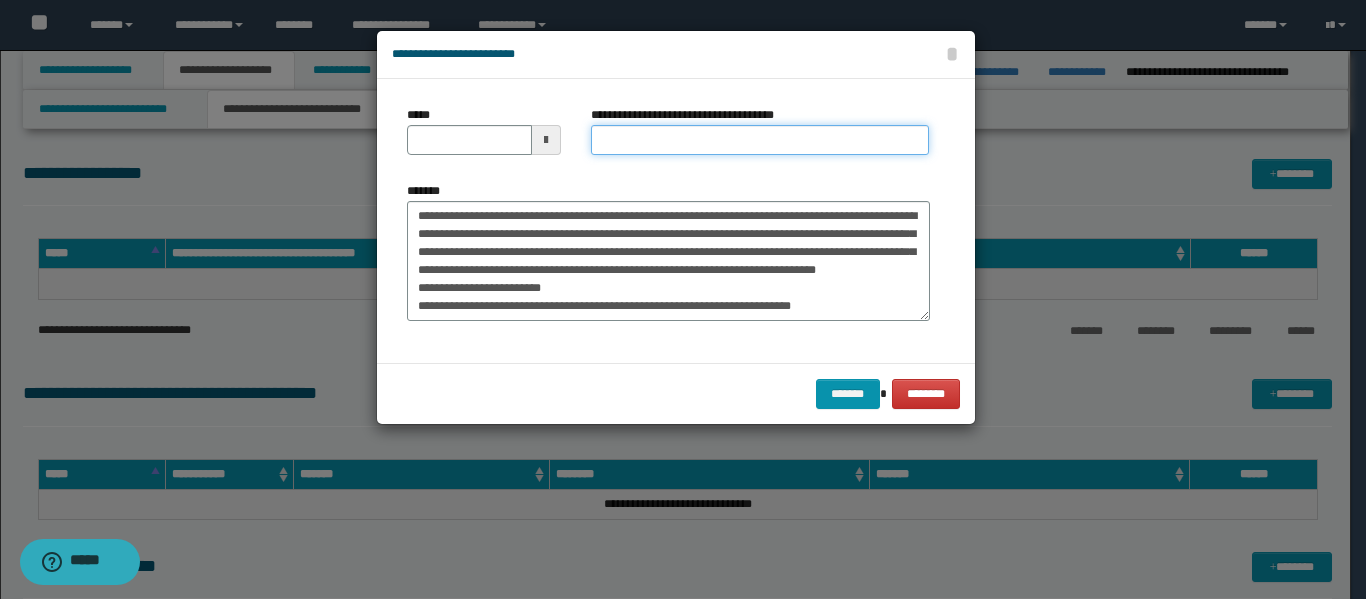 type on "**********" 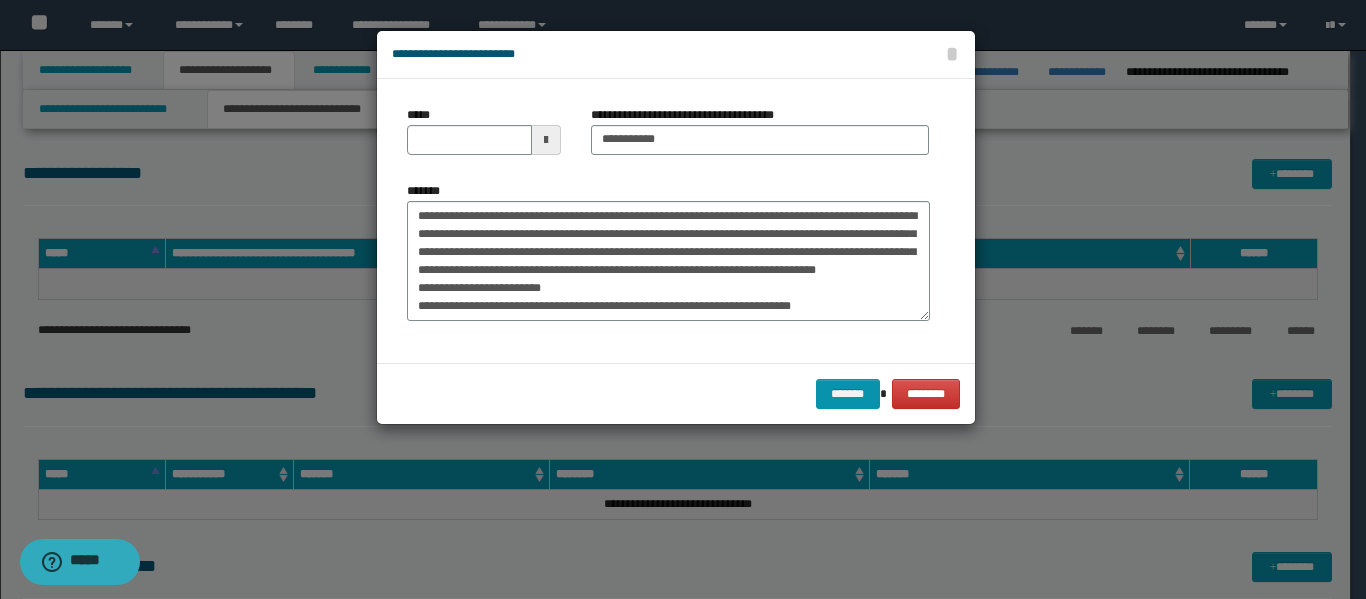 click at bounding box center [546, 140] 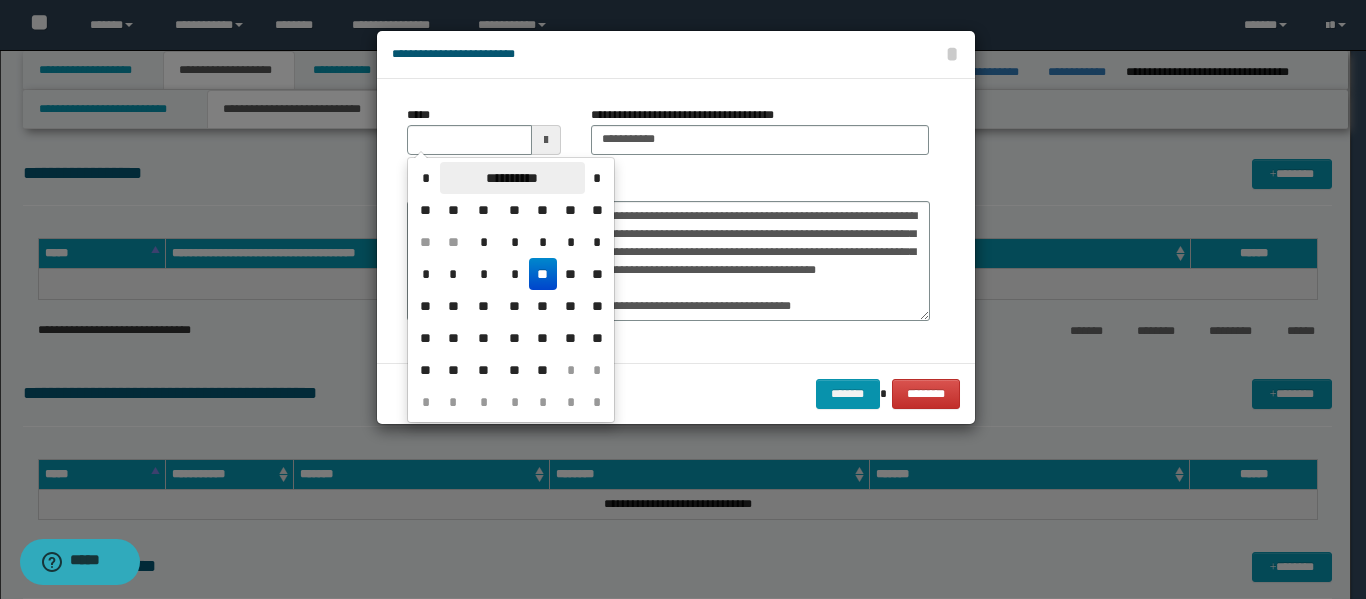 click on "**********" at bounding box center [512, 178] 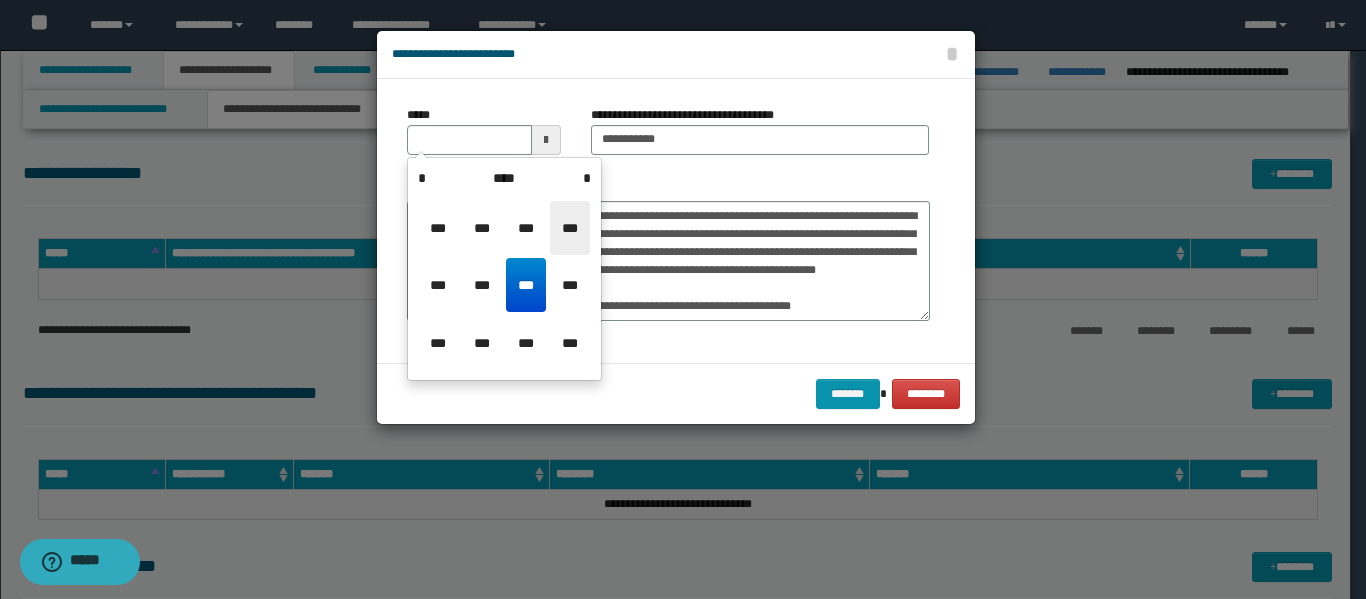 click on "***" at bounding box center [570, 228] 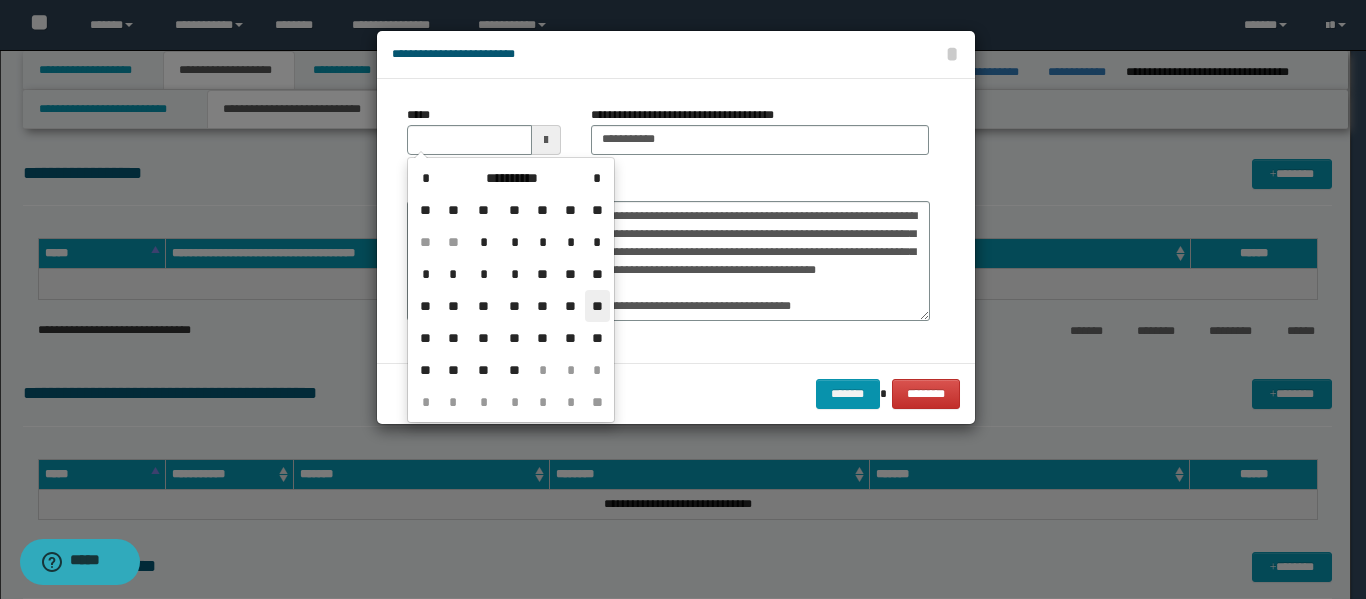 click on "**" at bounding box center [597, 306] 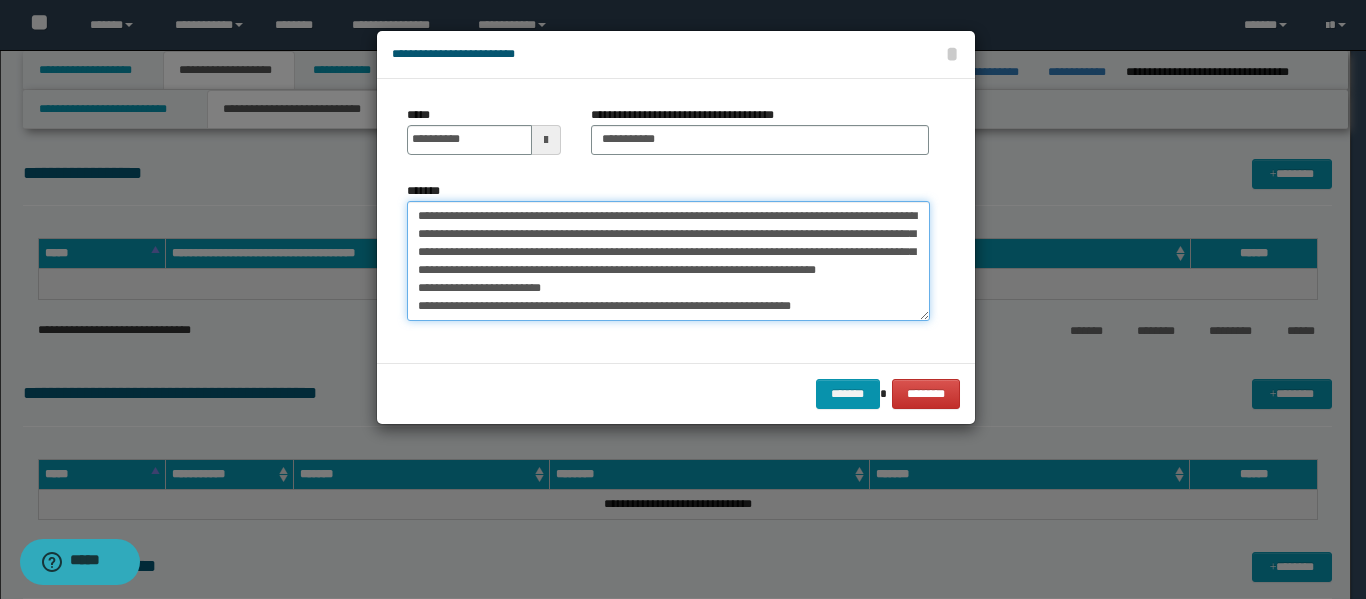 click on "**********" at bounding box center [668, 261] 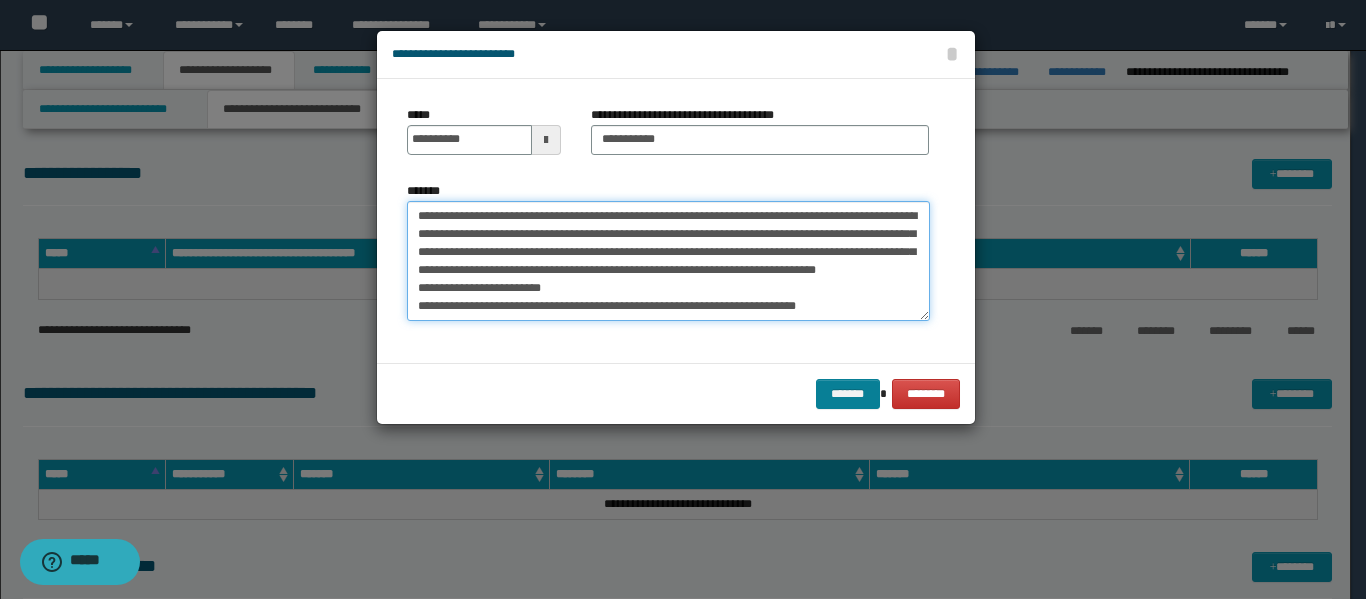 type on "**********" 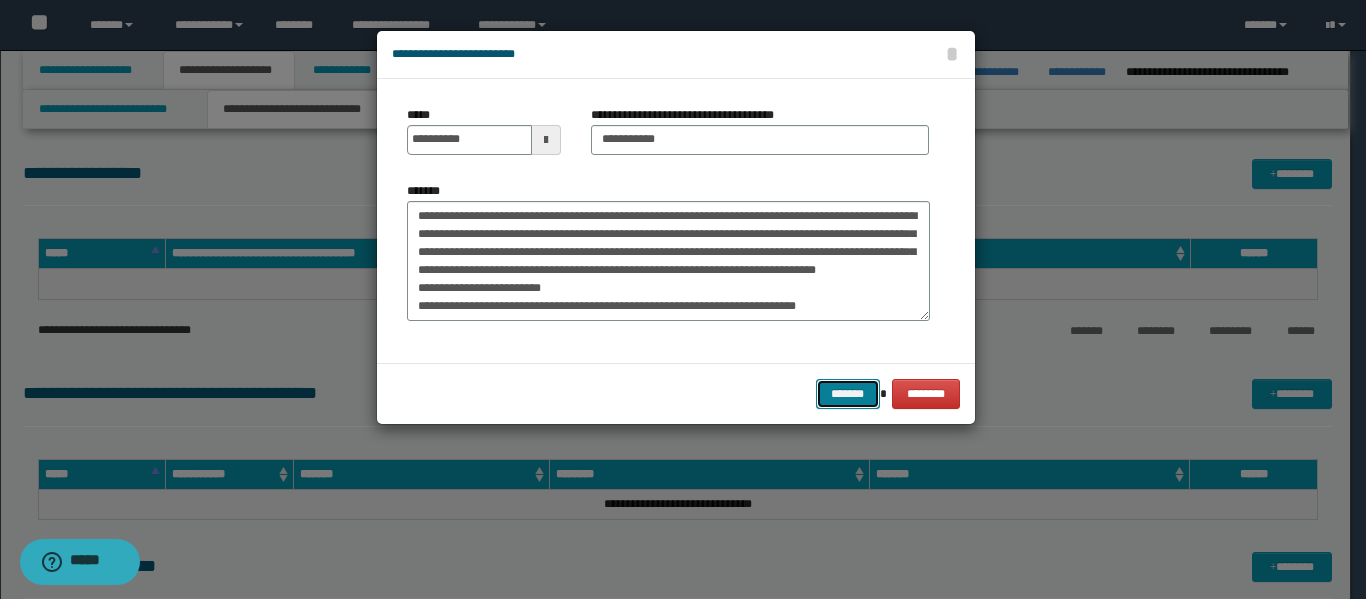 click on "*******" at bounding box center (848, 394) 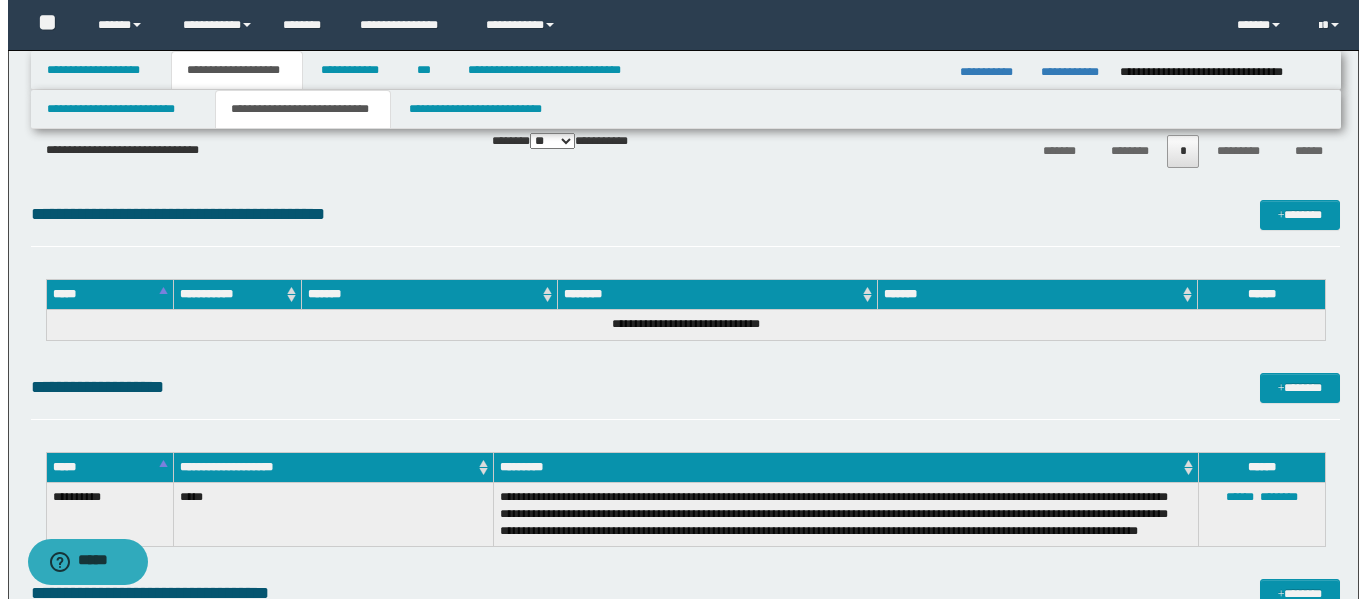 scroll, scrollTop: 245, scrollLeft: 0, axis: vertical 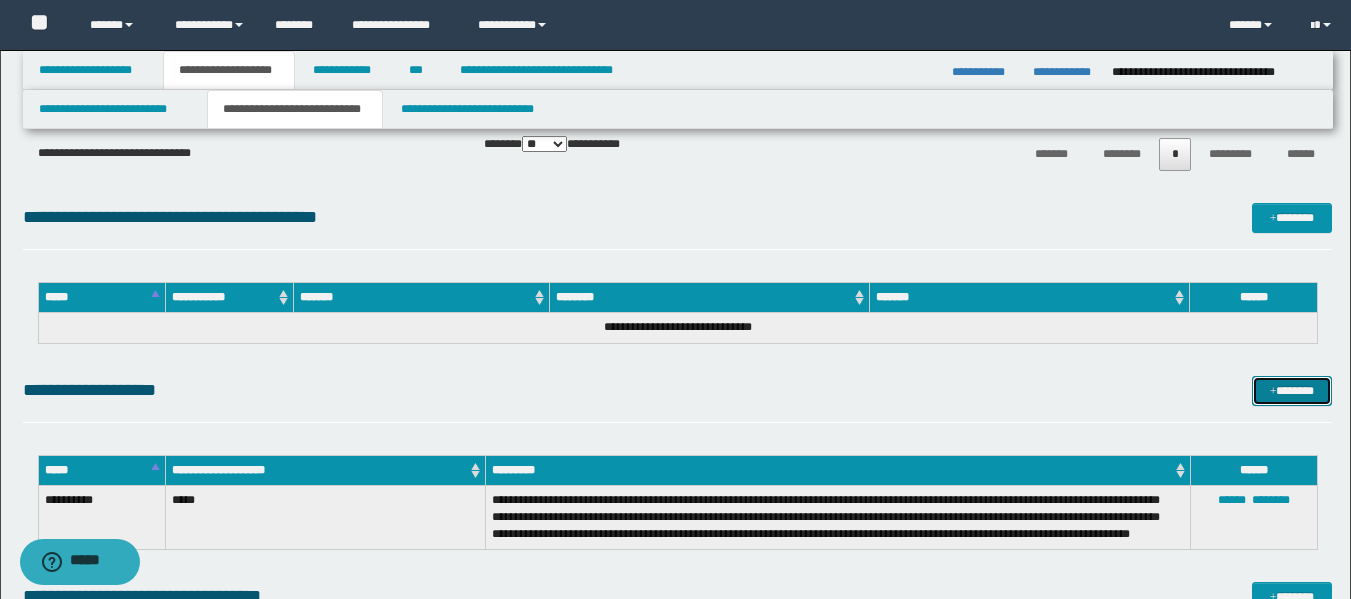 click on "*******" at bounding box center (1292, 391) 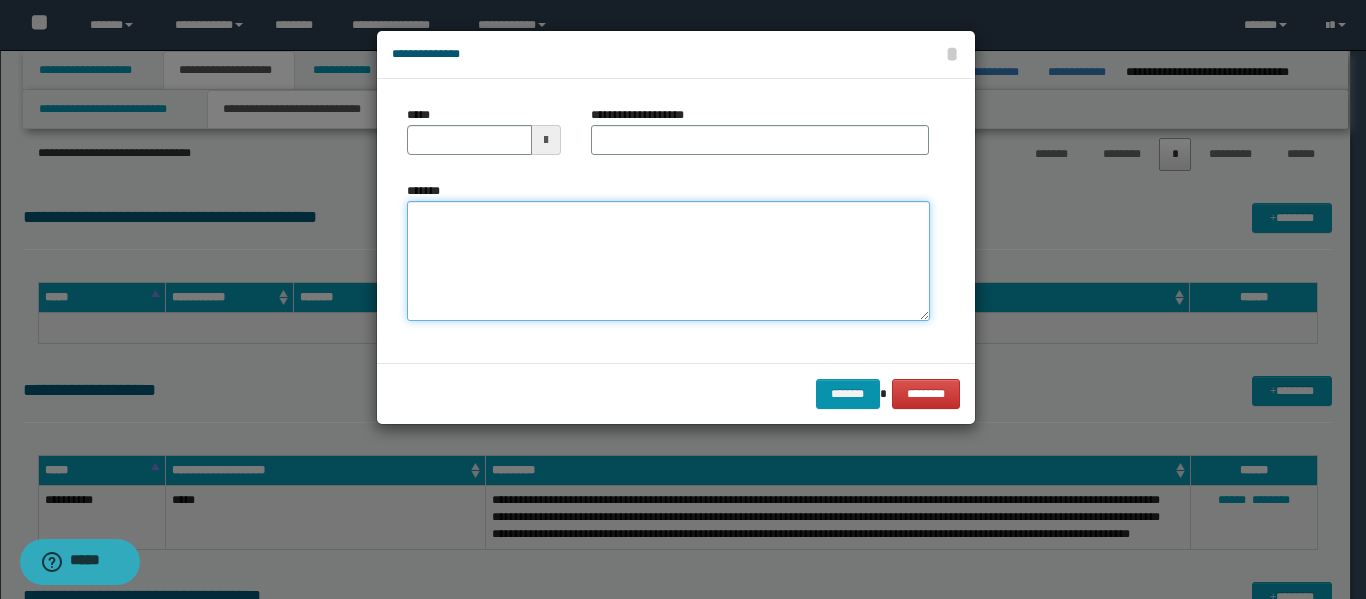 click on "*******" at bounding box center [668, 261] 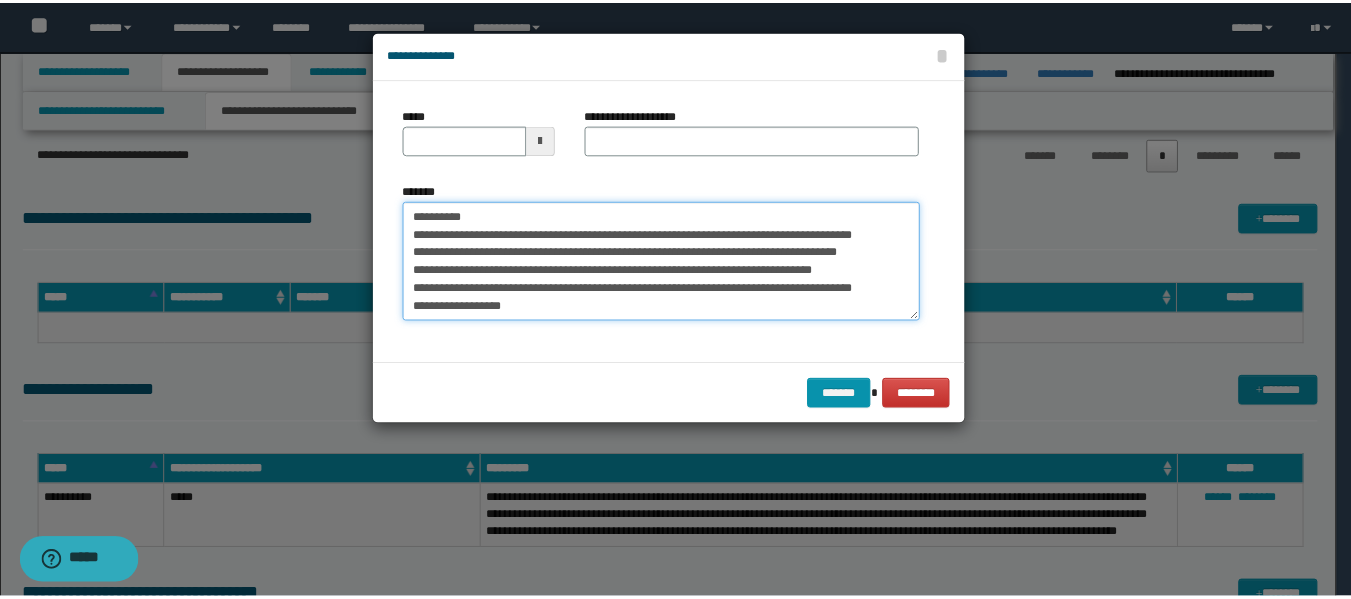 scroll, scrollTop: 282, scrollLeft: 0, axis: vertical 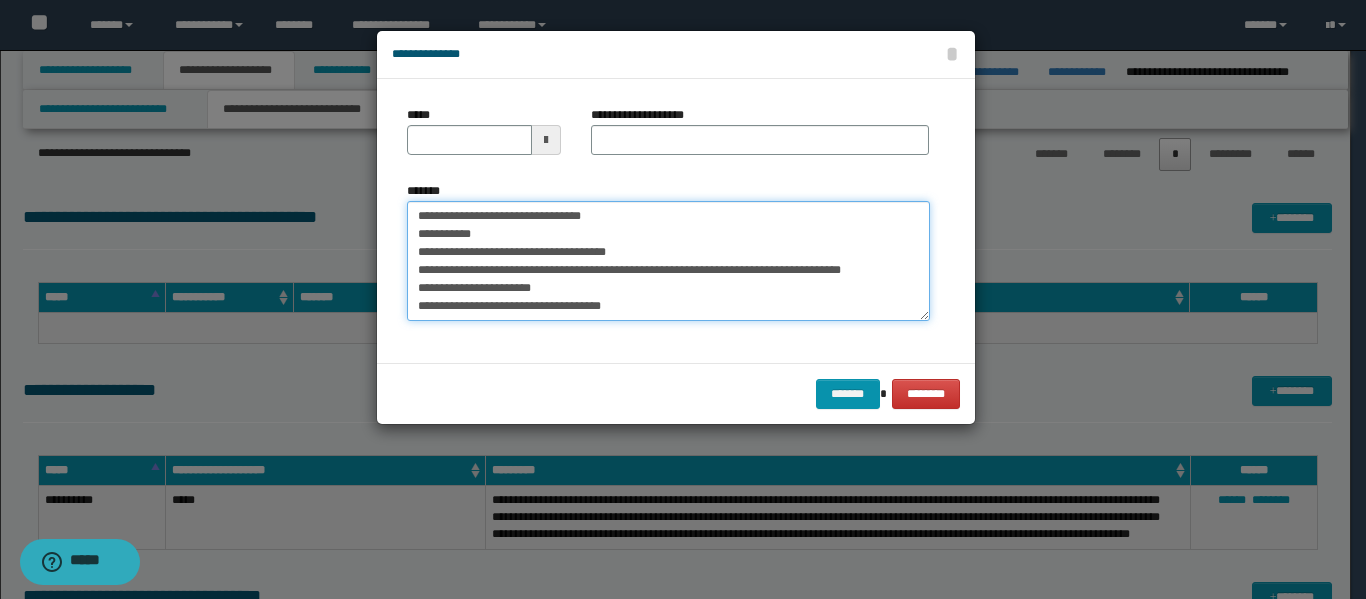 type on "**********" 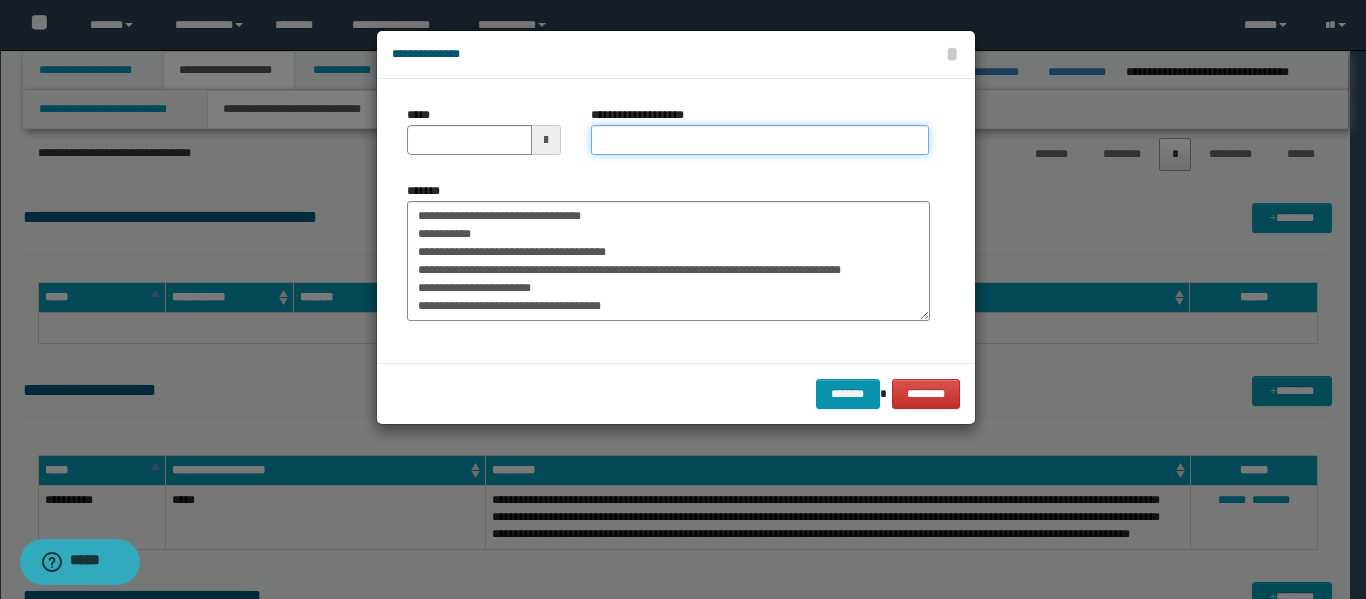 click on "**********" at bounding box center (760, 140) 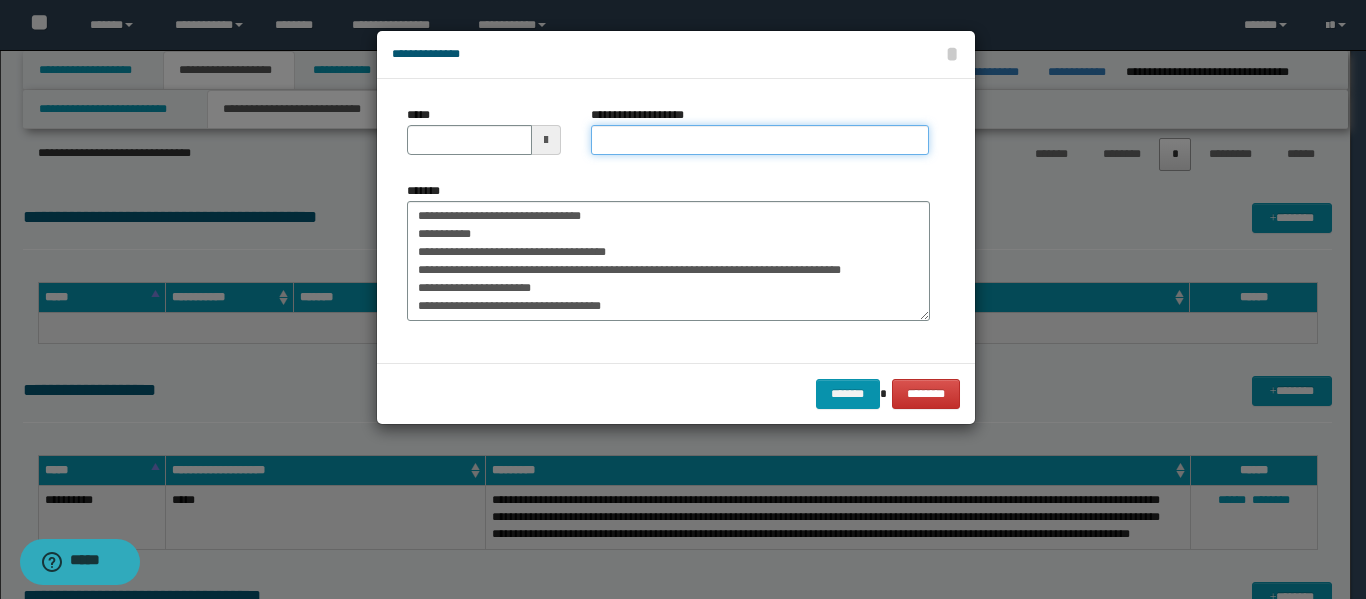type on "**********" 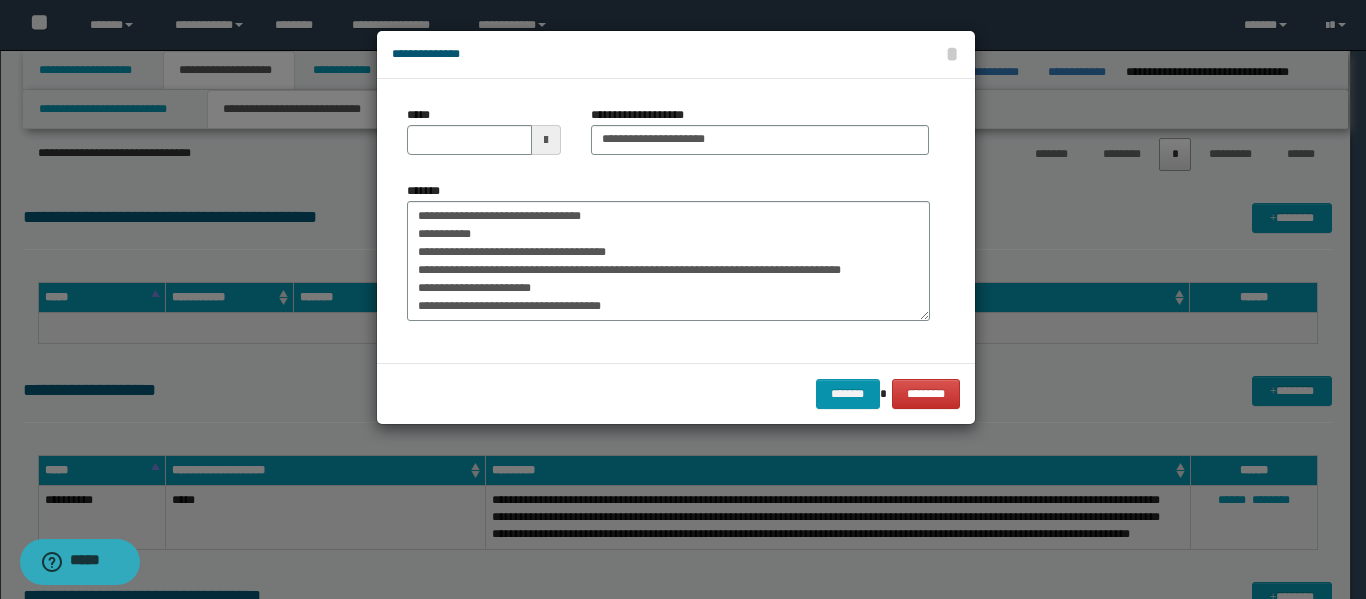click at bounding box center [546, 140] 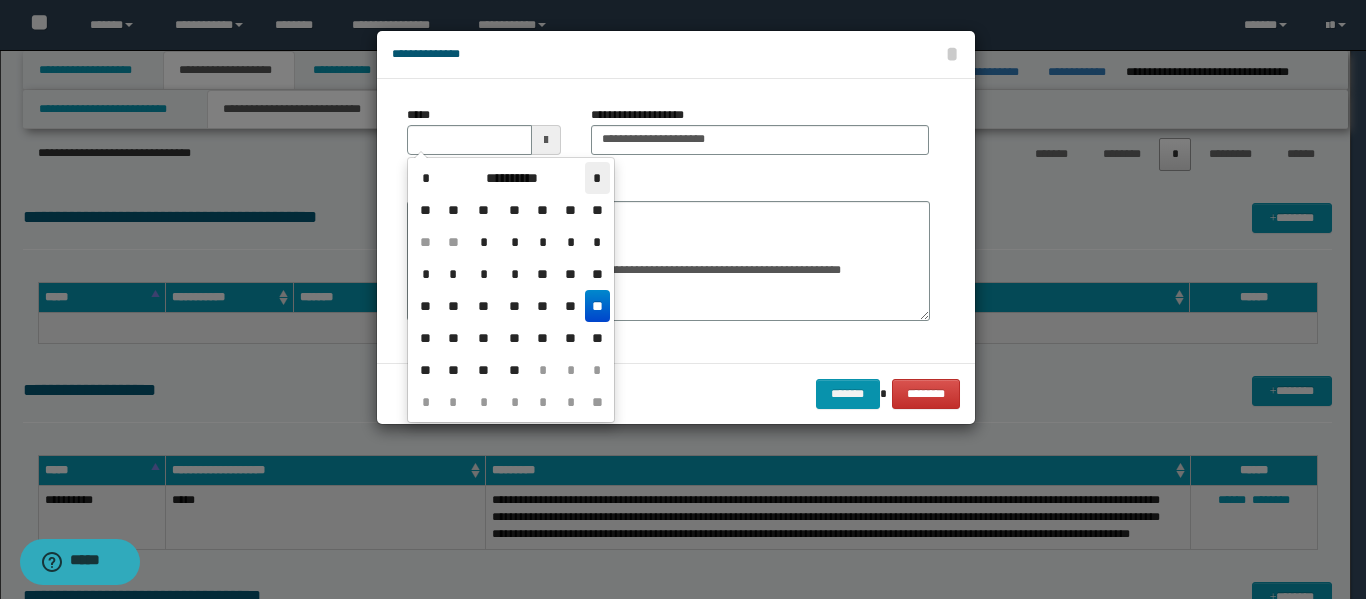click on "*" at bounding box center [597, 178] 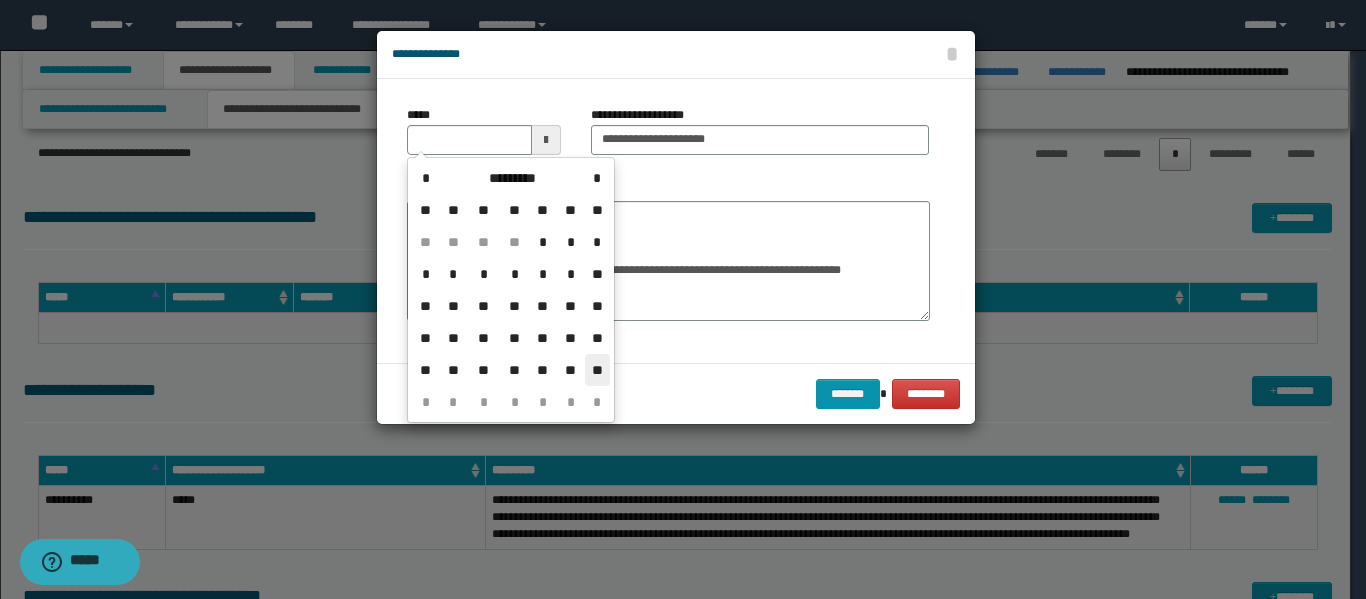 click on "**" at bounding box center (597, 370) 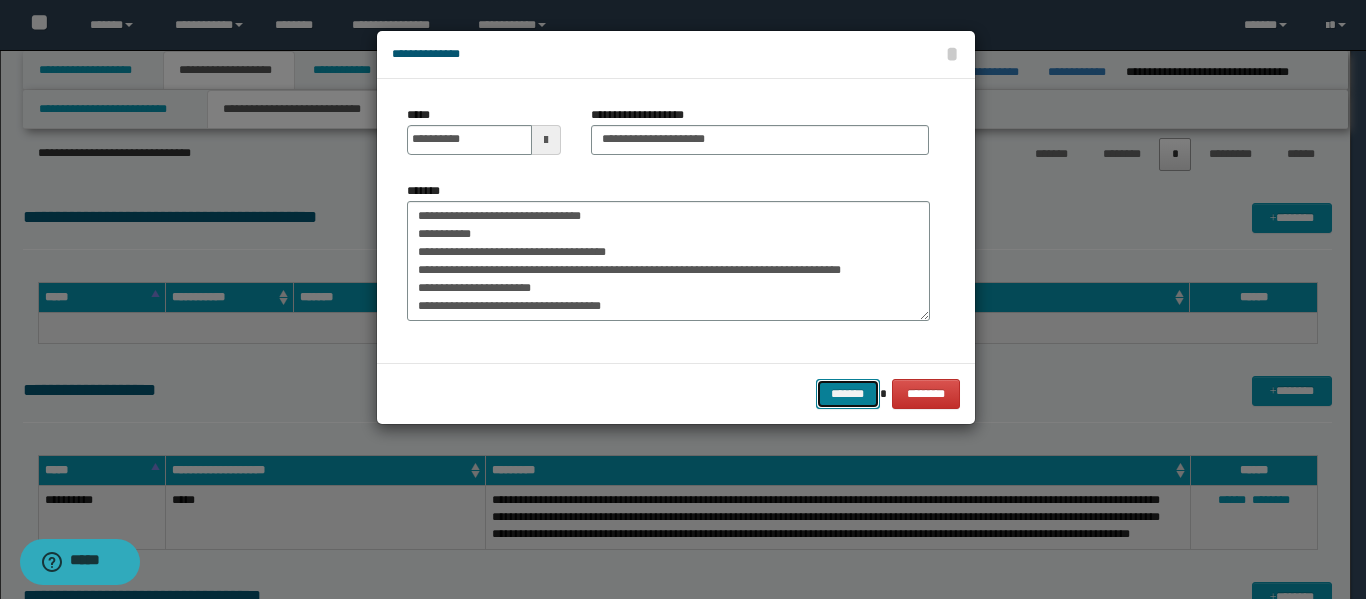 click on "*******" at bounding box center [848, 394] 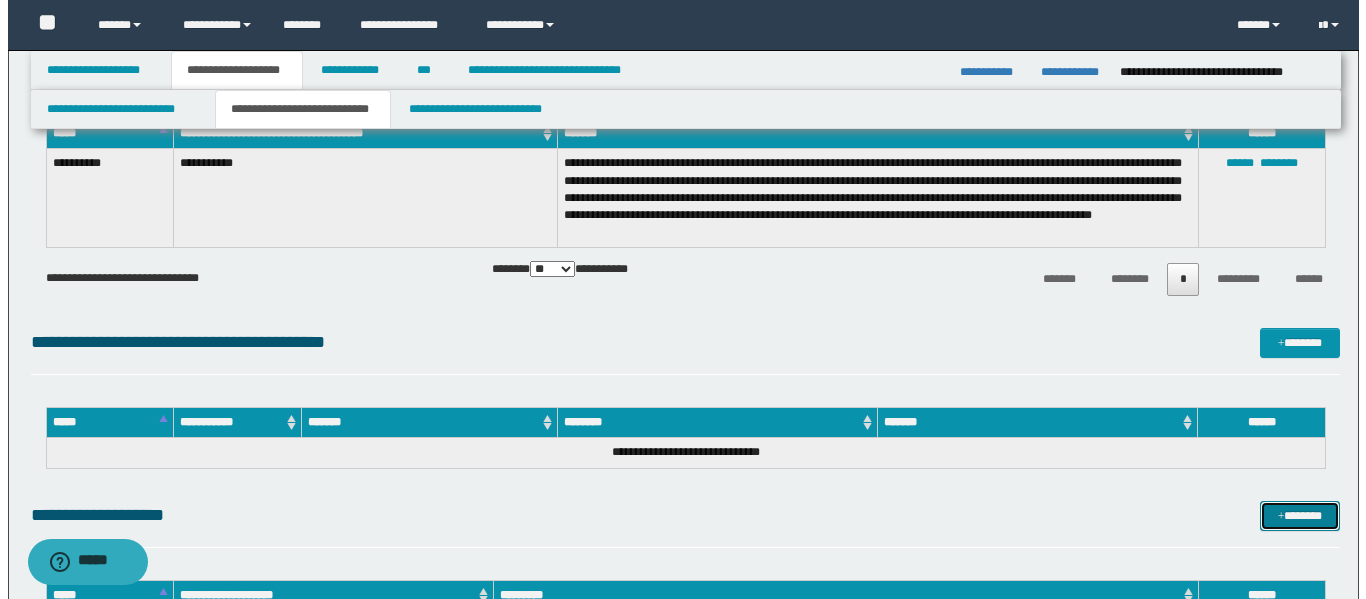 scroll, scrollTop: 0, scrollLeft: 0, axis: both 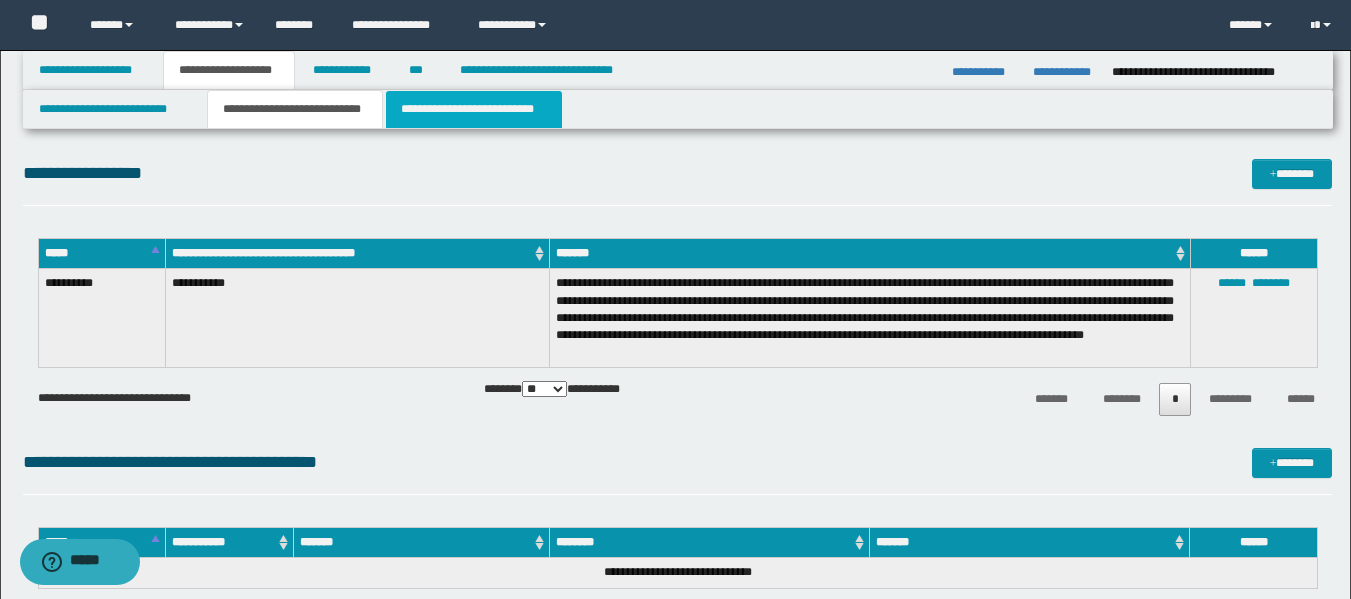 click on "**********" at bounding box center (474, 109) 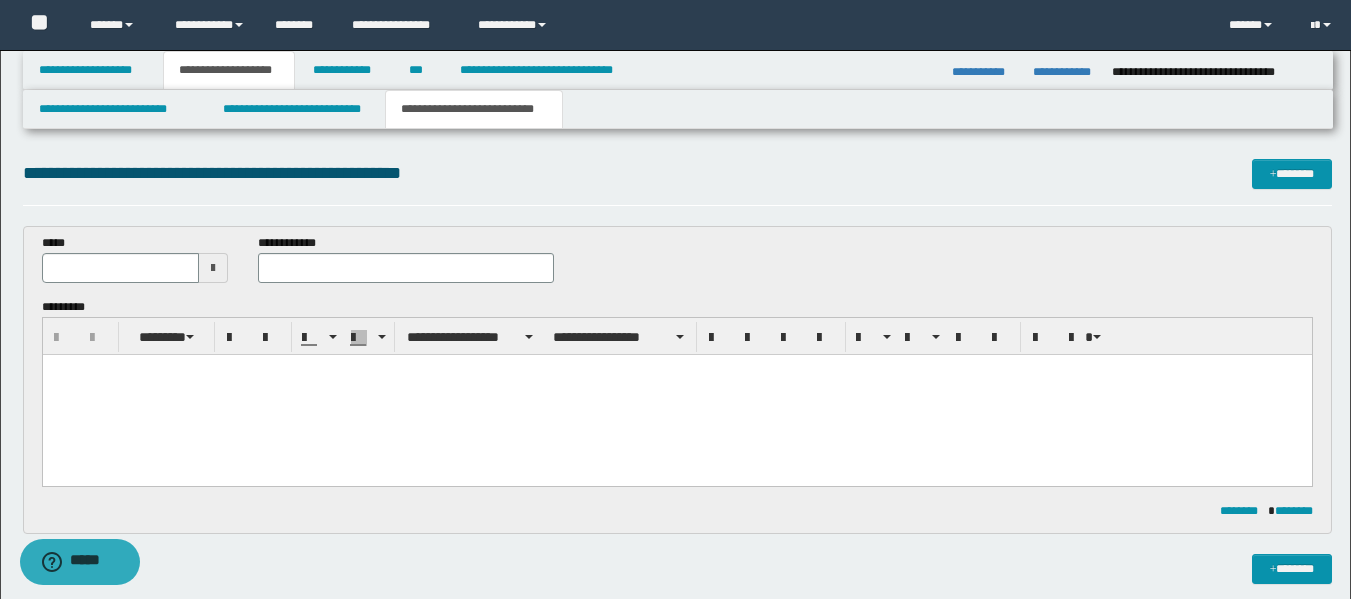 scroll, scrollTop: 0, scrollLeft: 0, axis: both 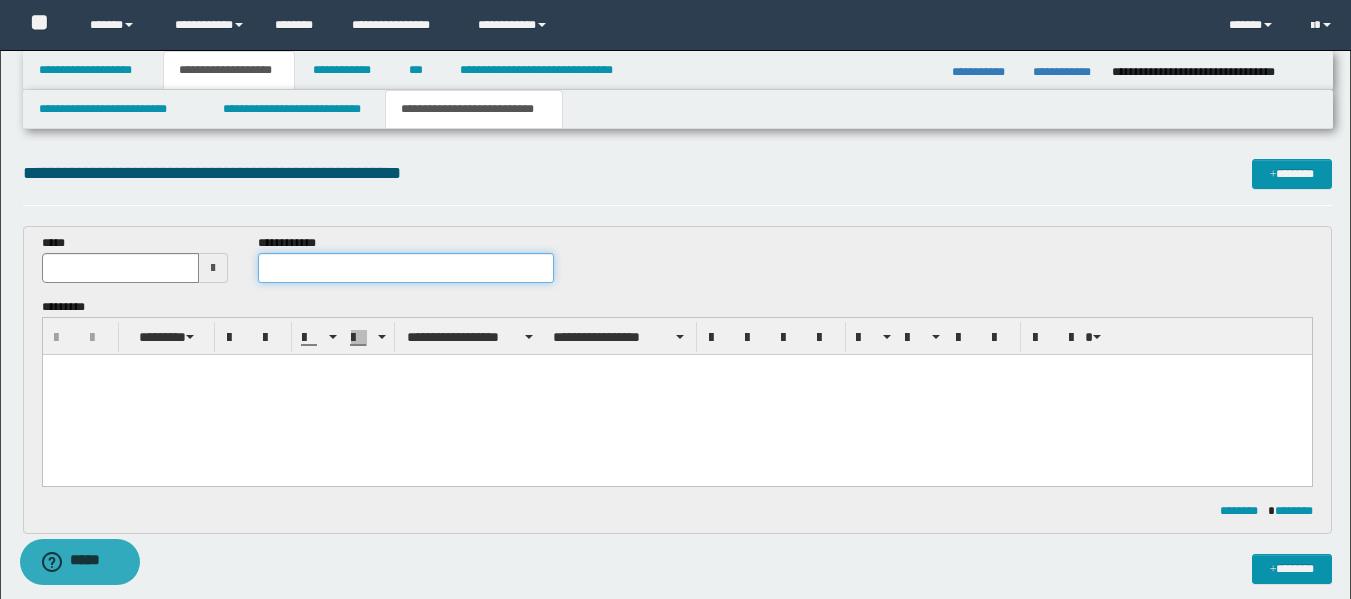 click at bounding box center (405, 268) 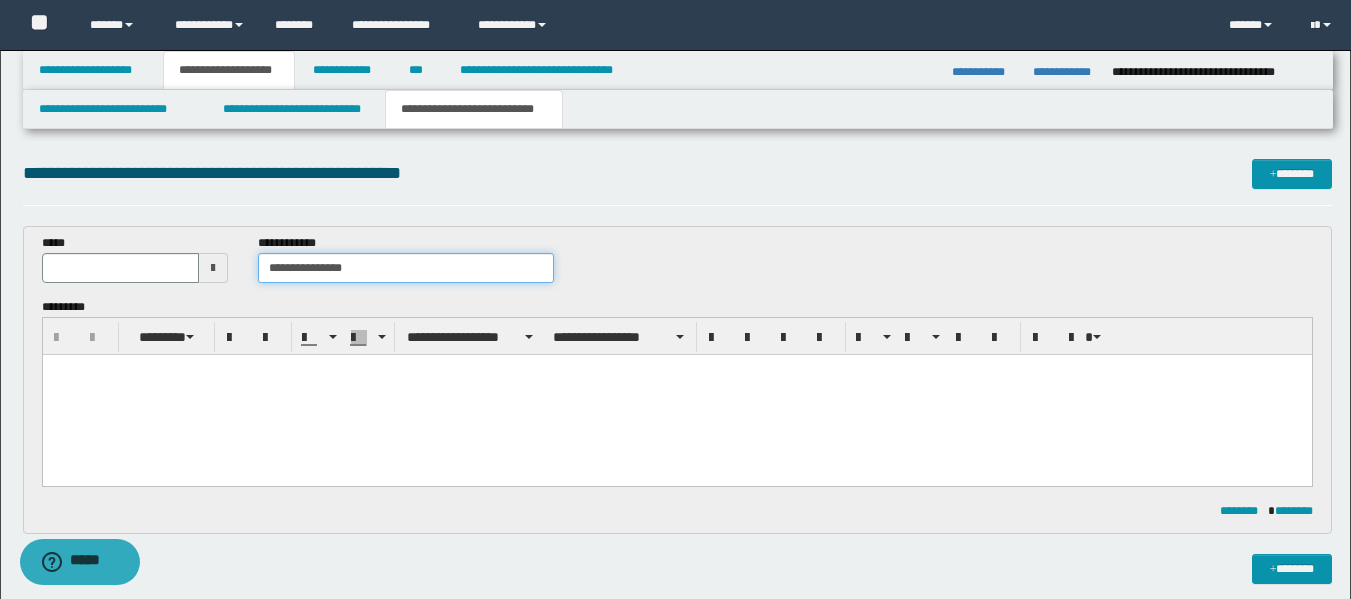 type on "**********" 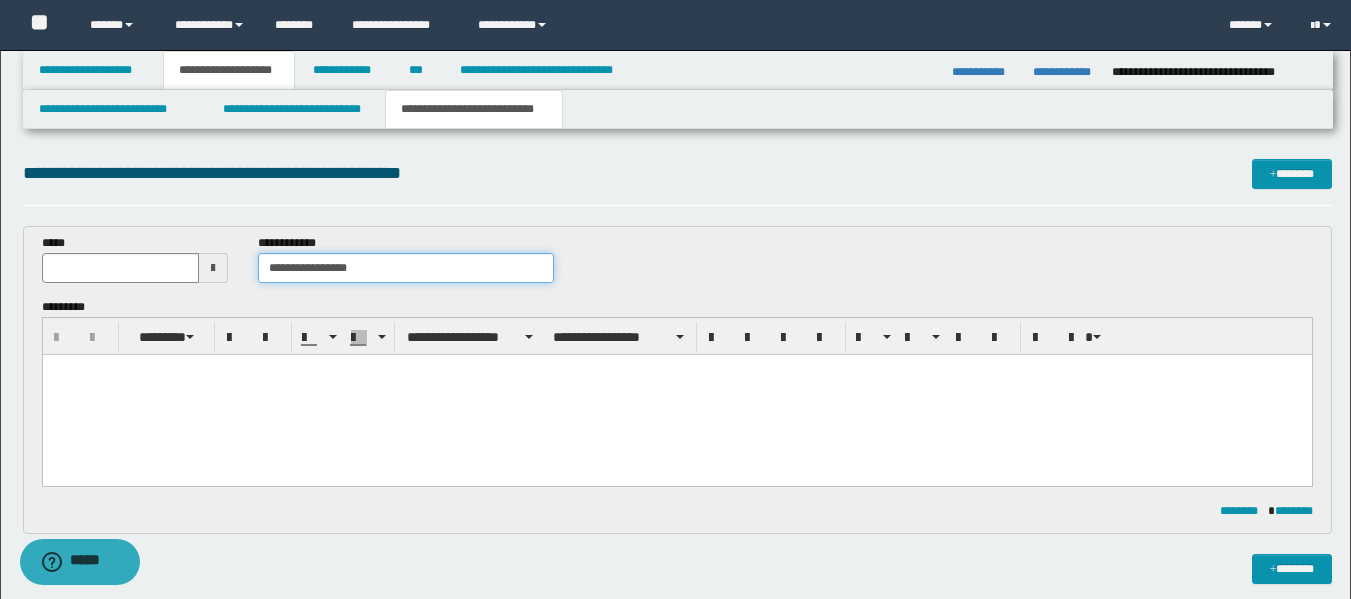 type 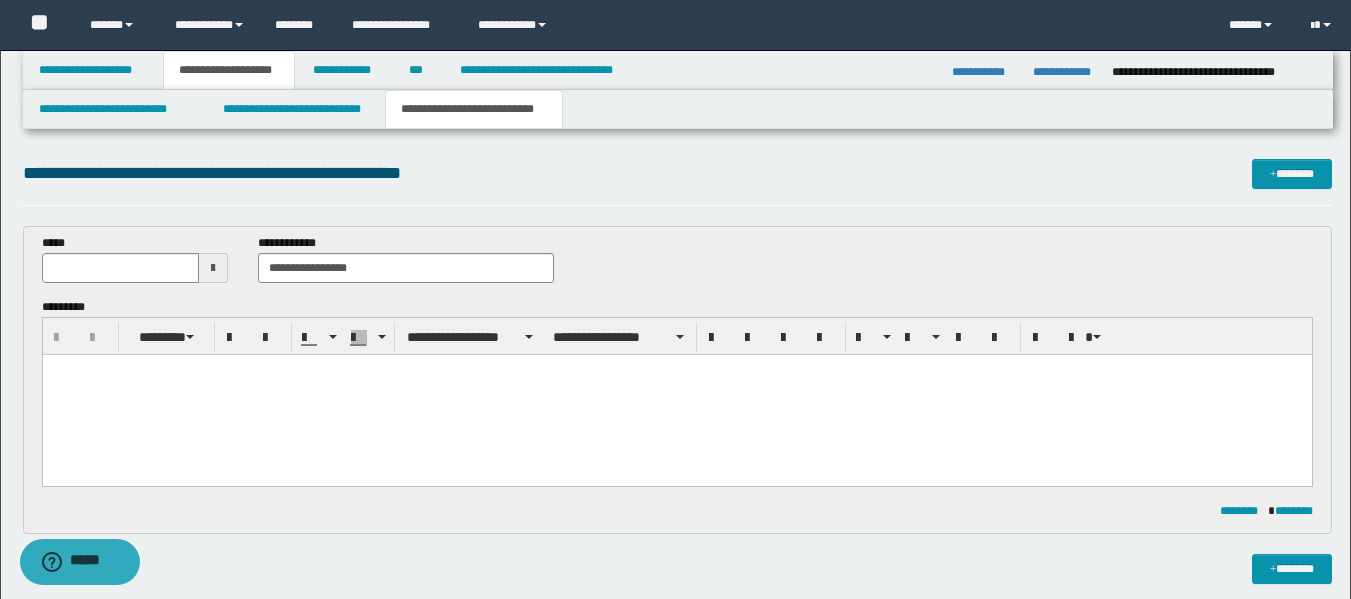 click at bounding box center [213, 268] 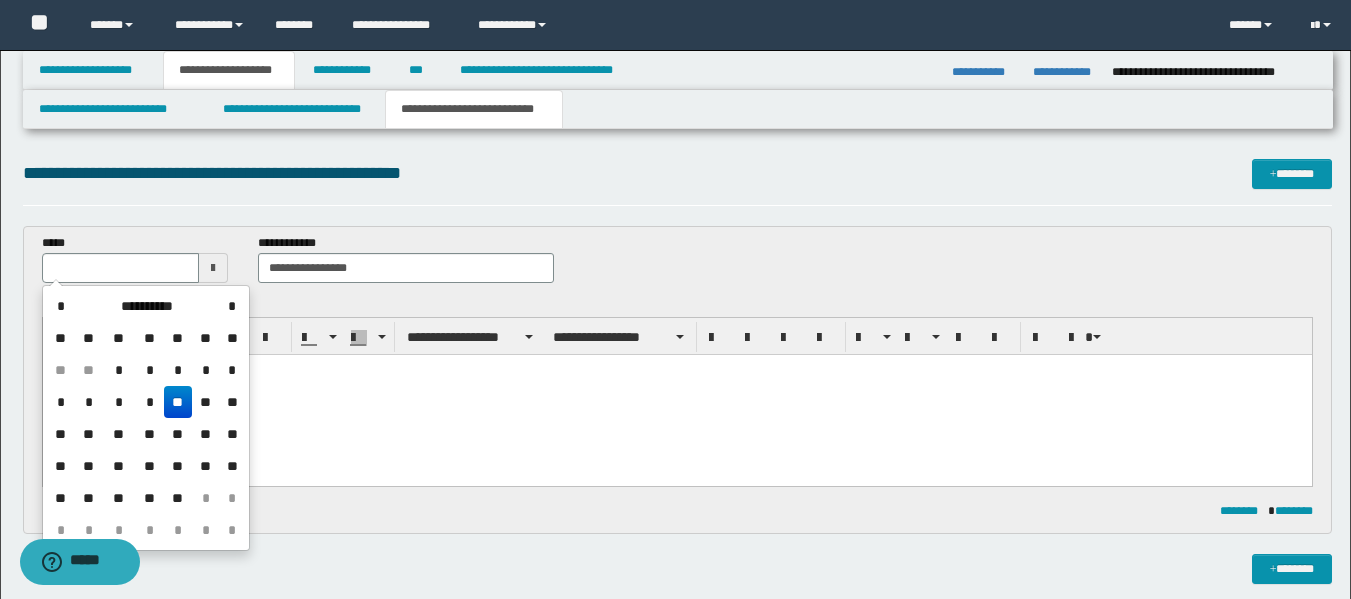 click on "**" at bounding box center [178, 402] 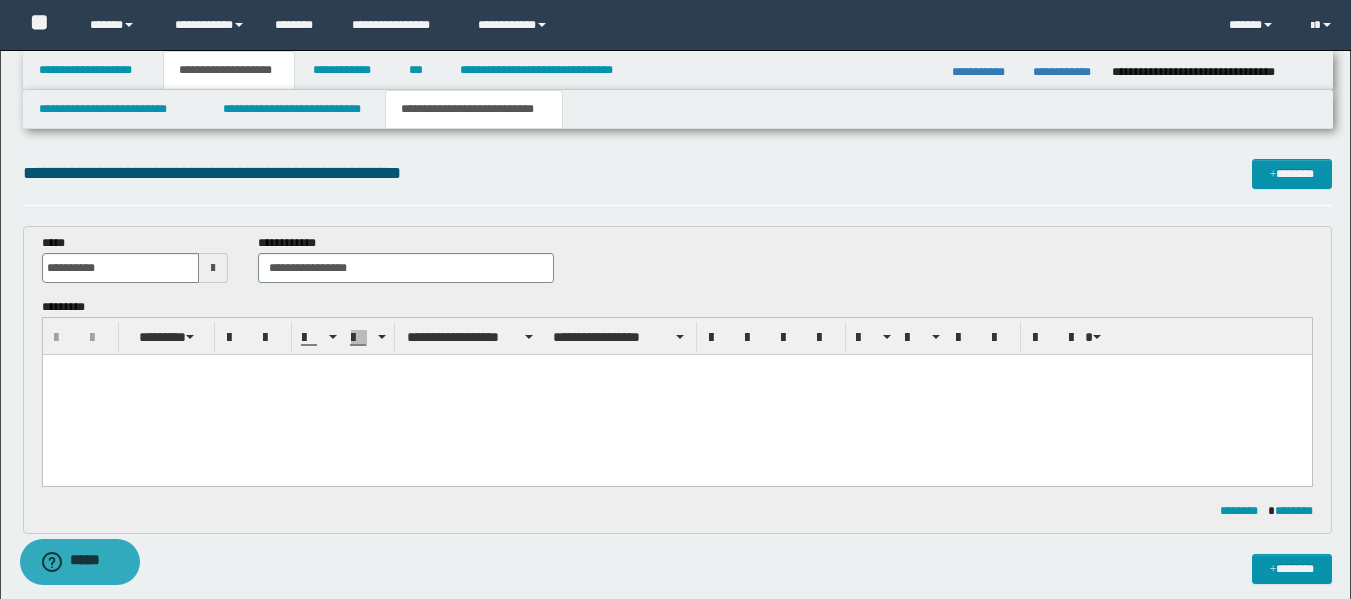 click at bounding box center [676, 395] 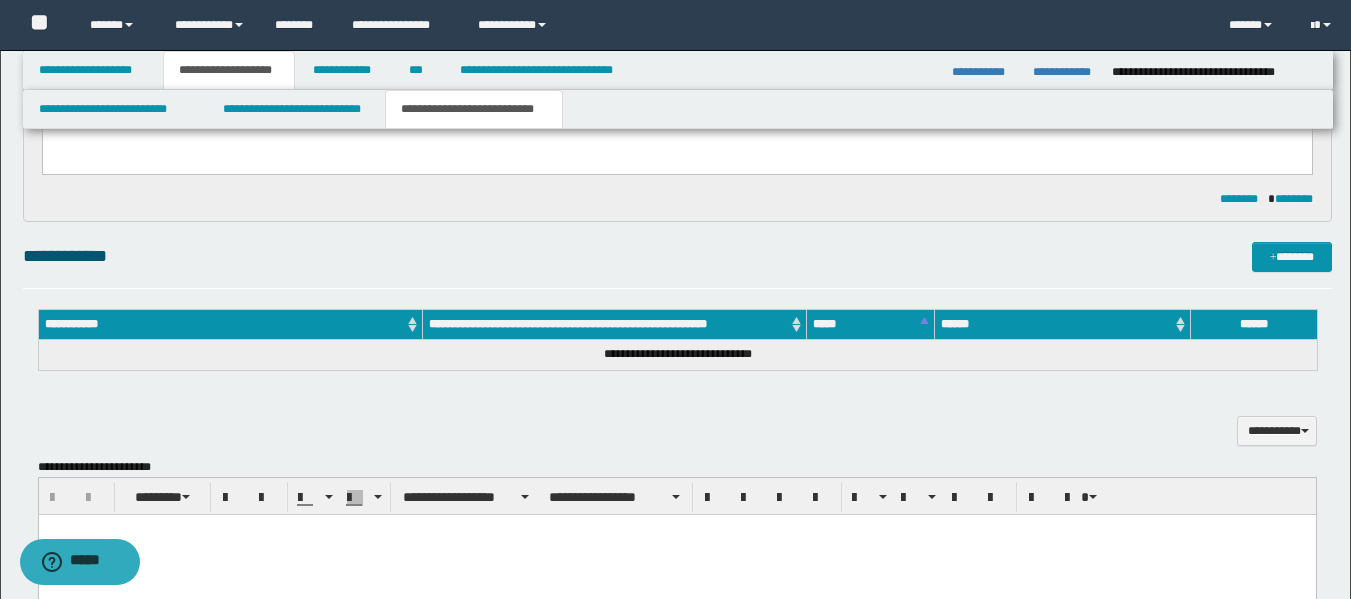 scroll, scrollTop: 318, scrollLeft: 0, axis: vertical 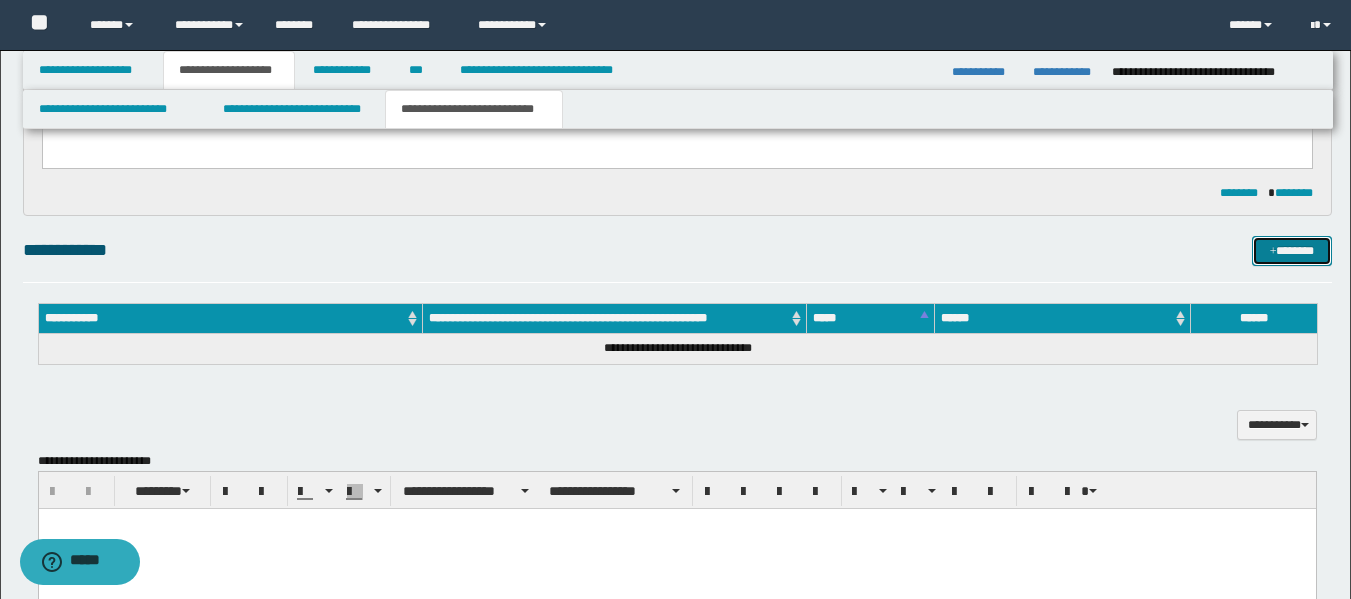 click on "*******" at bounding box center [1292, 251] 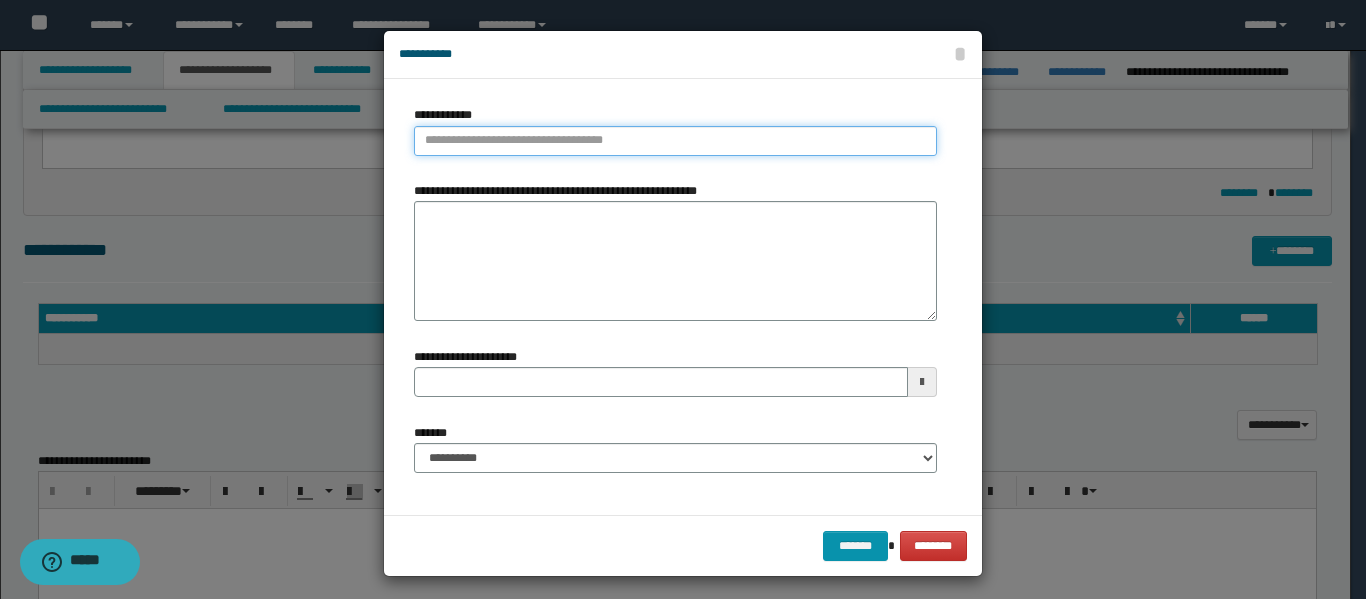 click on "**********" at bounding box center [675, 141] 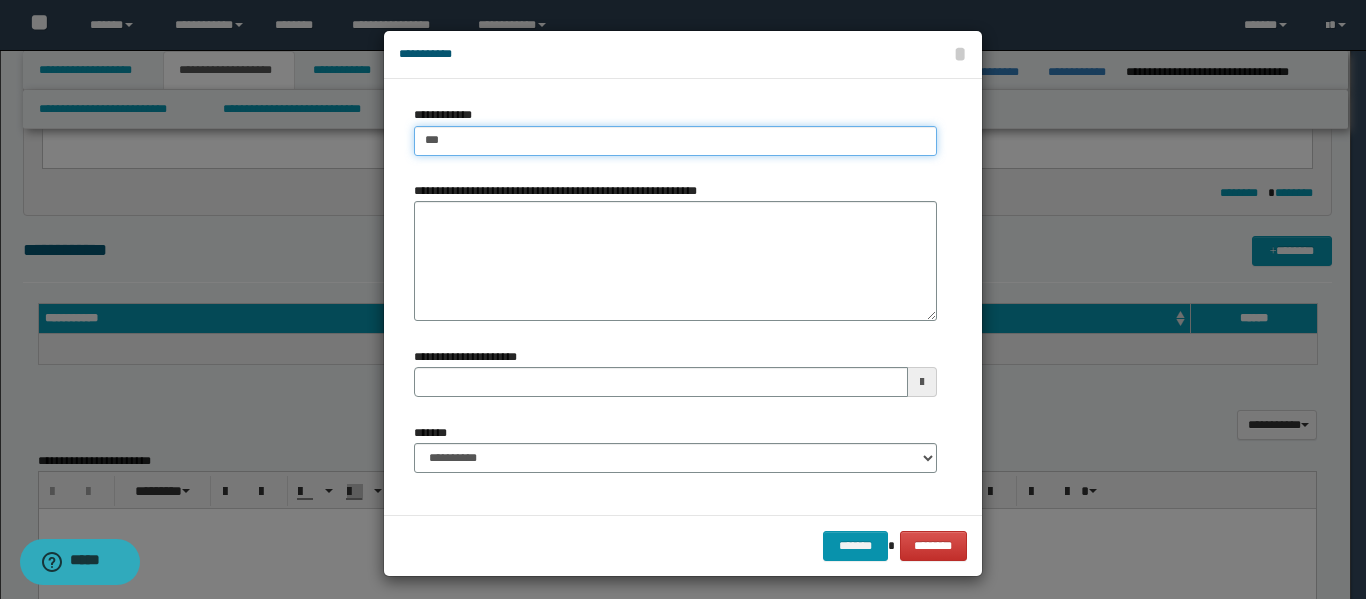 type on "****" 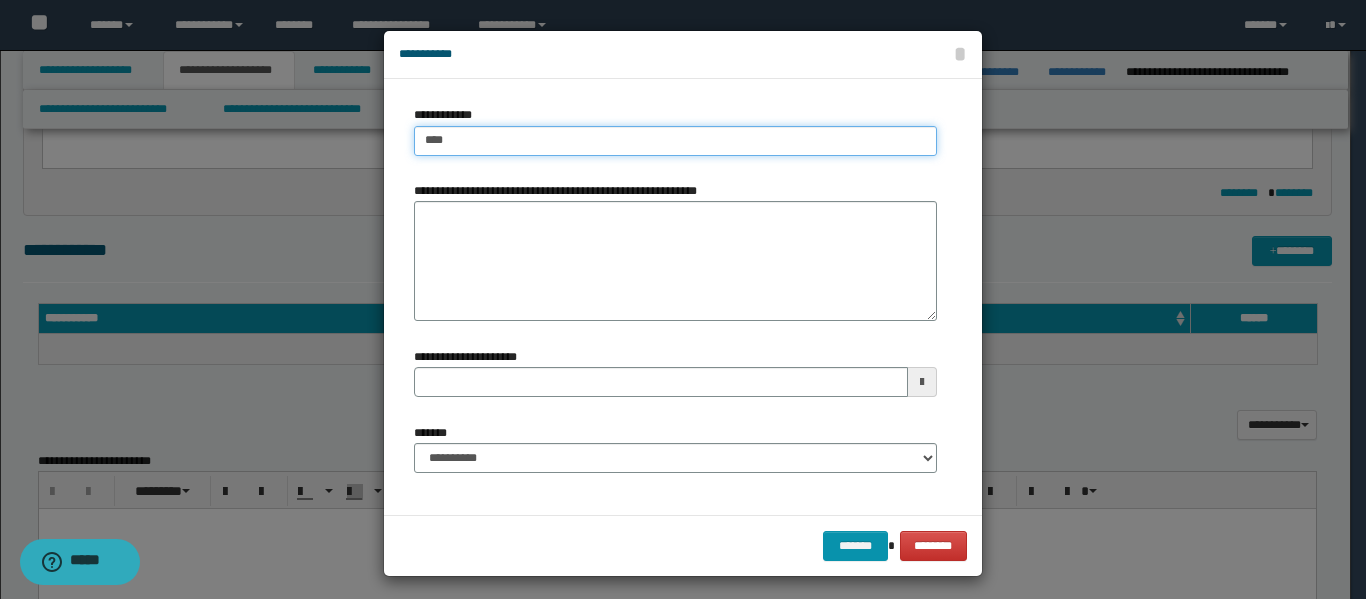 type on "****" 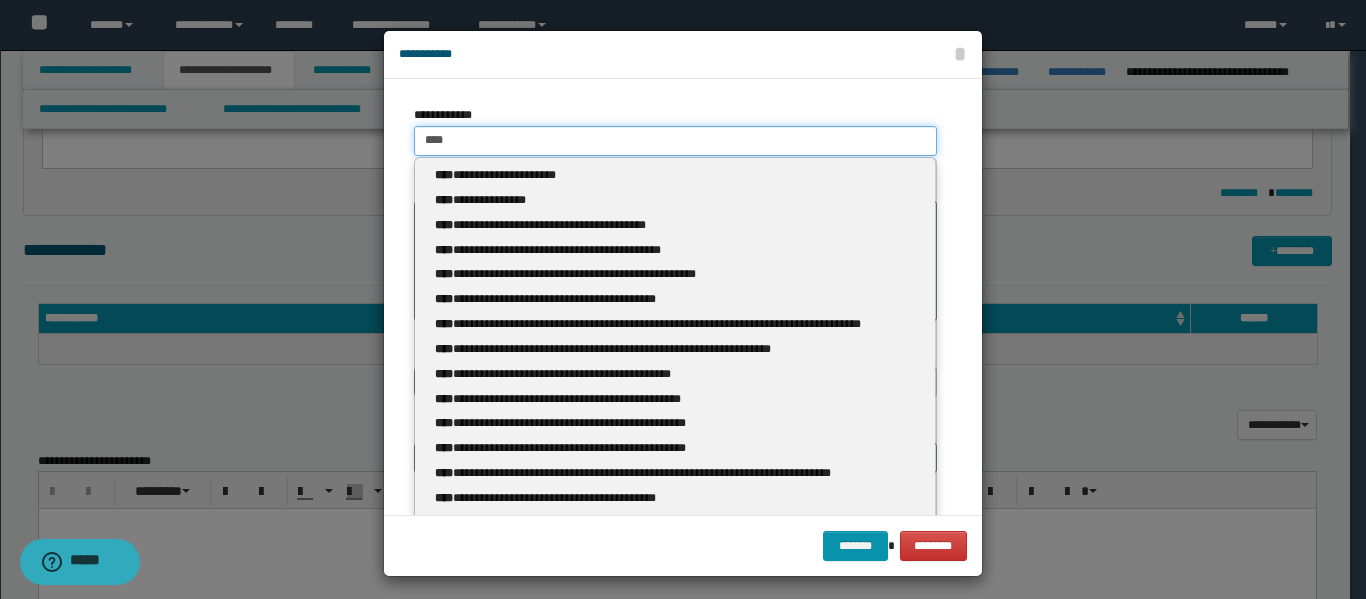 type 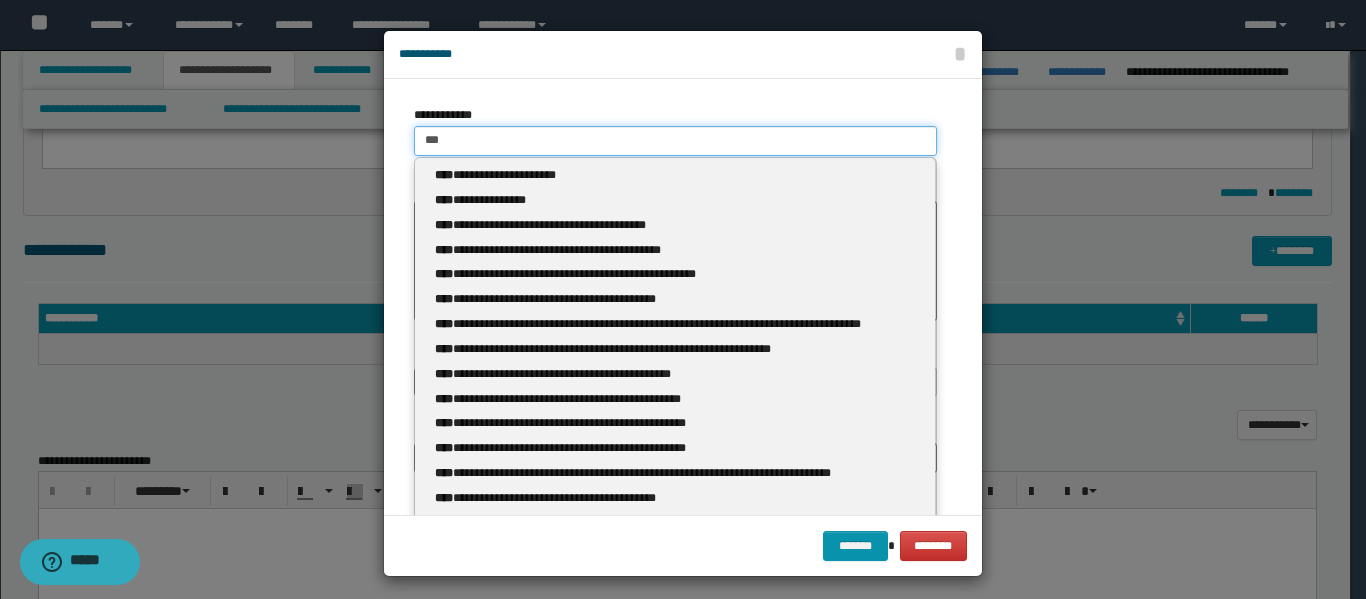 type on "***" 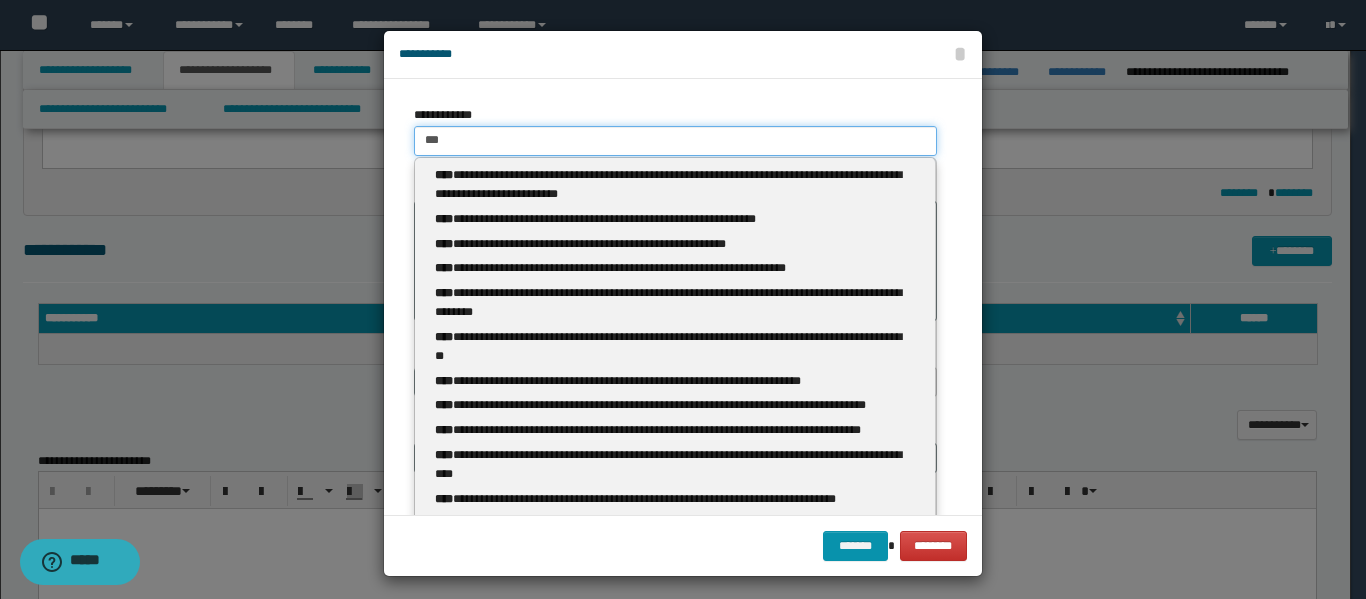 type 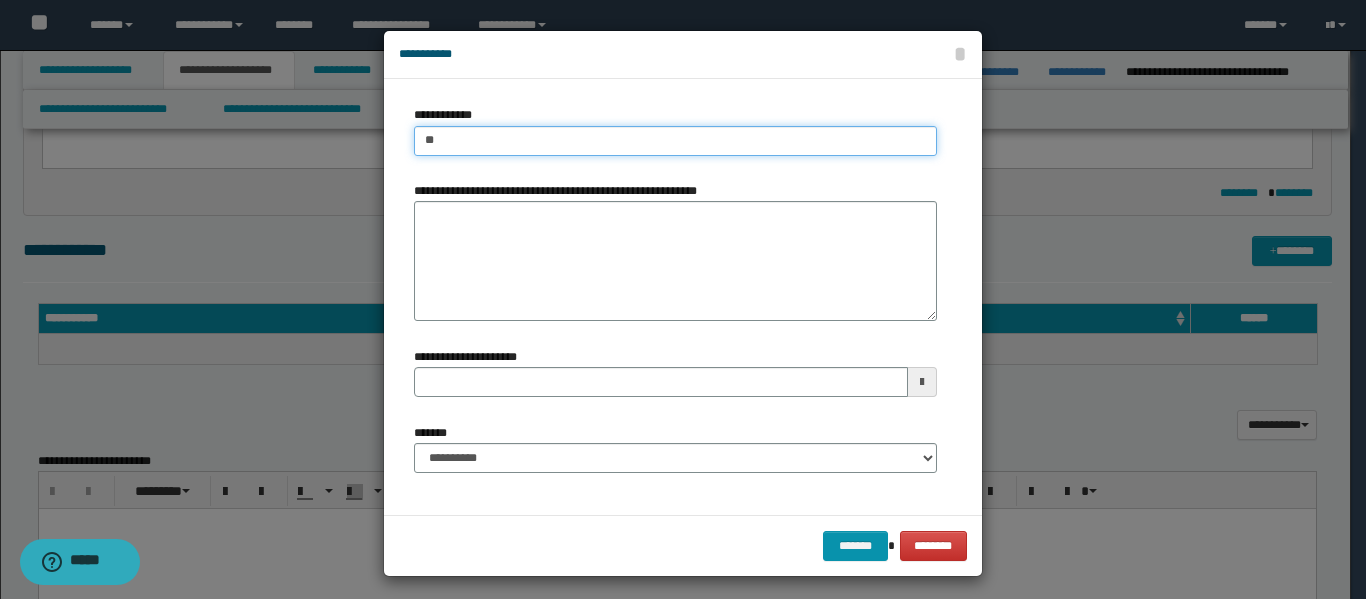 type on "***" 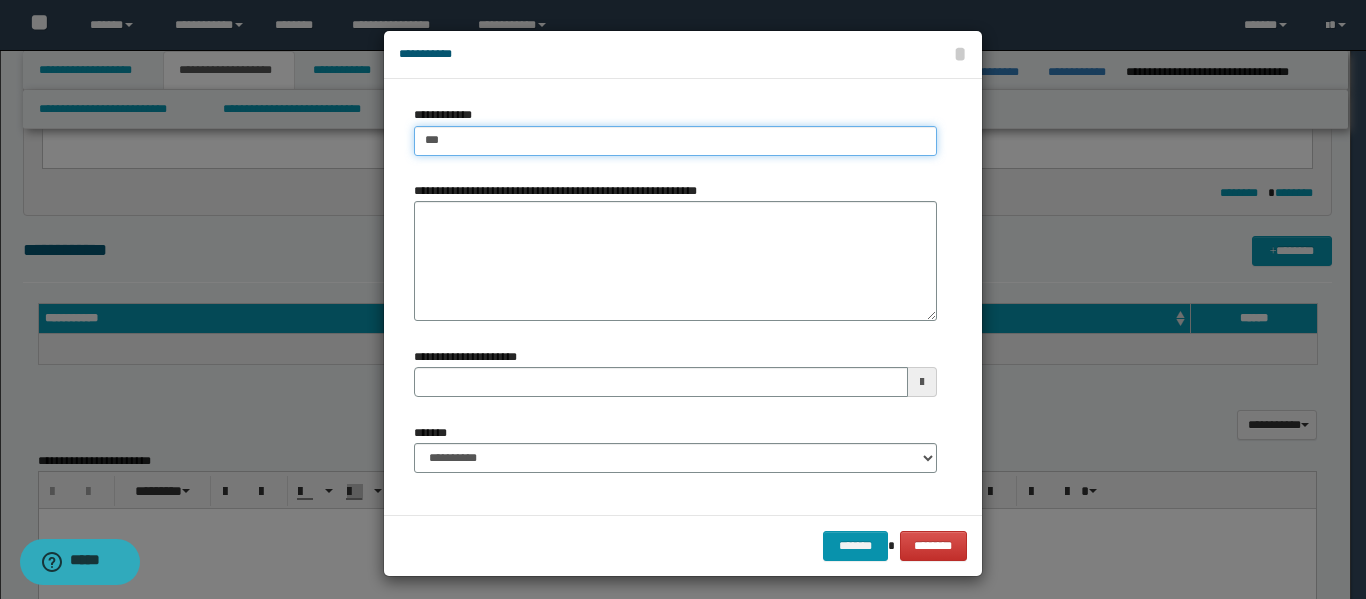 type on "***" 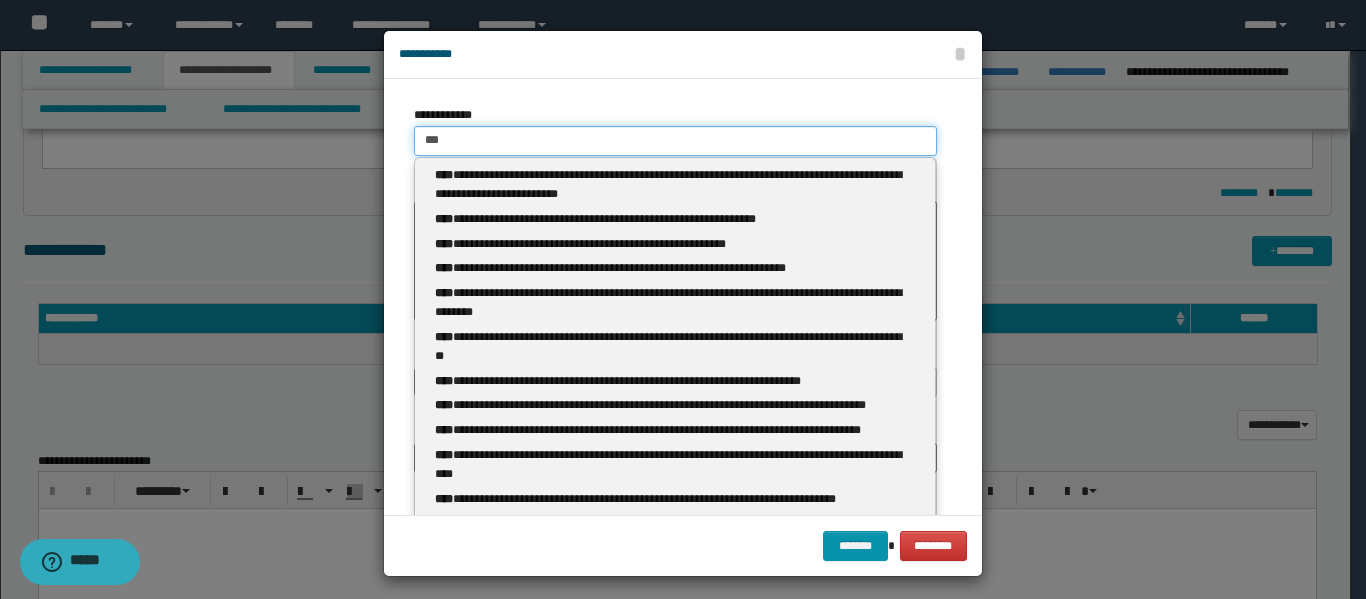 type 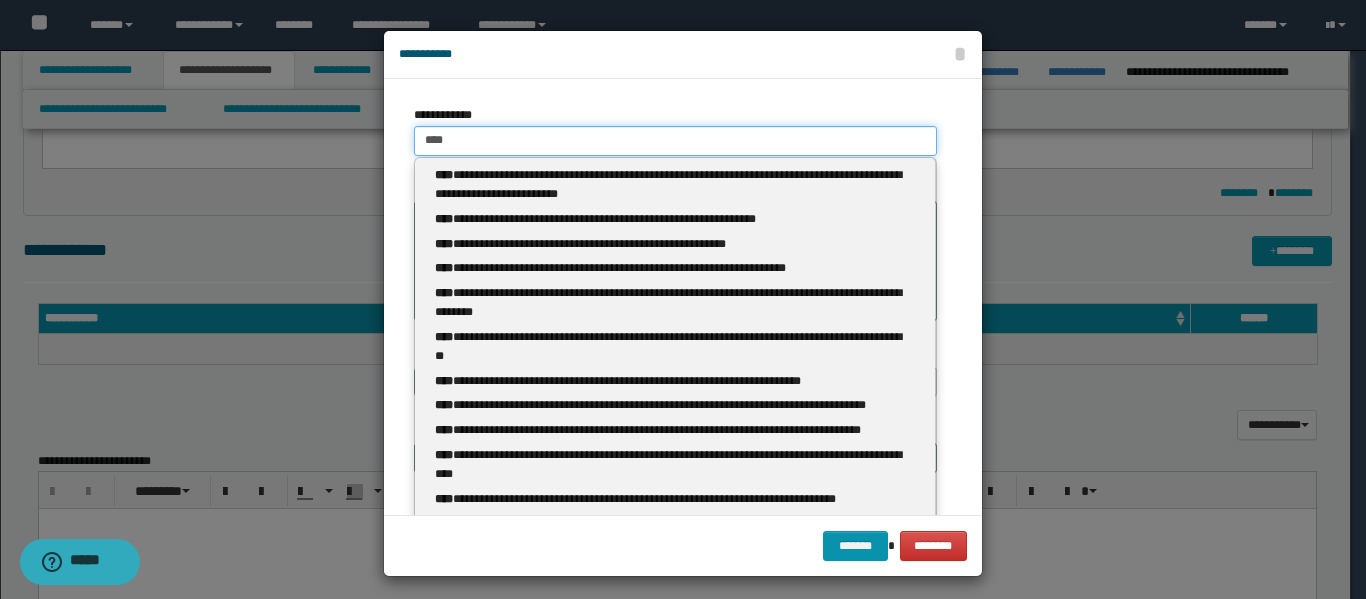 type on "****" 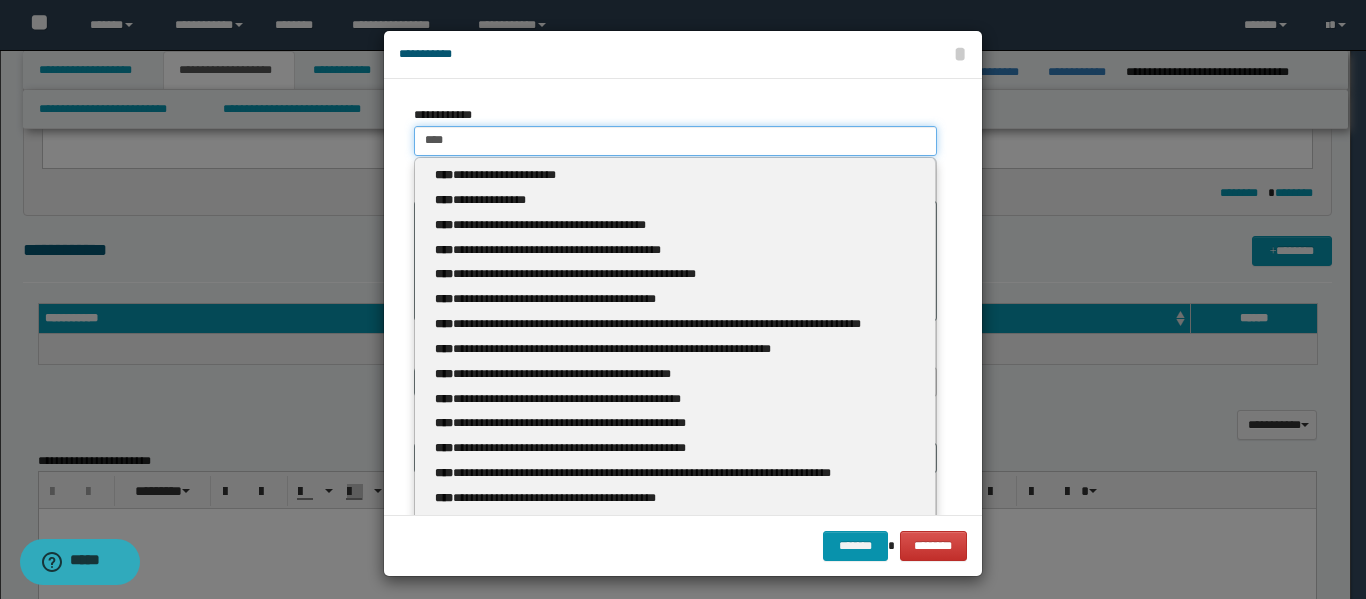 type 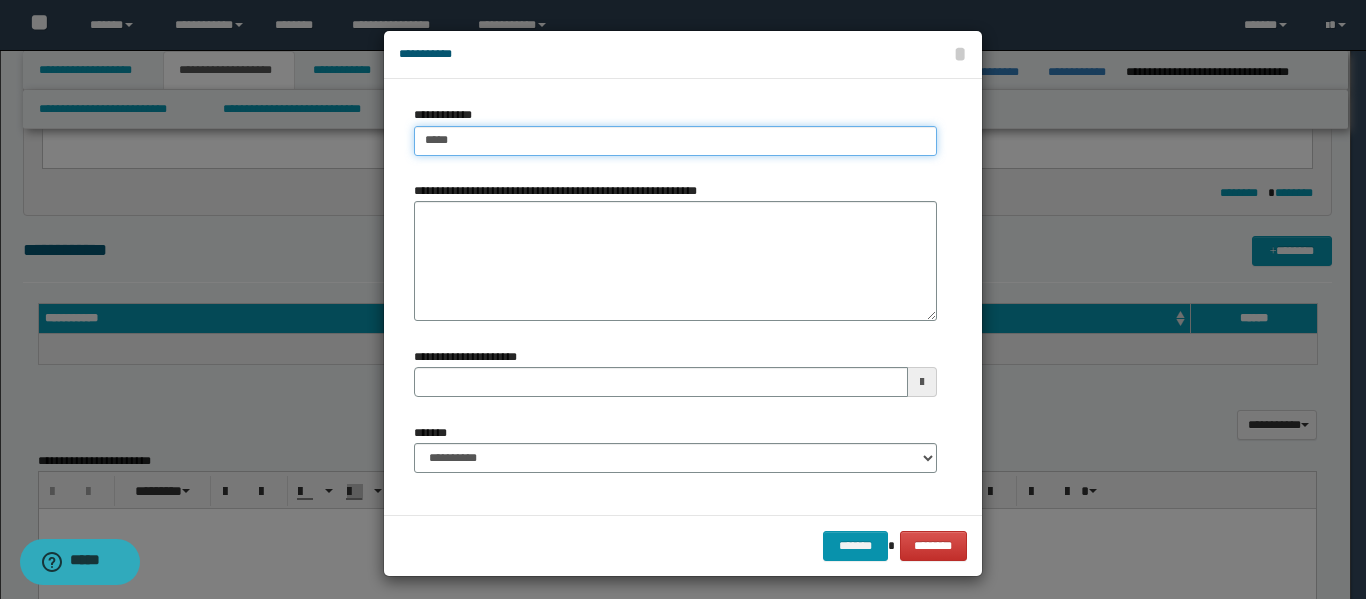 type on "******" 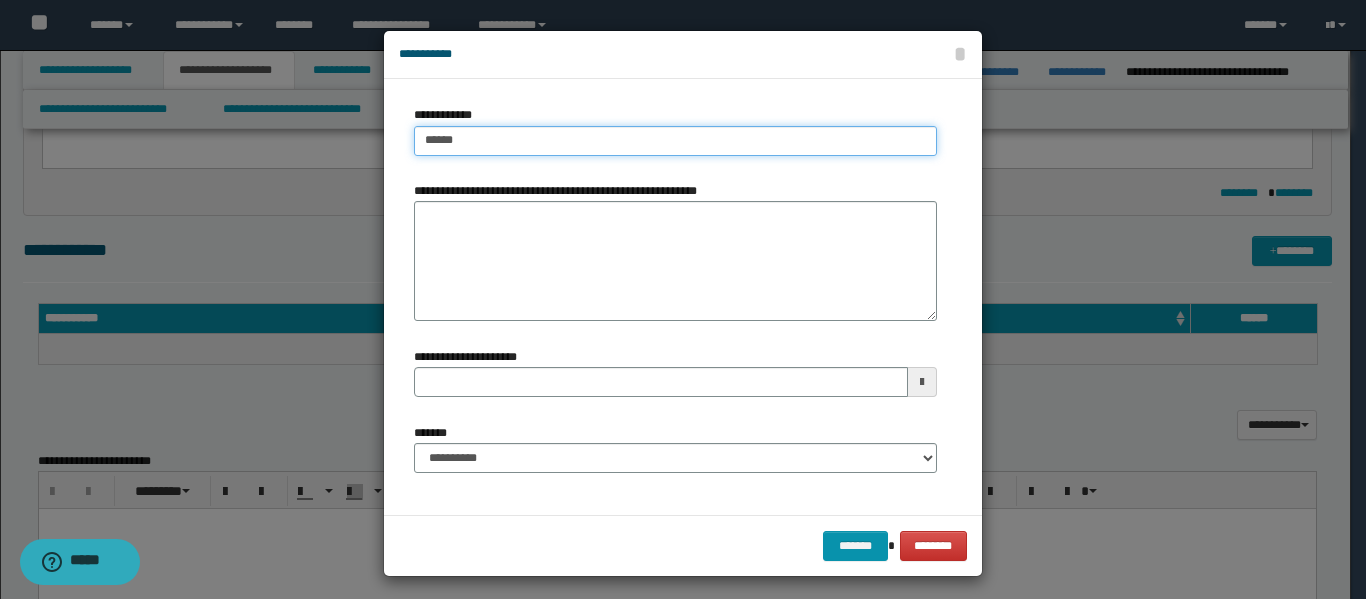 type 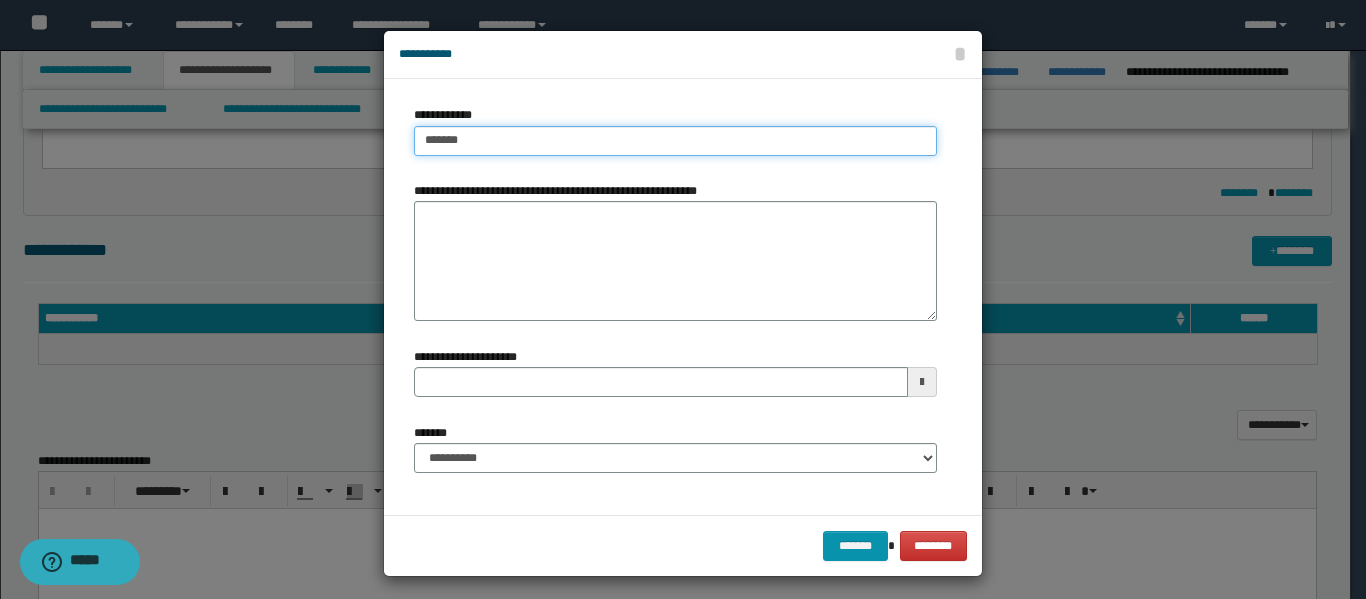 type on "**********" 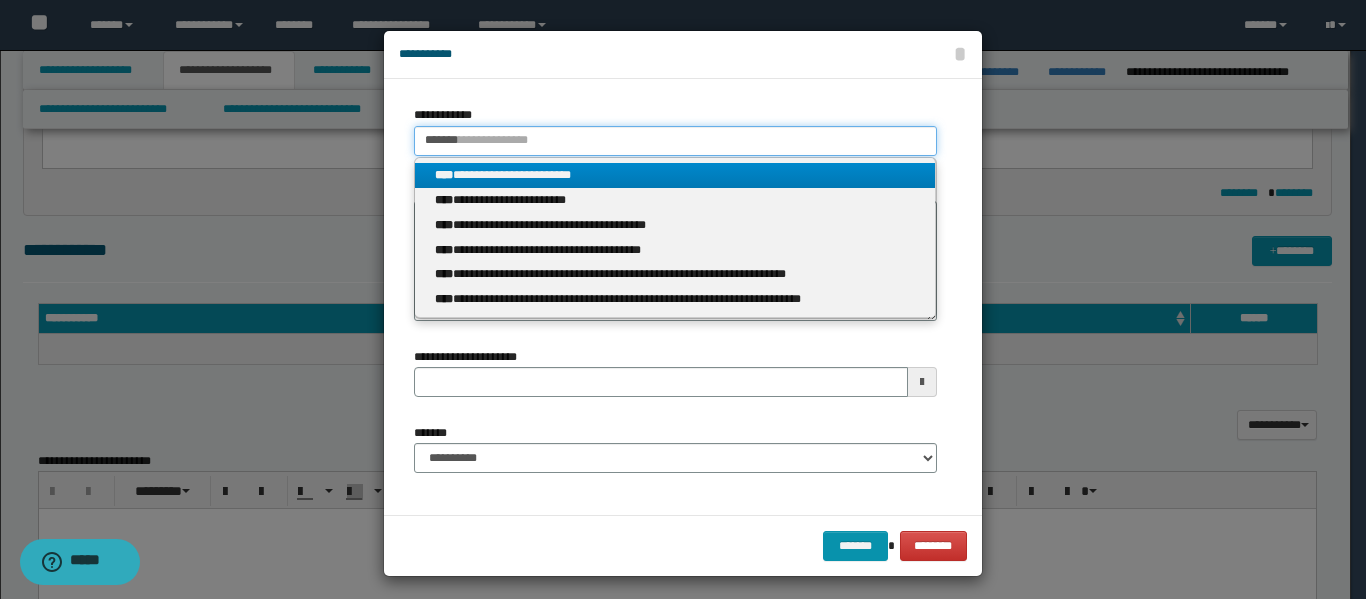type on "*******" 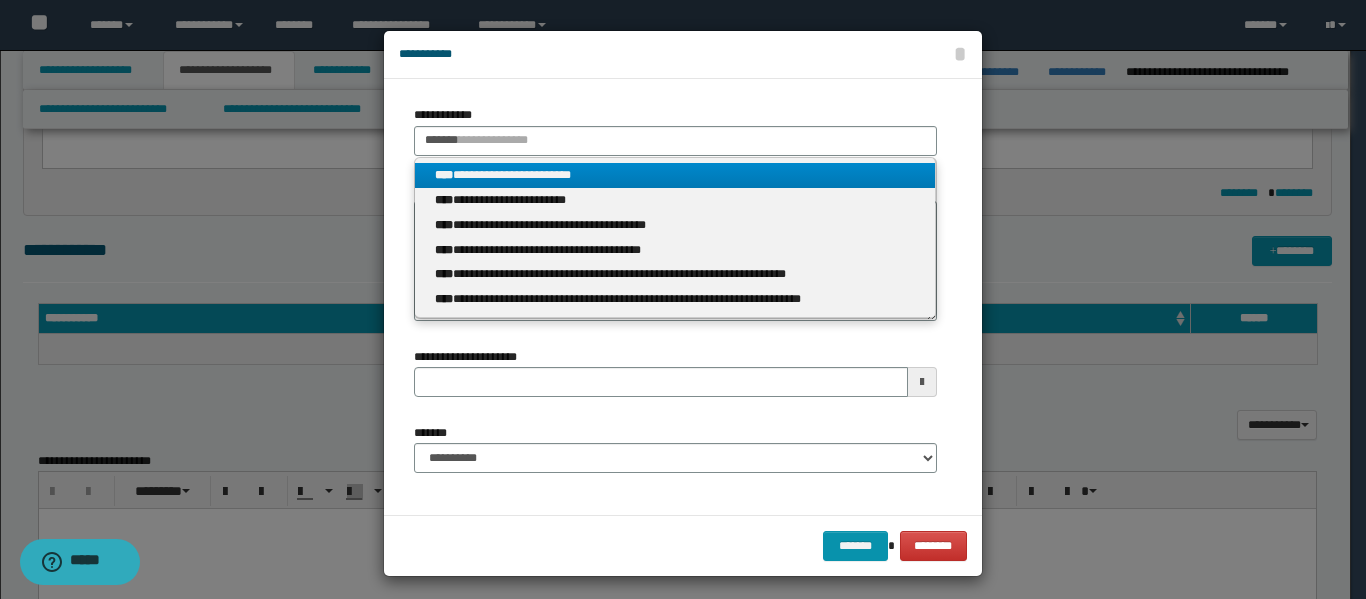 click on "**********" at bounding box center [675, 175] 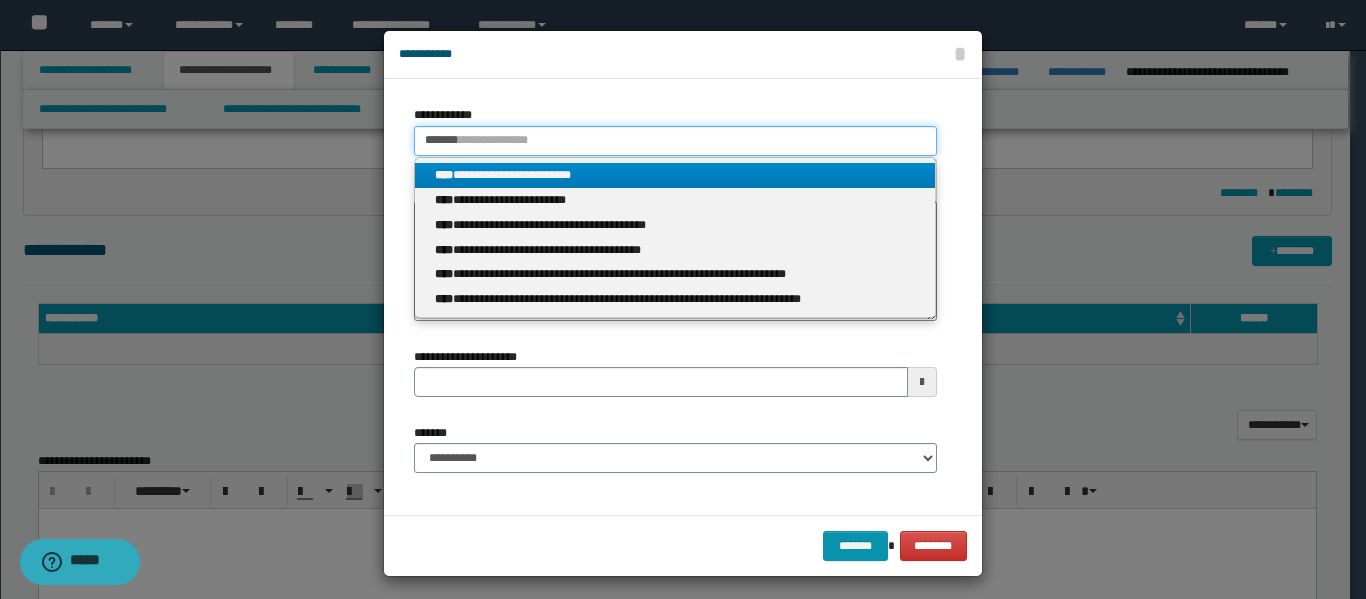 type 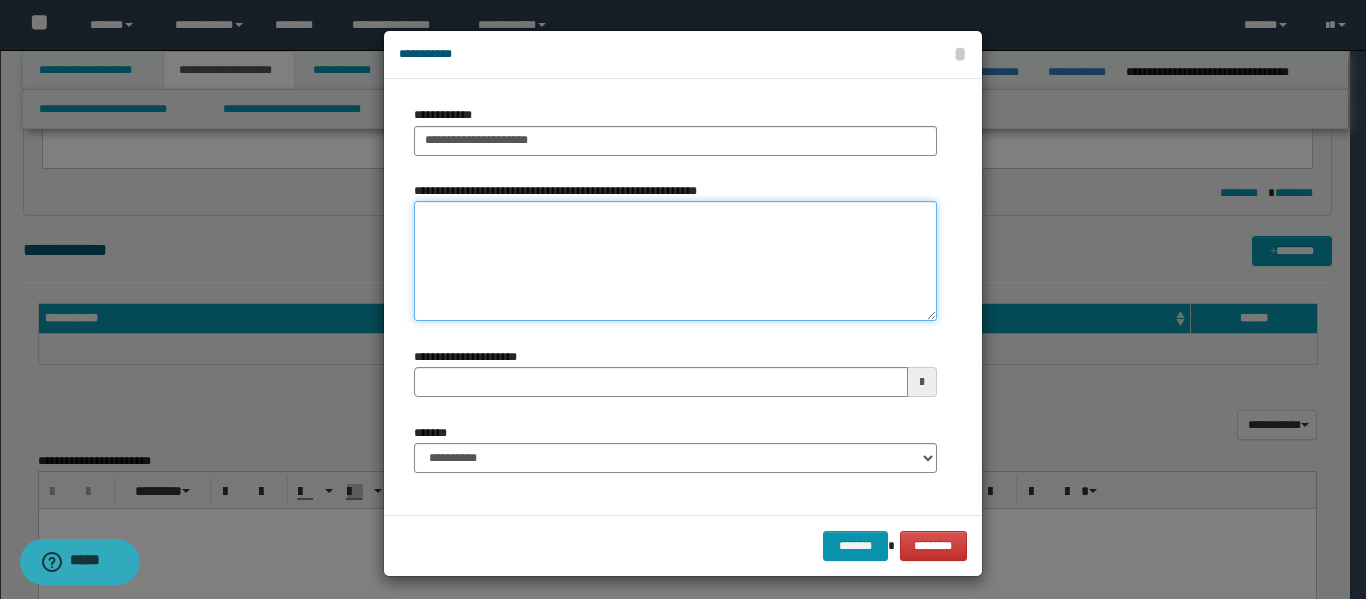 click on "**********" at bounding box center (675, 261) 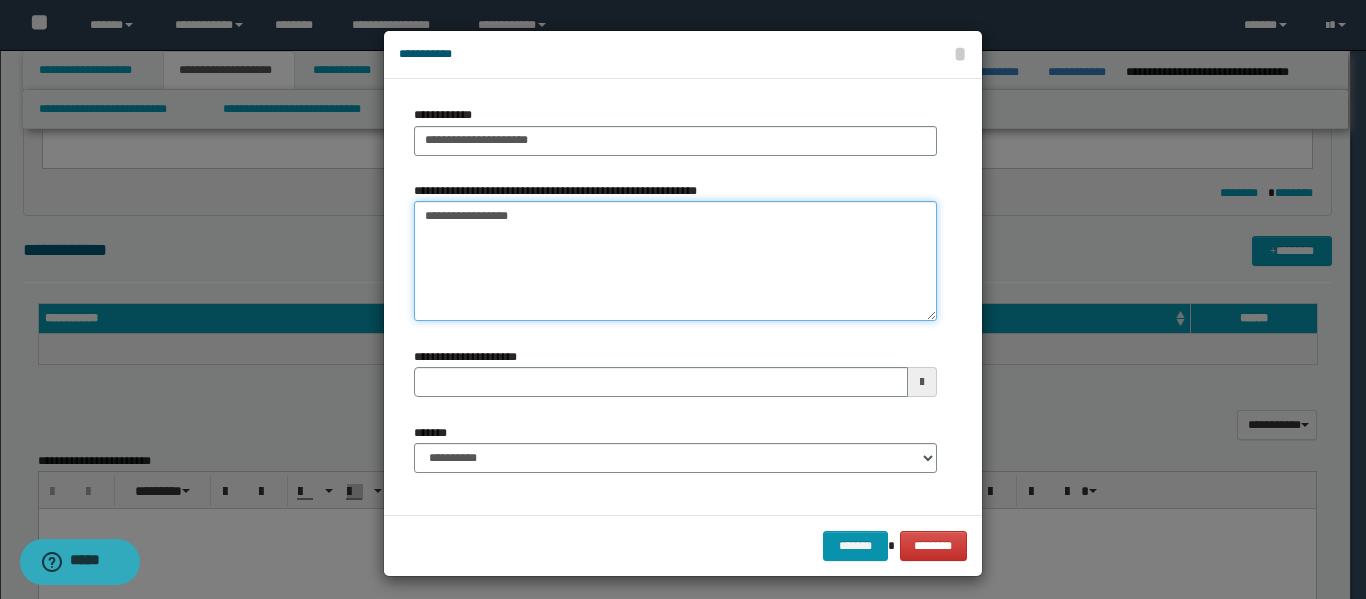 type on "**********" 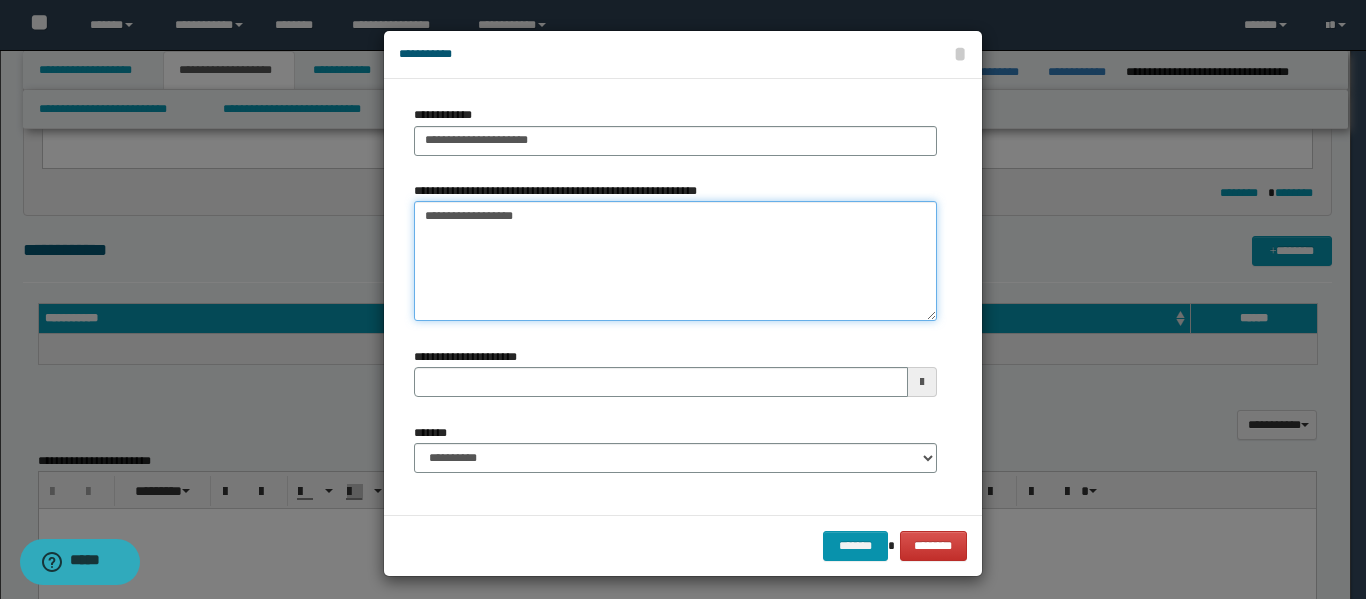 type 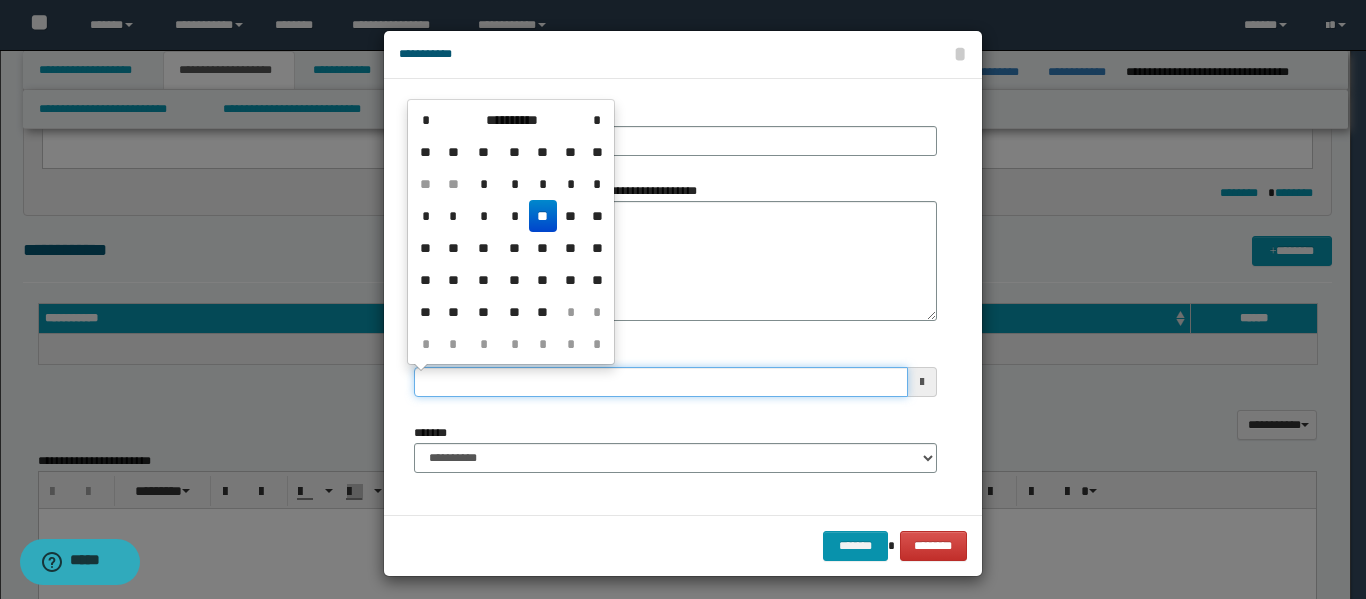 click on "**********" at bounding box center [661, 382] 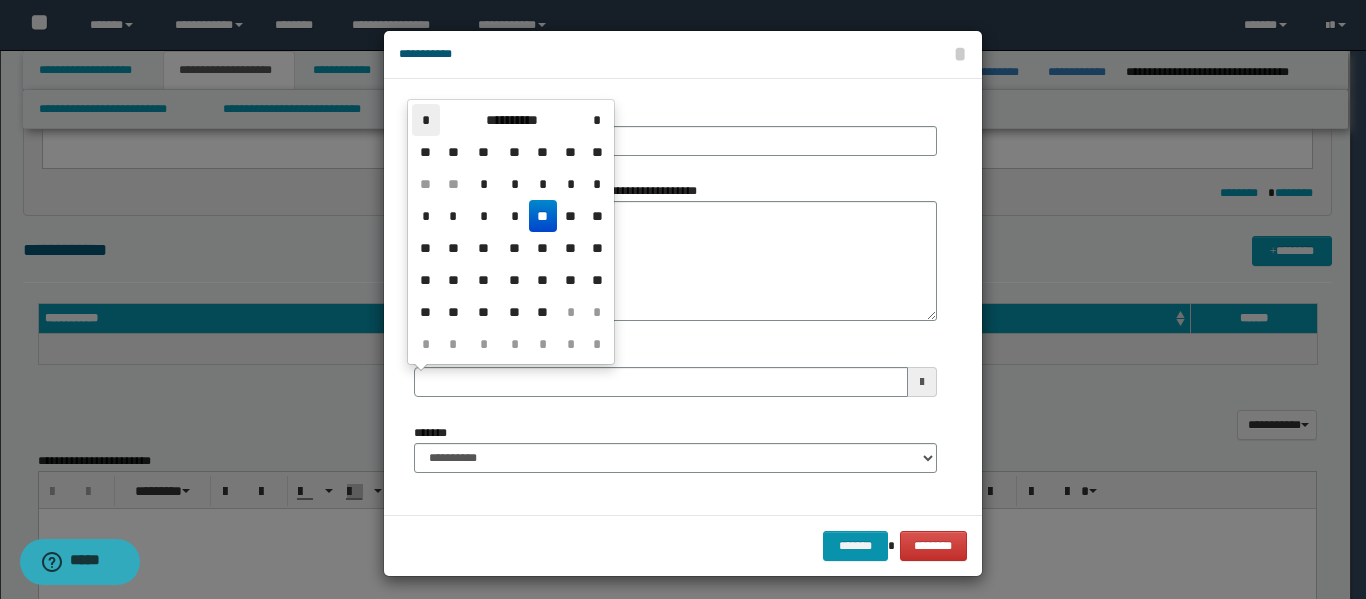 click on "*" at bounding box center [426, 120] 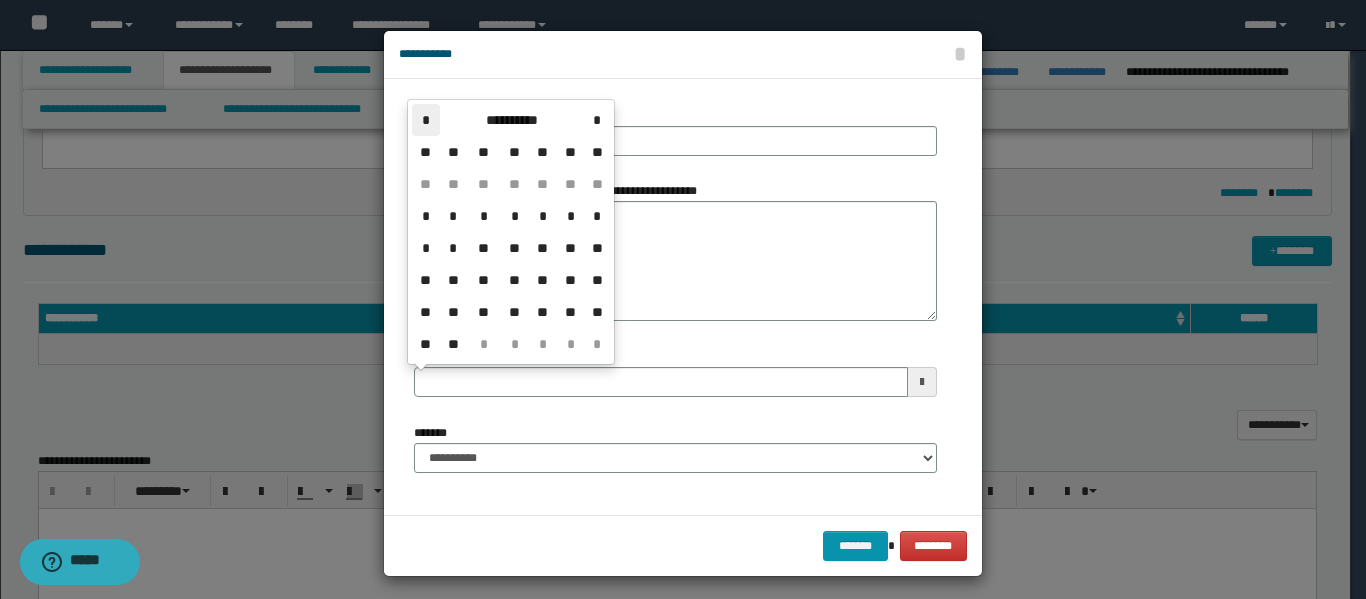 click on "*" at bounding box center [426, 120] 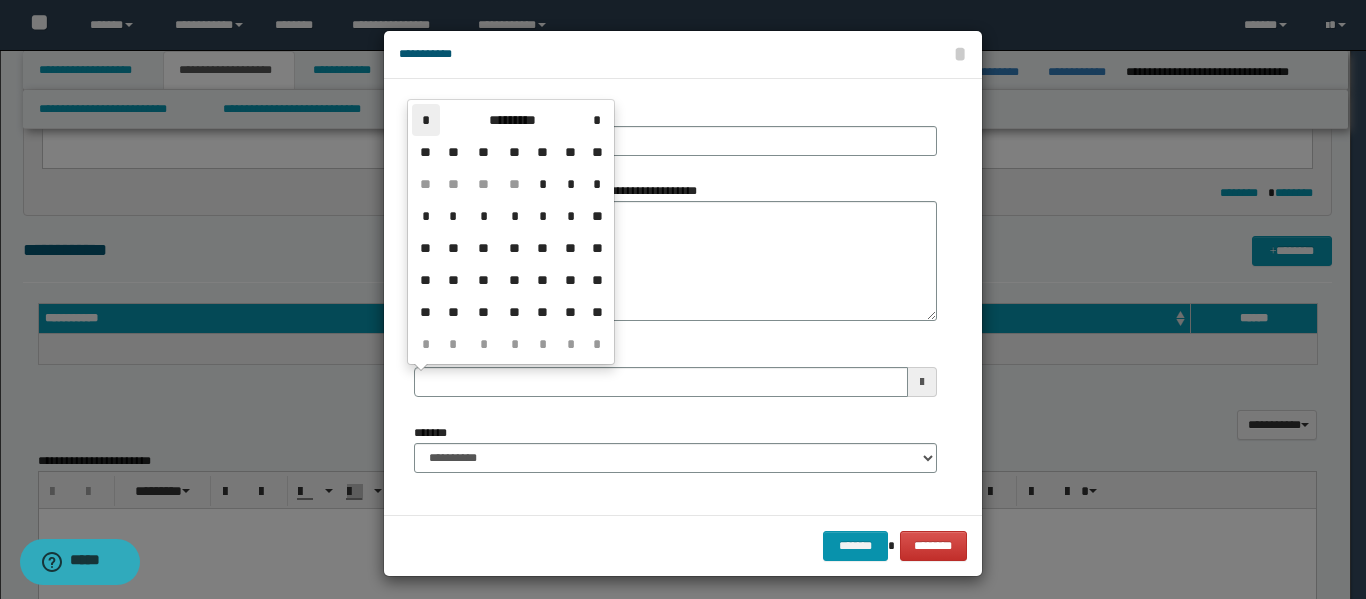 click on "*" at bounding box center (426, 120) 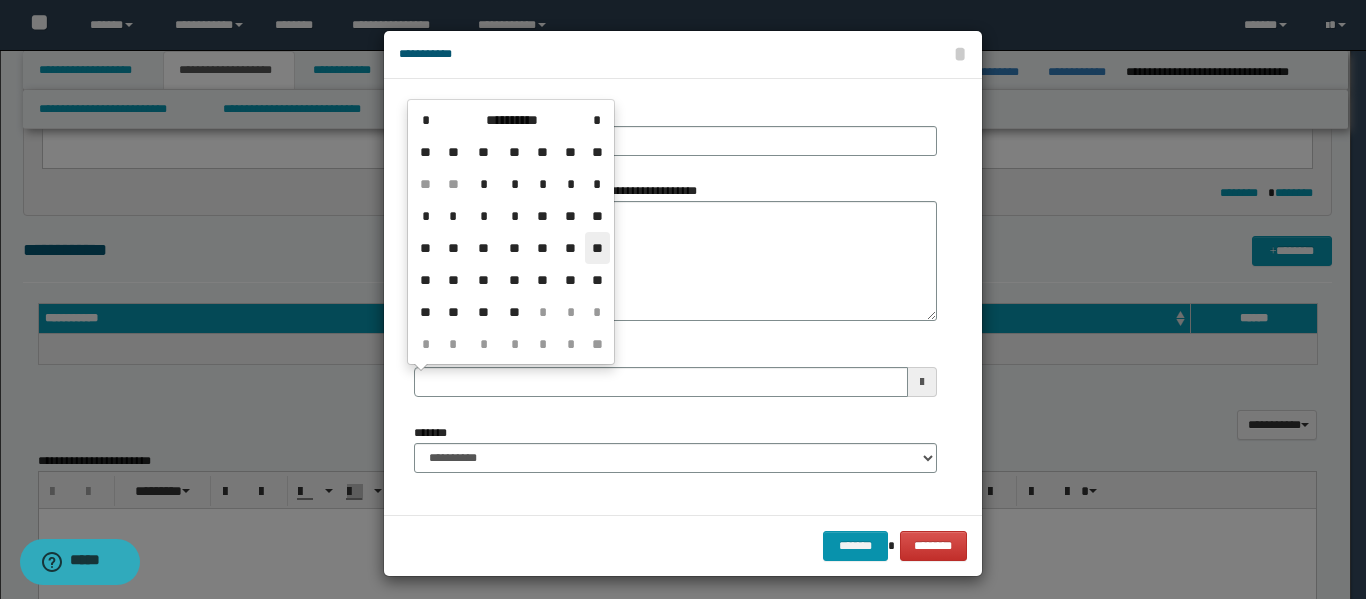 click on "**" at bounding box center [597, 248] 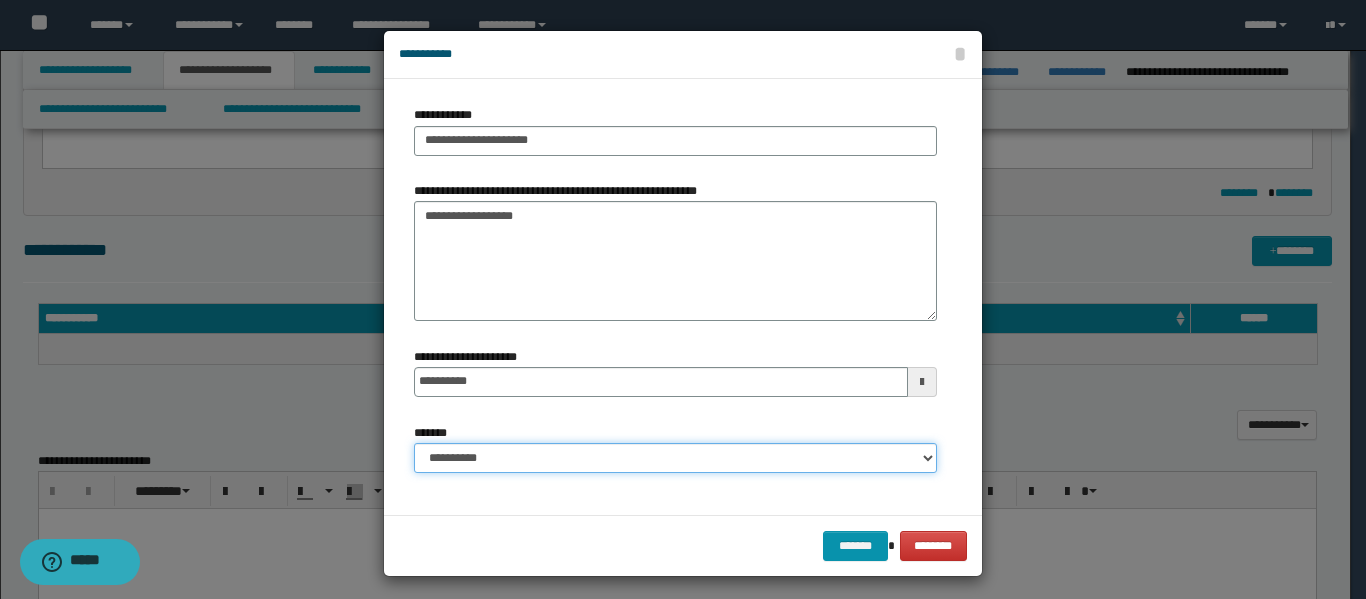 click on "**********" at bounding box center [675, 458] 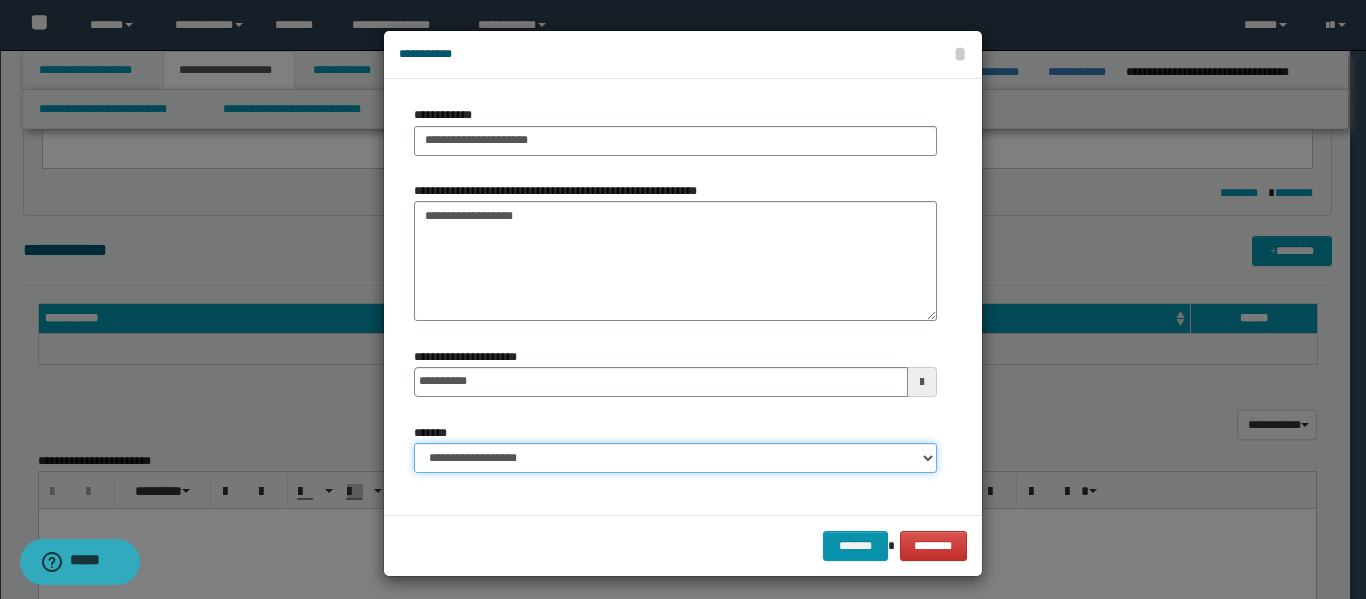 click on "**********" at bounding box center (675, 458) 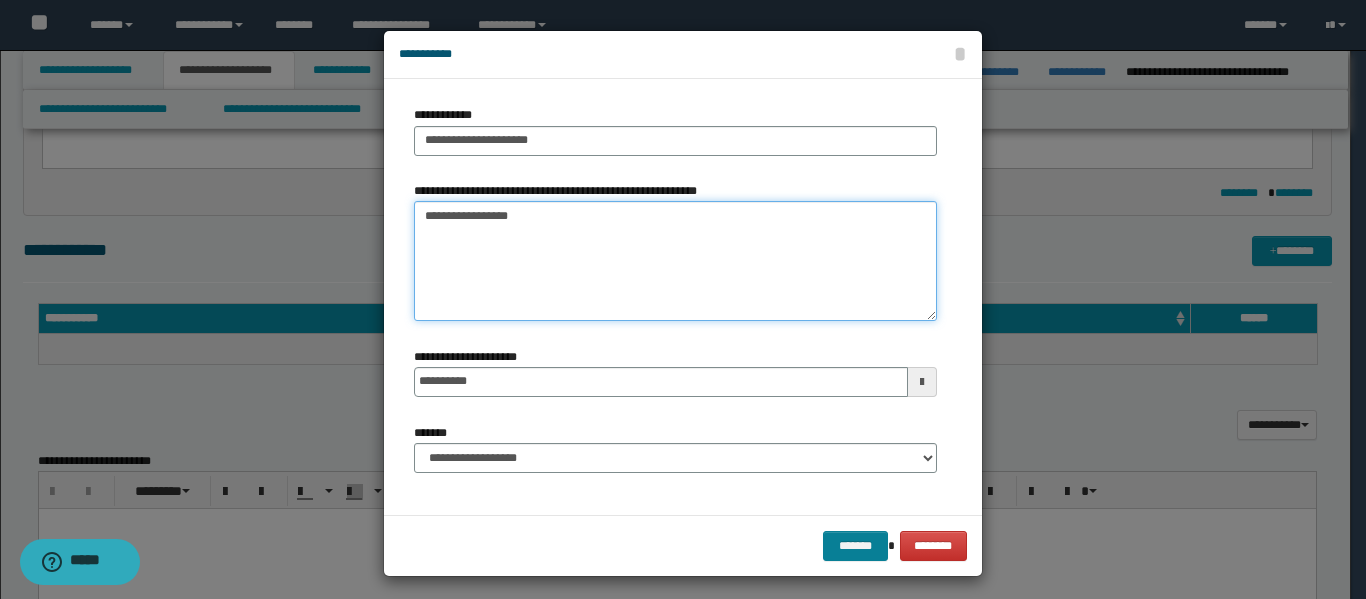 type on "**********" 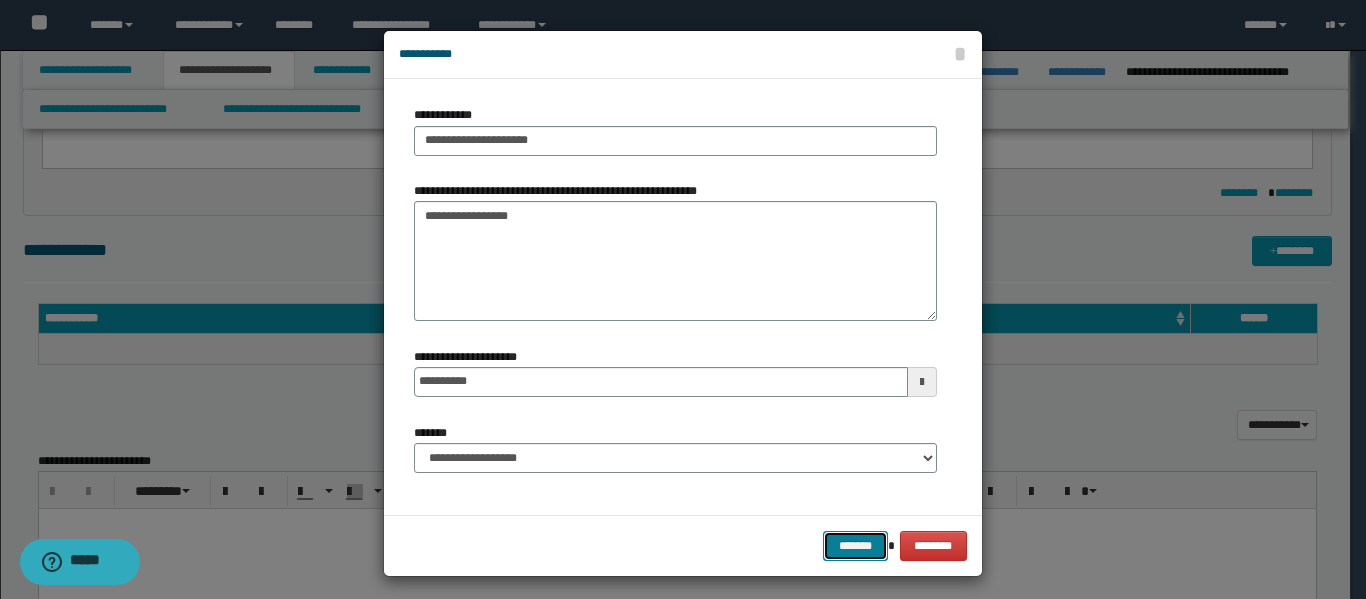 click on "*******" at bounding box center (855, 546) 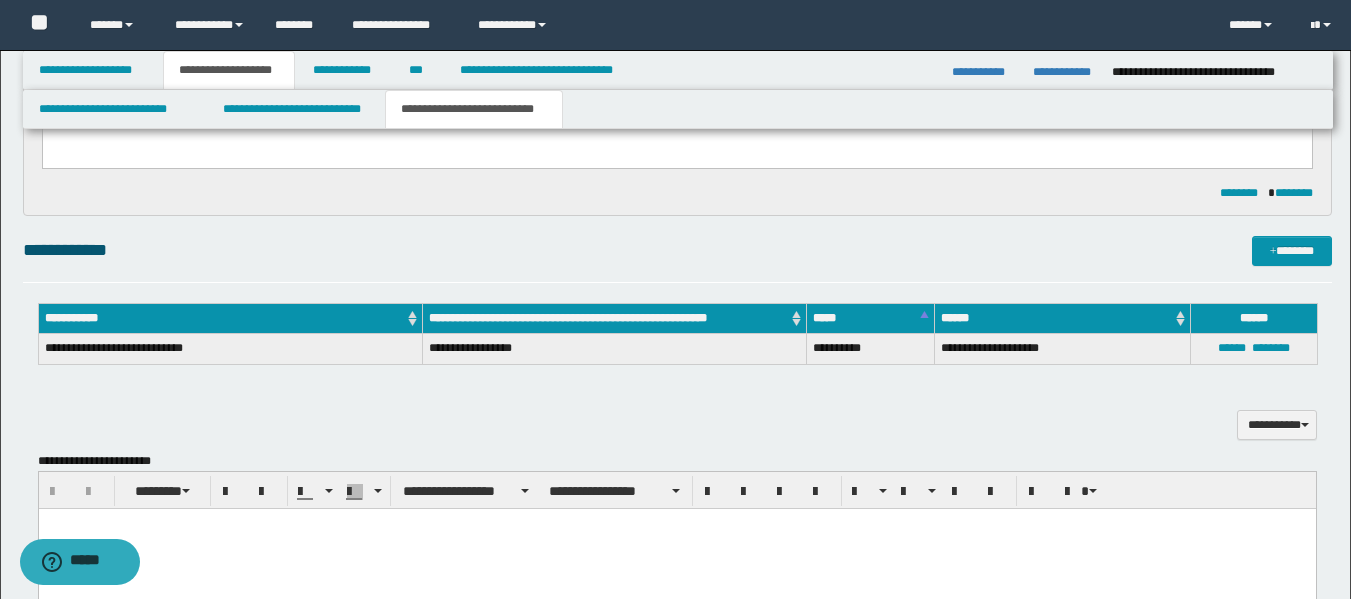 click at bounding box center [676, 524] 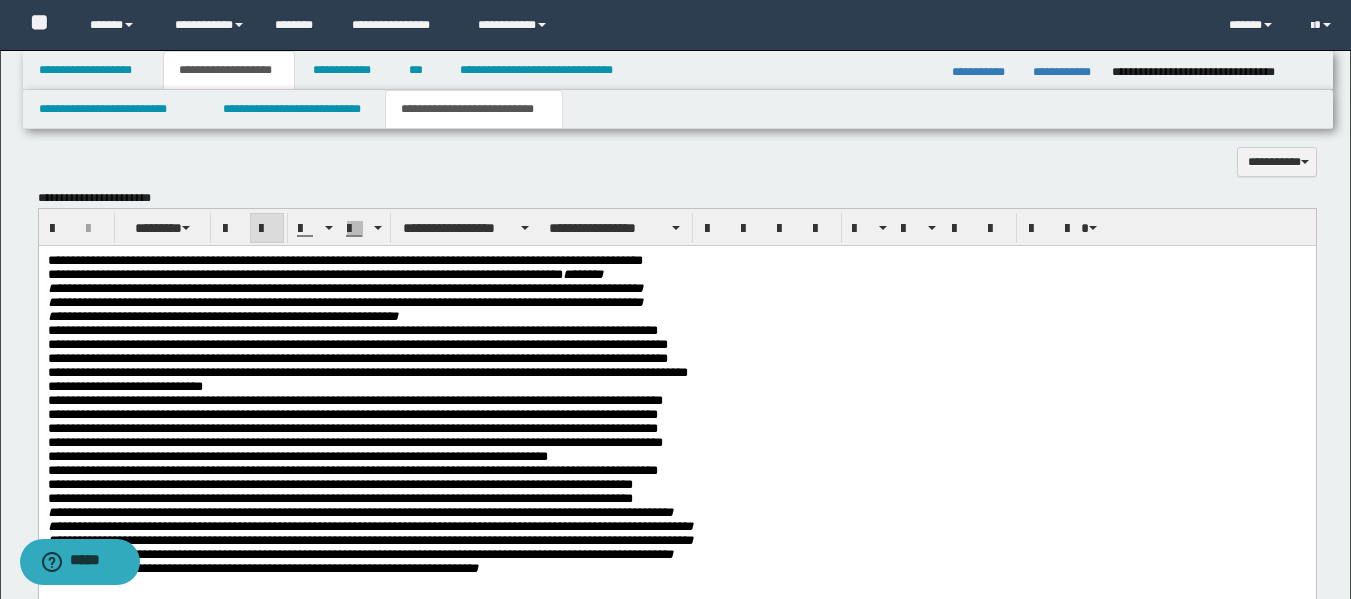 scroll, scrollTop: 601, scrollLeft: 0, axis: vertical 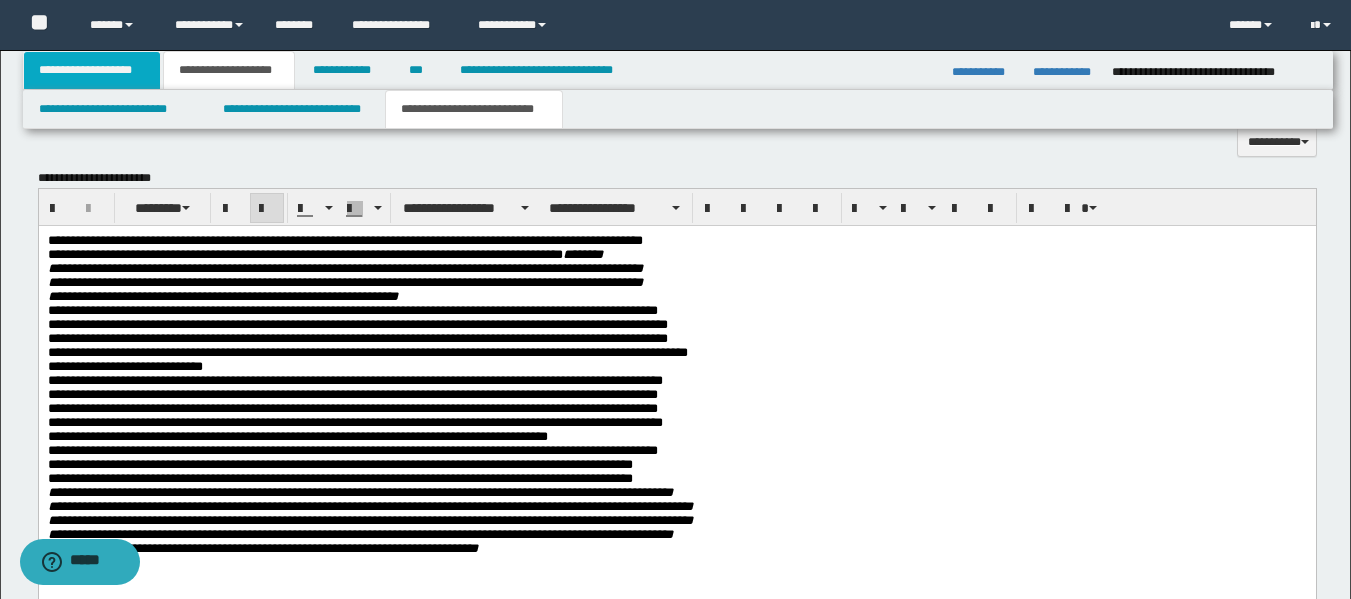 click on "**********" at bounding box center [92, 70] 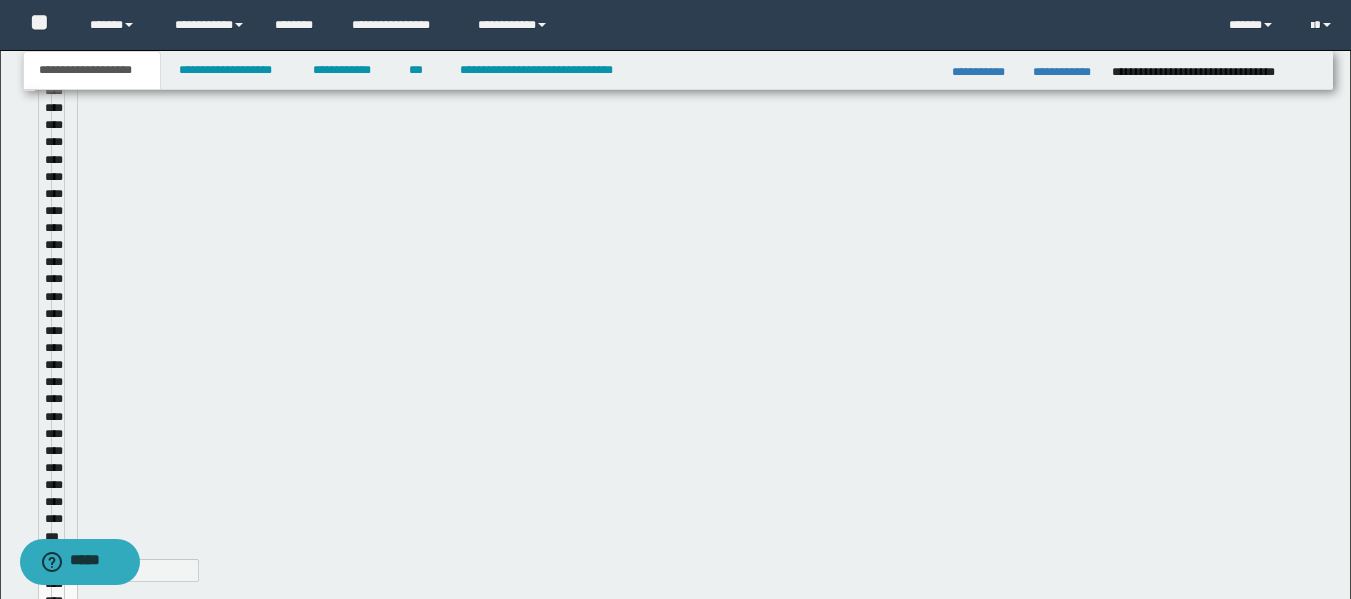 scroll, scrollTop: 543, scrollLeft: 0, axis: vertical 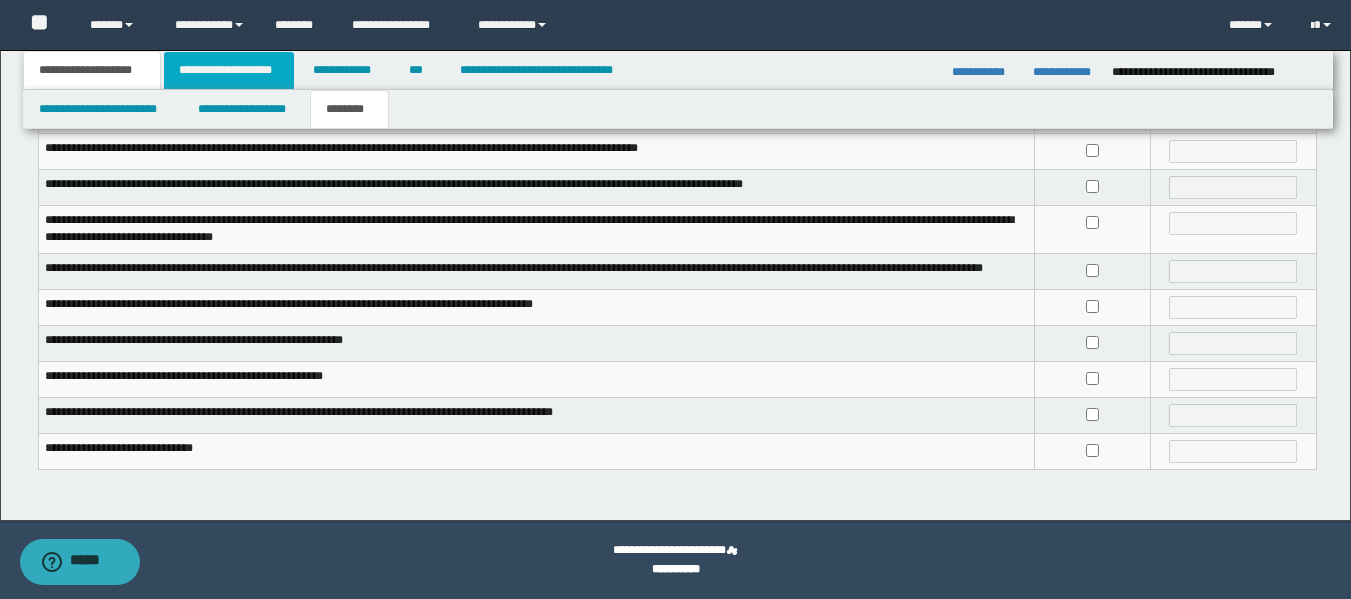 click on "**********" at bounding box center (229, 70) 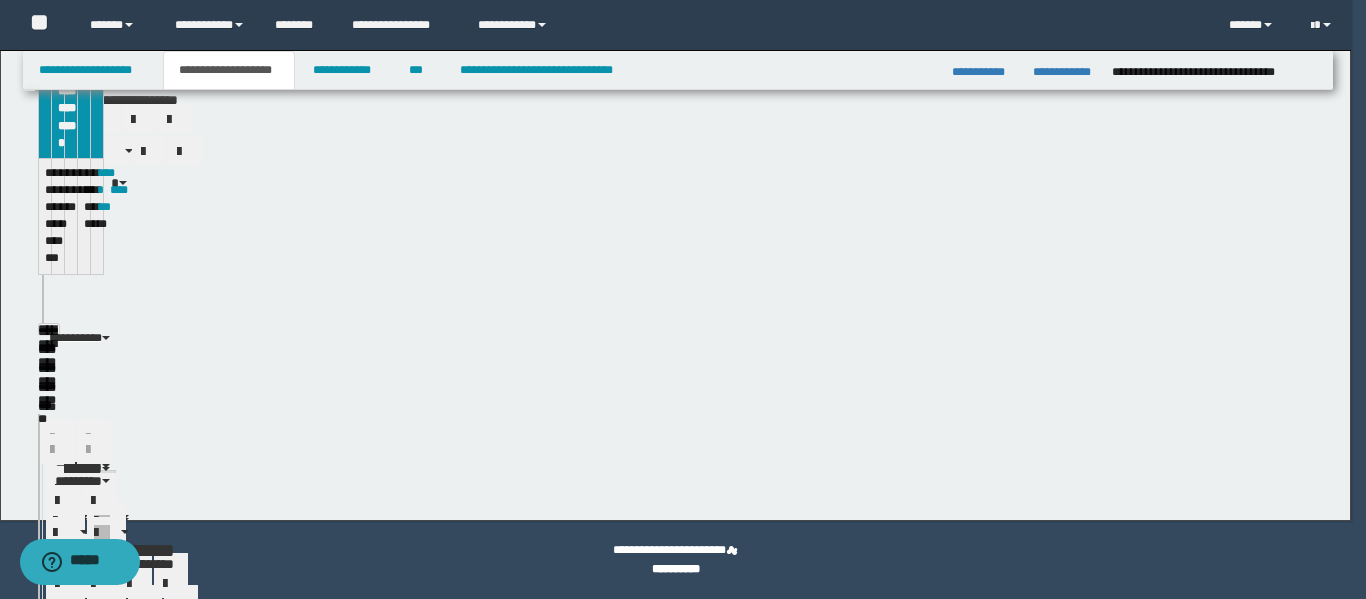 type 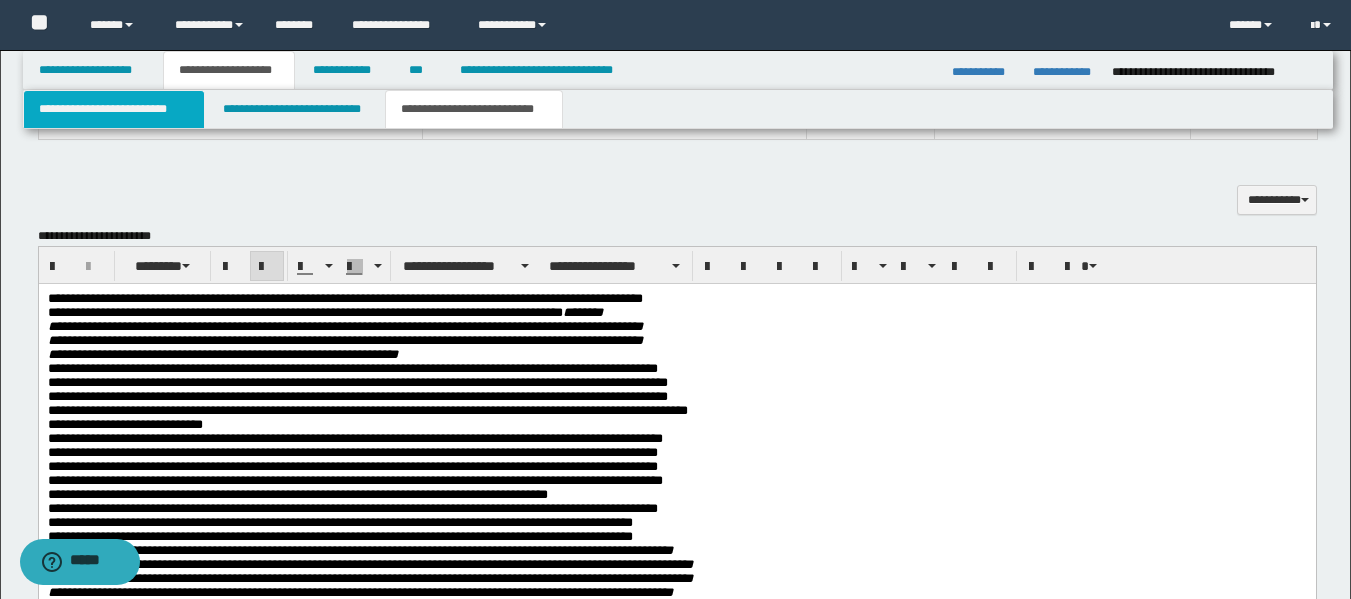 click on "**********" at bounding box center [114, 109] 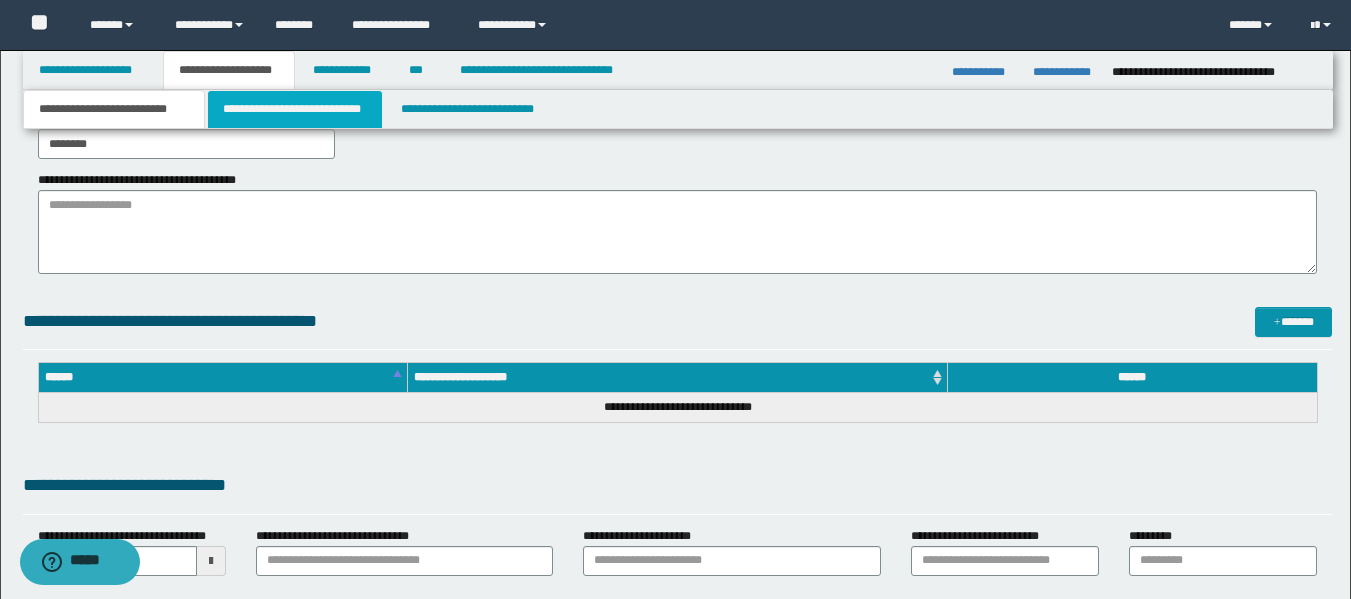 click on "**********" at bounding box center [295, 109] 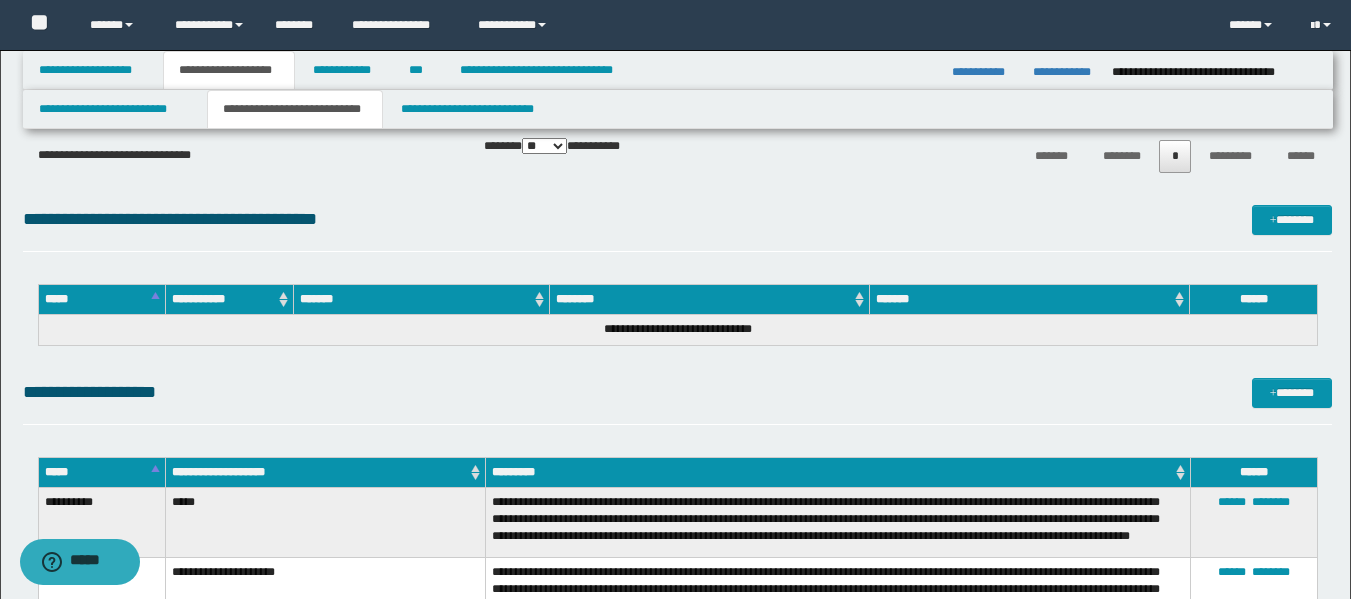 scroll, scrollTop: 0, scrollLeft: 0, axis: both 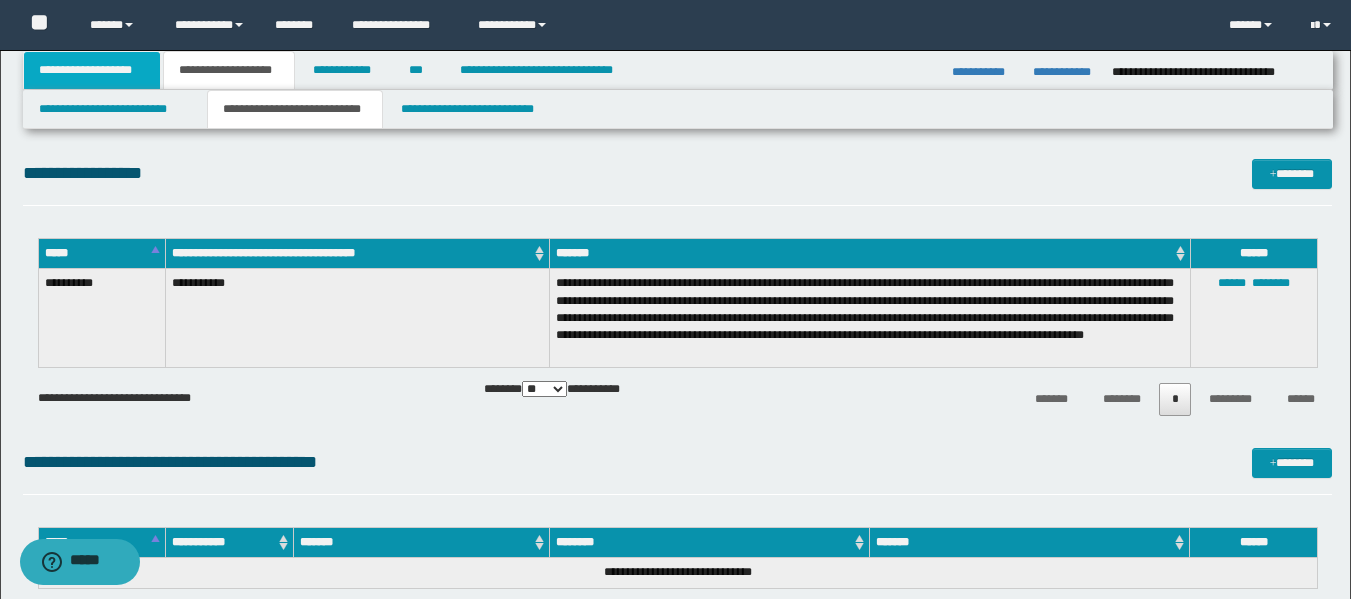 click on "**********" at bounding box center [92, 70] 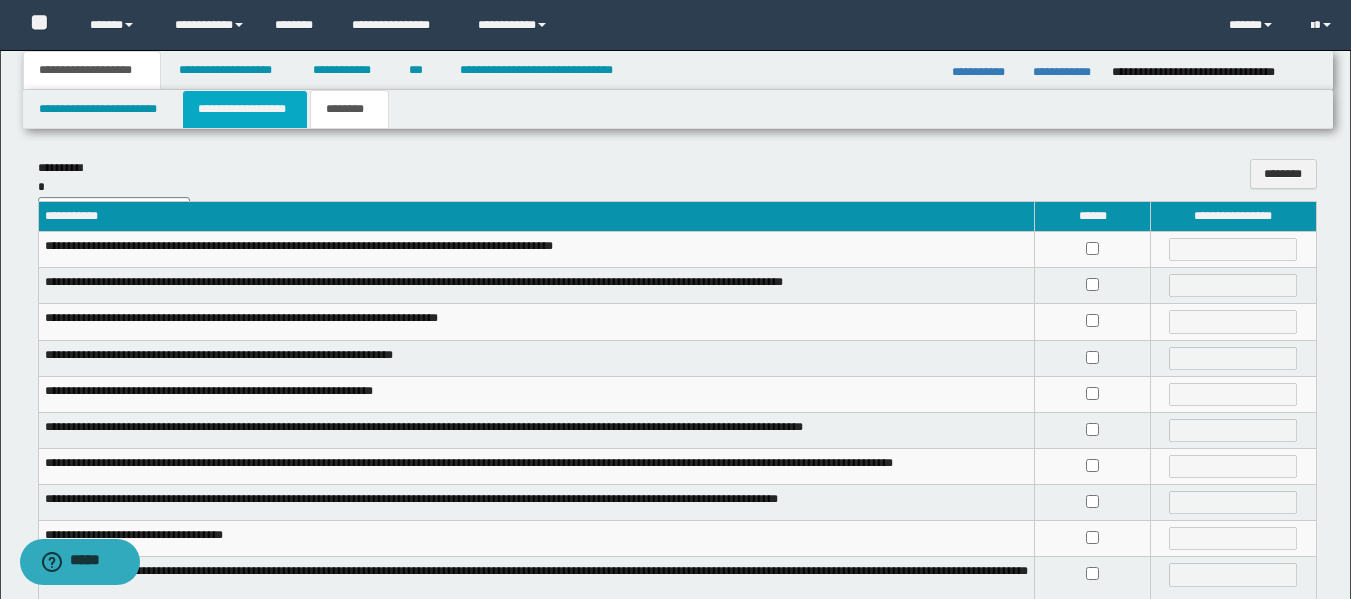 click on "**********" at bounding box center [245, 109] 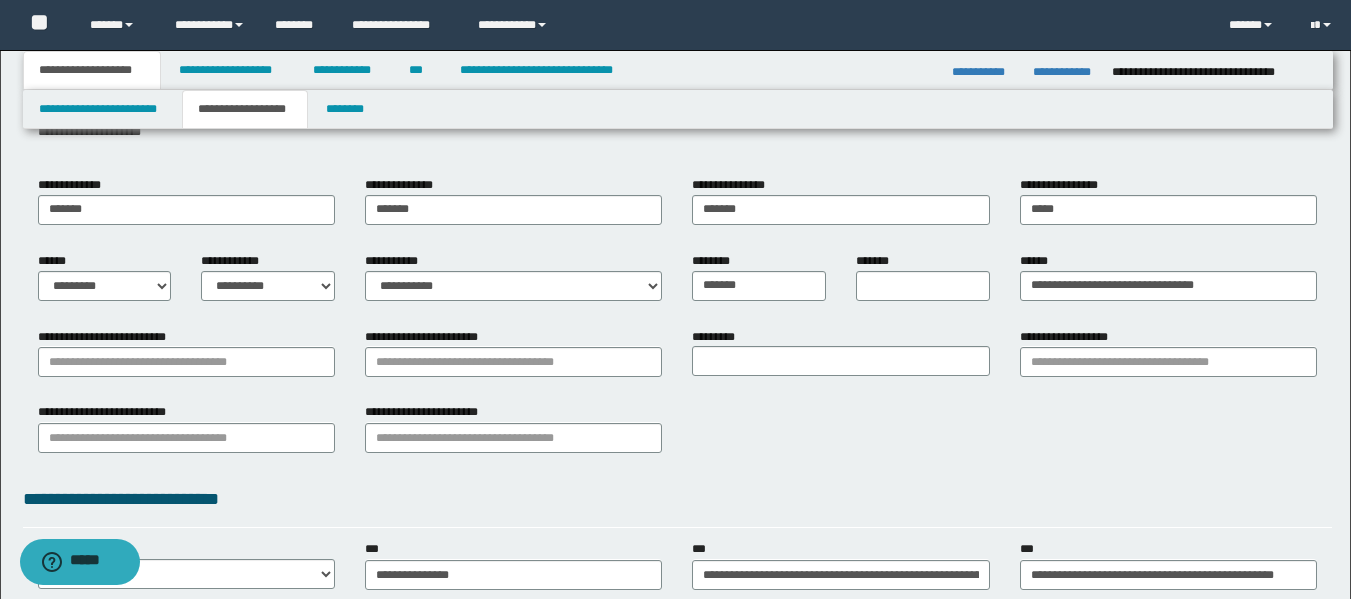 scroll, scrollTop: 183, scrollLeft: 0, axis: vertical 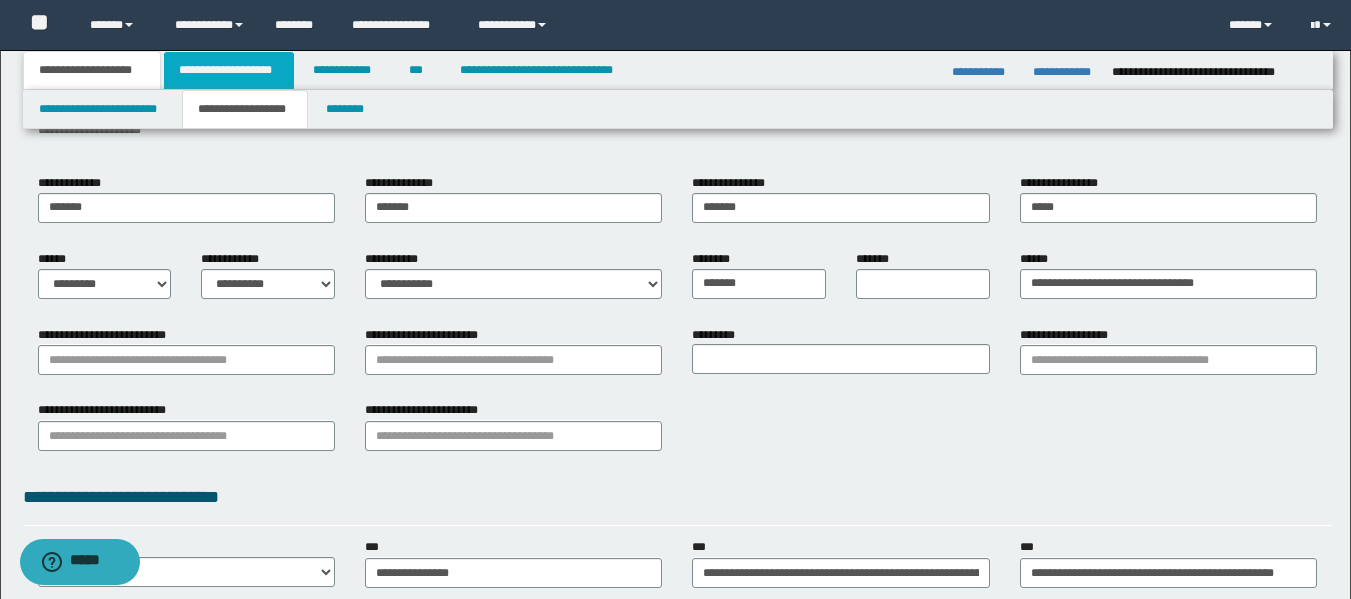 click on "**********" at bounding box center (229, 70) 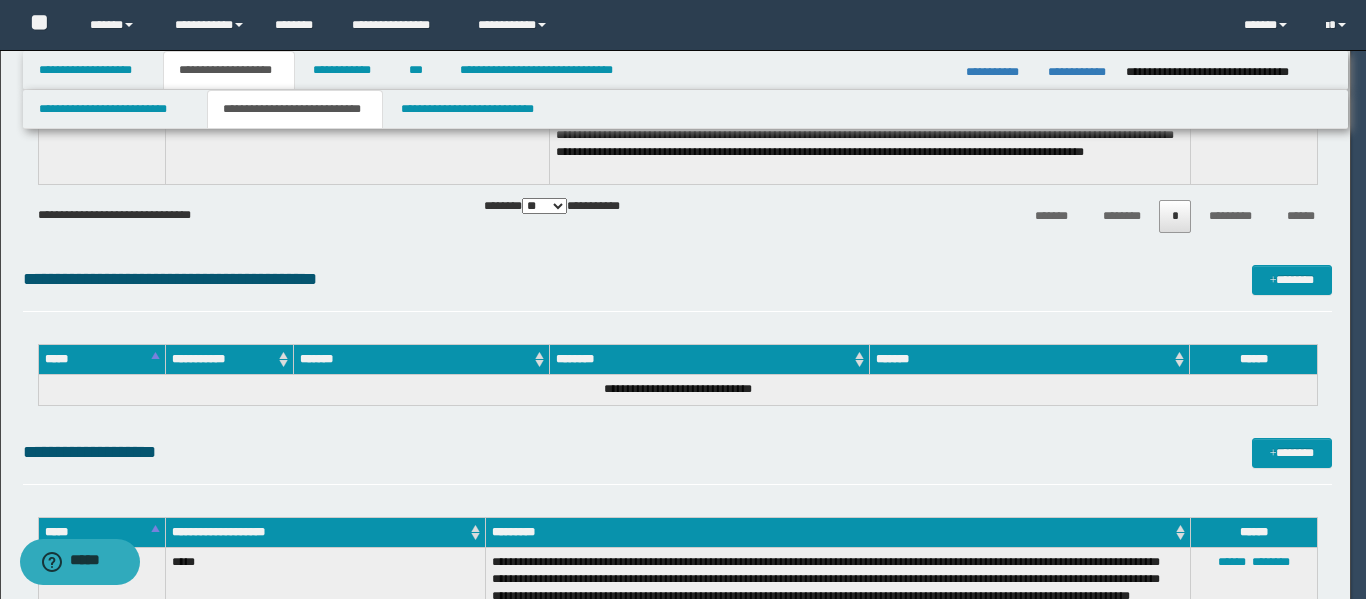 type 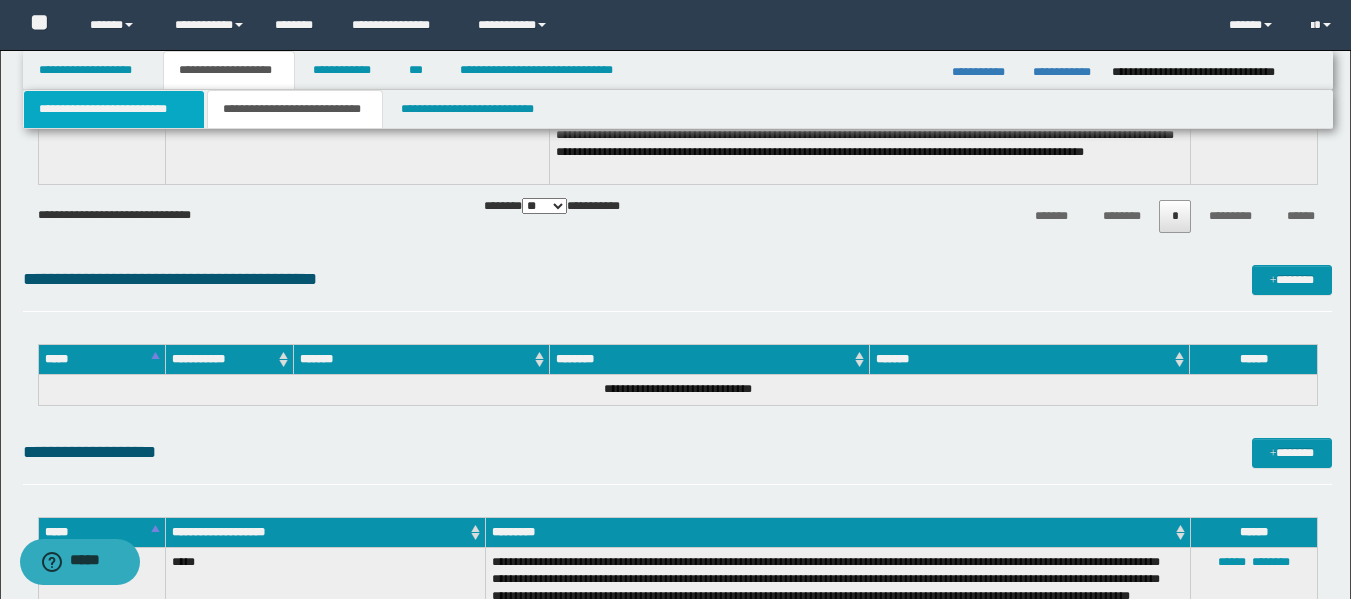 click on "**********" at bounding box center (114, 109) 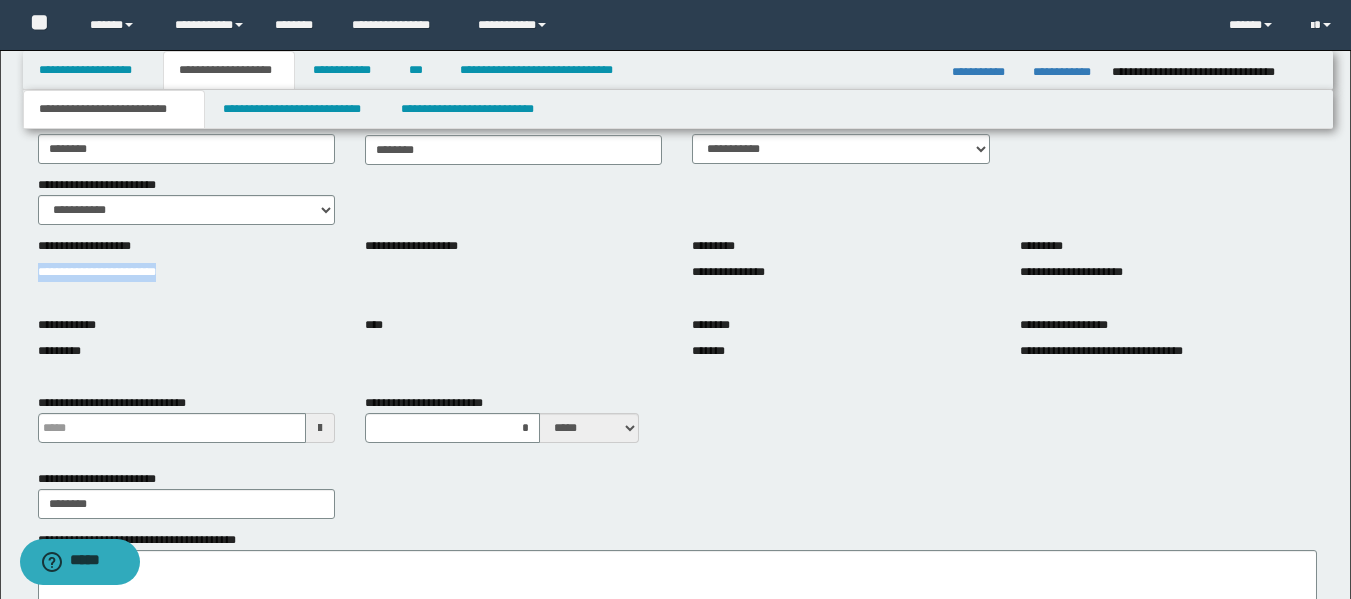 drag, startPoint x: 207, startPoint y: 278, endPoint x: 29, endPoint y: 270, distance: 178.17969 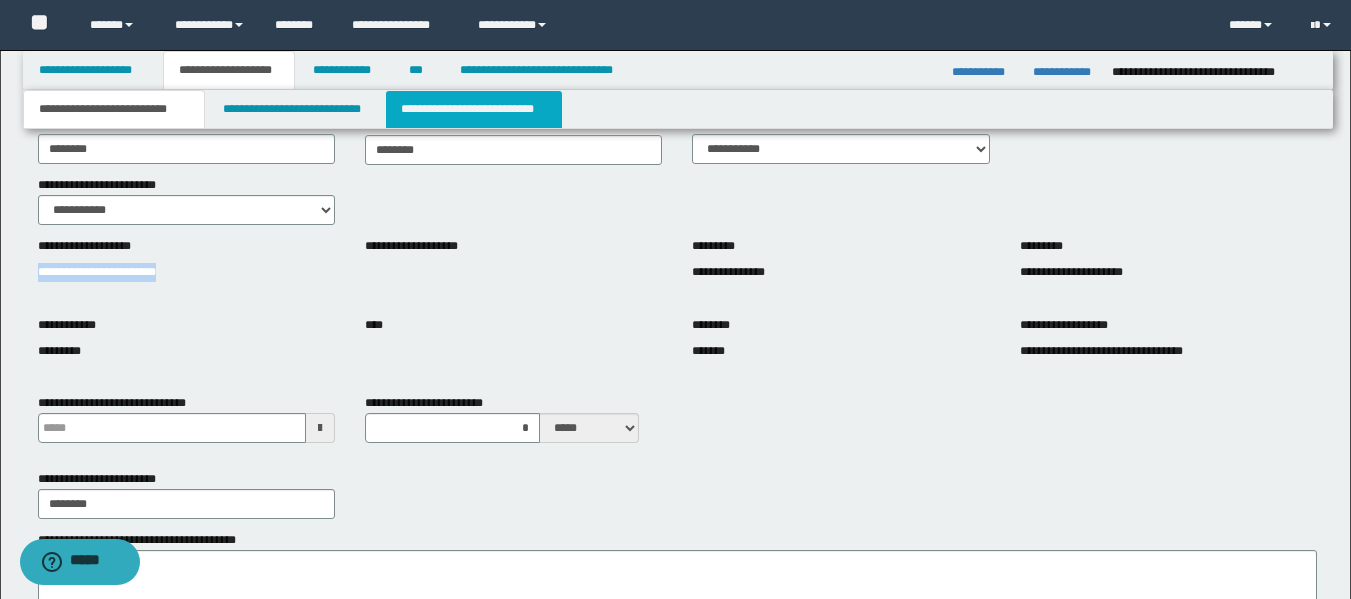 click on "**********" at bounding box center [474, 109] 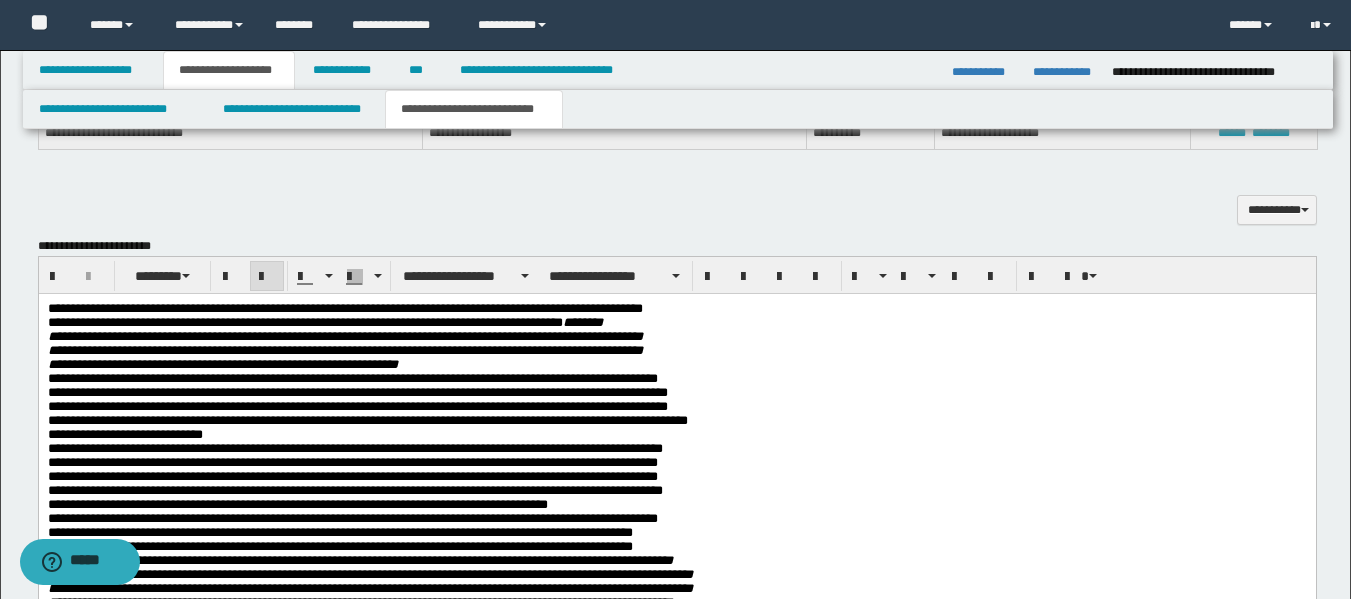 scroll, scrollTop: 552, scrollLeft: 0, axis: vertical 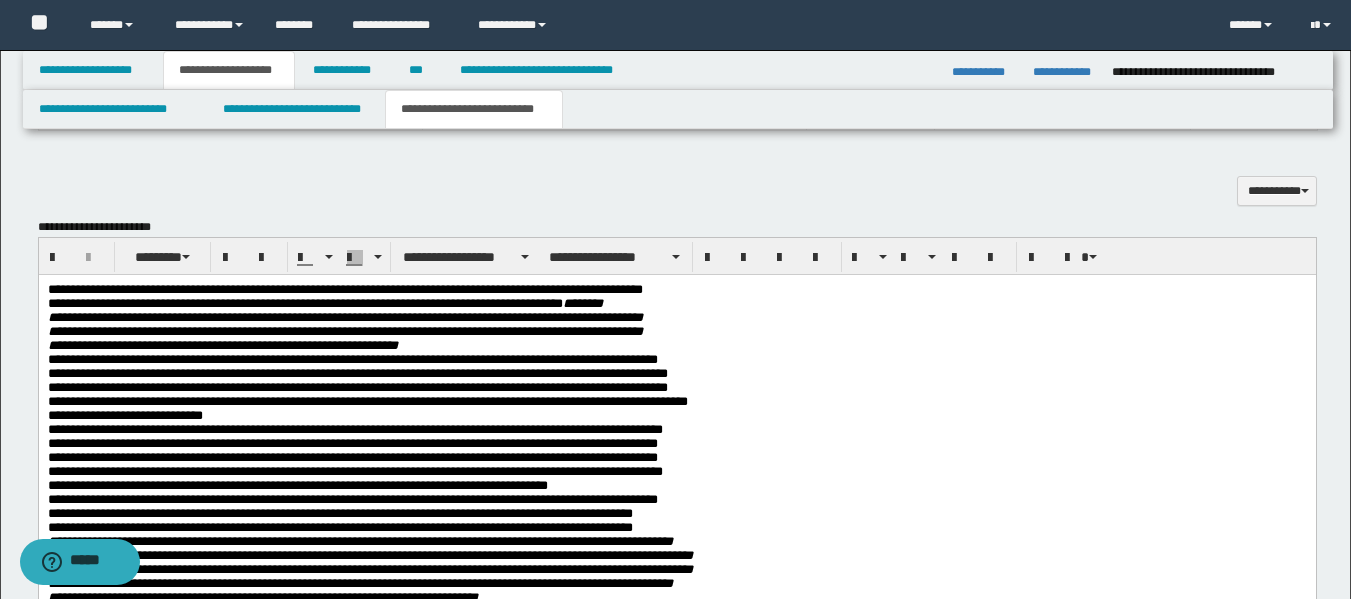 click on "**********" at bounding box center (344, 289) 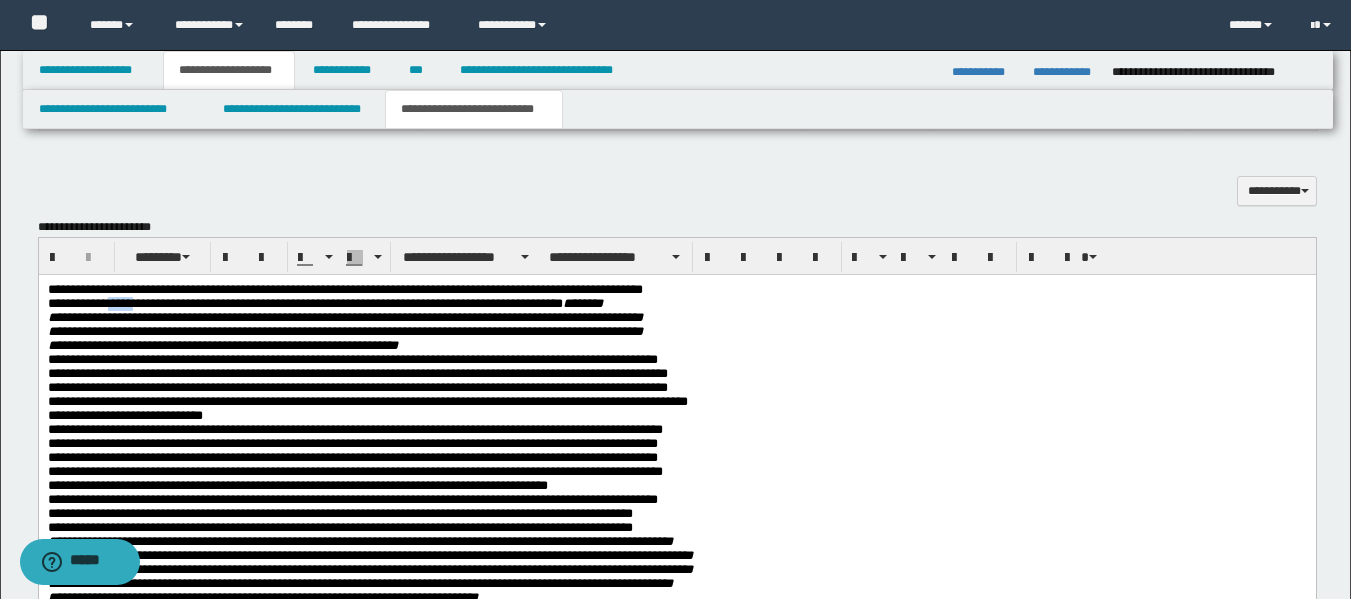 drag, startPoint x: 153, startPoint y: 300, endPoint x: 115, endPoint y: 307, distance: 38.63936 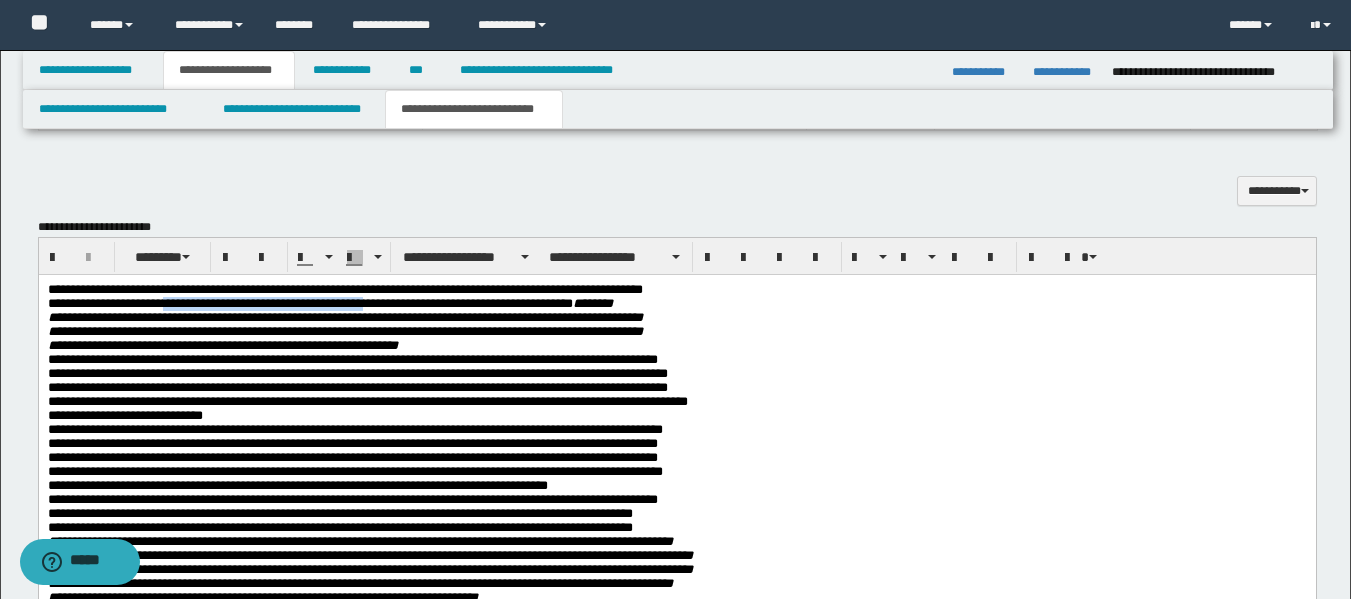 drag, startPoint x: 192, startPoint y: 305, endPoint x: 501, endPoint y: 301, distance: 309.02588 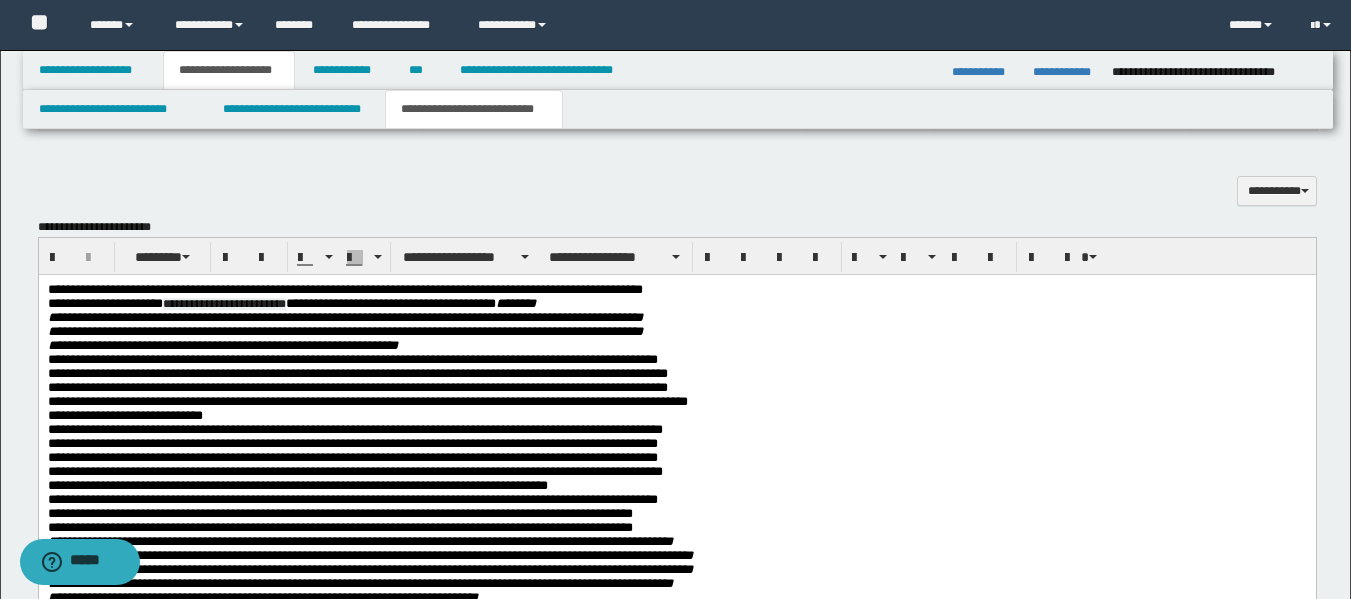 click on "**********" at bounding box center (271, 303) 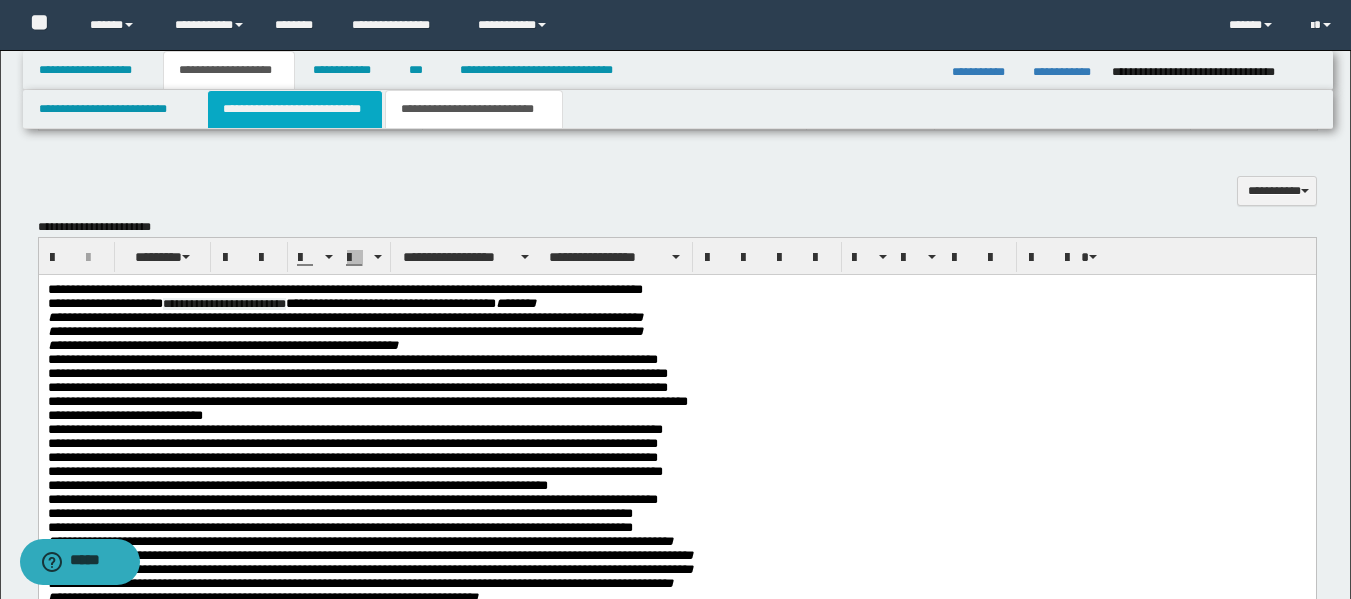 click on "**********" at bounding box center [295, 109] 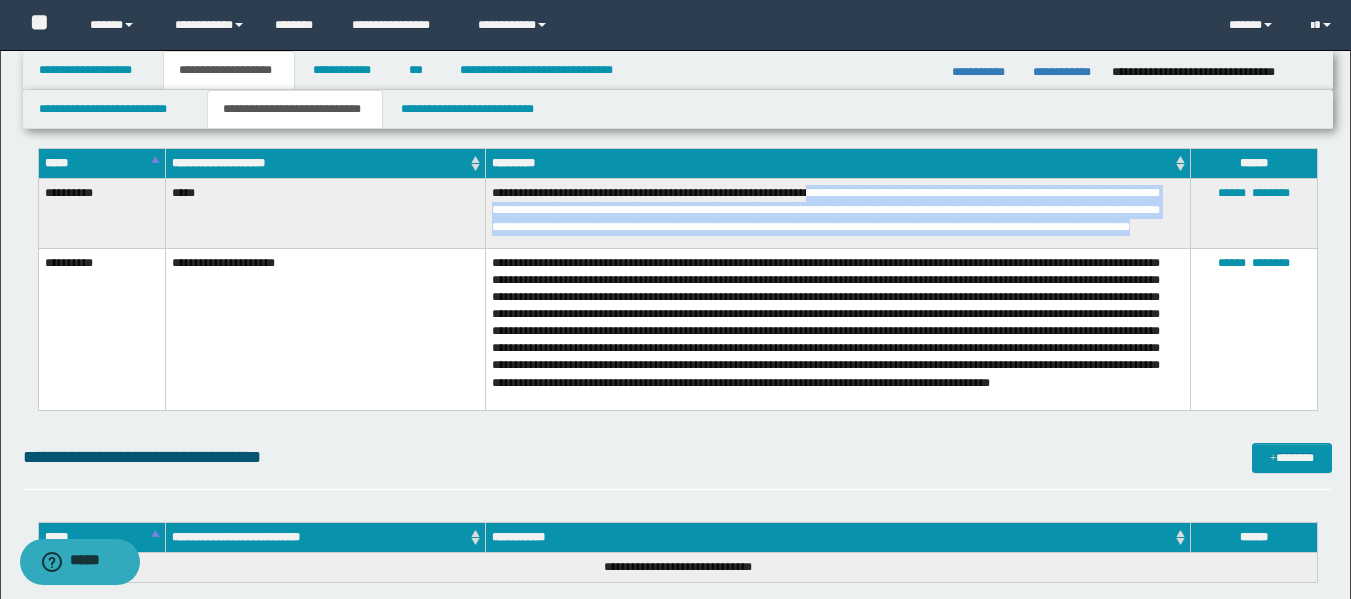 drag, startPoint x: 826, startPoint y: 191, endPoint x: 1169, endPoint y: 229, distance: 345.09854 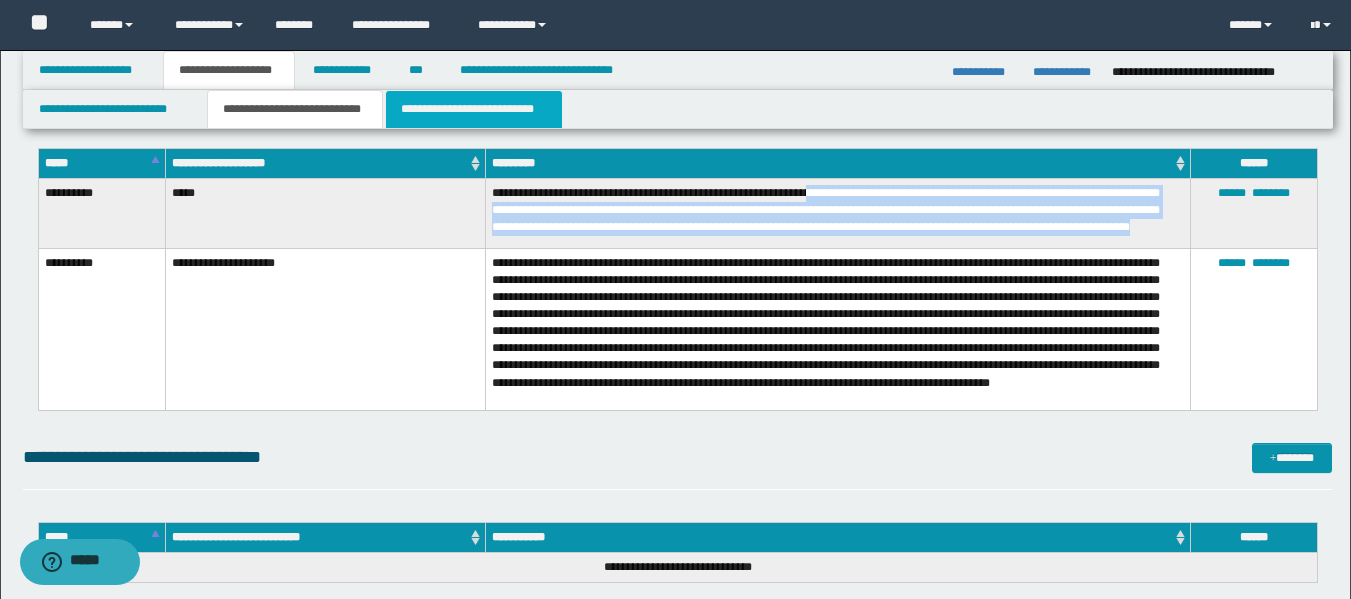 click on "**********" at bounding box center [474, 109] 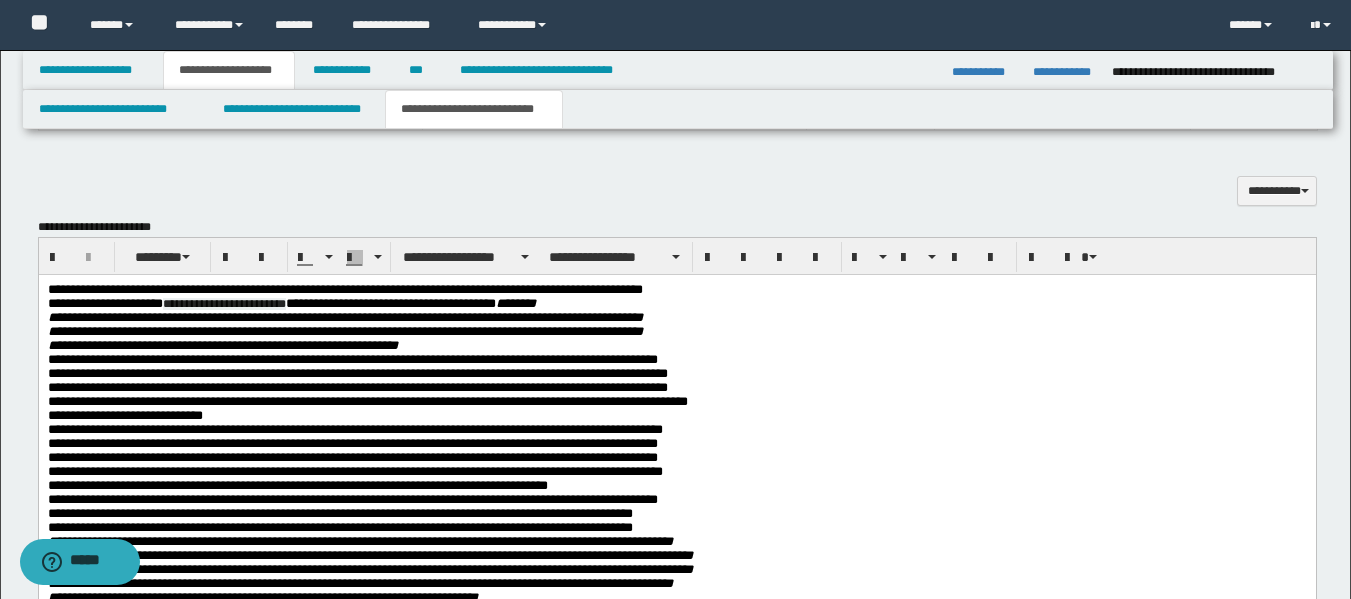 click on "**********" at bounding box center (223, 304) 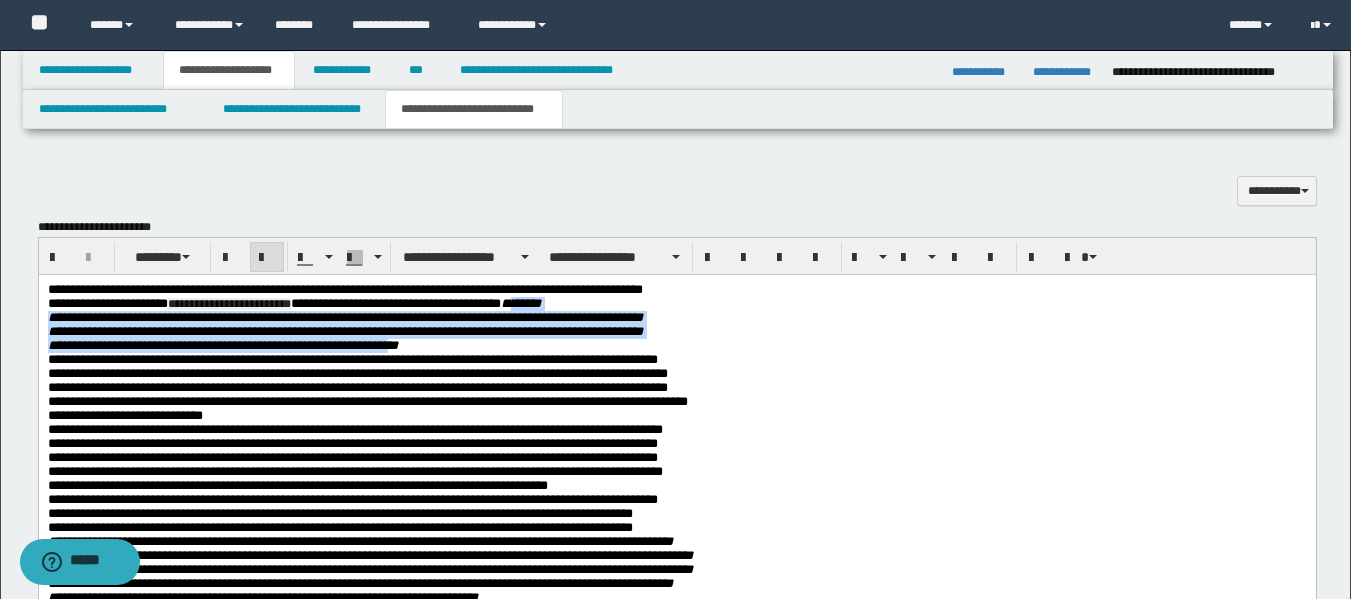 drag, startPoint x: 617, startPoint y: 302, endPoint x: 415, endPoint y: 352, distance: 208.09613 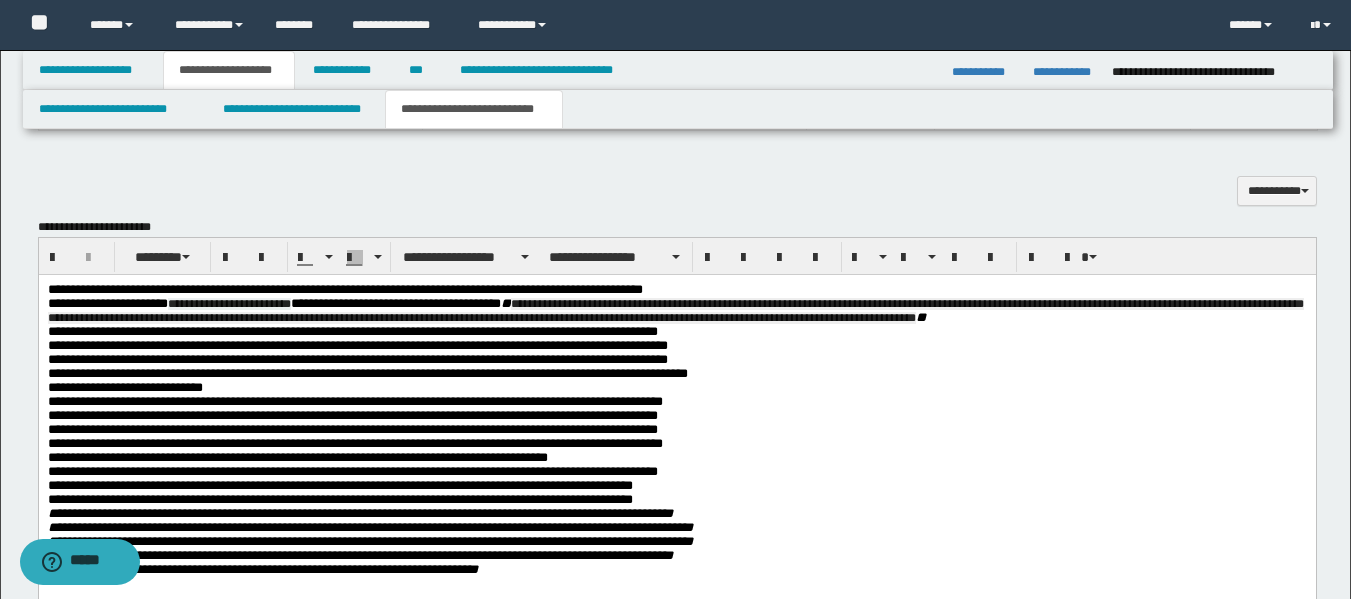 click on "**********" at bounding box center (676, 290) 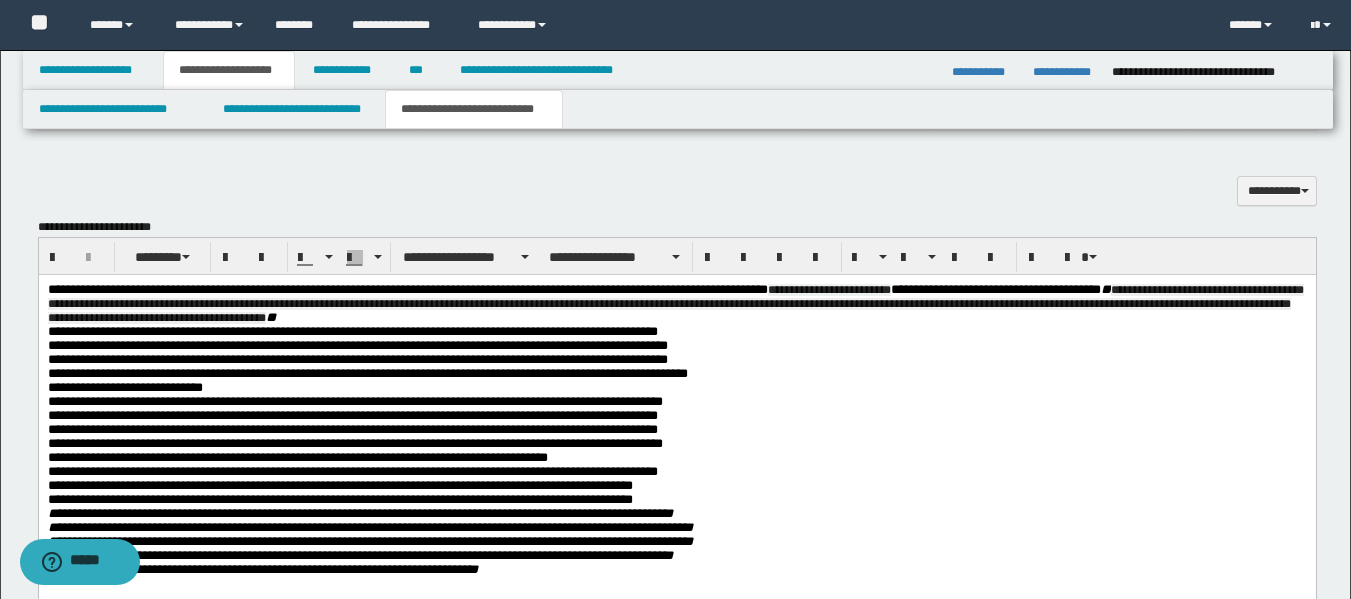click on "**********" at bounding box center (352, 331) 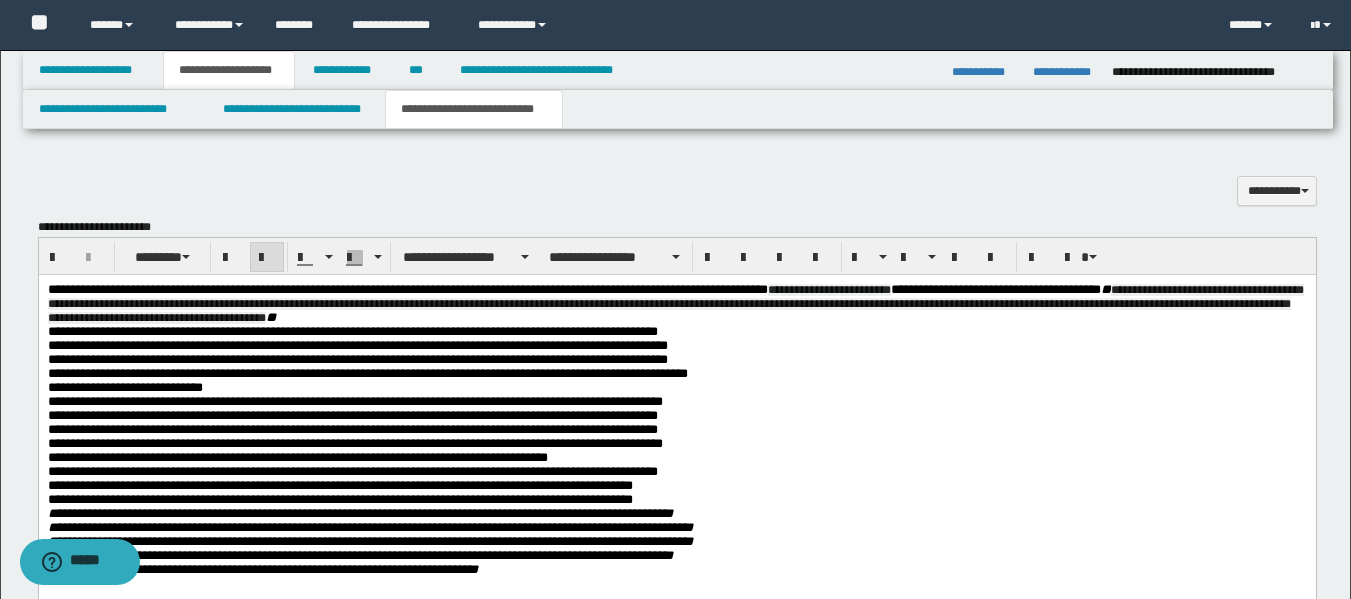 click on "**********" at bounding box center (676, 304) 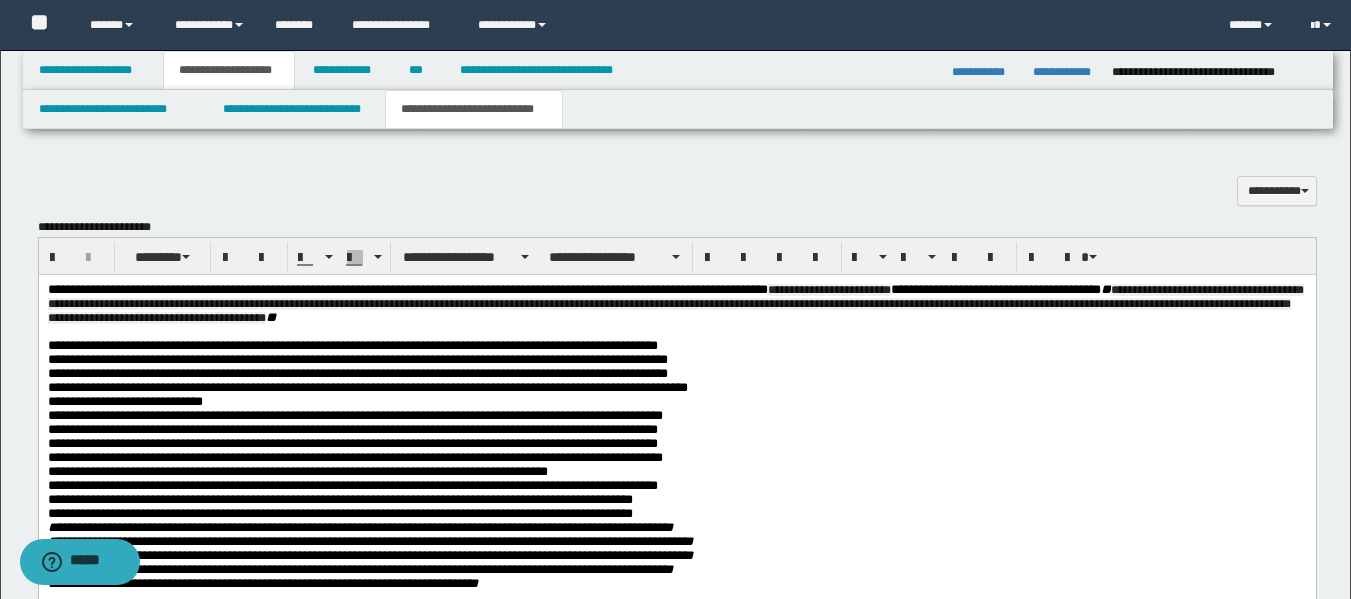 click on "**********" at bounding box center (352, 345) 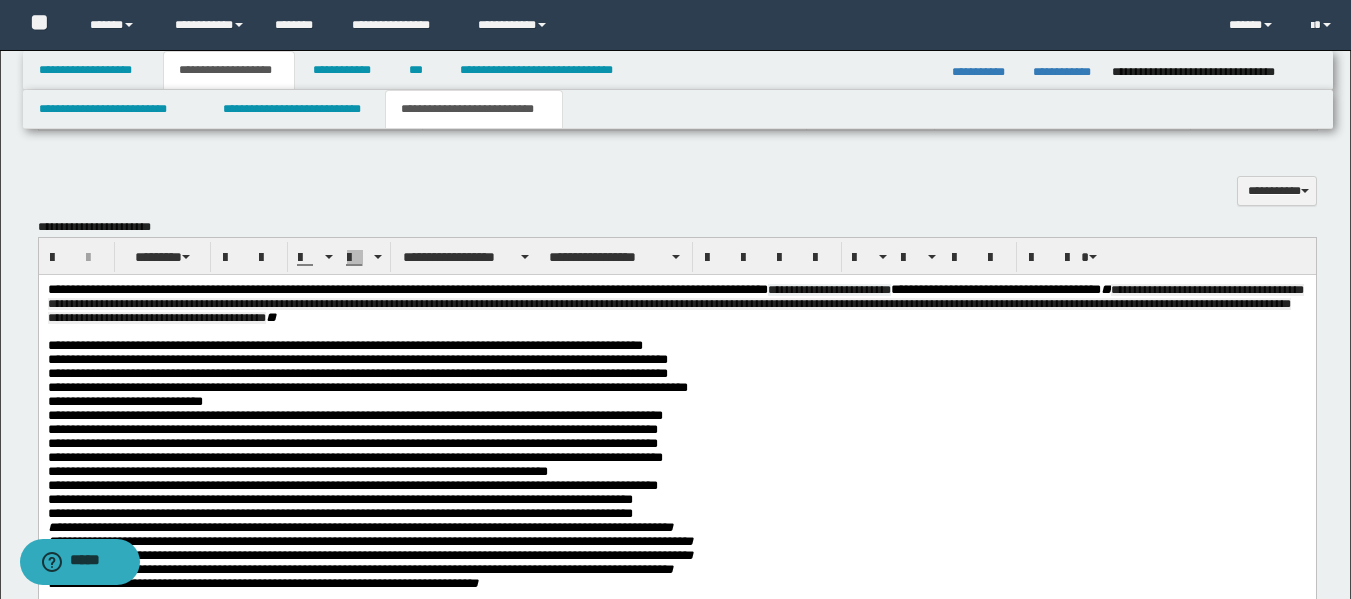 click on "**********" at bounding box center (357, 359) 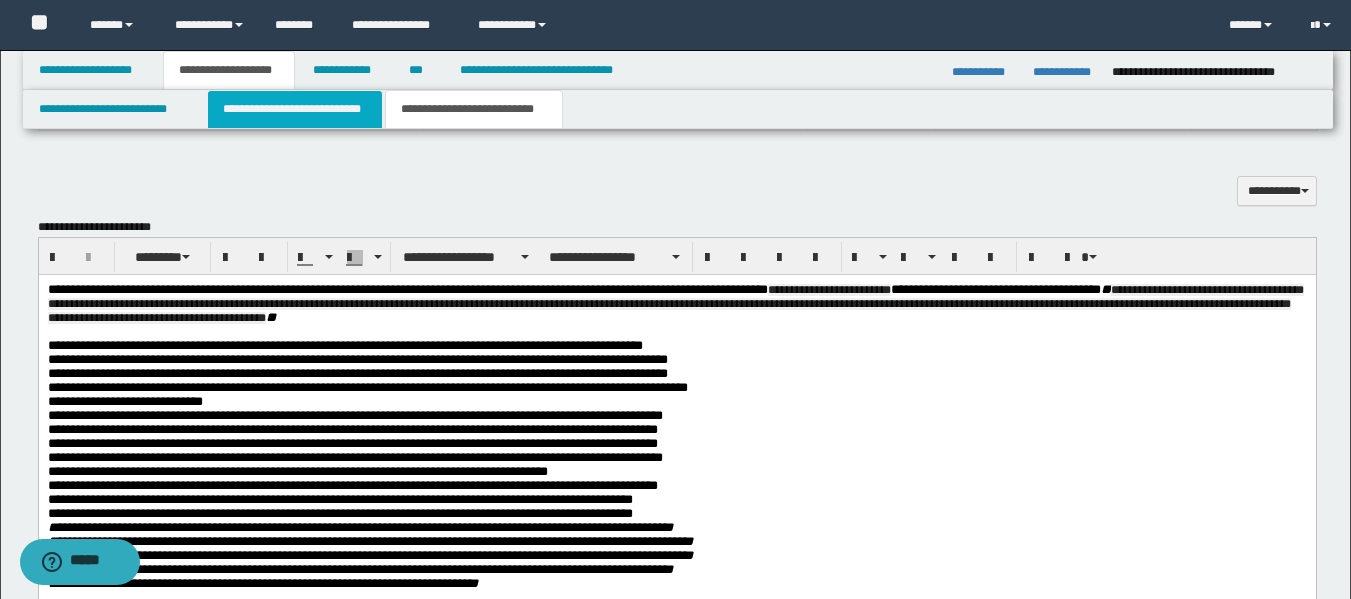 click on "**********" at bounding box center [295, 109] 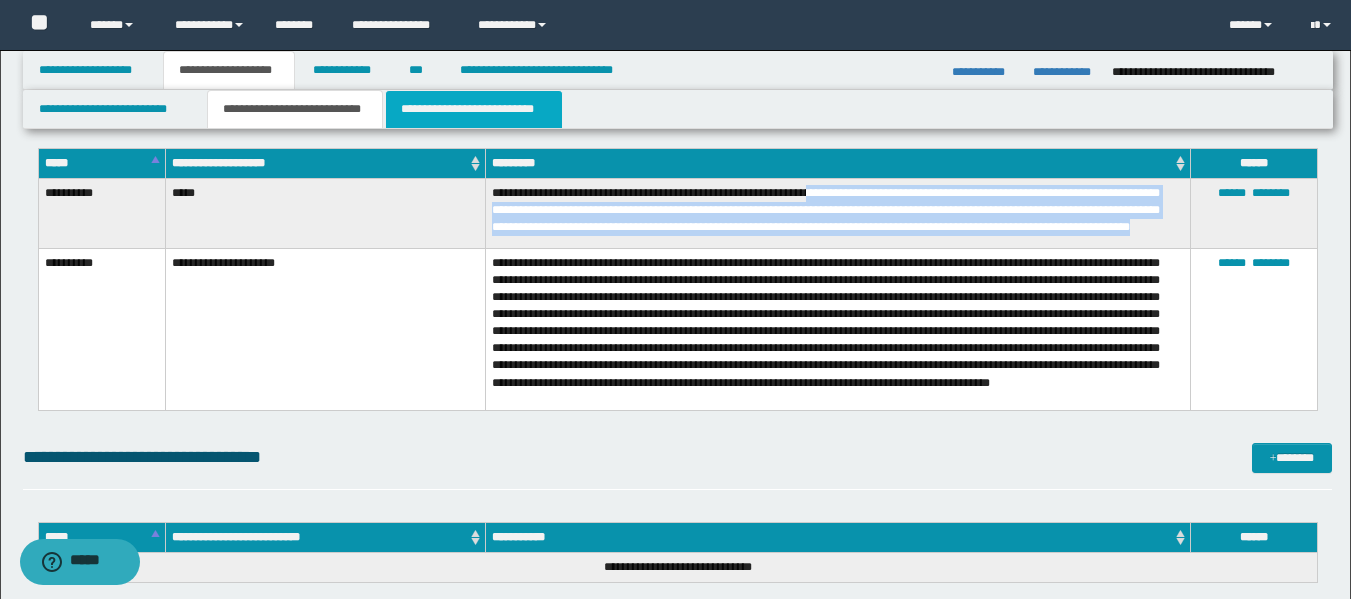 click on "**********" at bounding box center (474, 109) 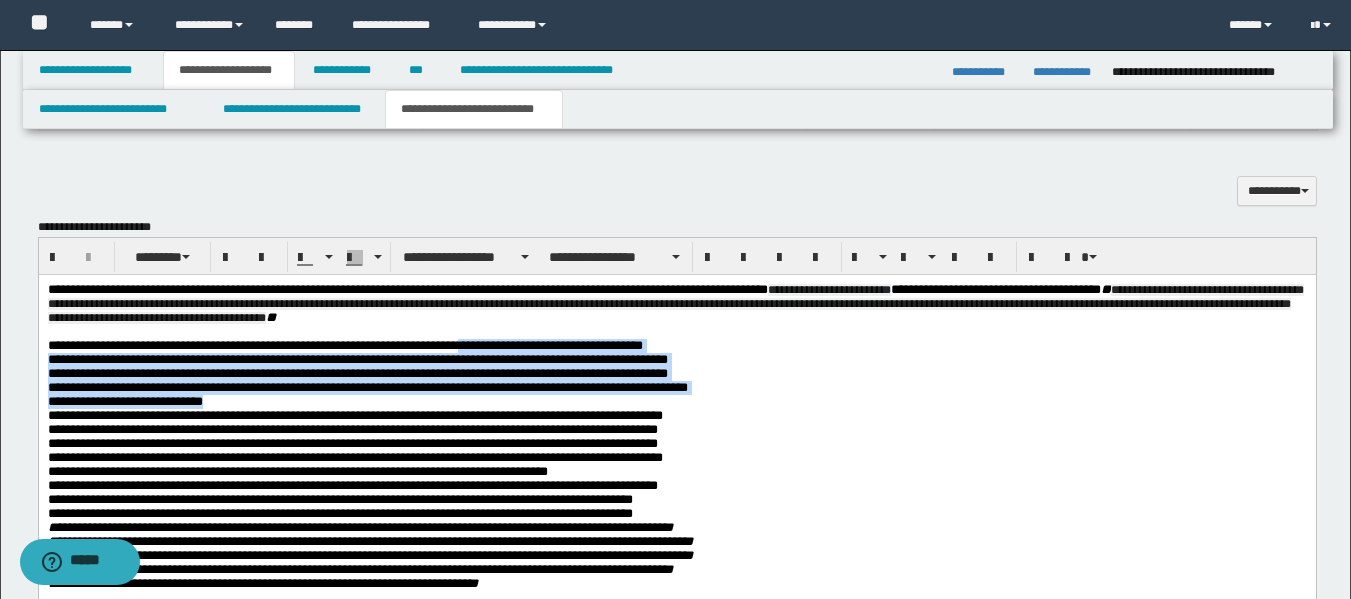 drag, startPoint x: 538, startPoint y: 356, endPoint x: 597, endPoint y: 415, distance: 83.4386 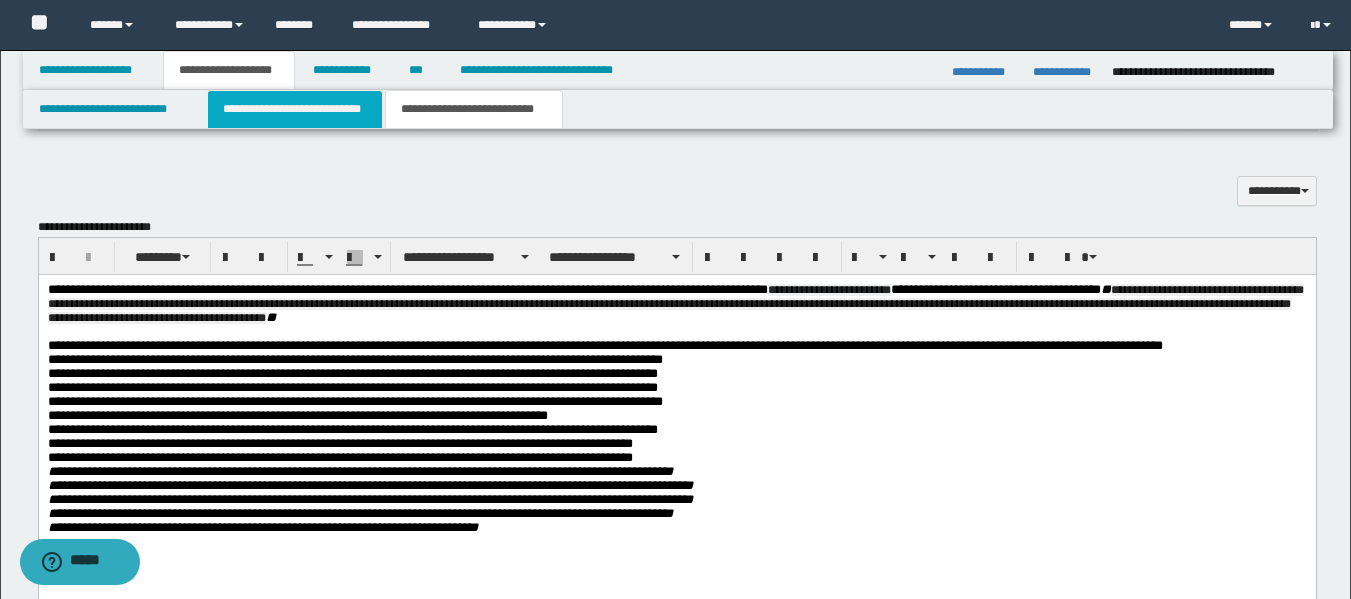 click on "**********" at bounding box center [295, 109] 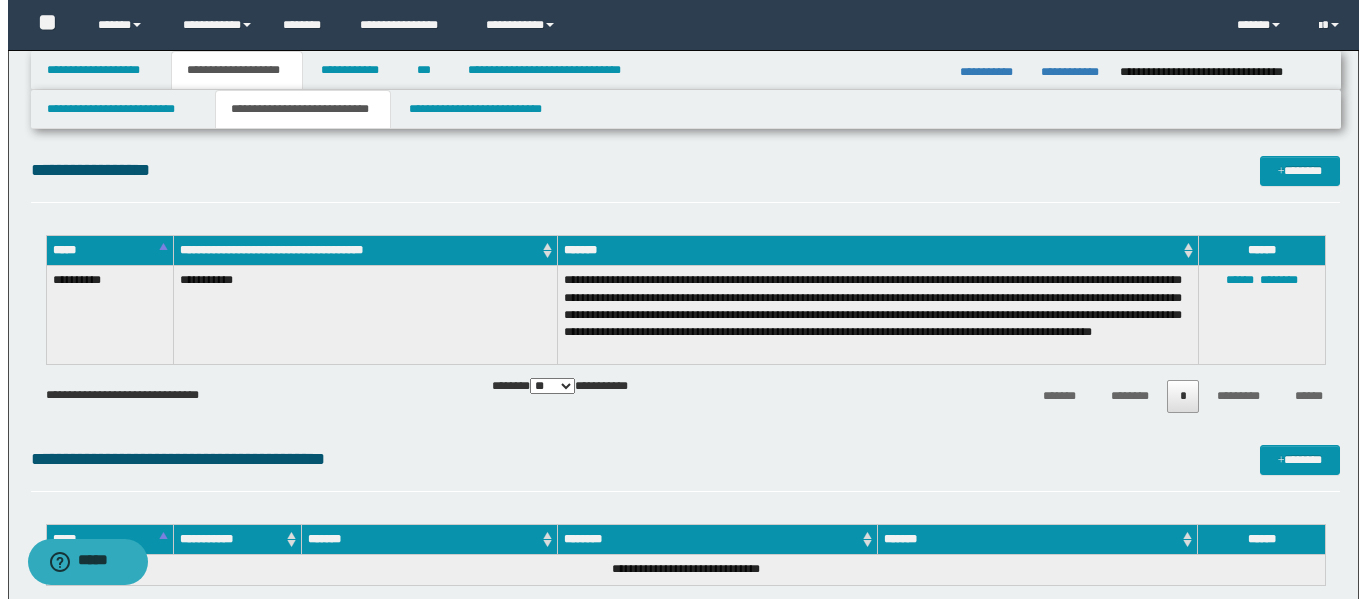 scroll, scrollTop: 0, scrollLeft: 0, axis: both 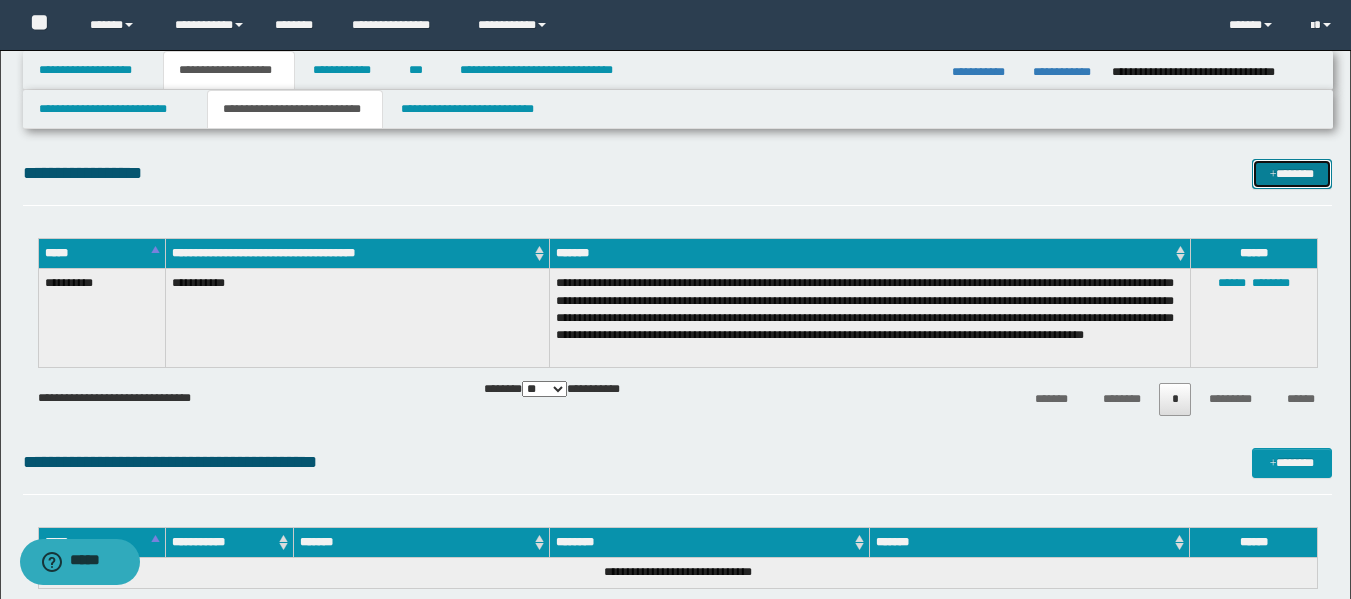 click on "*******" at bounding box center [1292, 174] 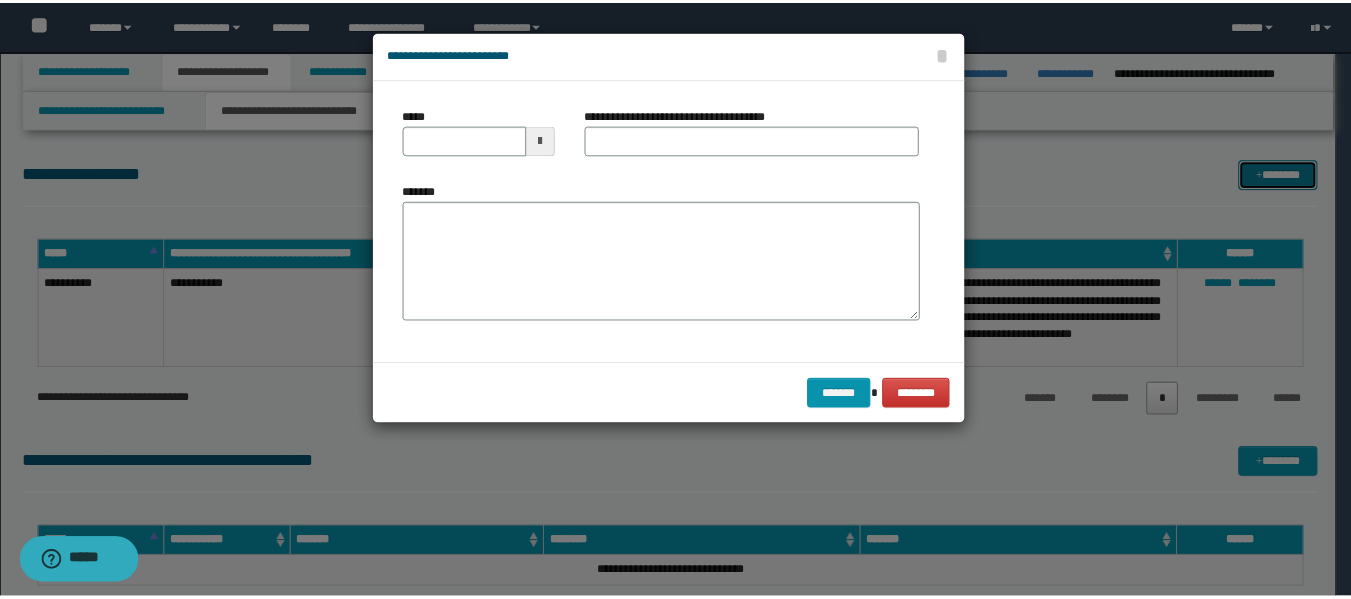 scroll, scrollTop: 0, scrollLeft: 0, axis: both 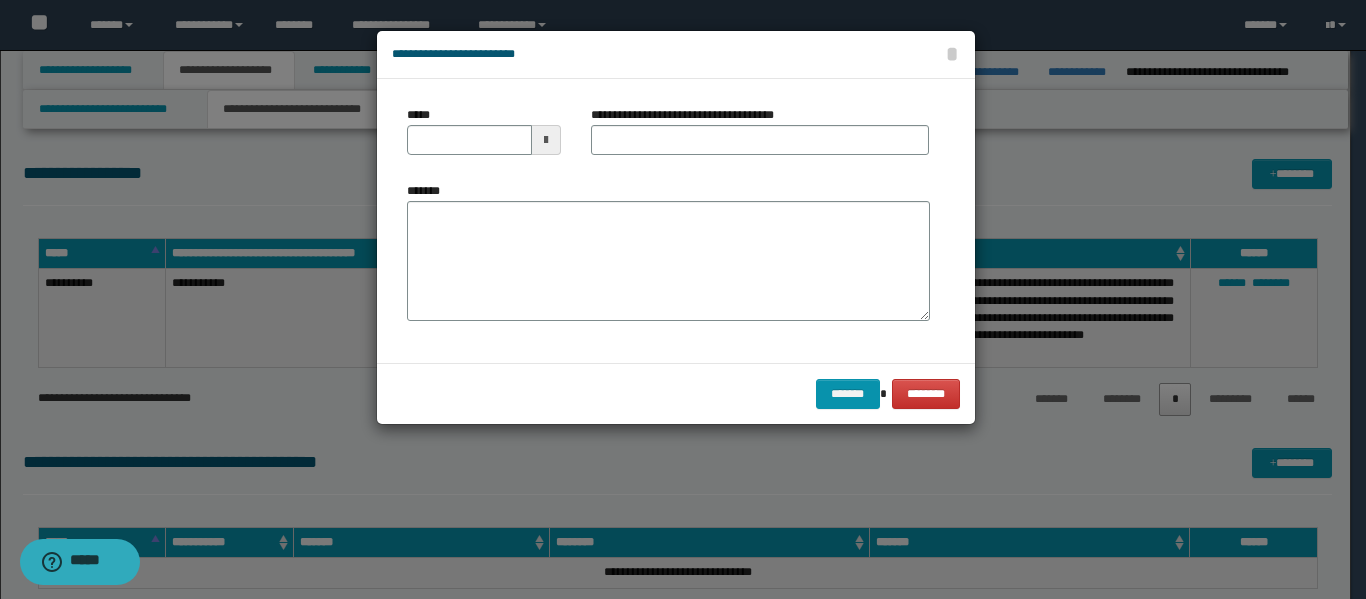 click on "**********" at bounding box center (690, 115) 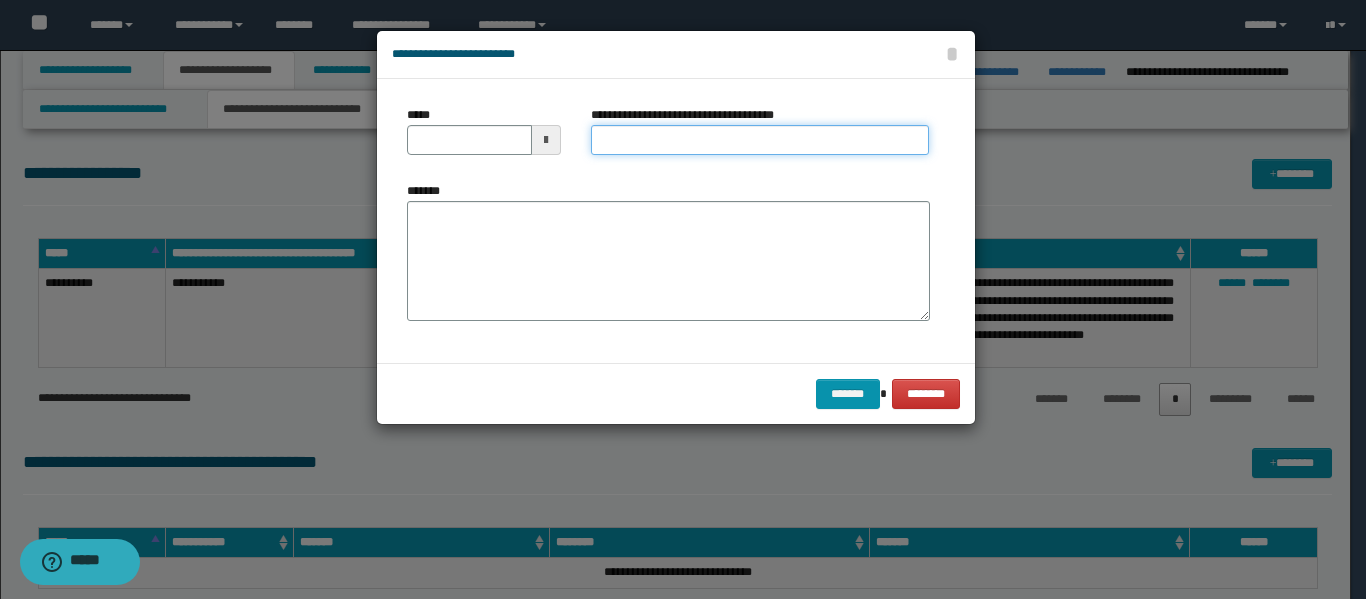 click on "**********" at bounding box center [760, 140] 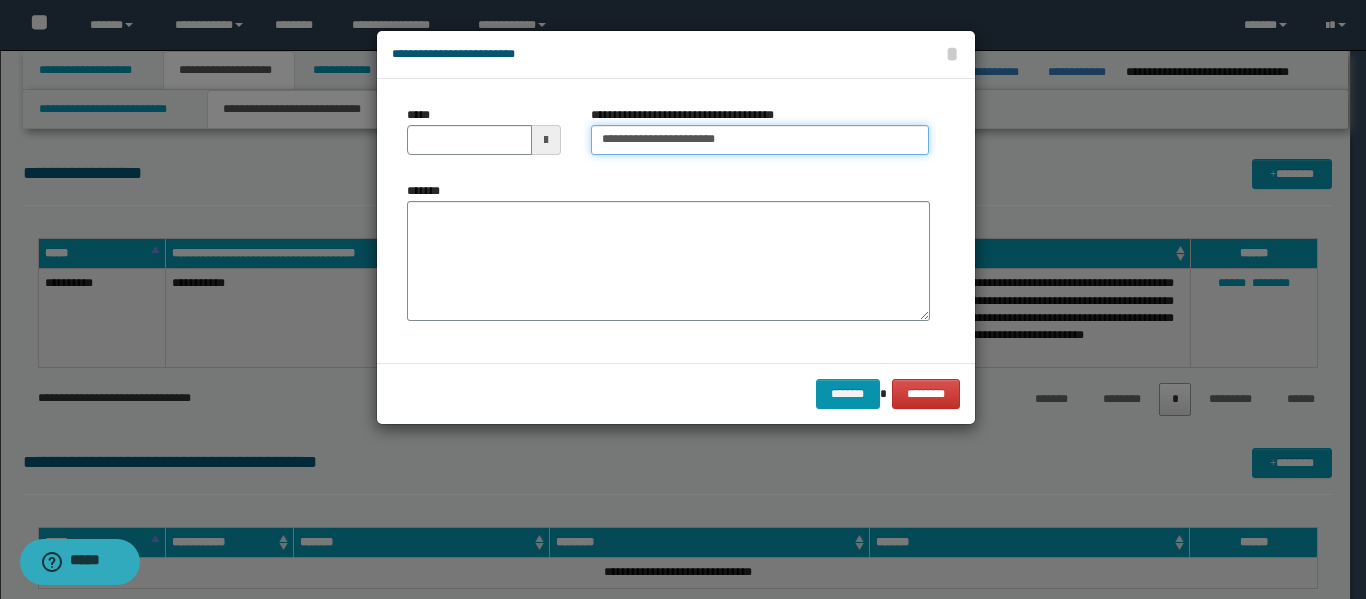 type on "**********" 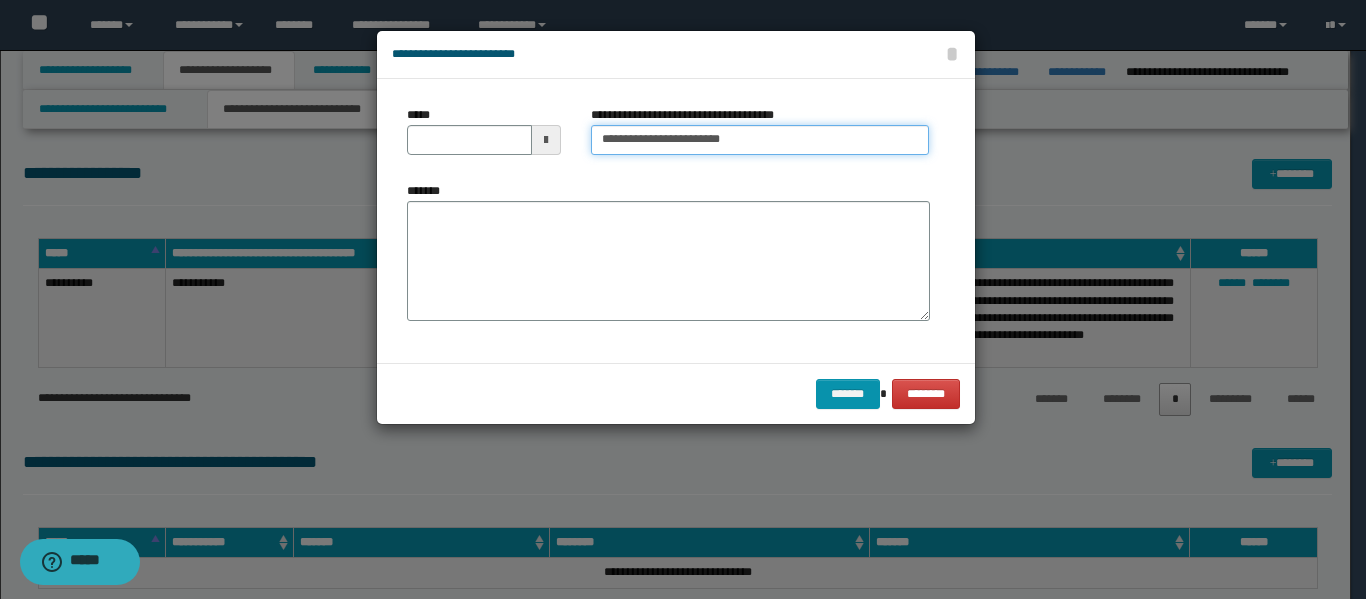 type 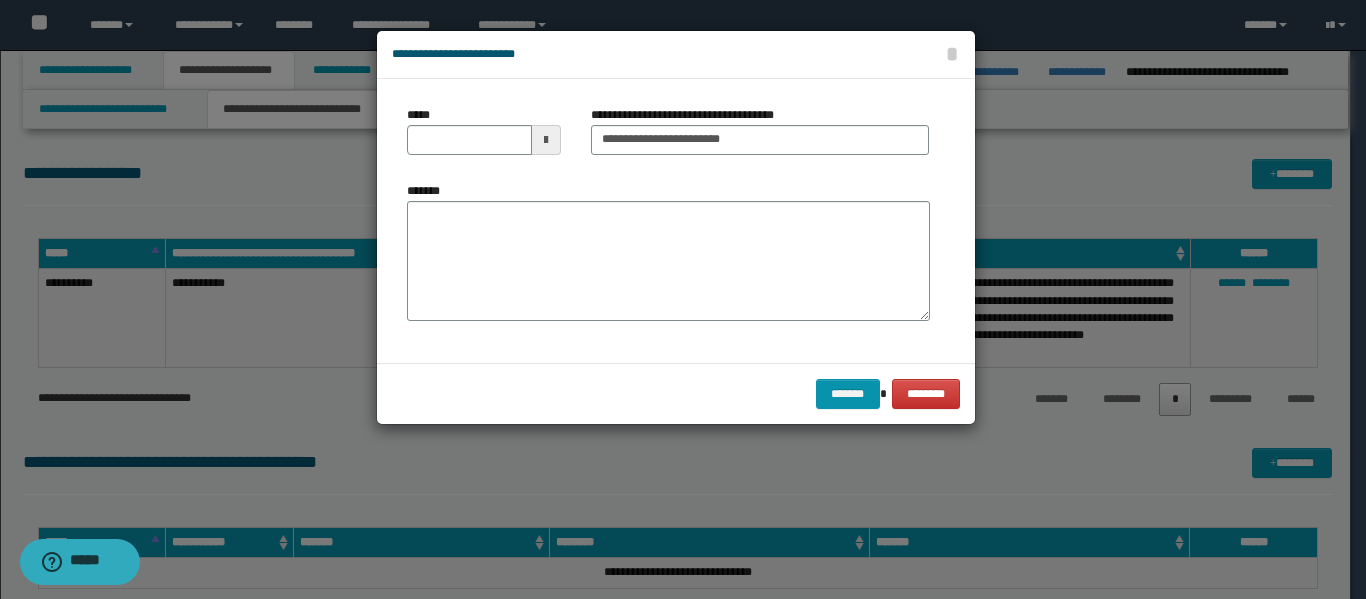 click at bounding box center [546, 140] 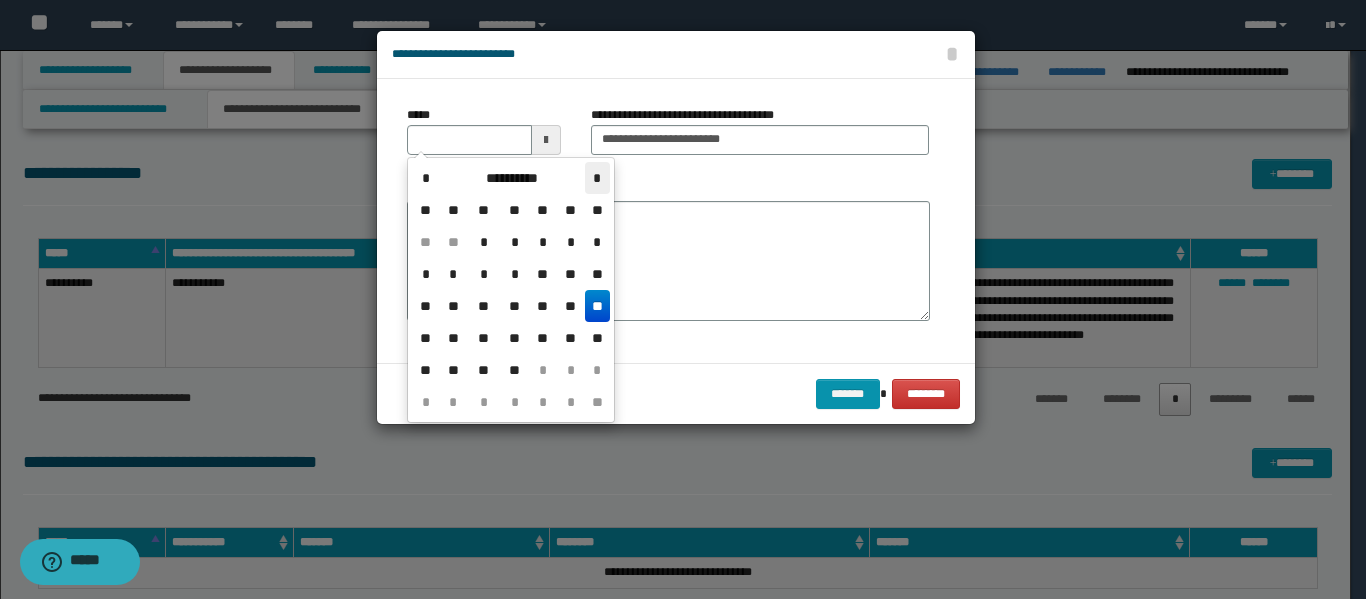 click on "*" at bounding box center (597, 178) 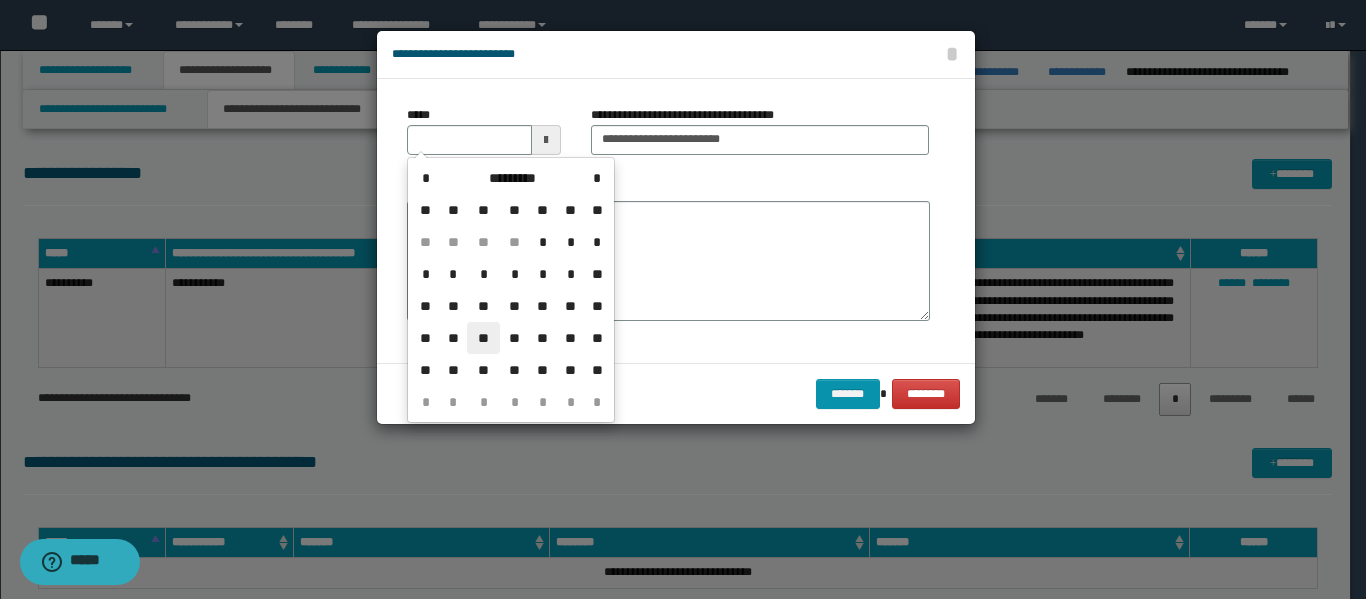 click on "**" at bounding box center (483, 338) 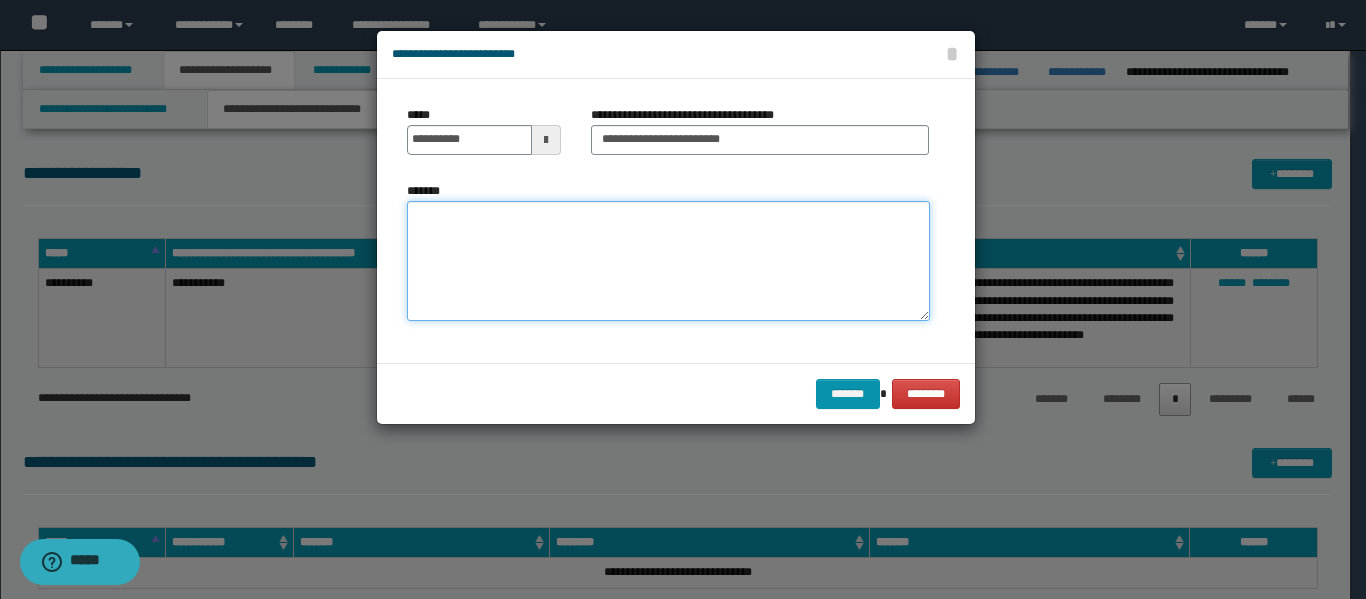 click on "*******" at bounding box center [668, 261] 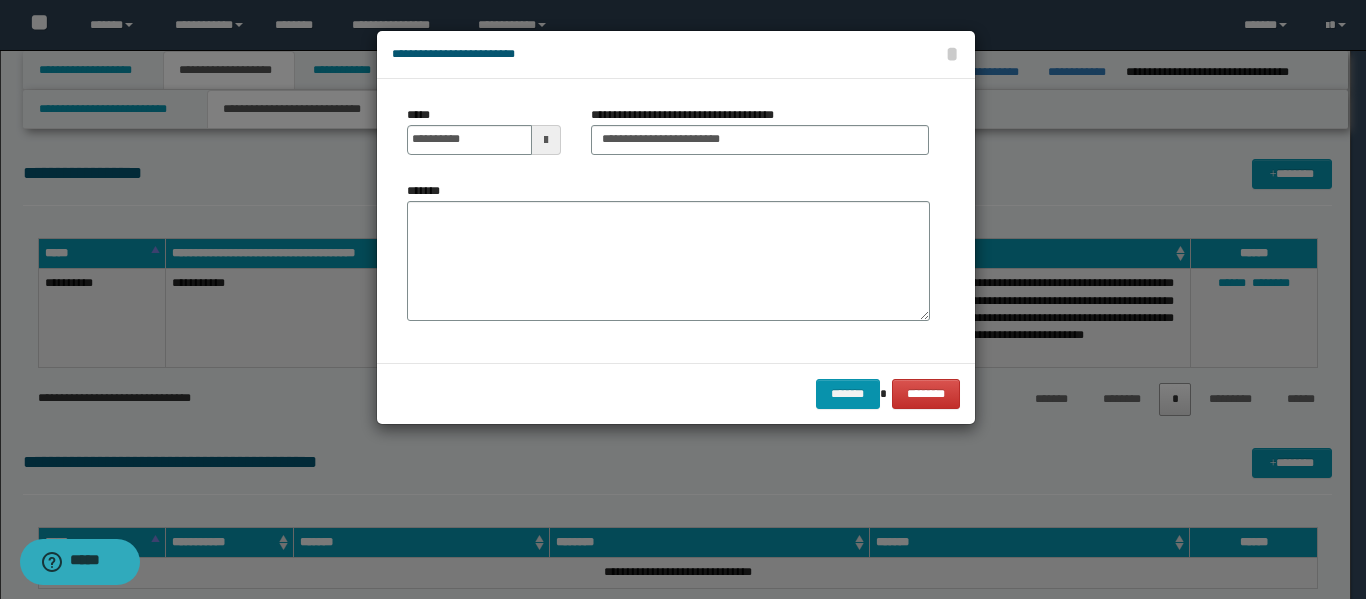 click at bounding box center [683, 299] 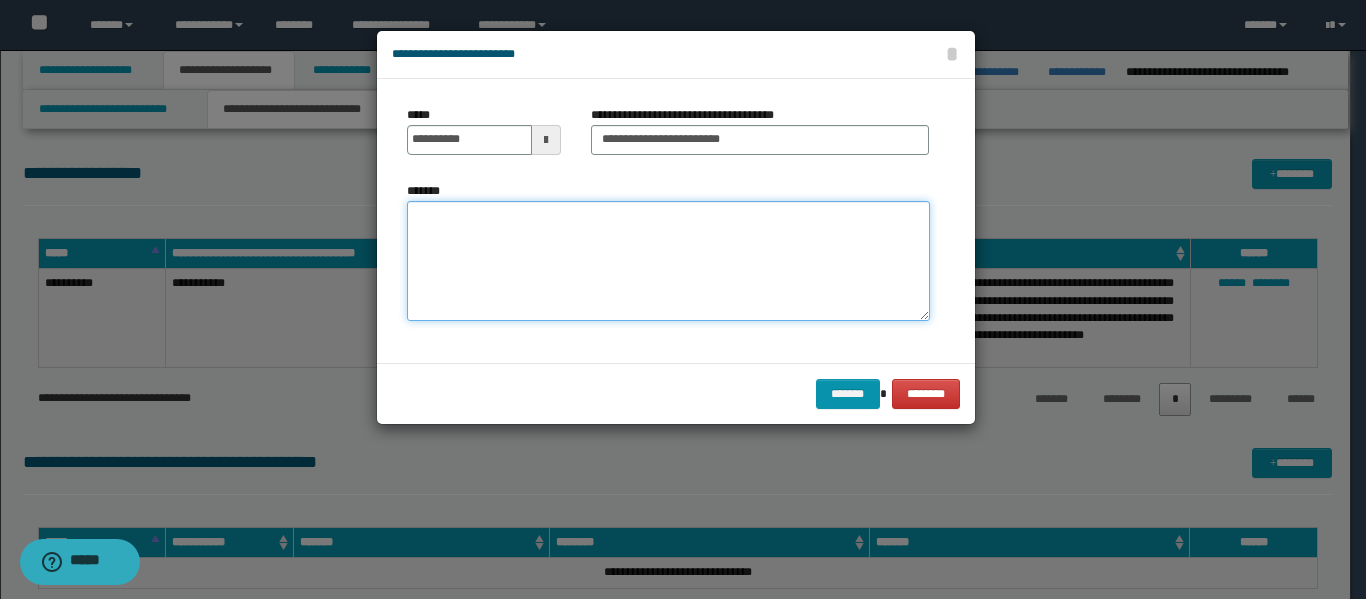 click on "*******" at bounding box center (668, 261) 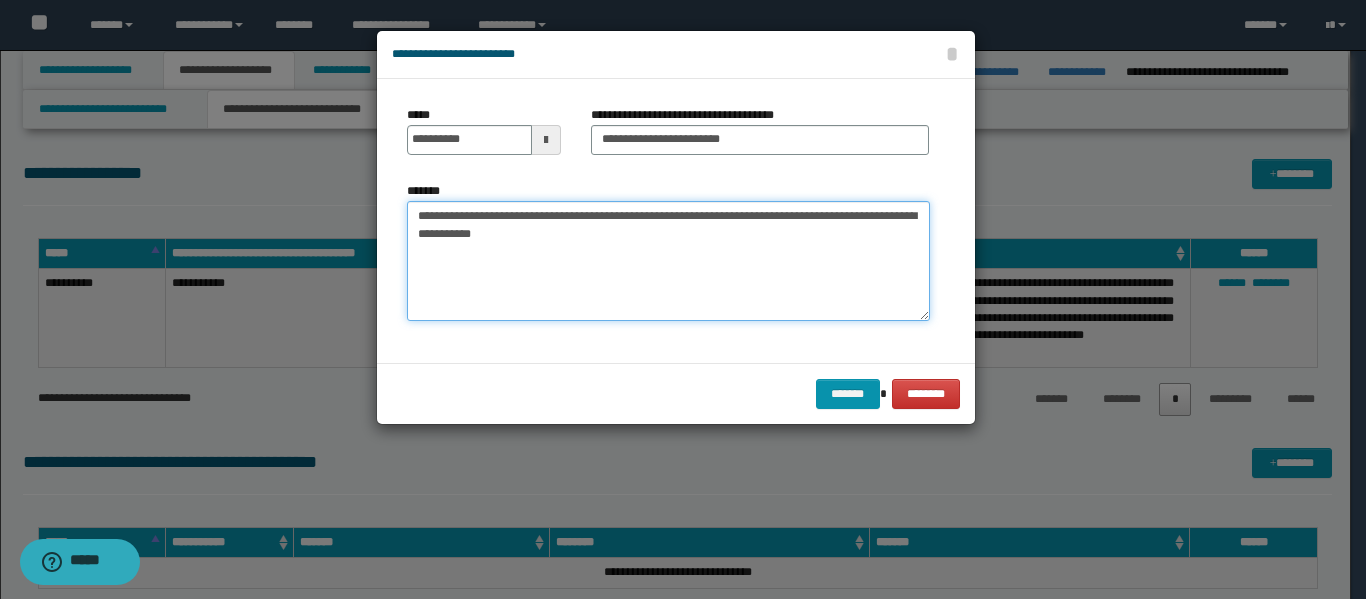 click on "**********" at bounding box center [668, 261] 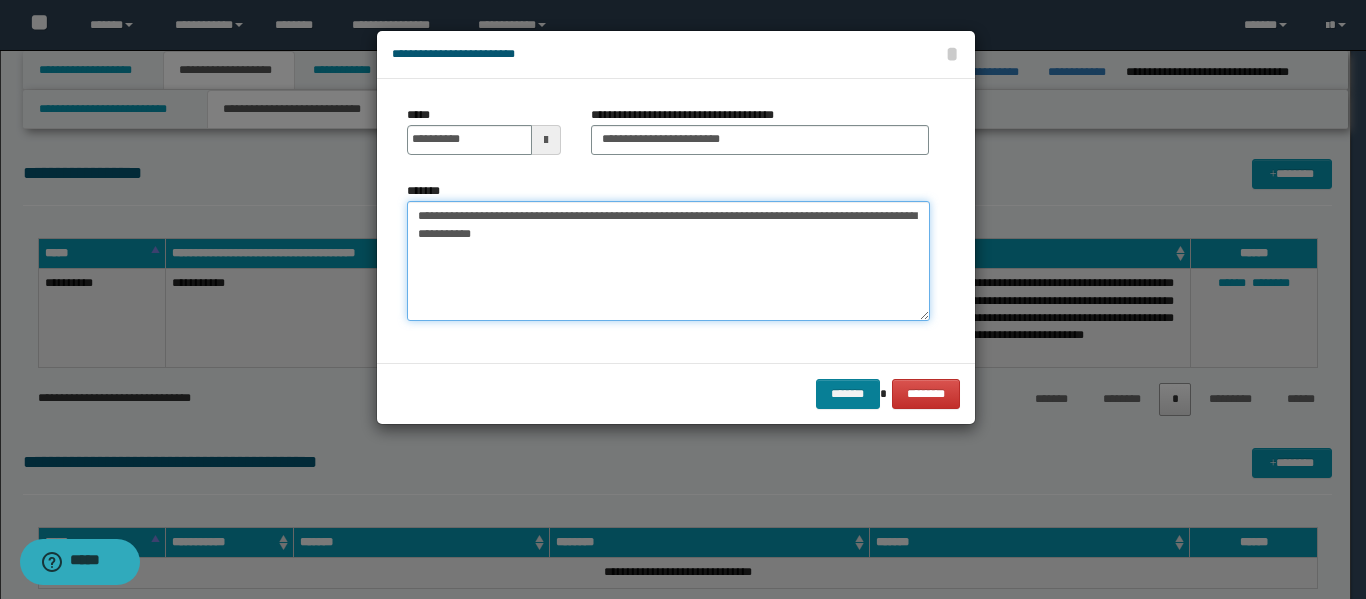 type on "**********" 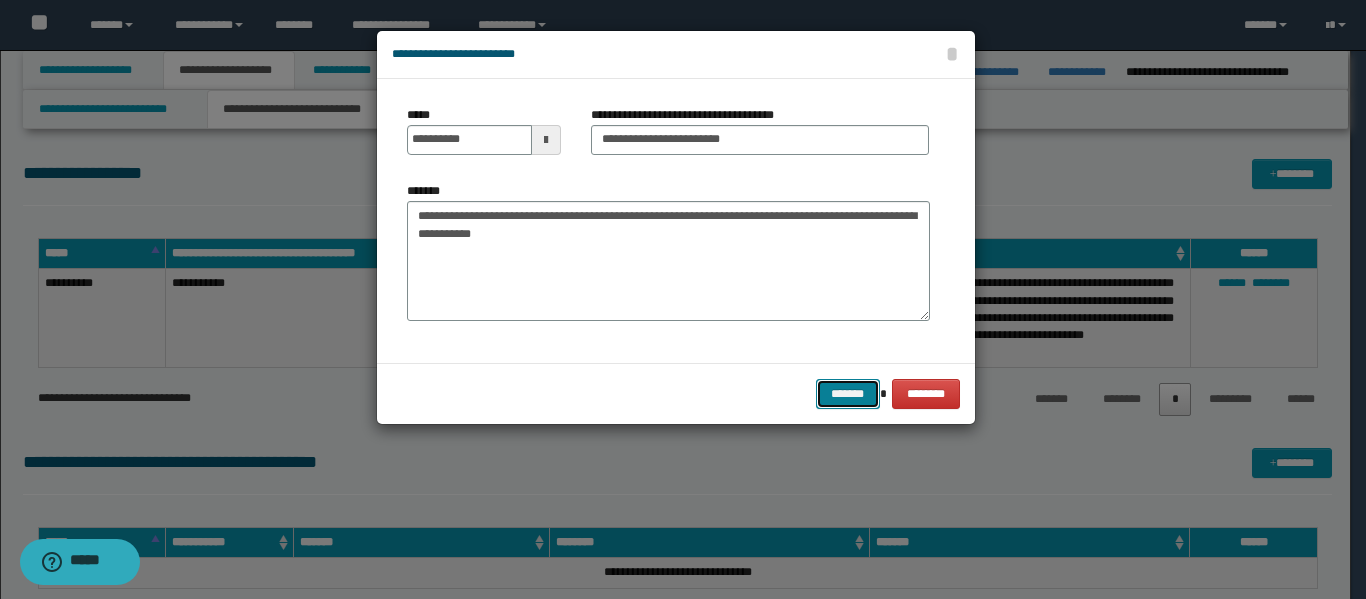 click on "*******" at bounding box center [848, 394] 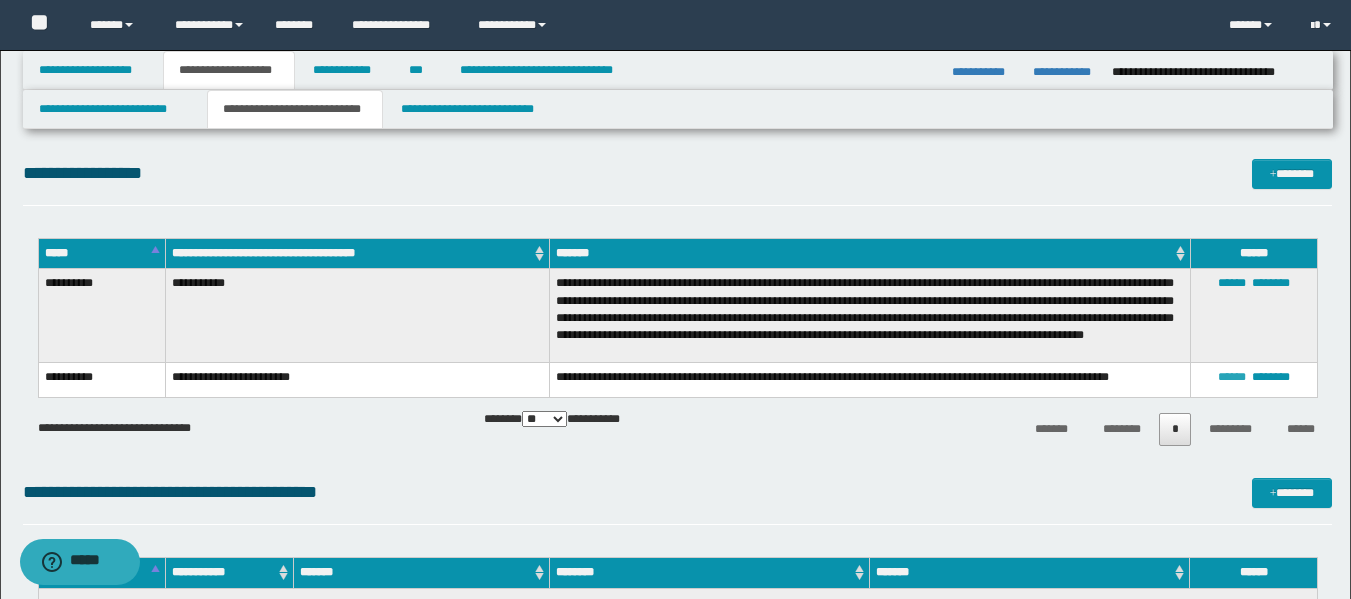 click on "******" at bounding box center [1232, 377] 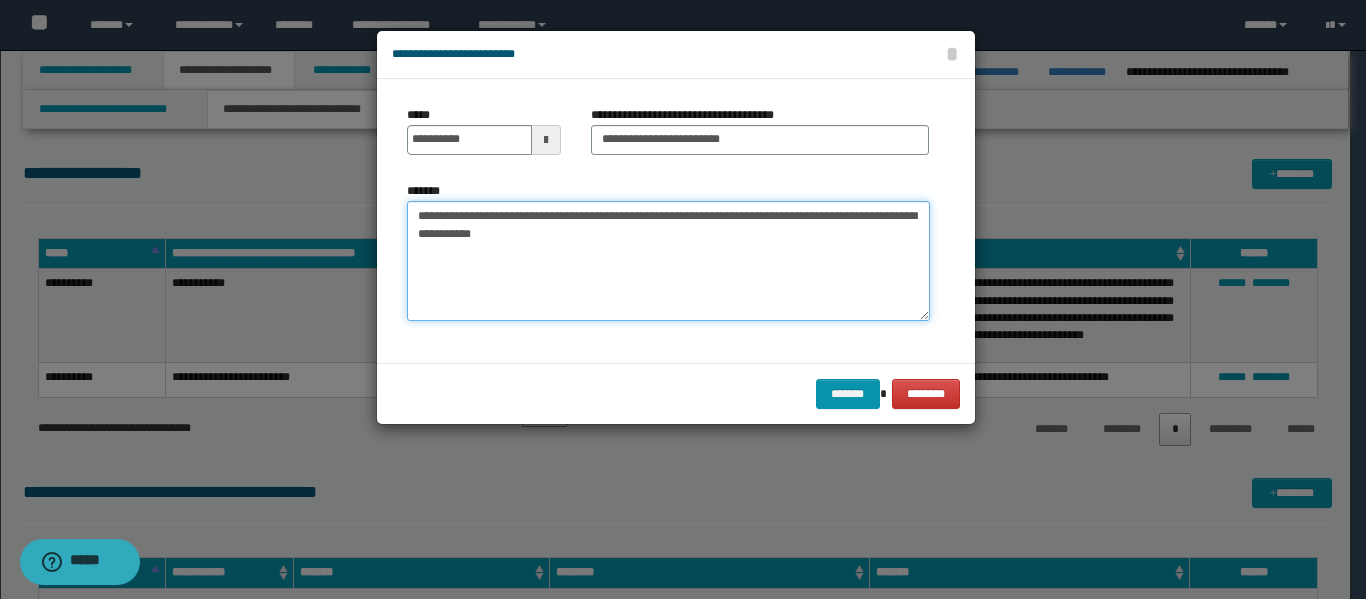 click on "**********" at bounding box center [668, 261] 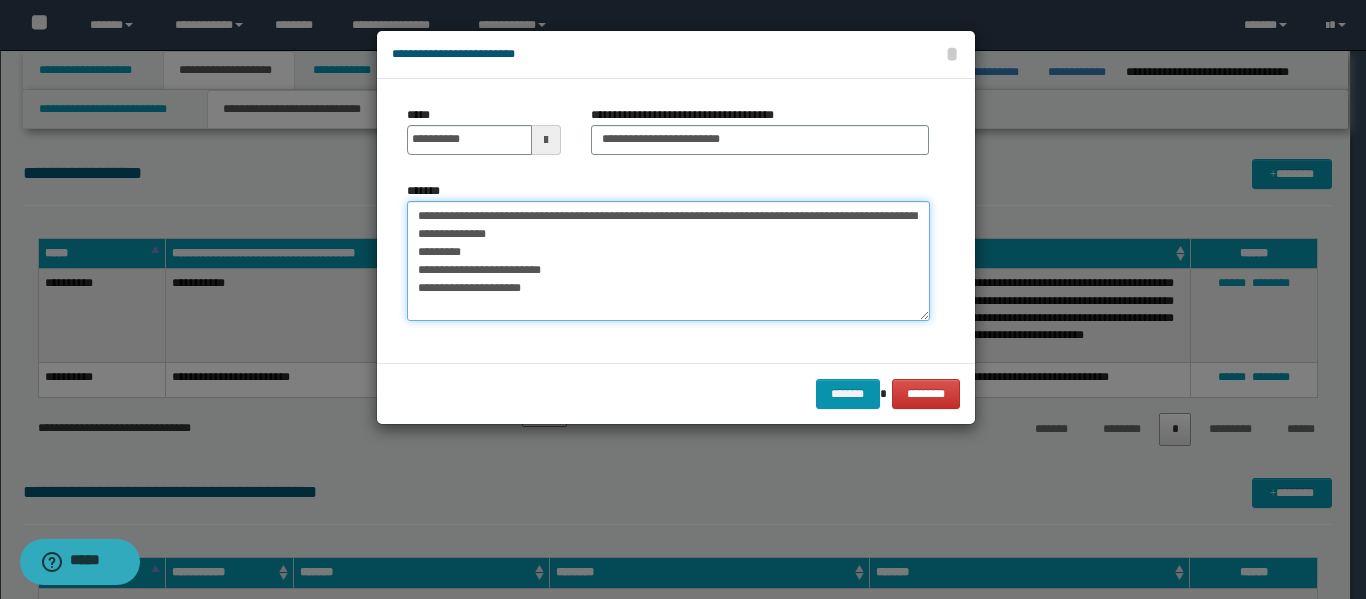 click on "**********" at bounding box center (668, 261) 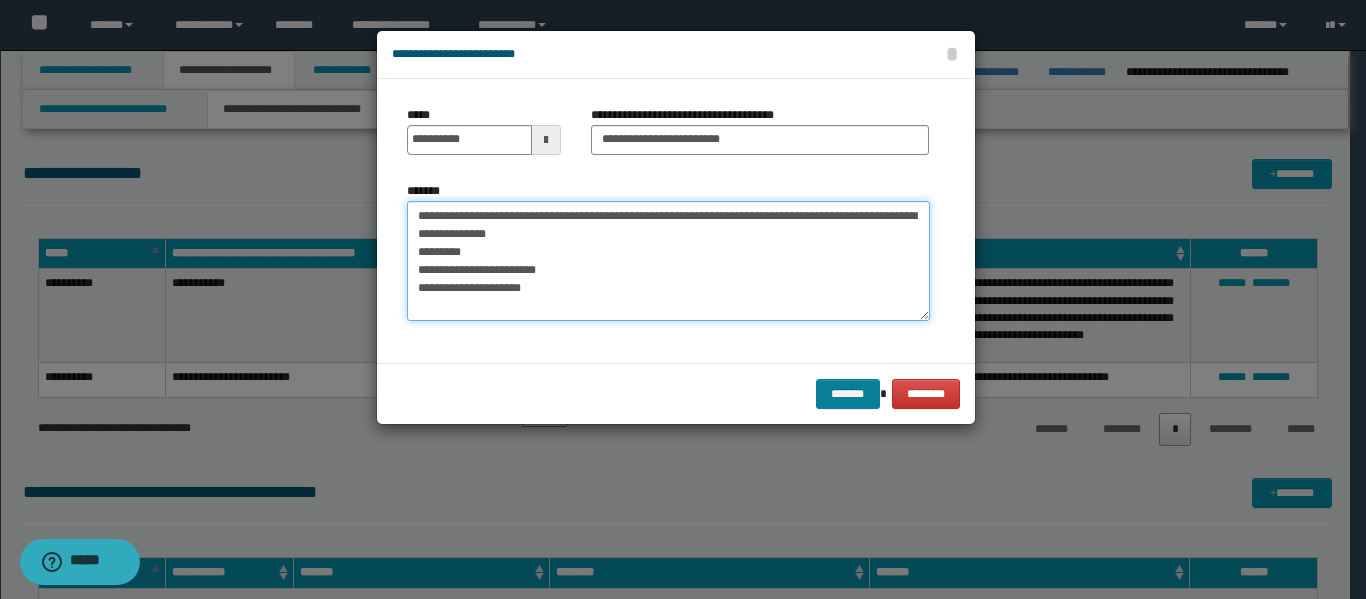type on "**********" 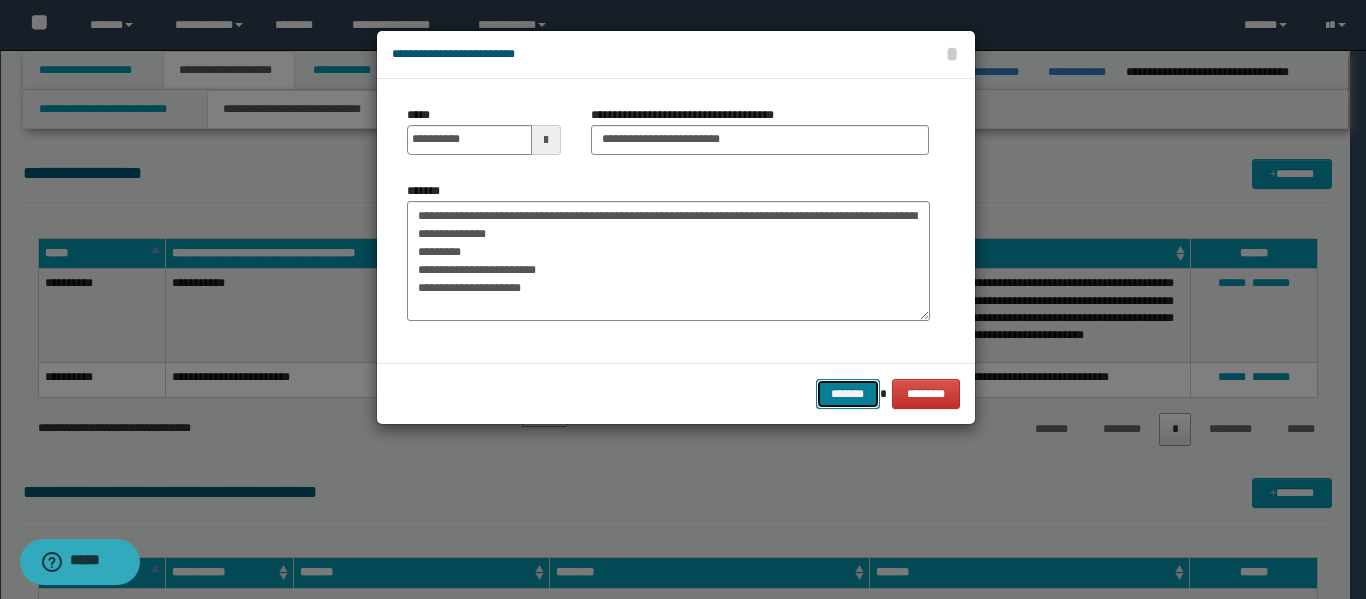 click on "*******" at bounding box center (848, 394) 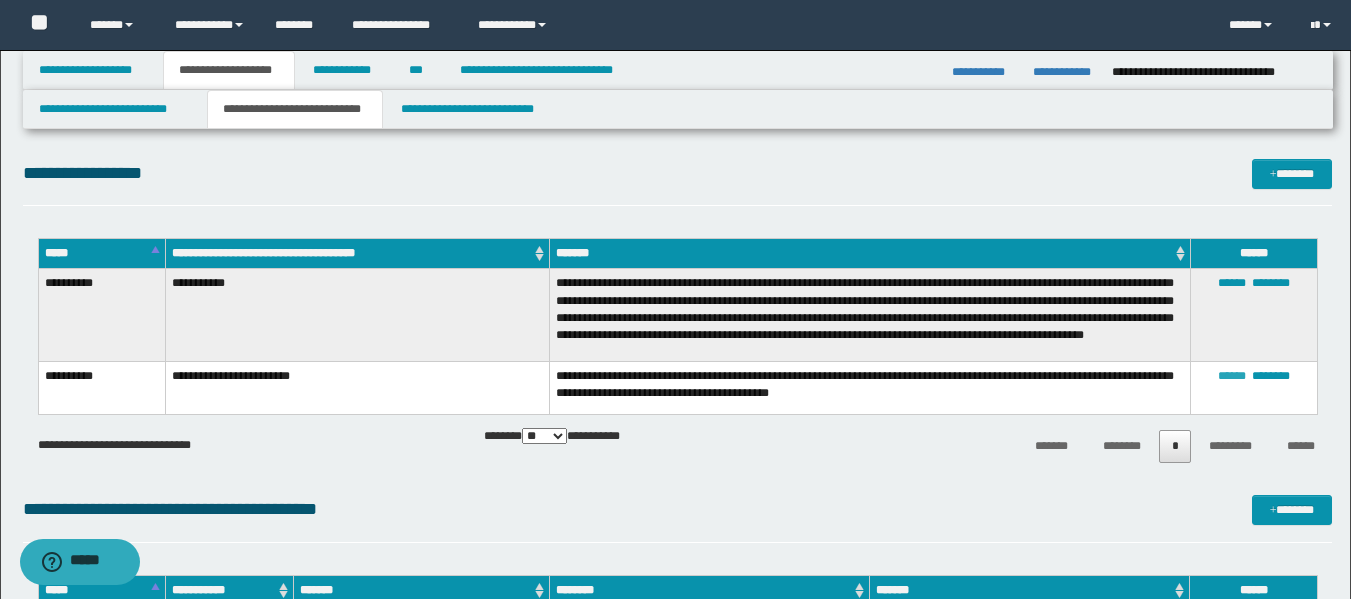 click on "******" at bounding box center (1232, 376) 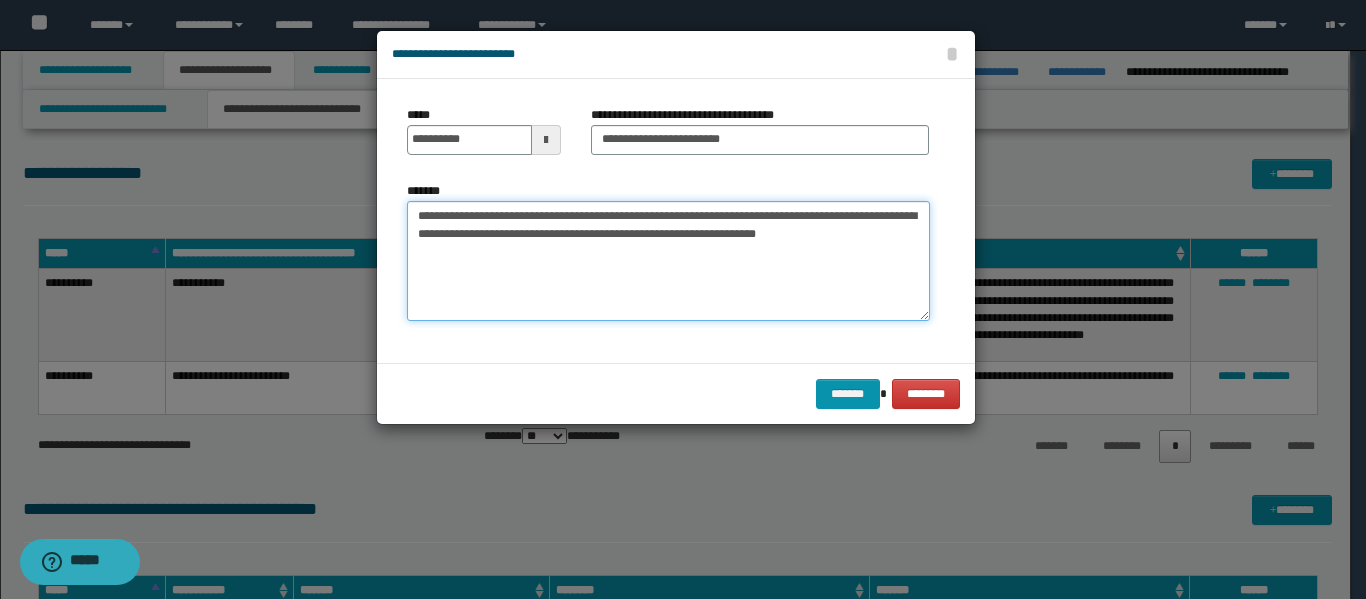 click on "**********" at bounding box center (668, 261) 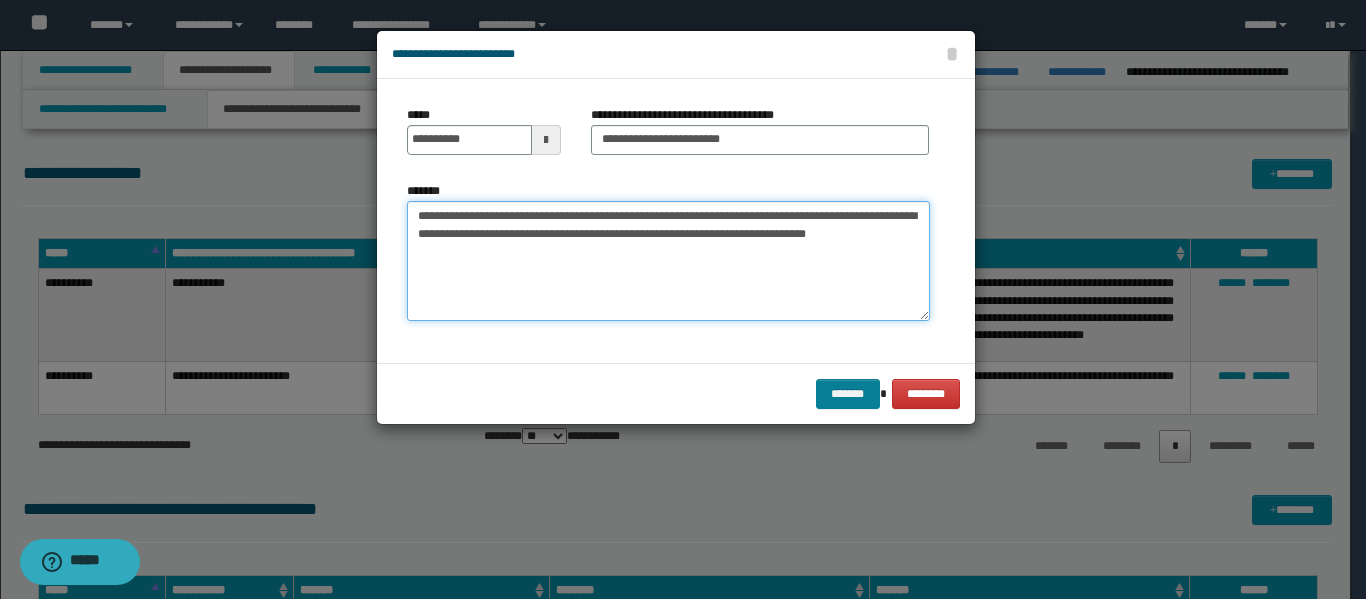 type on "**********" 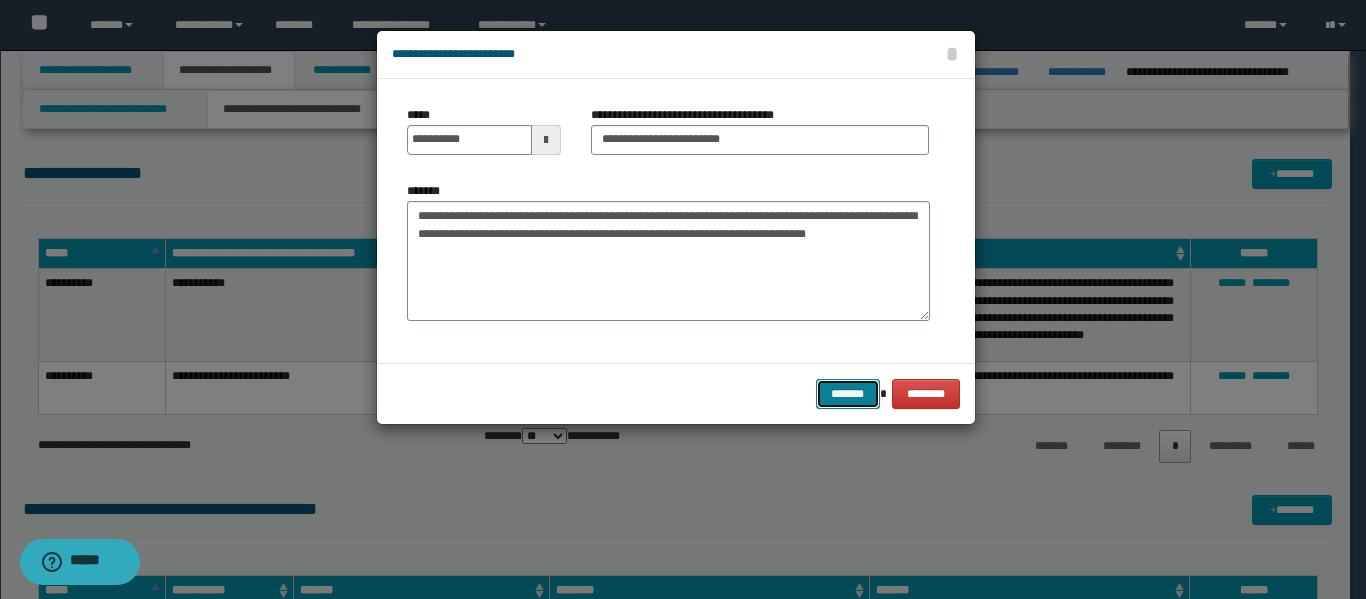click on "*******" at bounding box center [848, 394] 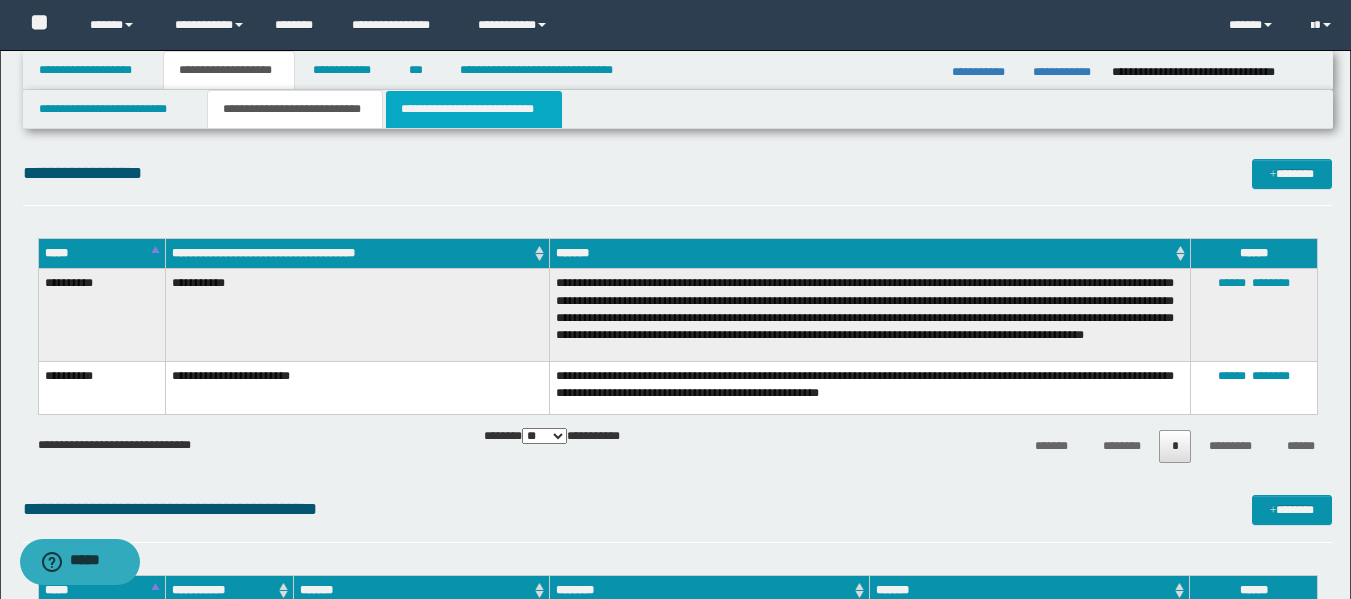 click on "**********" at bounding box center (474, 109) 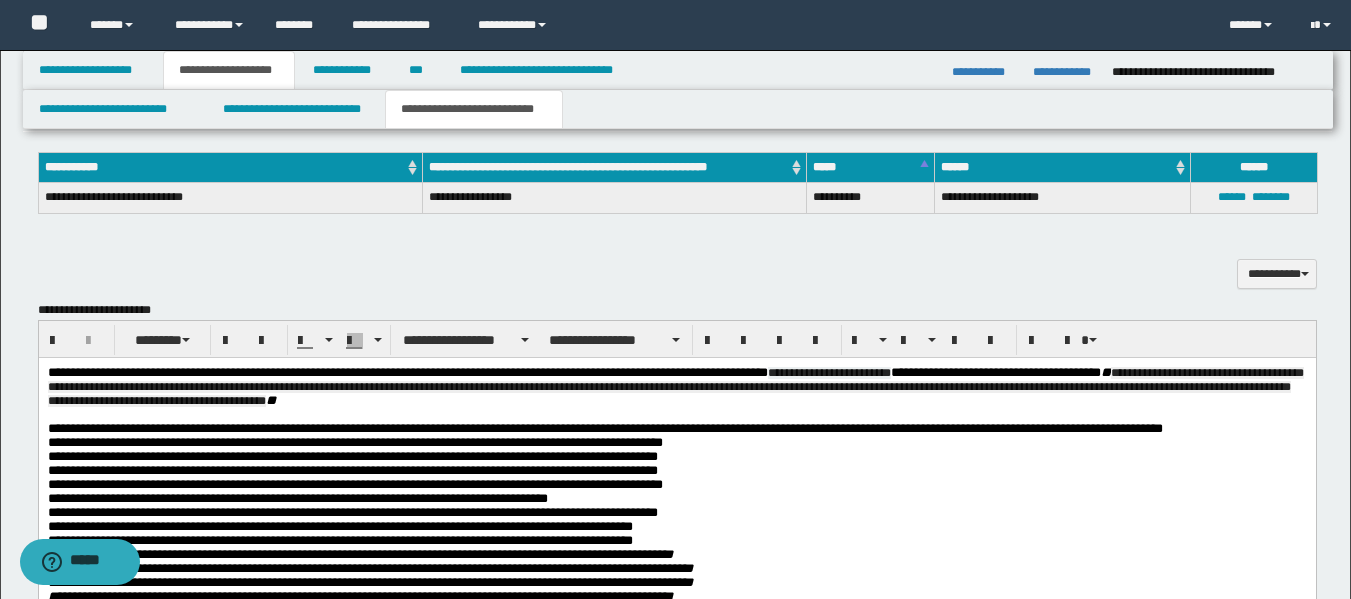 scroll, scrollTop: 602, scrollLeft: 0, axis: vertical 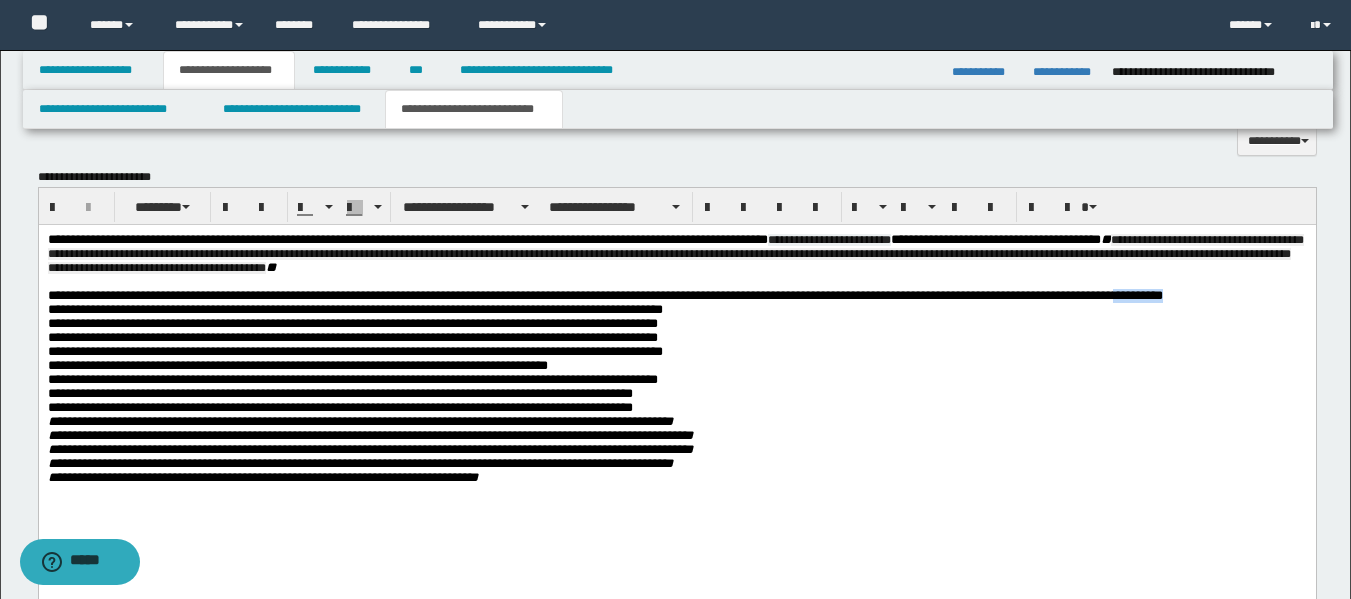 drag, startPoint x: 180, startPoint y: 327, endPoint x: 83, endPoint y: 325, distance: 97.020615 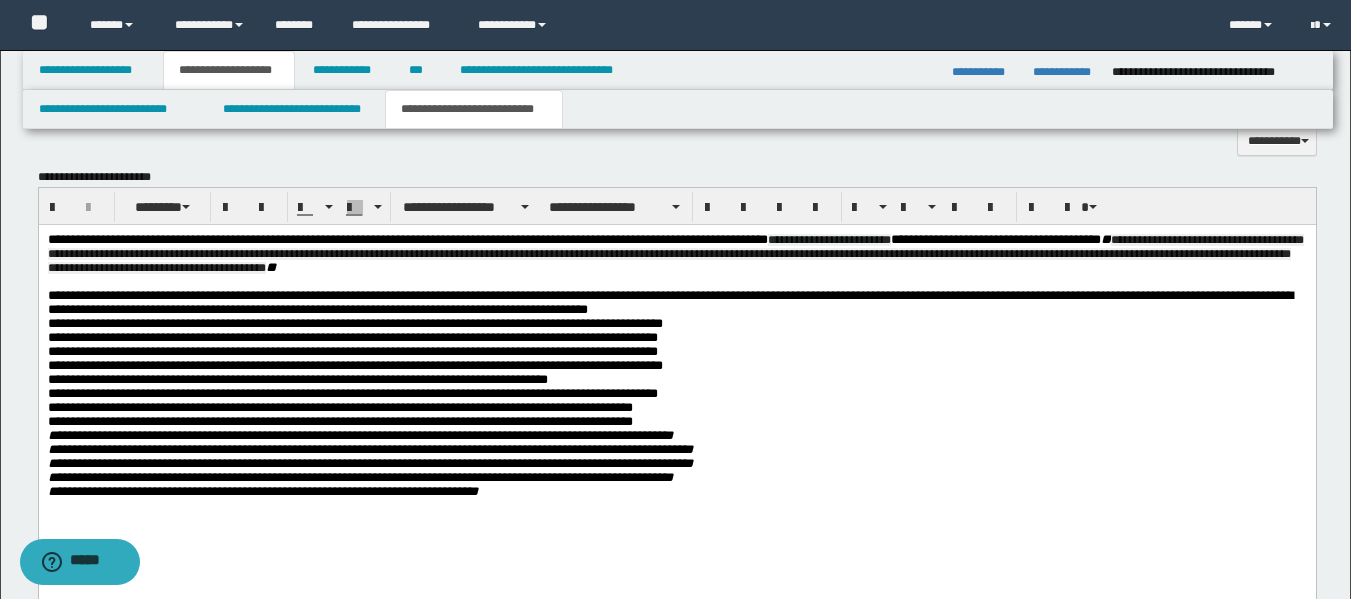 click on "**********" at bounding box center [669, 302] 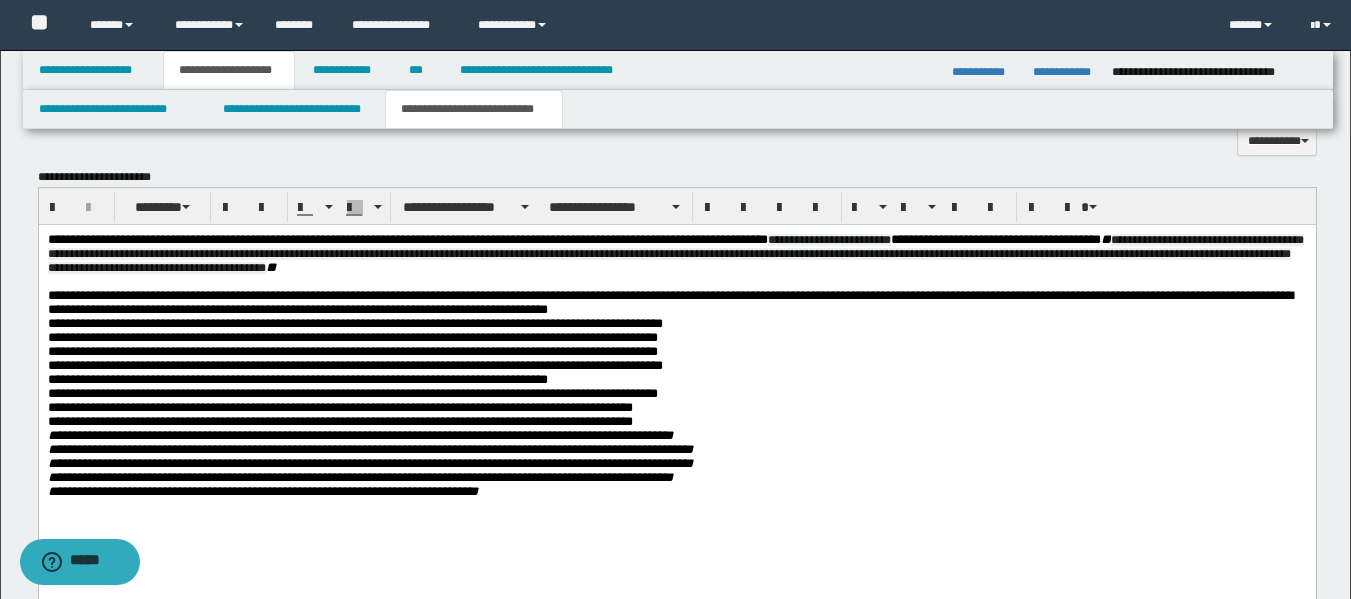 click on "**********" at bounding box center (676, 303) 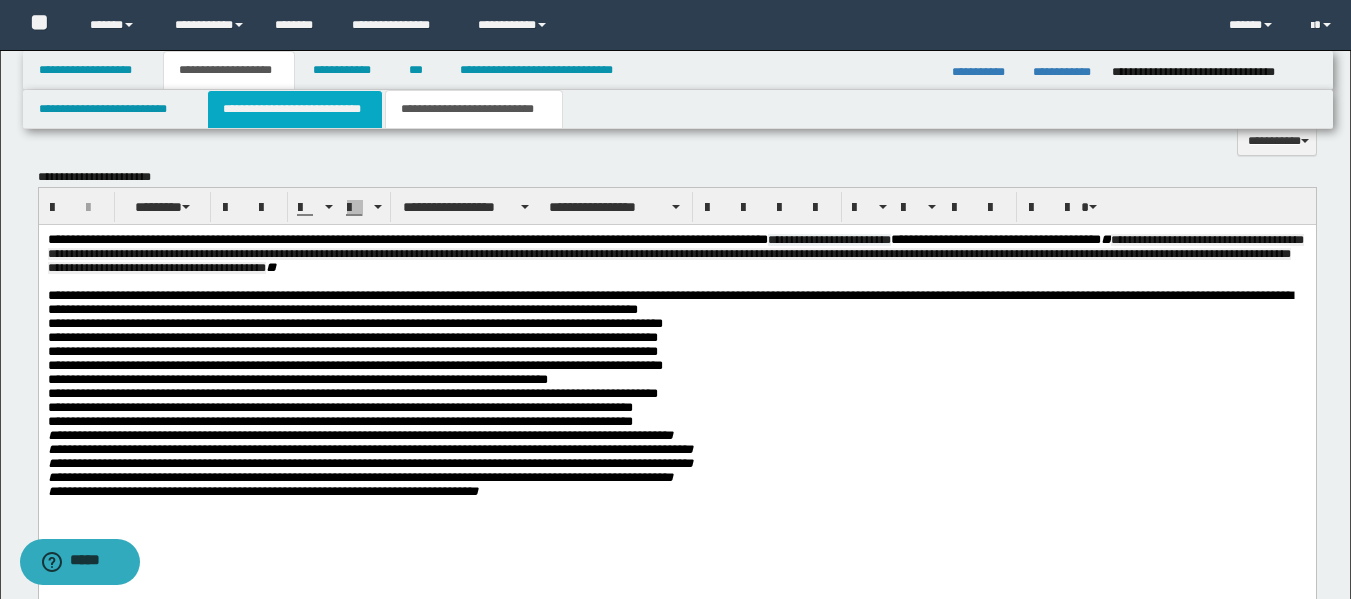 click on "**********" at bounding box center (295, 109) 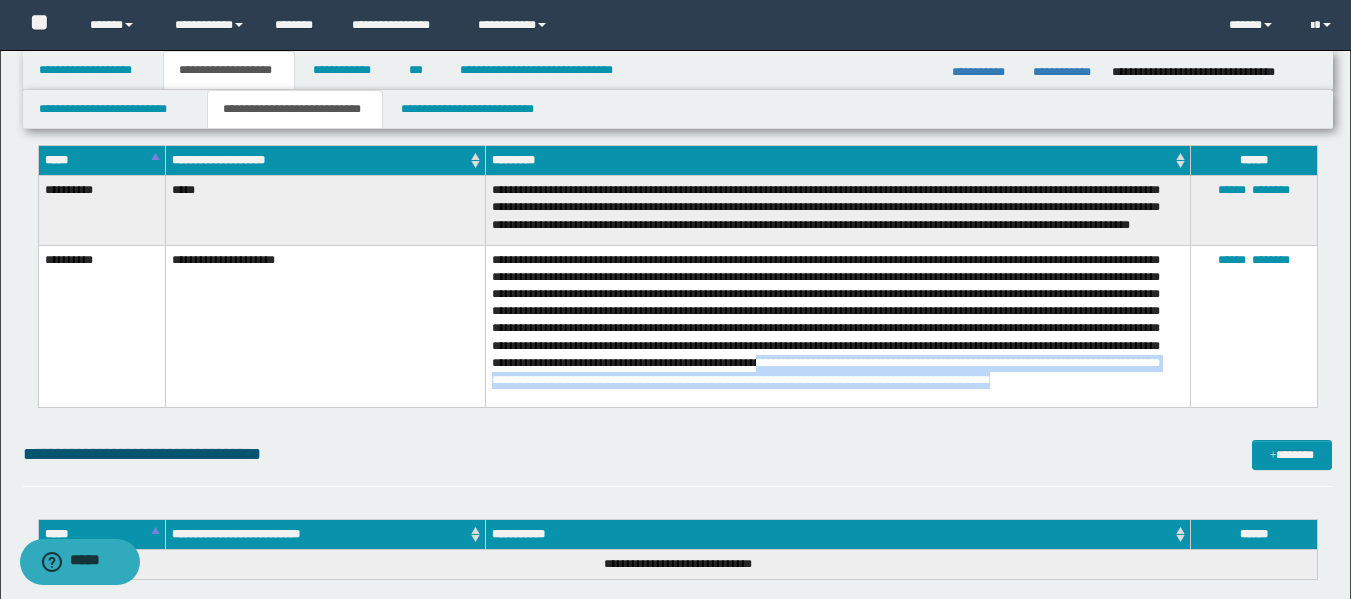 drag, startPoint x: 1066, startPoint y: 358, endPoint x: 1109, endPoint y: 402, distance: 61.522354 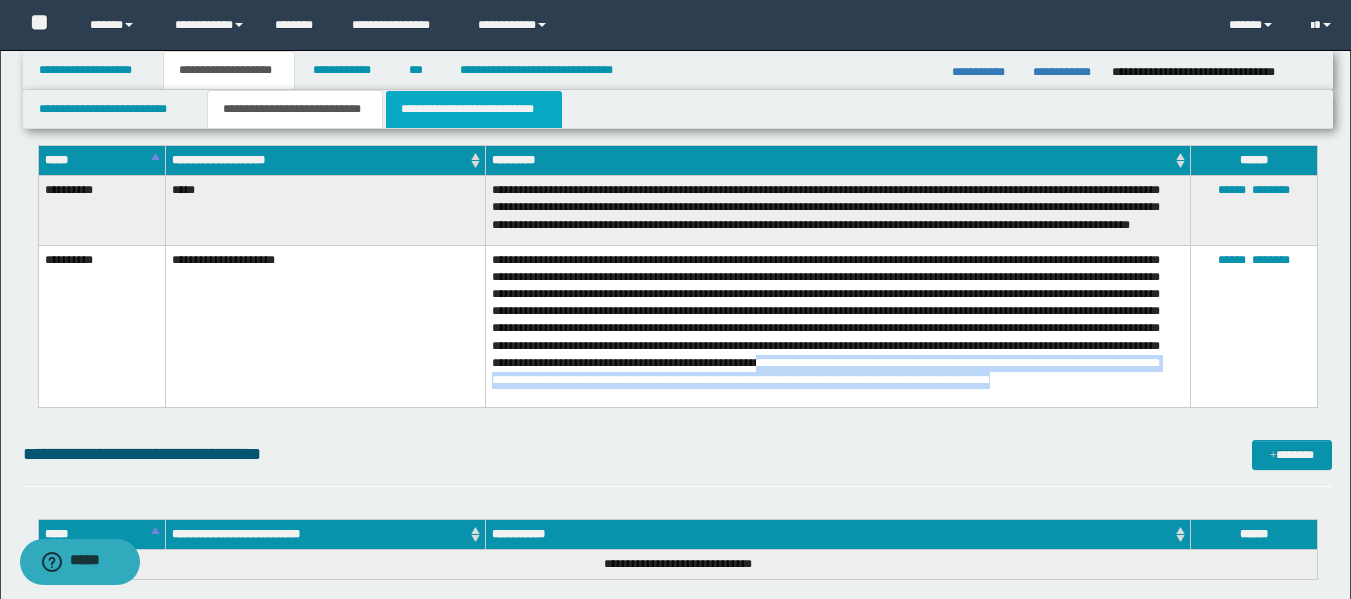 click on "**********" at bounding box center (474, 109) 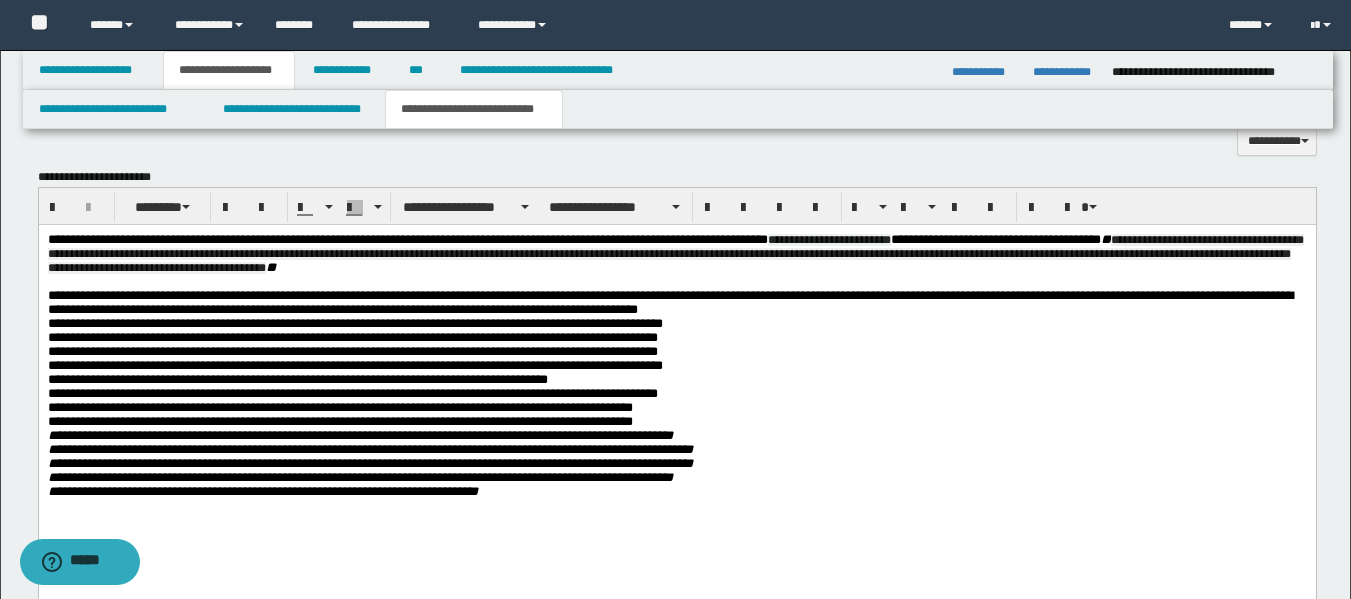 click on "**********" at bounding box center (676, 303) 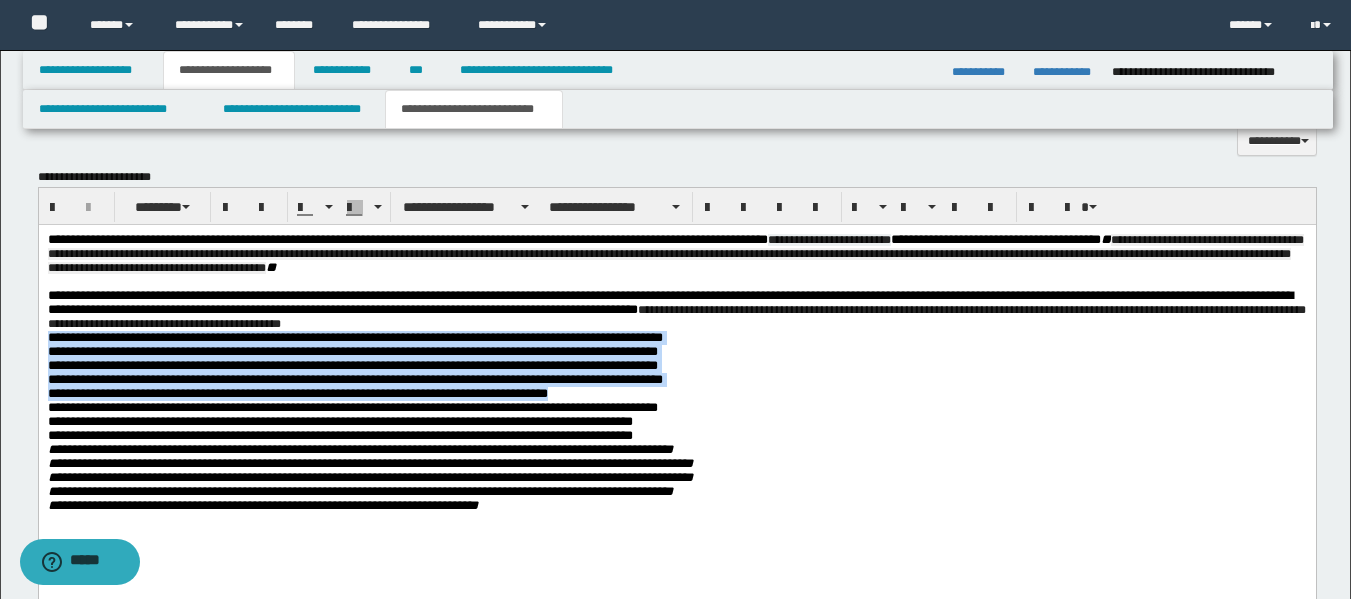 drag, startPoint x: 738, startPoint y: 334, endPoint x: 704, endPoint y: 413, distance: 86.00581 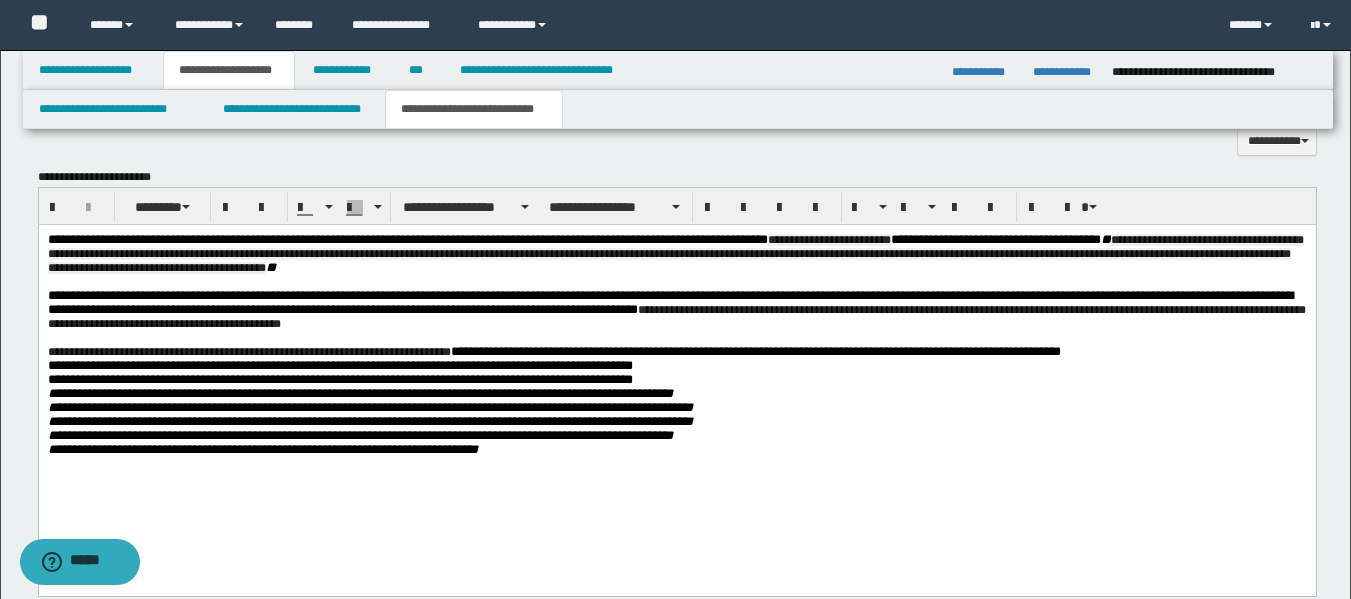 click on "**********" at bounding box center [676, 317] 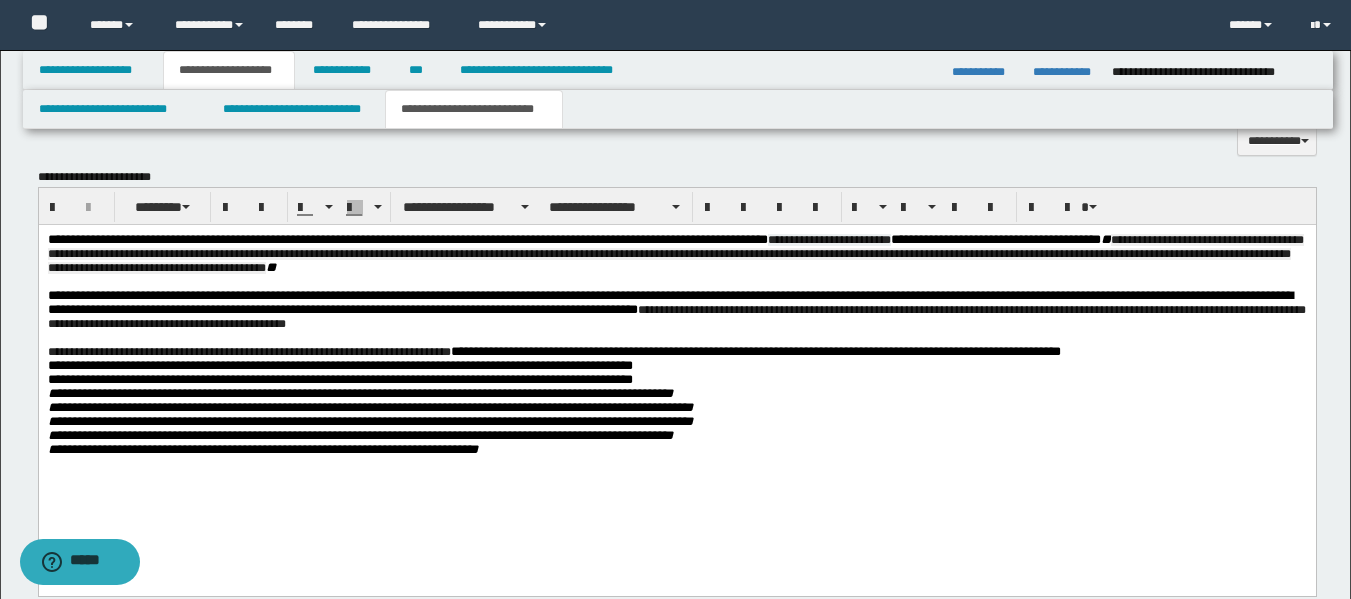 click on "**********" at bounding box center [676, 317] 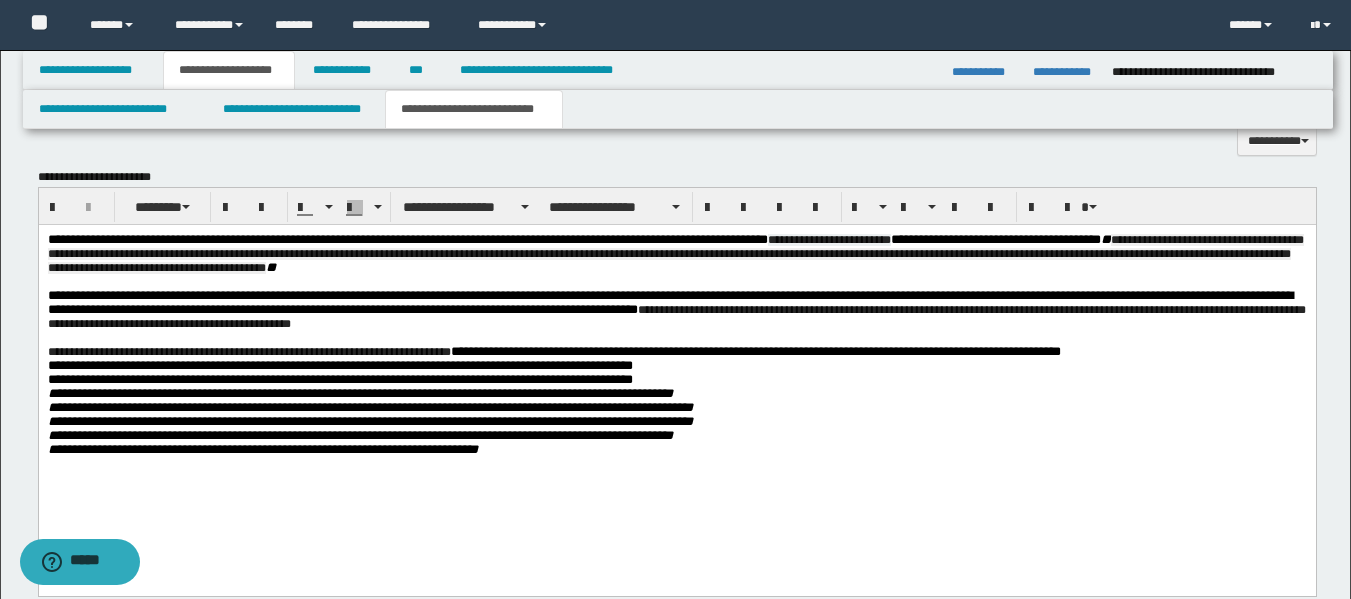 click on "**********" at bounding box center (676, 317) 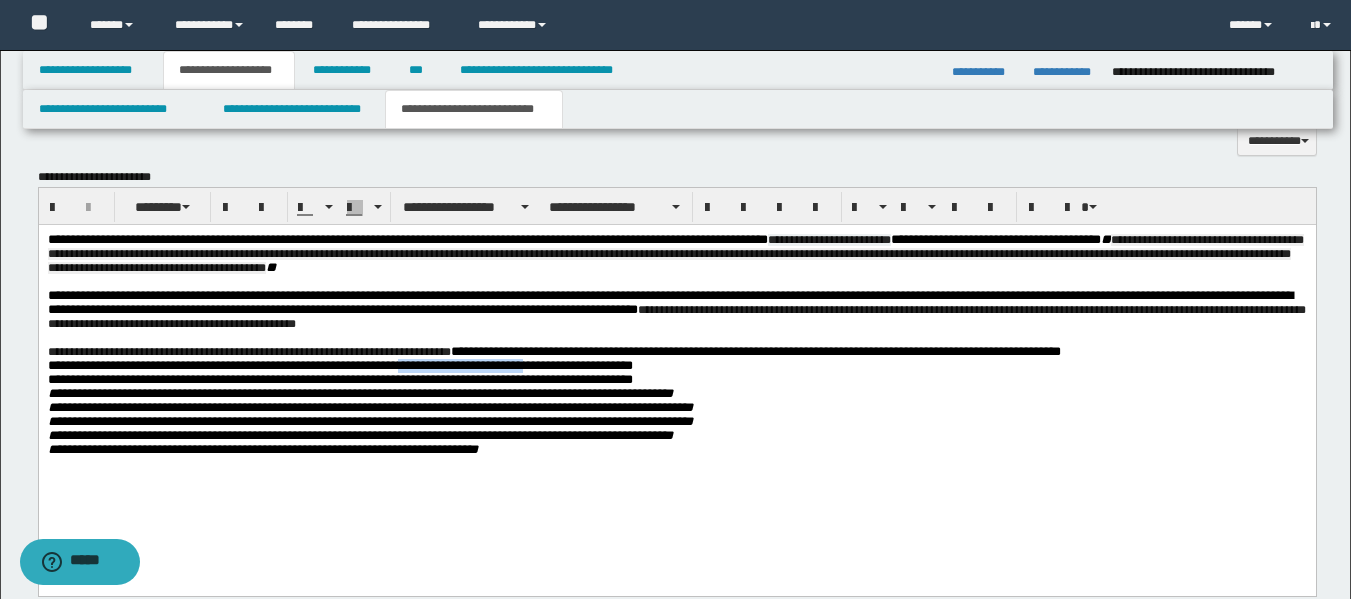 drag, startPoint x: 436, startPoint y: 382, endPoint x: 588, endPoint y: 387, distance: 152.08221 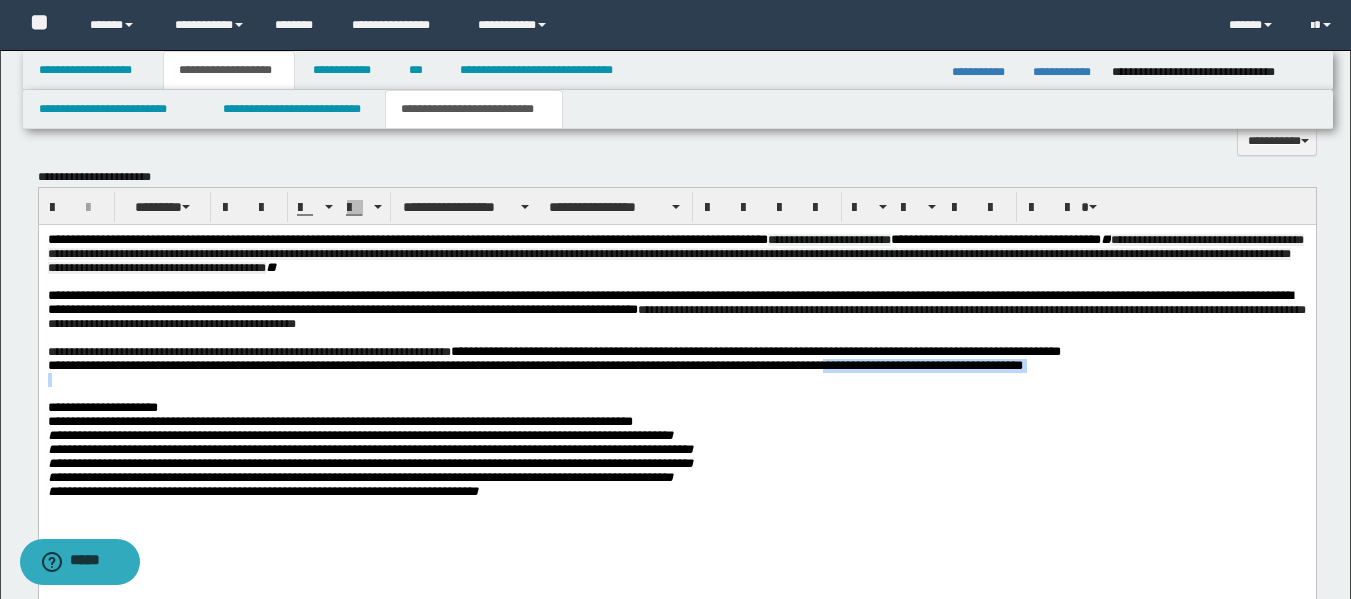 drag, startPoint x: 946, startPoint y: 388, endPoint x: 1081, endPoint y: 408, distance: 136.47343 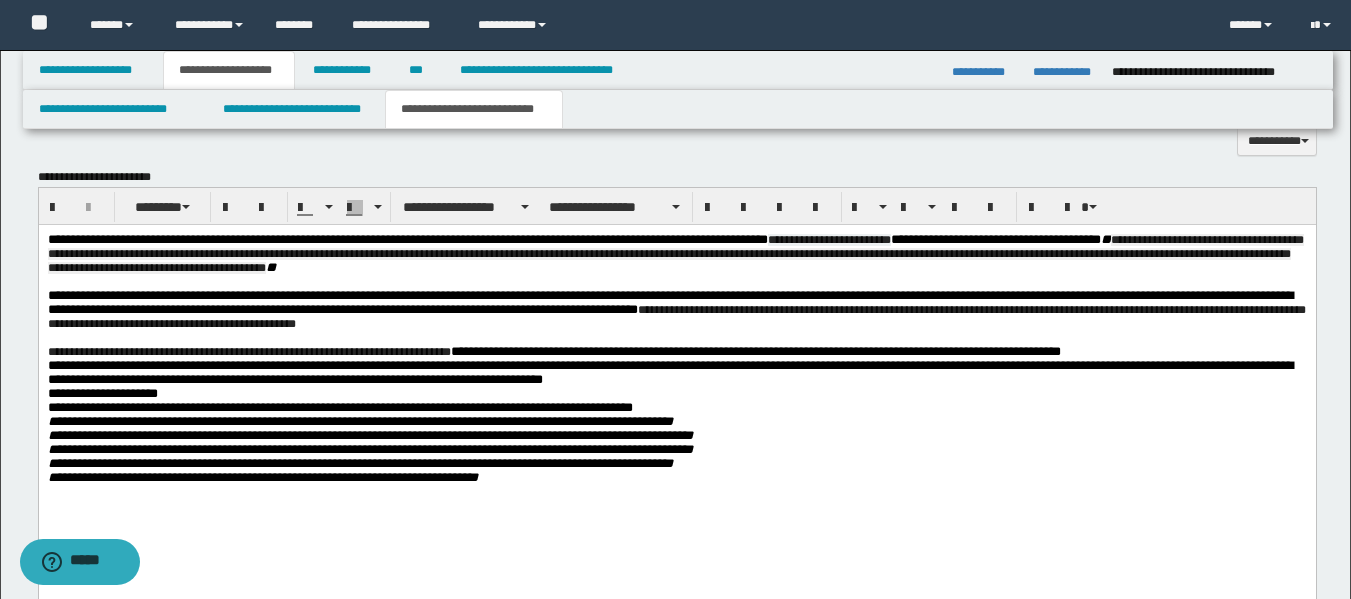 click on "**********" at bounding box center (669, 372) 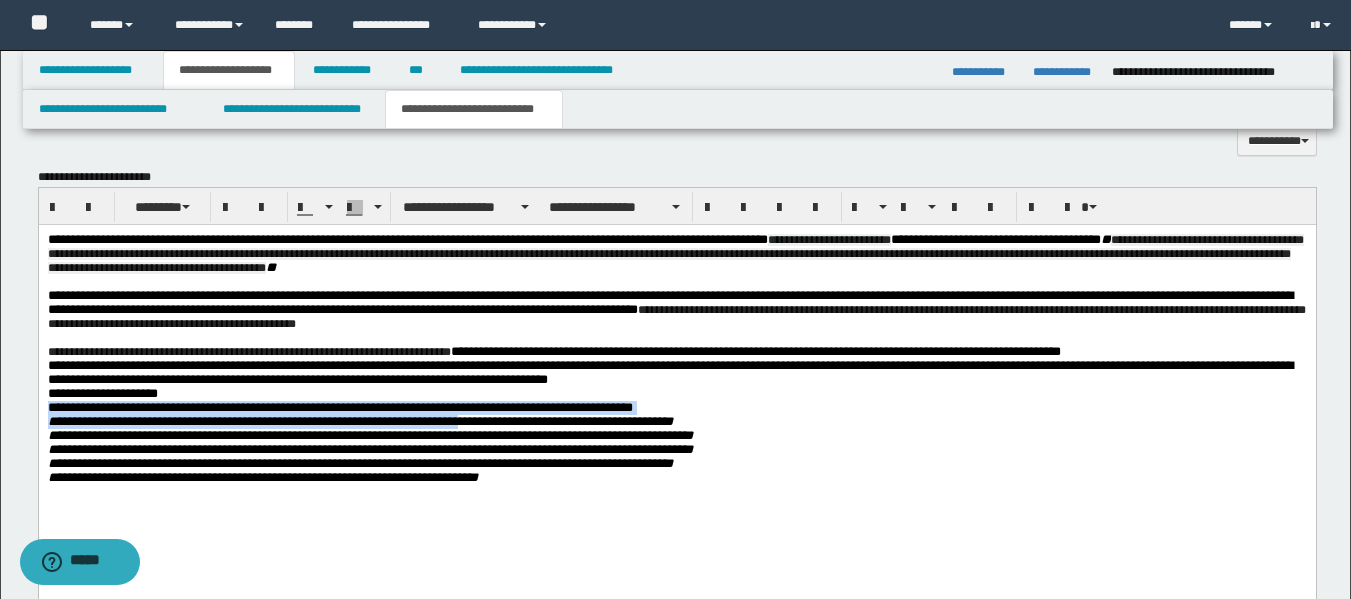 drag, startPoint x: 49, startPoint y: 423, endPoint x: 486, endPoint y: 439, distance: 437.29282 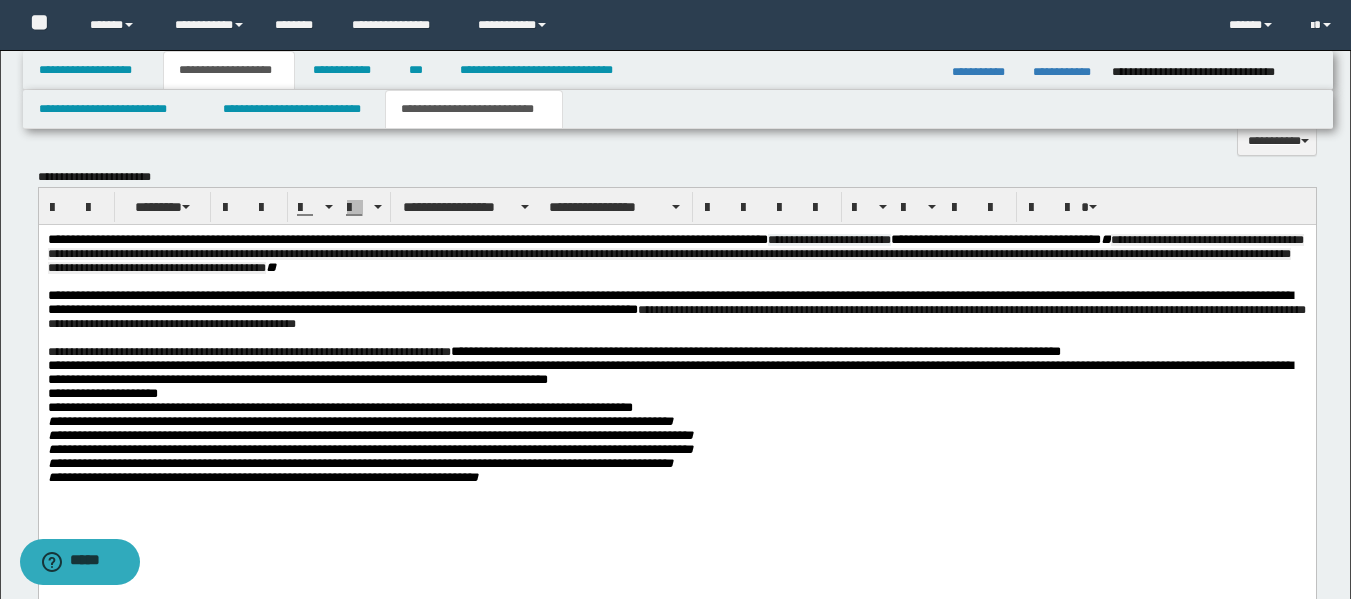 click on "**********" at bounding box center [755, 351] 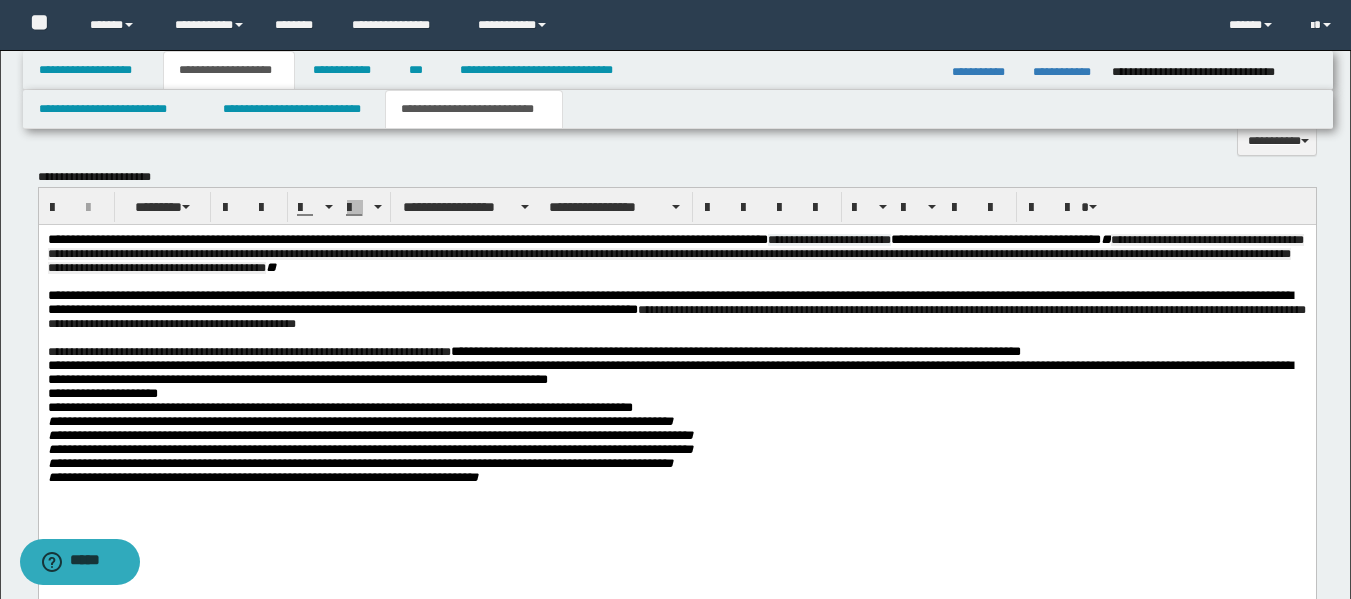 click on "**********" at bounding box center [669, 372] 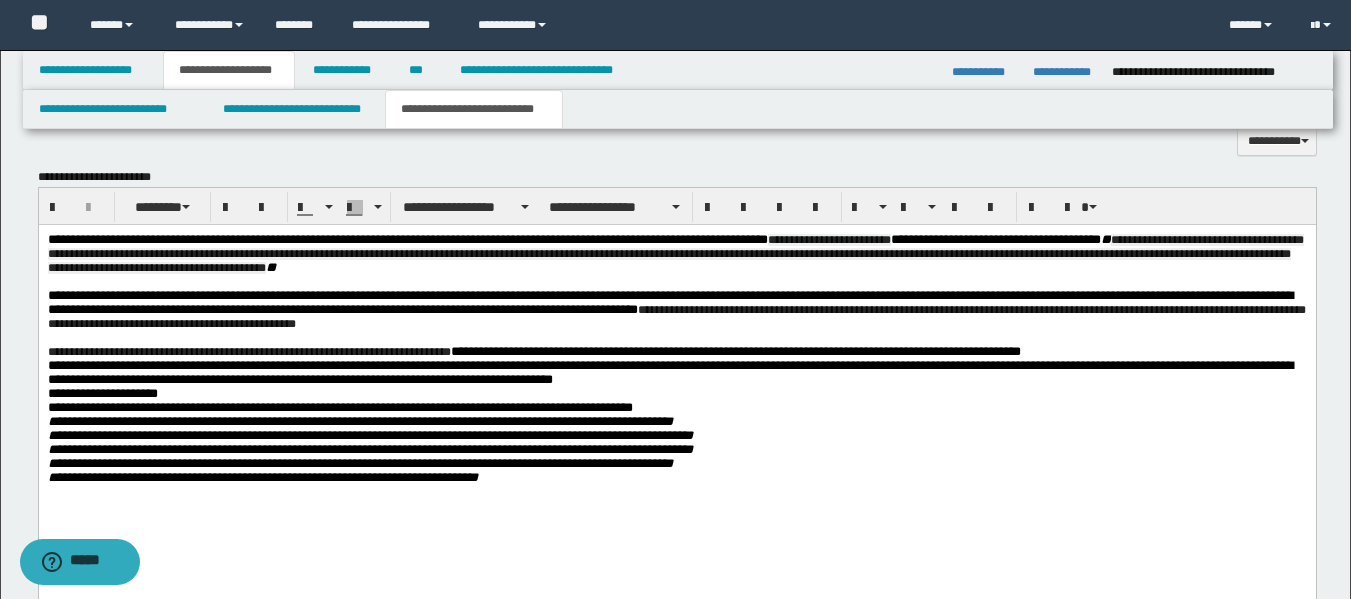 click on "**********" at bounding box center (676, 373) 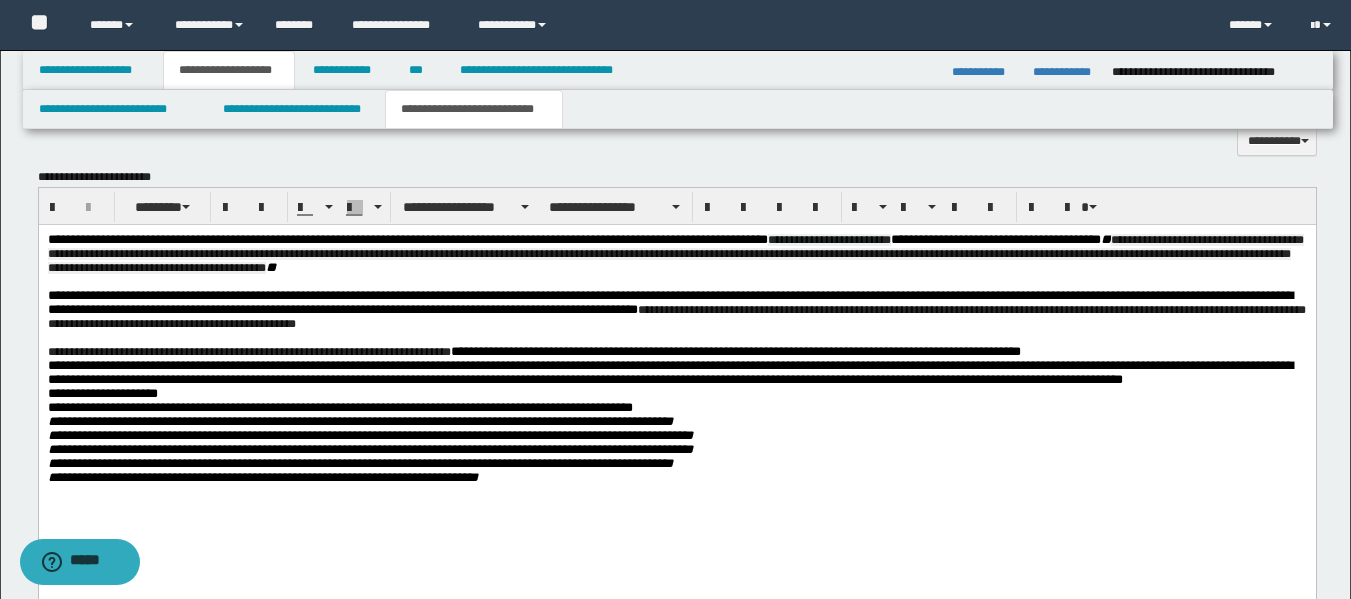 click on "**********" at bounding box center [676, 373] 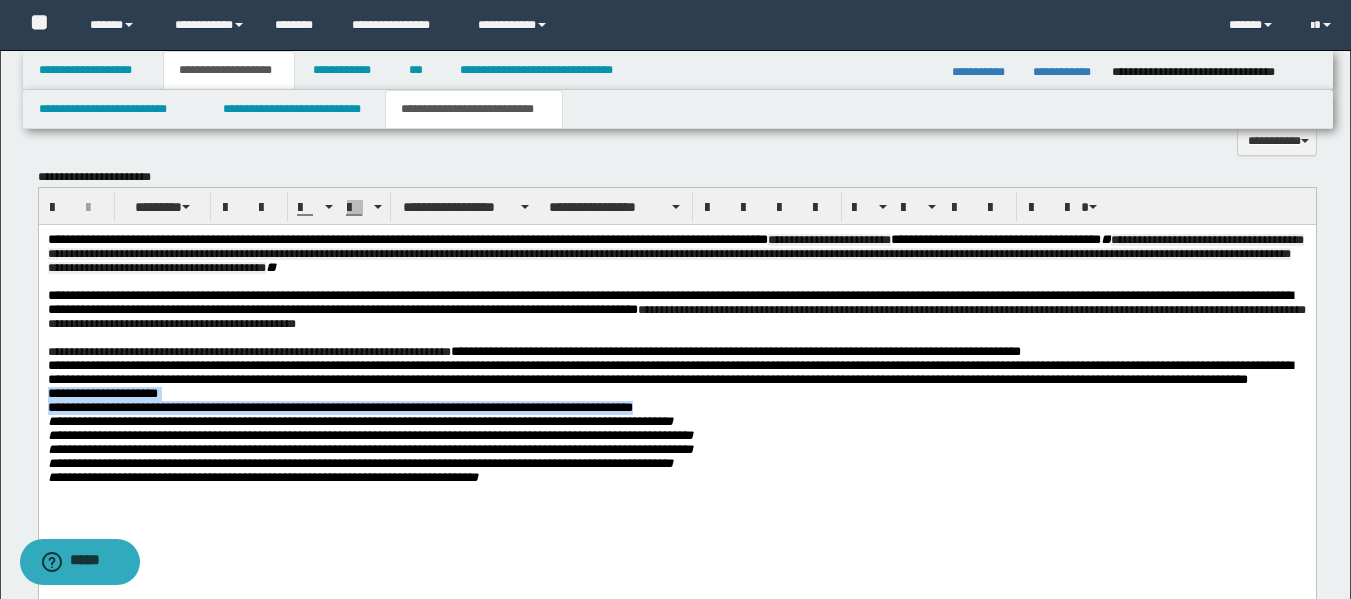 drag, startPoint x: 755, startPoint y: 446, endPoint x: 57, endPoint y: 657, distance: 729.19476 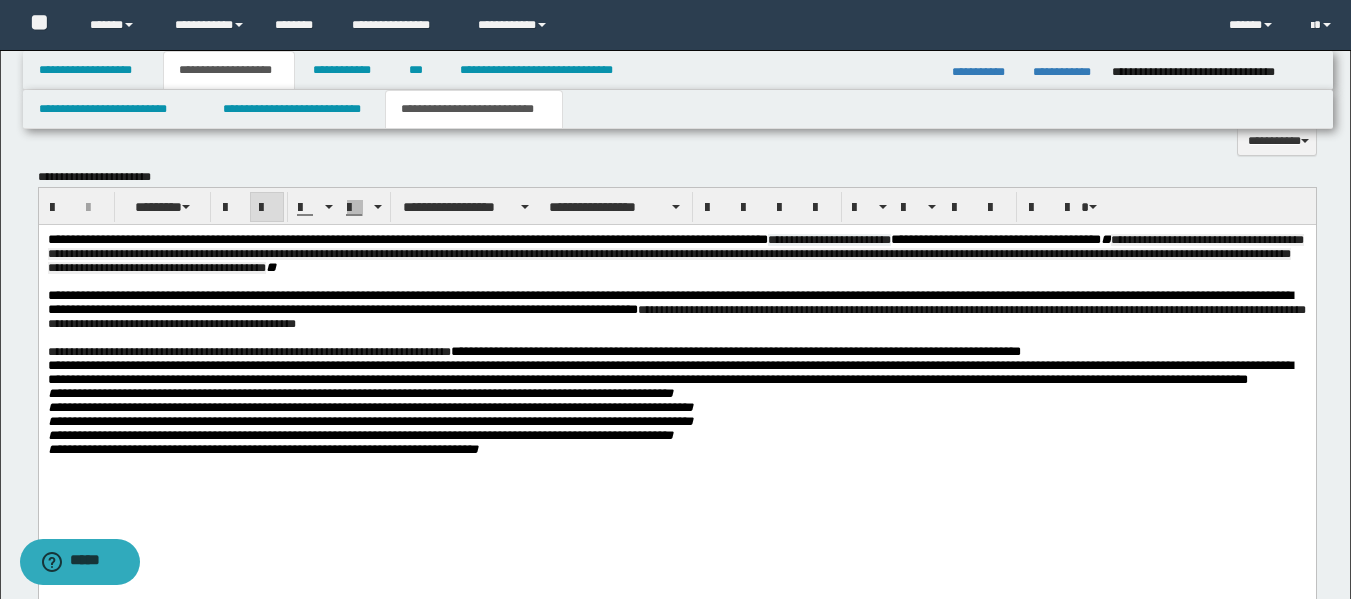 click on "**********" at bounding box center [676, 394] 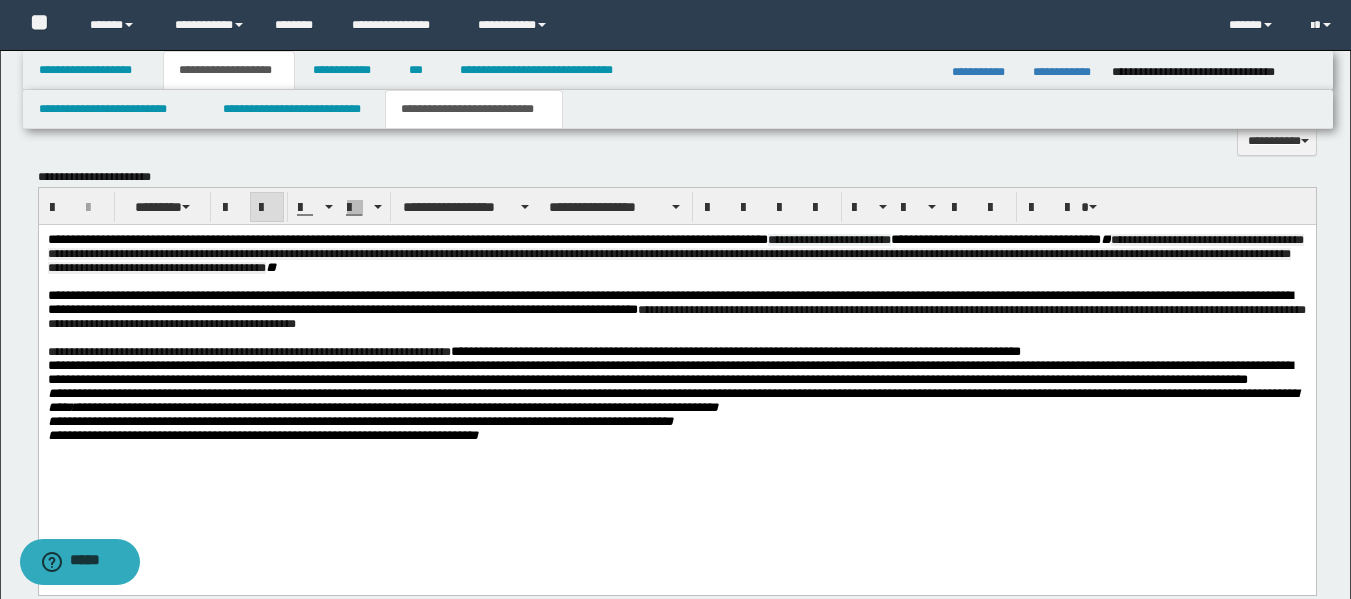click on "**********" at bounding box center [676, 401] 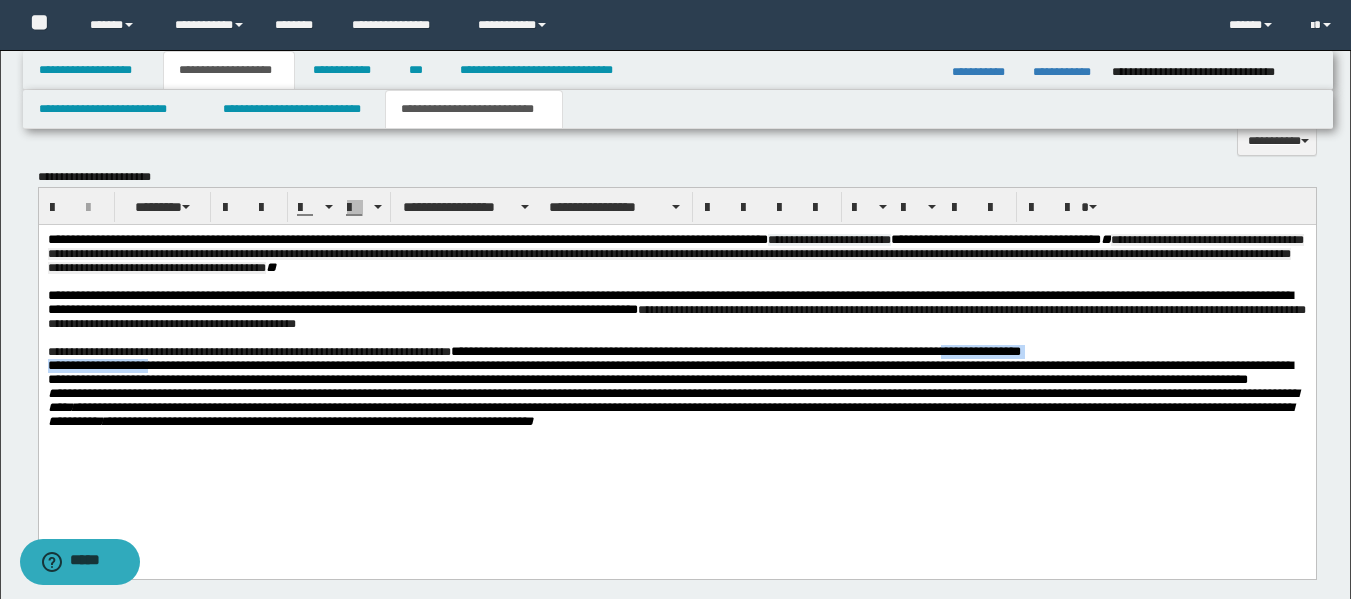 drag, startPoint x: 1092, startPoint y: 377, endPoint x: 156, endPoint y: 384, distance: 936.0262 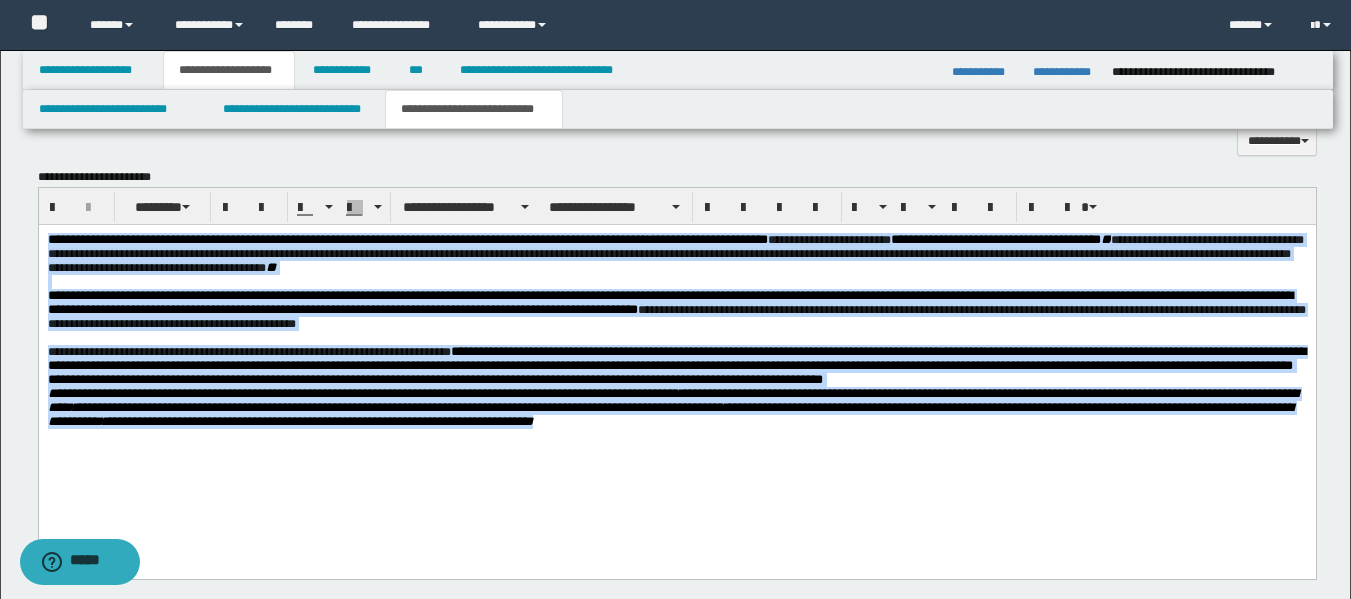 drag, startPoint x: 744, startPoint y: 468, endPoint x: 0, endPoint y: 140, distance: 813.09283 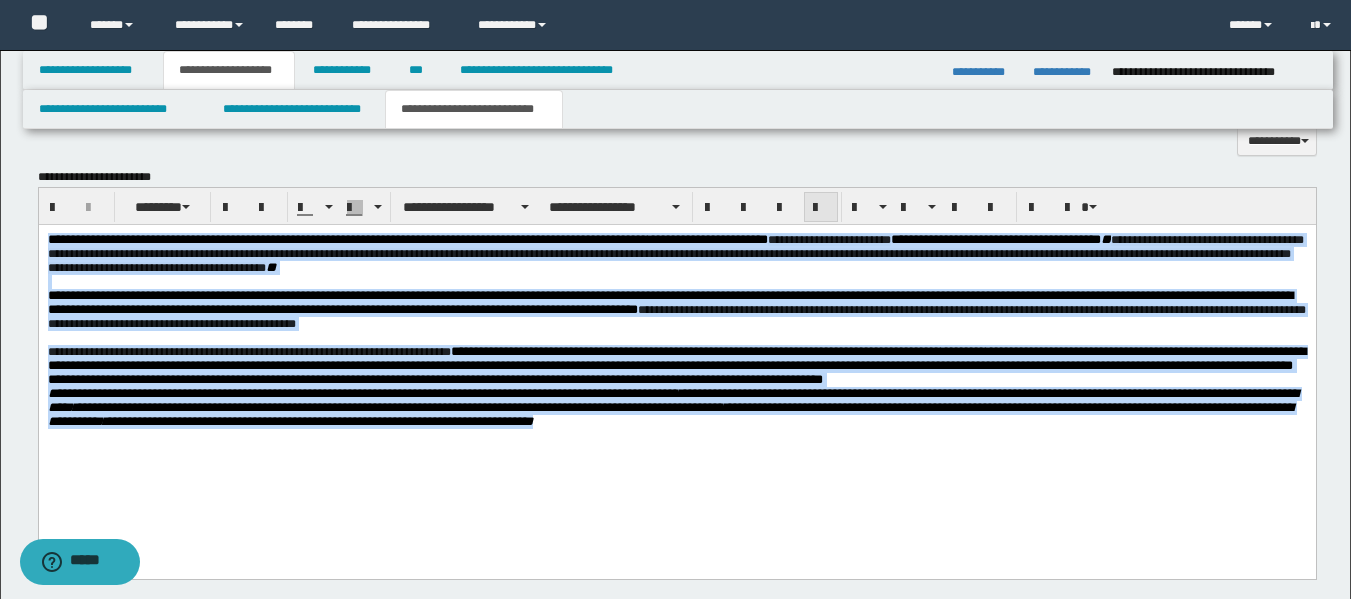 click at bounding box center (821, 208) 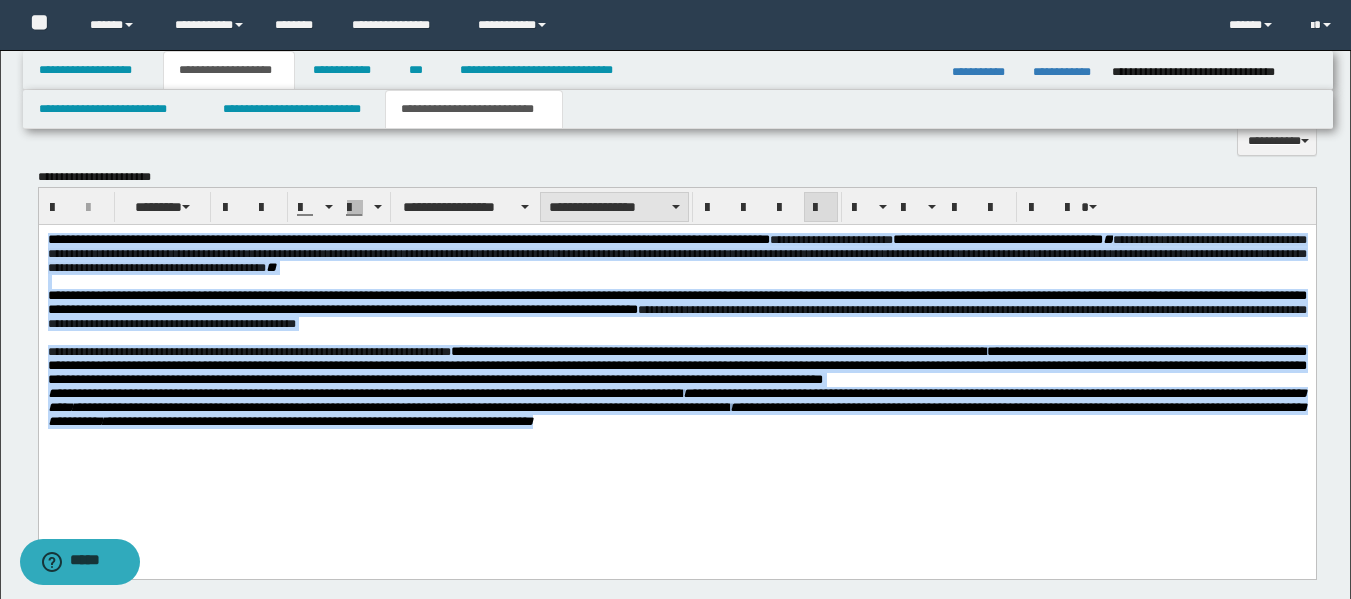 click on "**********" at bounding box center [614, 207] 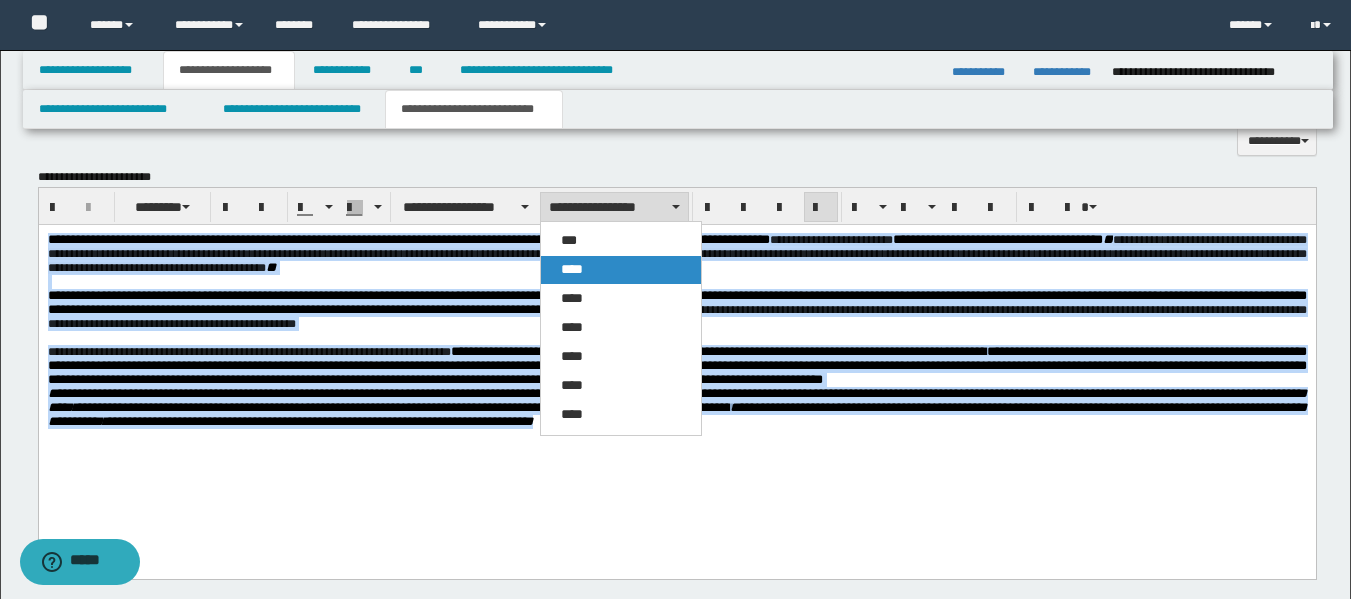 click on "****" at bounding box center [621, 270] 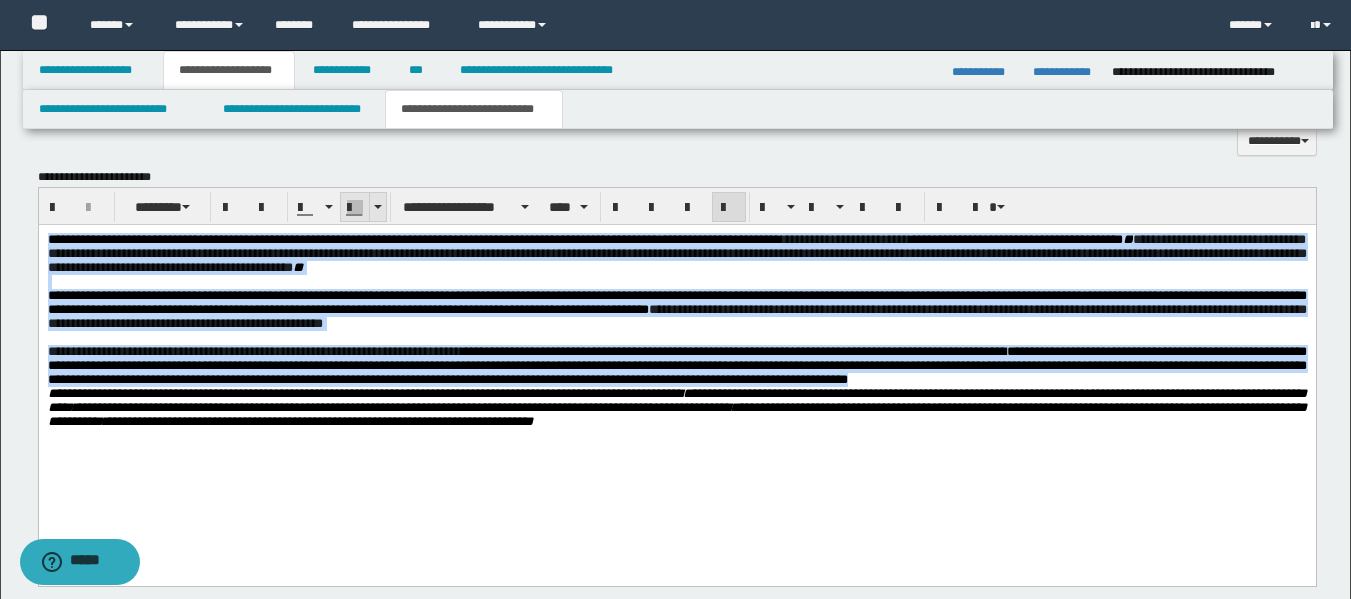 click at bounding box center (377, 207) 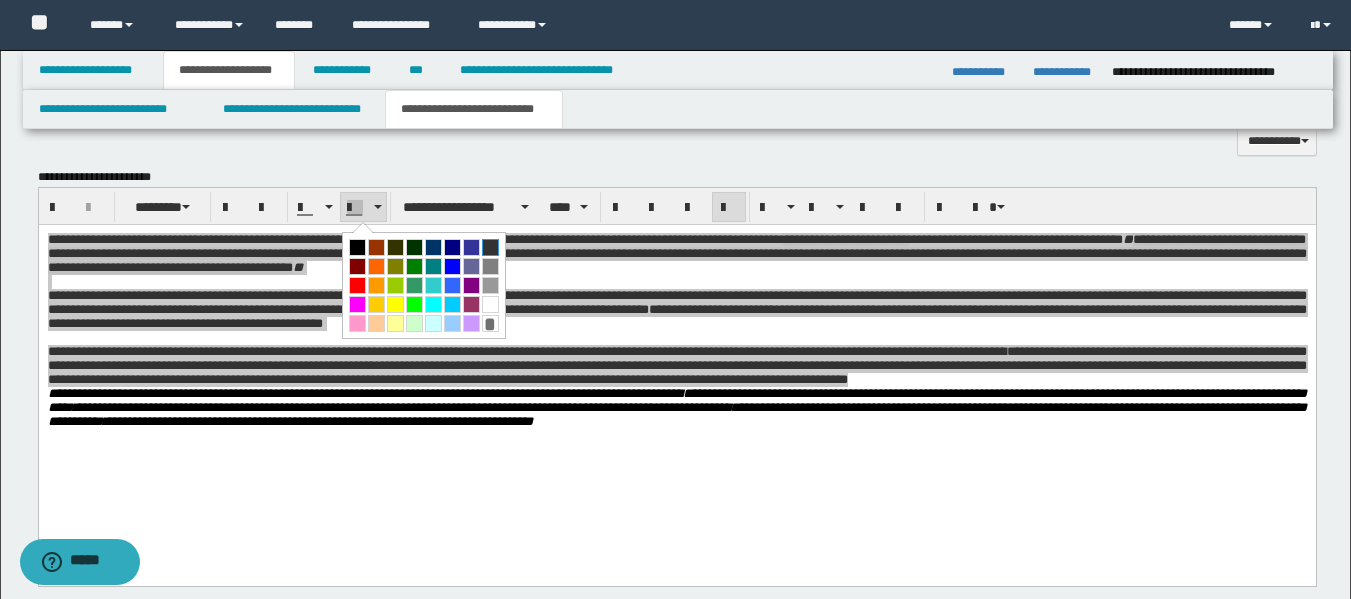 click at bounding box center [490, 247] 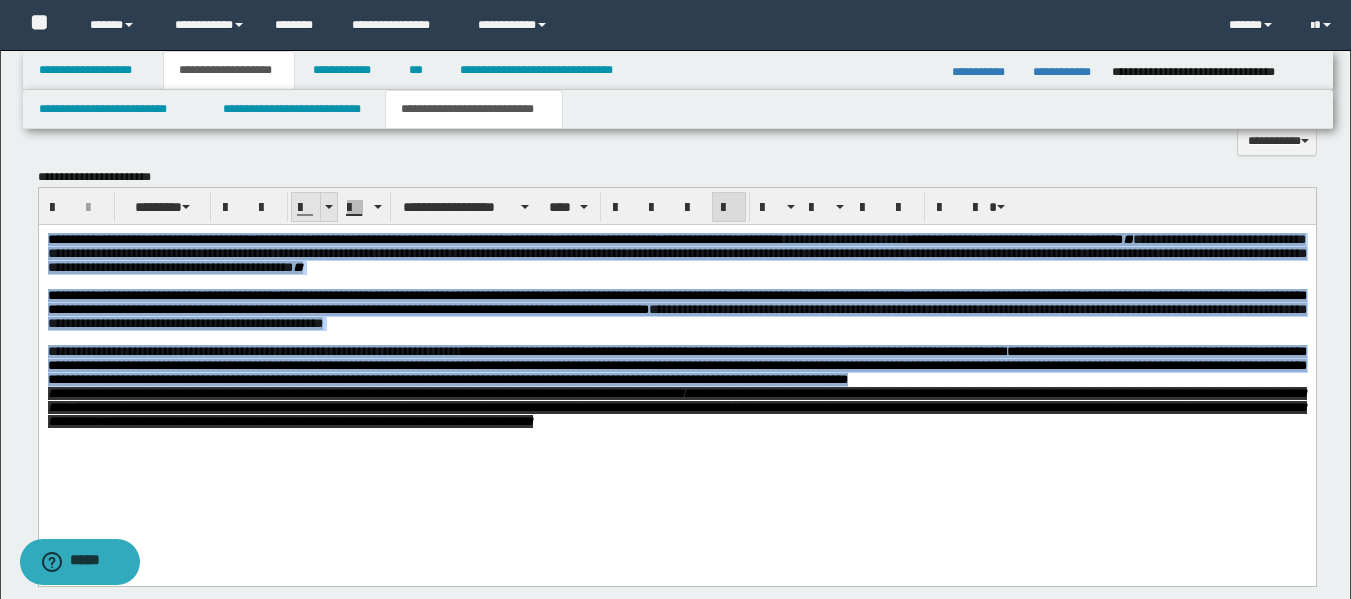 click at bounding box center (328, 207) 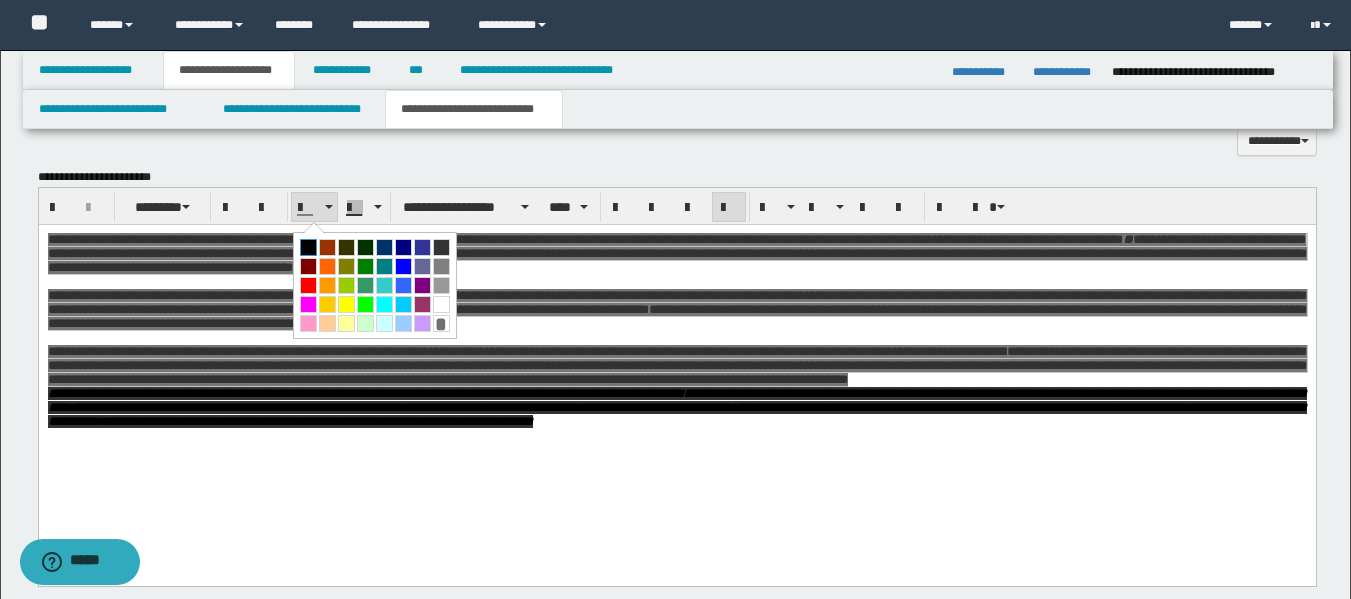 click at bounding box center (308, 247) 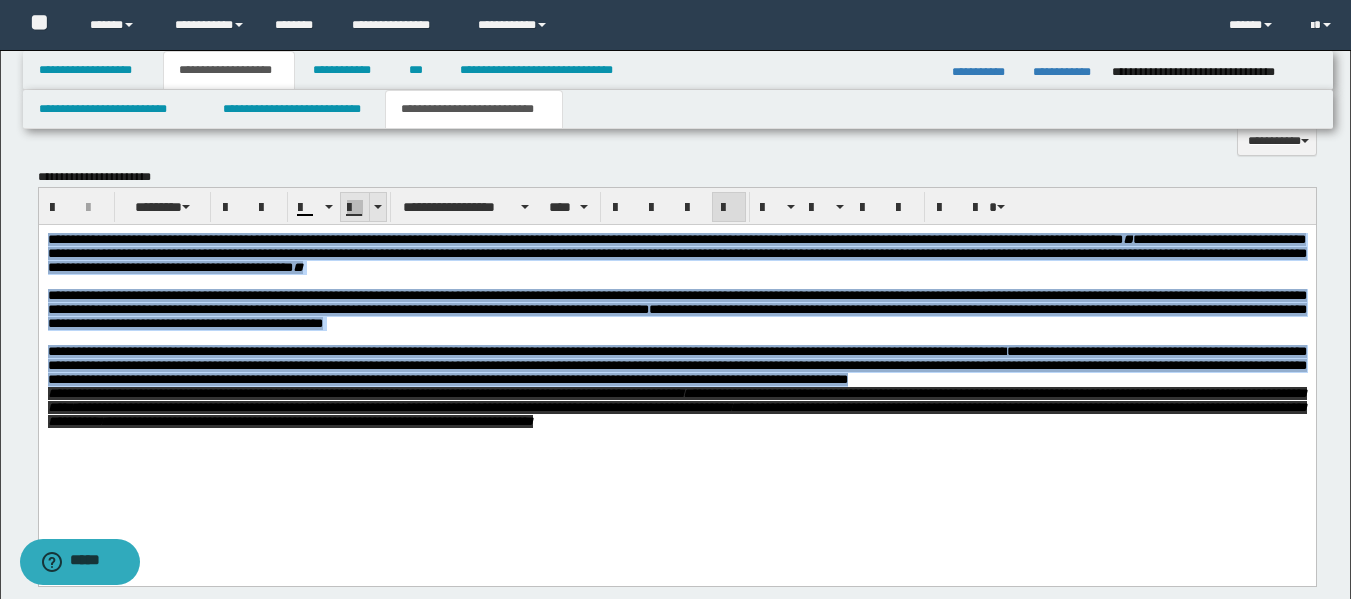 click at bounding box center (377, 207) 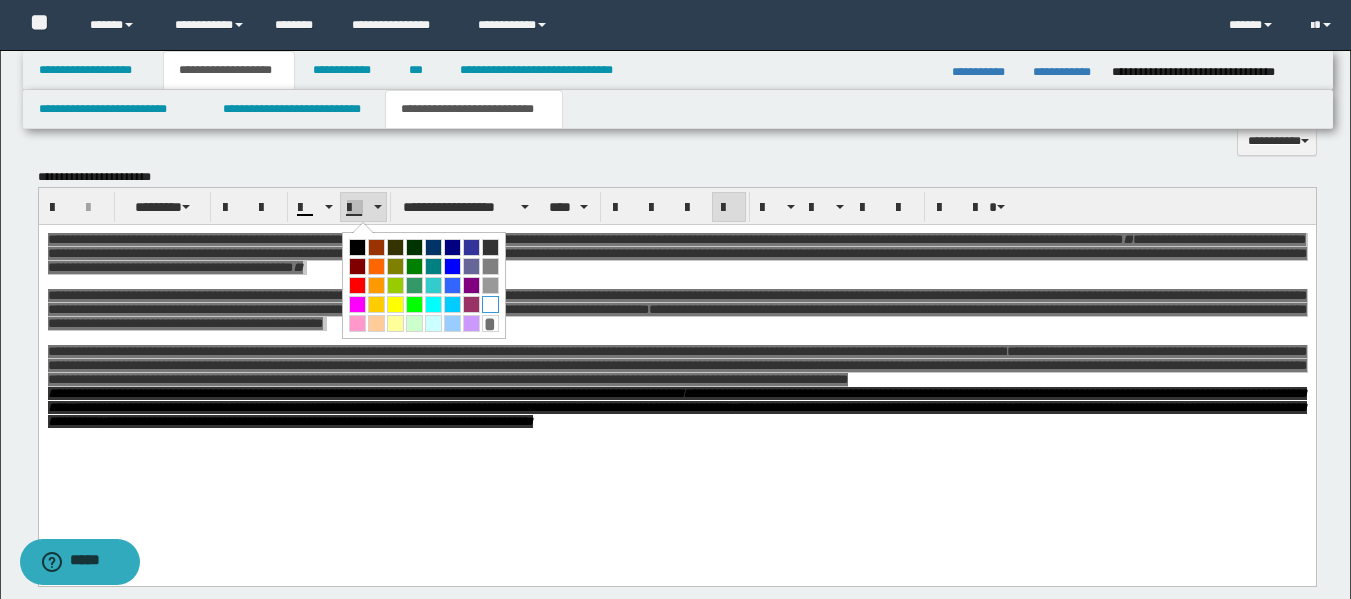 click at bounding box center (490, 304) 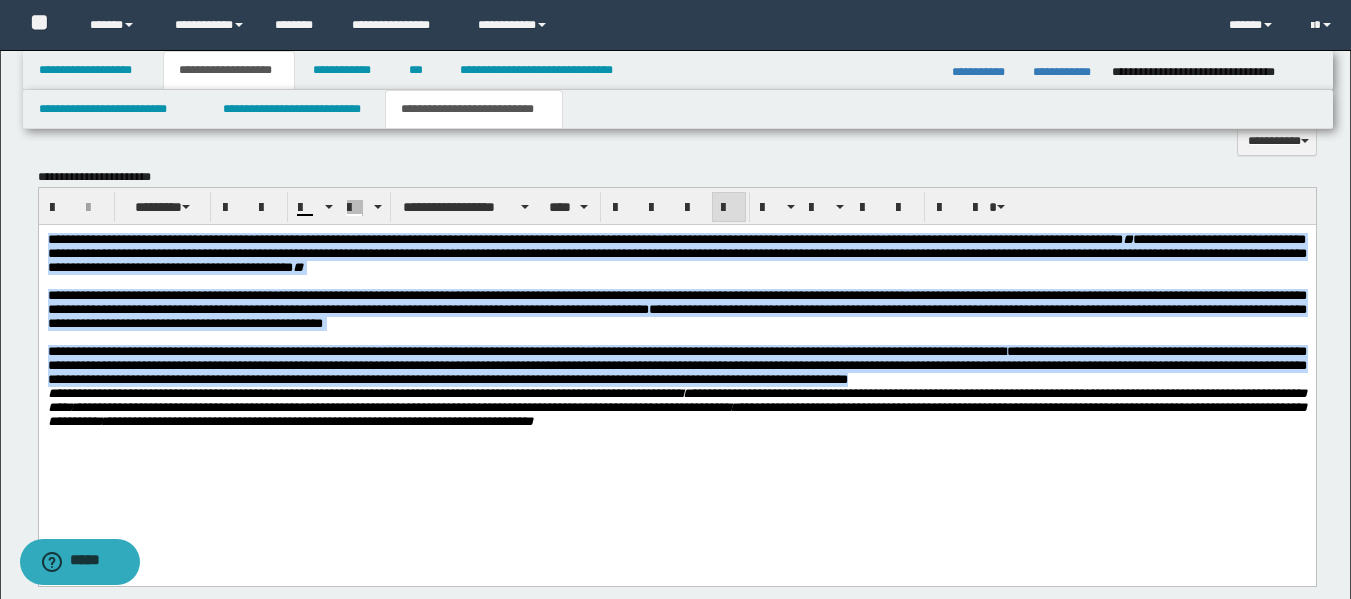 click on "**********" at bounding box center [676, 365] 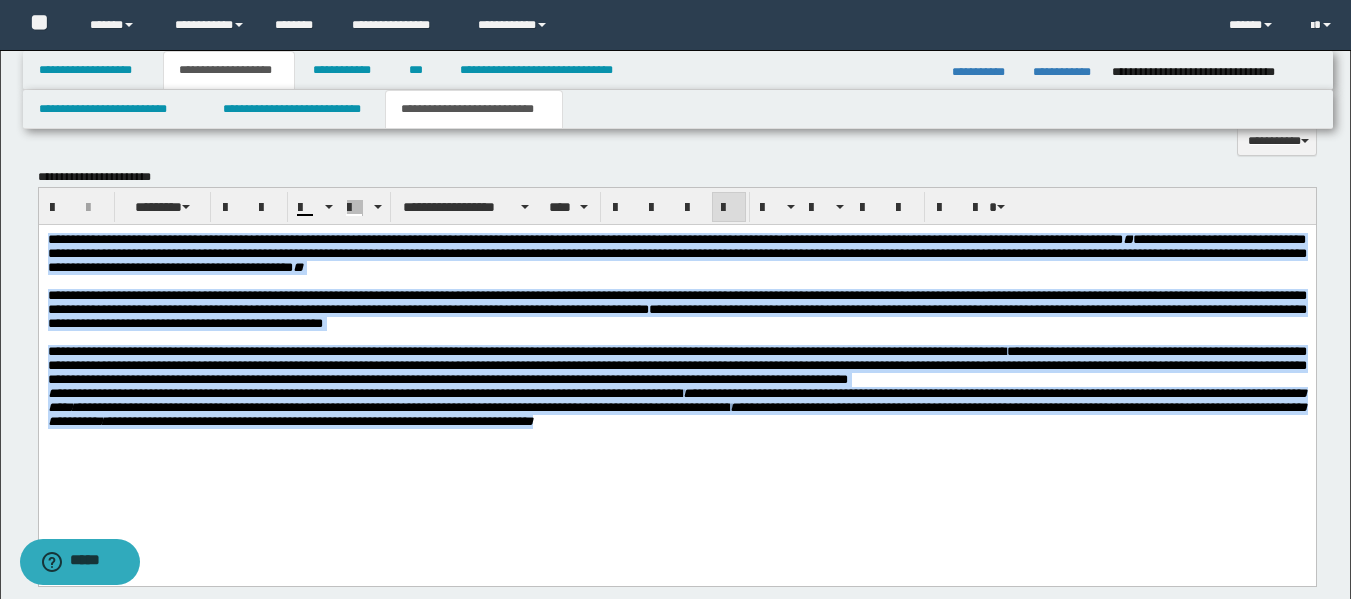 drag, startPoint x: 747, startPoint y: 478, endPoint x: 0, endPoint y: 235, distance: 785.5304 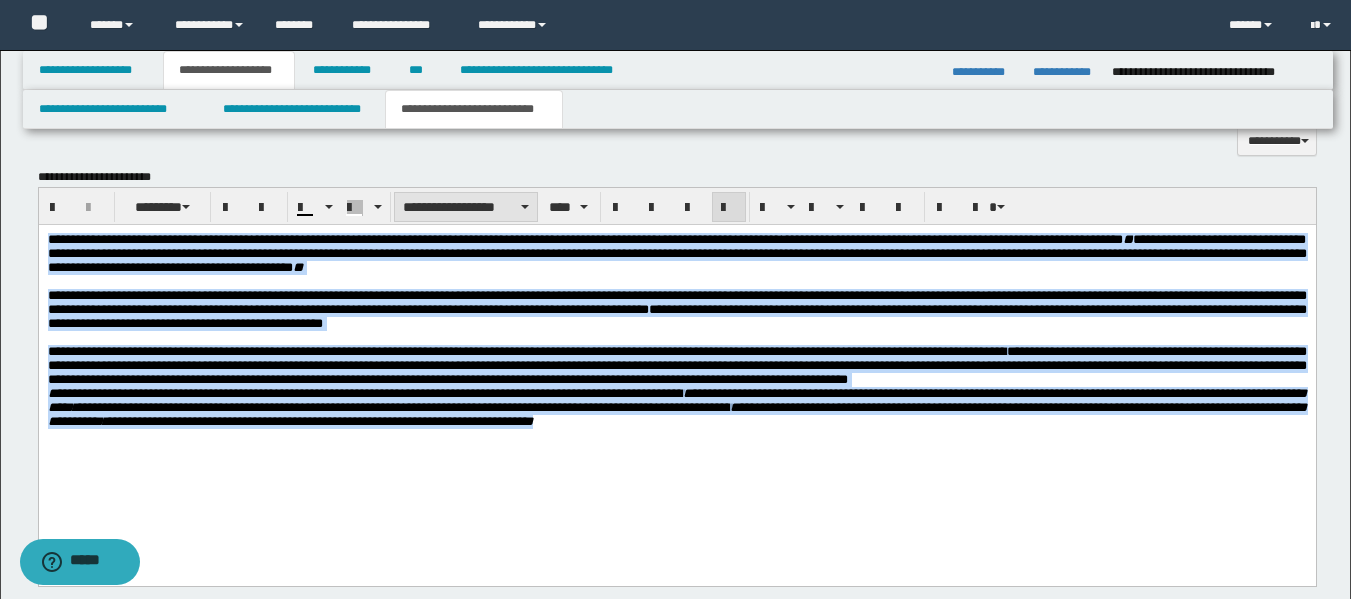 click on "**********" at bounding box center [466, 207] 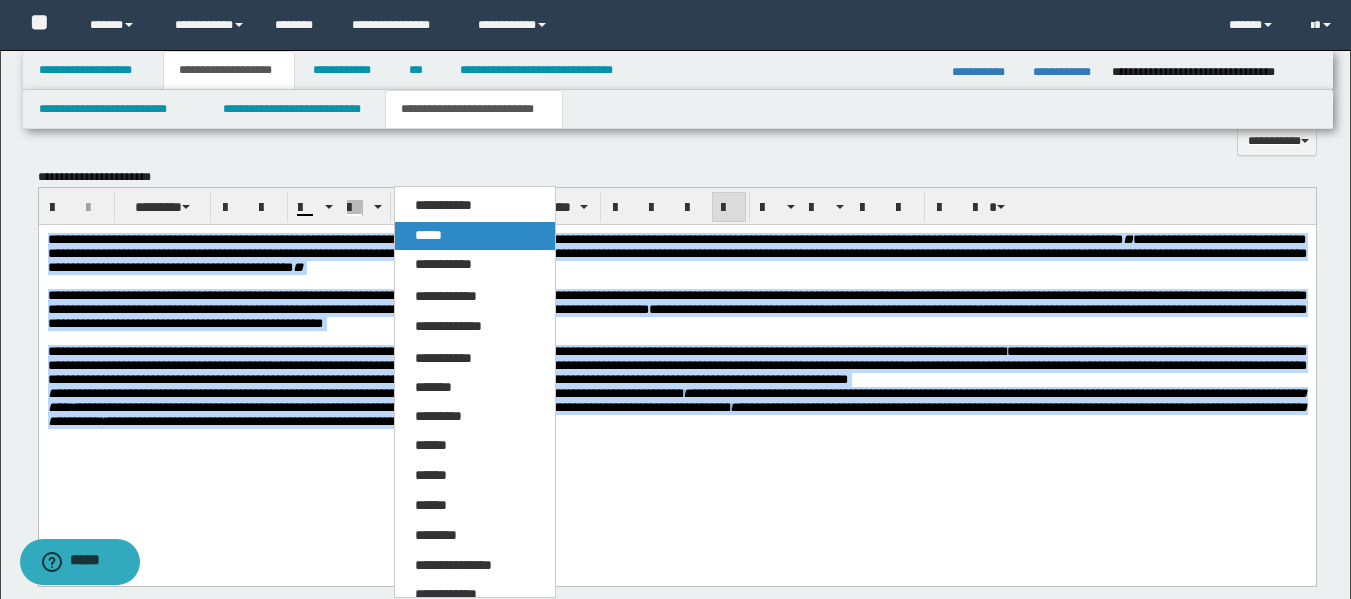 click on "*****" at bounding box center (475, 236) 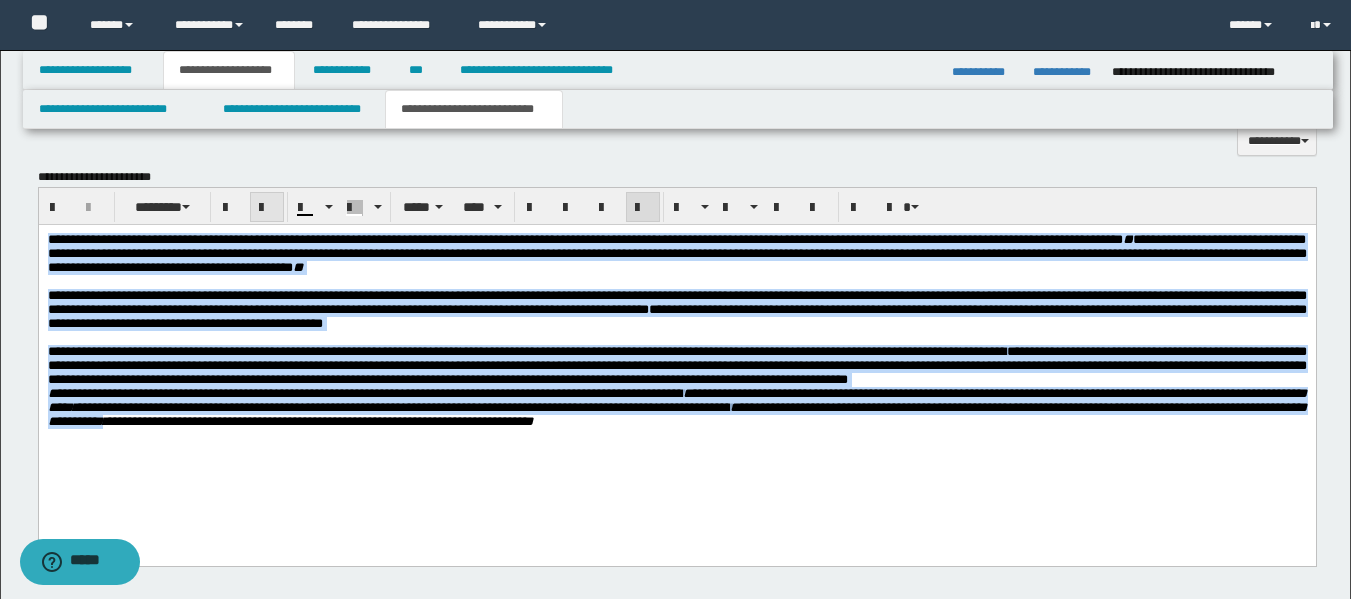 click at bounding box center (267, 208) 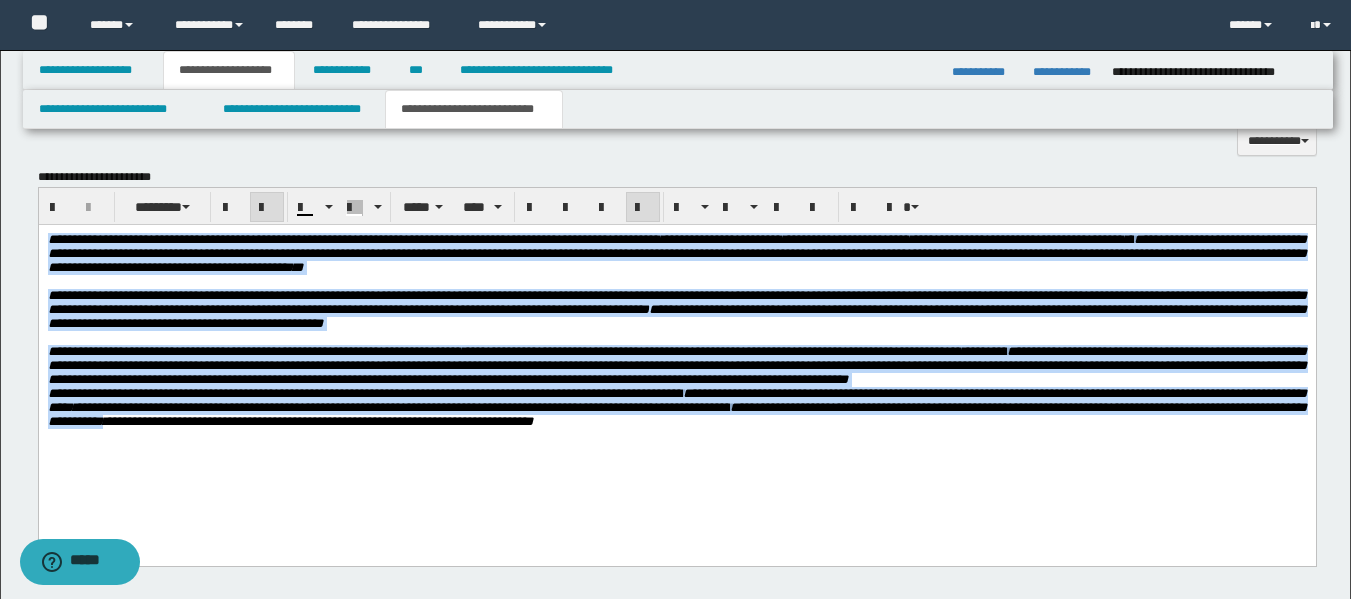 click at bounding box center [267, 208] 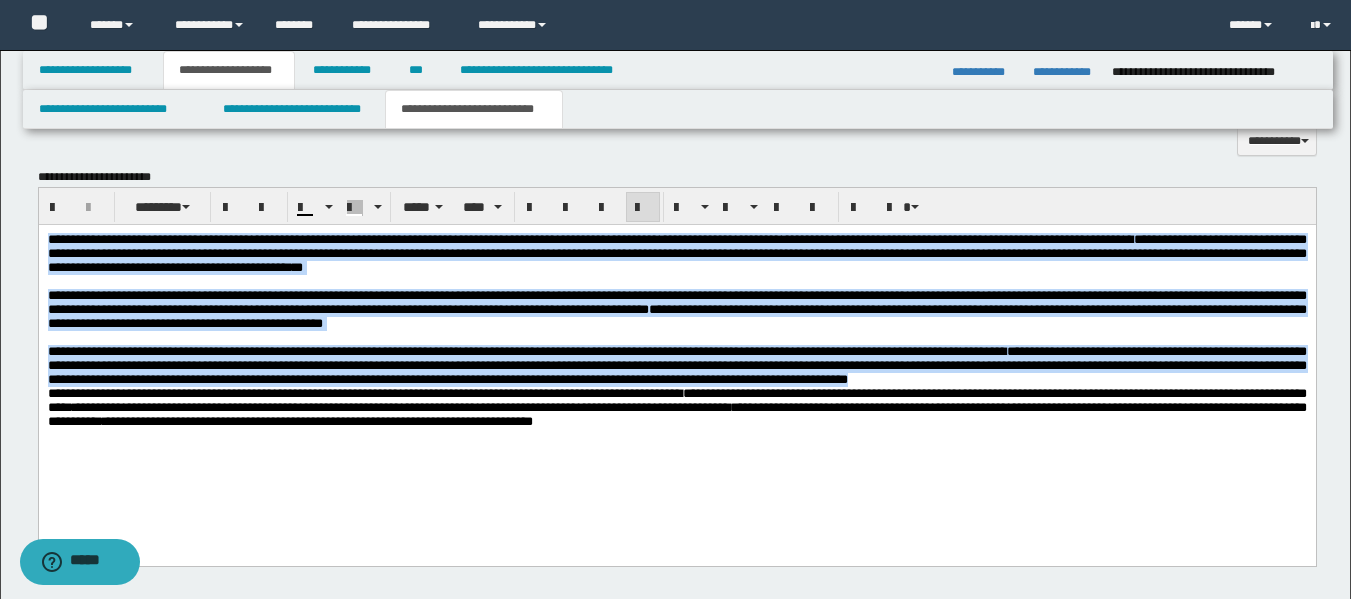 click on "**********" at bounding box center (676, 407) 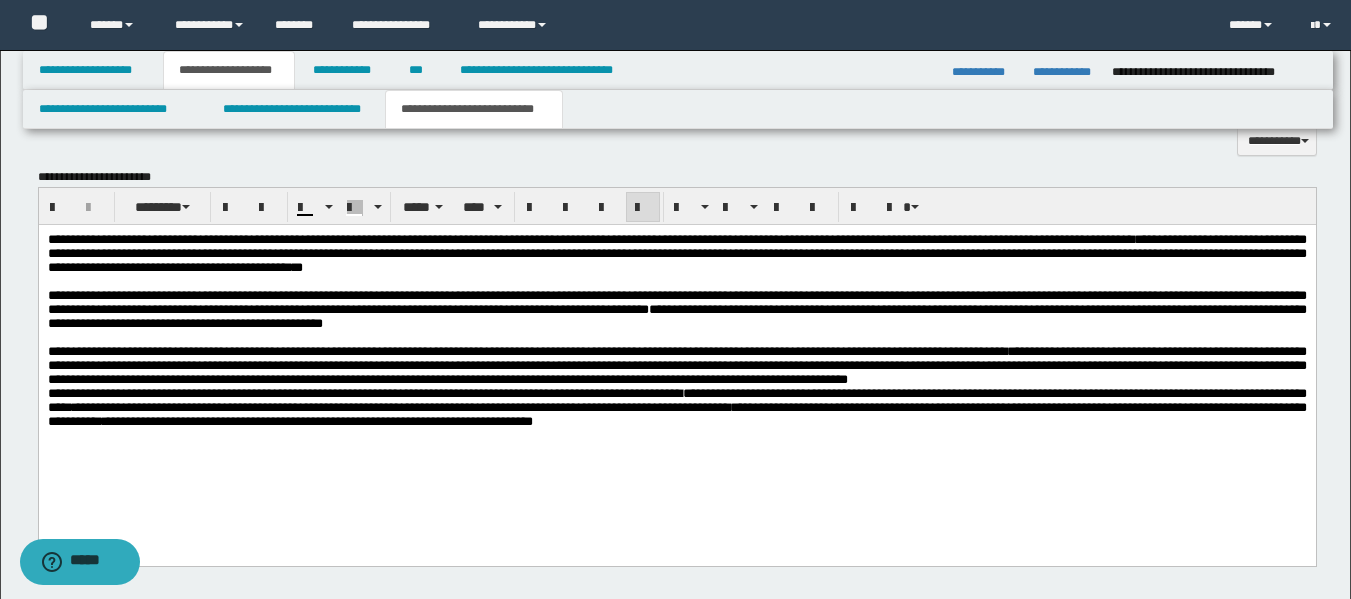 click on "**********" at bounding box center (676, 366) 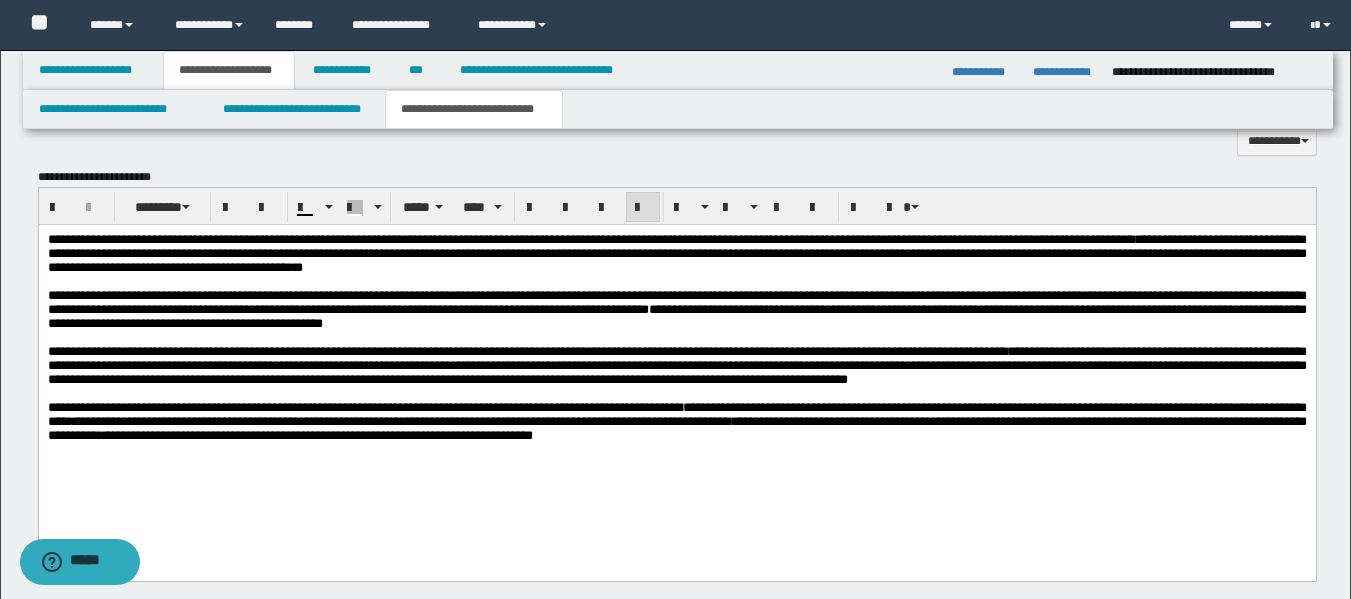 click on "**********" at bounding box center (676, 366) 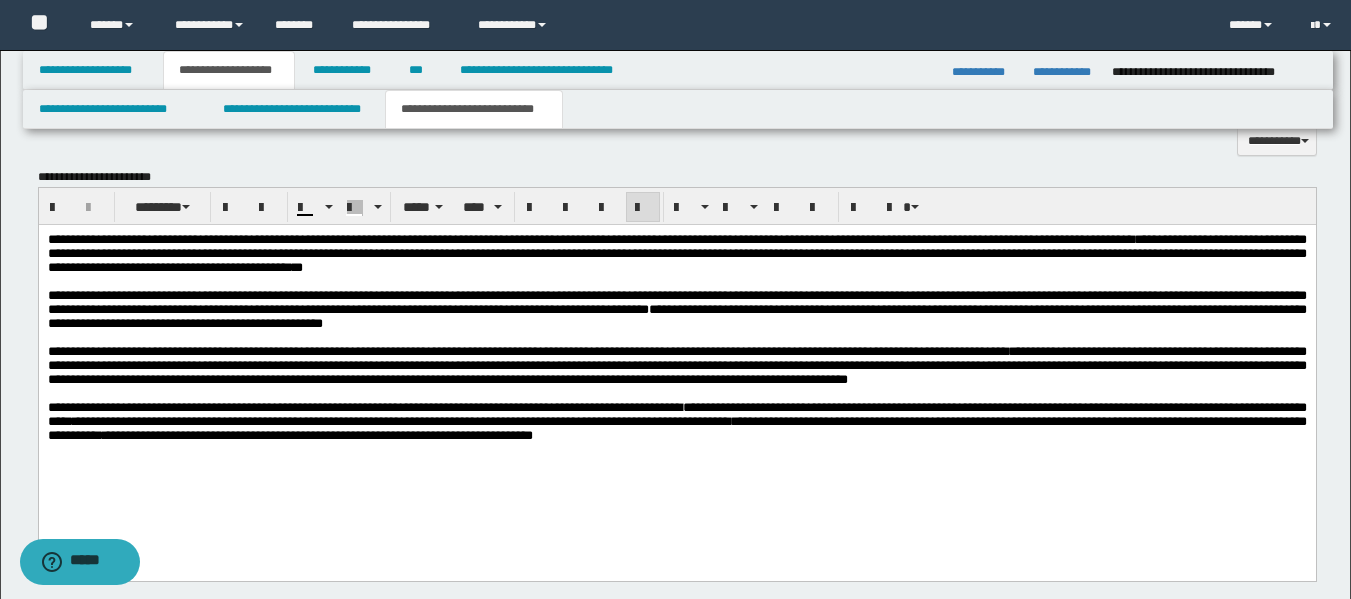 click on "**********" at bounding box center [676, 253] 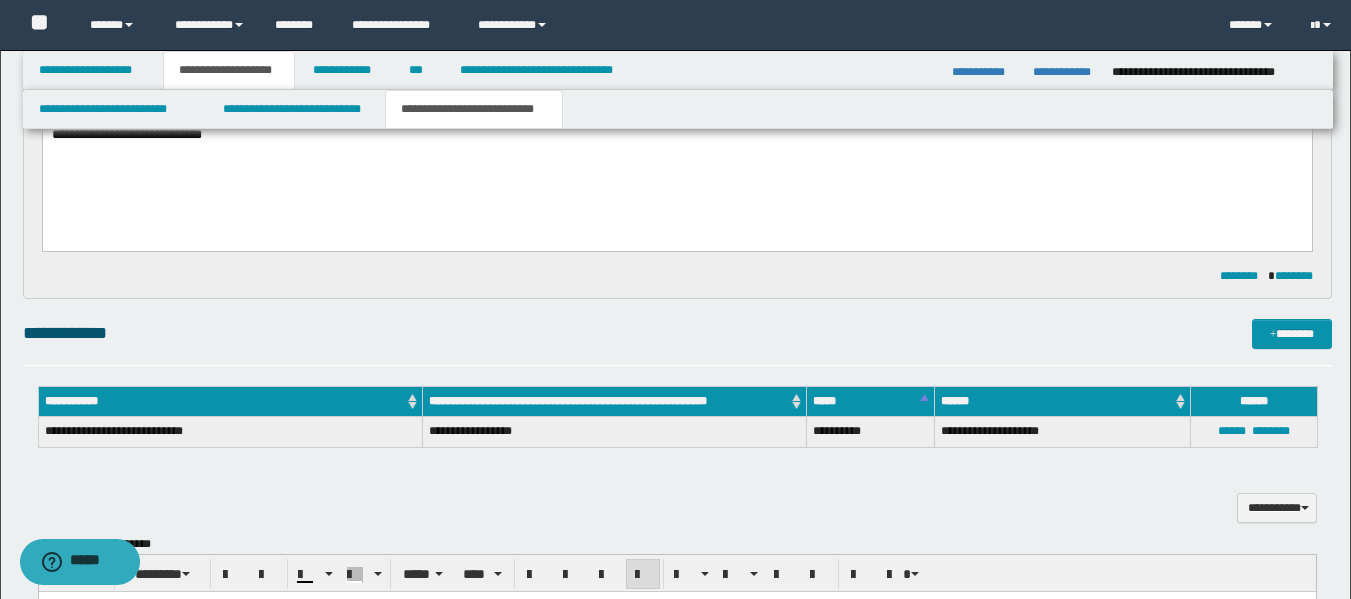 scroll, scrollTop: 232, scrollLeft: 0, axis: vertical 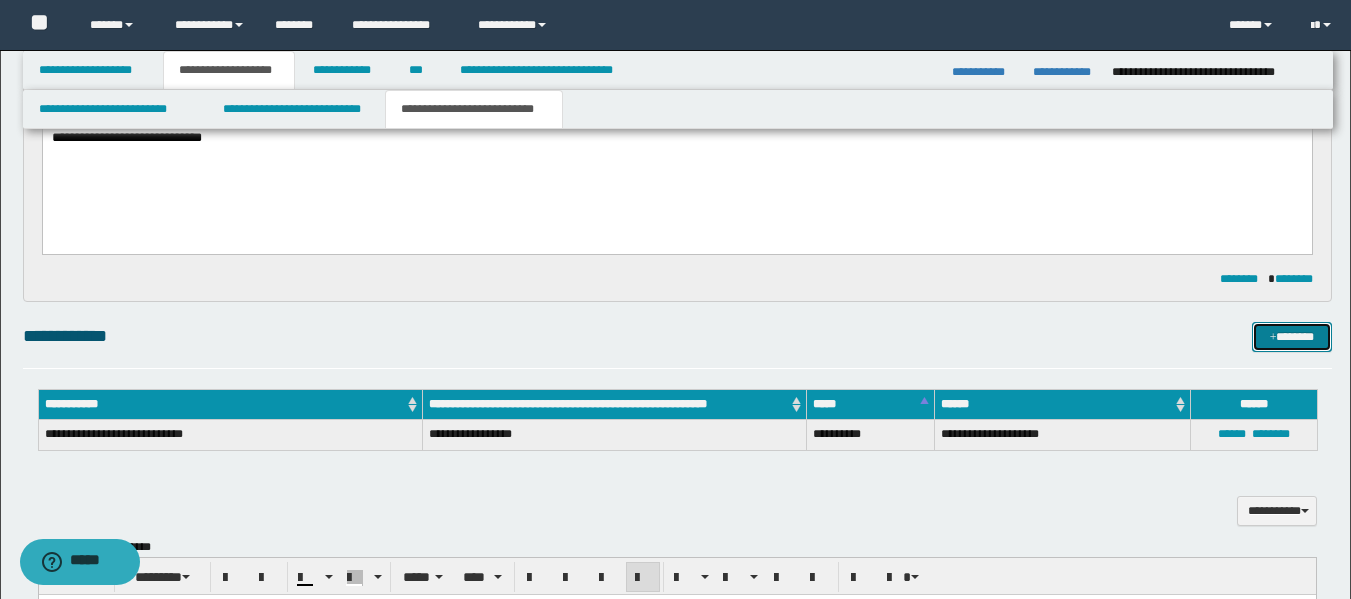 click on "*******" at bounding box center (1292, 337) 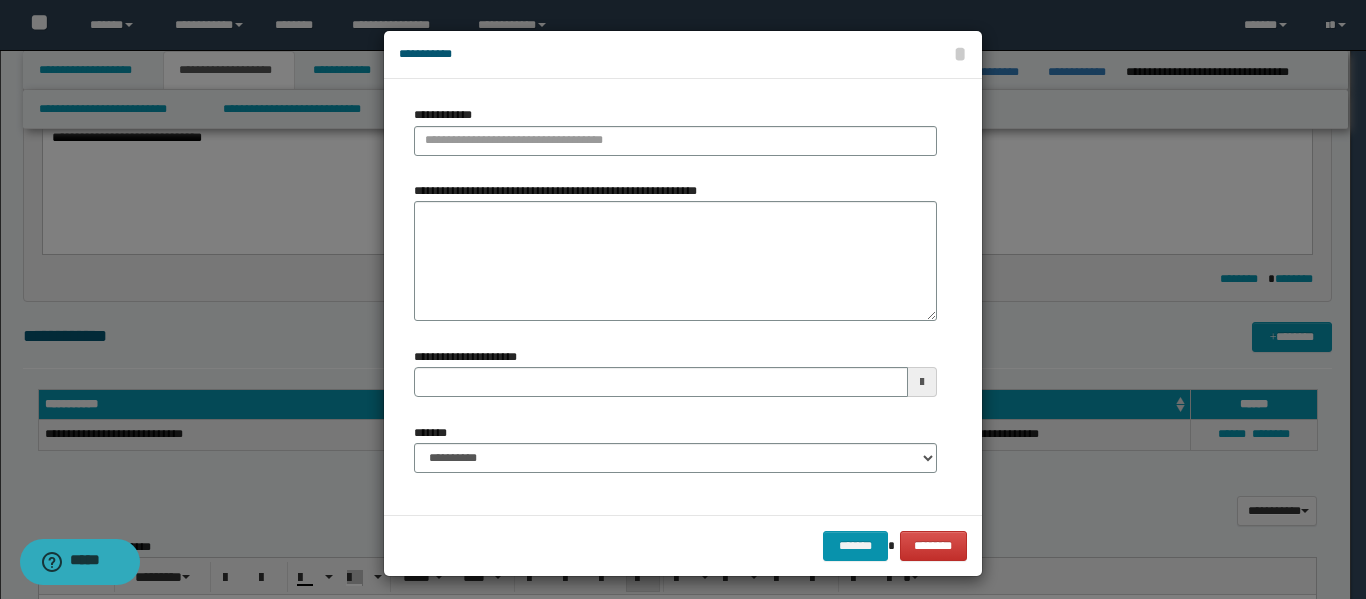 type 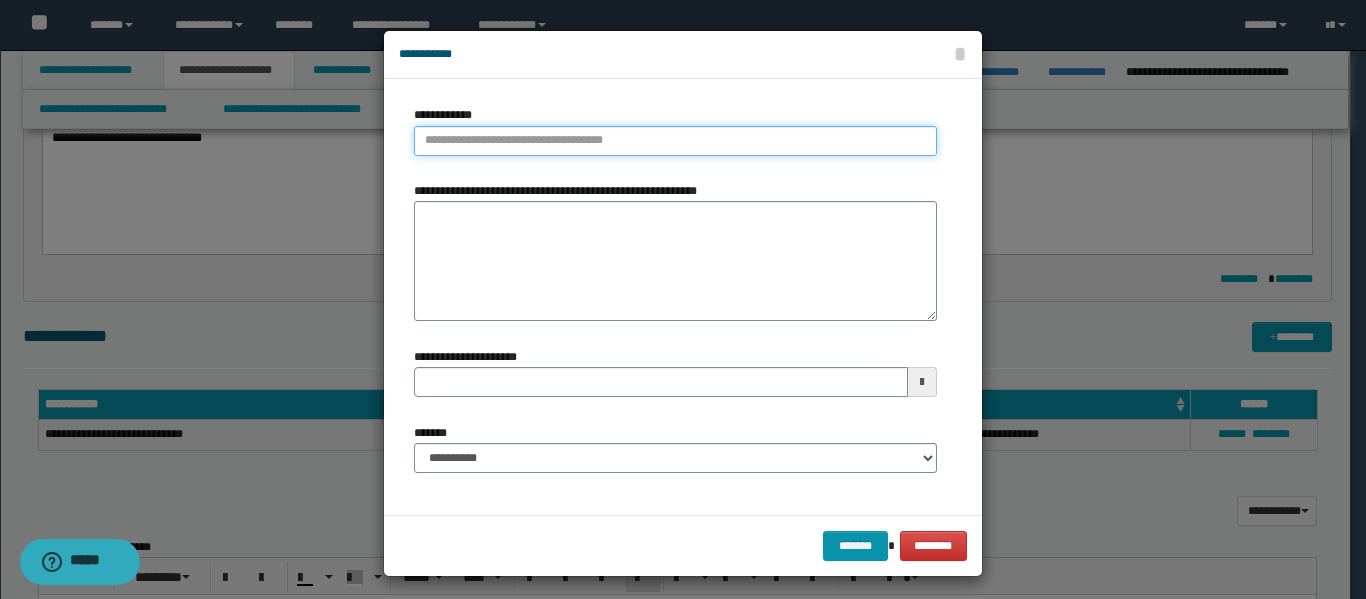 type on "**********" 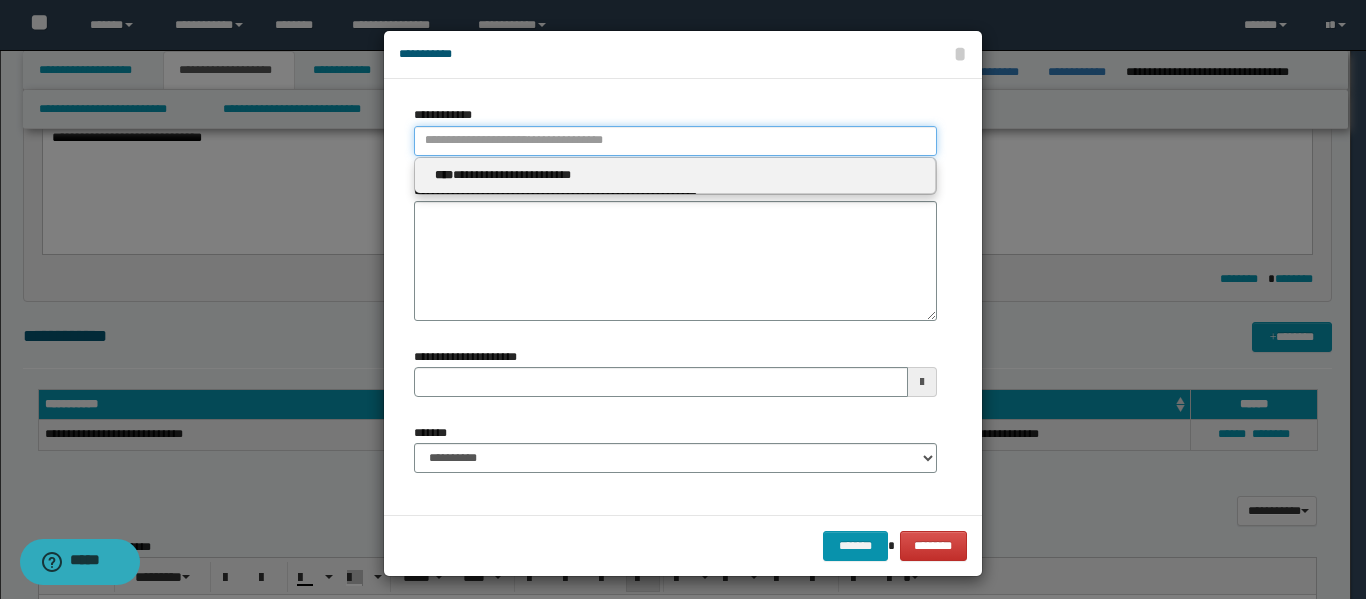 click on "**********" at bounding box center (675, 141) 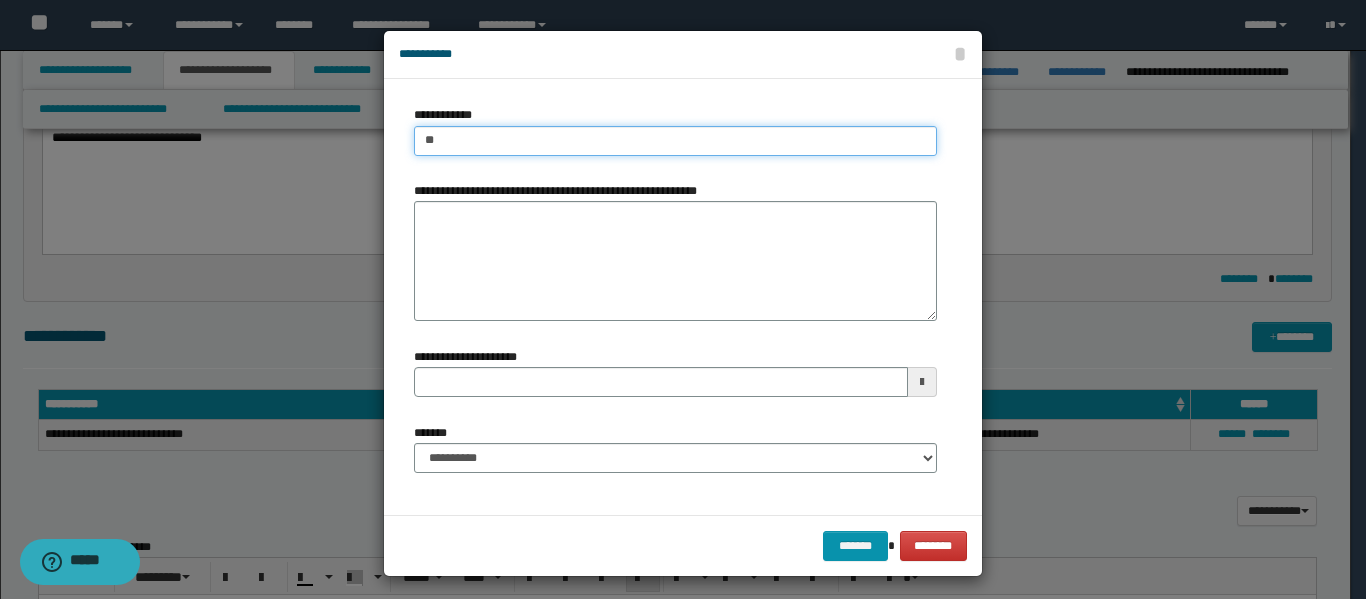type on "***" 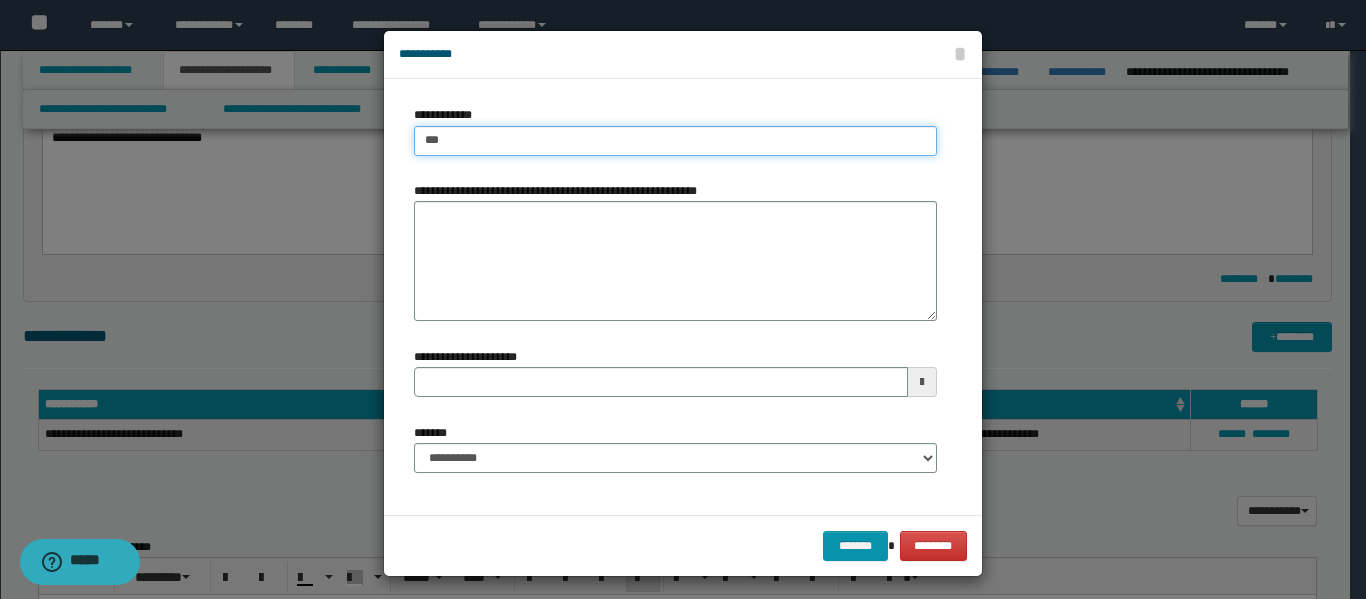 type on "***" 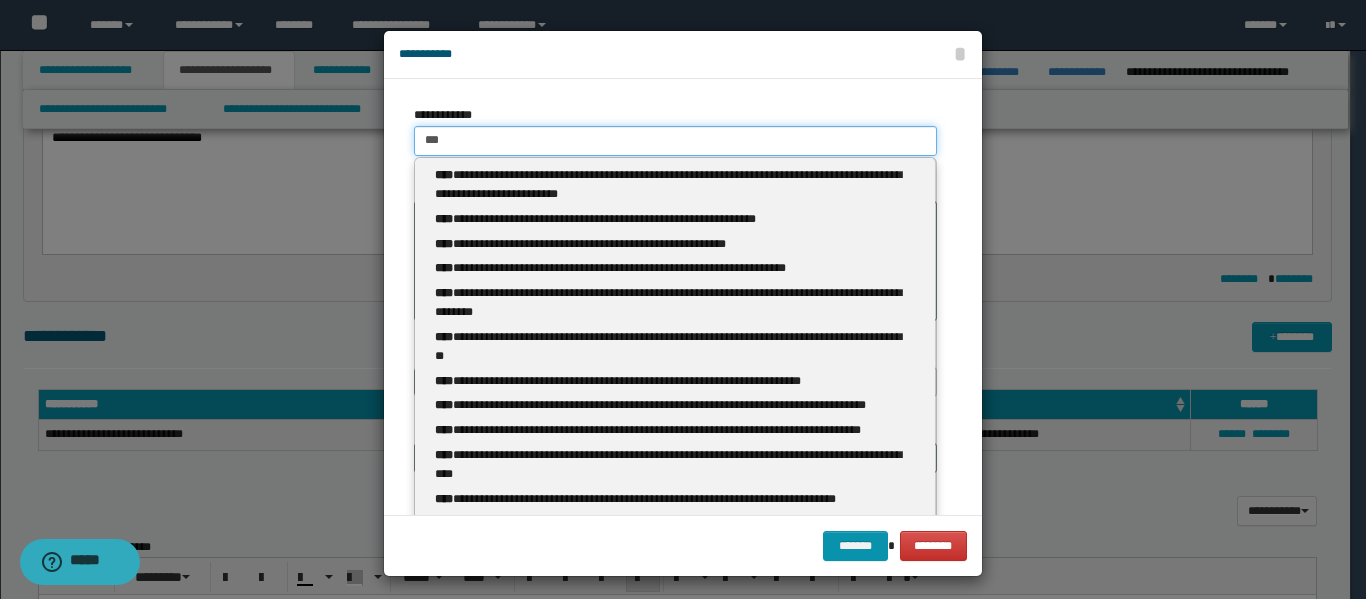 type 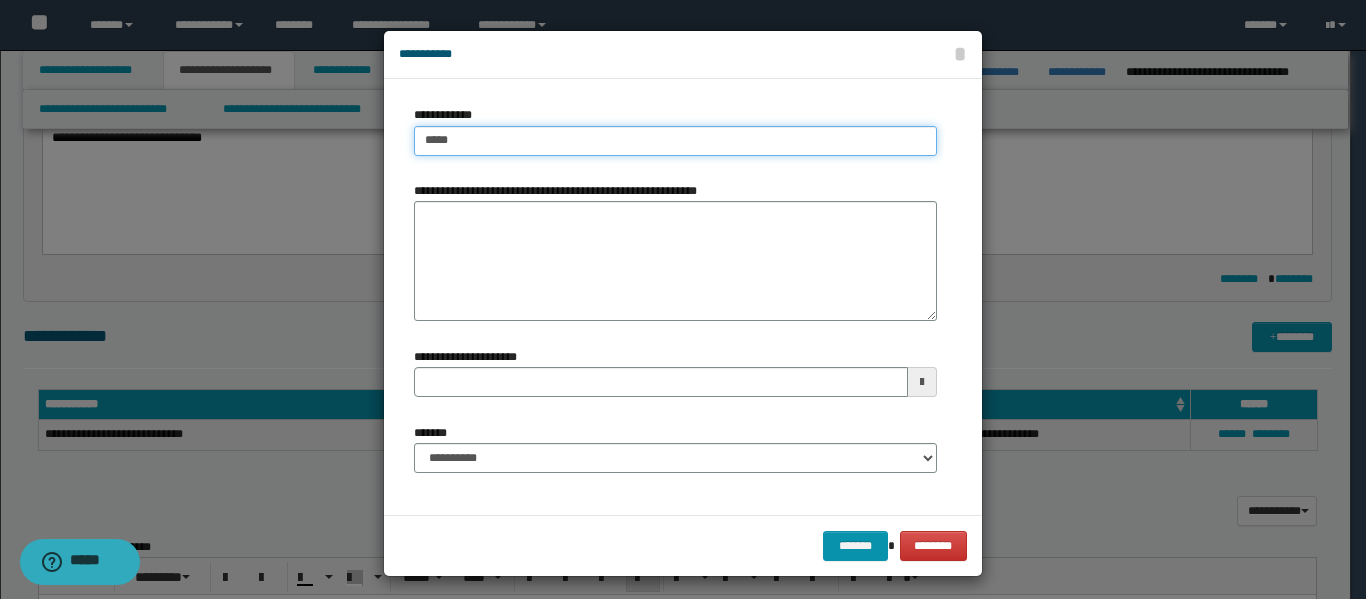type on "******" 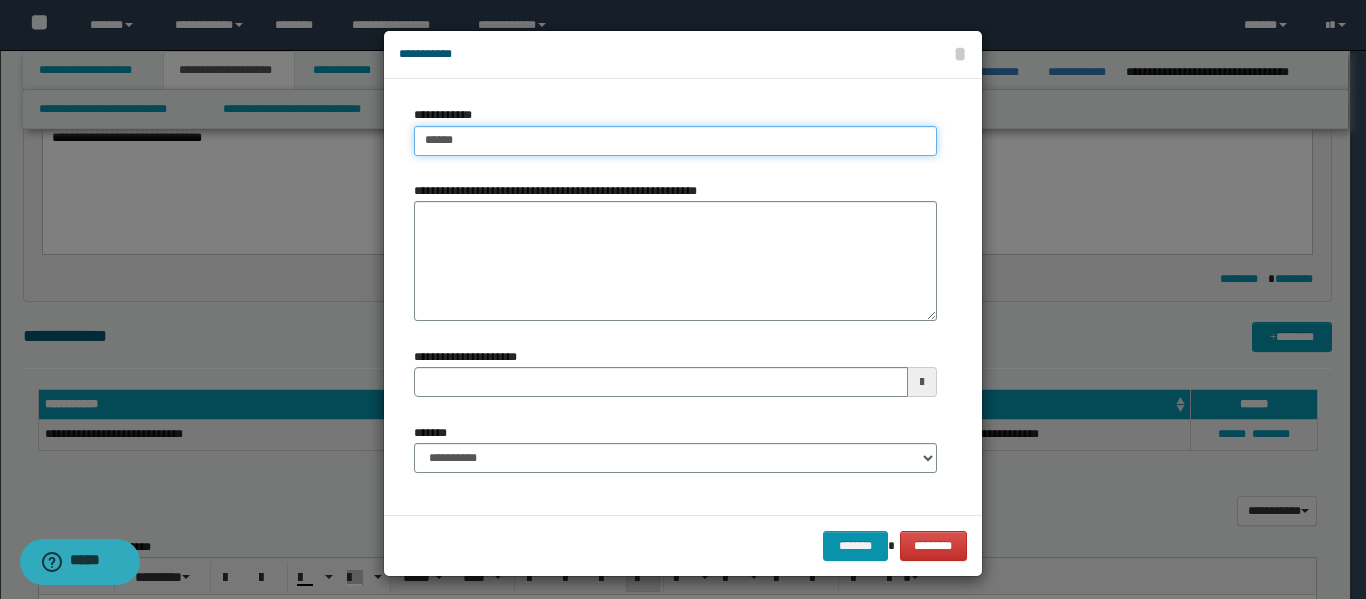 type on "**********" 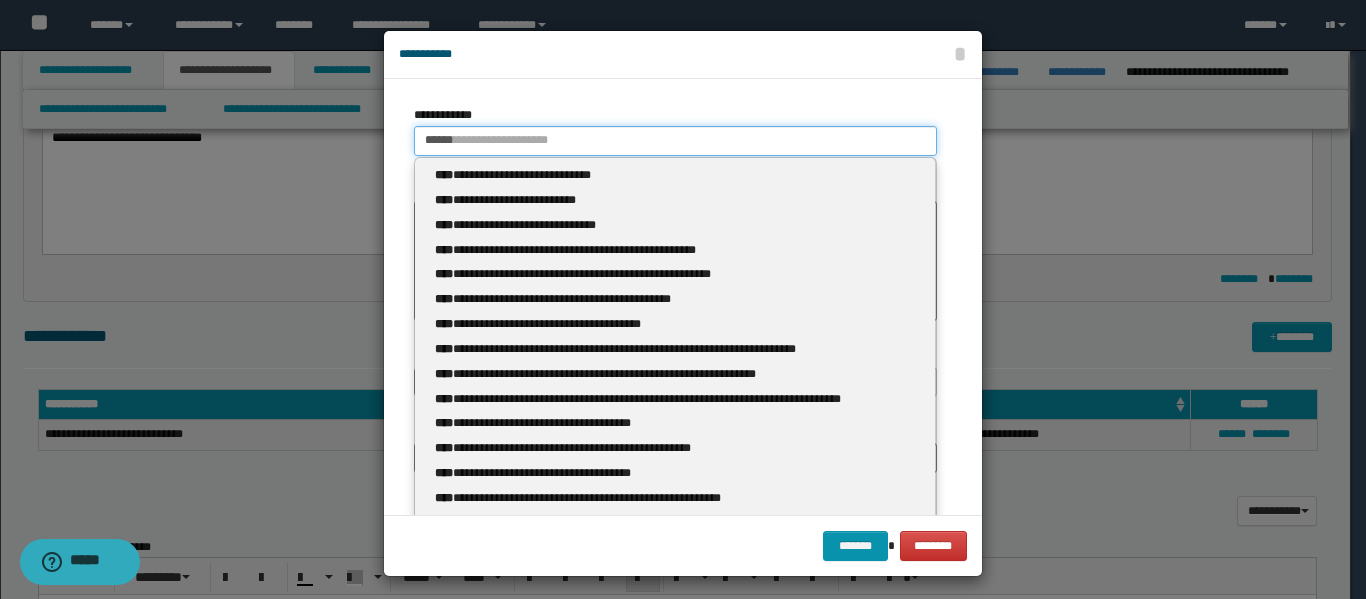 type on "******" 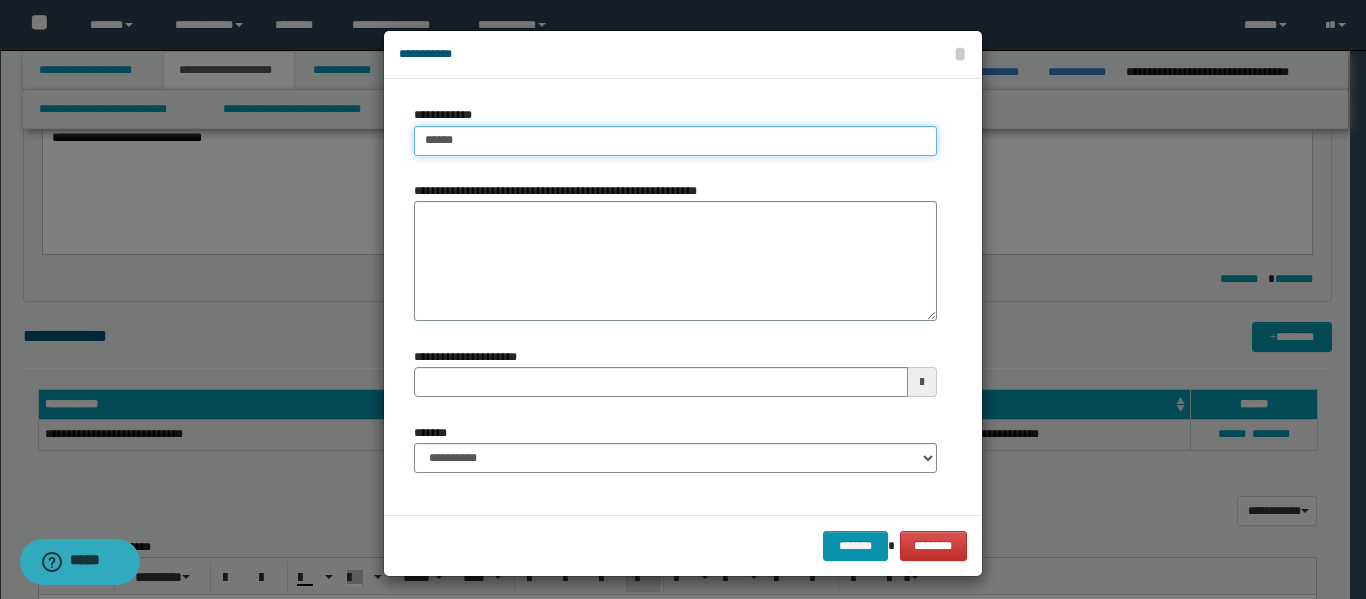 type on "**********" 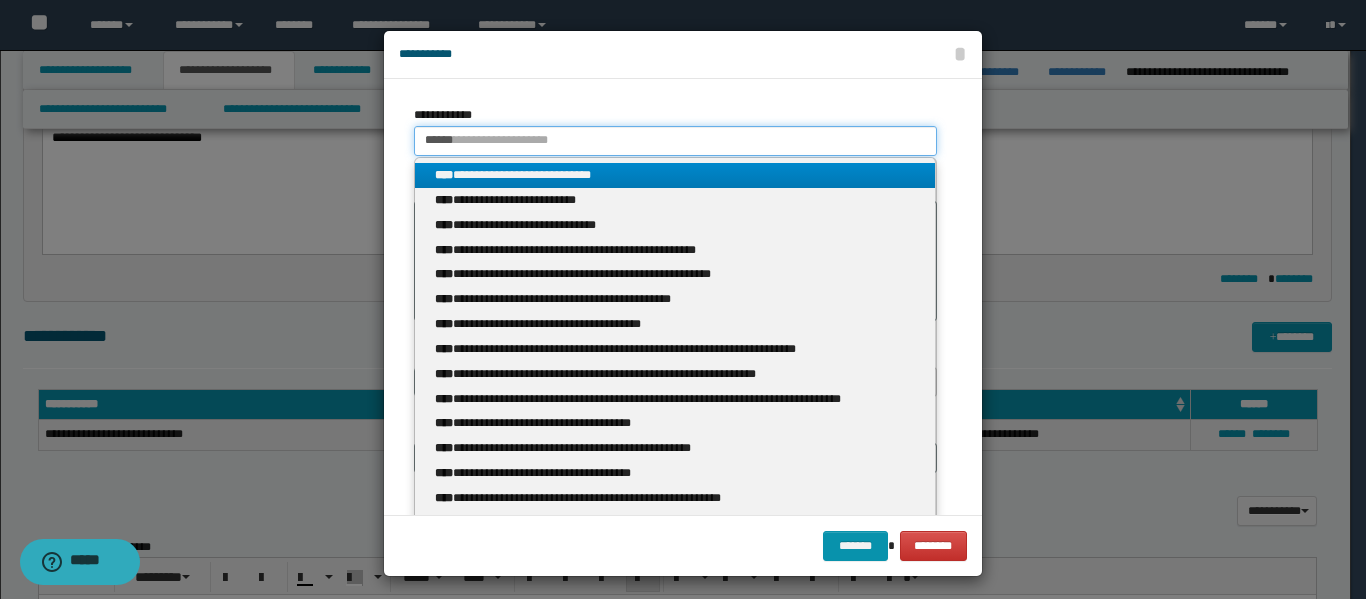 type on "*******" 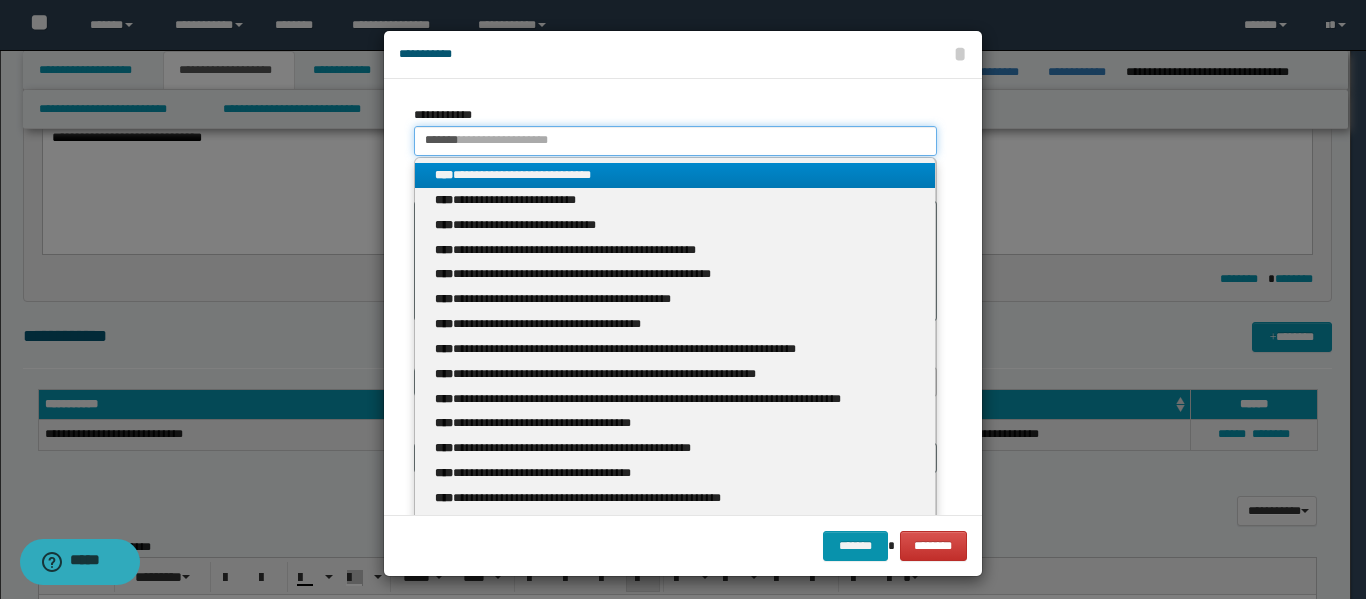 type 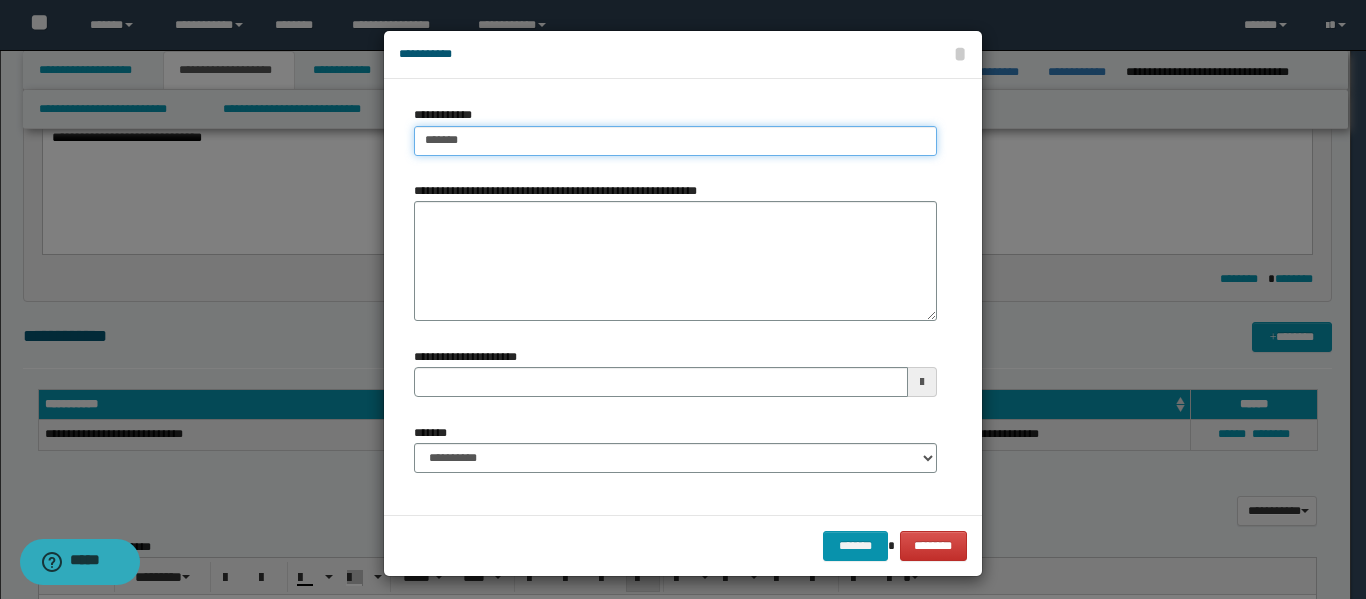 type on "********" 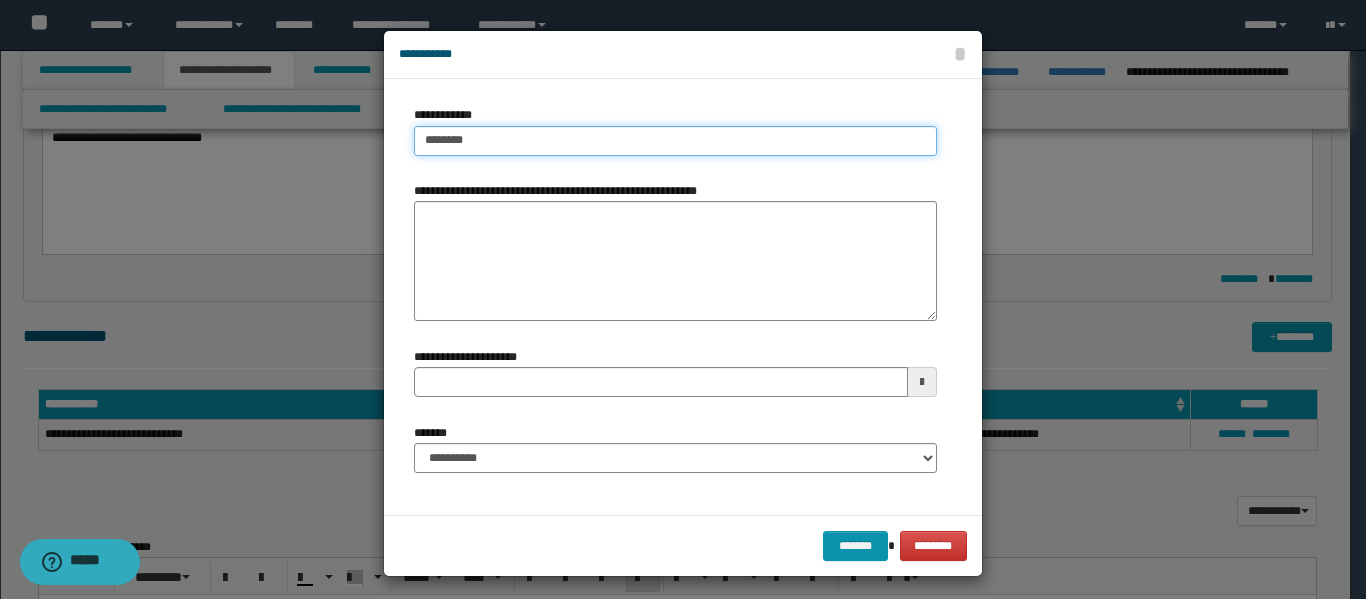 type on "**********" 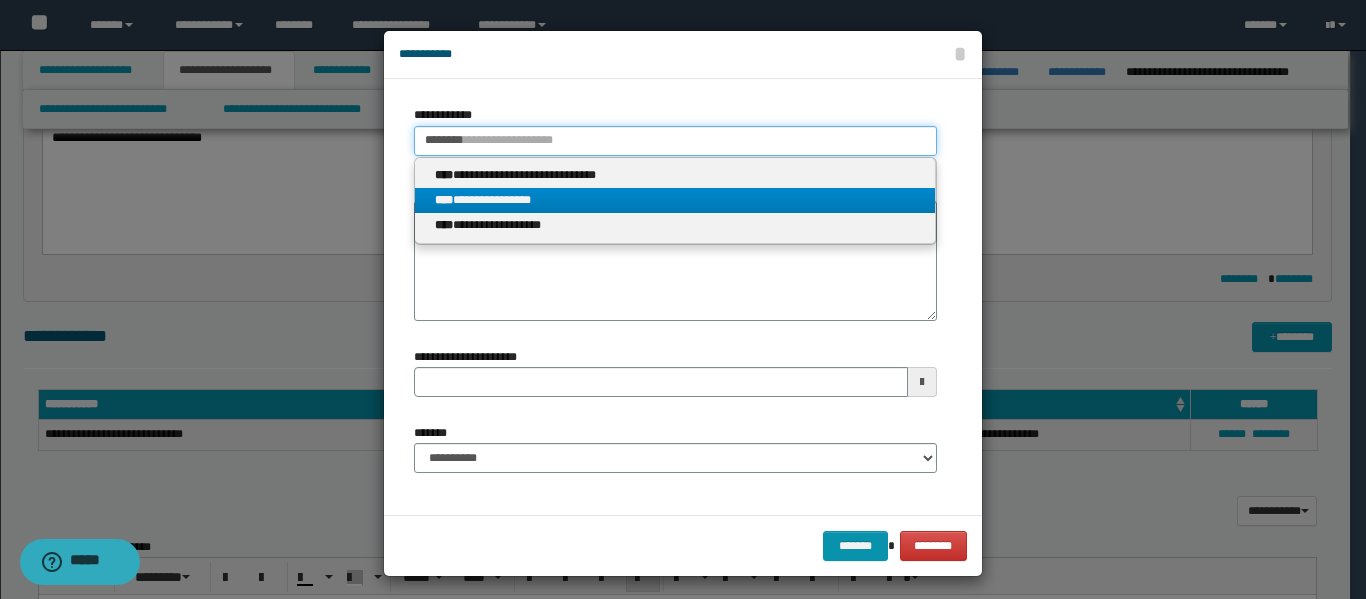 type on "********" 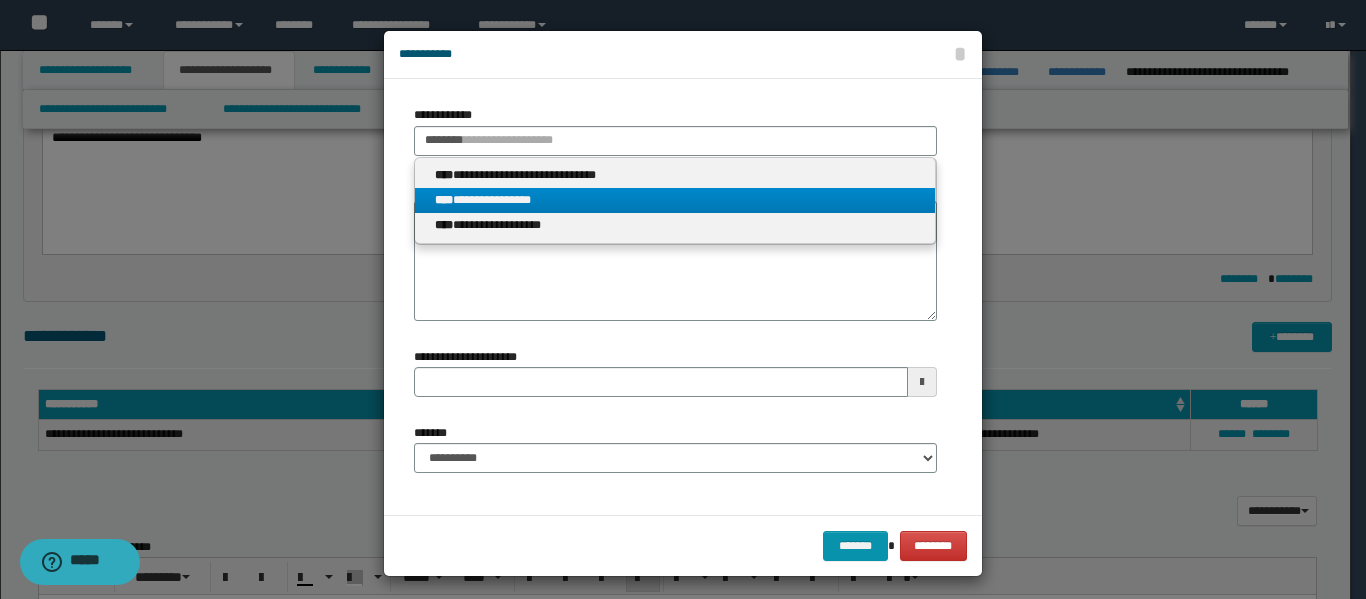 click on "**********" at bounding box center [675, 200] 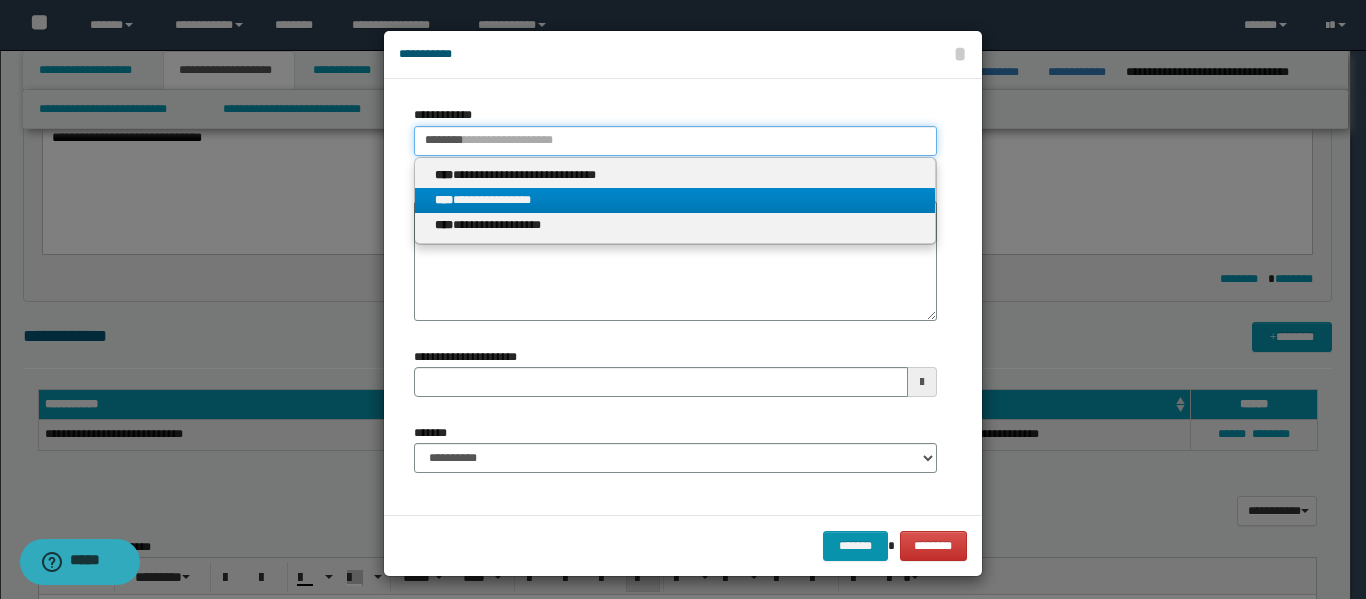 type 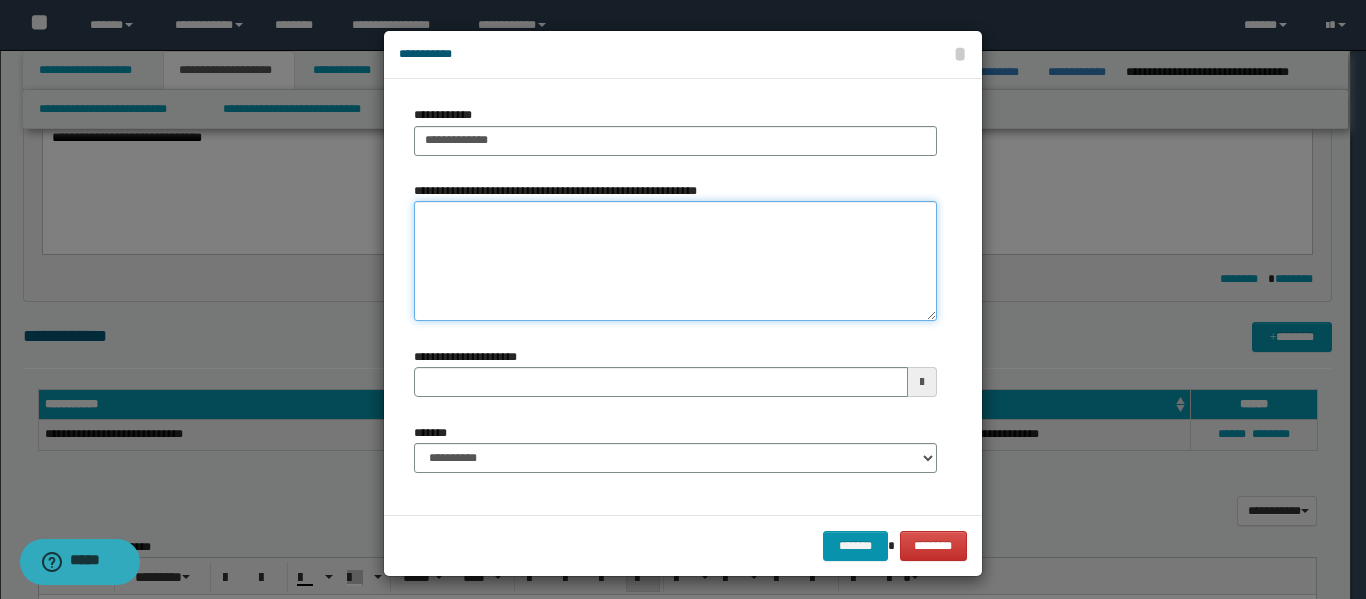 click on "**********" at bounding box center (675, 261) 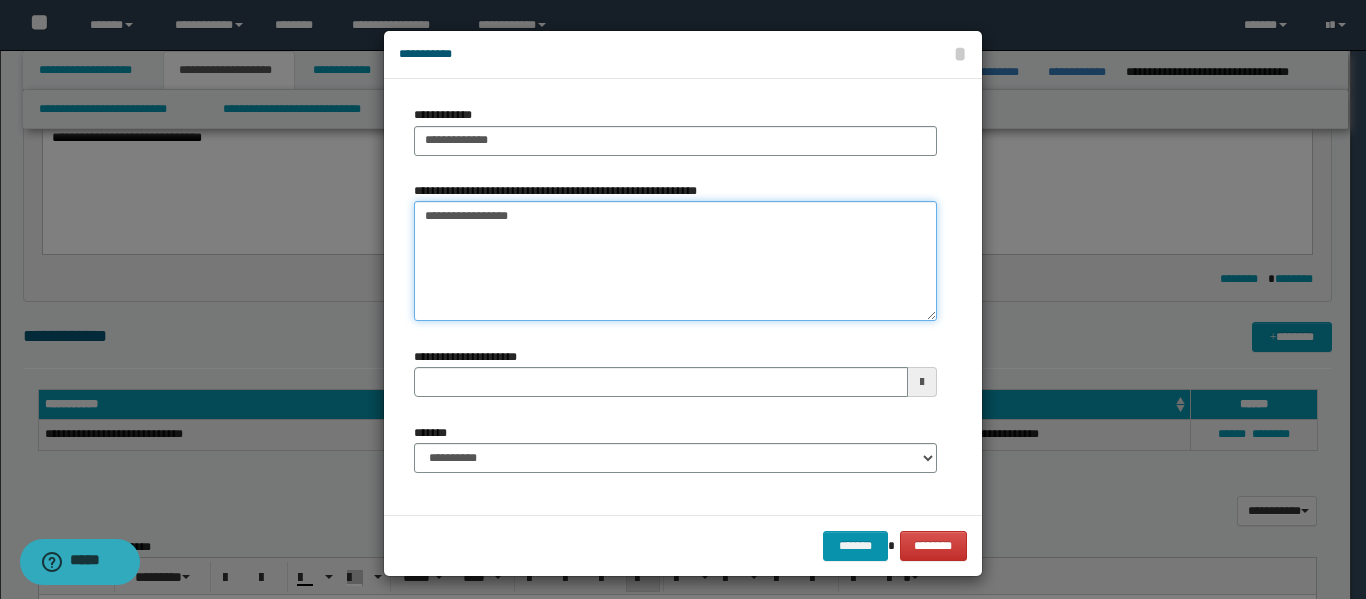 type on "**********" 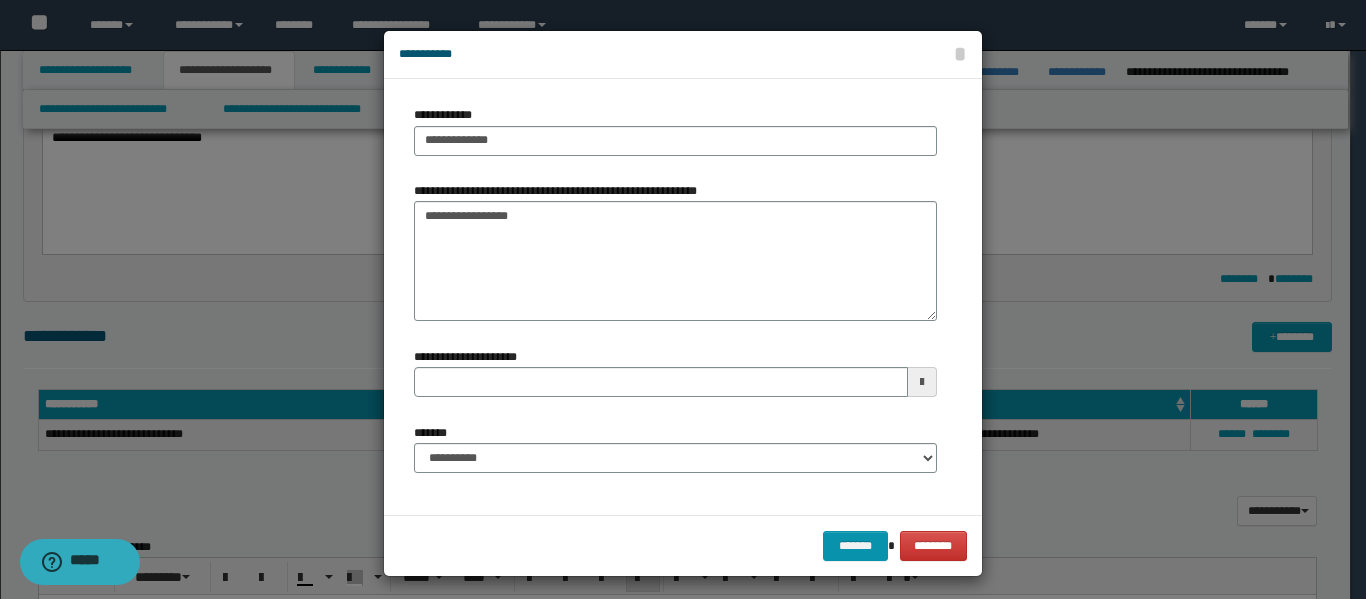 click at bounding box center (922, 382) 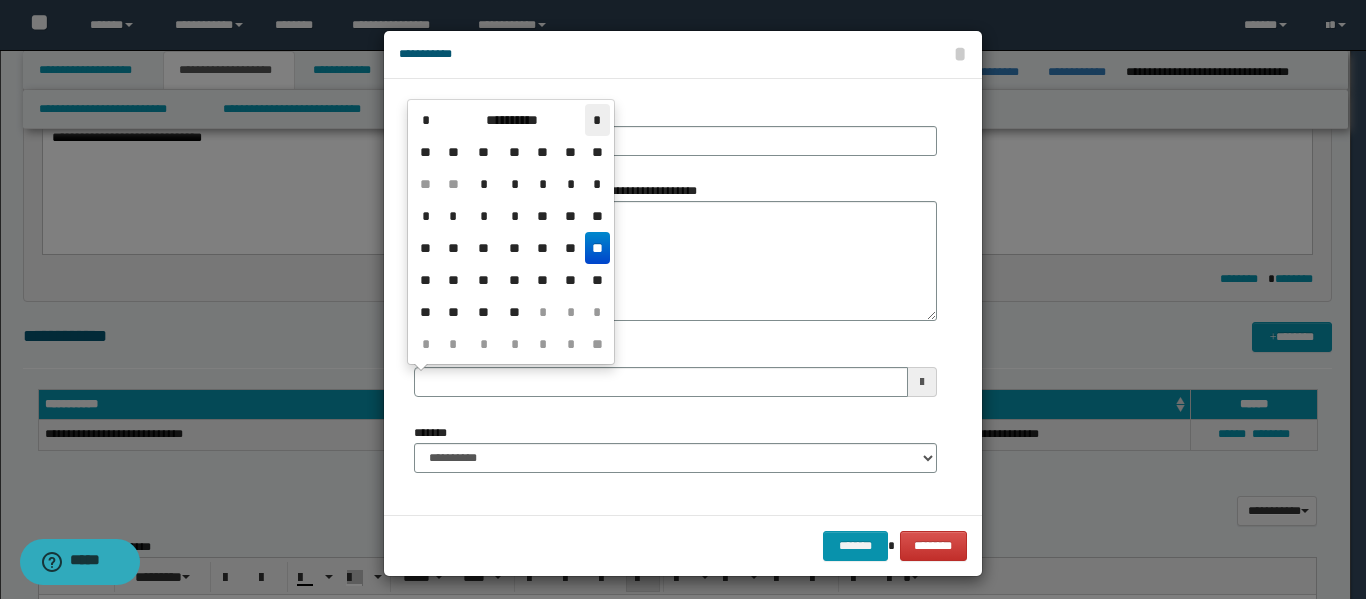 click on "*" at bounding box center [597, 120] 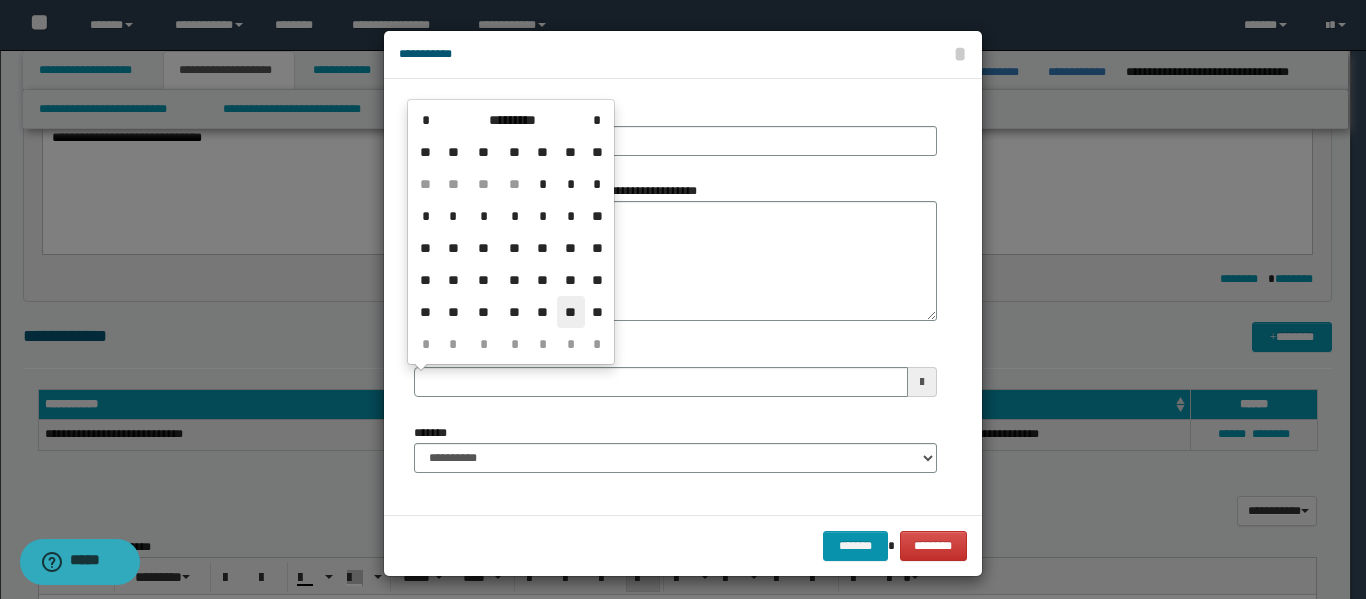 click on "**" at bounding box center [571, 312] 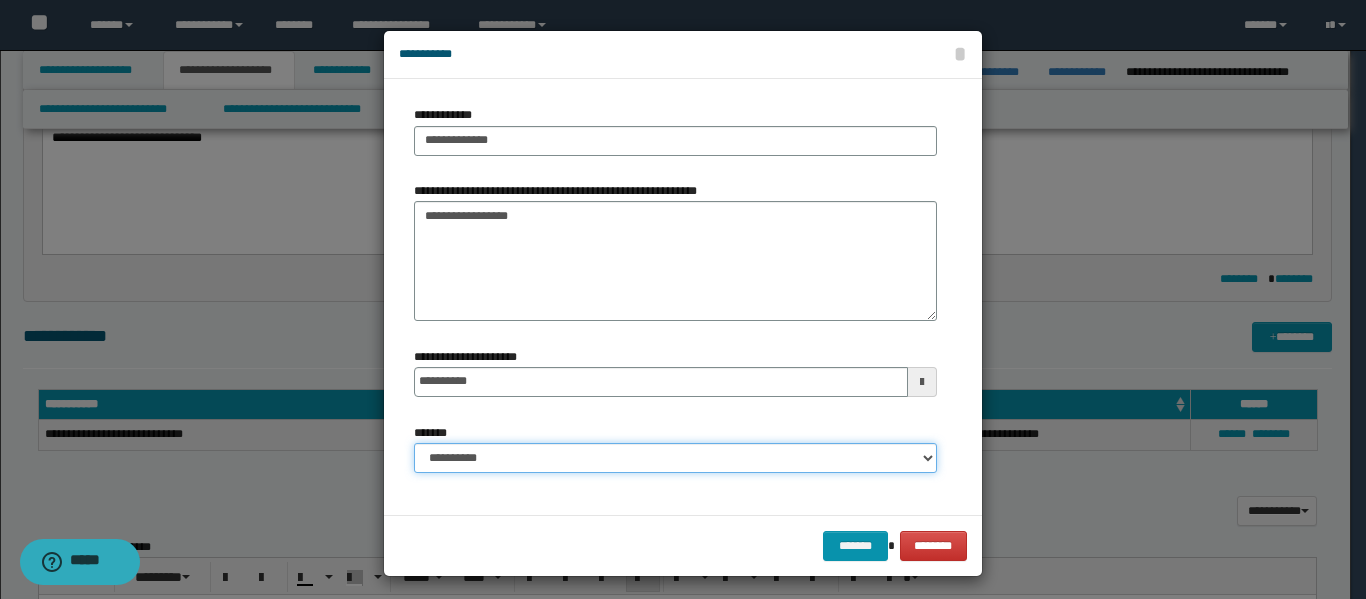 click on "**********" at bounding box center [675, 458] 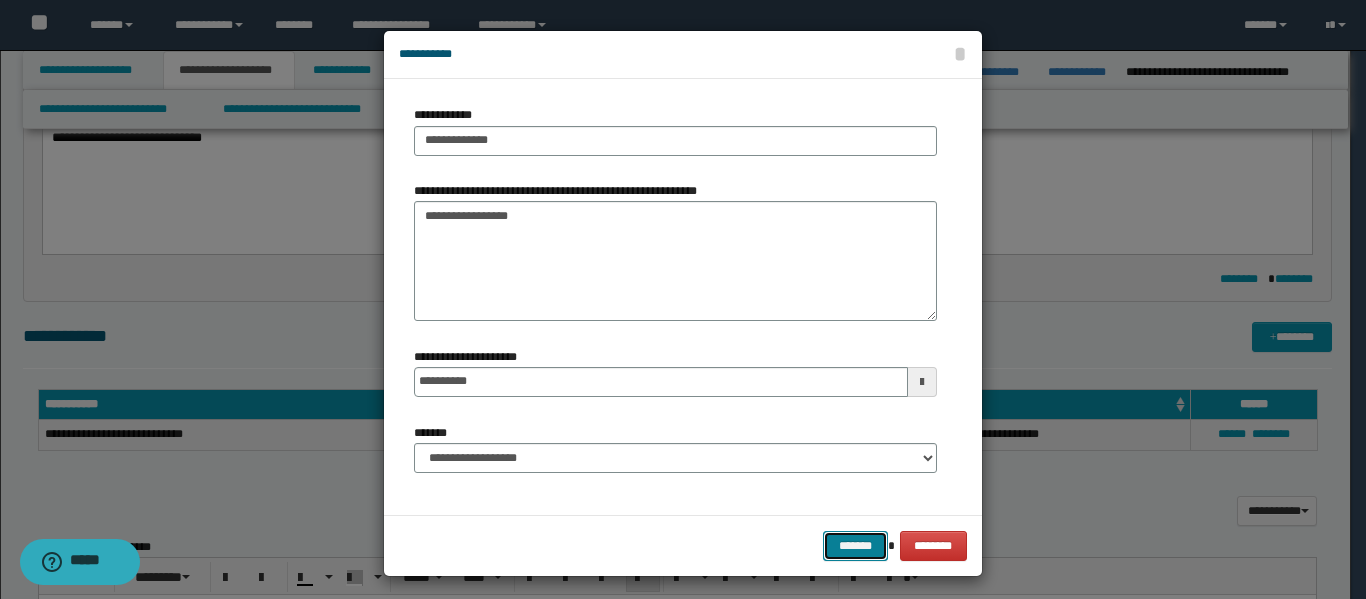 click on "*******" at bounding box center (855, 546) 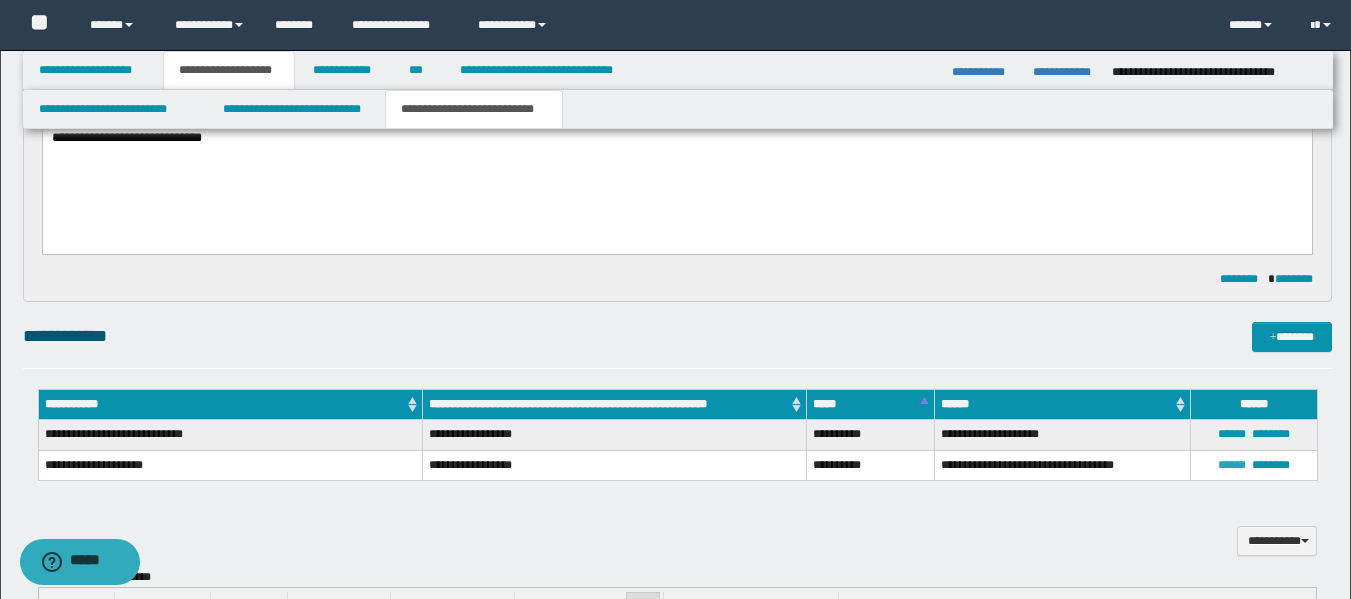 click on "******" at bounding box center (1232, 465) 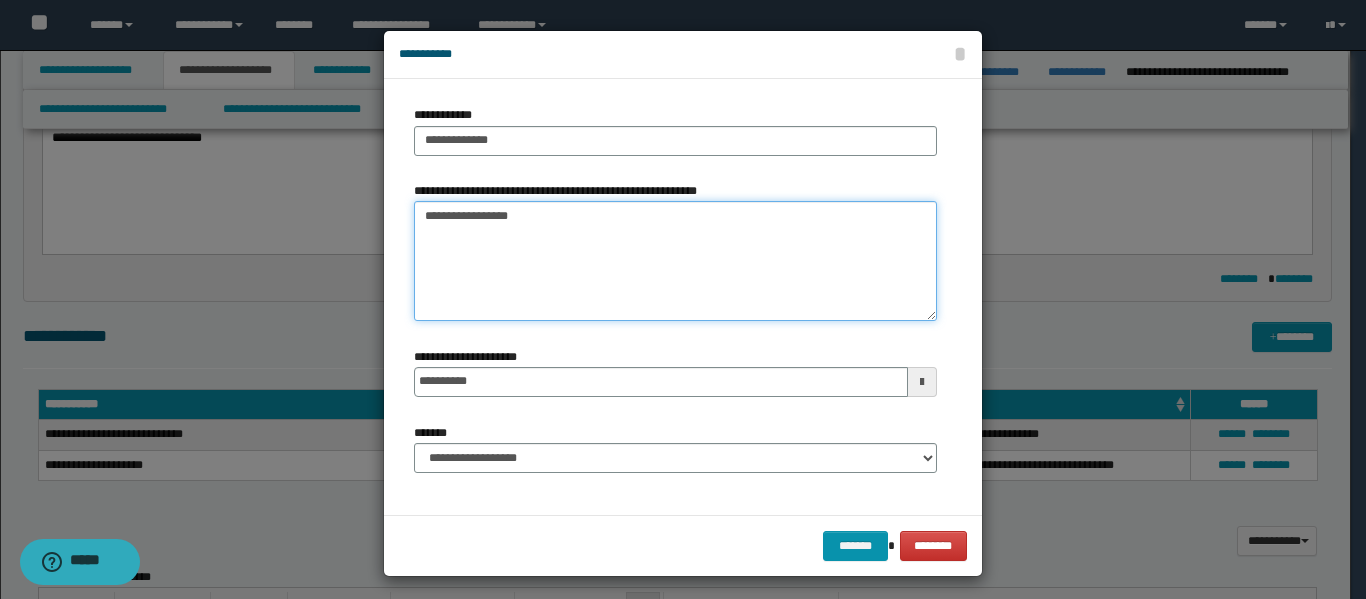 click on "**********" at bounding box center (675, 261) 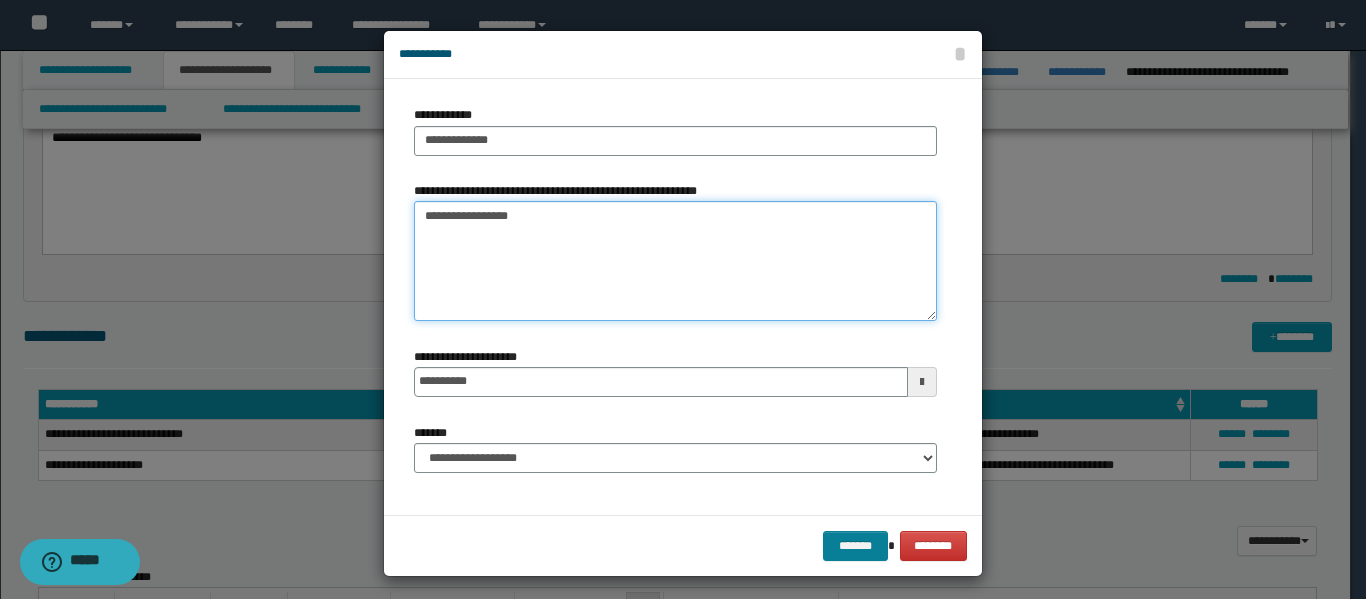 type on "**********" 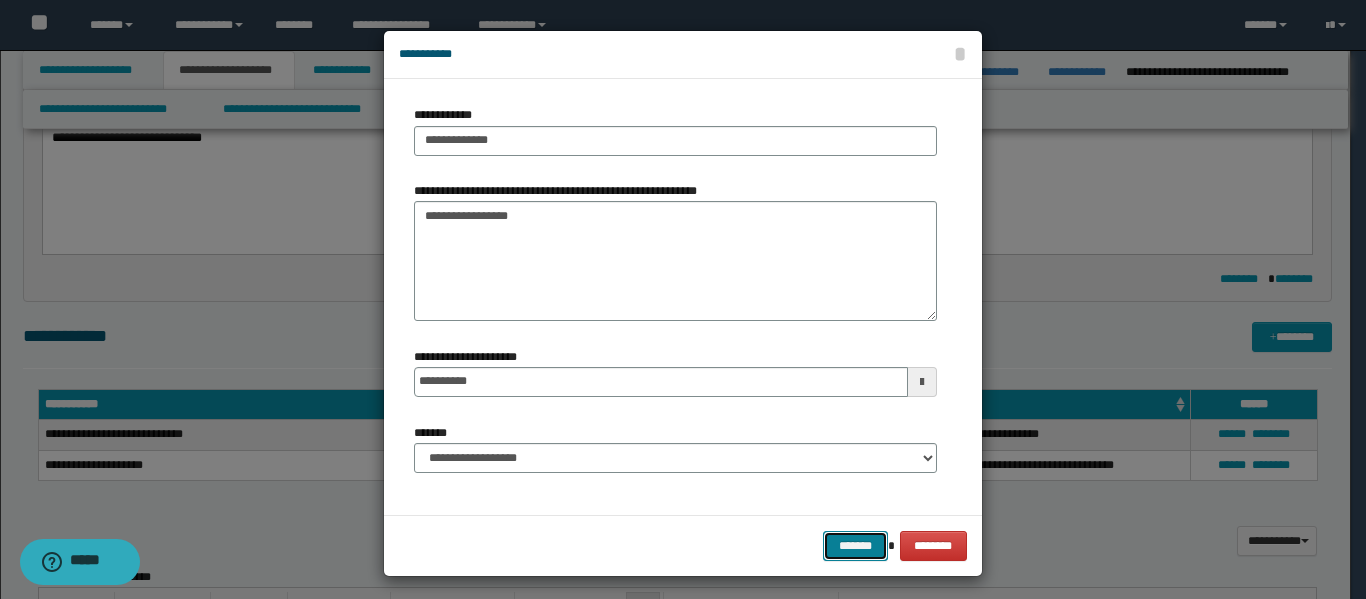 click on "*******" at bounding box center (855, 546) 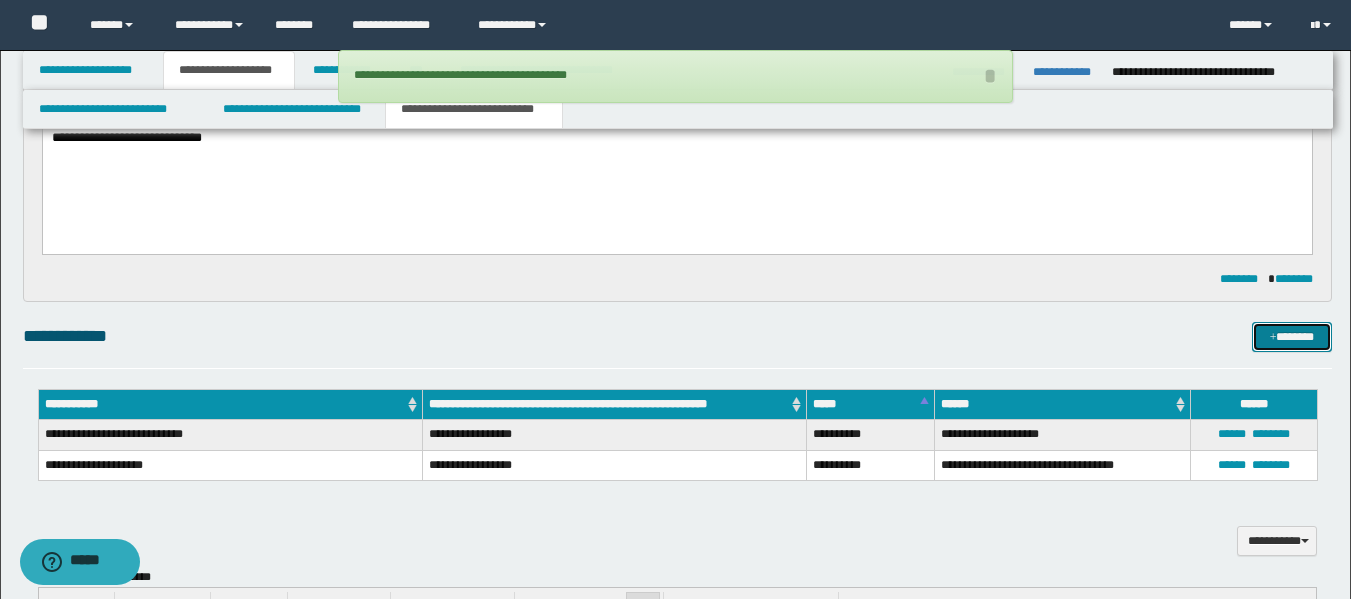 click on "*******" at bounding box center (1292, 337) 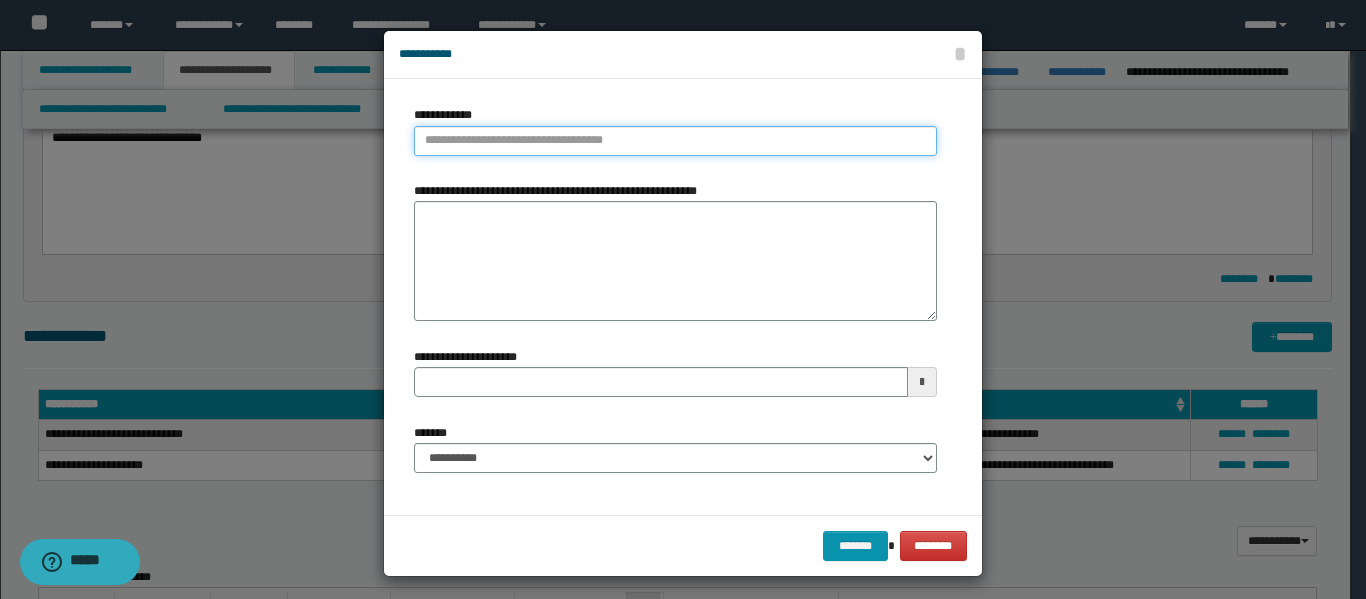 type on "**********" 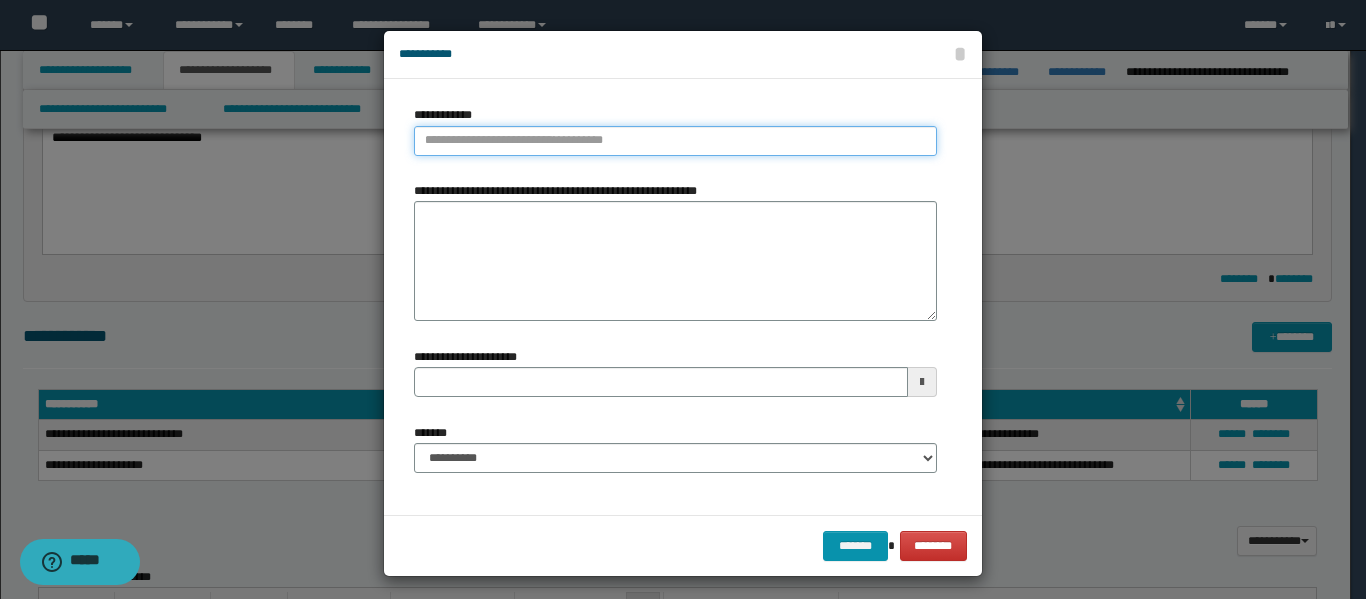 click on "**********" at bounding box center [675, 141] 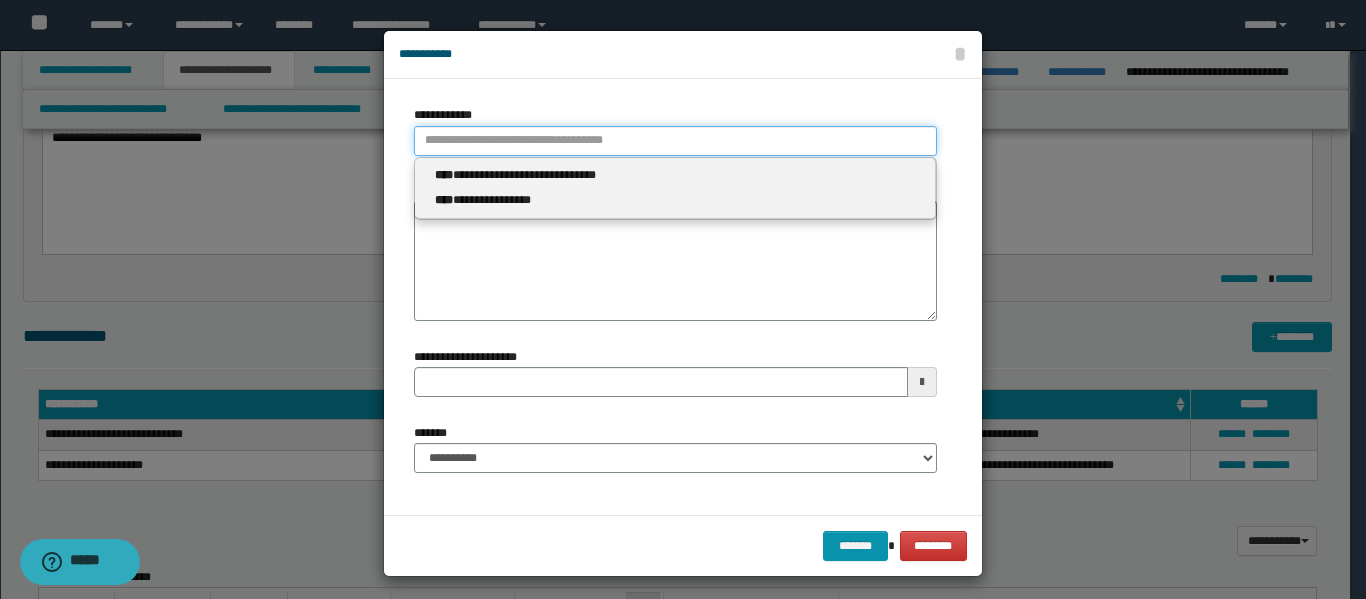 type 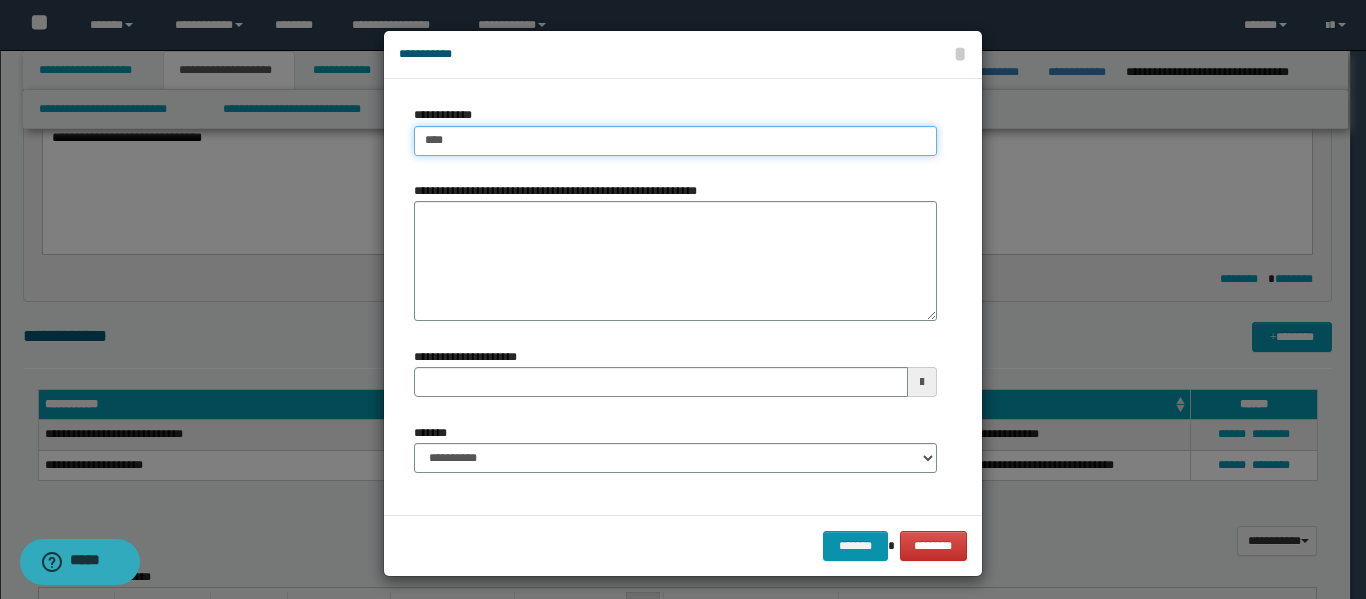 type on "*****" 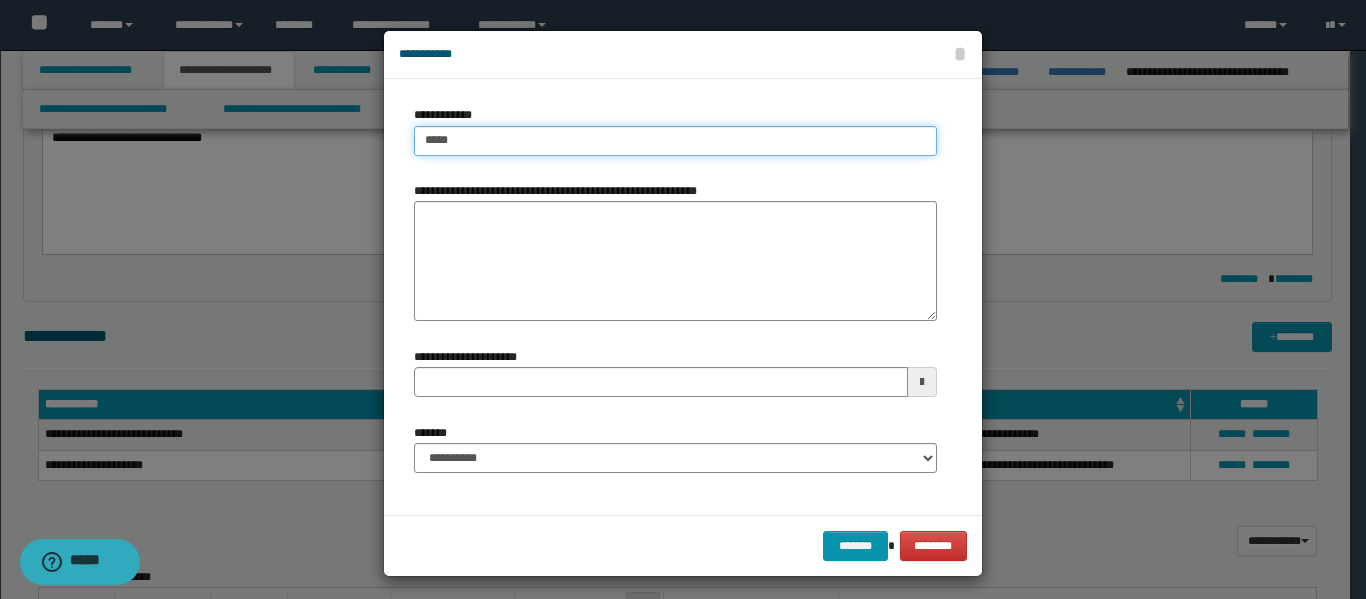 type on "**********" 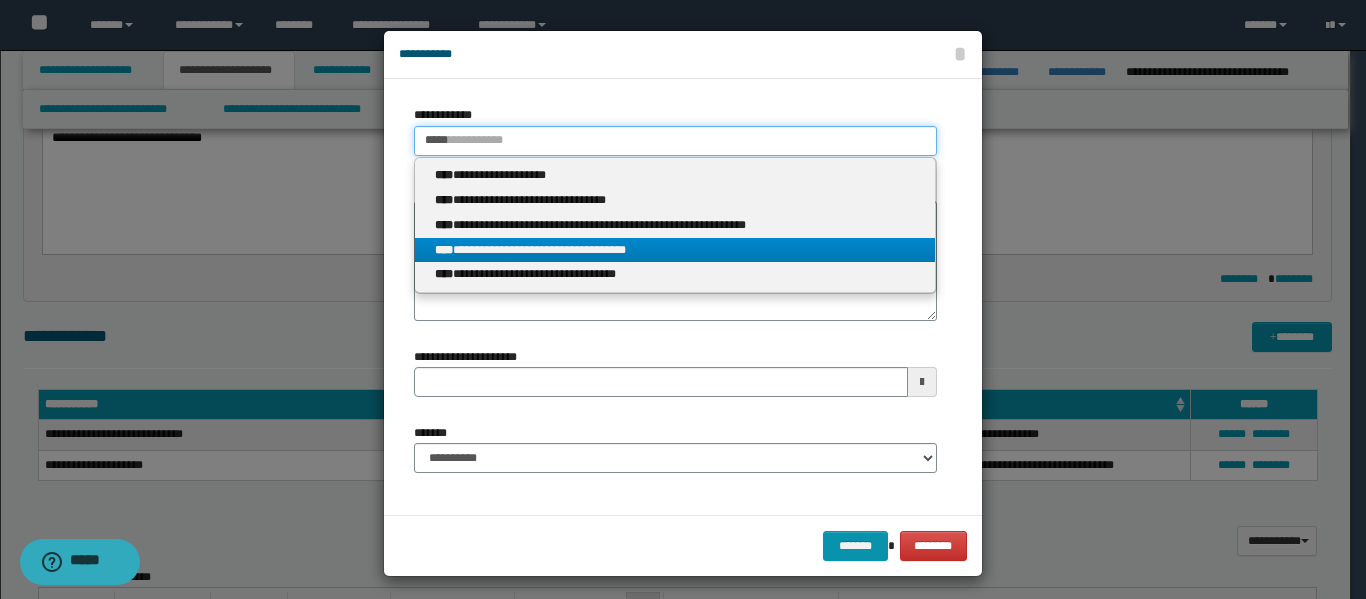 type on "*****" 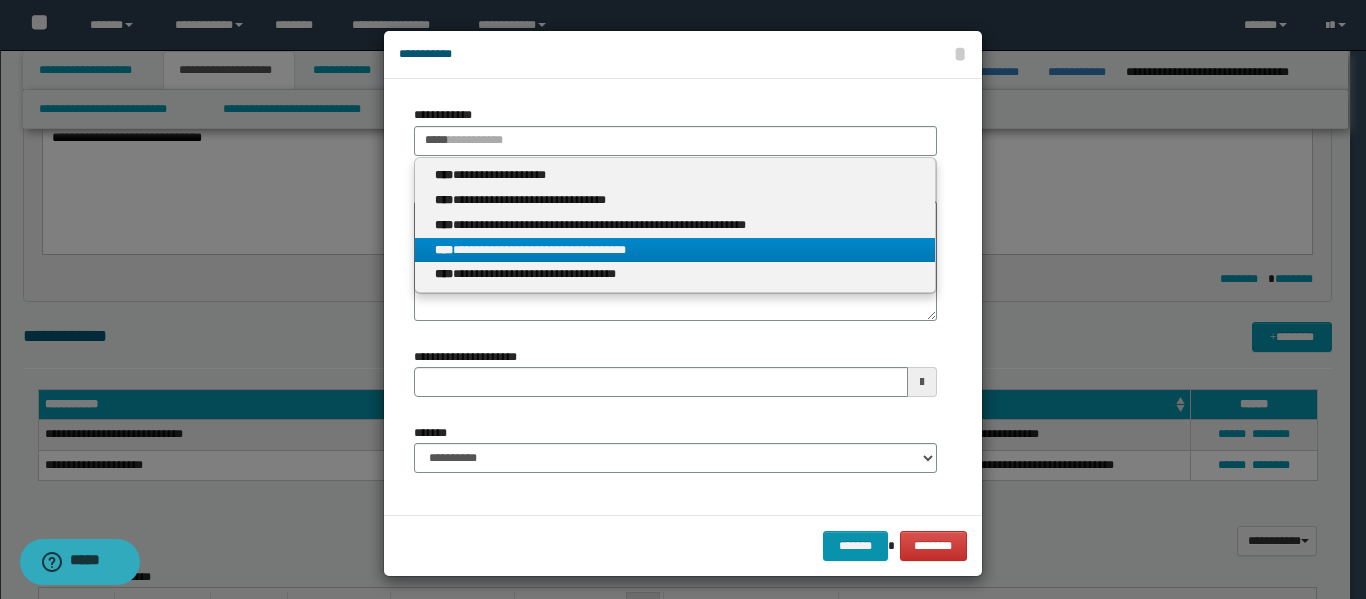 click on "**********" at bounding box center [675, 250] 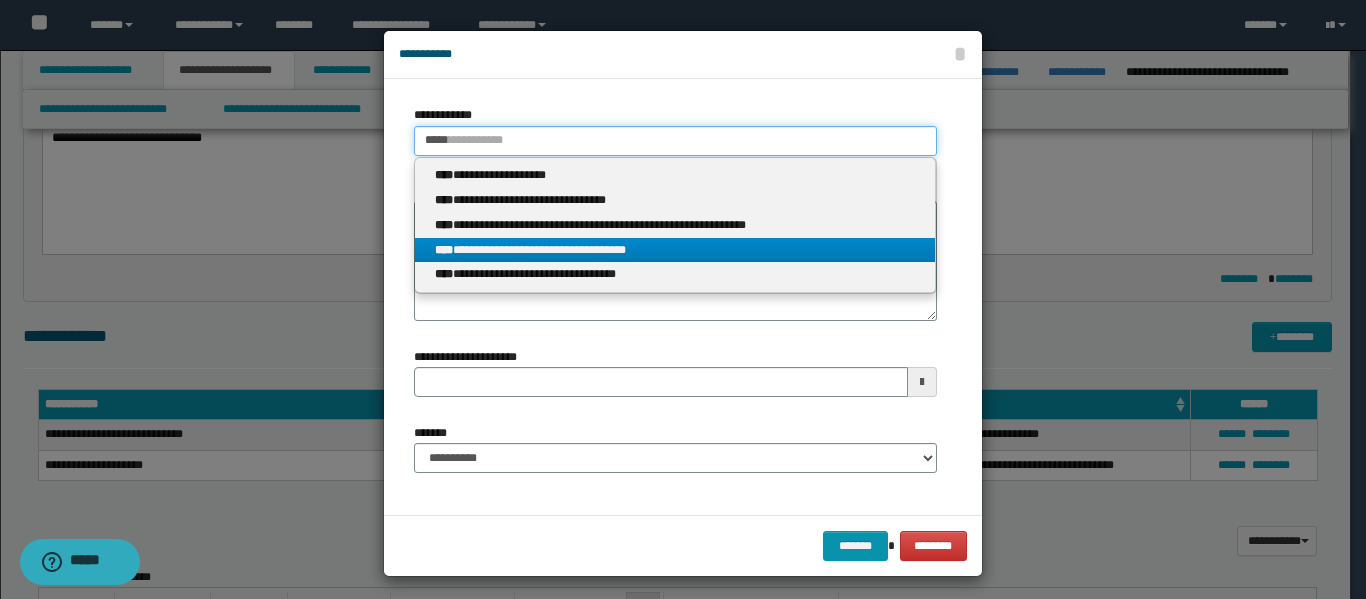 type 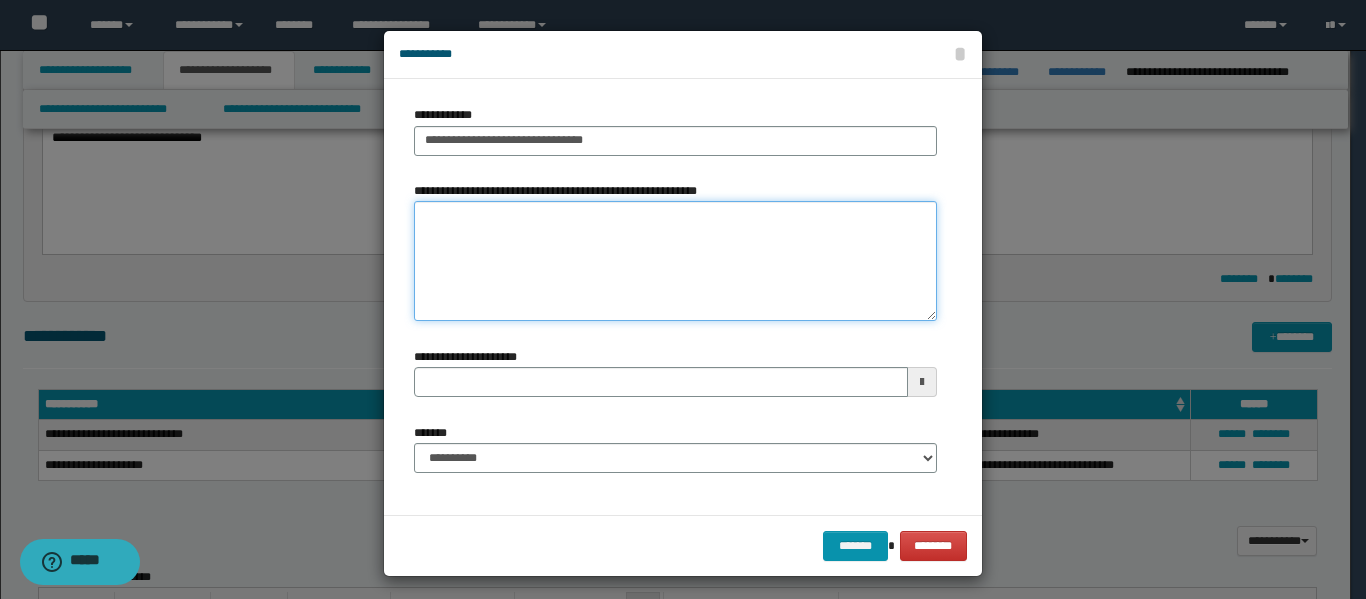 click on "**********" at bounding box center (675, 261) 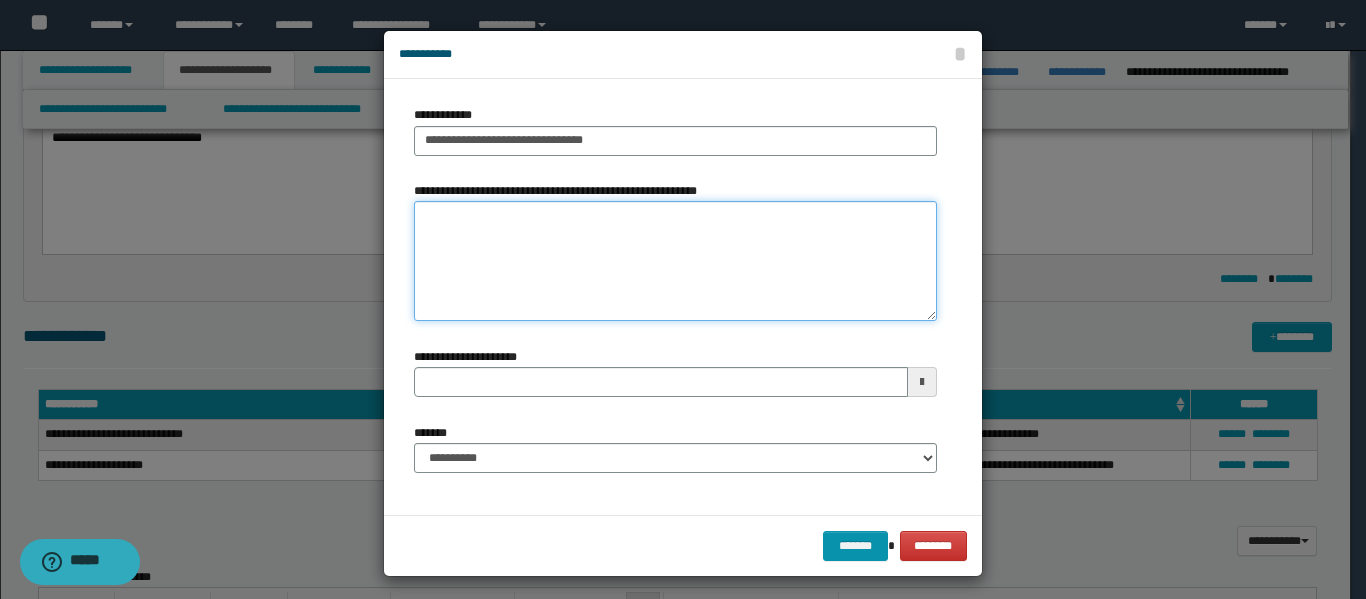 type 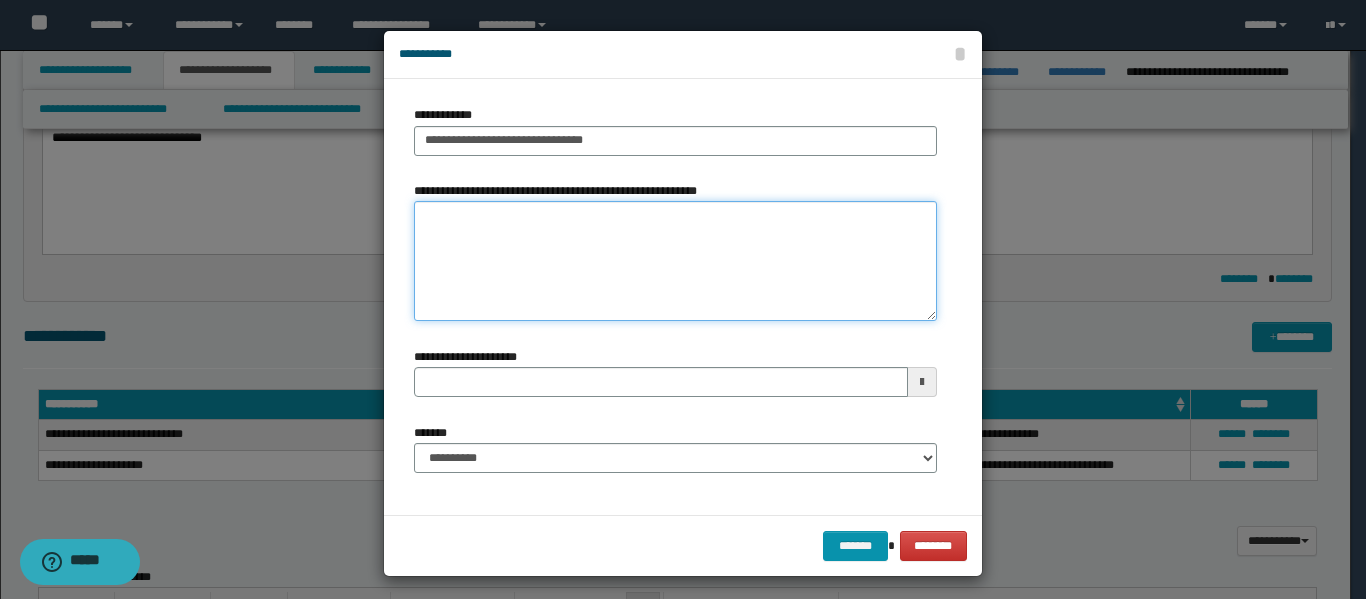 paste on "**********" 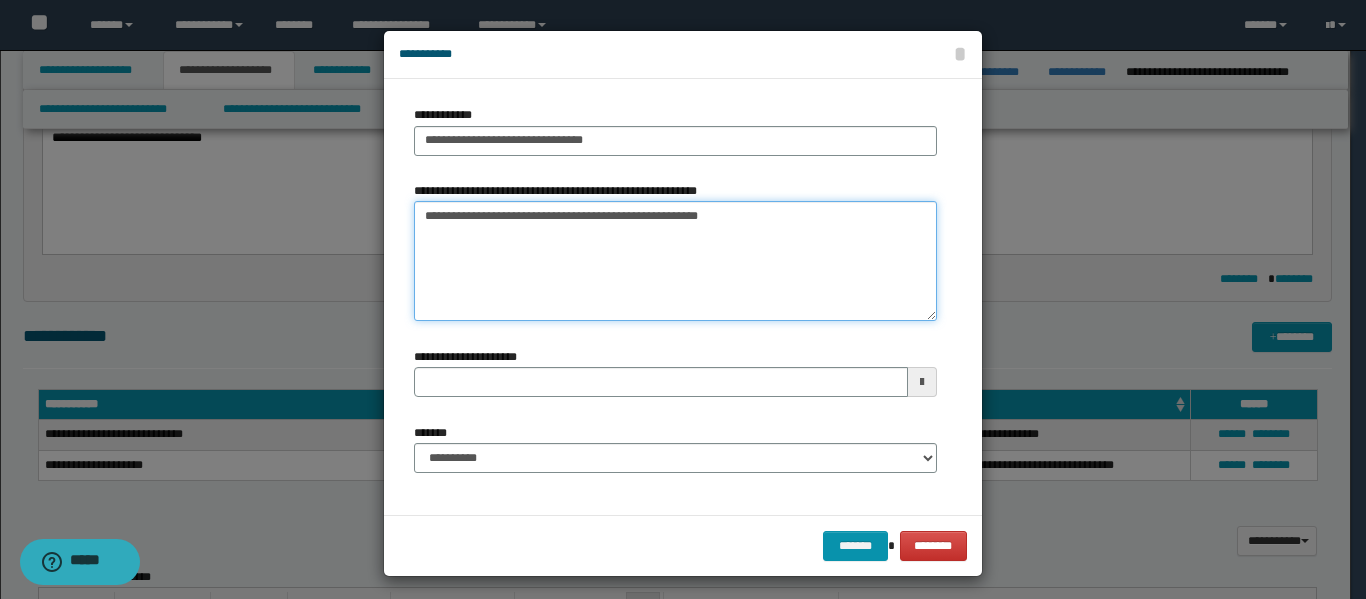 type on "**********" 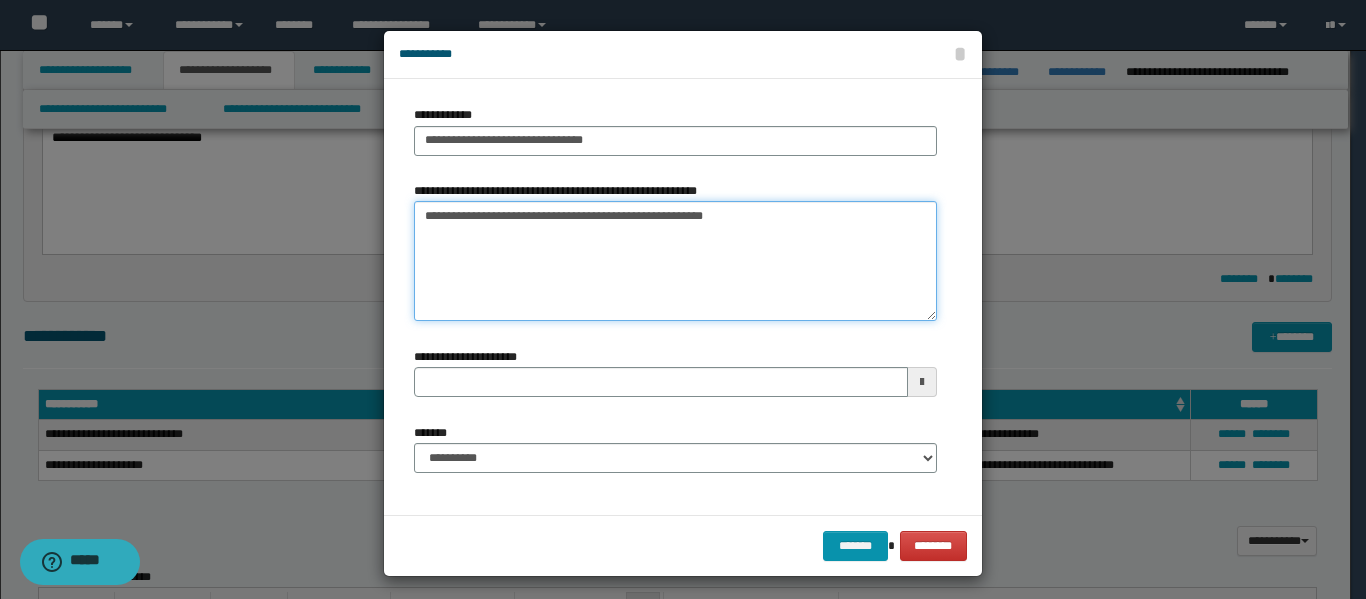 type 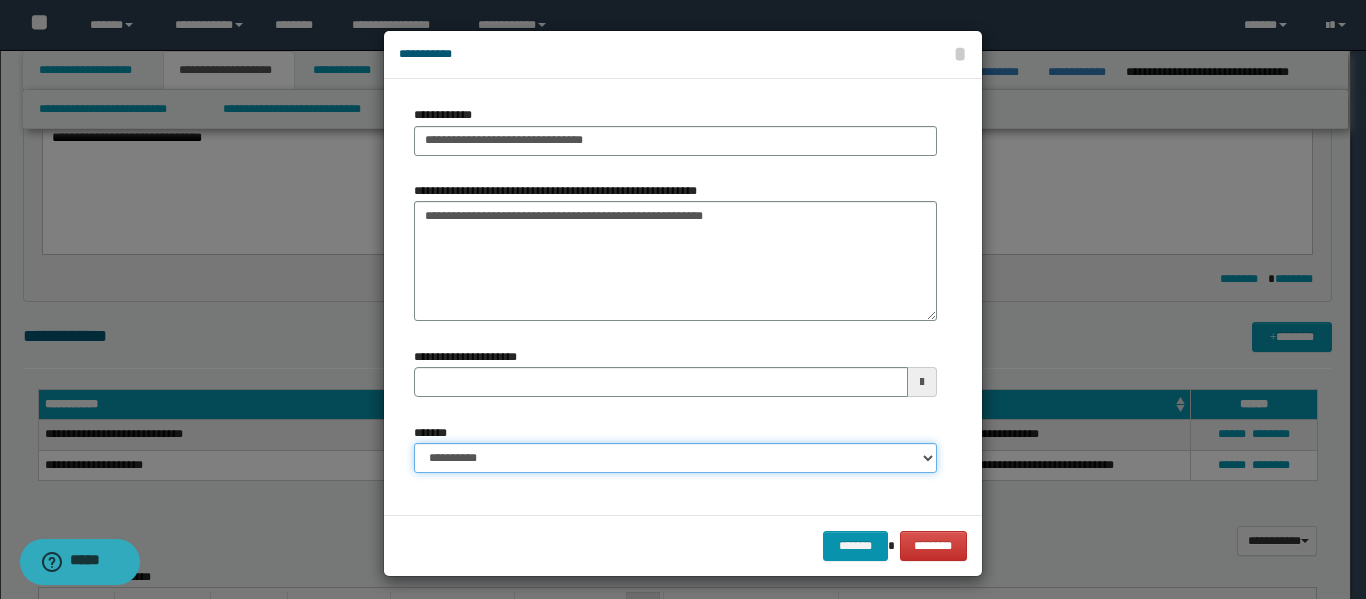 click on "**********" at bounding box center (675, 458) 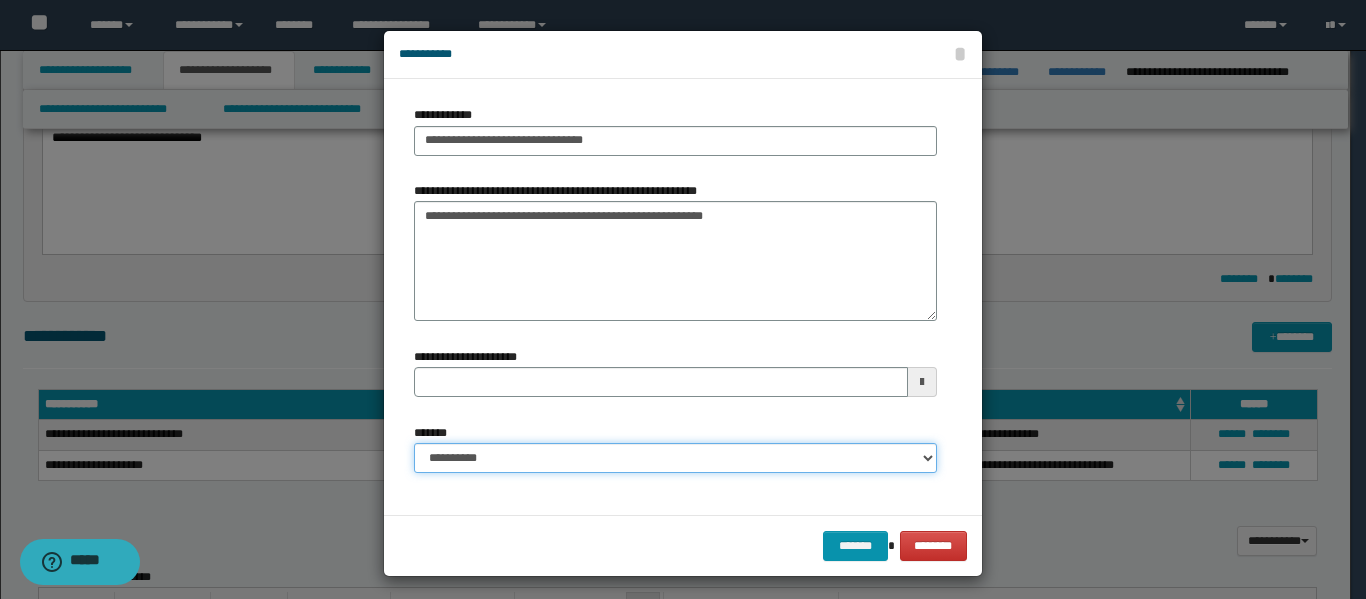 select on "*" 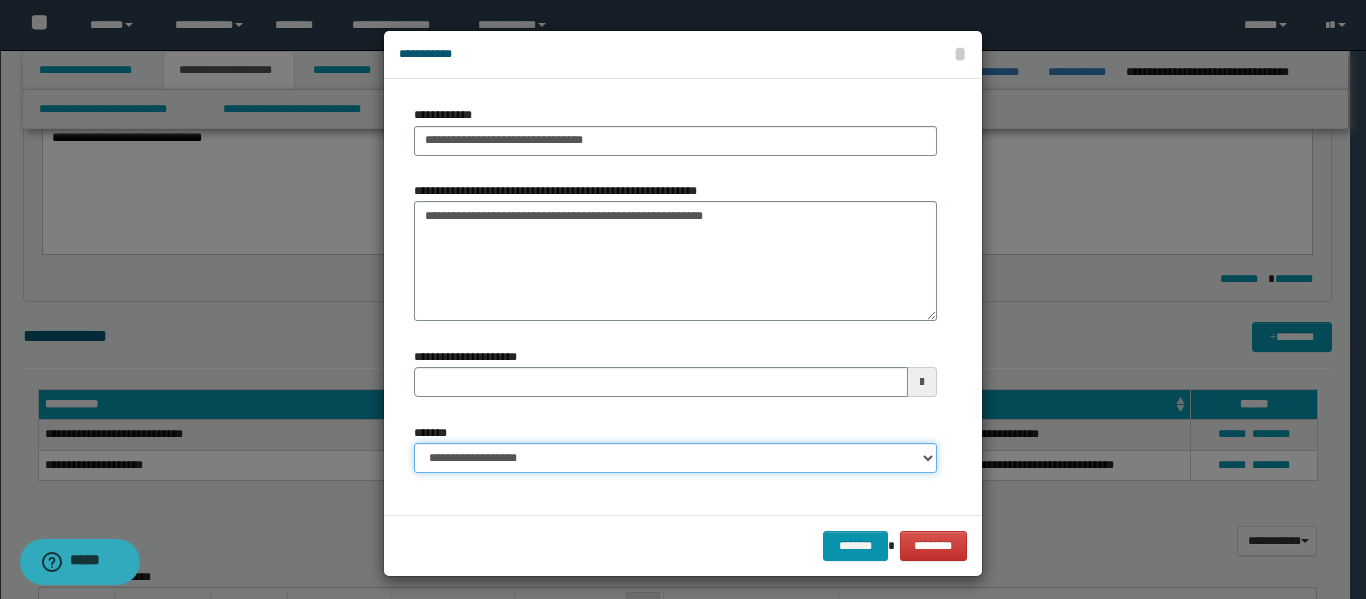 type 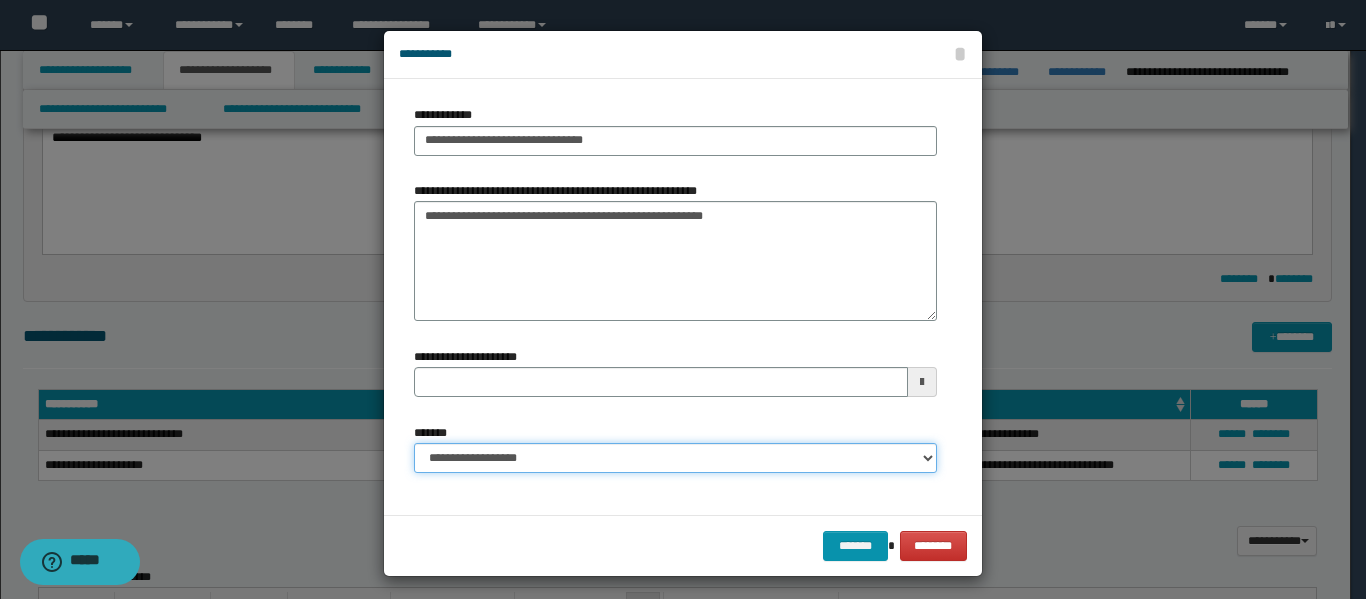 select on "*" 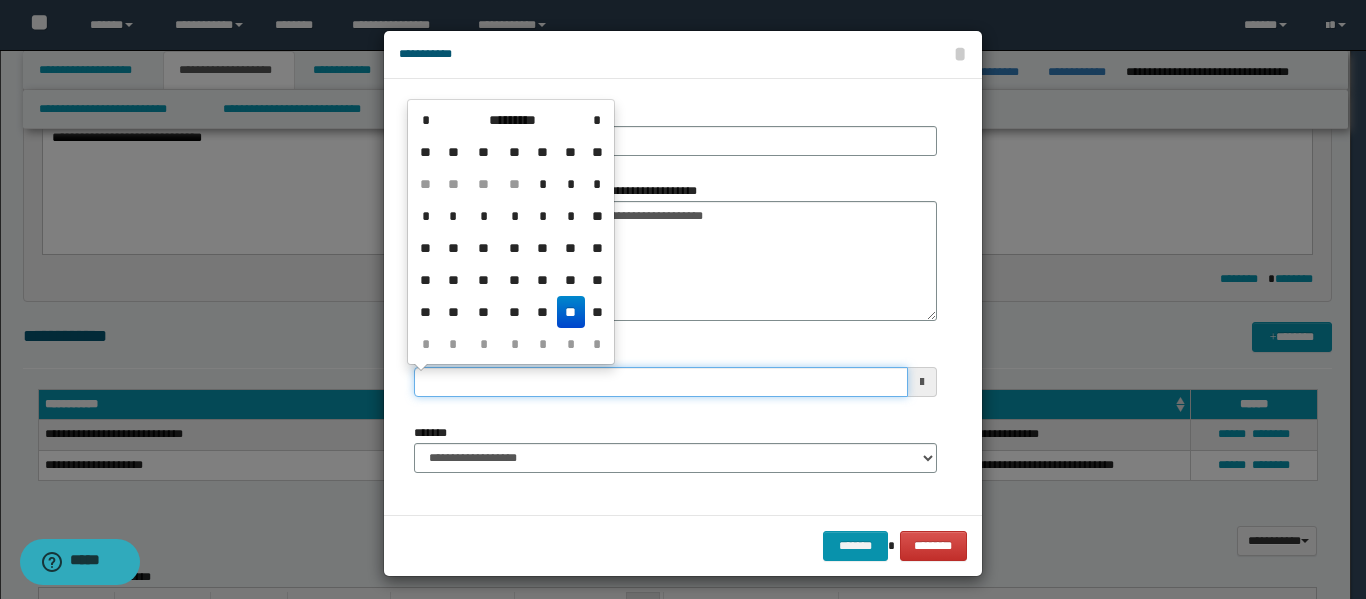 click on "**********" at bounding box center [661, 382] 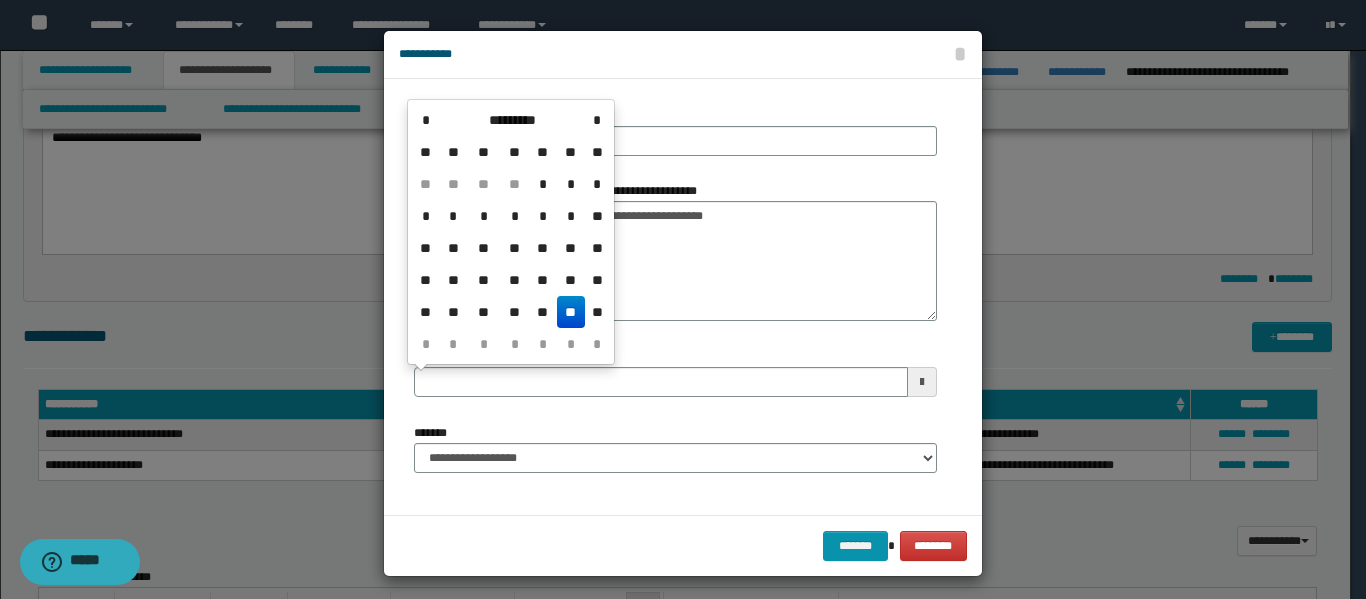 click on "**" at bounding box center [571, 312] 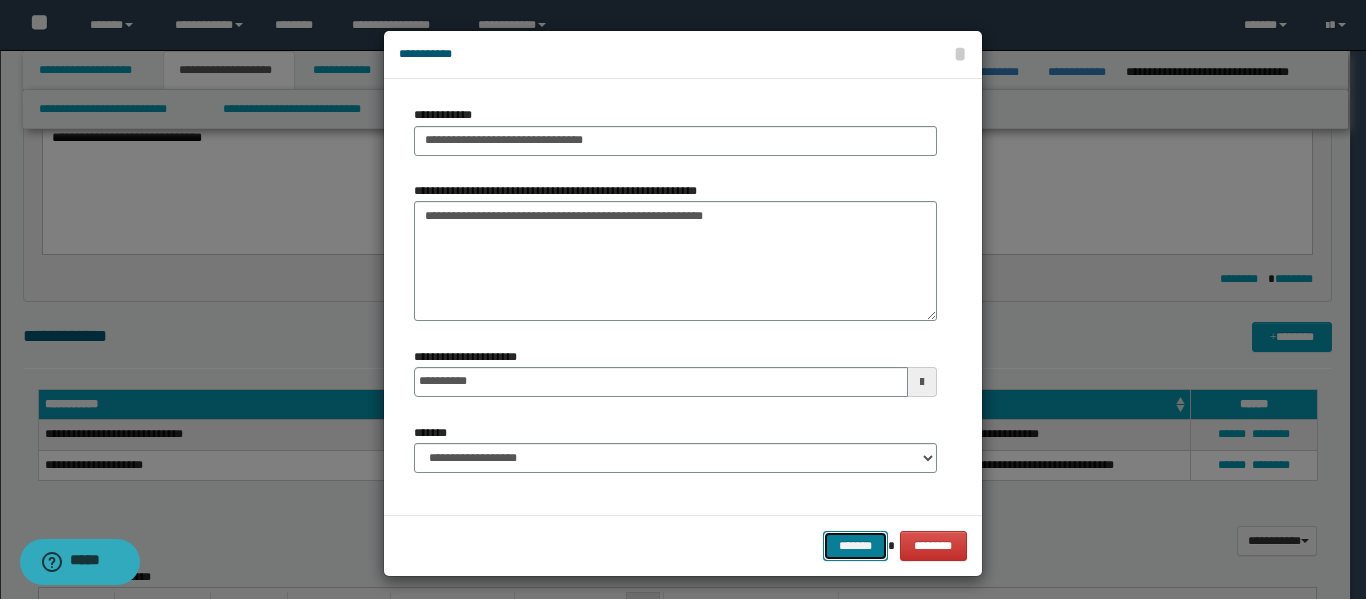 click on "*******" at bounding box center (855, 546) 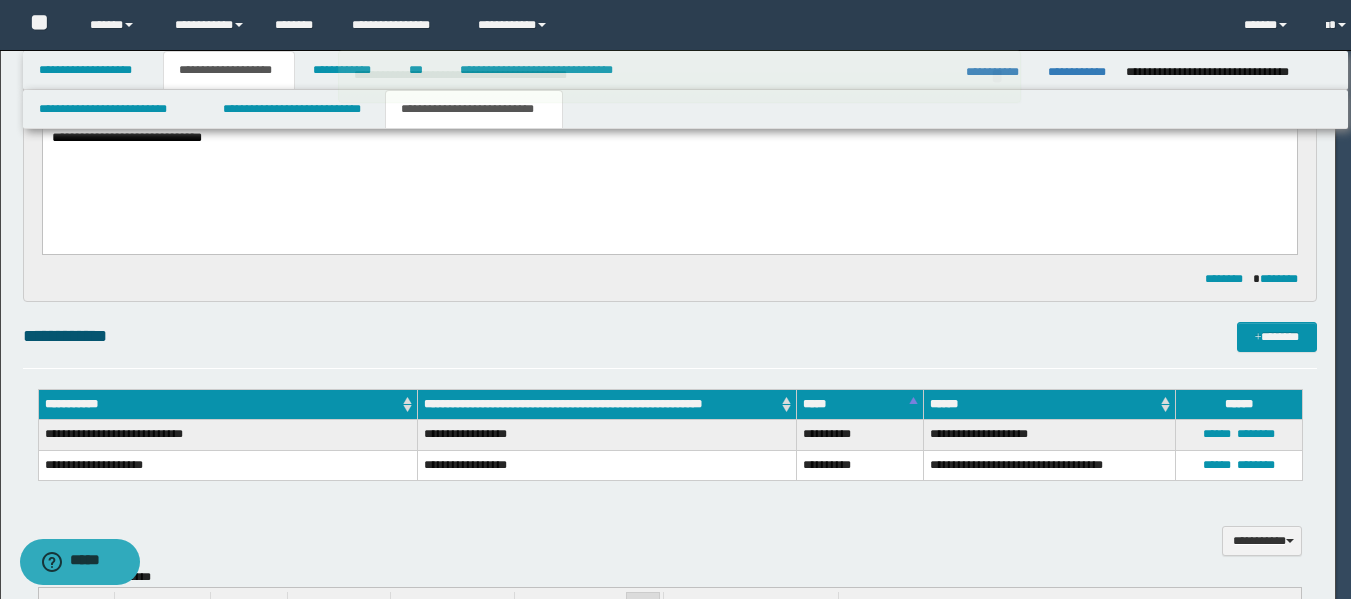 type 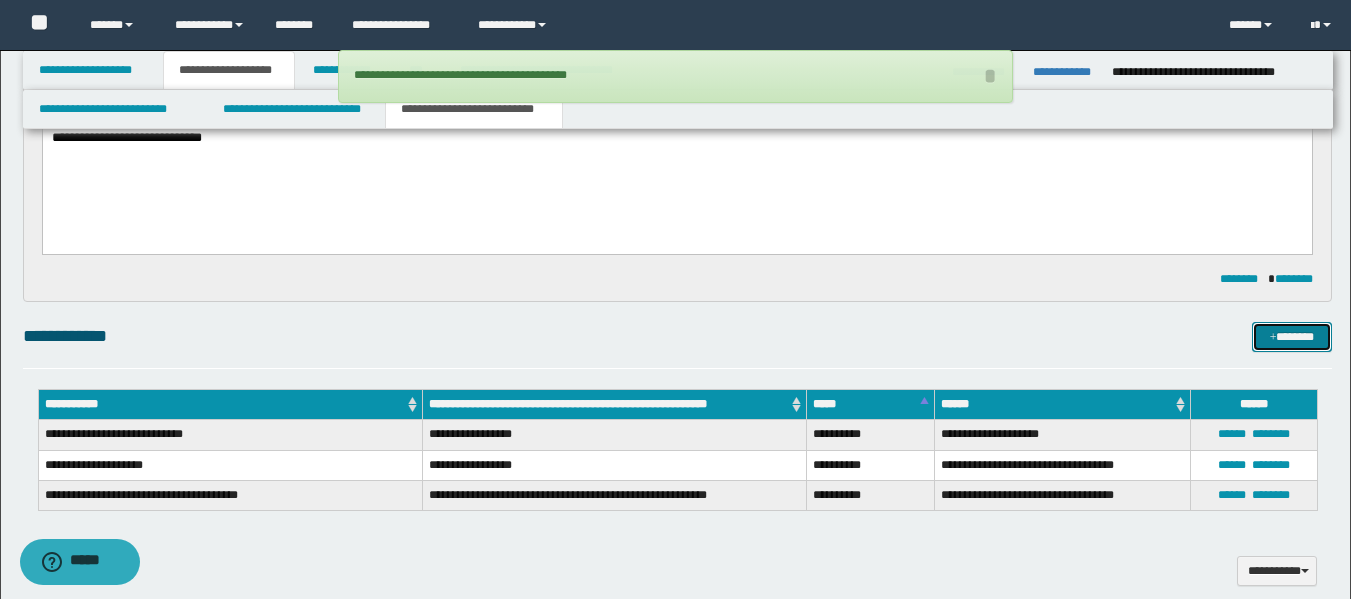 click on "*******" at bounding box center [1292, 337] 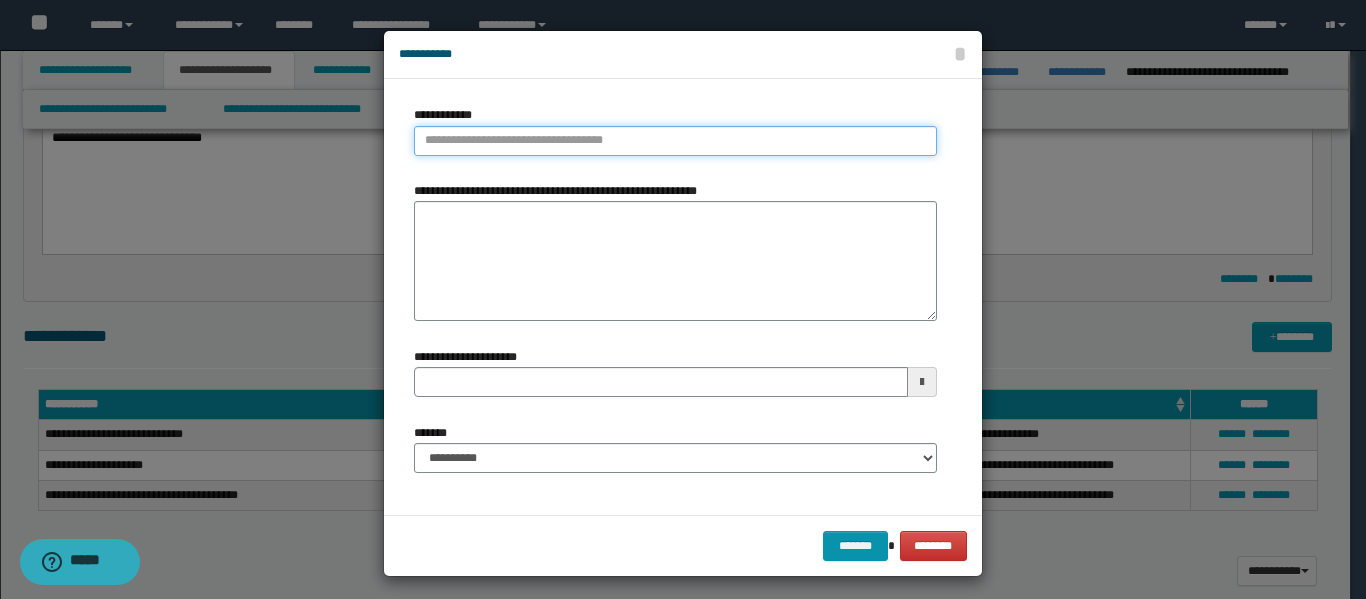type on "**********" 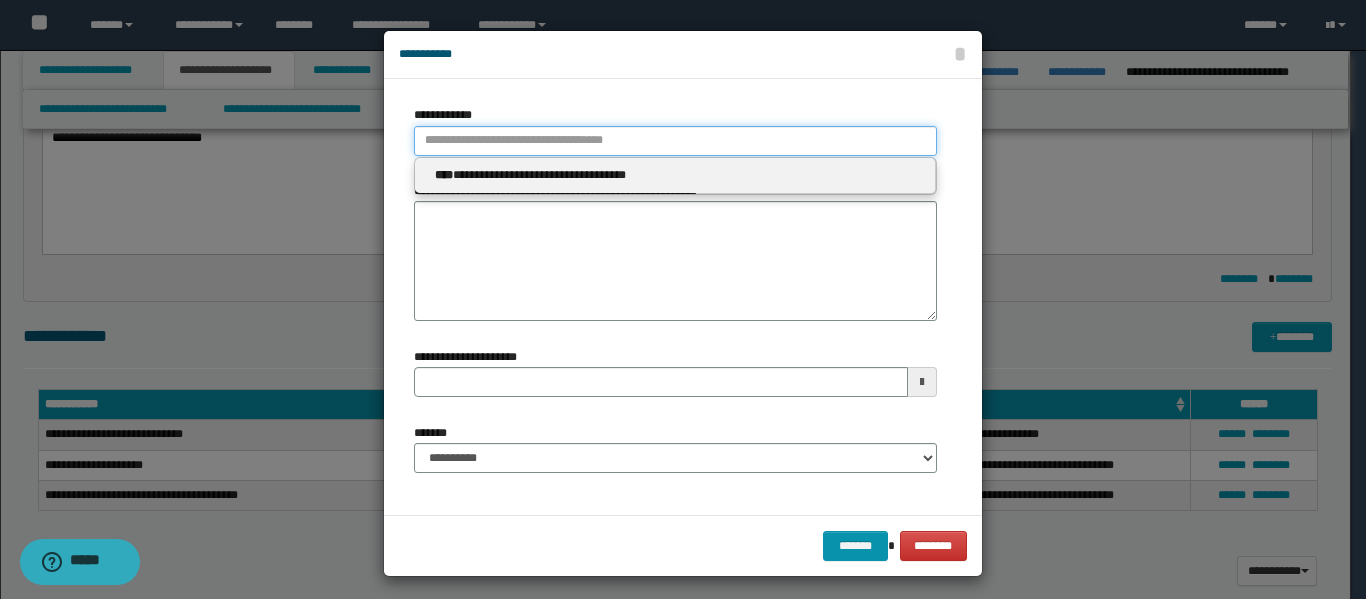 click on "**********" at bounding box center [675, 141] 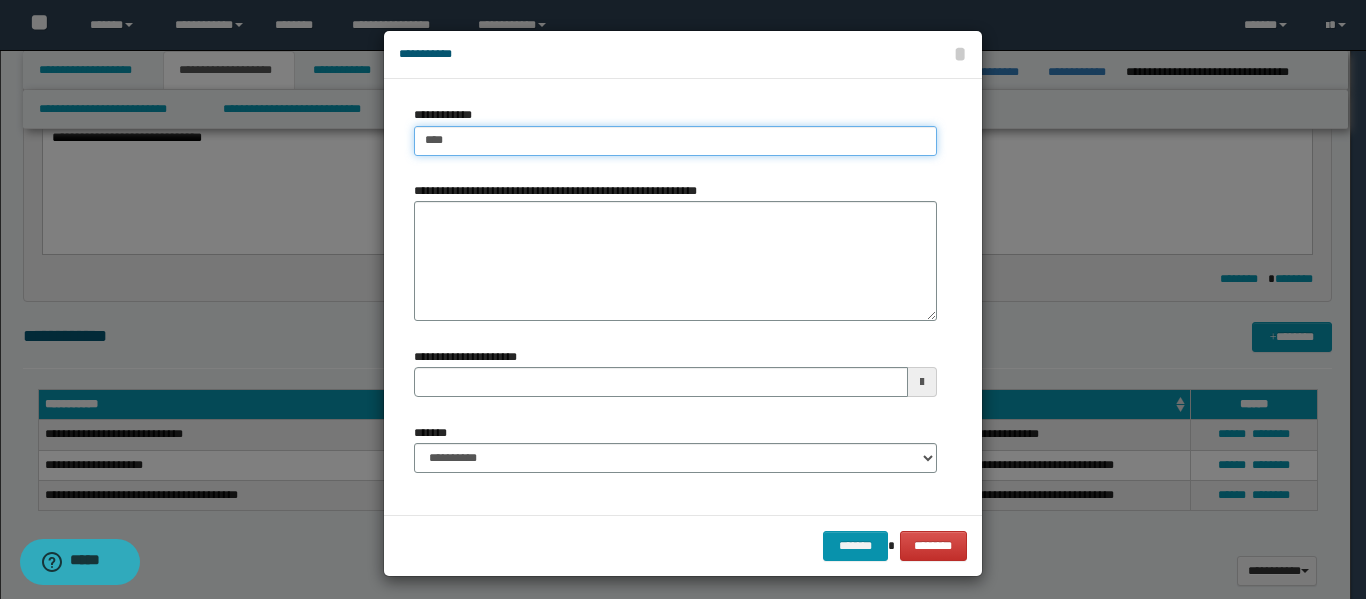 type on "*****" 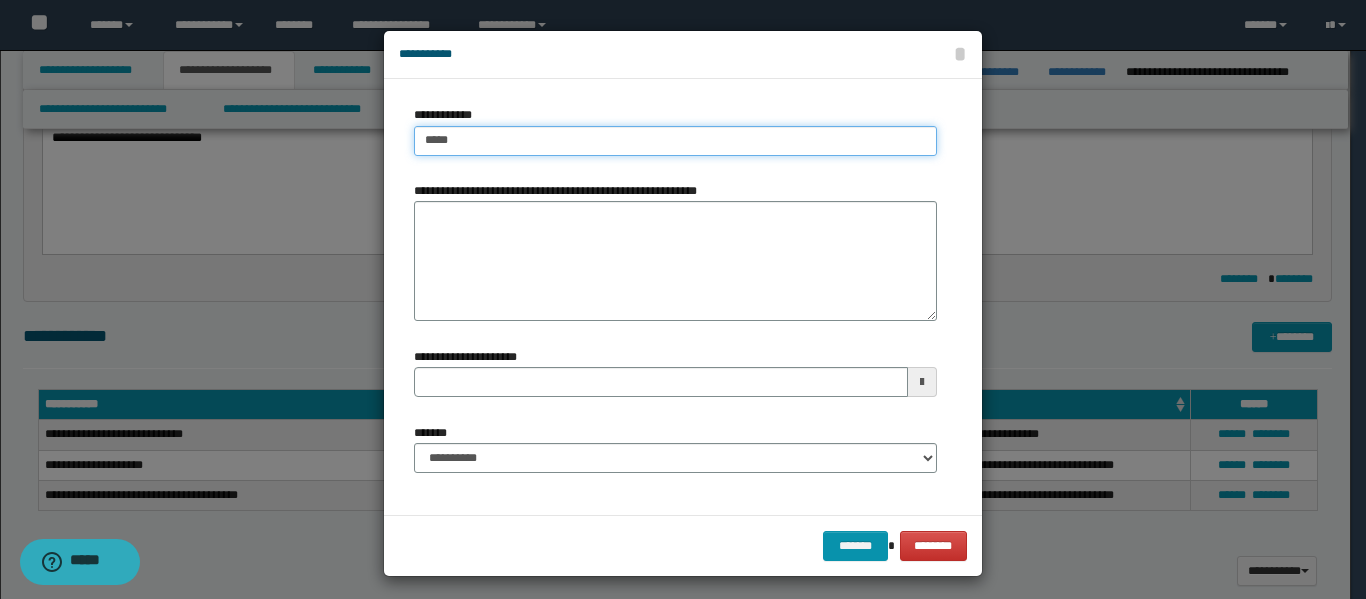 type on "*****" 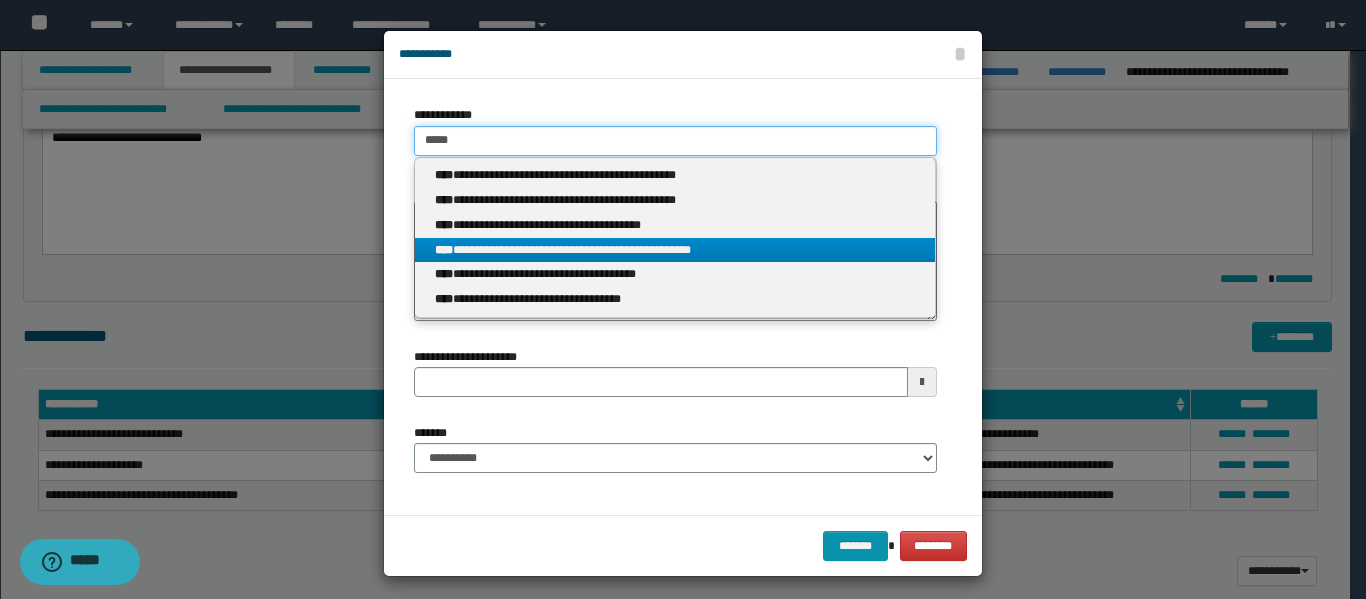 type on "*****" 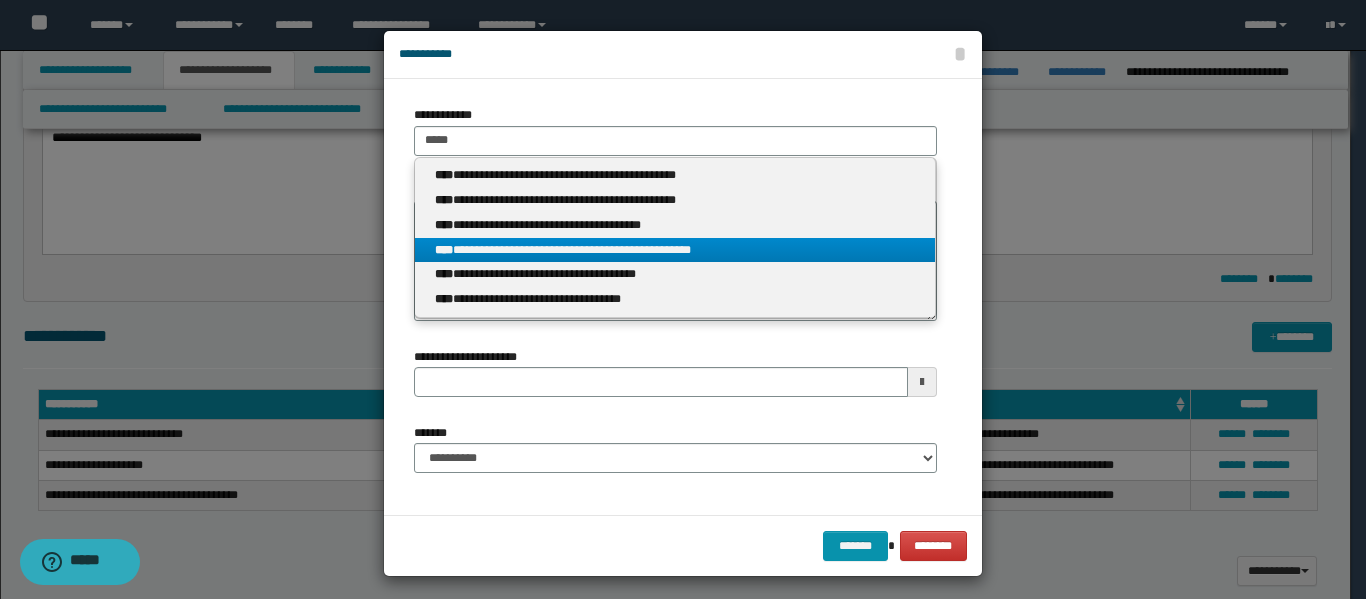 click on "**********" at bounding box center [675, 250] 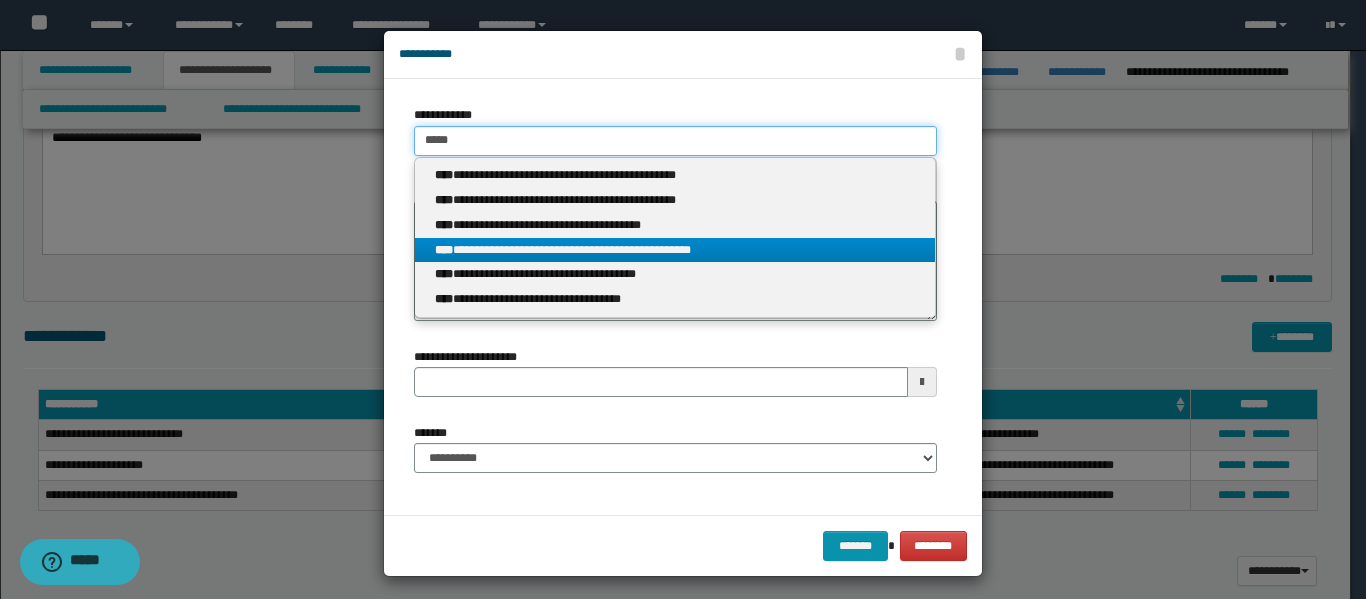 type 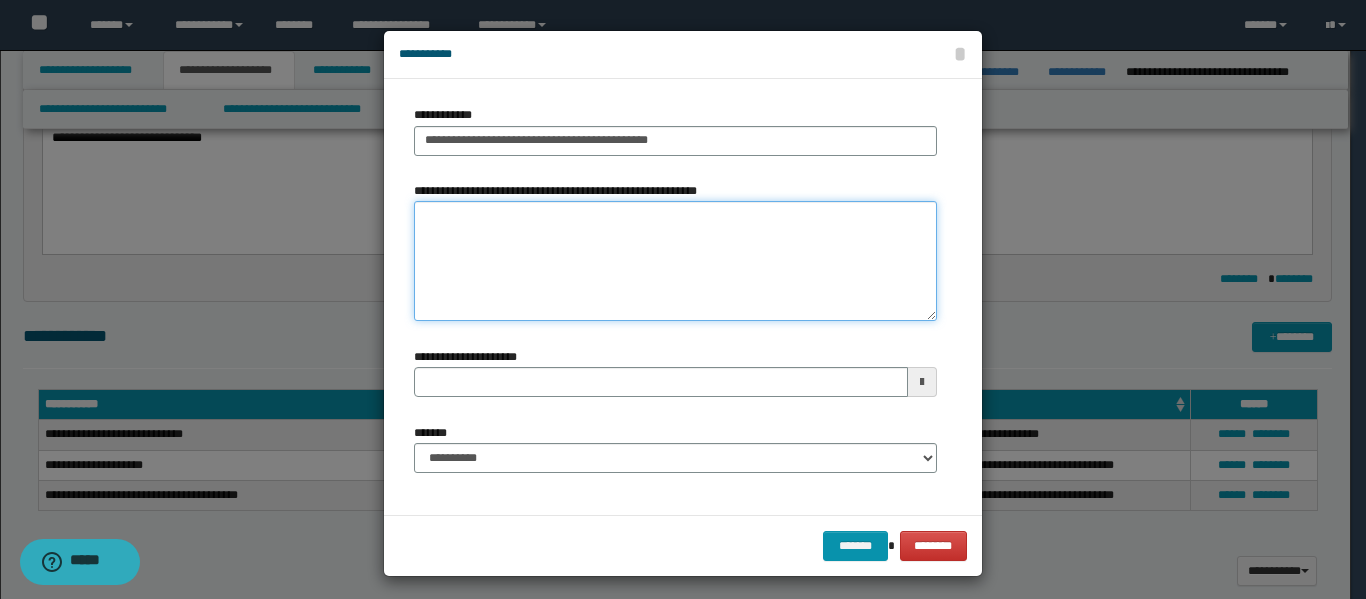 click on "**********" at bounding box center (675, 261) 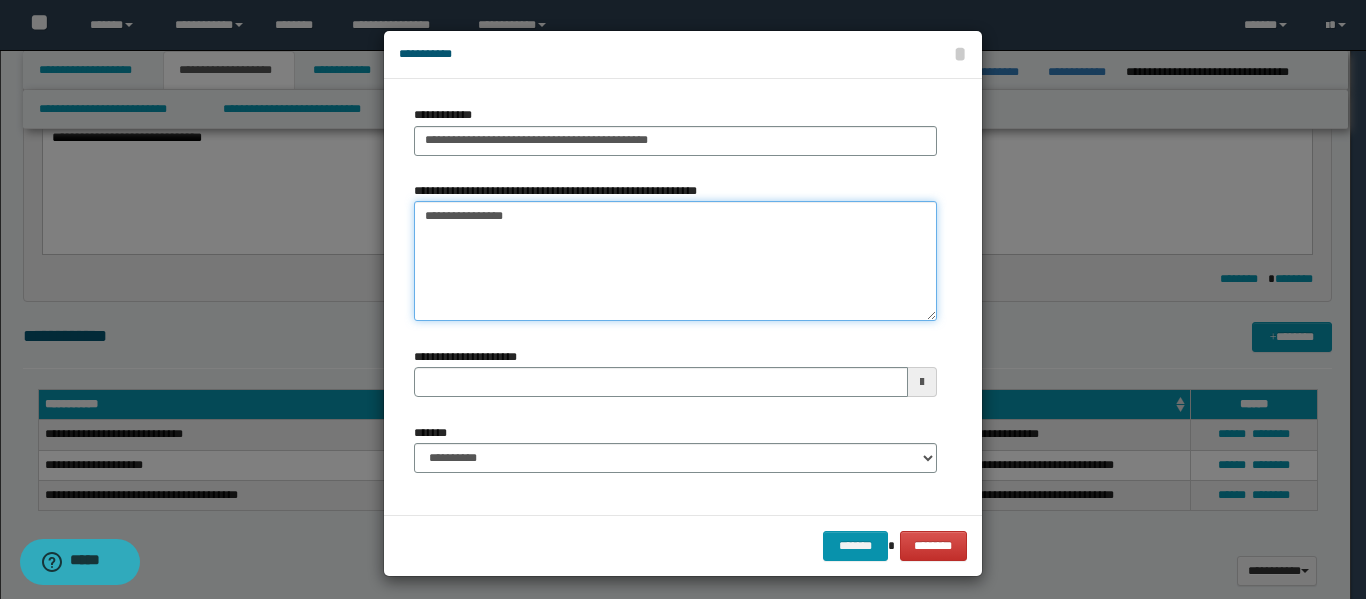 click on "**********" at bounding box center (675, 261) 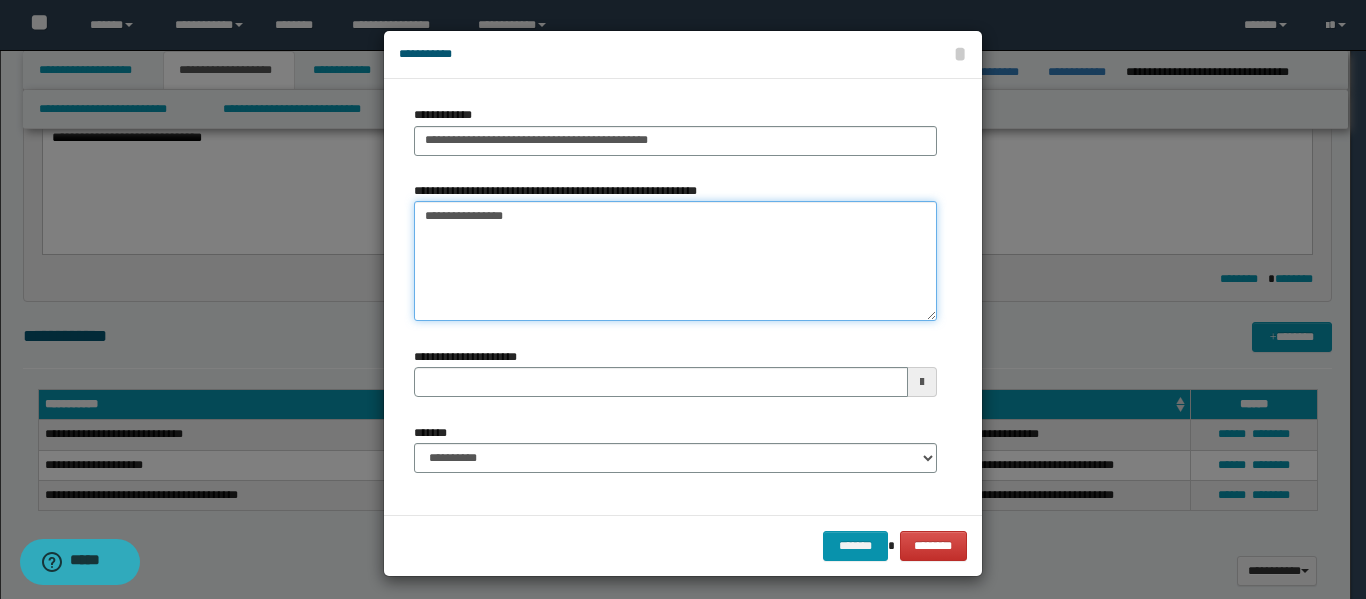 type on "**********" 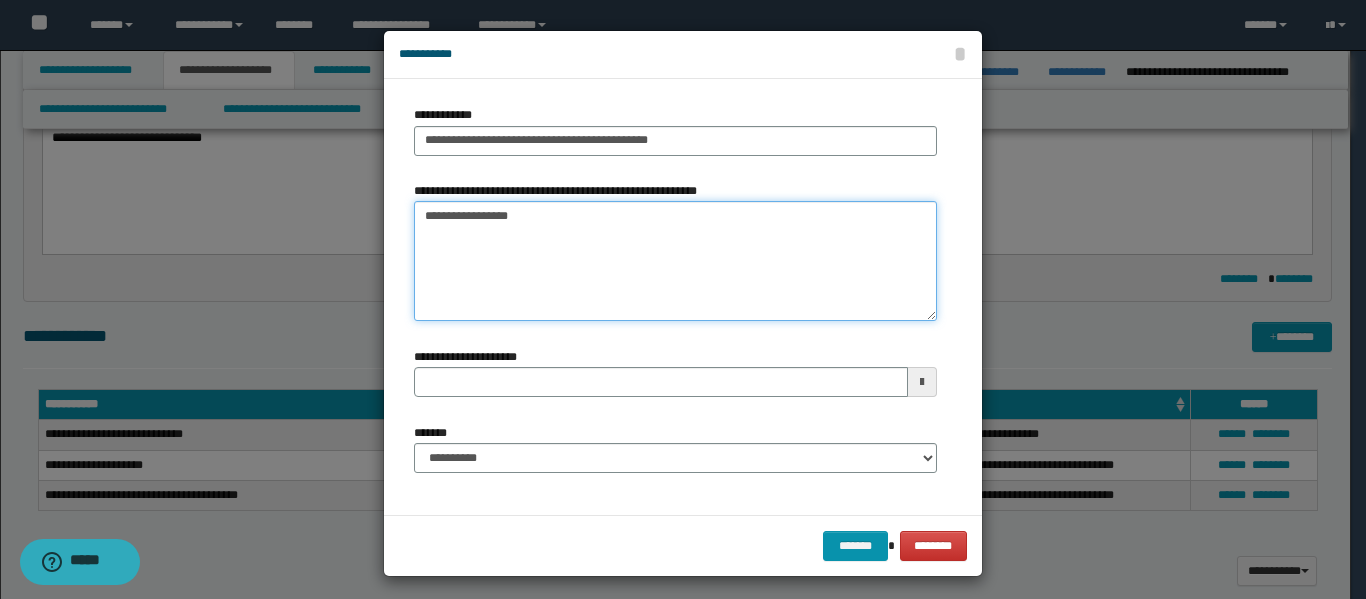 click on "**********" at bounding box center [675, 261] 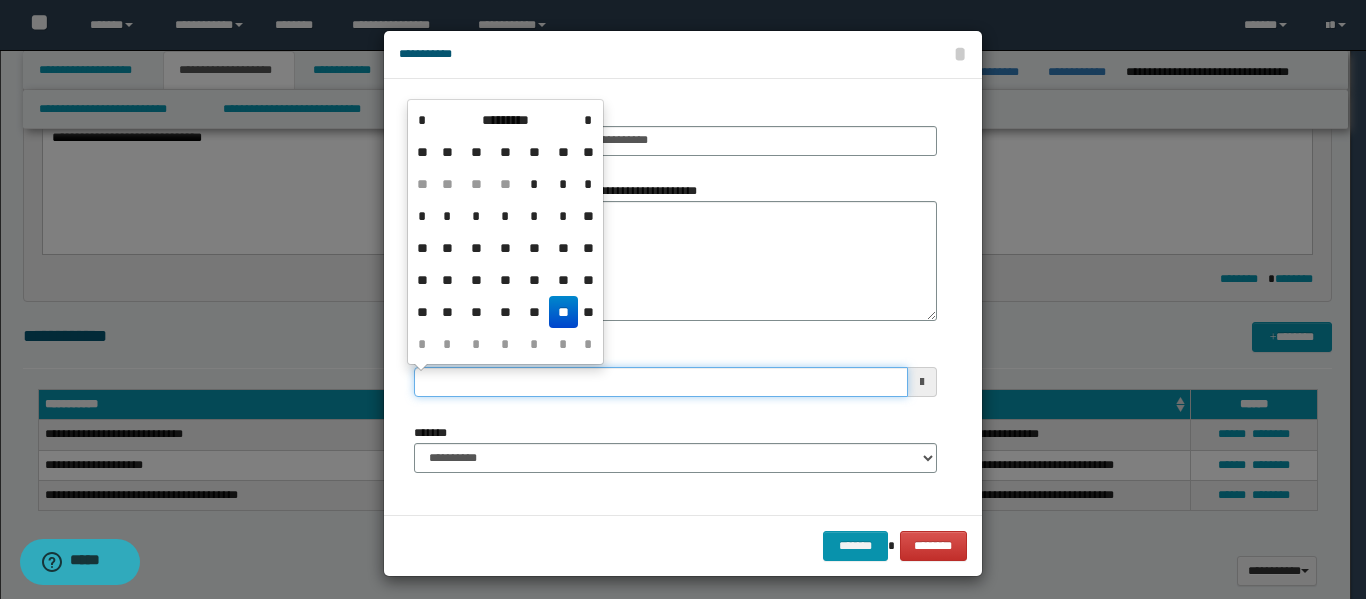 click on "**********" at bounding box center [661, 382] 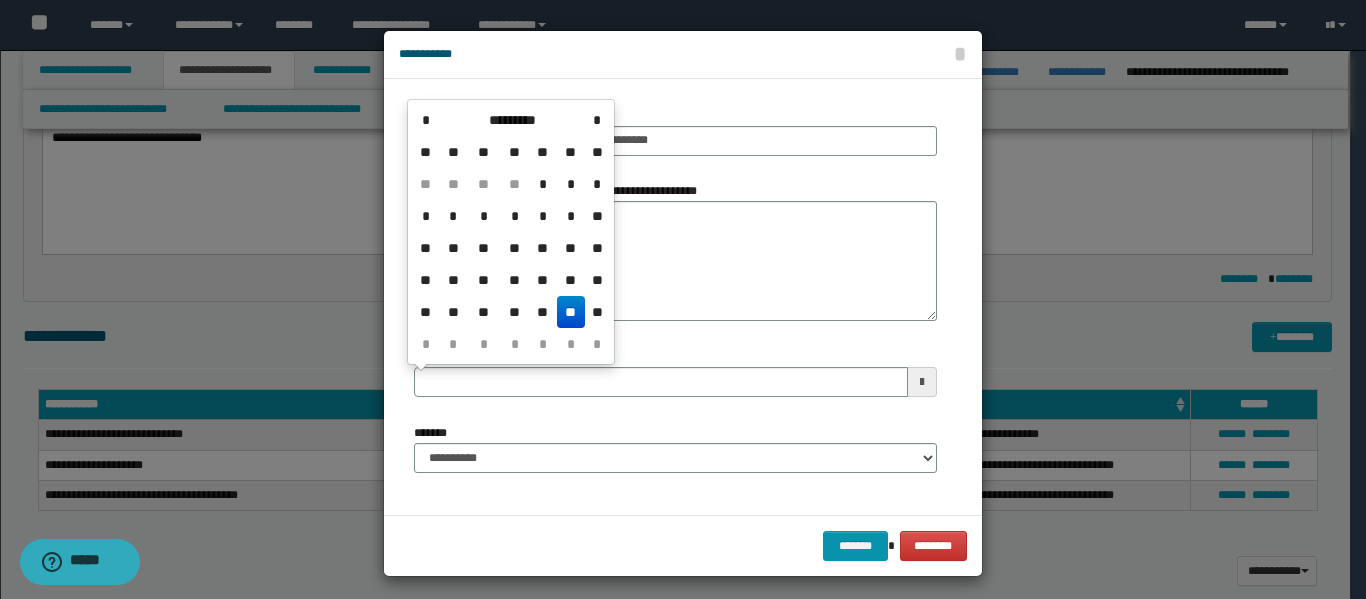 click on "**" at bounding box center (571, 312) 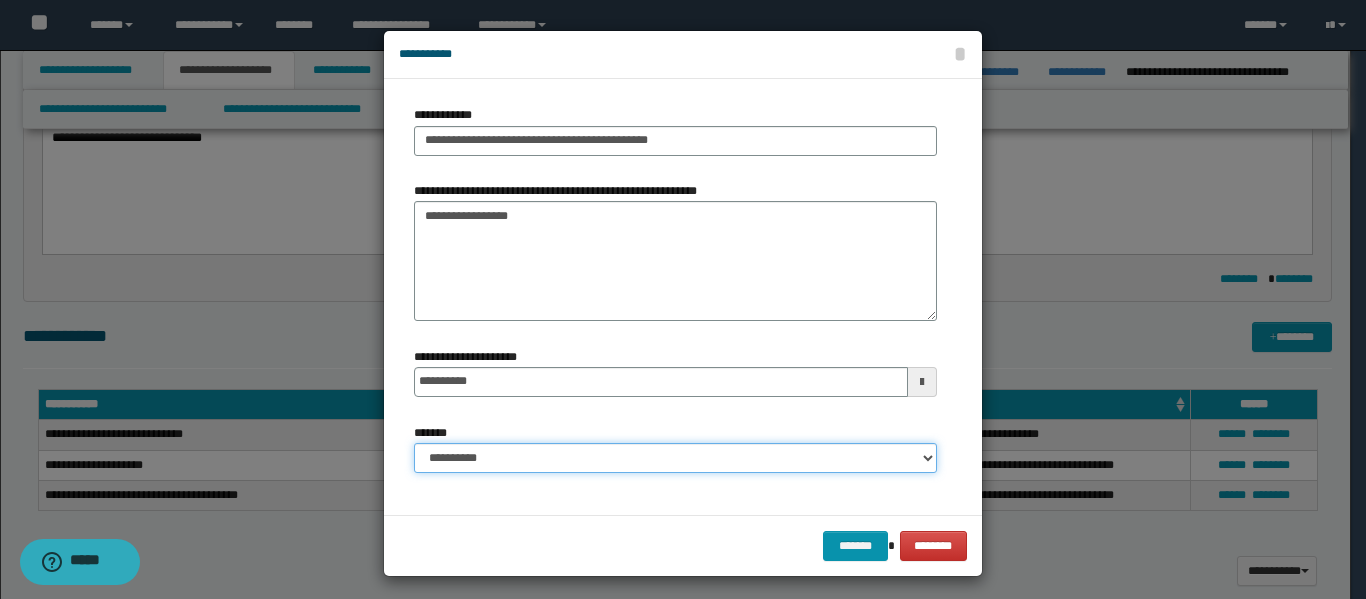 click on "**********" at bounding box center (675, 458) 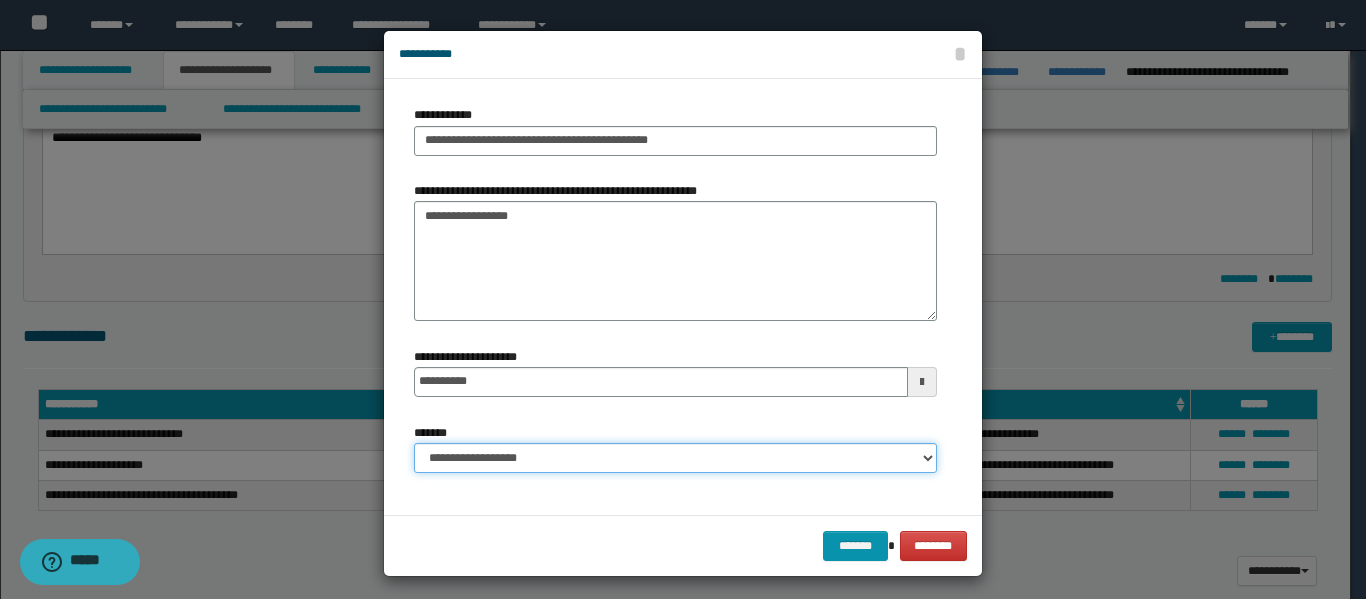click on "**********" at bounding box center [675, 458] 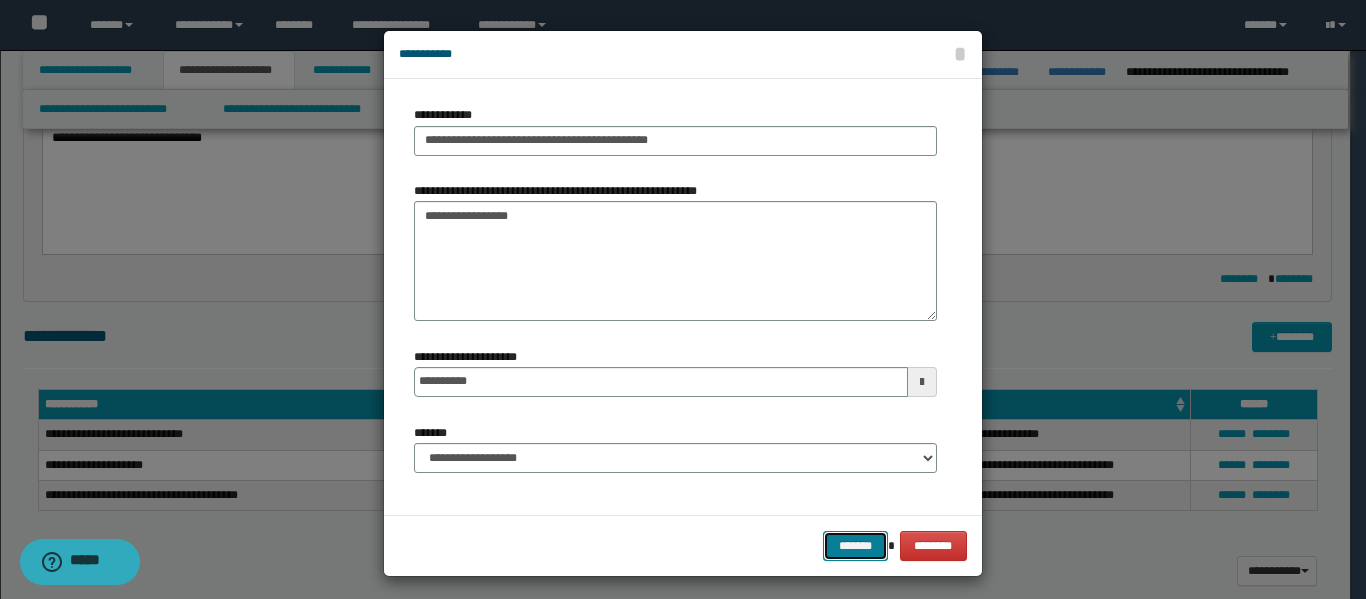 click on "*******" at bounding box center (855, 546) 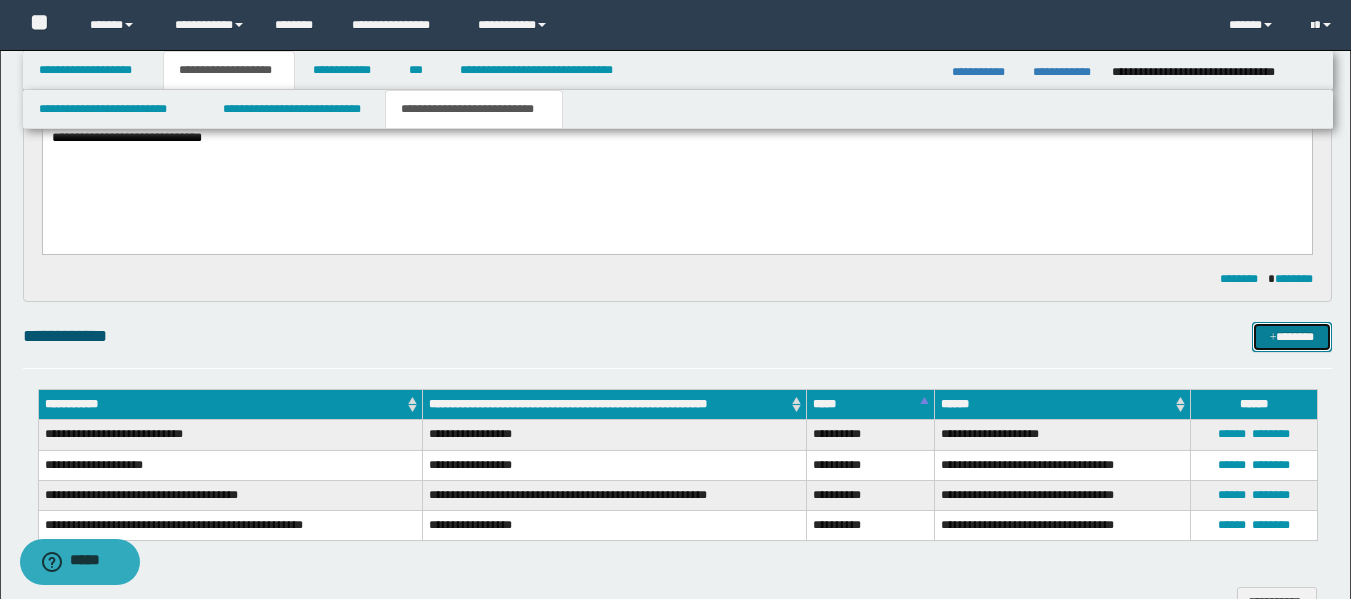 click on "*******" at bounding box center [1292, 337] 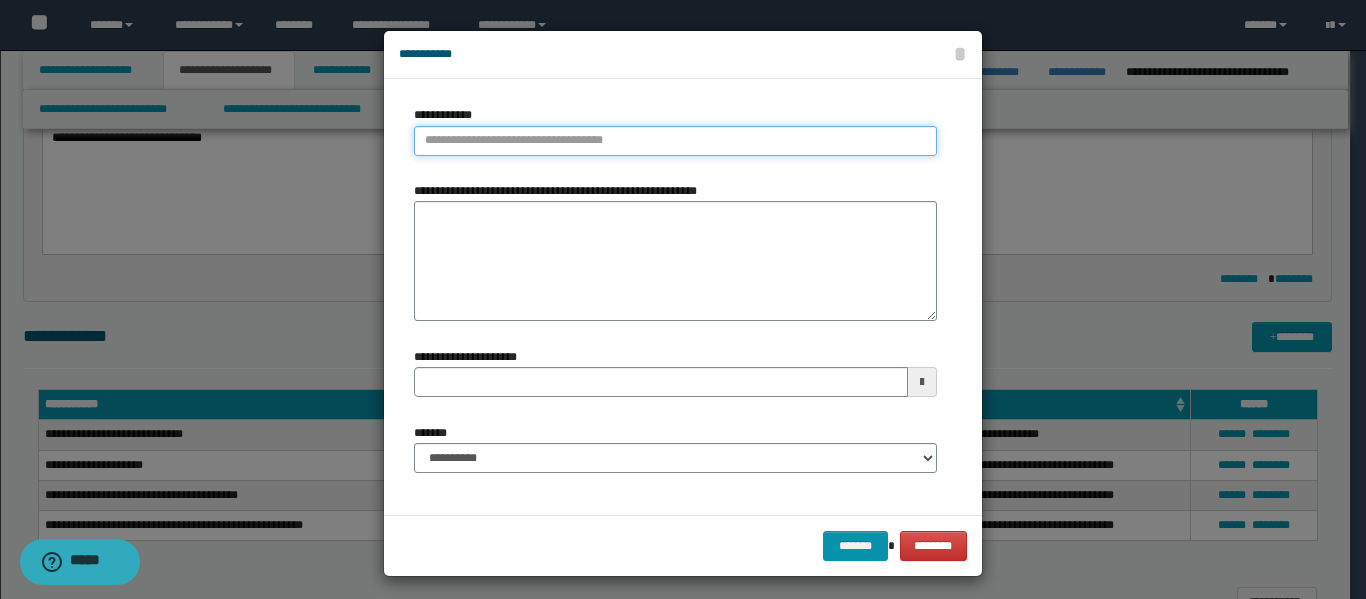 type on "**********" 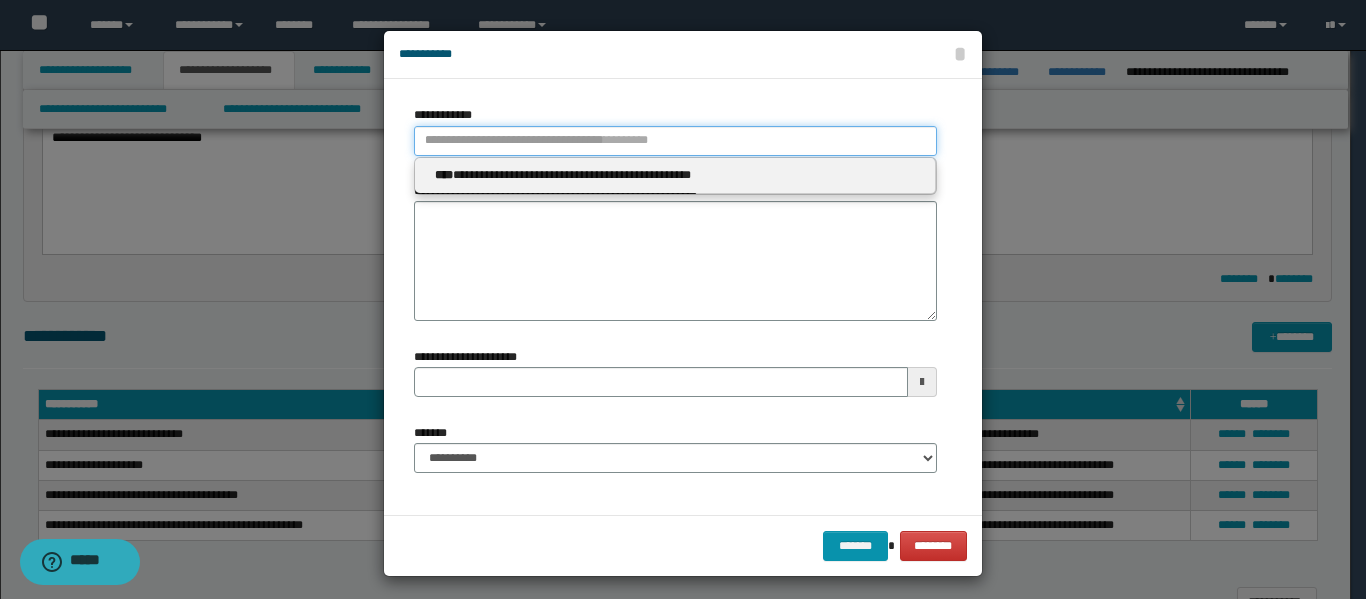 click on "**********" at bounding box center (675, 141) 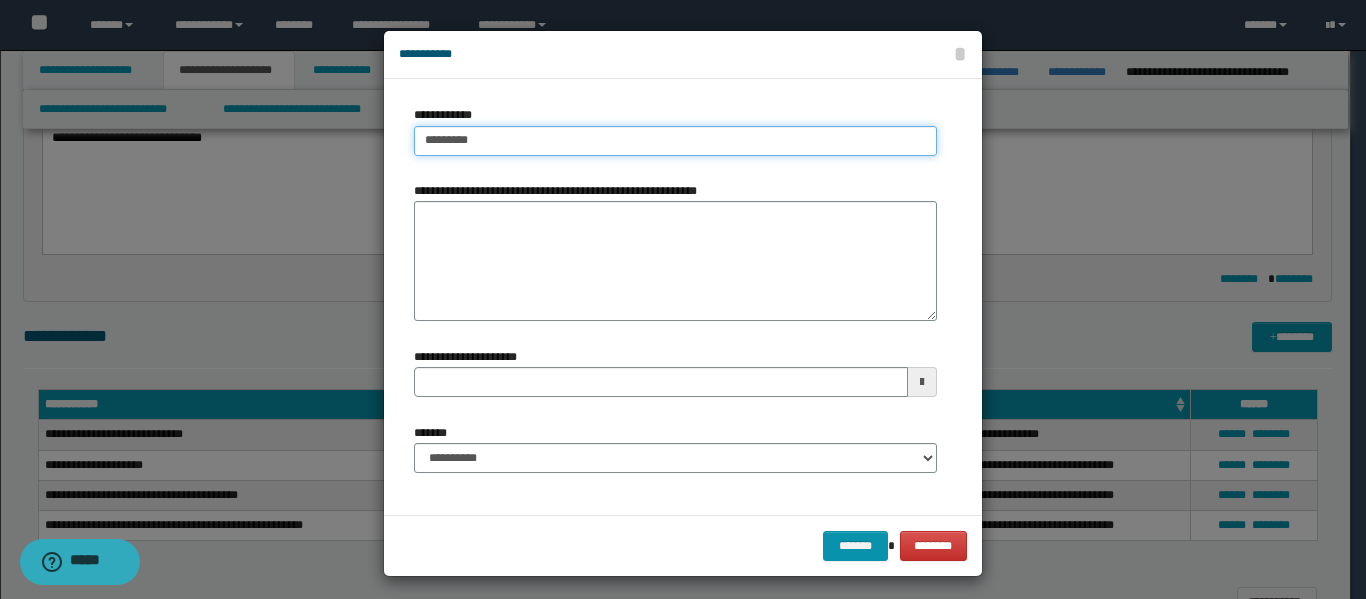type on "*********" 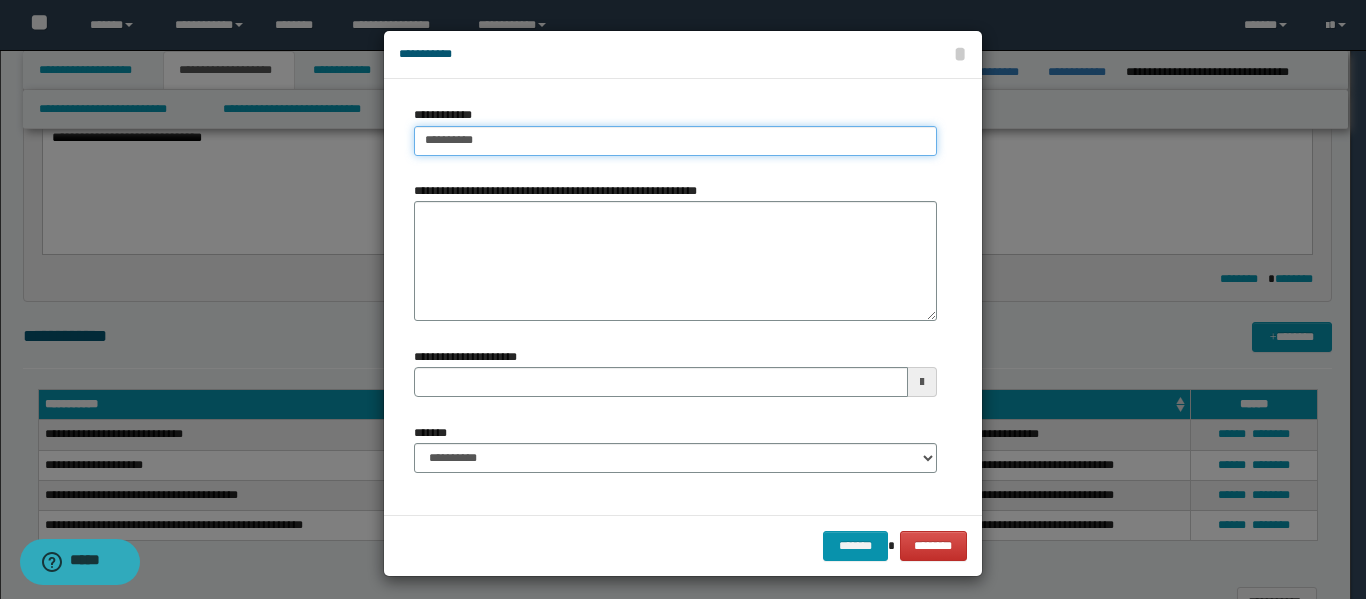 type on "*********" 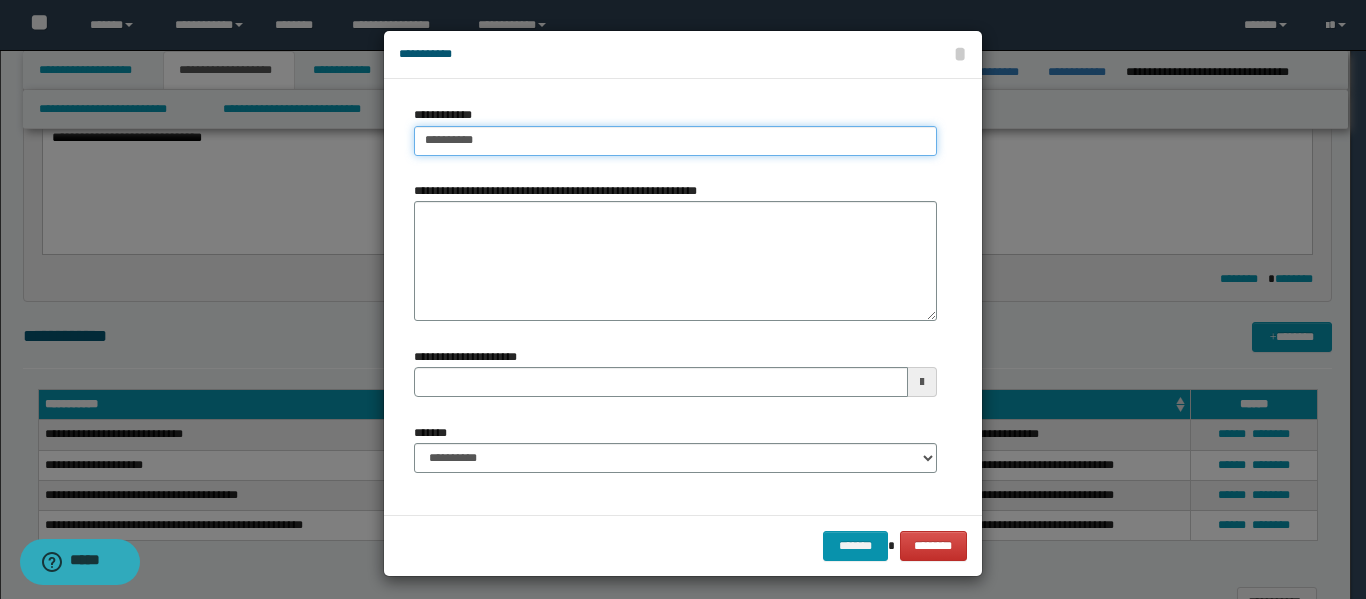 type 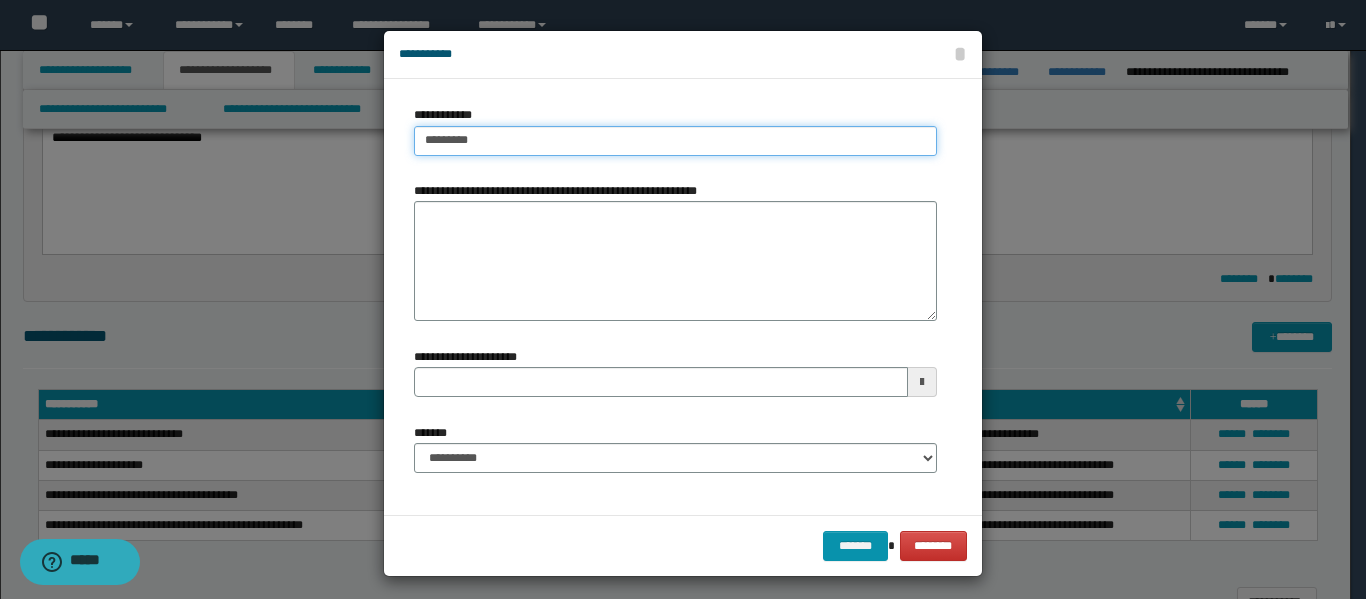 type on "**********" 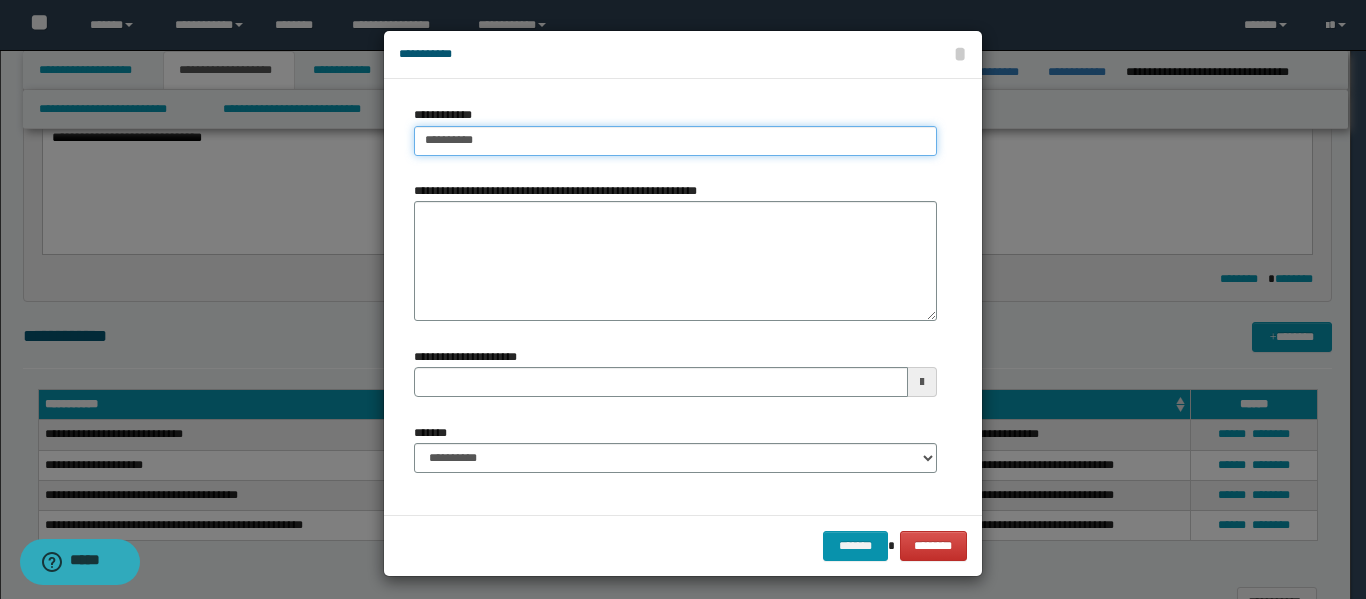 type on "**********" 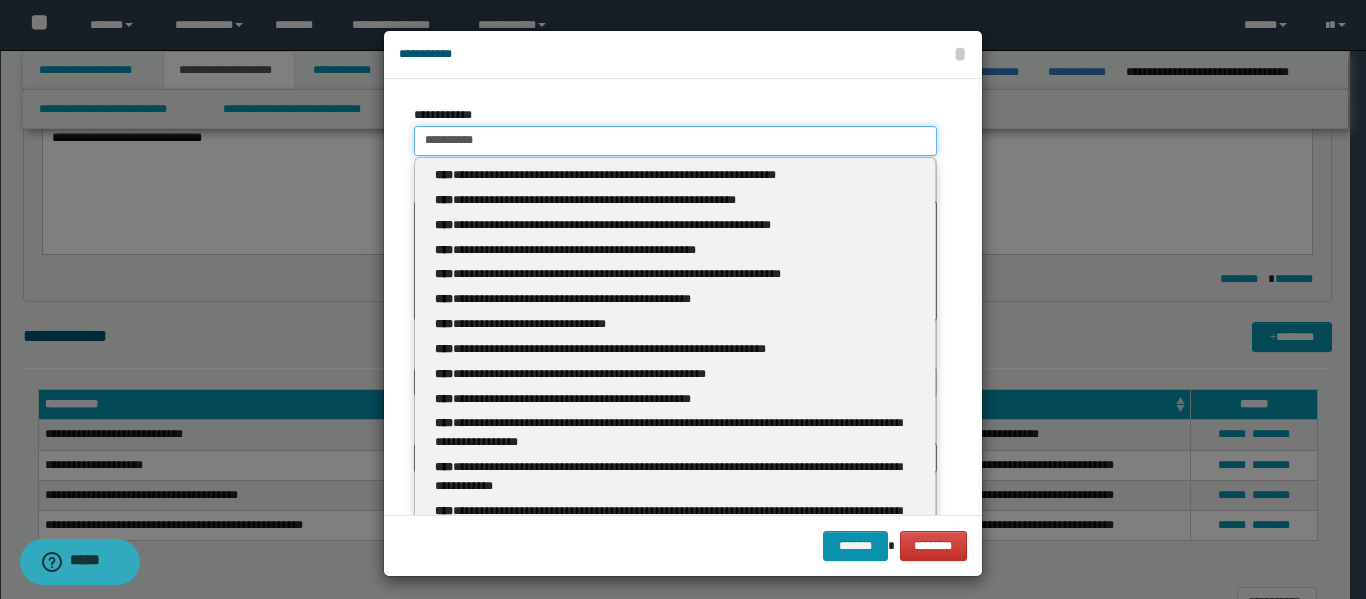 type 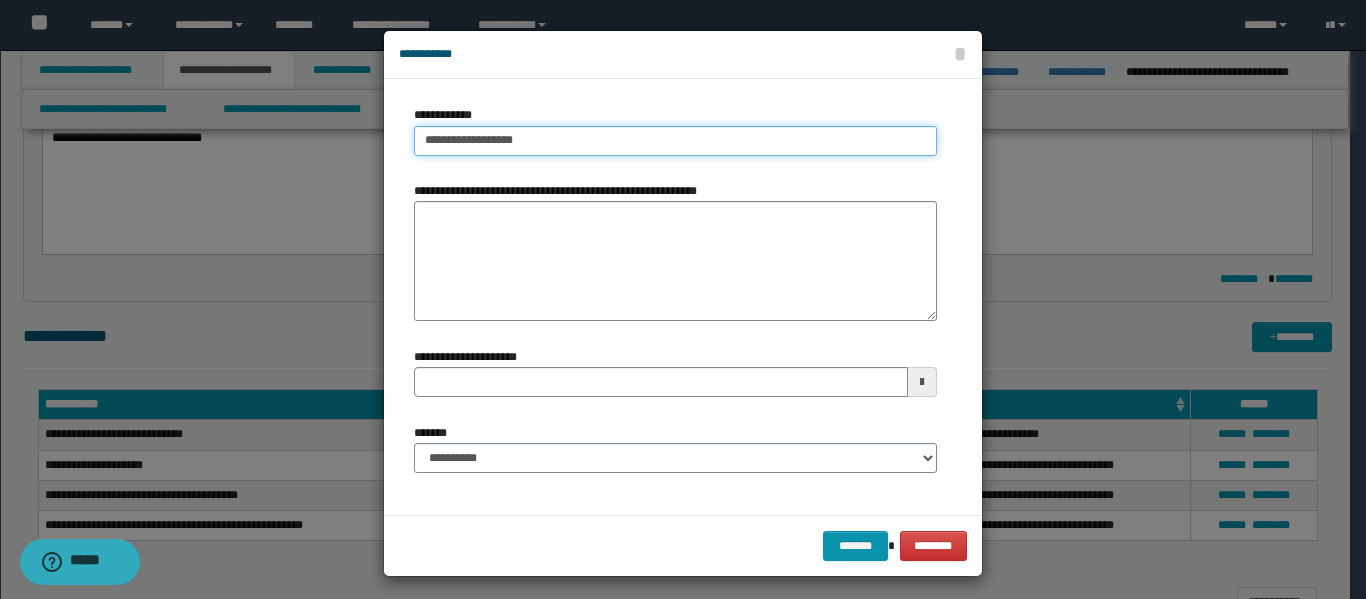 click on "**********" at bounding box center [675, 141] 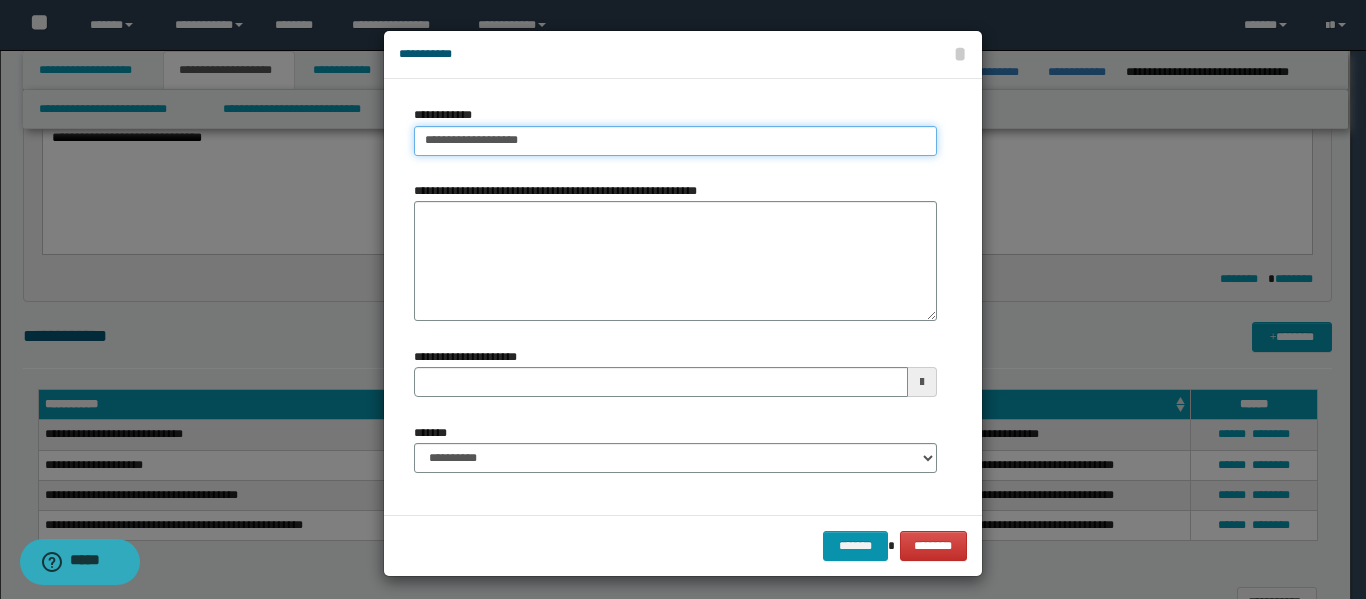 type on "**********" 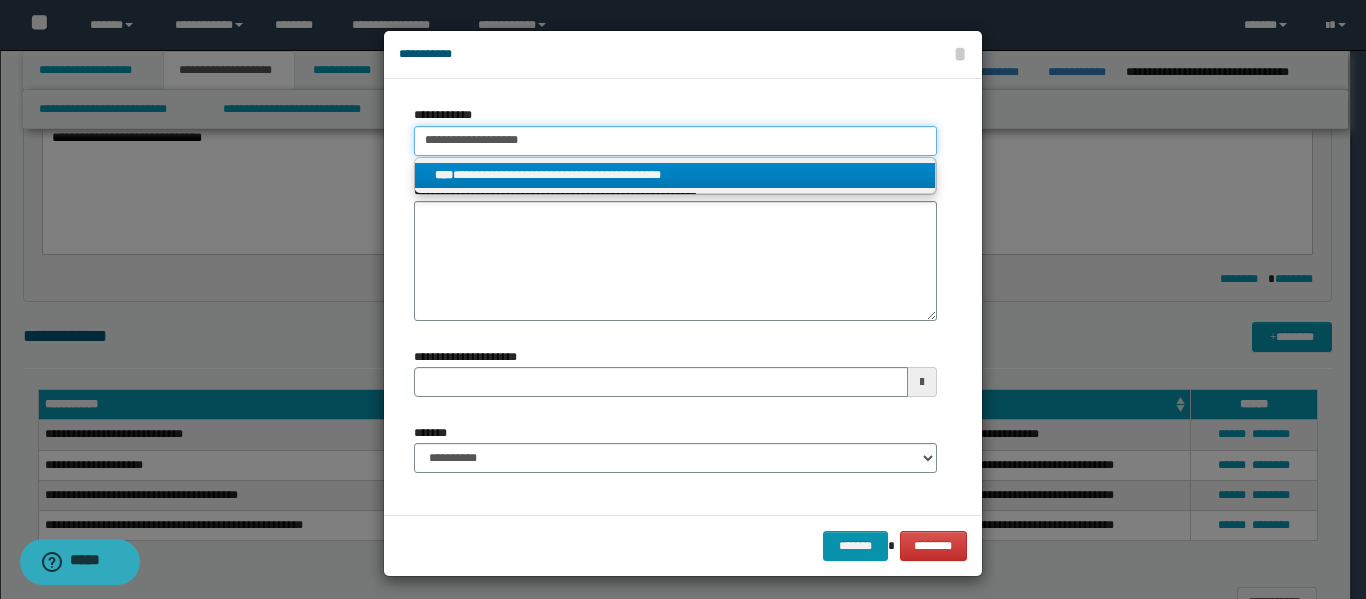 type on "**********" 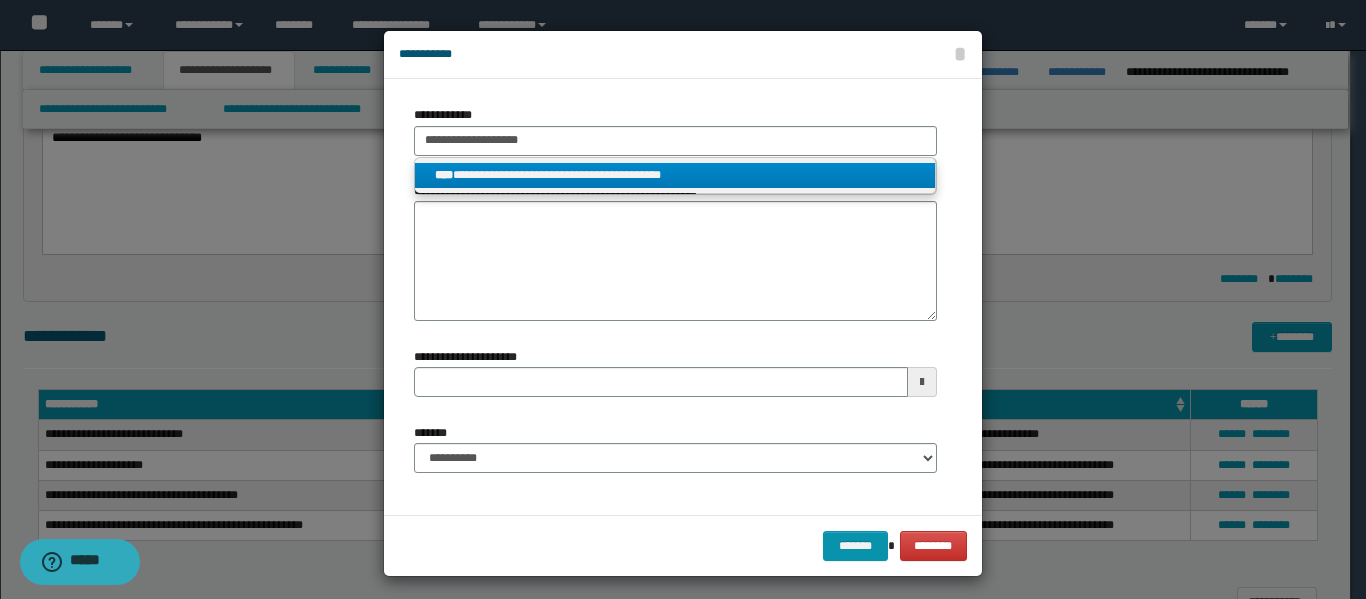 click on "**********" at bounding box center [675, 175] 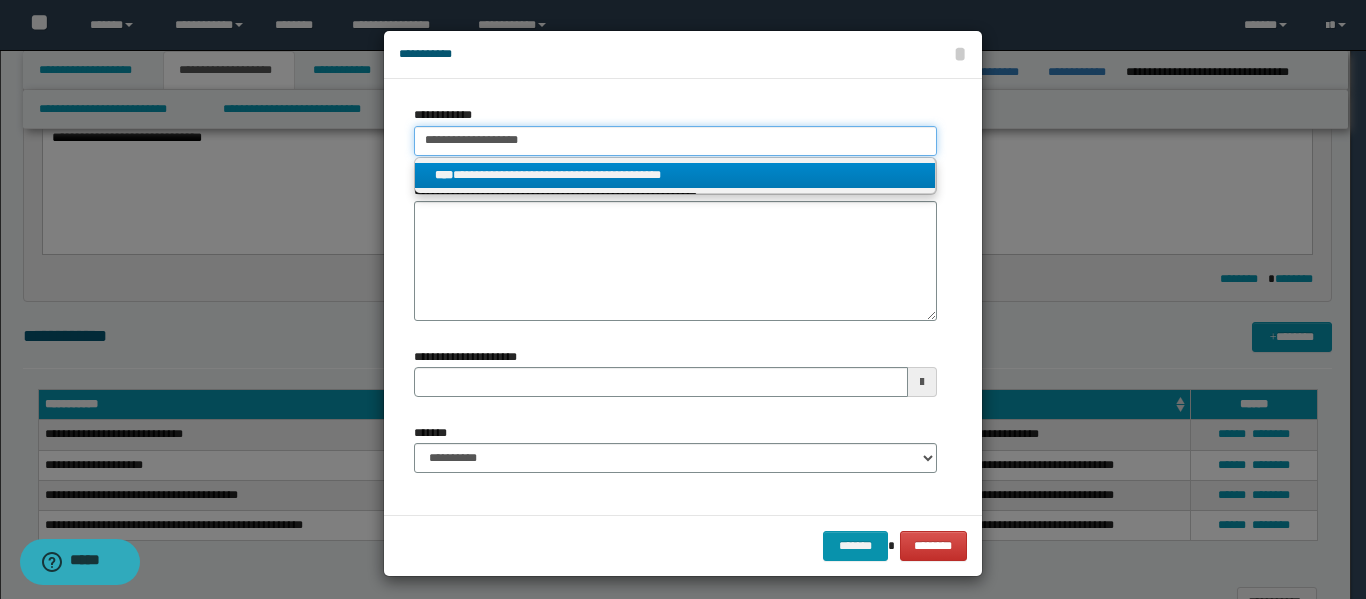 type 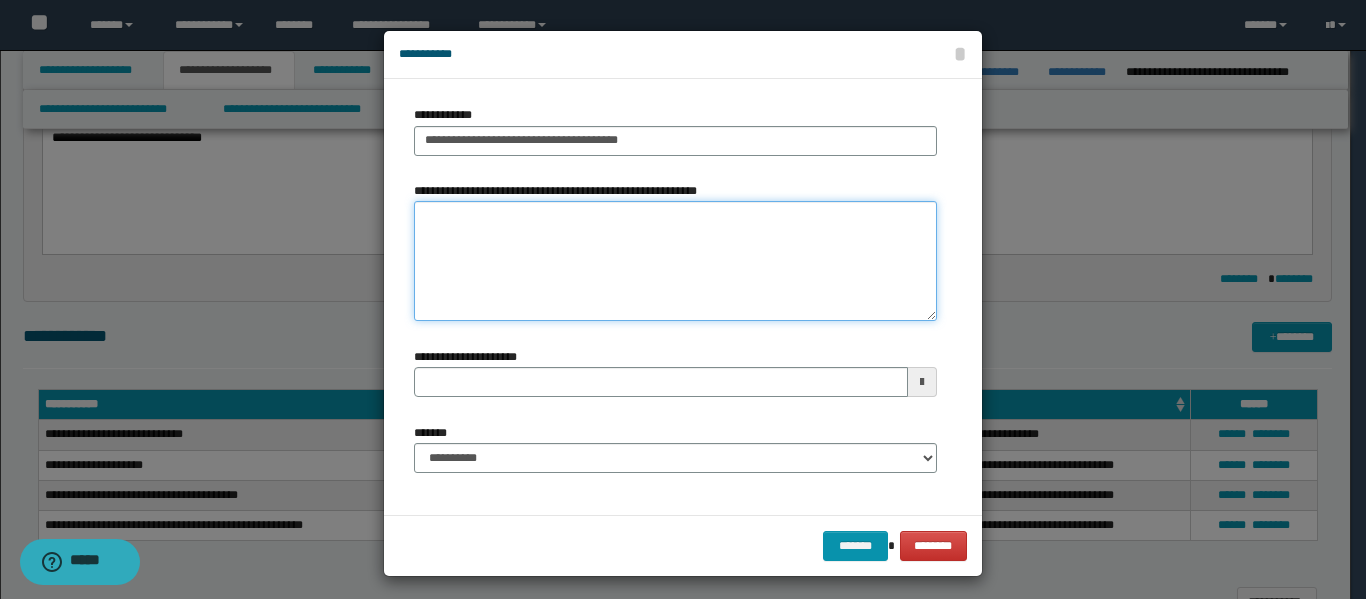 click on "**********" at bounding box center (675, 261) 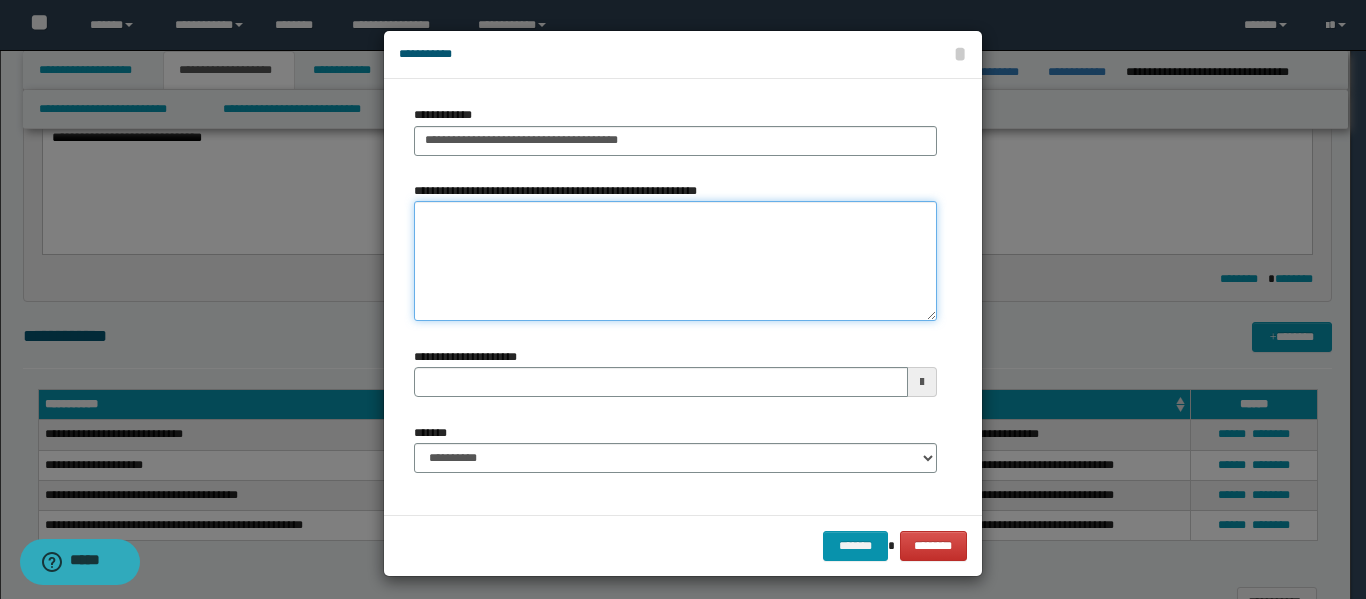 type on "*" 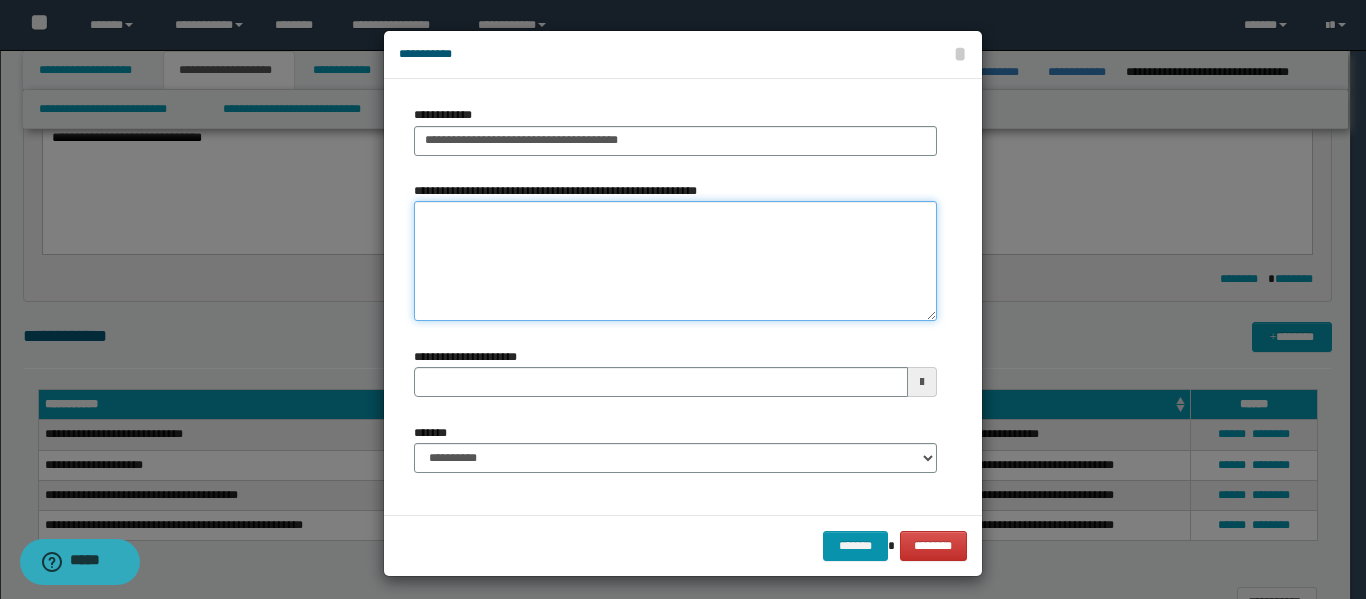 click on "**********" at bounding box center [675, 261] 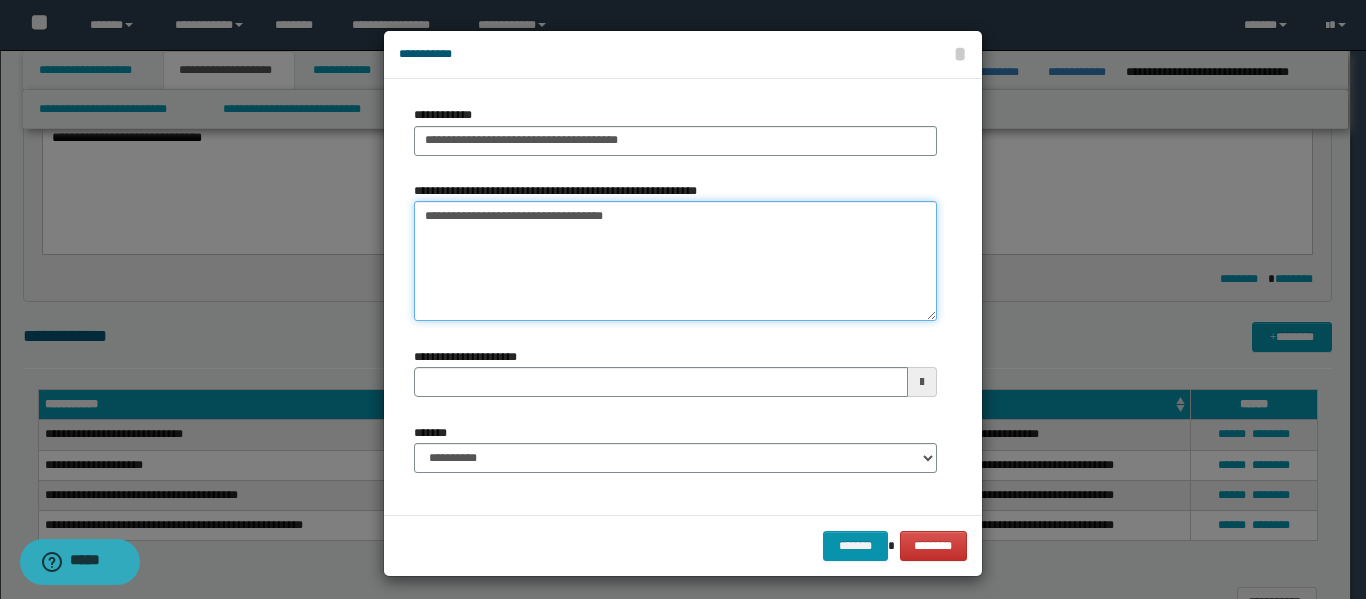type on "**********" 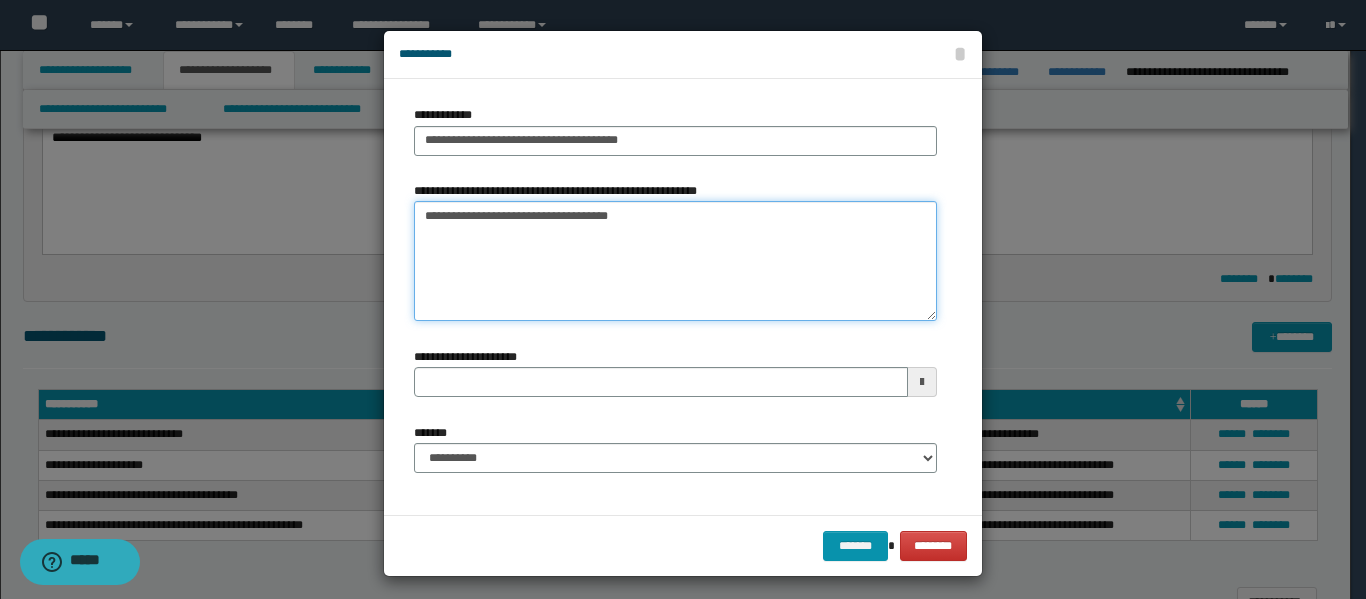 type 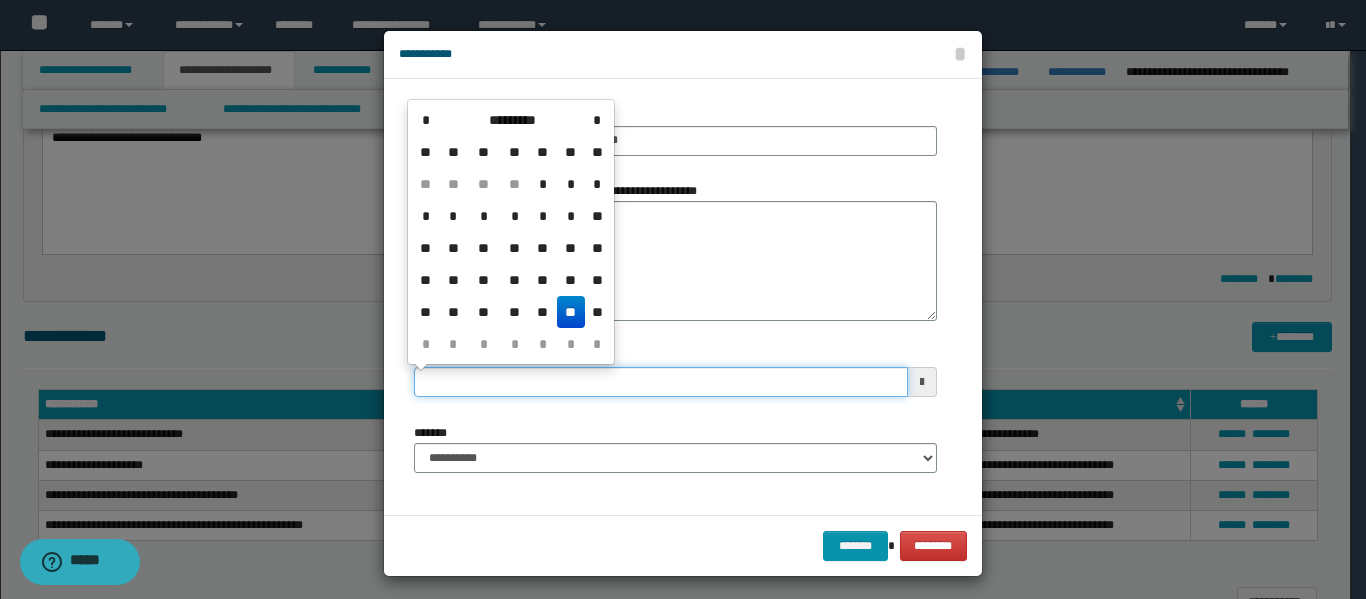 click on "**********" at bounding box center (661, 382) 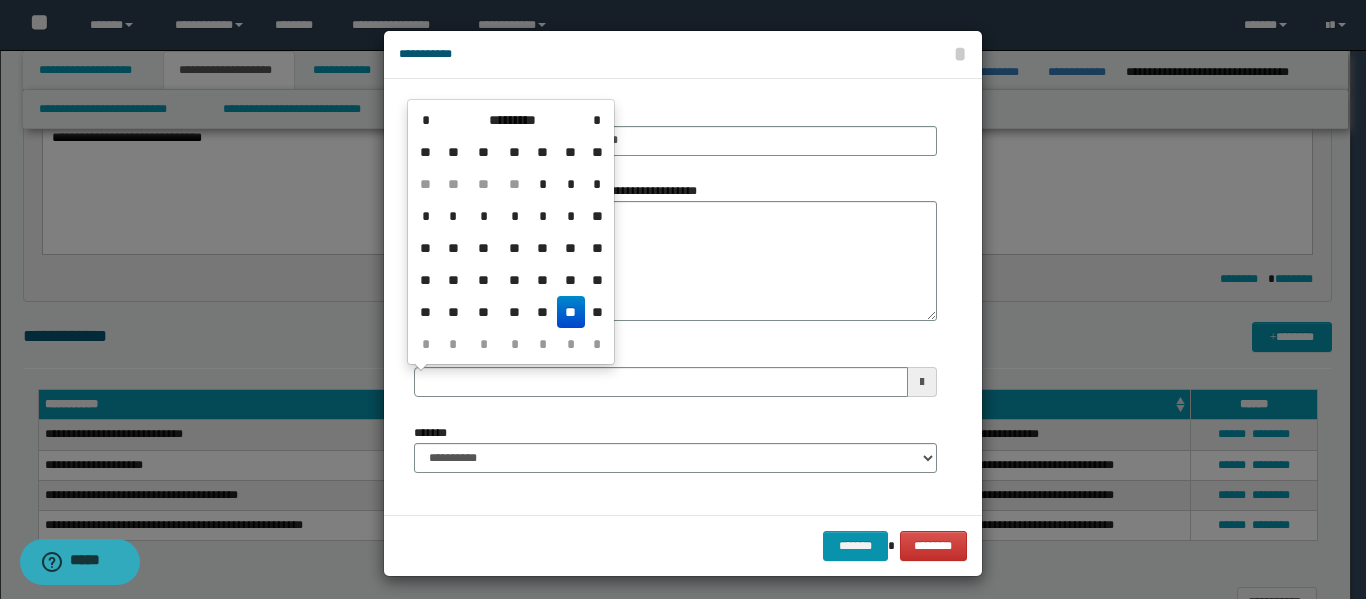 click on "**" at bounding box center (571, 312) 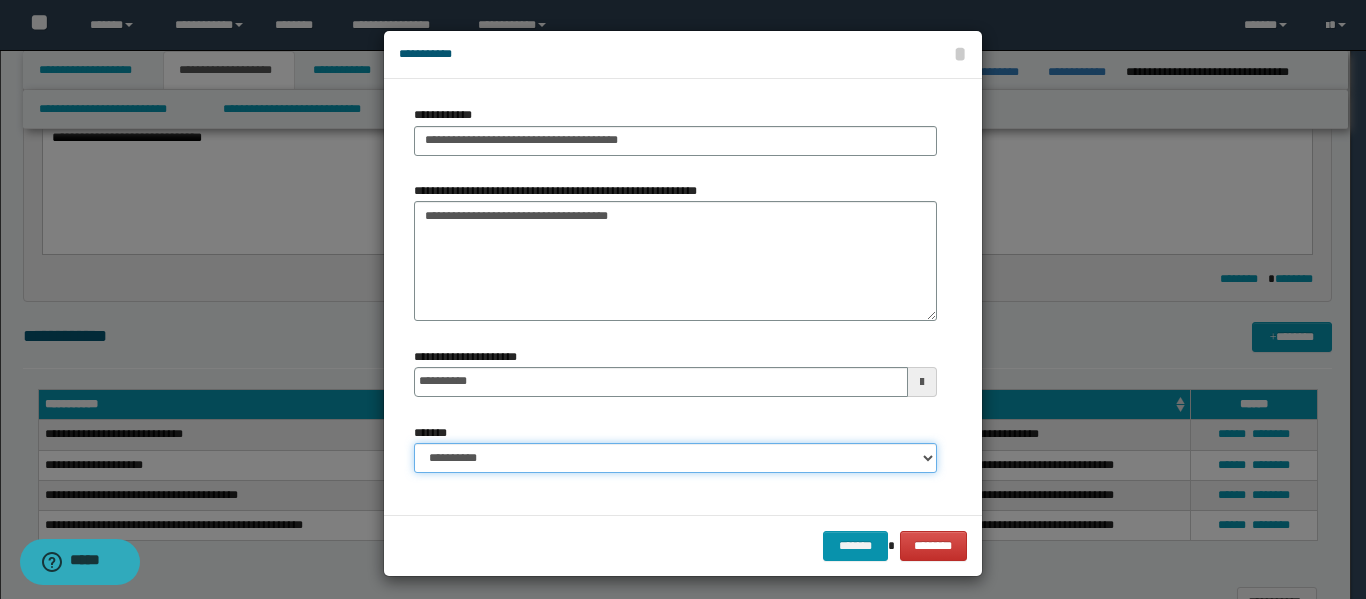 click on "**********" at bounding box center [675, 458] 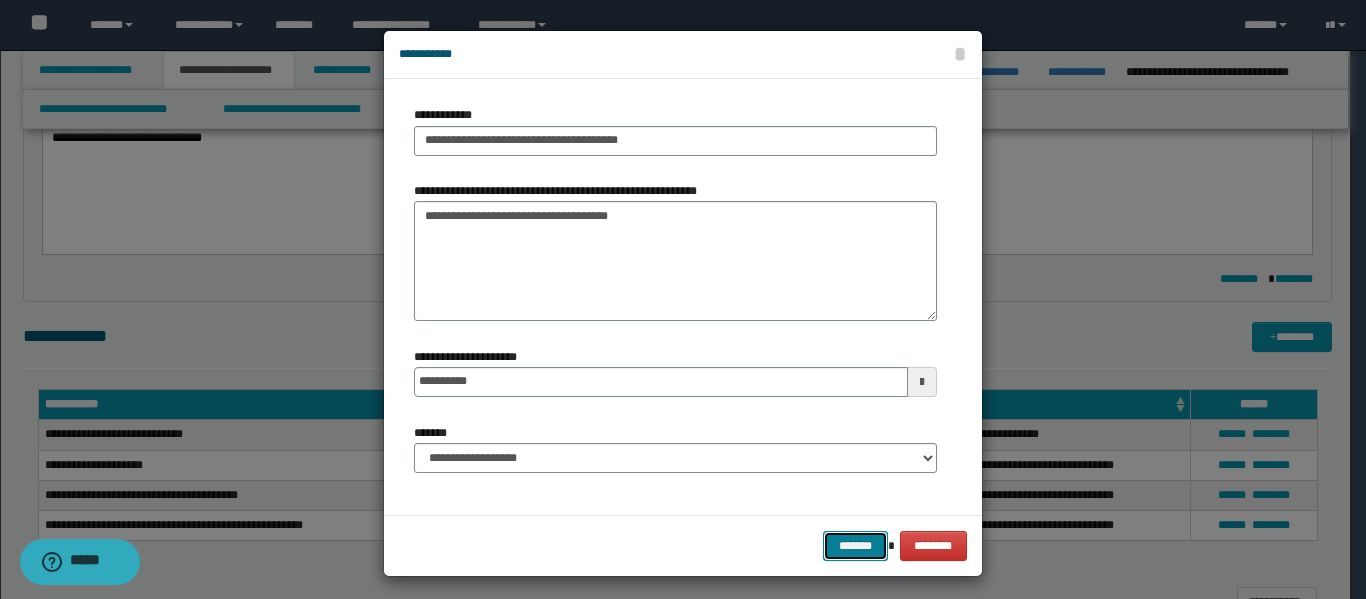 click on "*******" at bounding box center [855, 546] 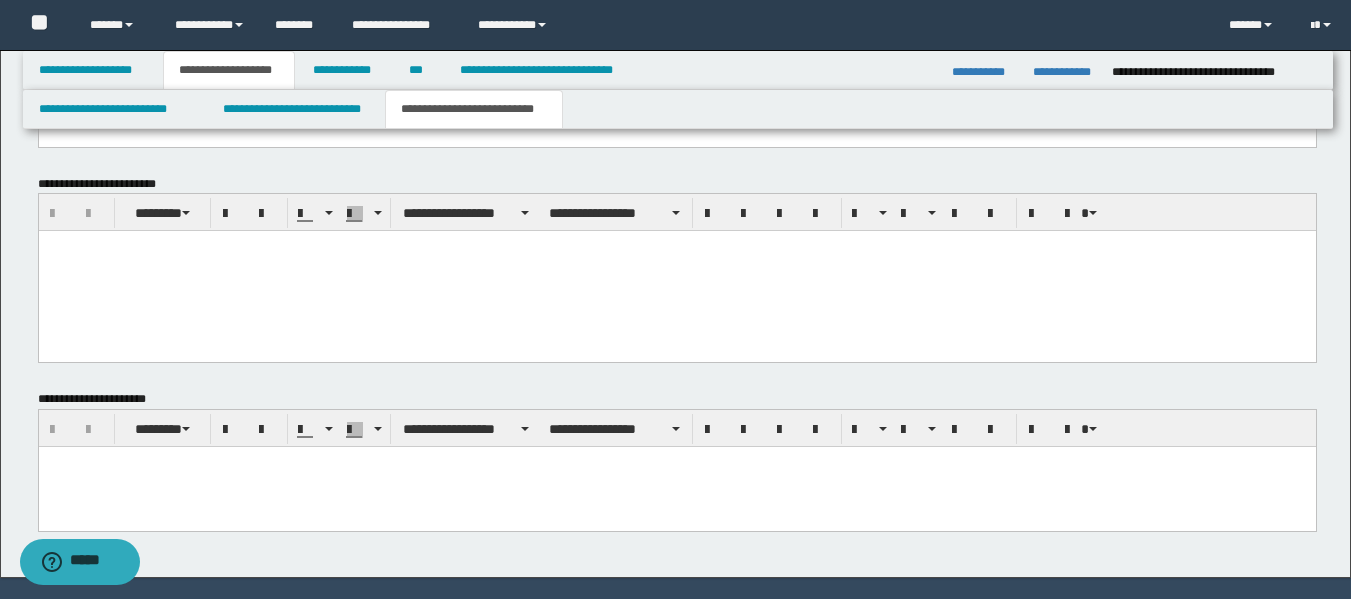 scroll, scrollTop: 1229, scrollLeft: 0, axis: vertical 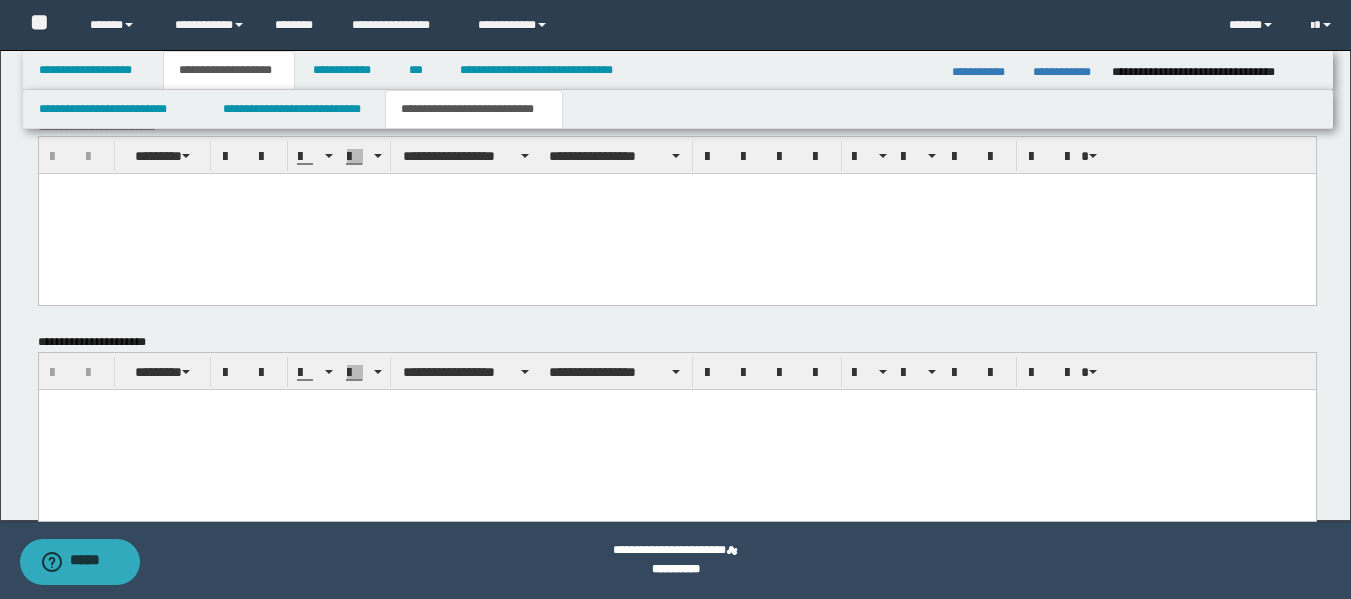 click at bounding box center [676, 430] 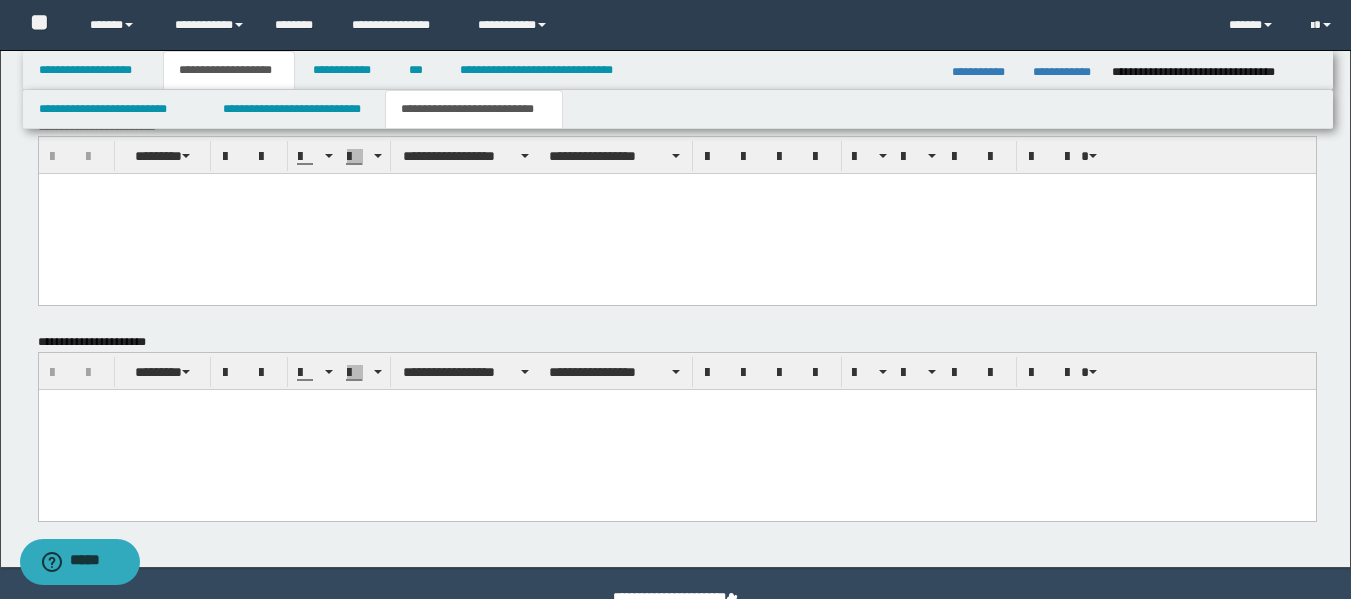 paste 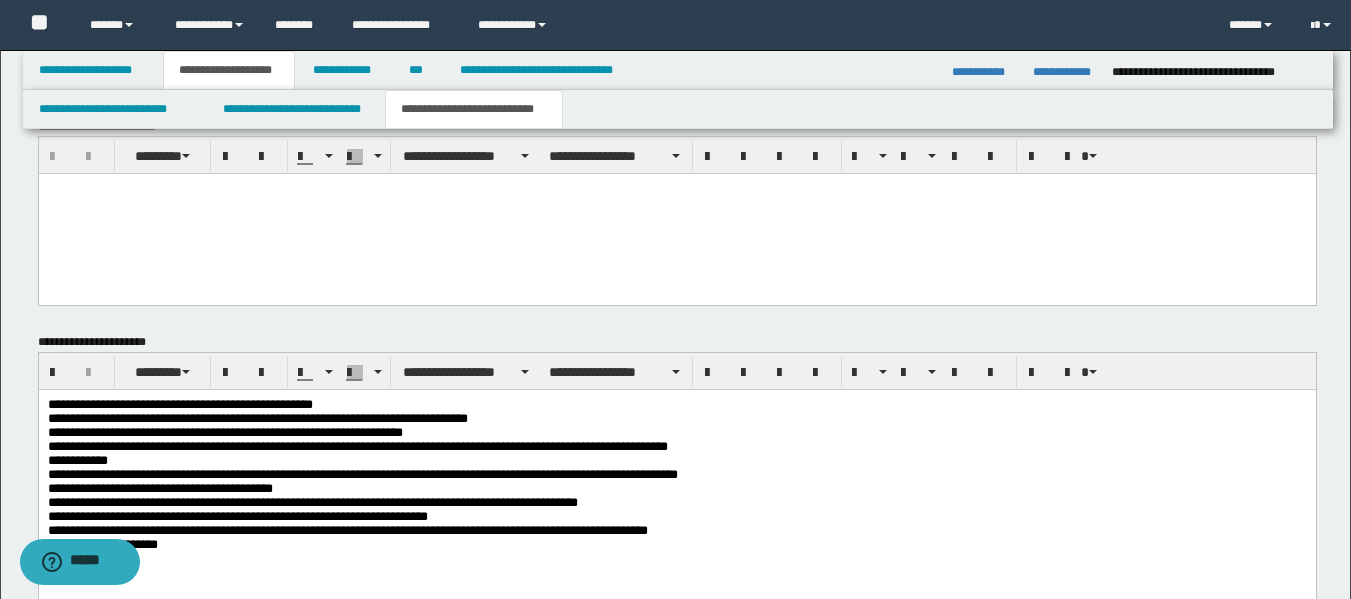 click on "**********" at bounding box center [676, 447] 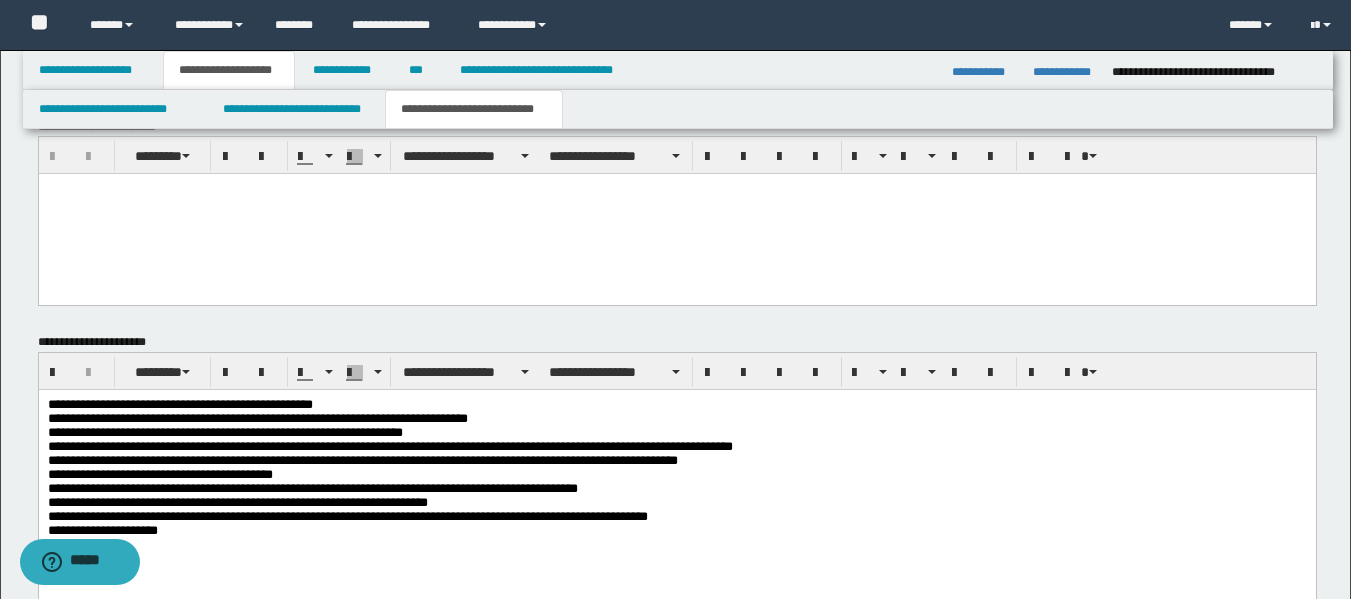 click on "**********" at bounding box center [676, 461] 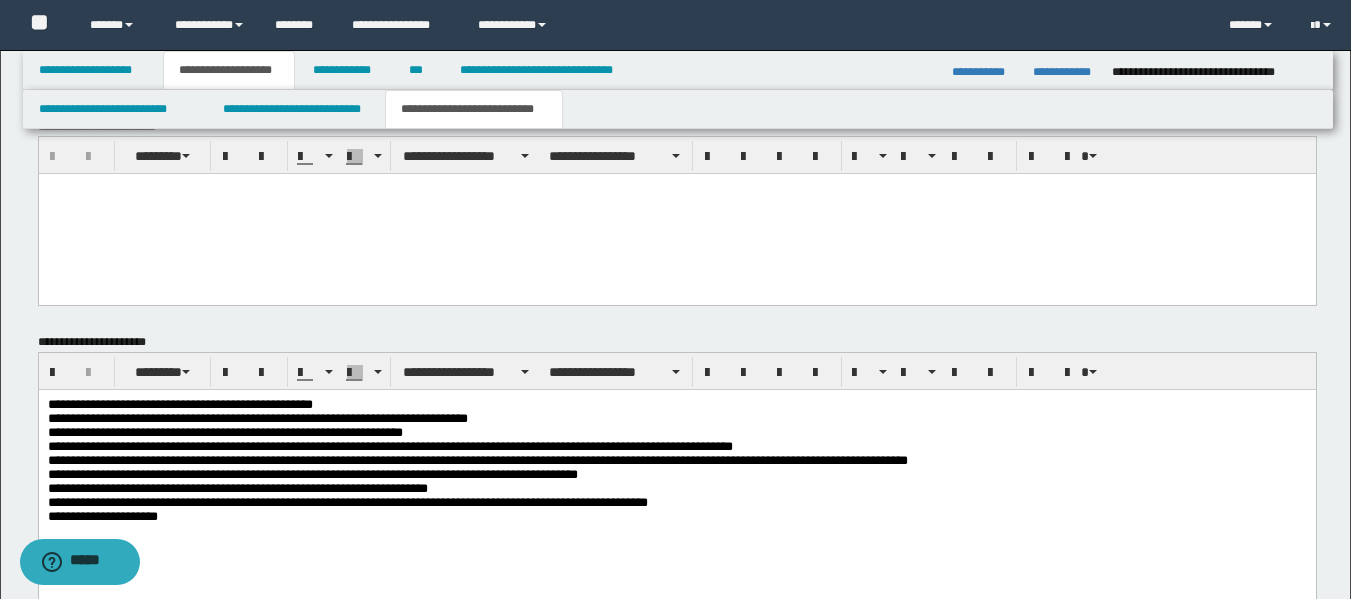 click on "**********" at bounding box center (676, 503) 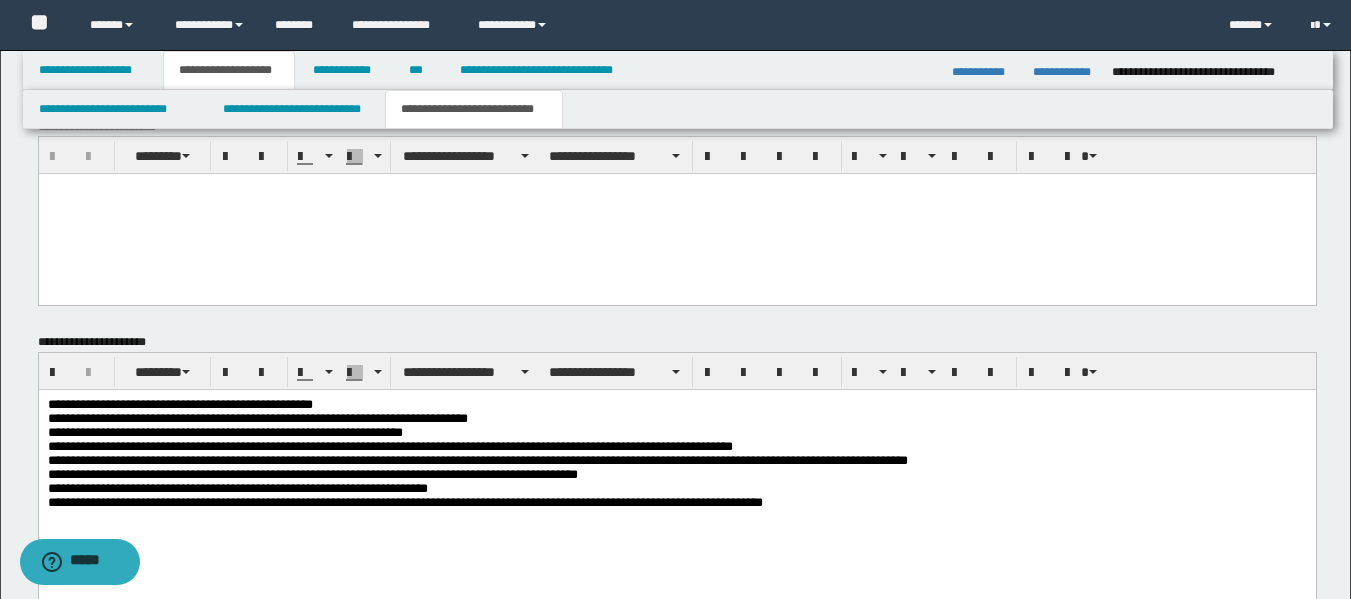 click on "**********" at bounding box center (676, 479) 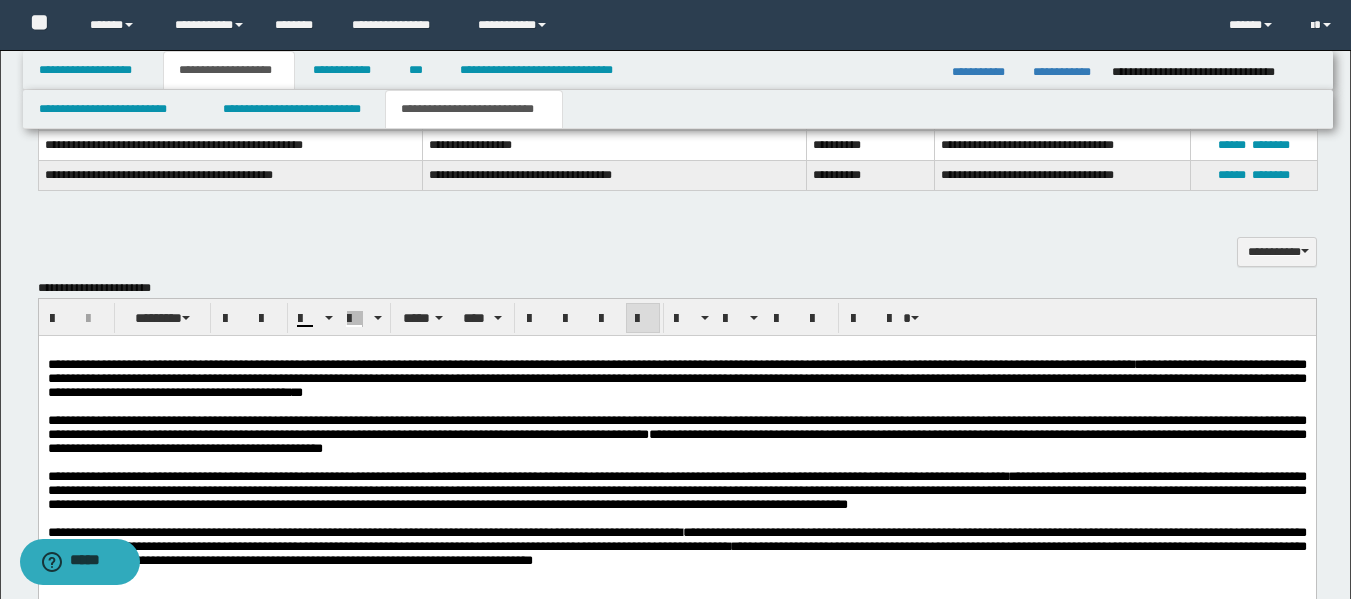 scroll, scrollTop: 616, scrollLeft: 0, axis: vertical 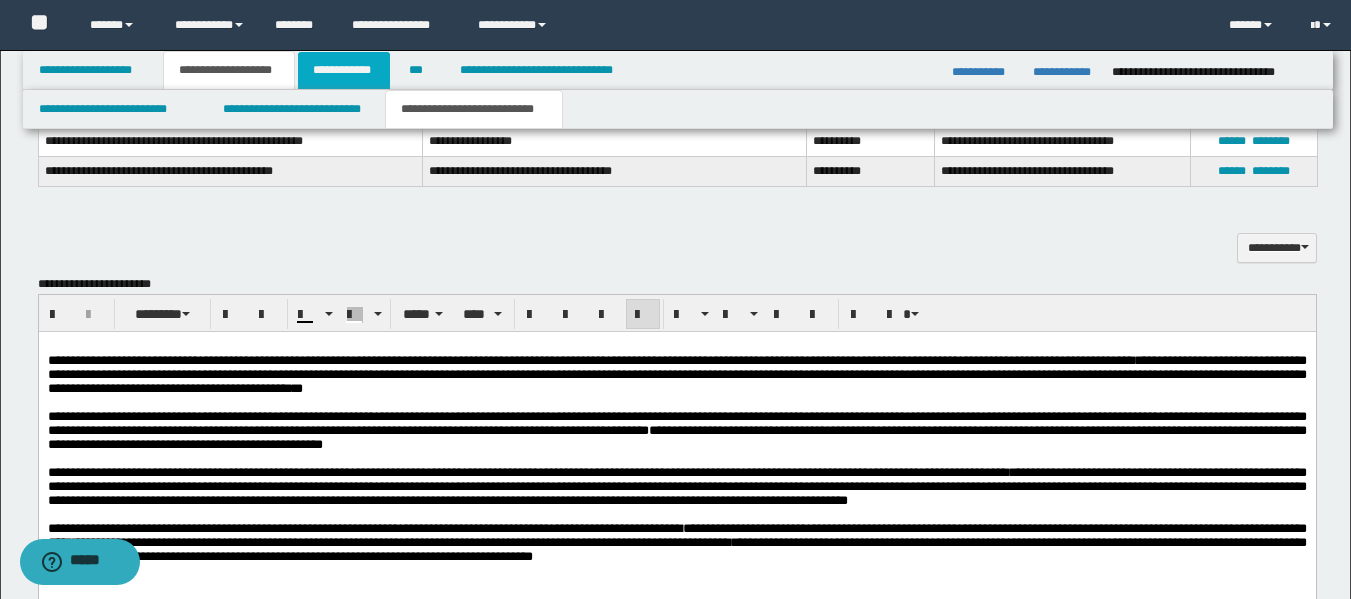 click on "**********" at bounding box center (344, 70) 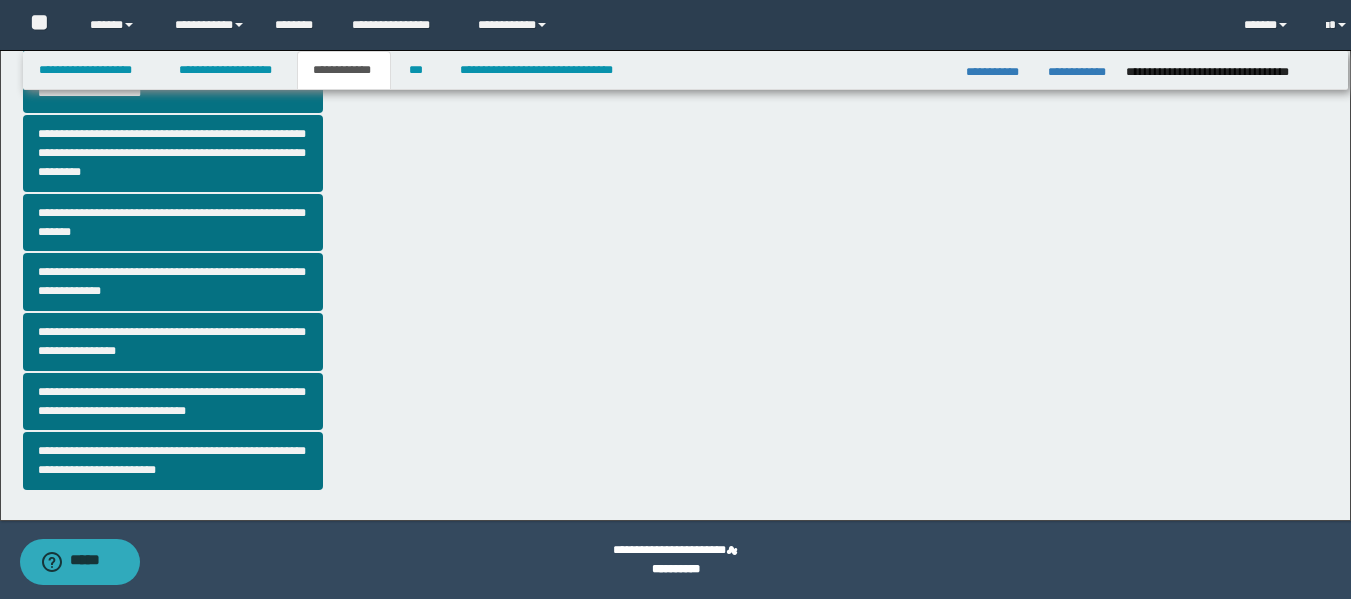 scroll, scrollTop: 550, scrollLeft: 0, axis: vertical 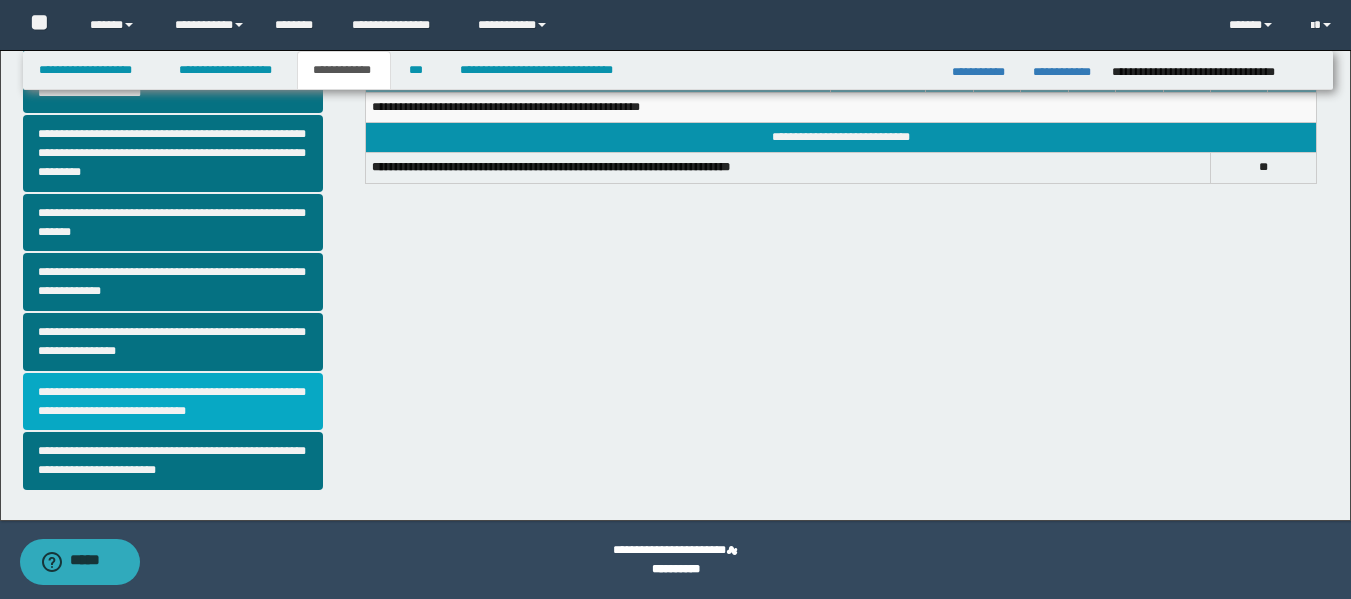 click on "**********" at bounding box center [173, 402] 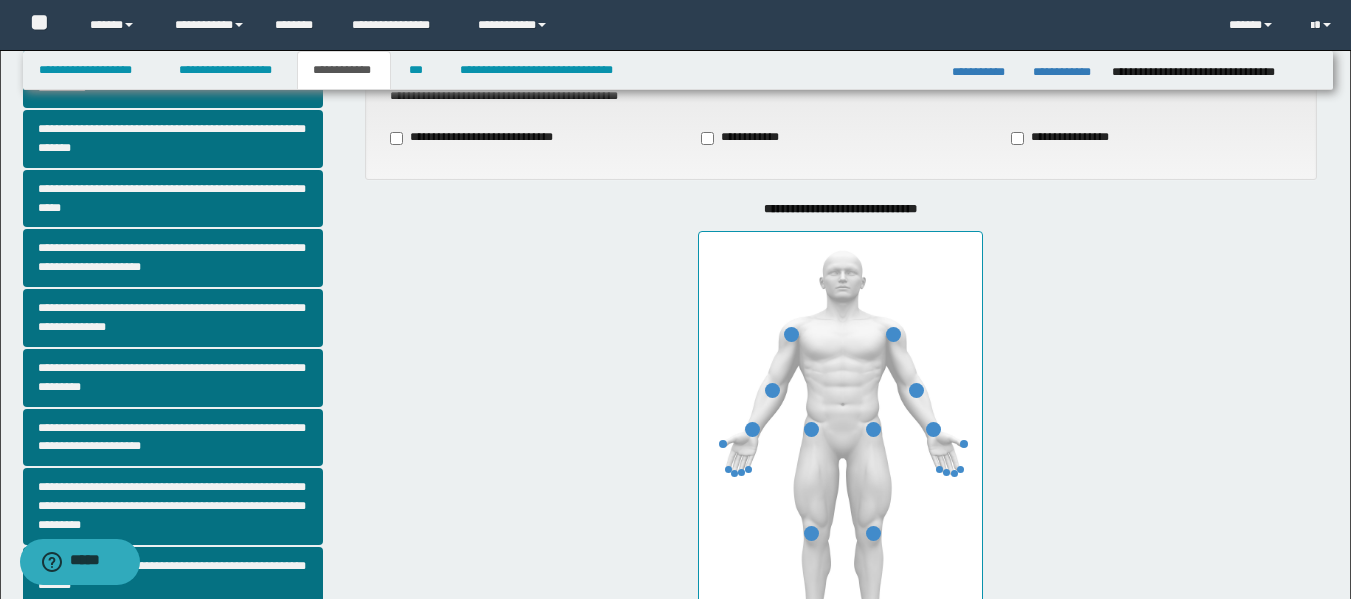scroll, scrollTop: 199, scrollLeft: 0, axis: vertical 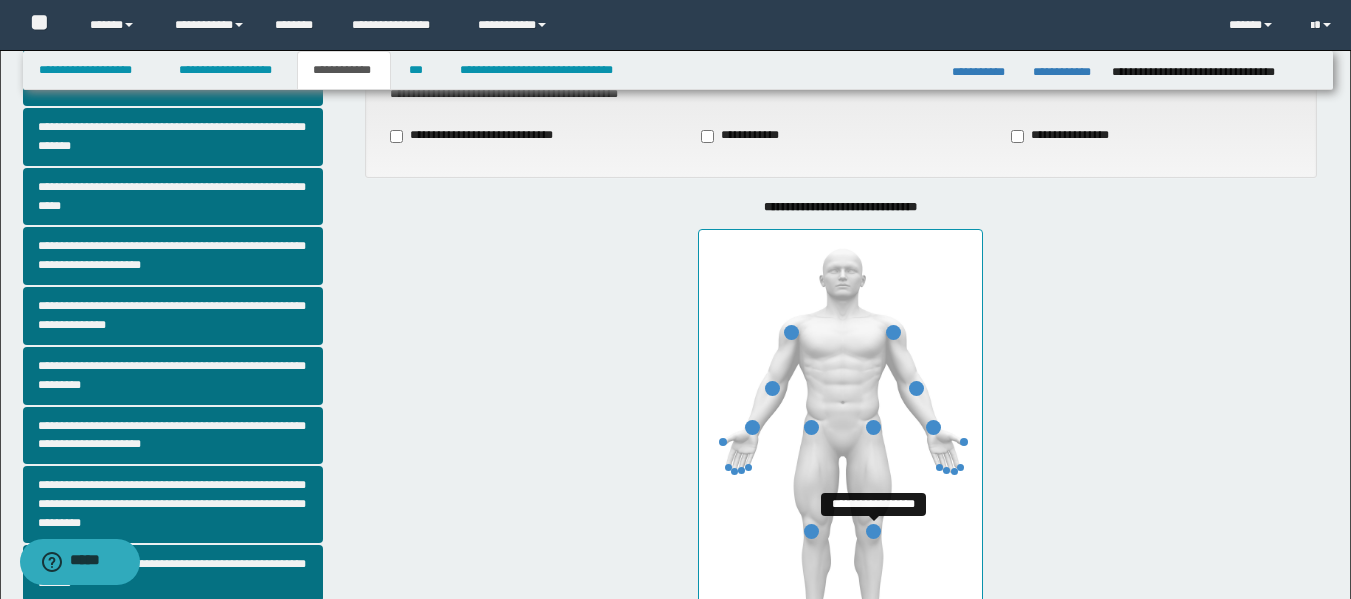 click at bounding box center [873, 531] 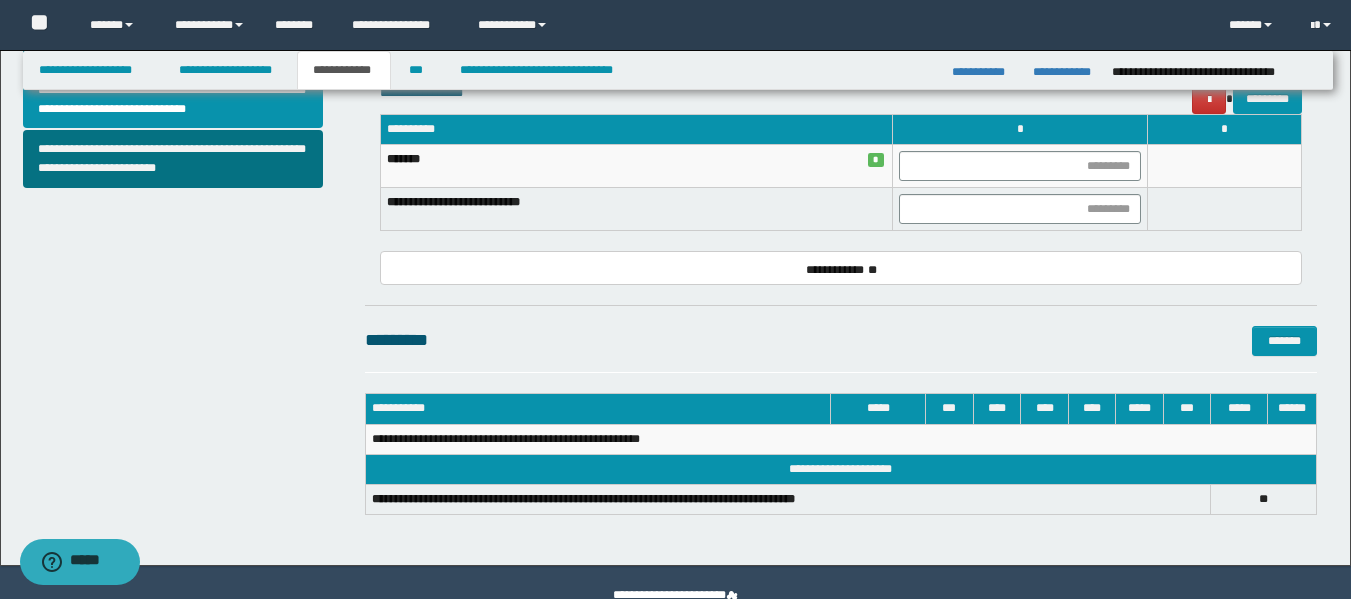 scroll, scrollTop: 858, scrollLeft: 0, axis: vertical 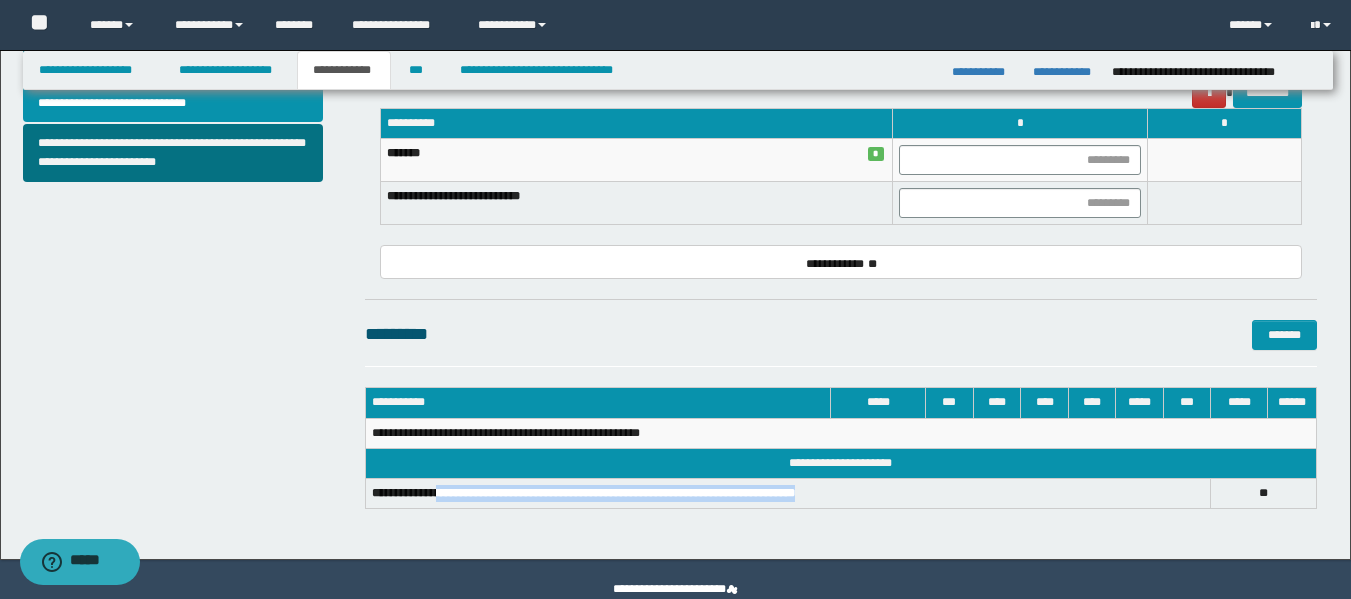drag, startPoint x: 855, startPoint y: 494, endPoint x: 442, endPoint y: 493, distance: 413.00122 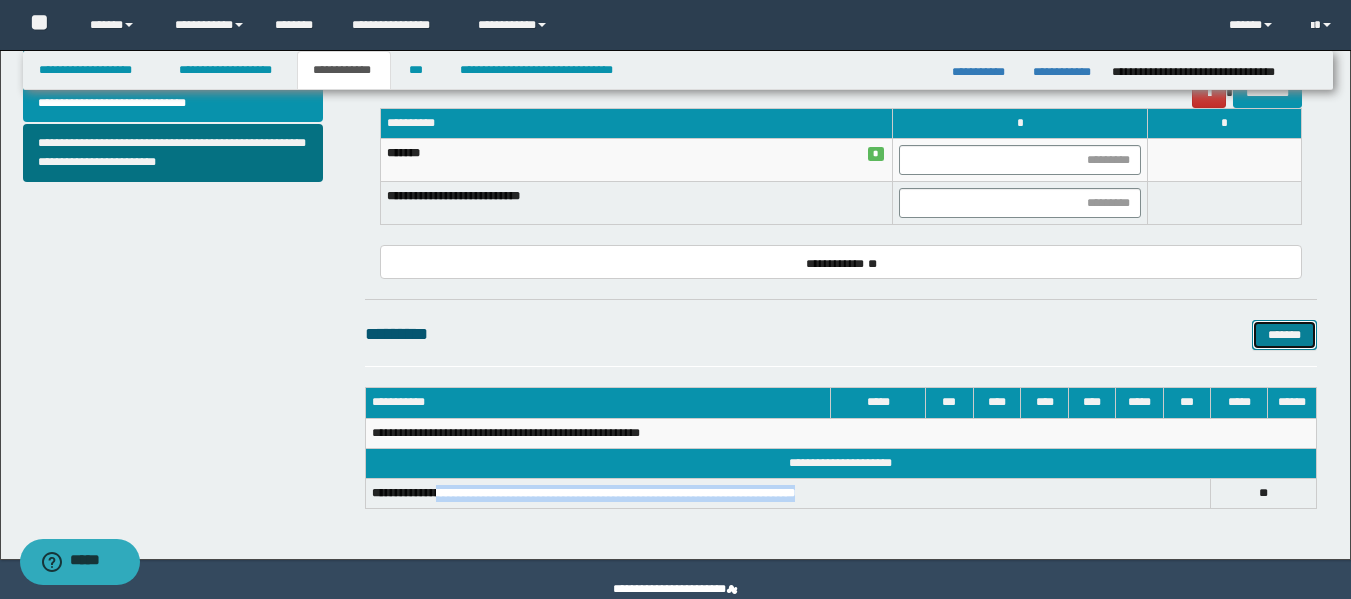 click on "*******" at bounding box center [1284, 335] 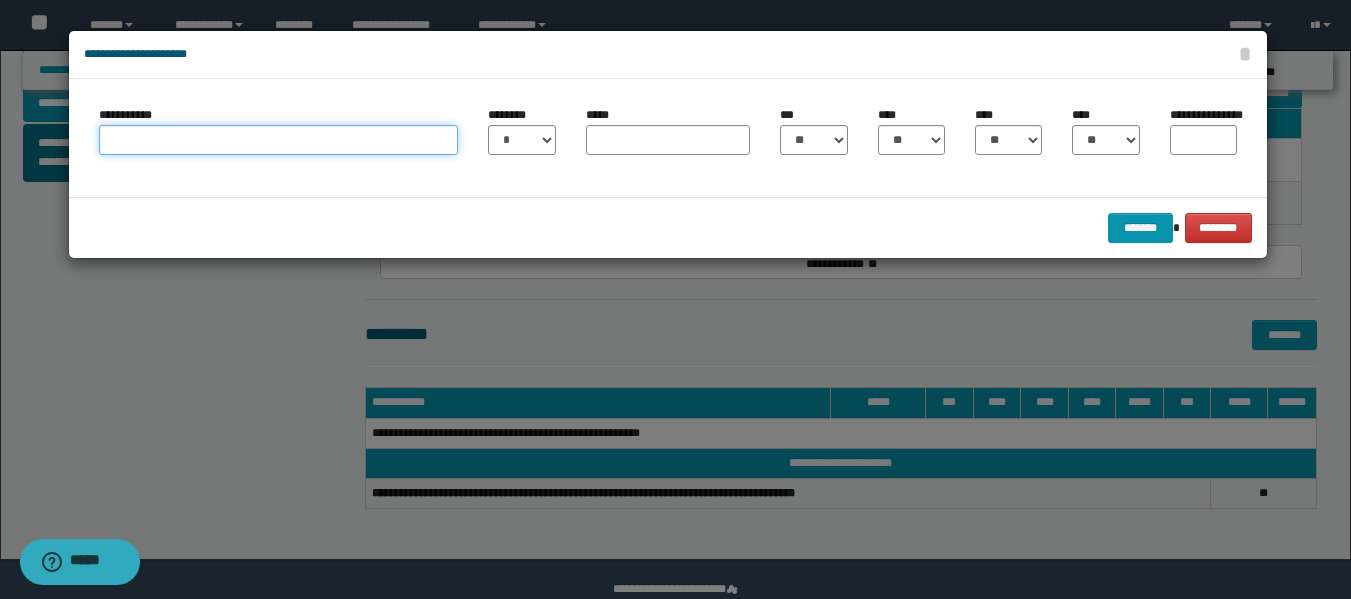 click on "**********" at bounding box center (278, 140) 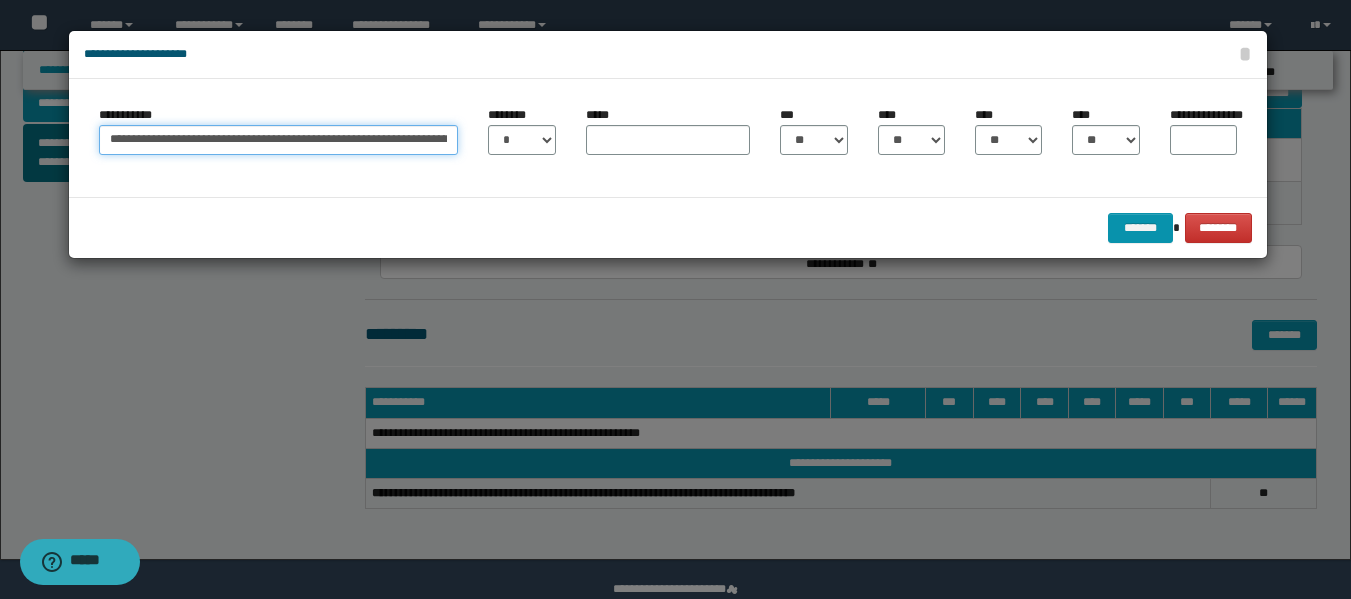 scroll, scrollTop: 0, scrollLeft: 33, axis: horizontal 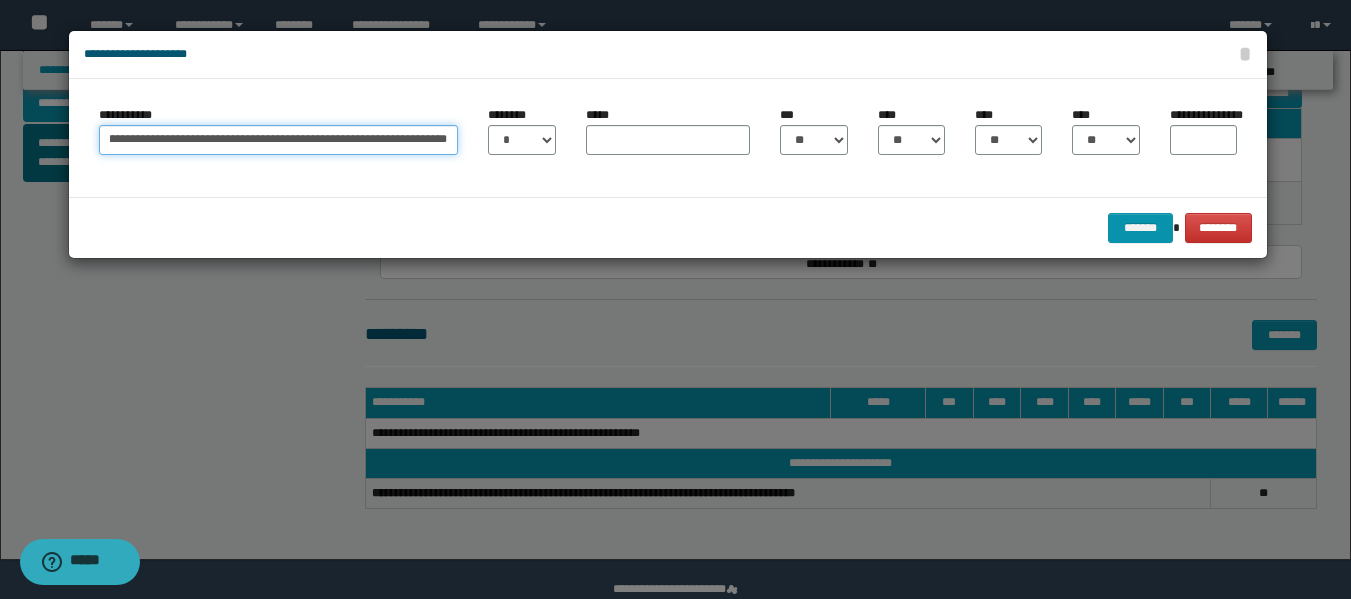 type 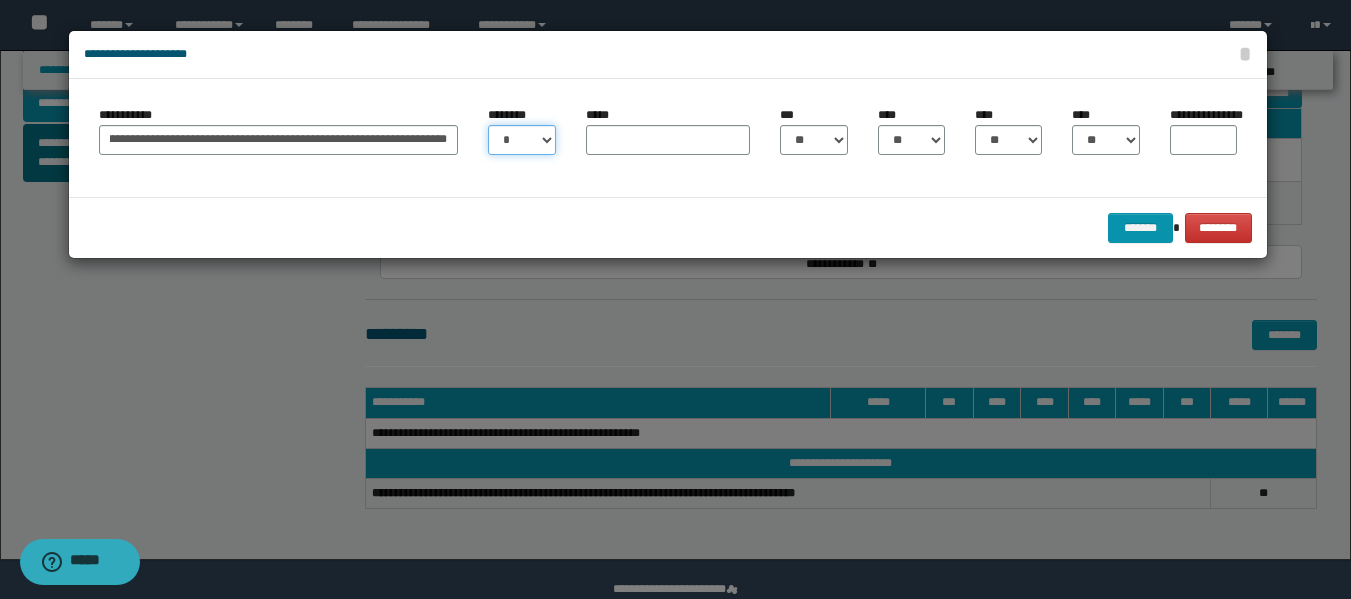 scroll, scrollTop: 0, scrollLeft: 0, axis: both 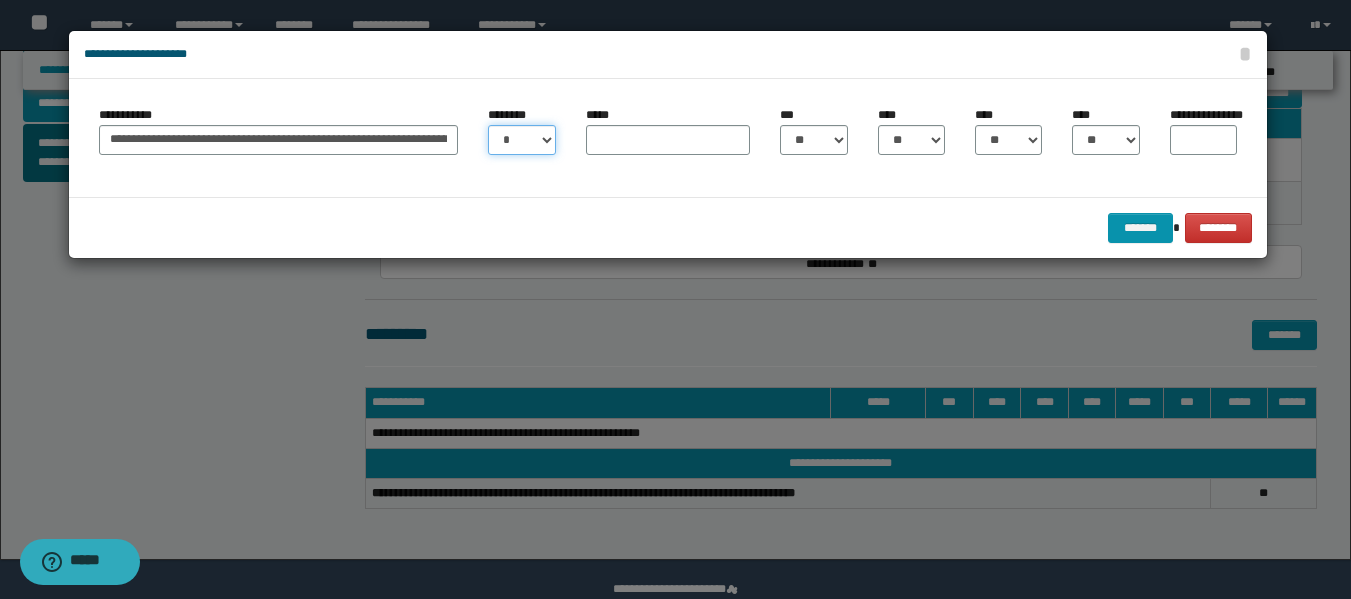 click on "*
*
*
*
*
*
*
*
*
**
**
**
**
**
**" at bounding box center (521, 140) 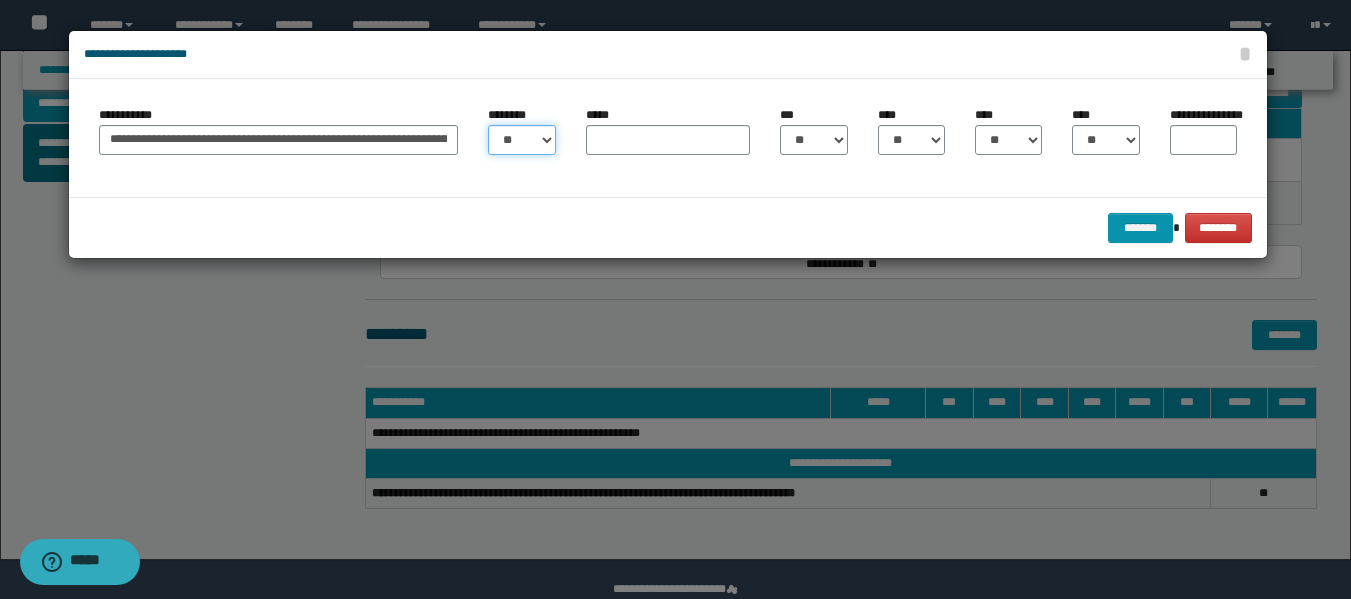 click on "*
*
*
*
*
*
*
*
*
**
**
**
**
**
**" at bounding box center [521, 140] 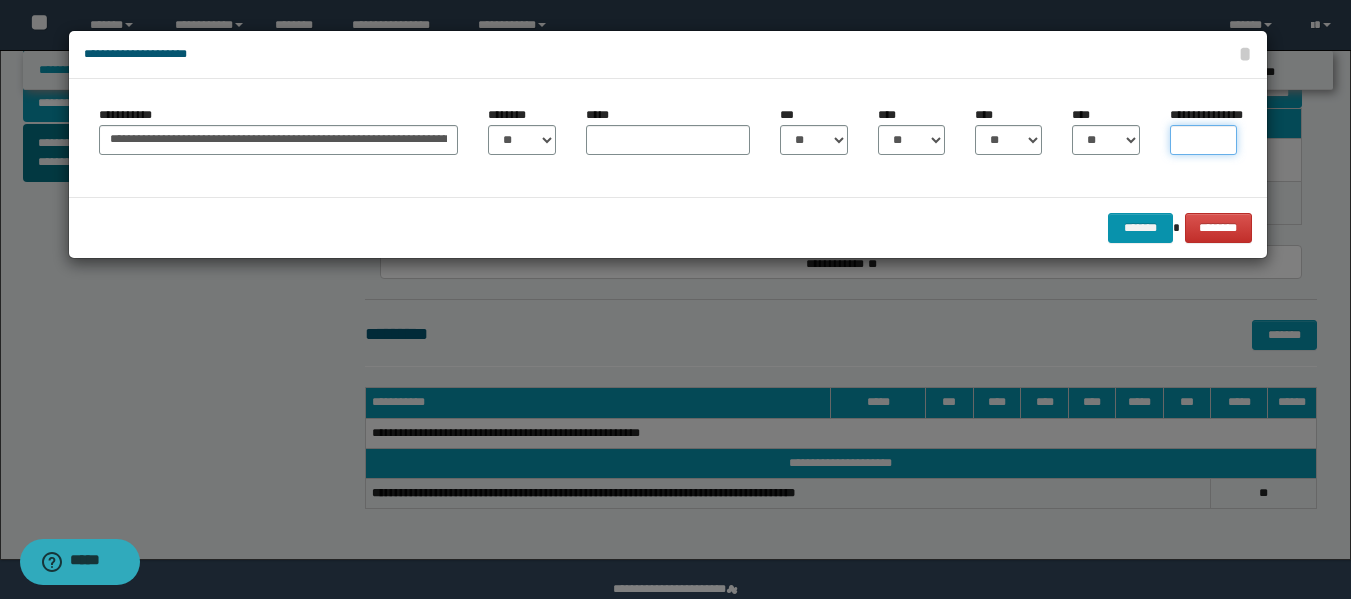 click on "**********" at bounding box center [1203, 140] 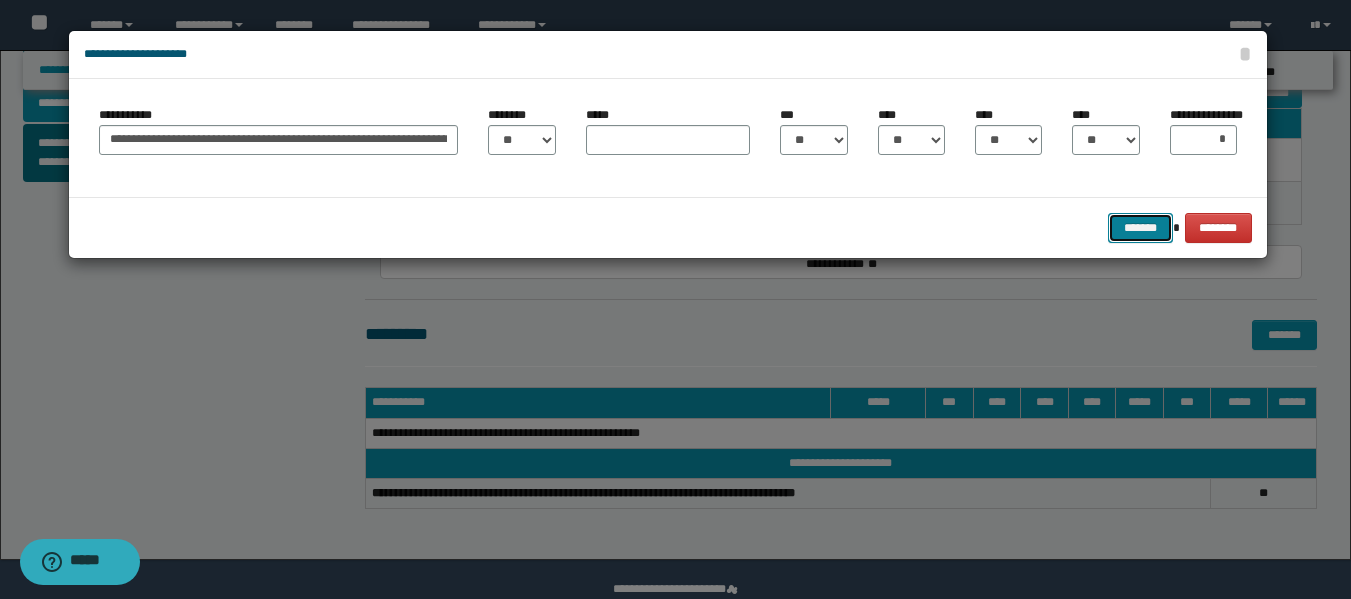 click on "*******" at bounding box center (1140, 228) 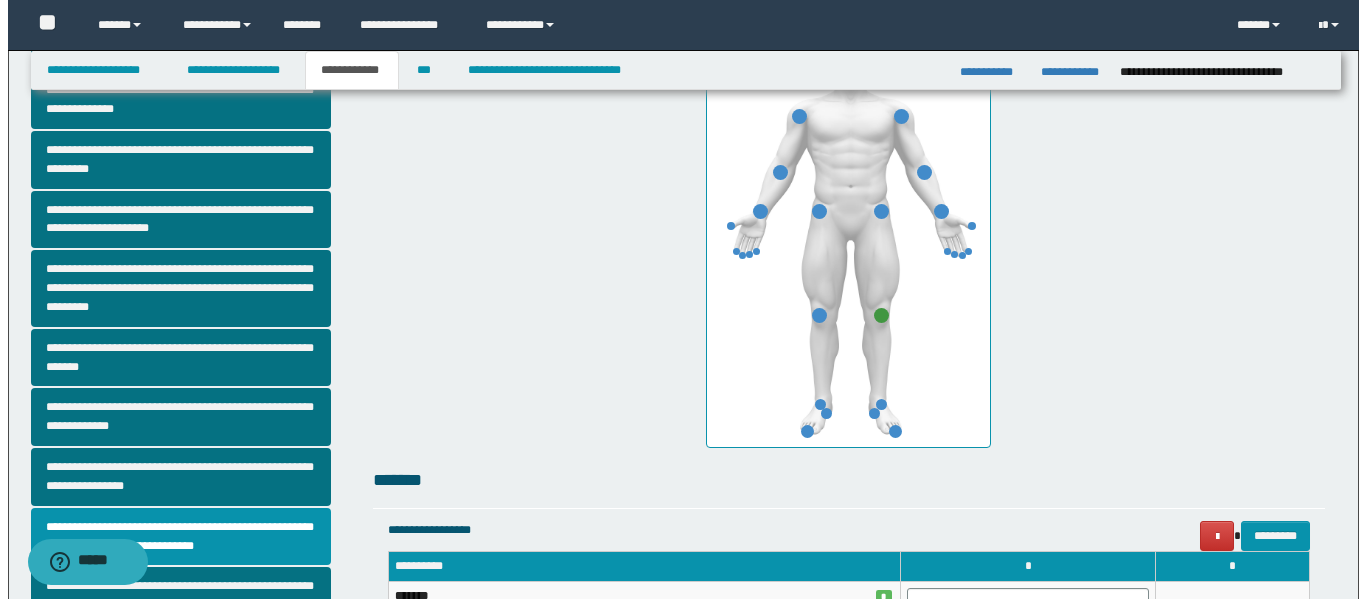 scroll, scrollTop: 0, scrollLeft: 0, axis: both 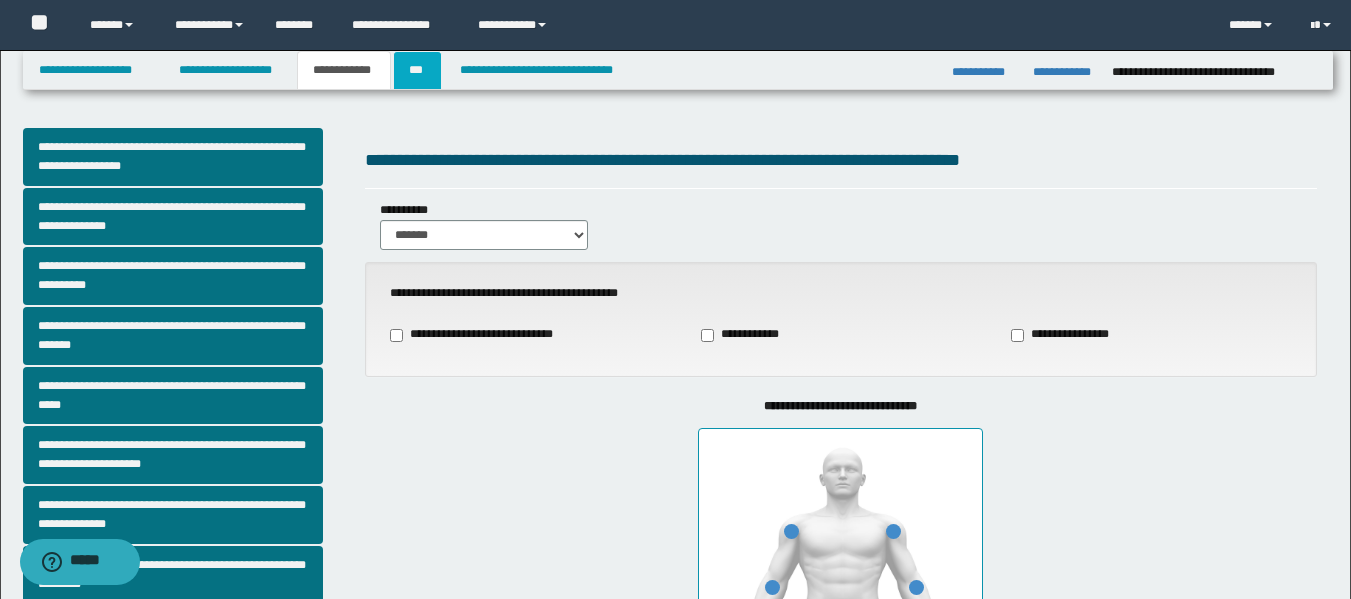 click on "***" at bounding box center (417, 70) 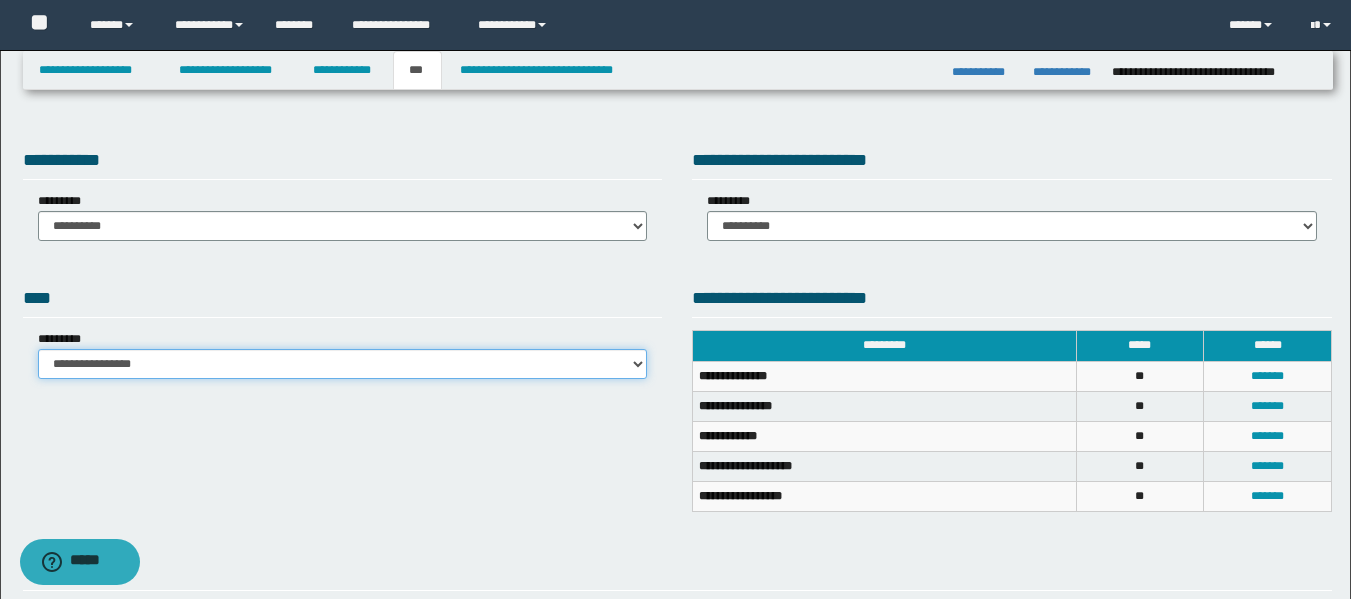 click on "**********" at bounding box center [343, 364] 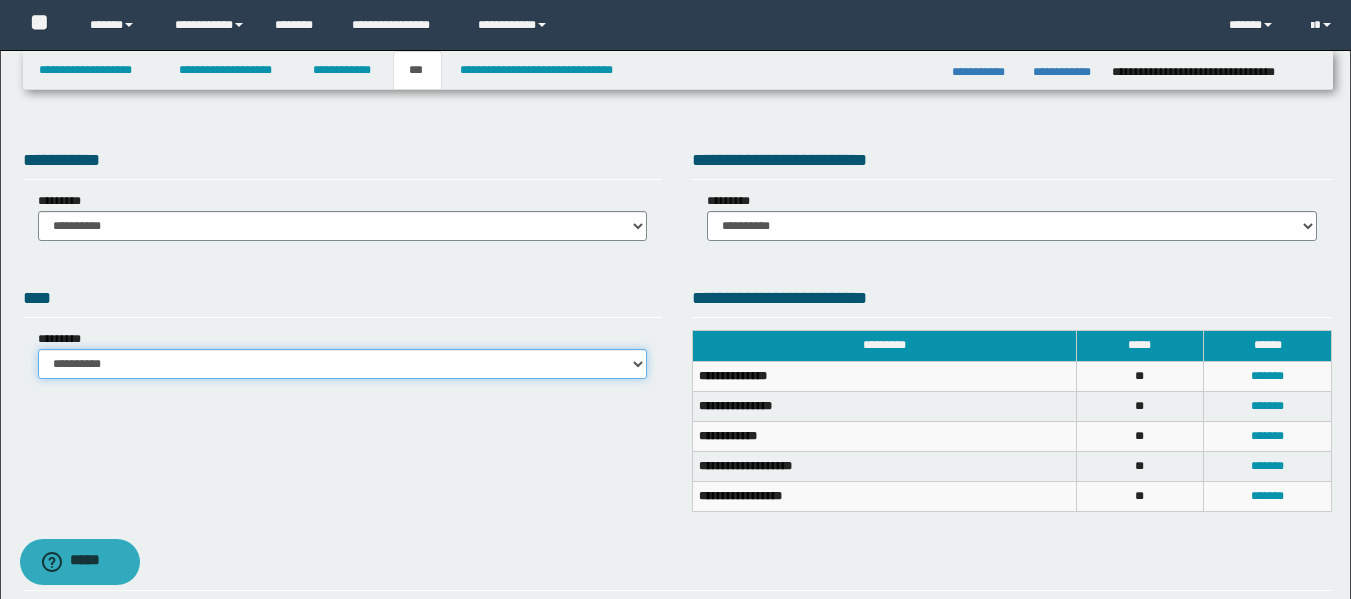 click on "**********" at bounding box center (343, 364) 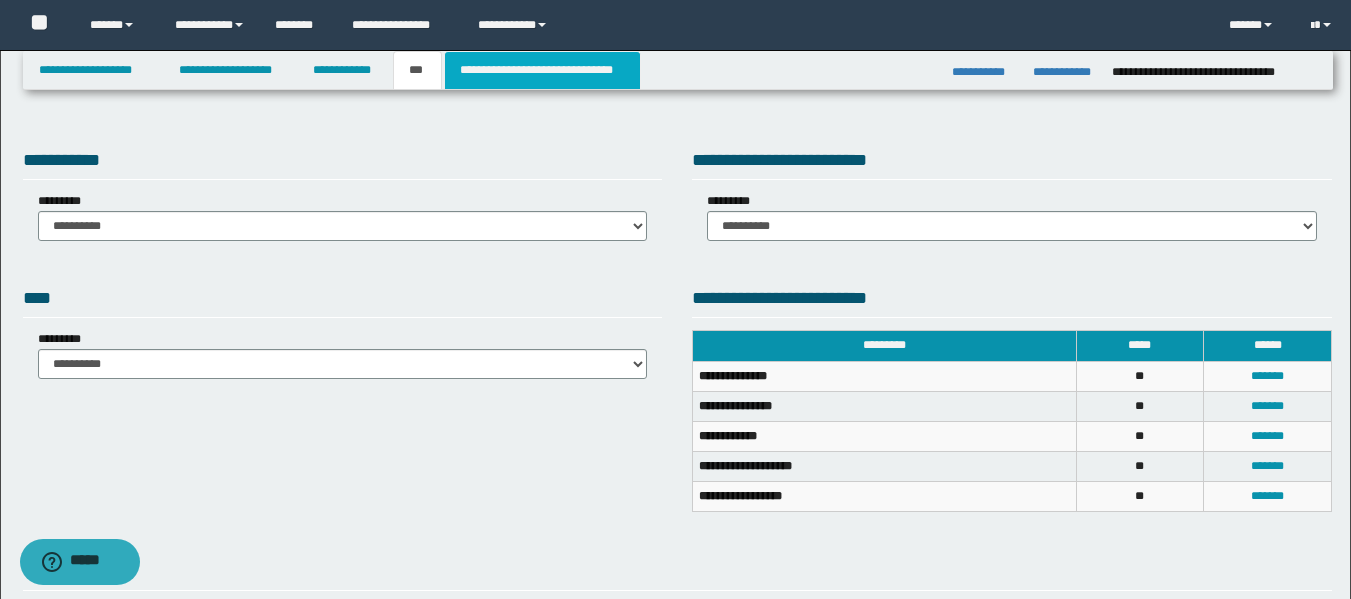 click on "**********" at bounding box center [542, 70] 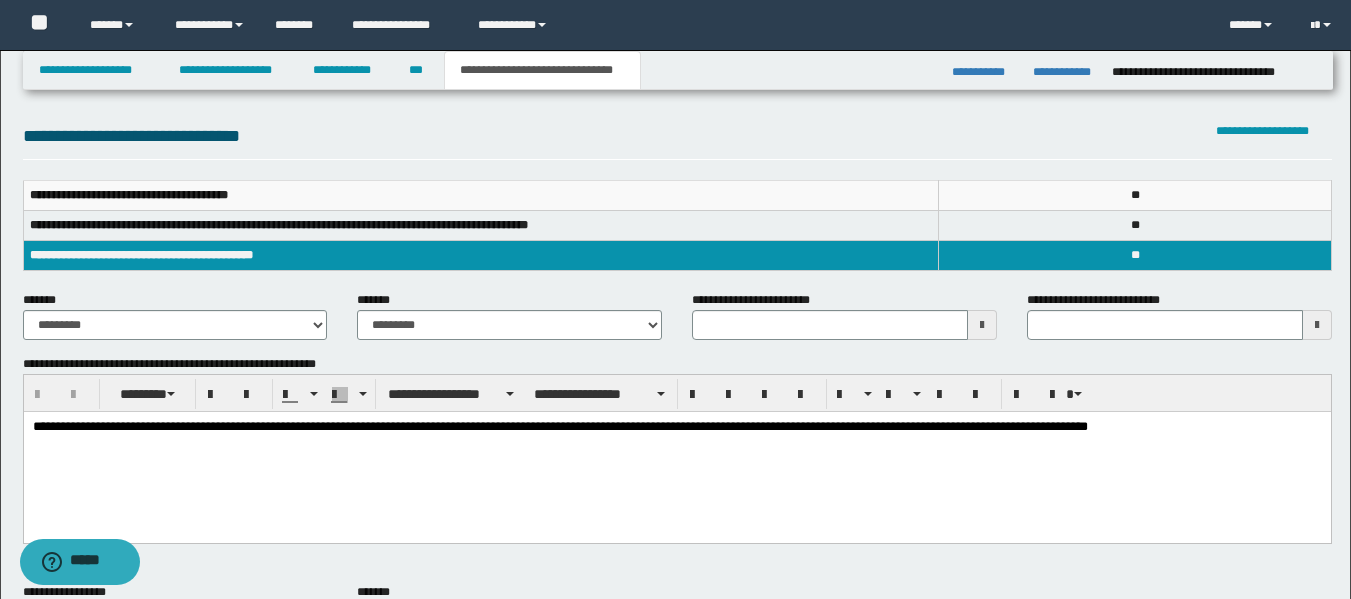 scroll, scrollTop: 206, scrollLeft: 0, axis: vertical 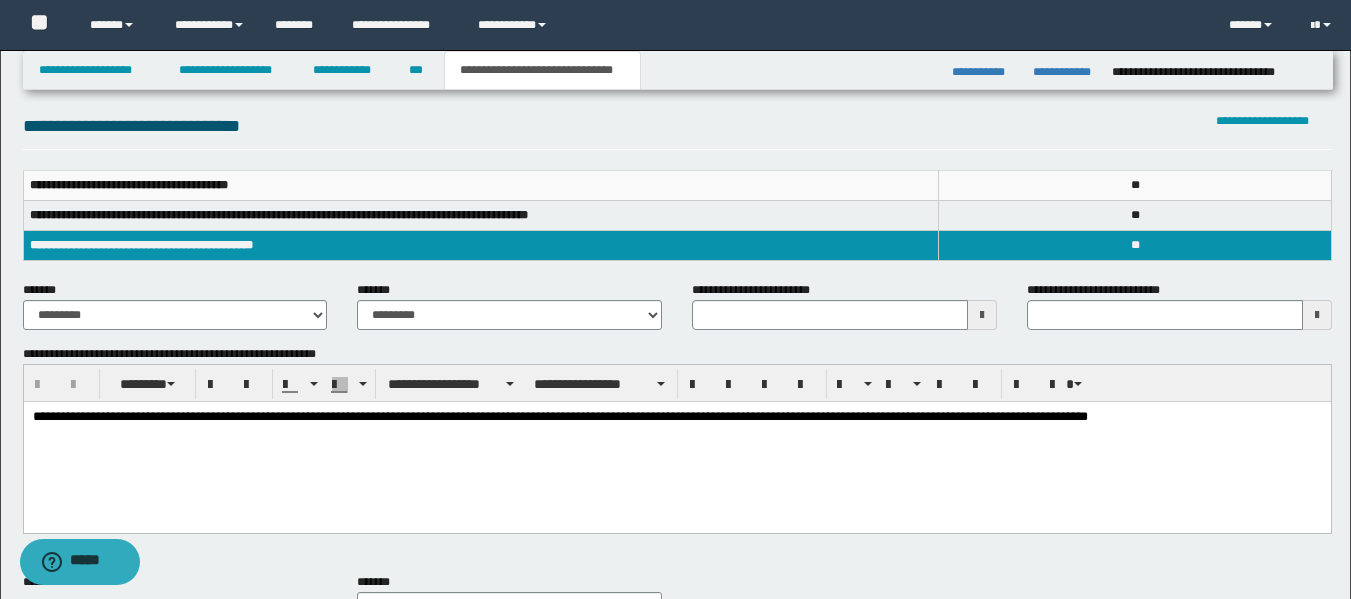 click at bounding box center [1317, 315] 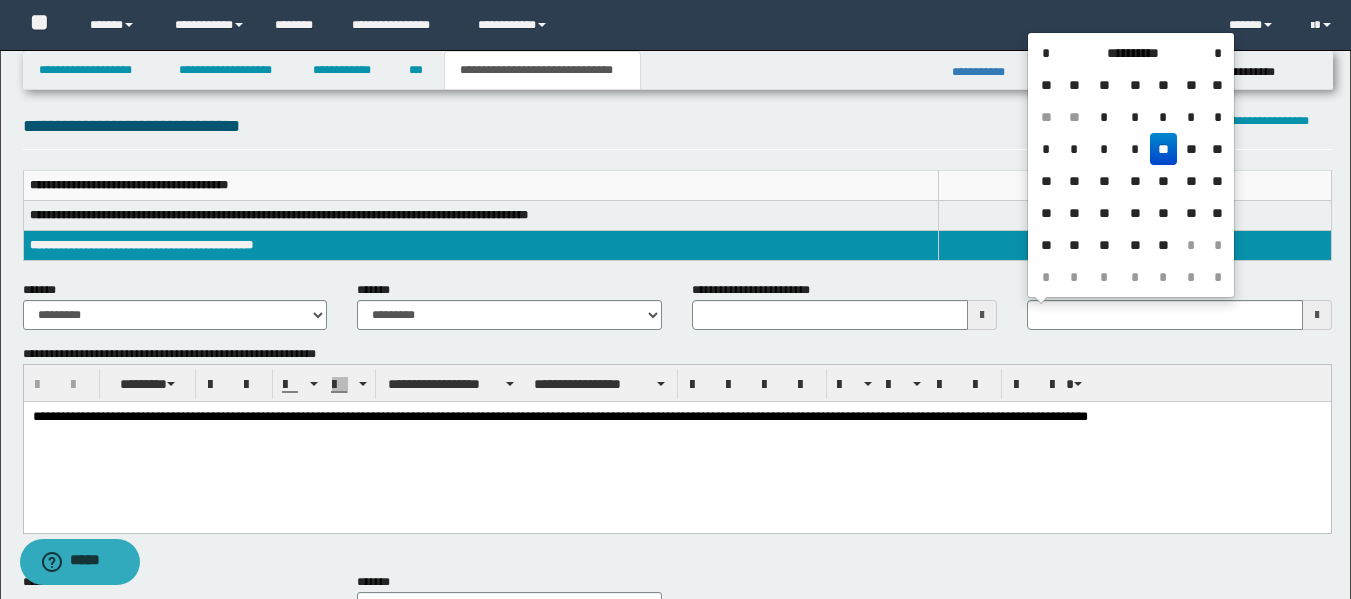 click on "**" at bounding box center (1164, 149) 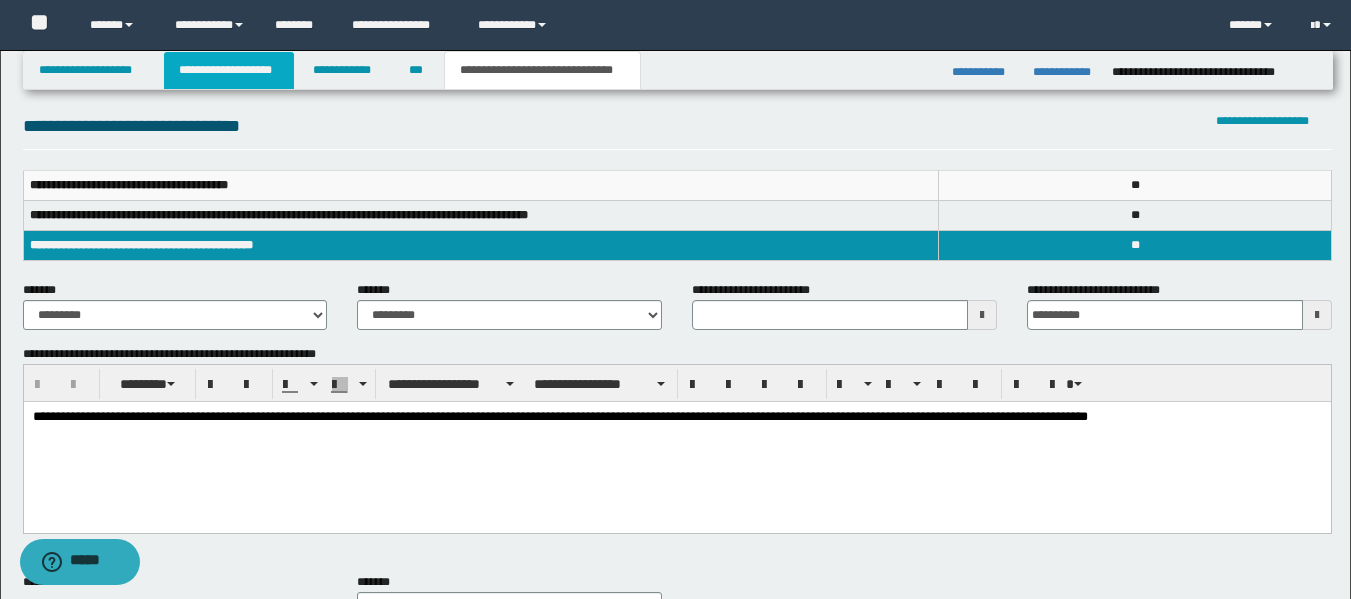 click on "**********" at bounding box center (229, 70) 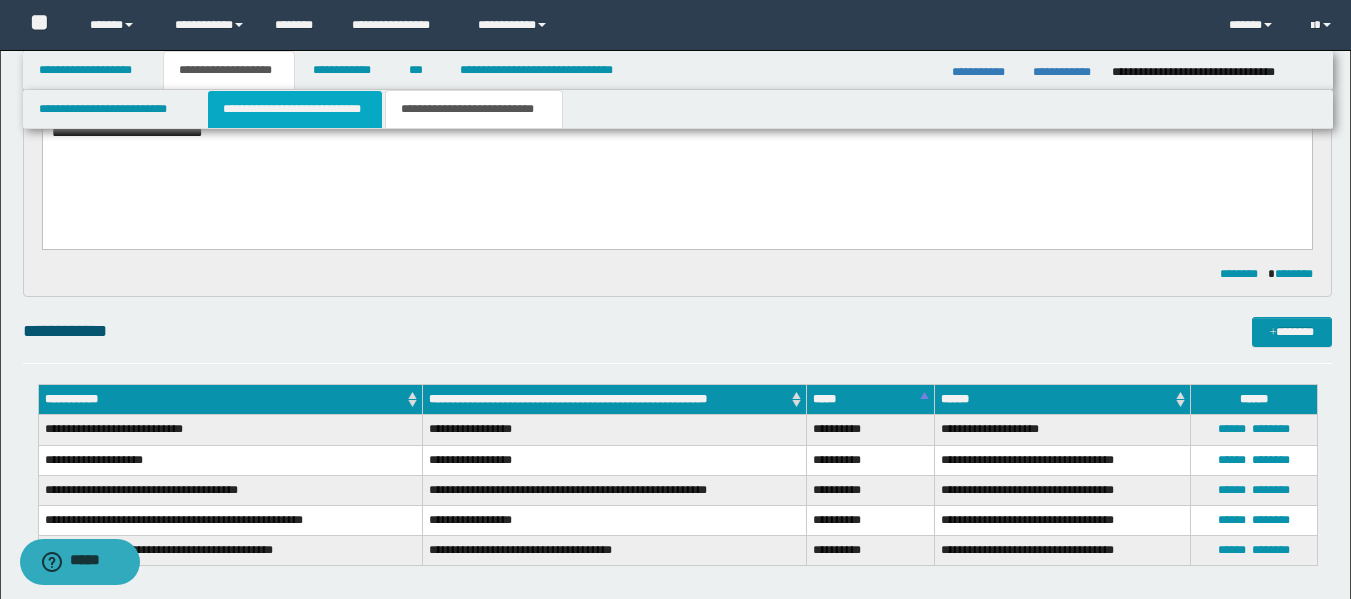 click on "**********" at bounding box center (295, 109) 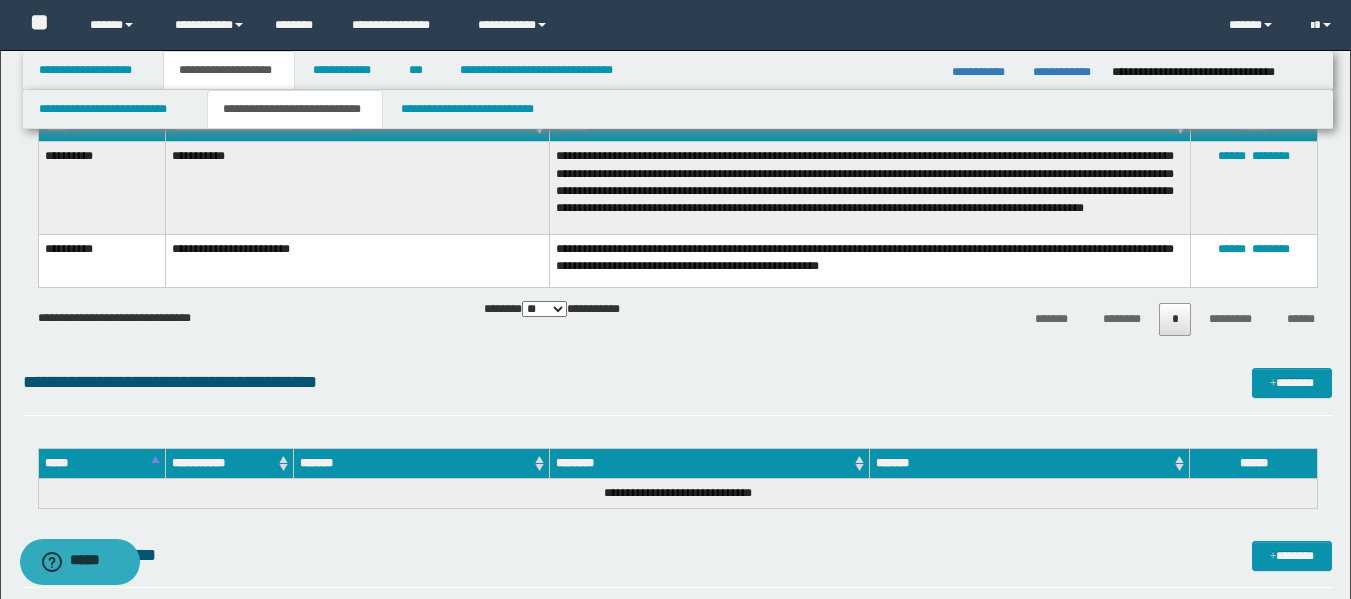 scroll, scrollTop: 0, scrollLeft: 0, axis: both 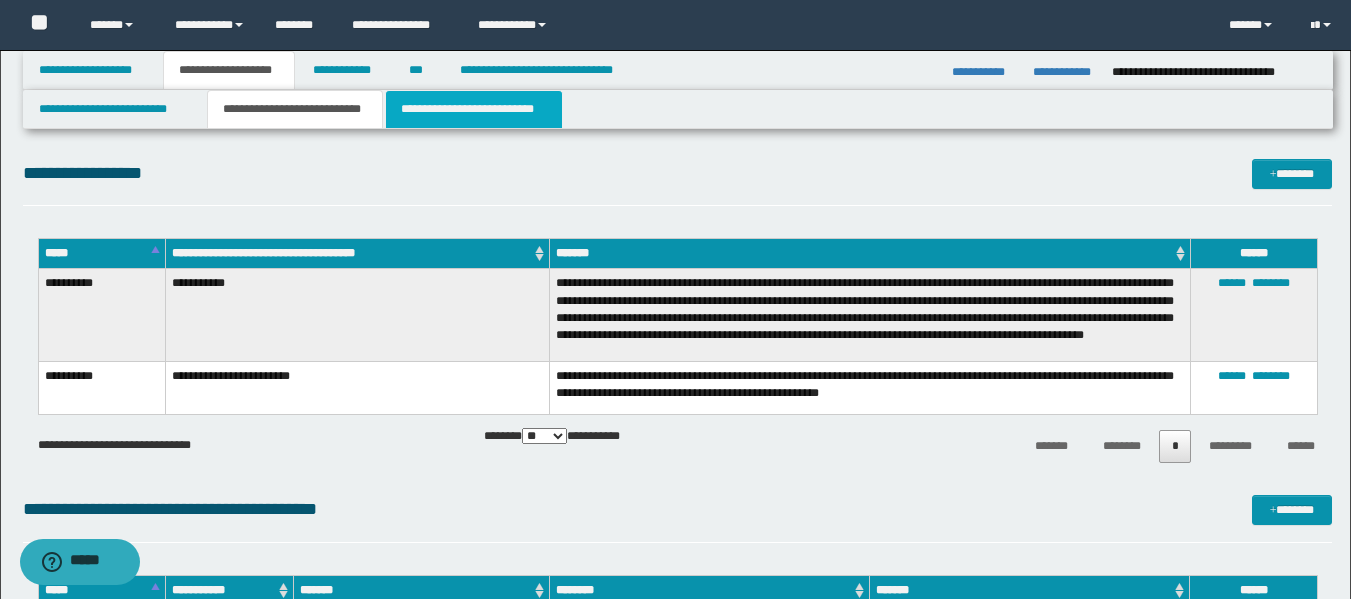 click on "**********" at bounding box center (474, 109) 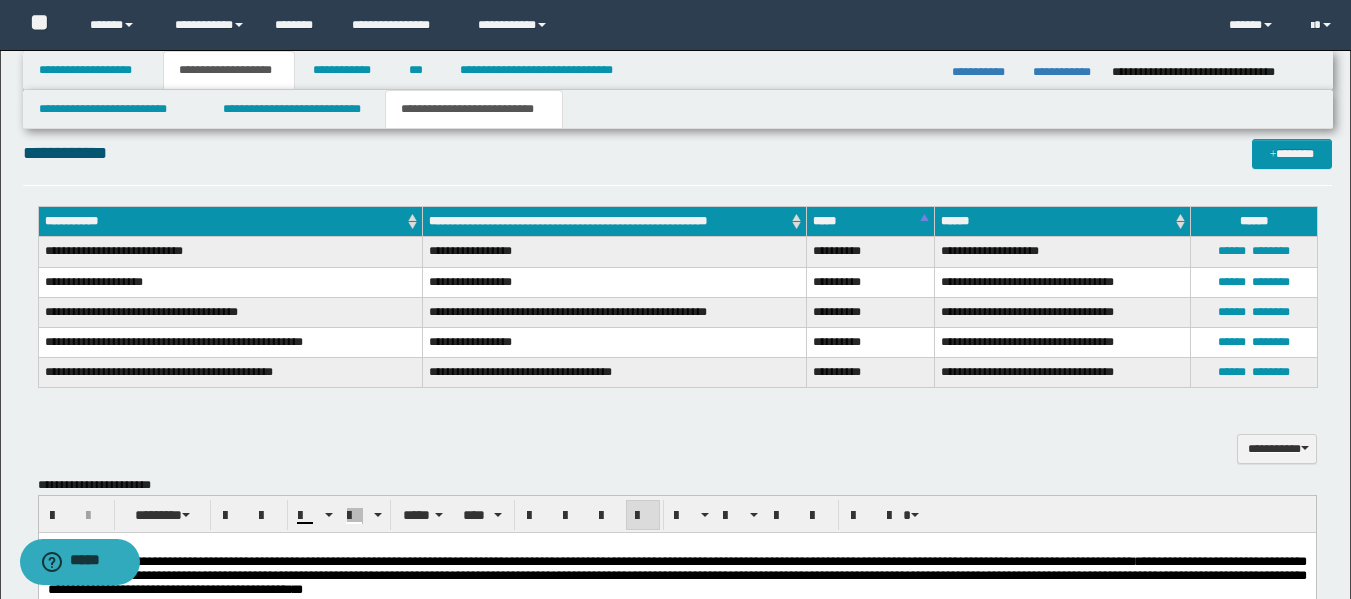 scroll, scrollTop: 441, scrollLeft: 0, axis: vertical 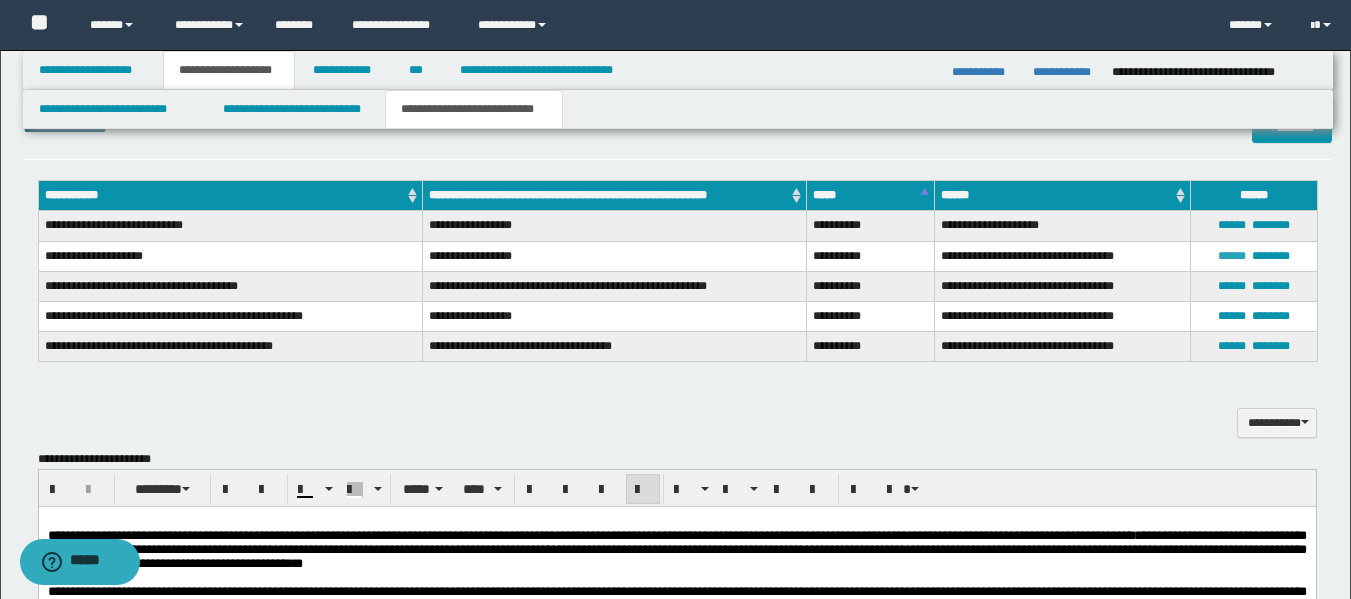 click on "******" at bounding box center (1232, 256) 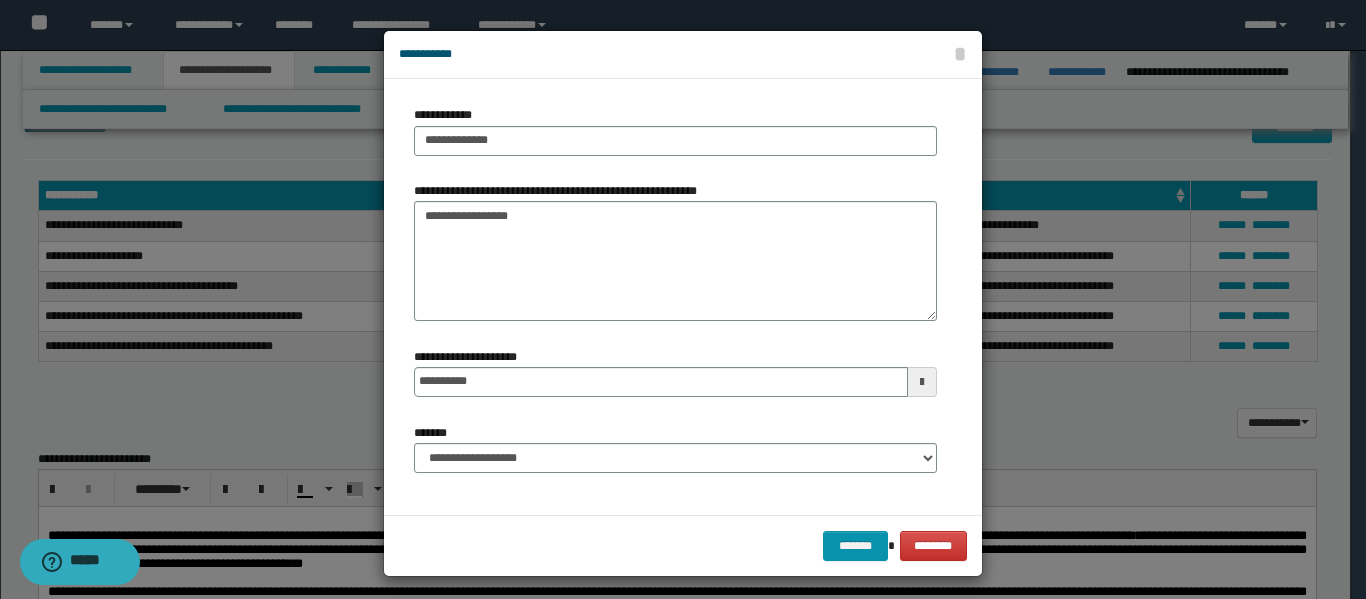 click at bounding box center [922, 382] 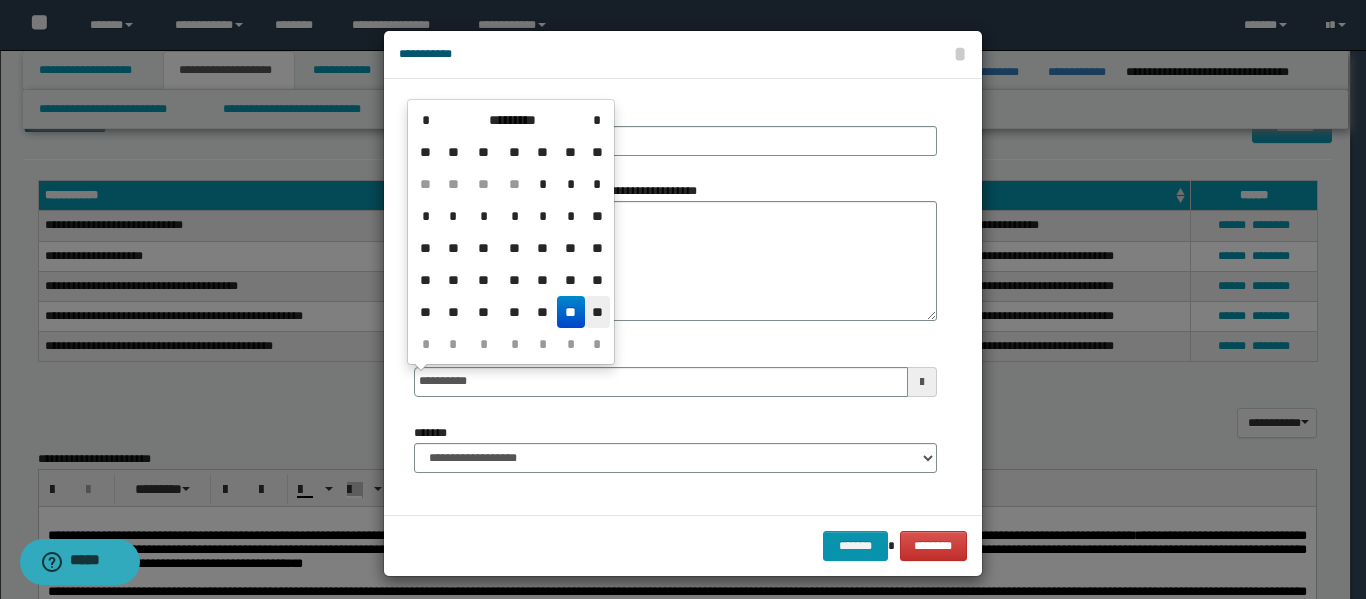 click on "**" at bounding box center (597, 312) 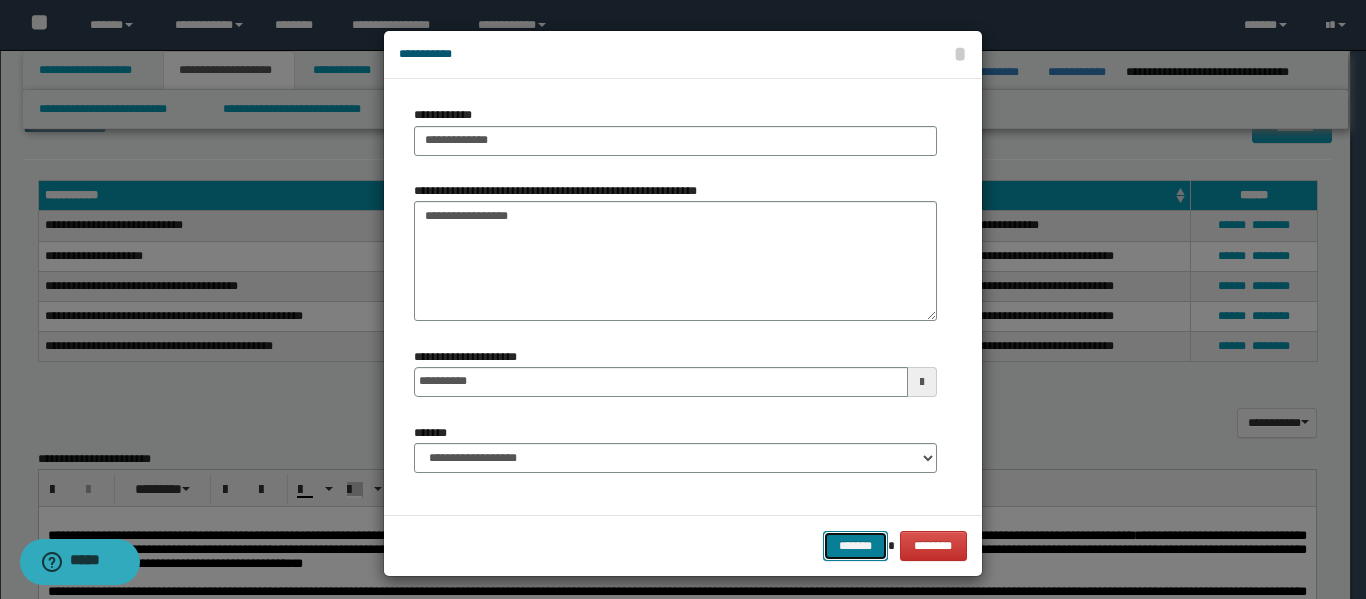 click on "*******" at bounding box center [855, 546] 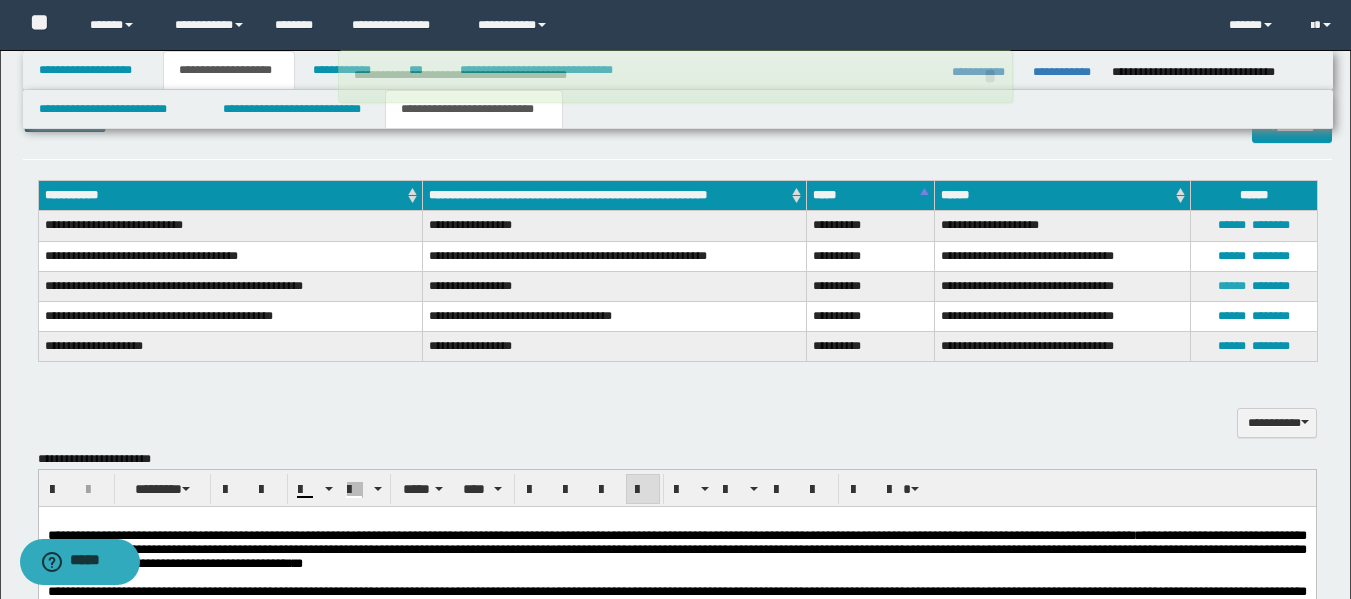 click on "******" at bounding box center [1232, 286] 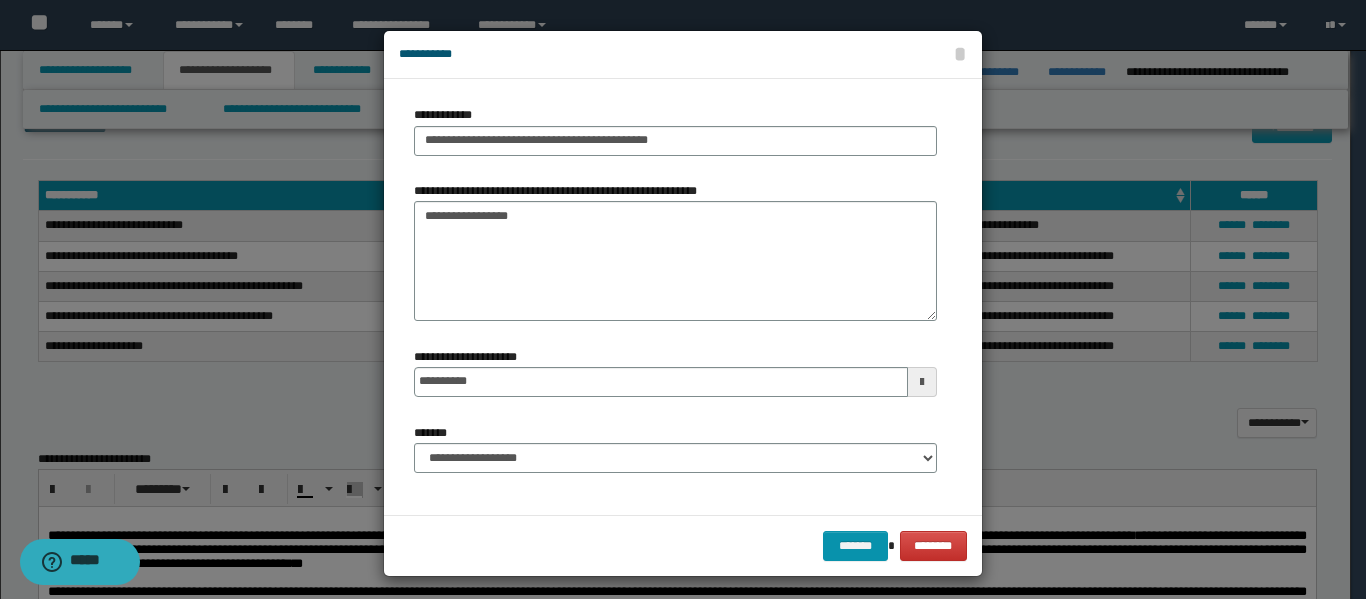 click at bounding box center [922, 382] 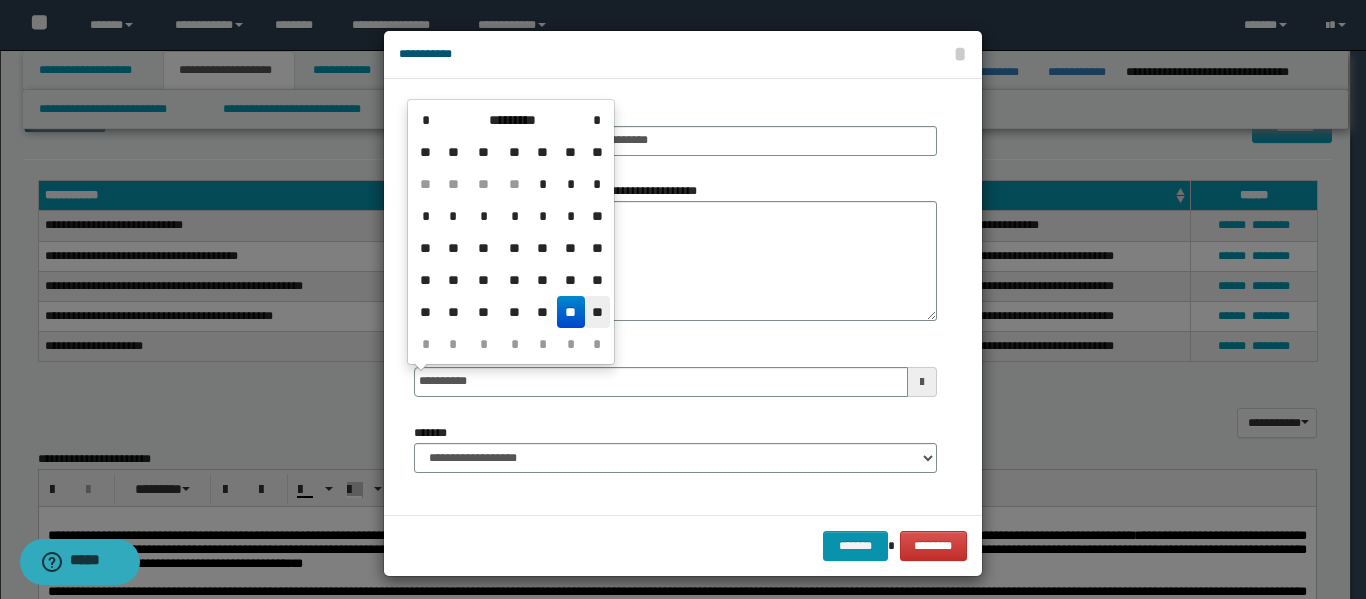 click on "**" at bounding box center [597, 312] 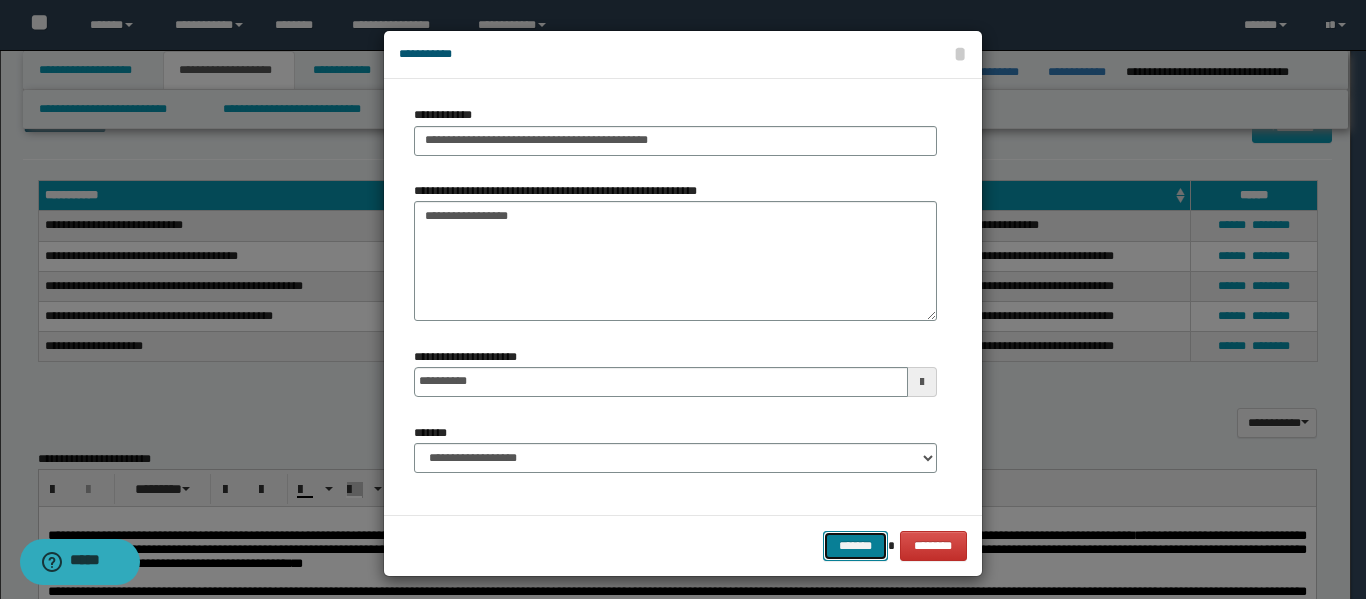 click on "*******" at bounding box center [855, 546] 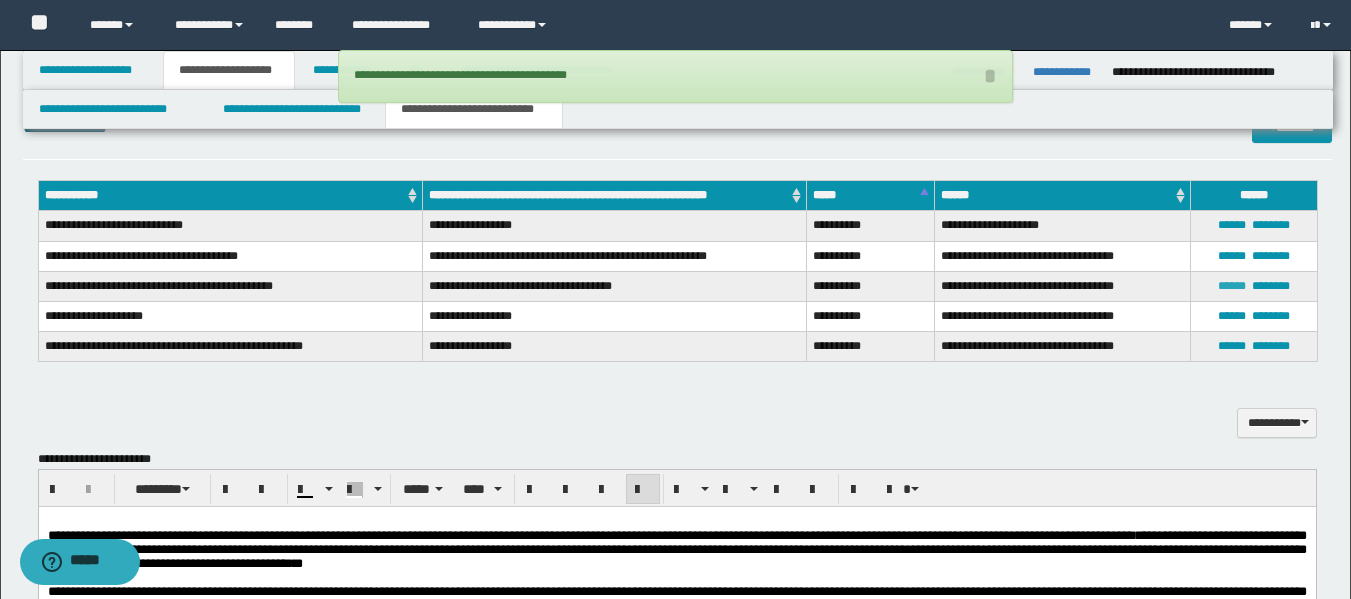 click on "******" at bounding box center (1232, 286) 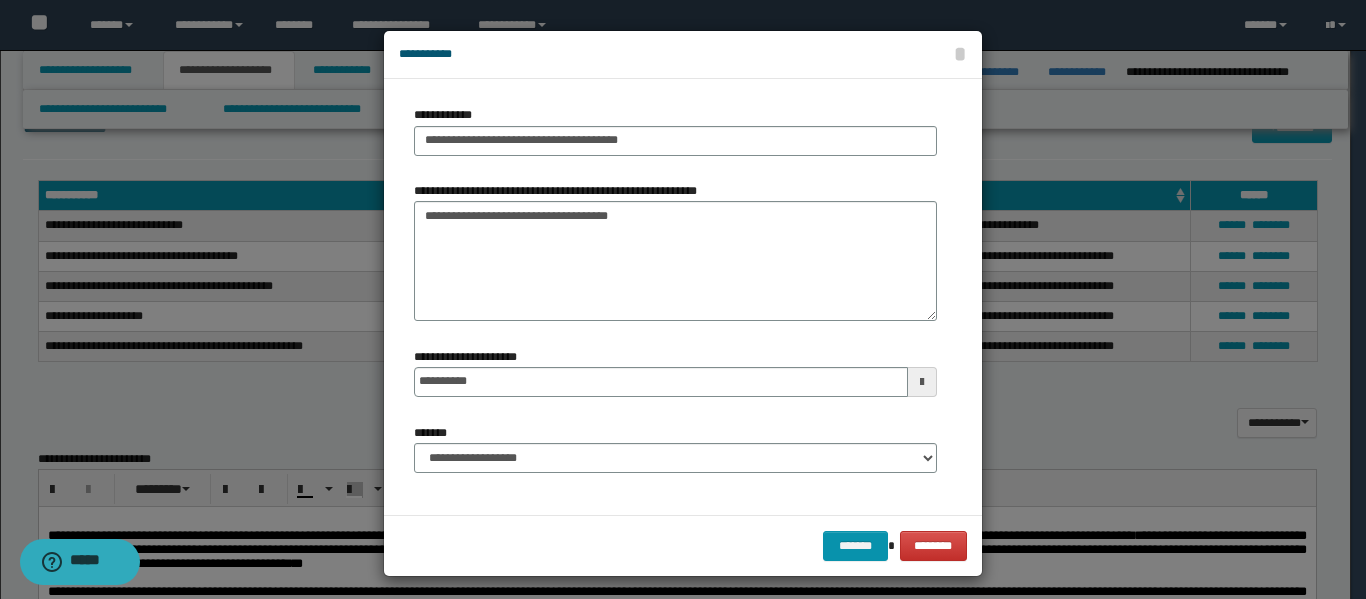 click at bounding box center (922, 382) 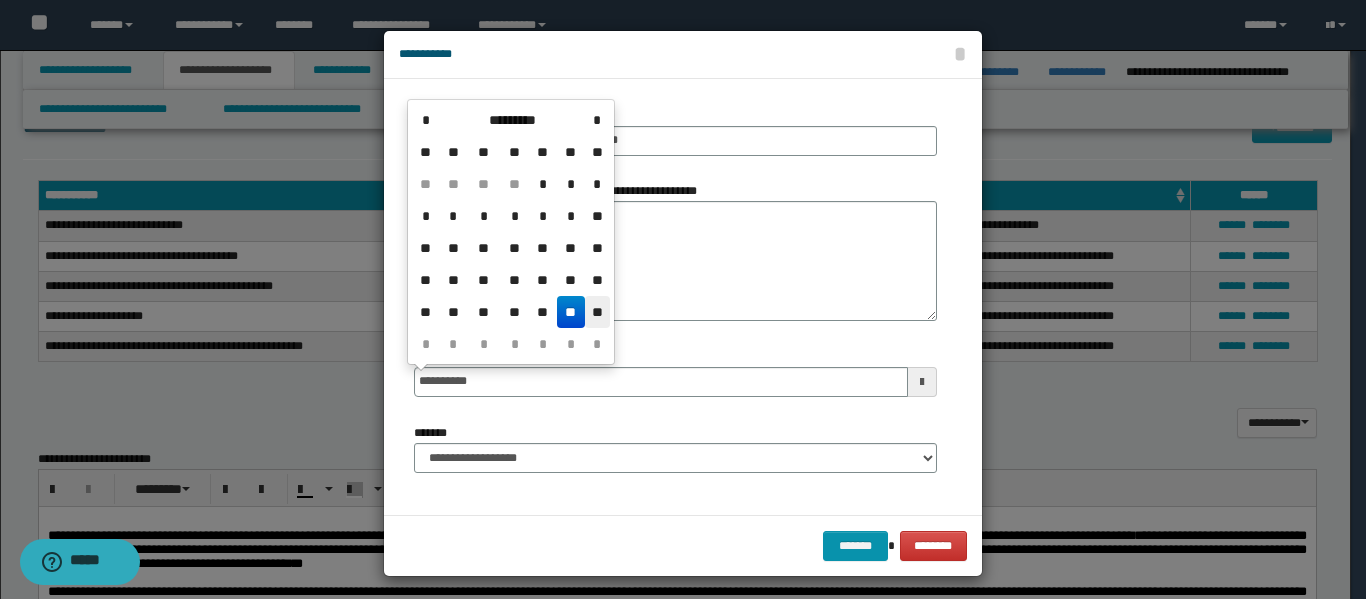 click on "**" at bounding box center [597, 312] 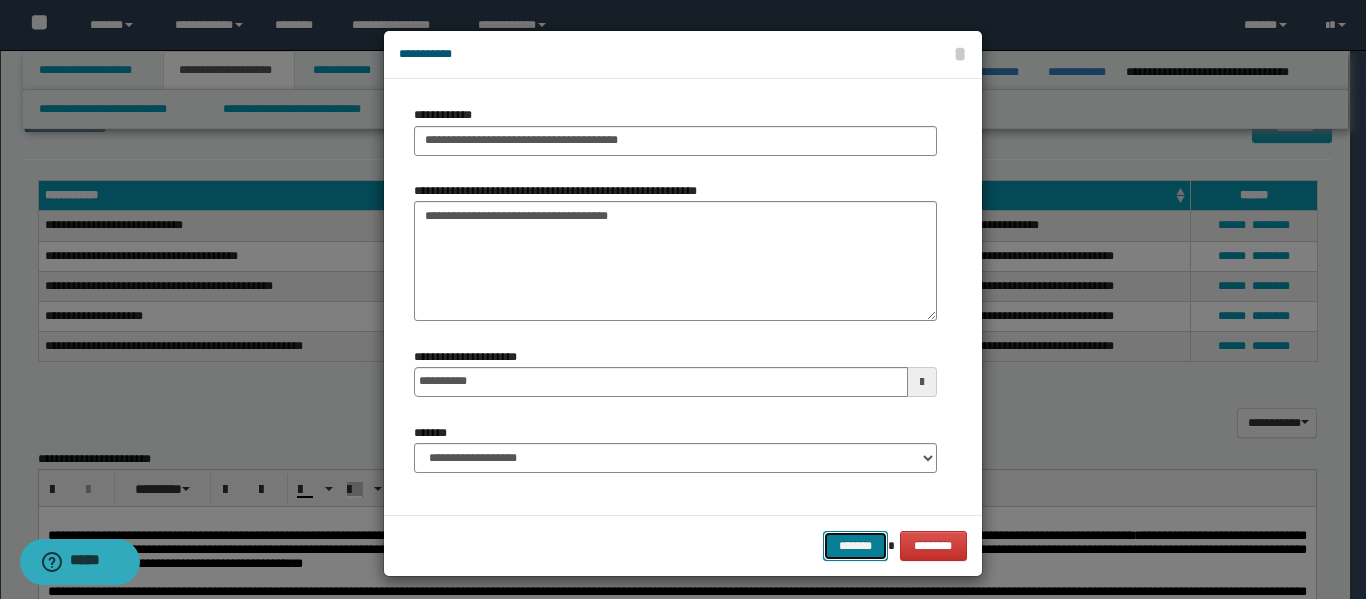 click on "*******" at bounding box center (855, 546) 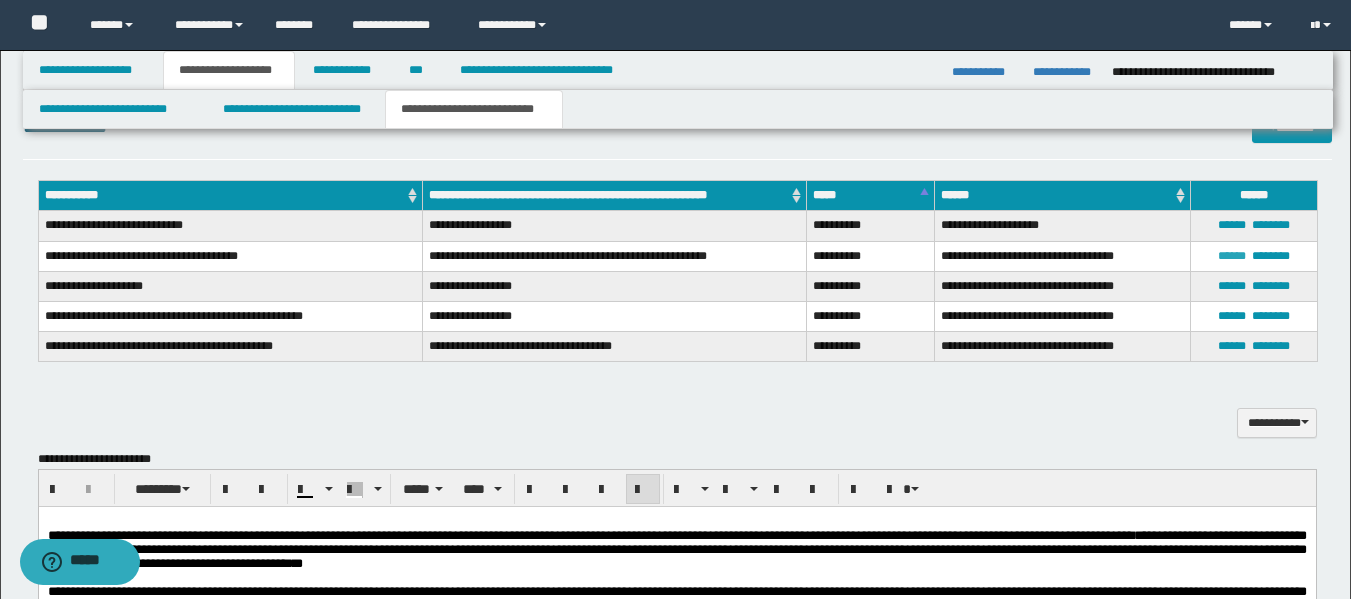click on "******" at bounding box center (1232, 256) 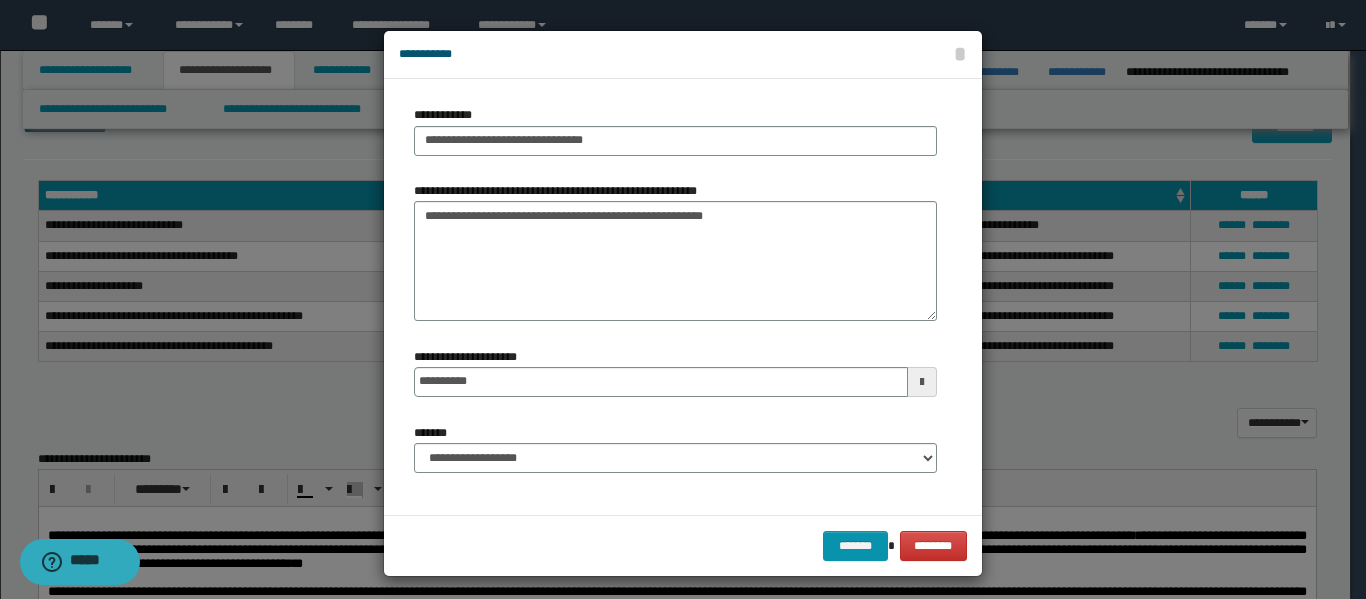 click at bounding box center (922, 382) 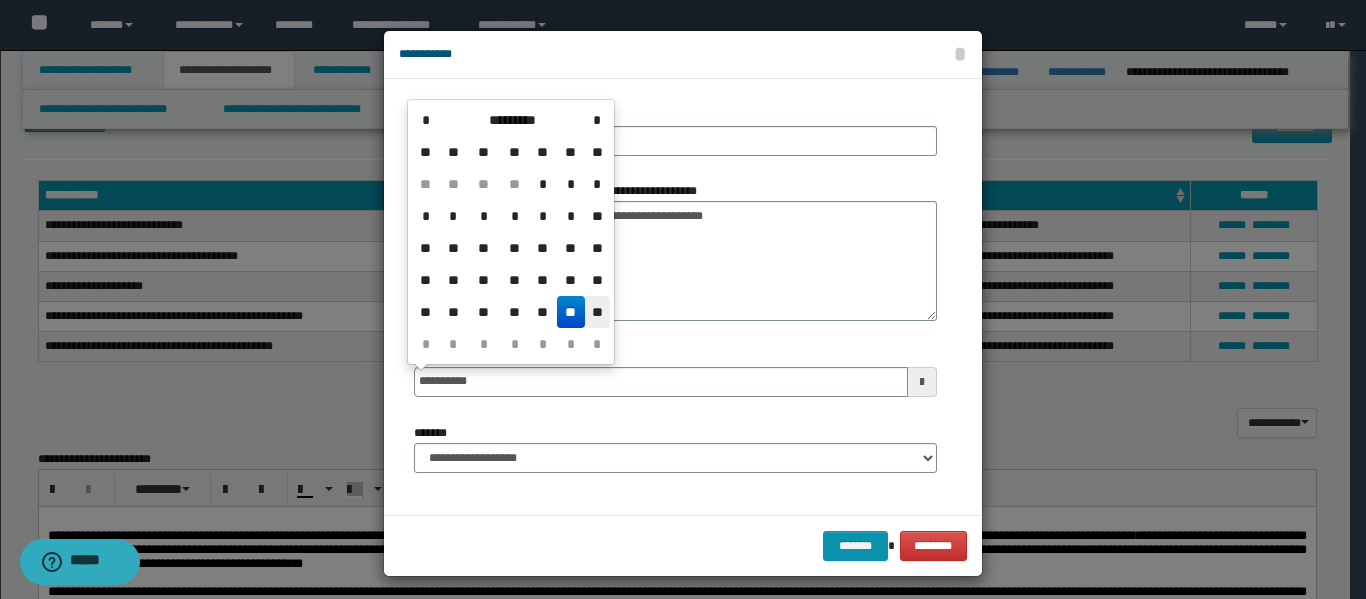 click on "**" at bounding box center [597, 312] 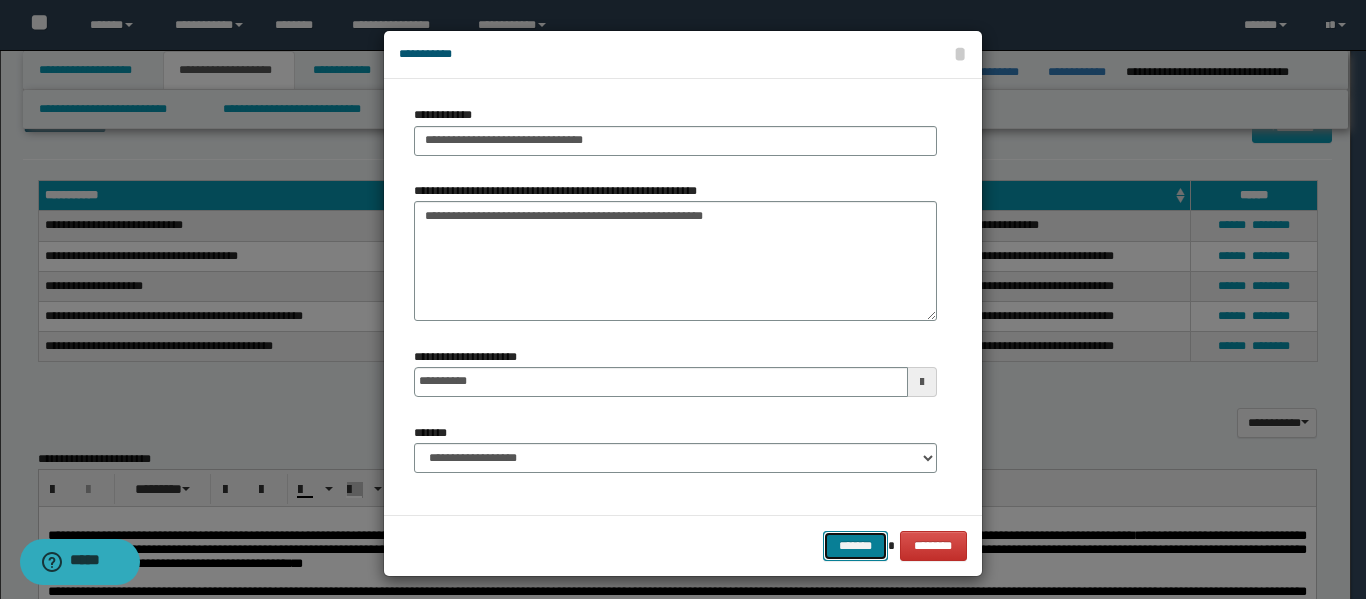 click on "*******" at bounding box center [855, 546] 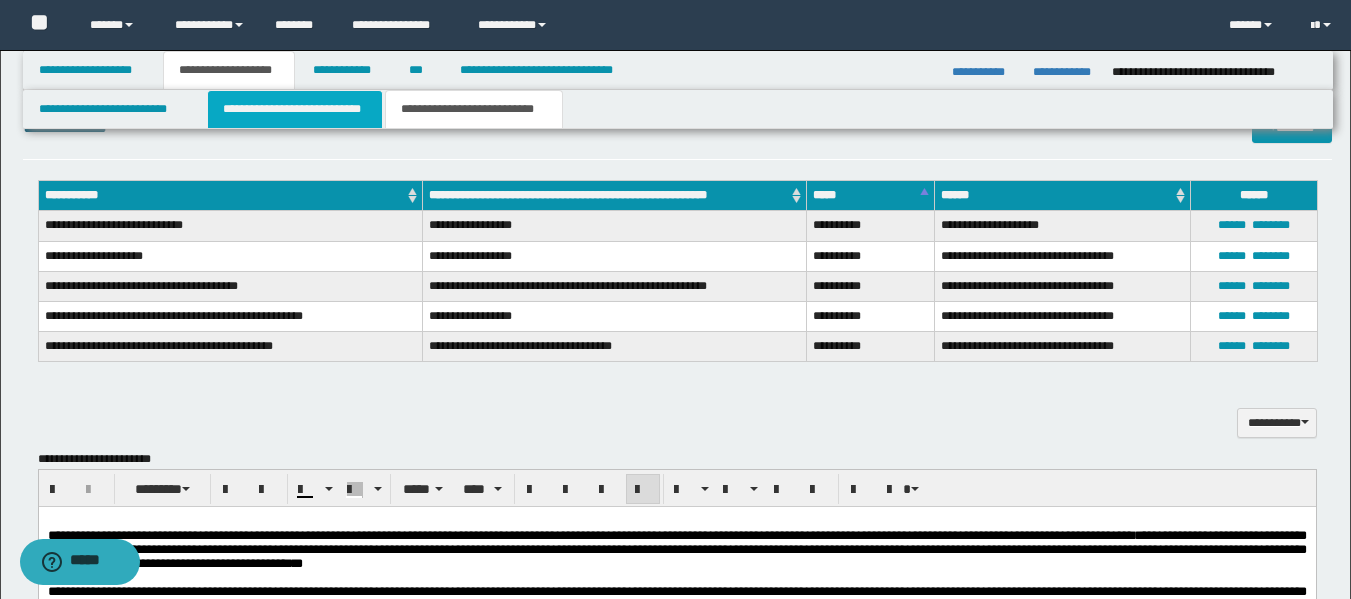 click on "**********" at bounding box center (295, 109) 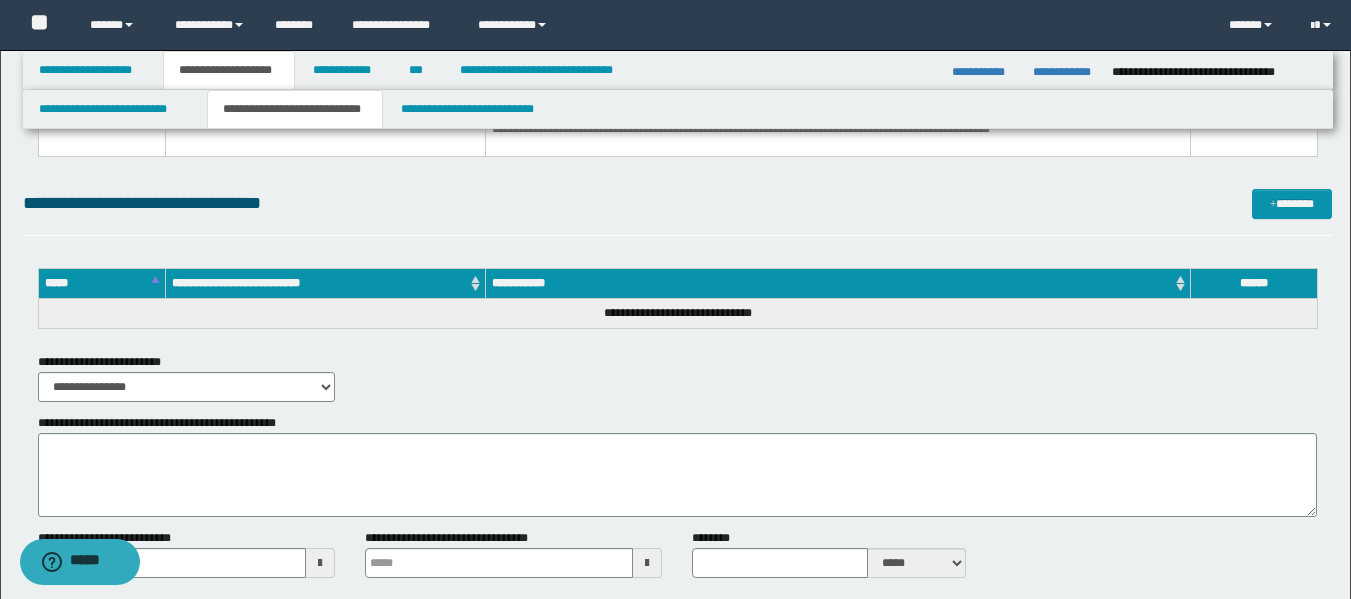 scroll, scrollTop: 855, scrollLeft: 0, axis: vertical 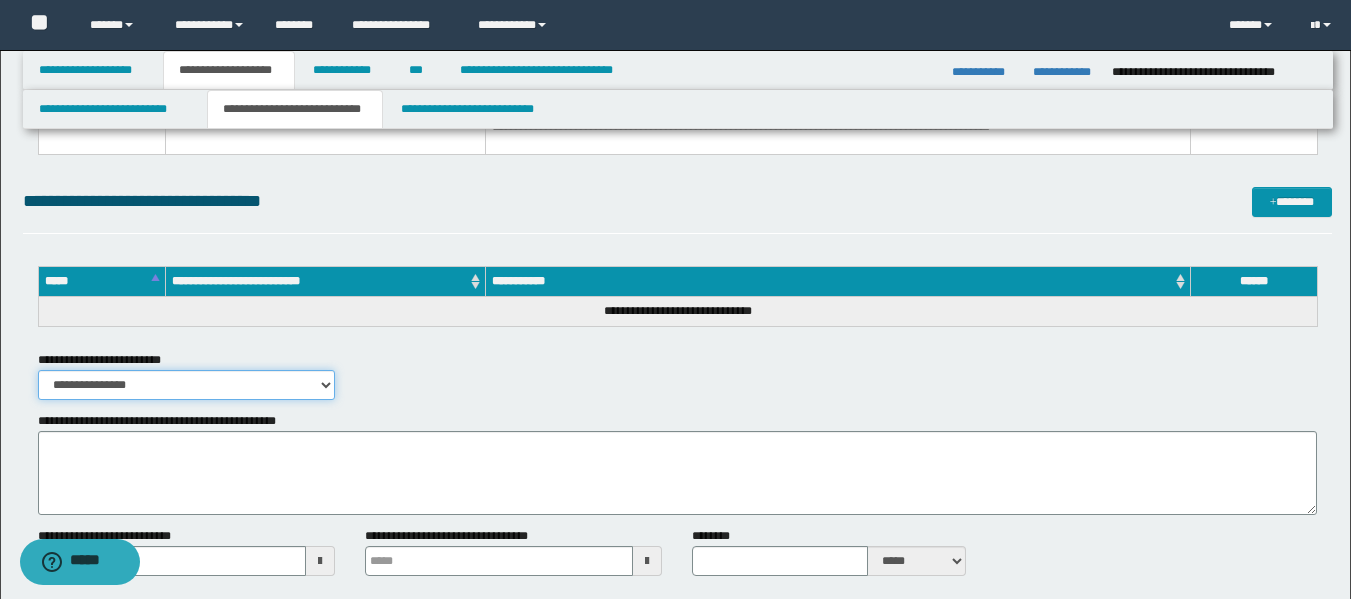 click on "**********" at bounding box center (186, 385) 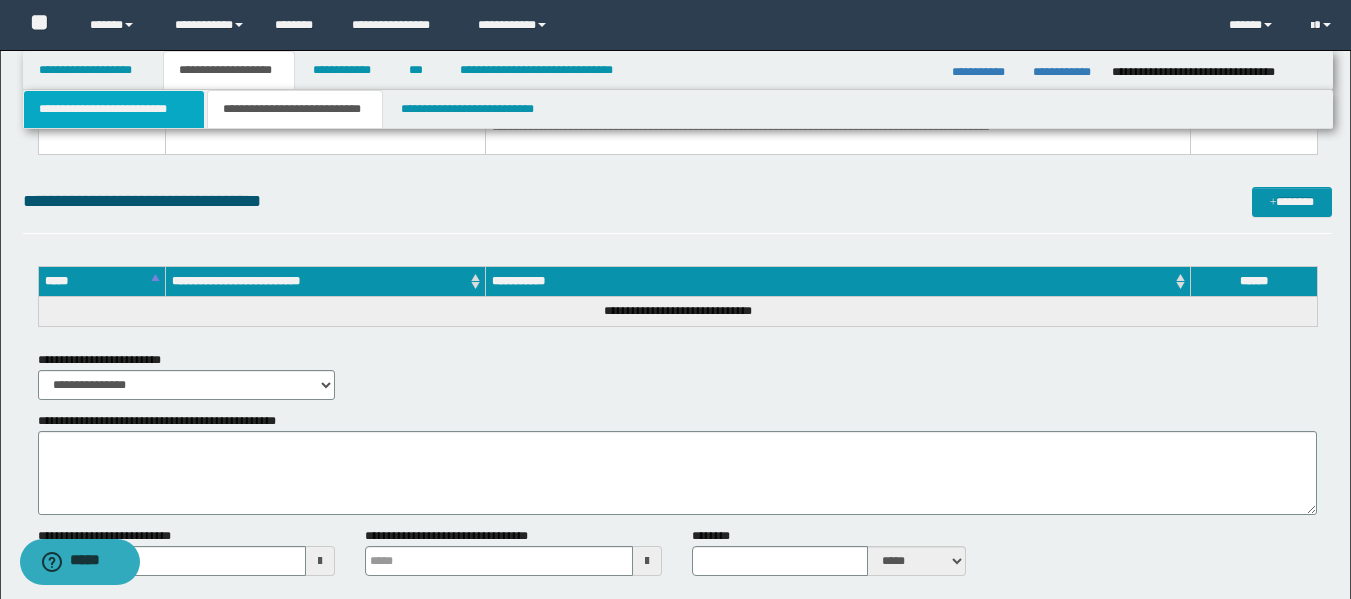 click on "**********" at bounding box center (114, 109) 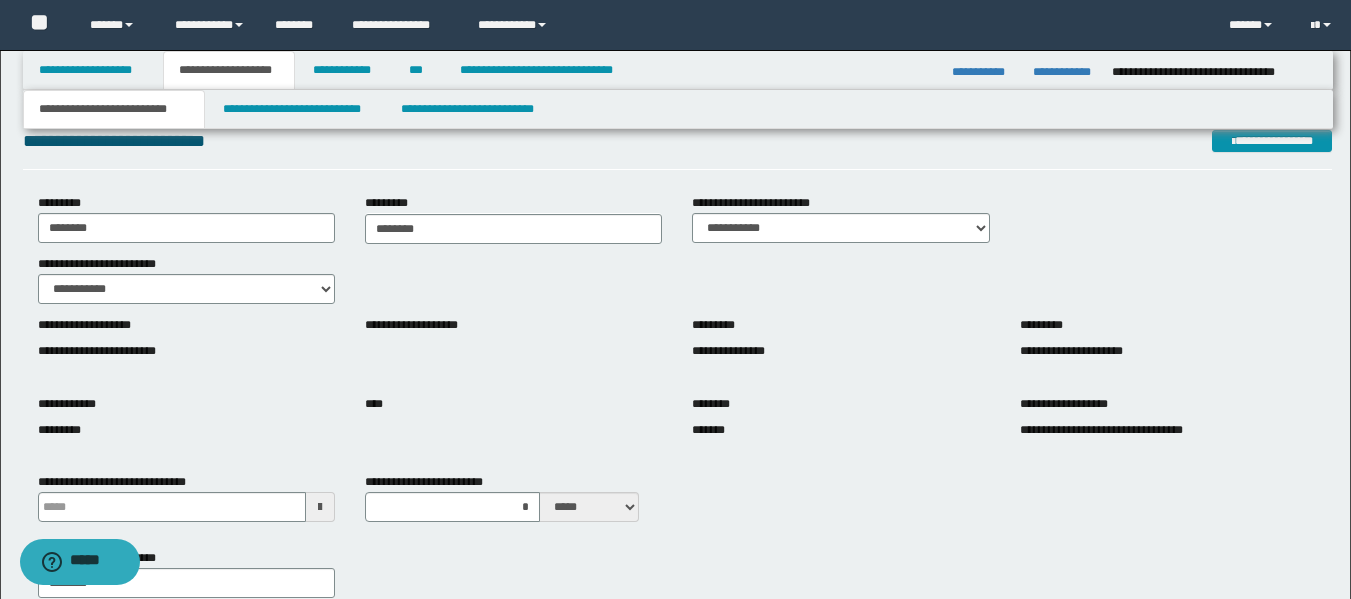 scroll, scrollTop: 0, scrollLeft: 0, axis: both 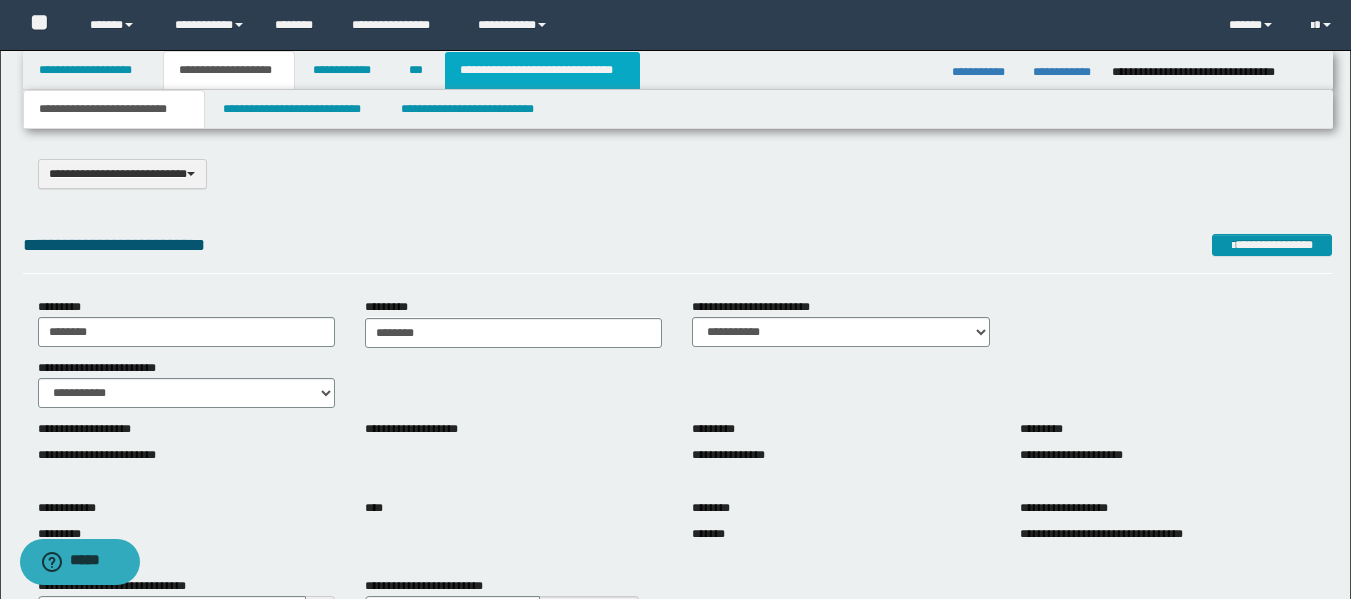 click on "**********" at bounding box center [542, 70] 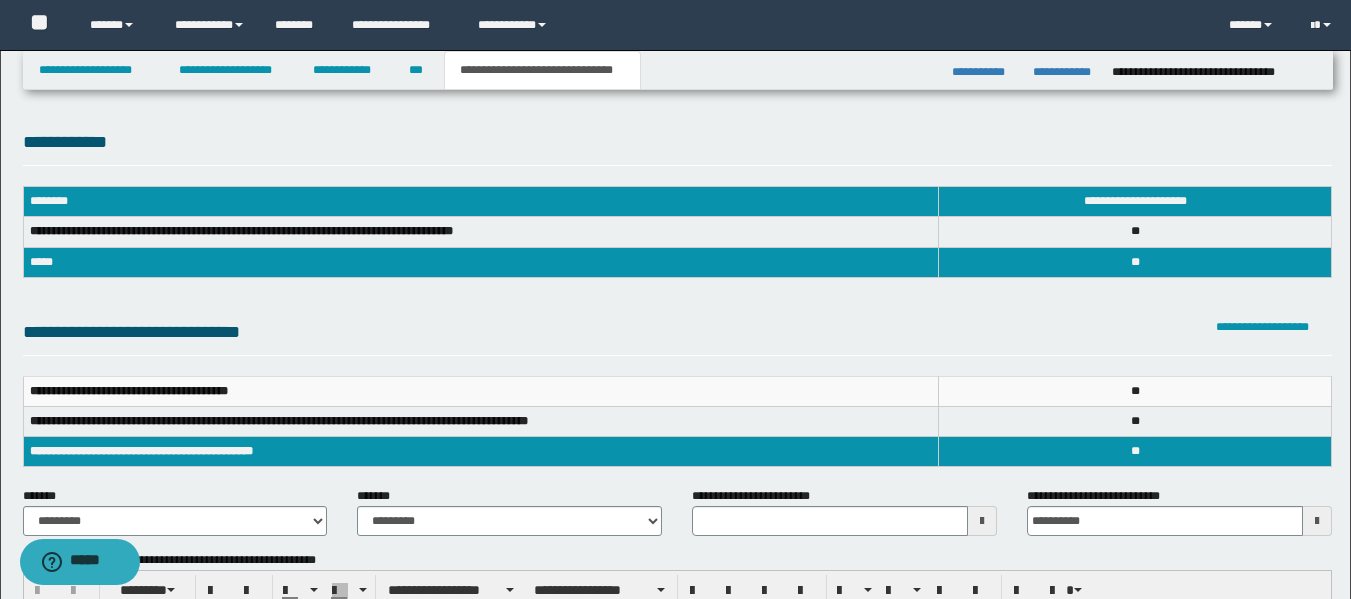 click on "**********" at bounding box center (175, 519) 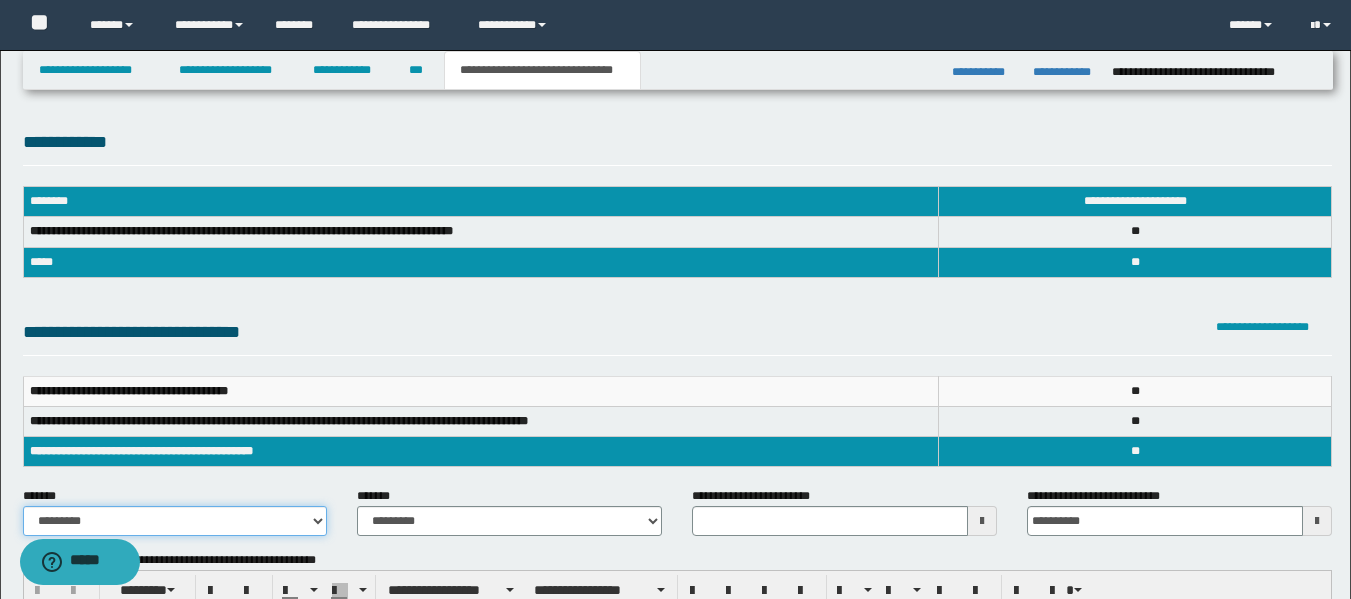 click on "**********" at bounding box center (175, 521) 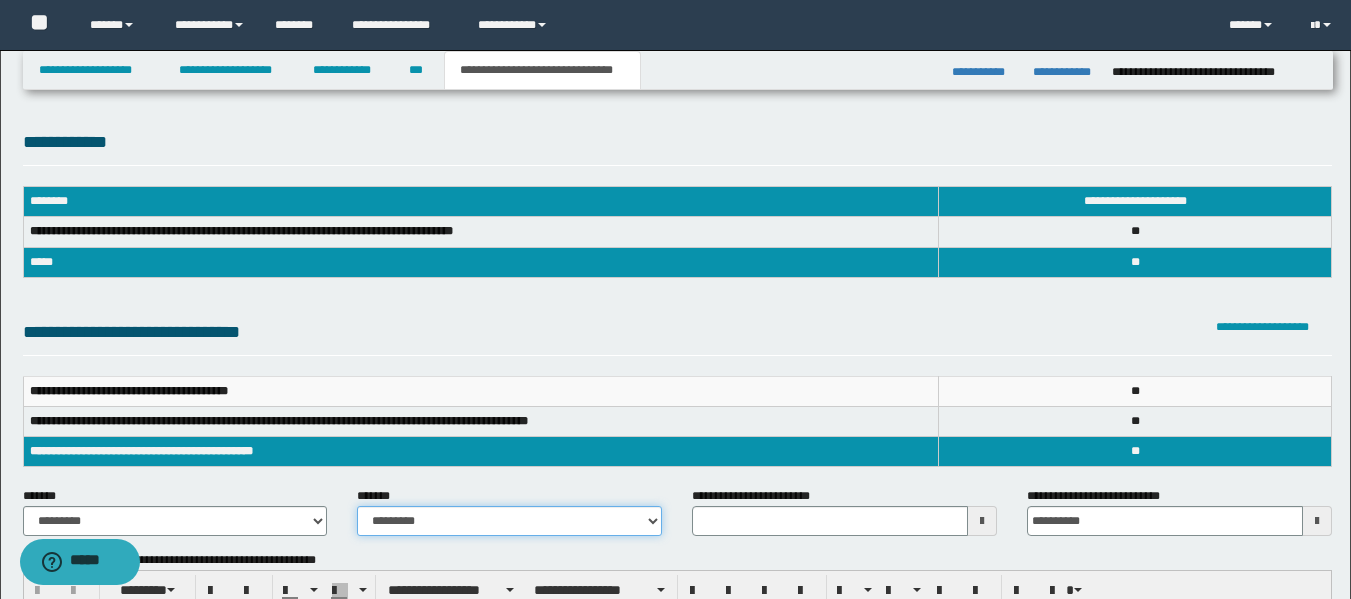 click on "**********" at bounding box center (509, 521) 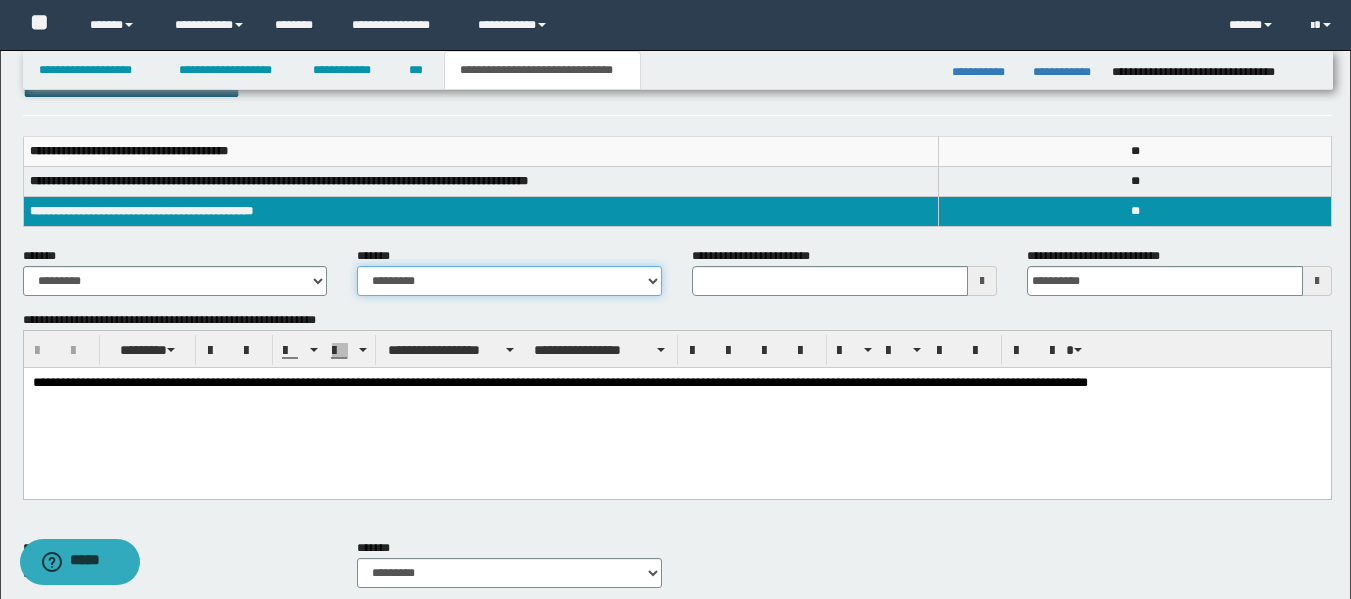 scroll, scrollTop: 0, scrollLeft: 0, axis: both 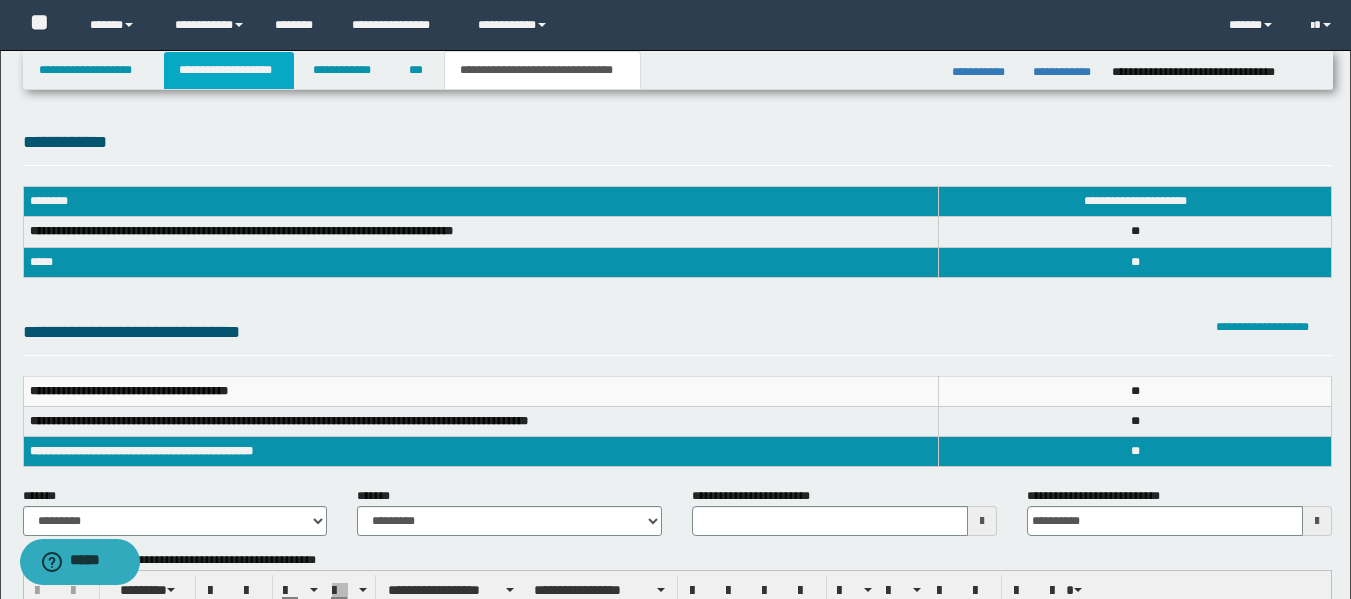 click on "**********" at bounding box center (229, 70) 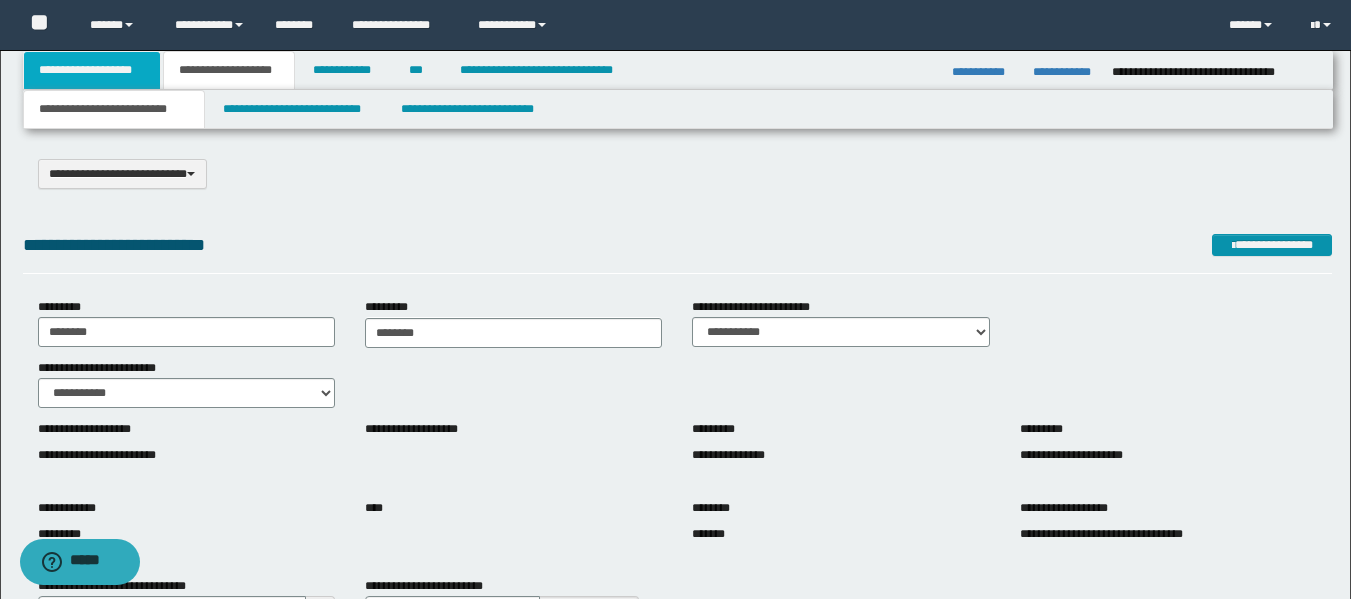click on "**********" at bounding box center [92, 70] 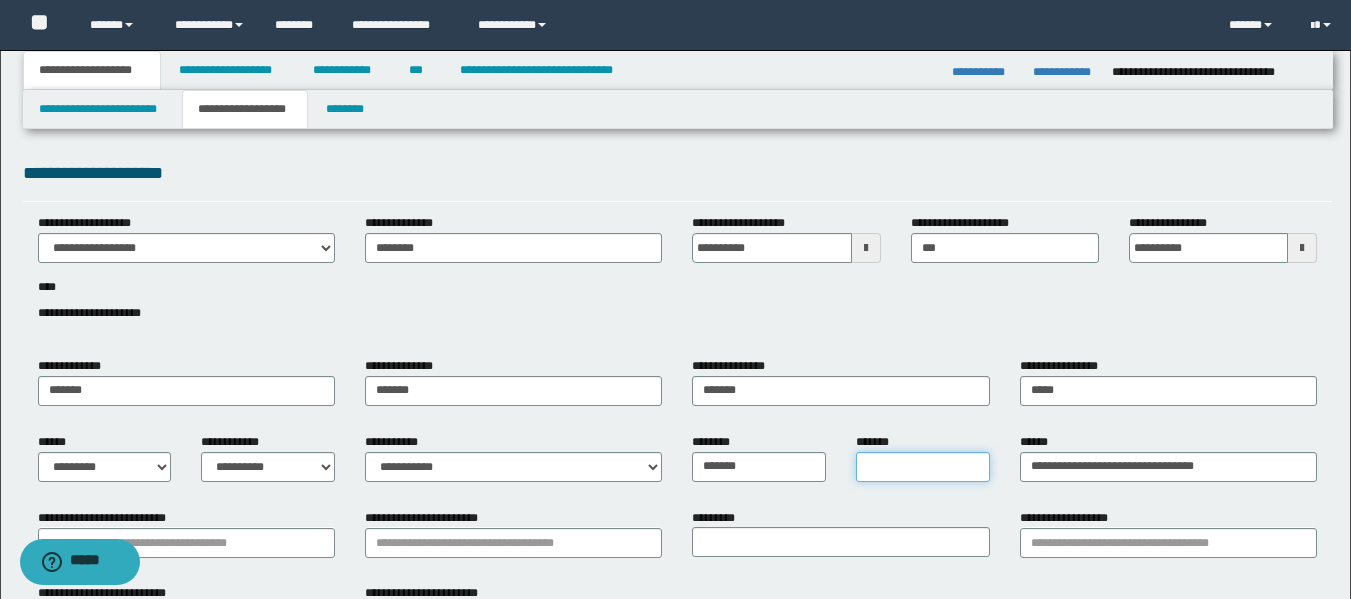 click on "*******" at bounding box center [923, 467] 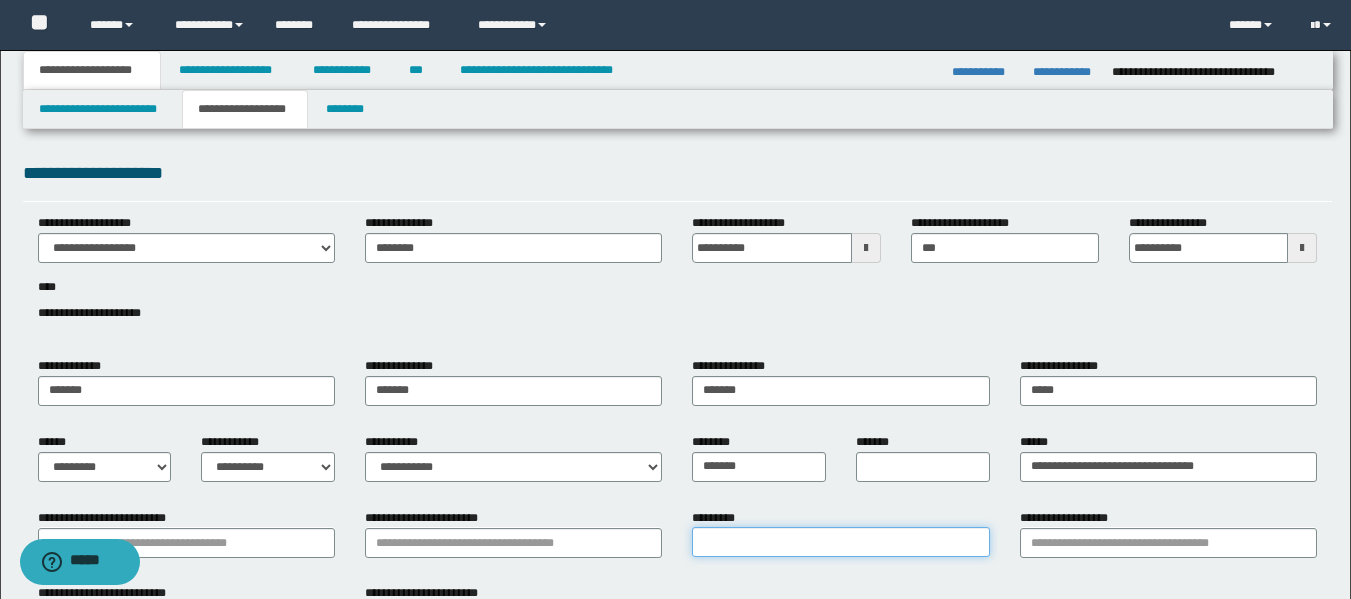 click on "*********" at bounding box center [840, 542] 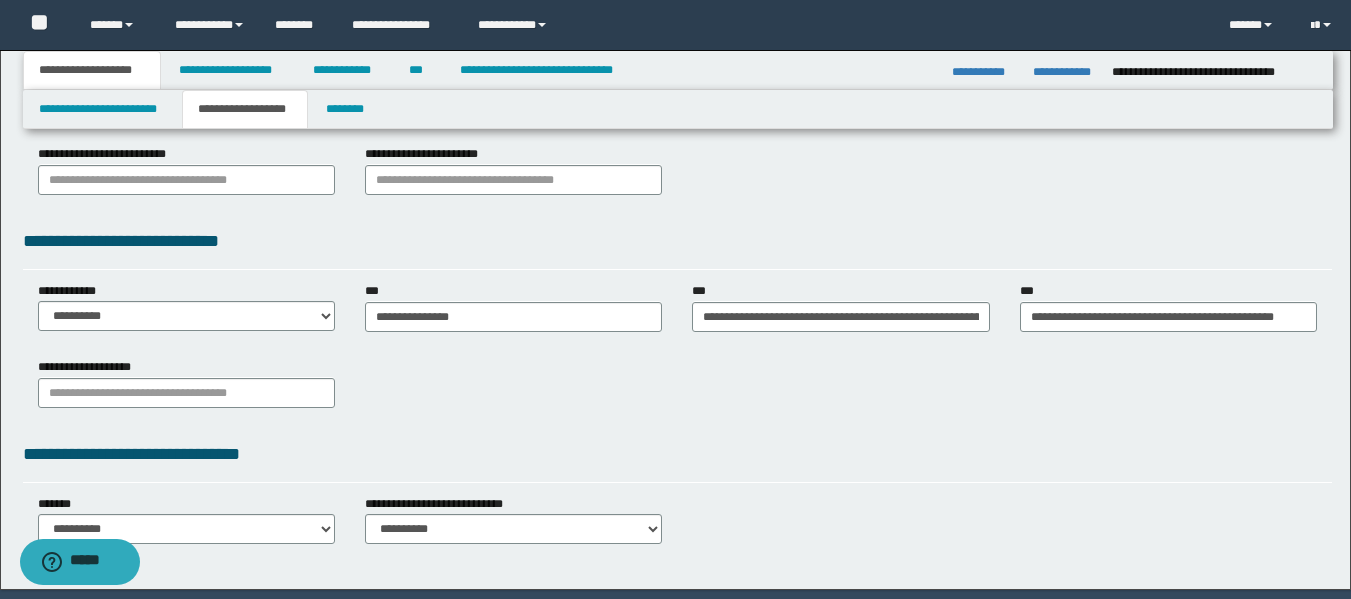 scroll, scrollTop: 443, scrollLeft: 0, axis: vertical 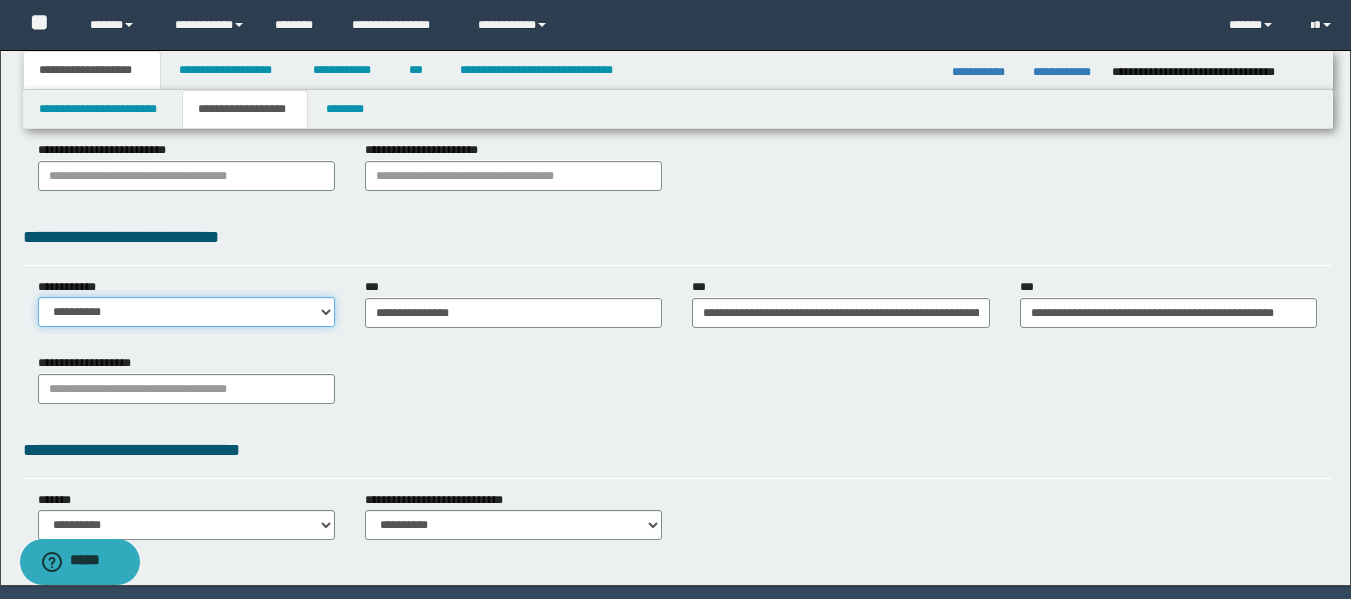 click on "**********" at bounding box center (186, 312) 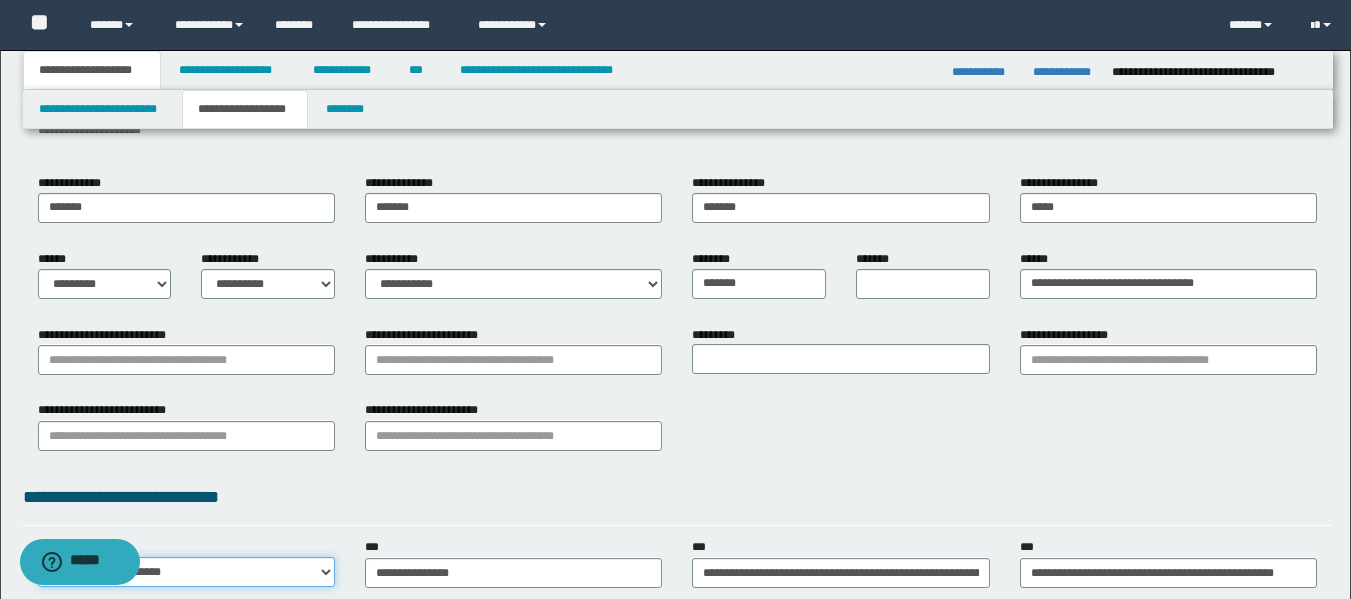 scroll, scrollTop: 100, scrollLeft: 0, axis: vertical 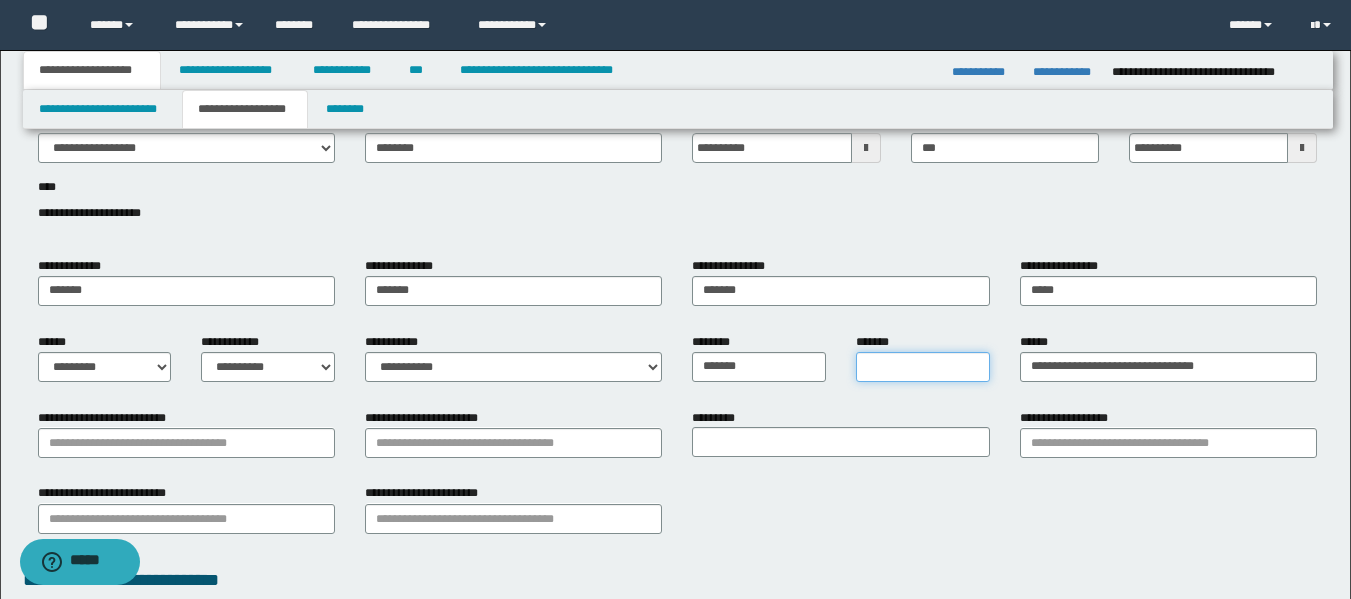 click on "*******" at bounding box center [923, 367] 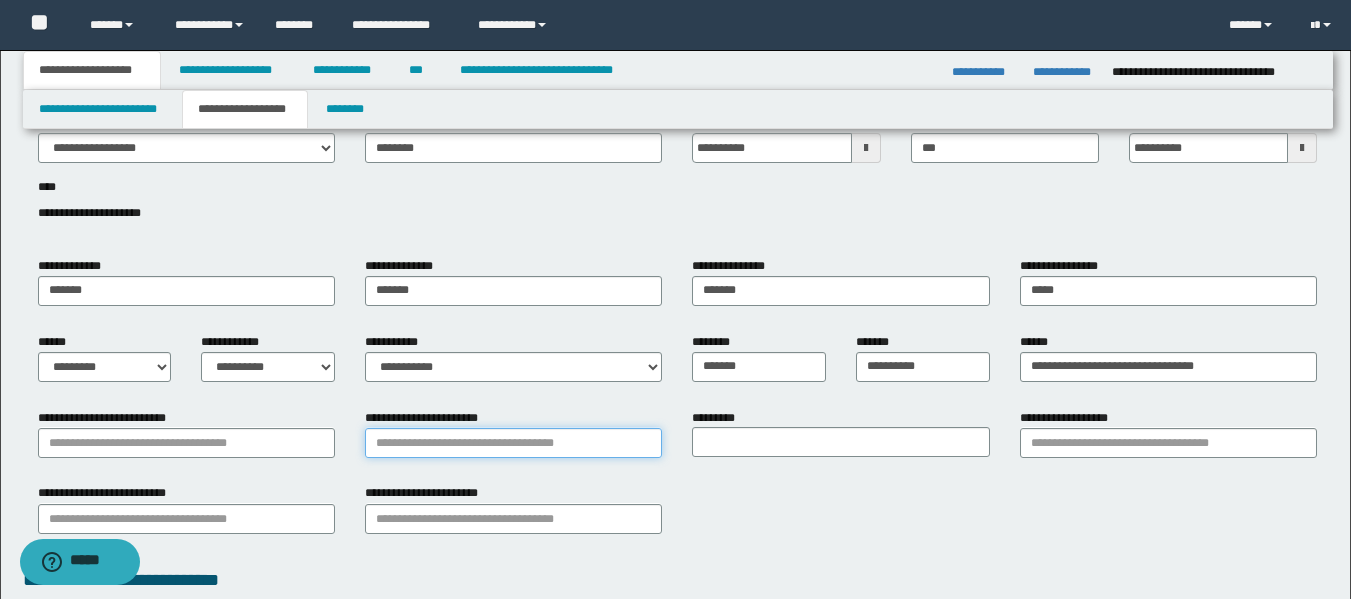 click on "**********" at bounding box center (513, 443) 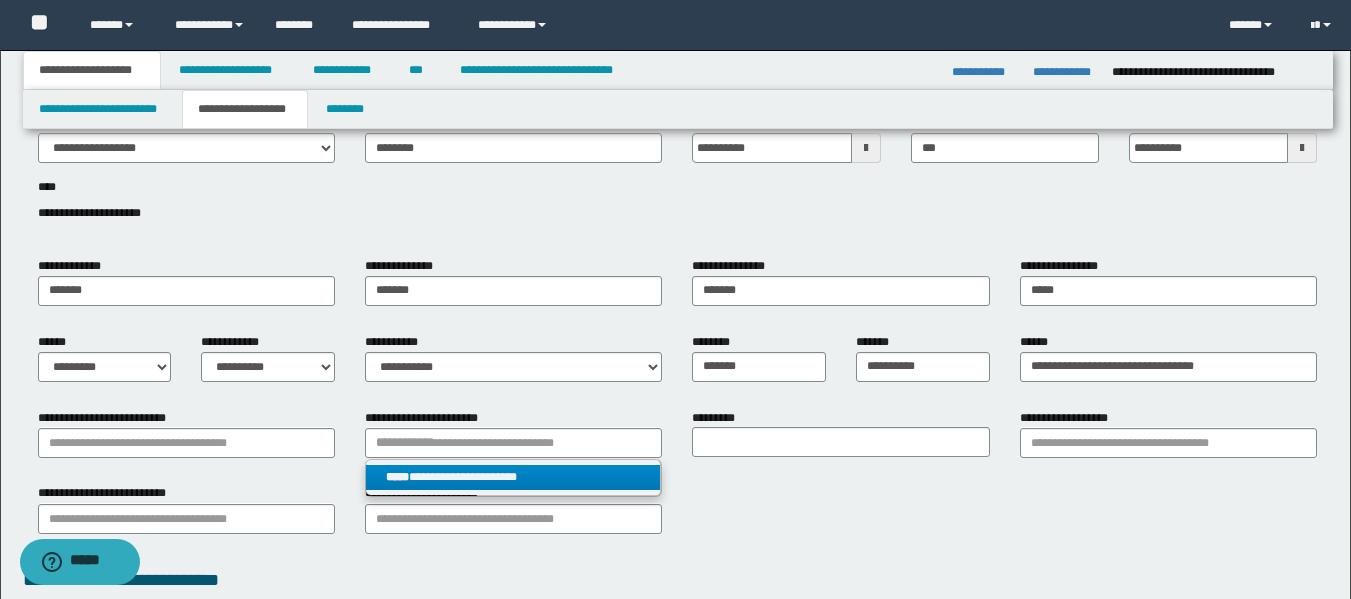 click on "**********" at bounding box center (513, 477) 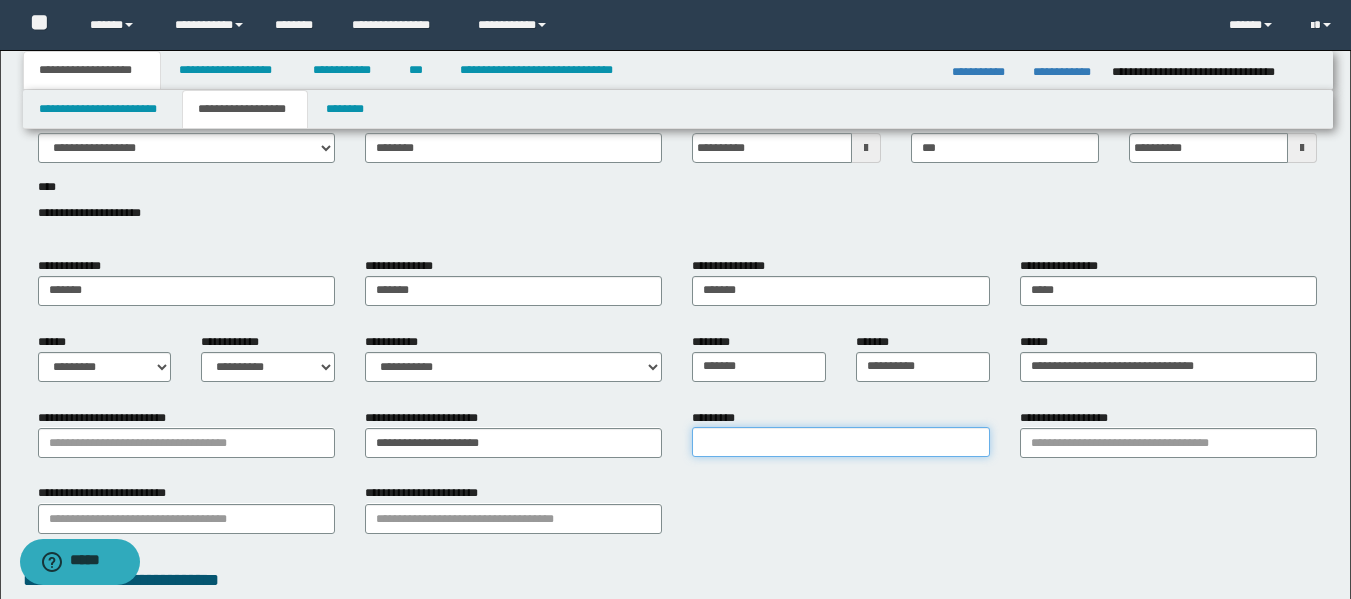 click on "*********" at bounding box center [840, 442] 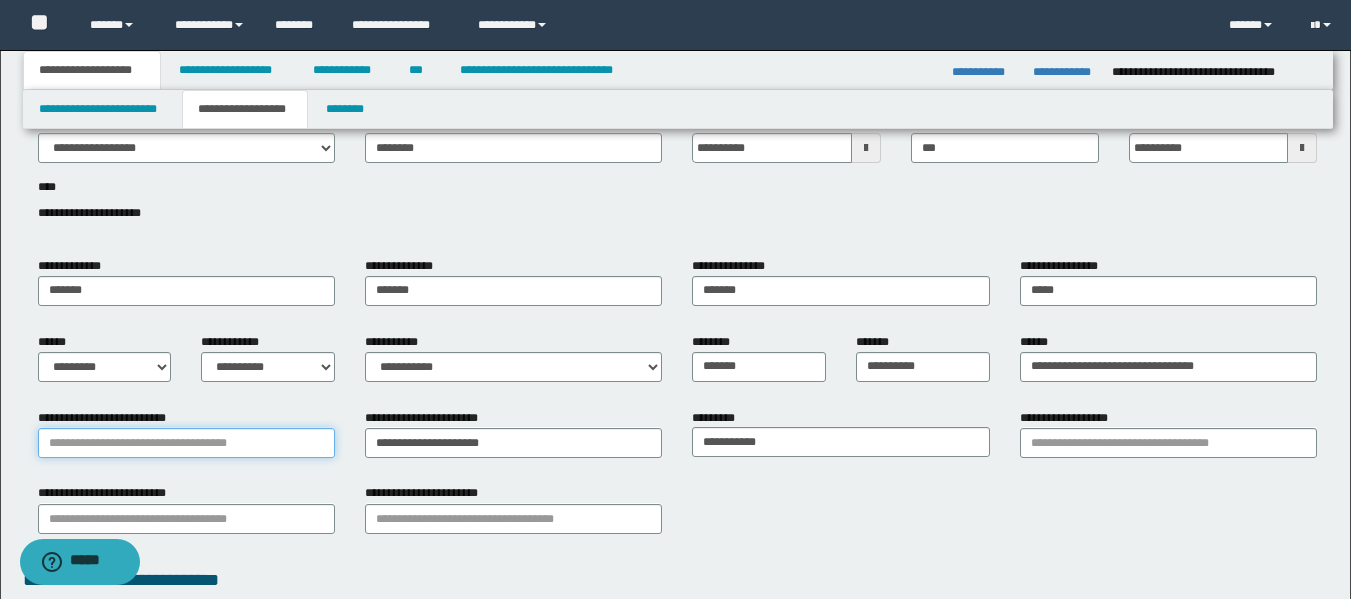 click on "**********" at bounding box center (186, 443) 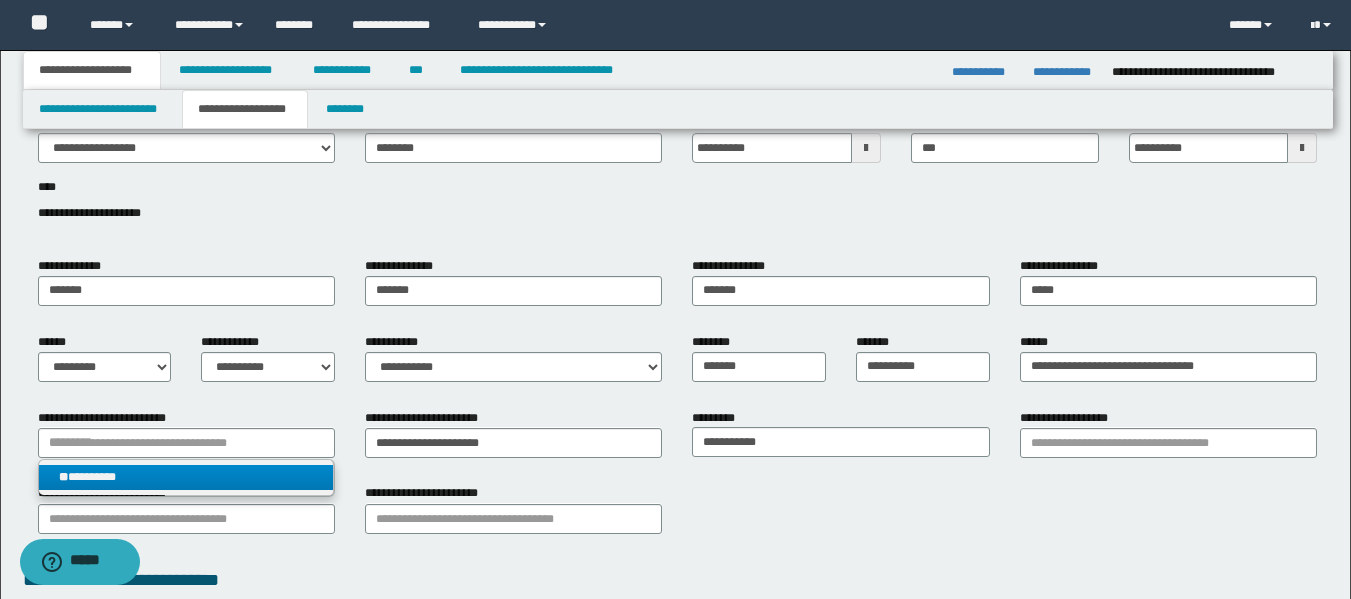 click on "** *********" at bounding box center [186, 477] 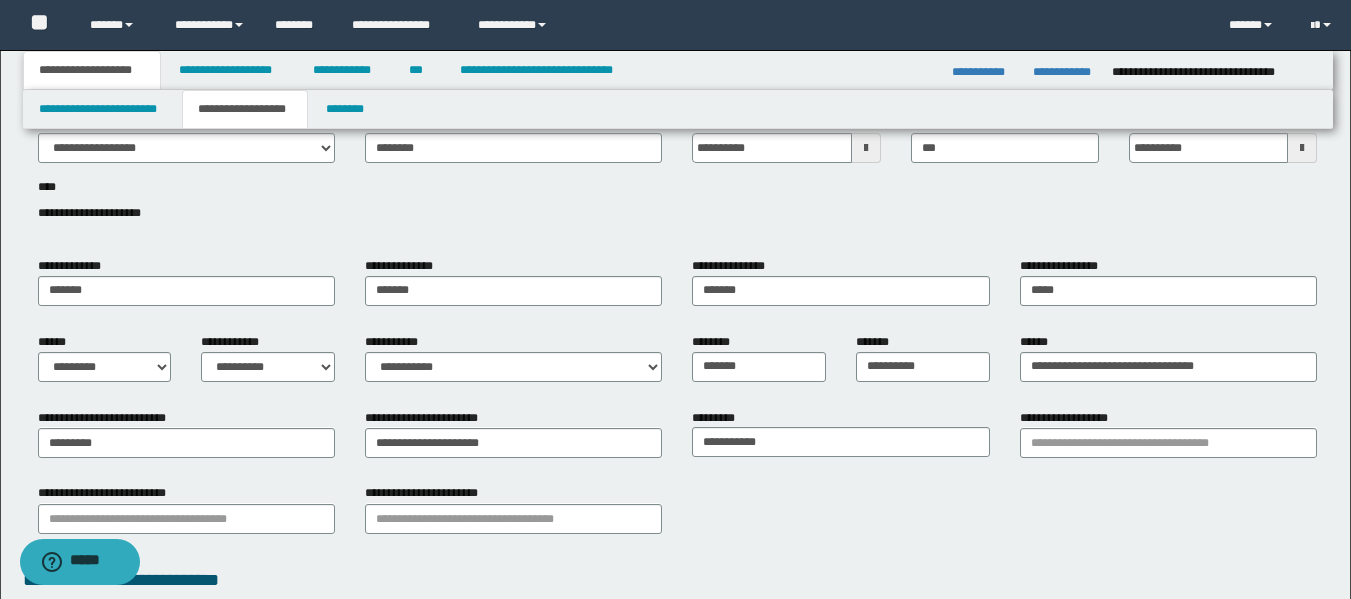 click on "**********" at bounding box center (677, 516) 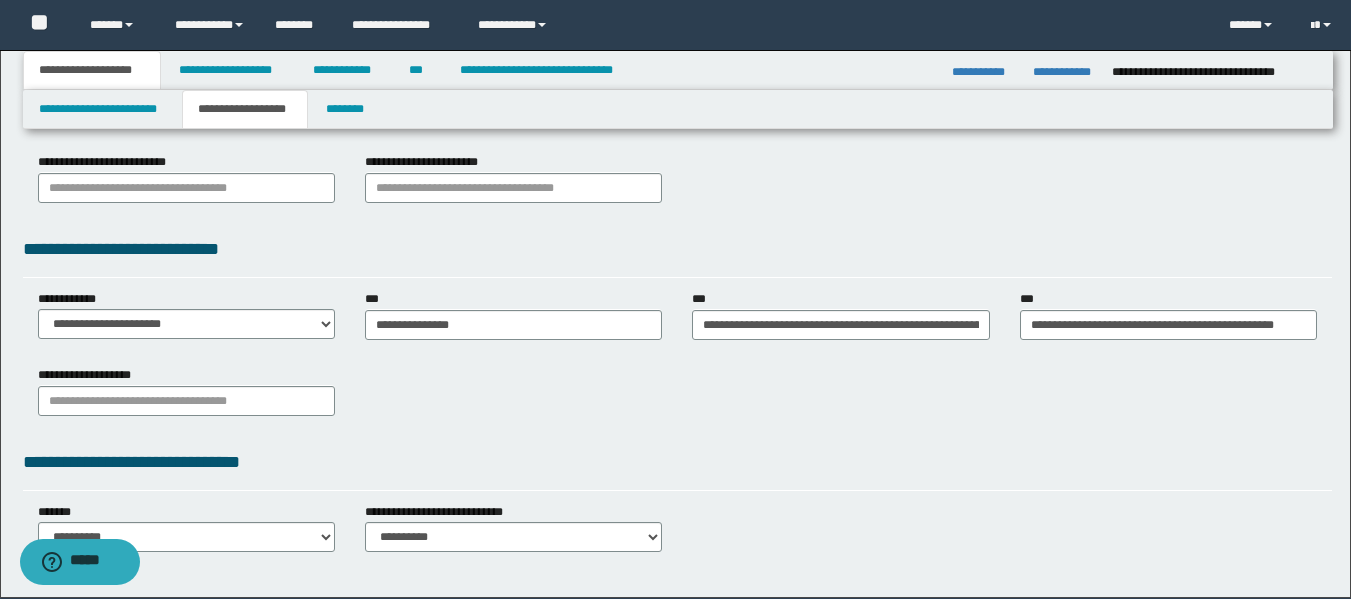 scroll, scrollTop: 508, scrollLeft: 0, axis: vertical 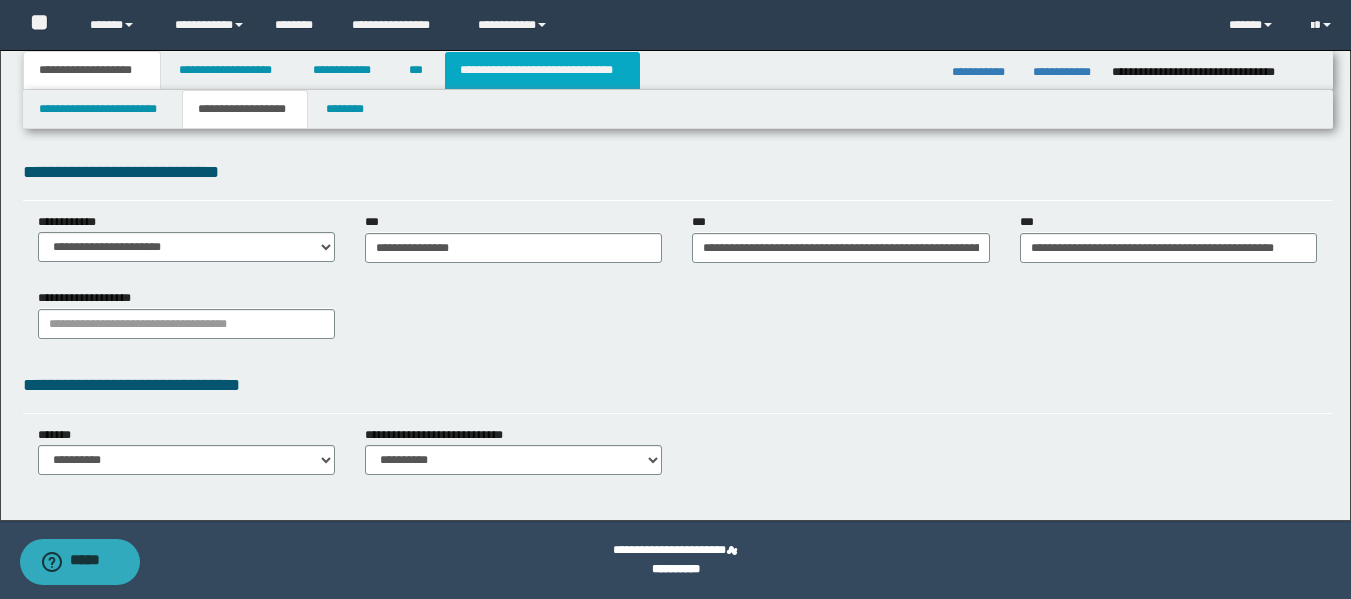 click on "**********" at bounding box center [542, 70] 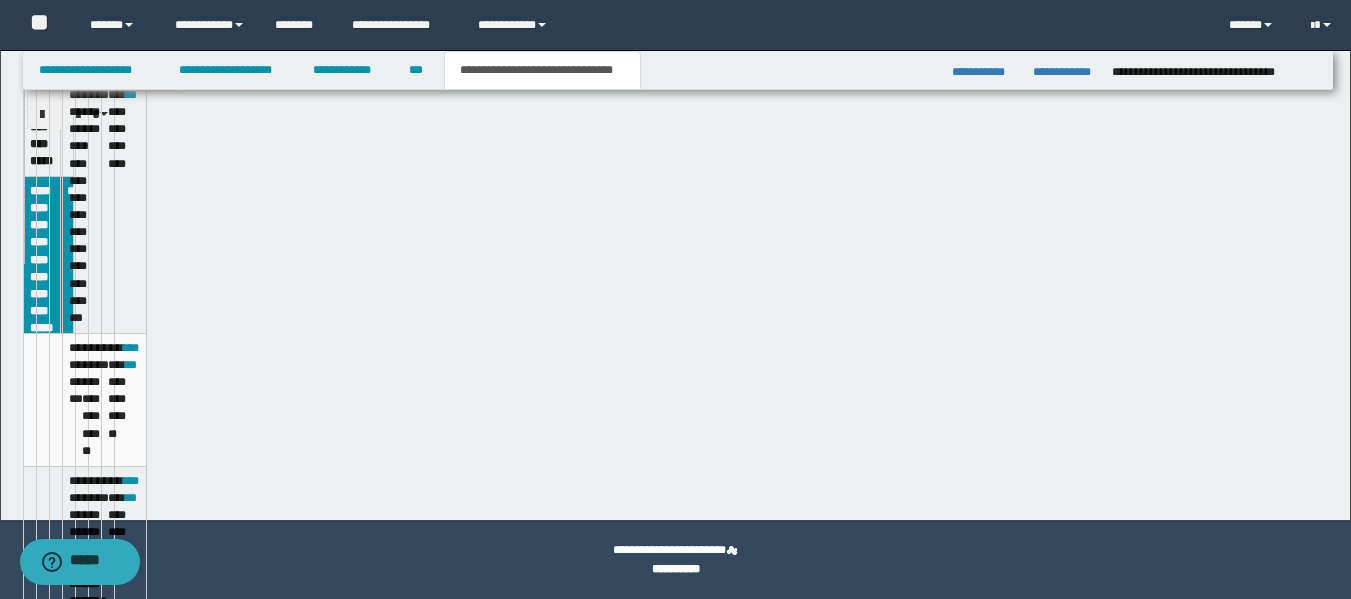 scroll, scrollTop: 477, scrollLeft: 0, axis: vertical 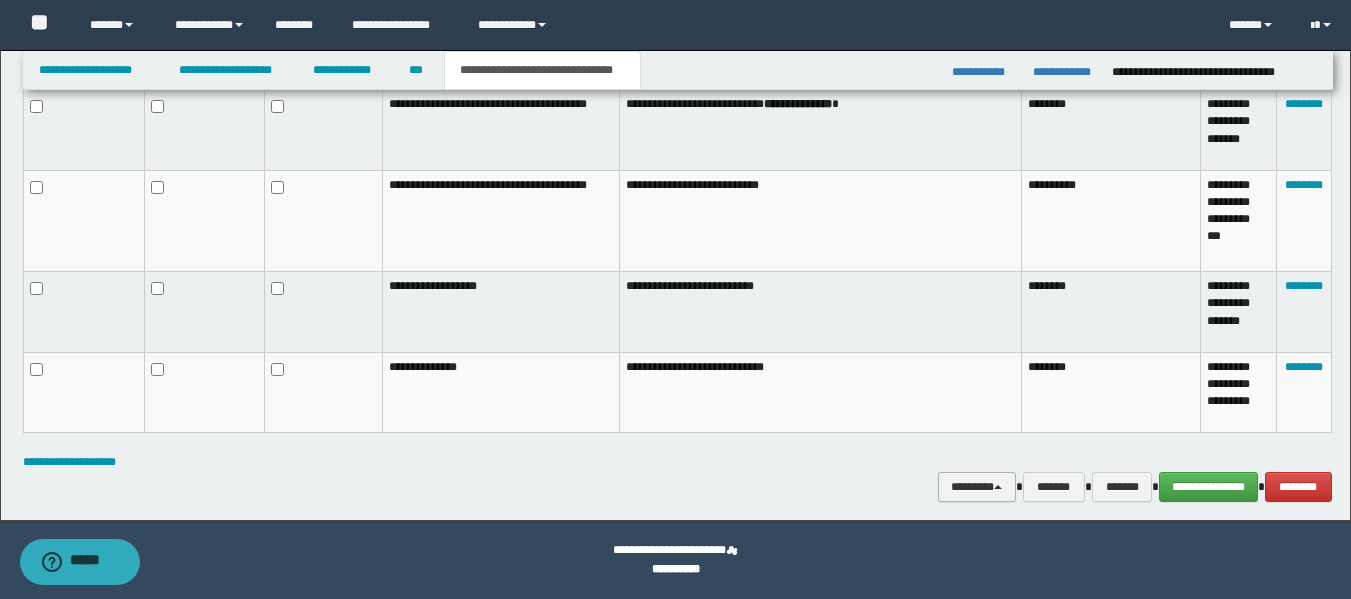 click on "********" at bounding box center (977, 487) 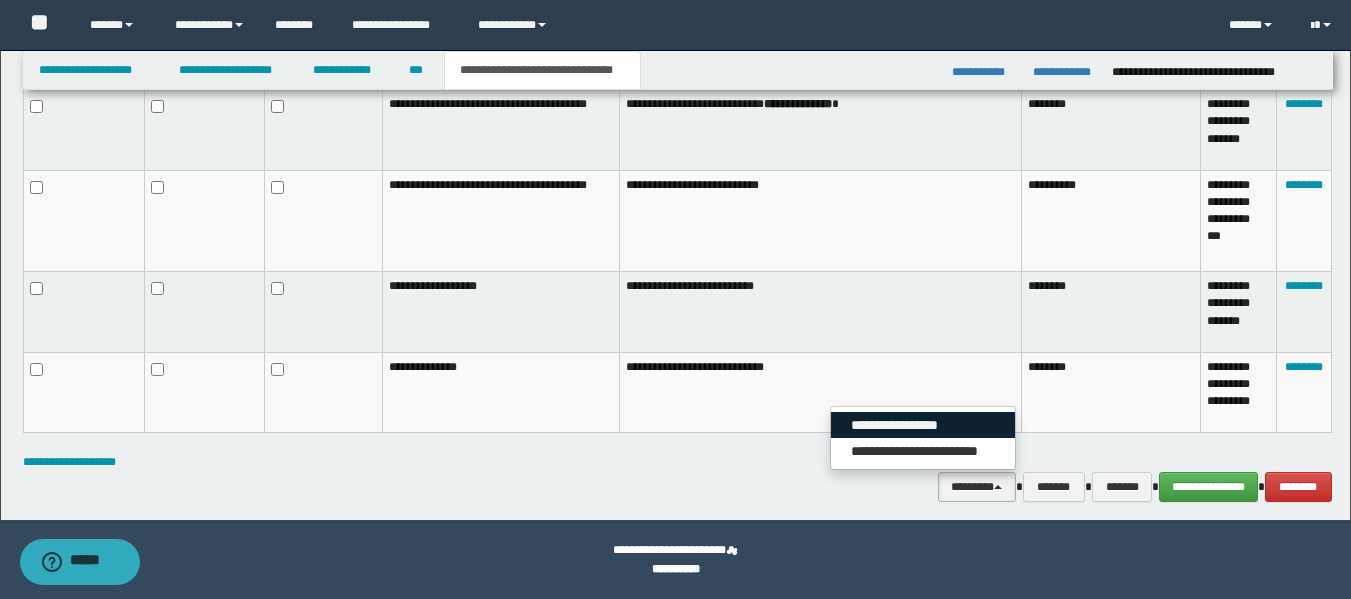 click on "**********" at bounding box center [923, 425] 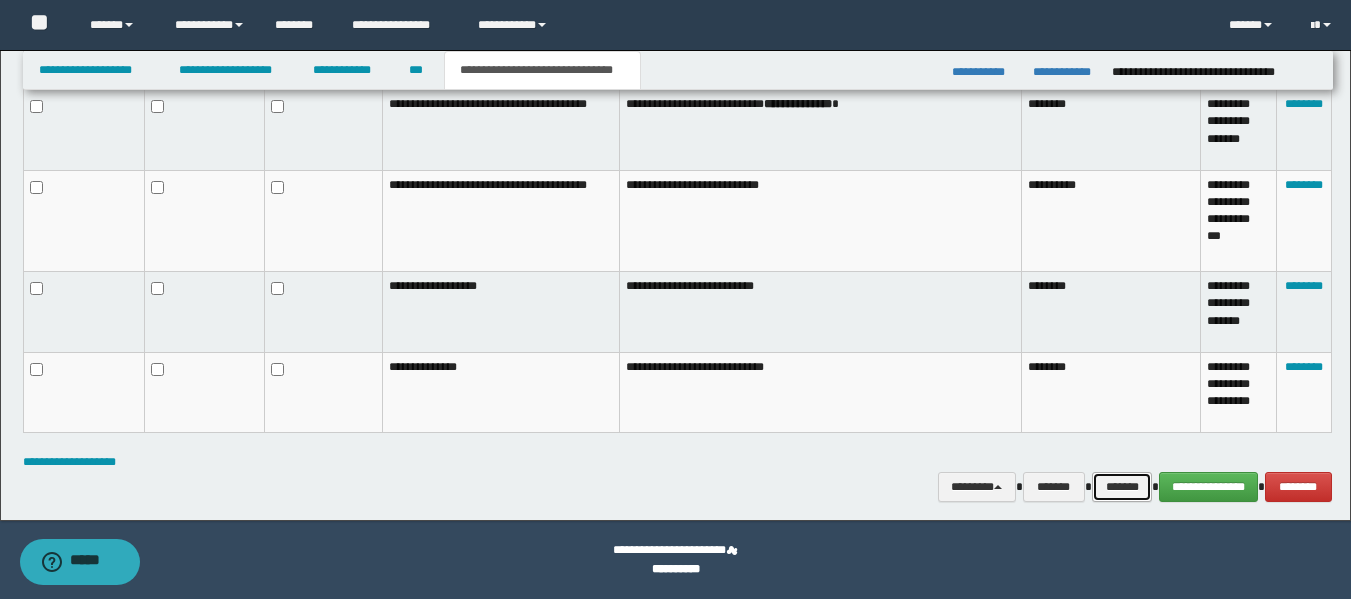 click on "*******" at bounding box center (1122, 487) 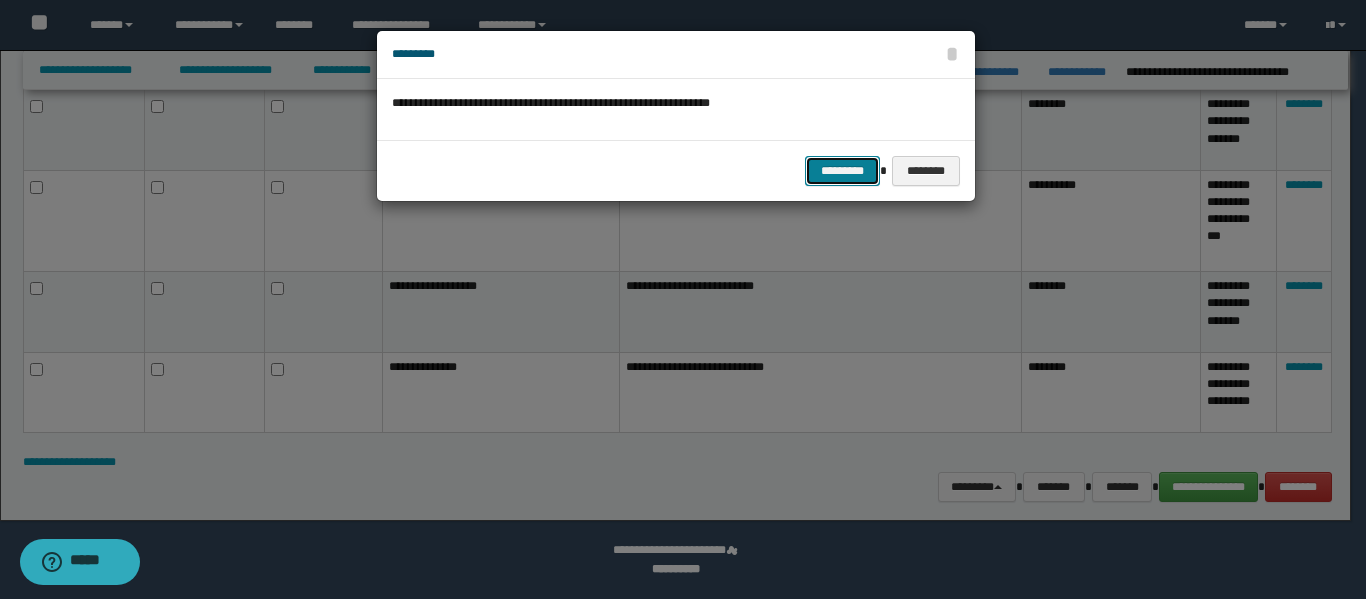 click on "*********" at bounding box center (842, 171) 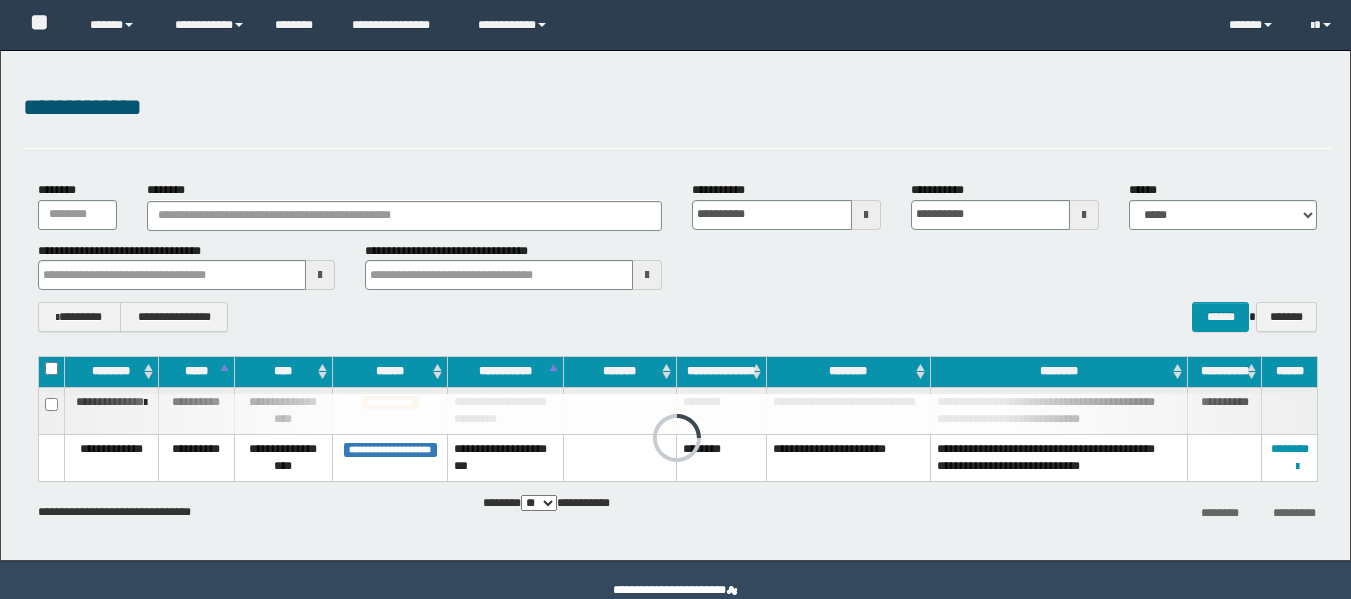 scroll, scrollTop: 0, scrollLeft: 0, axis: both 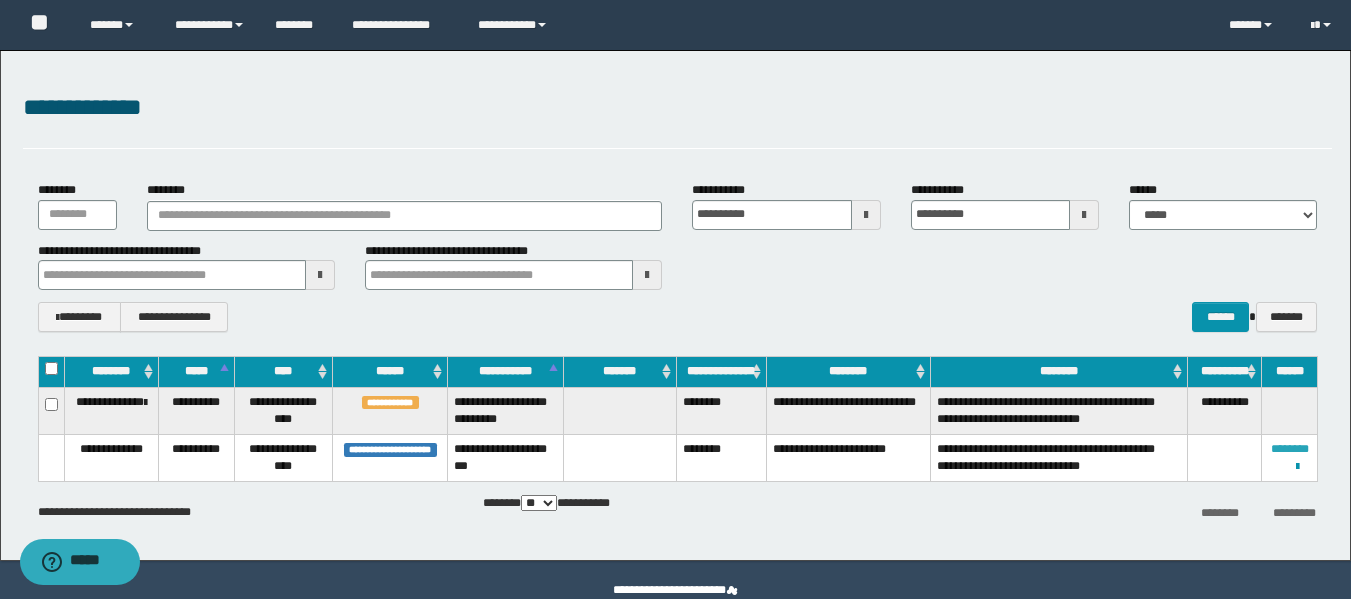 click on "********" at bounding box center [1290, 449] 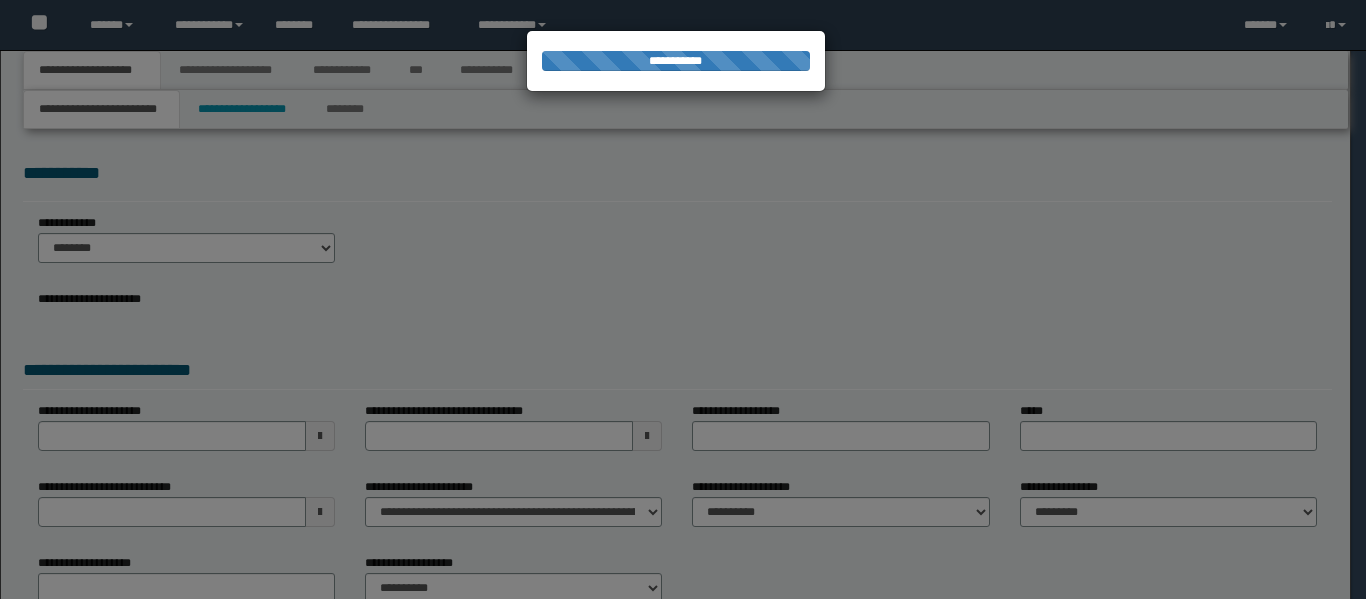 scroll, scrollTop: 0, scrollLeft: 0, axis: both 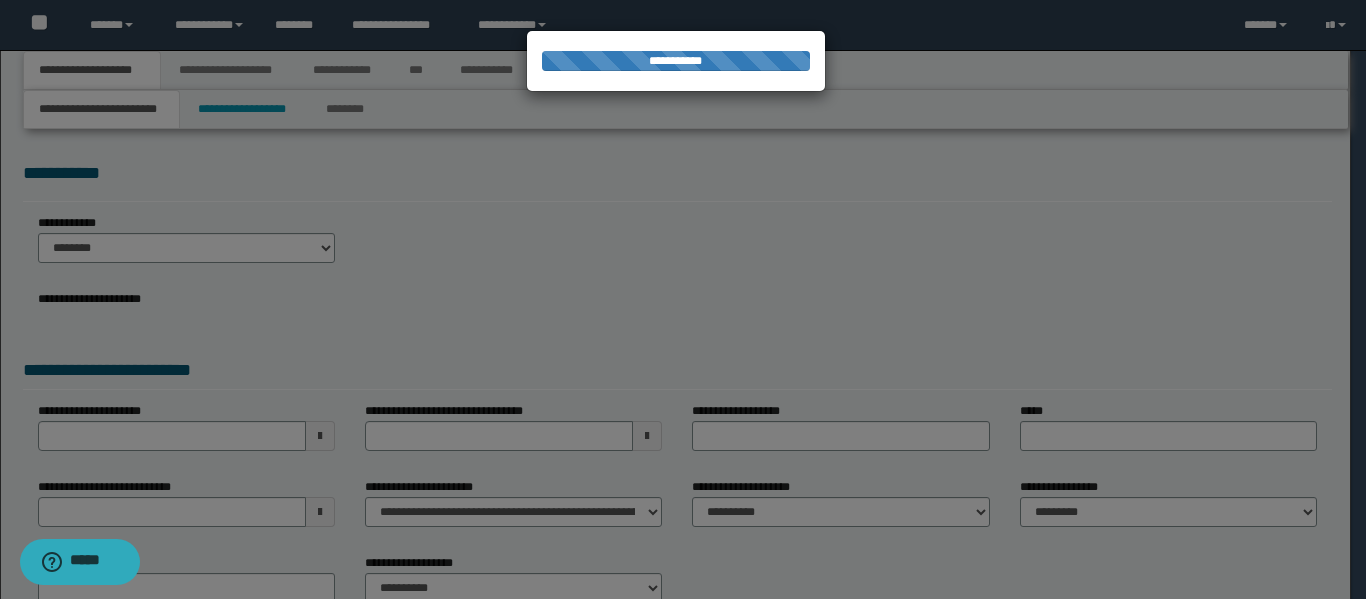 select on "*" 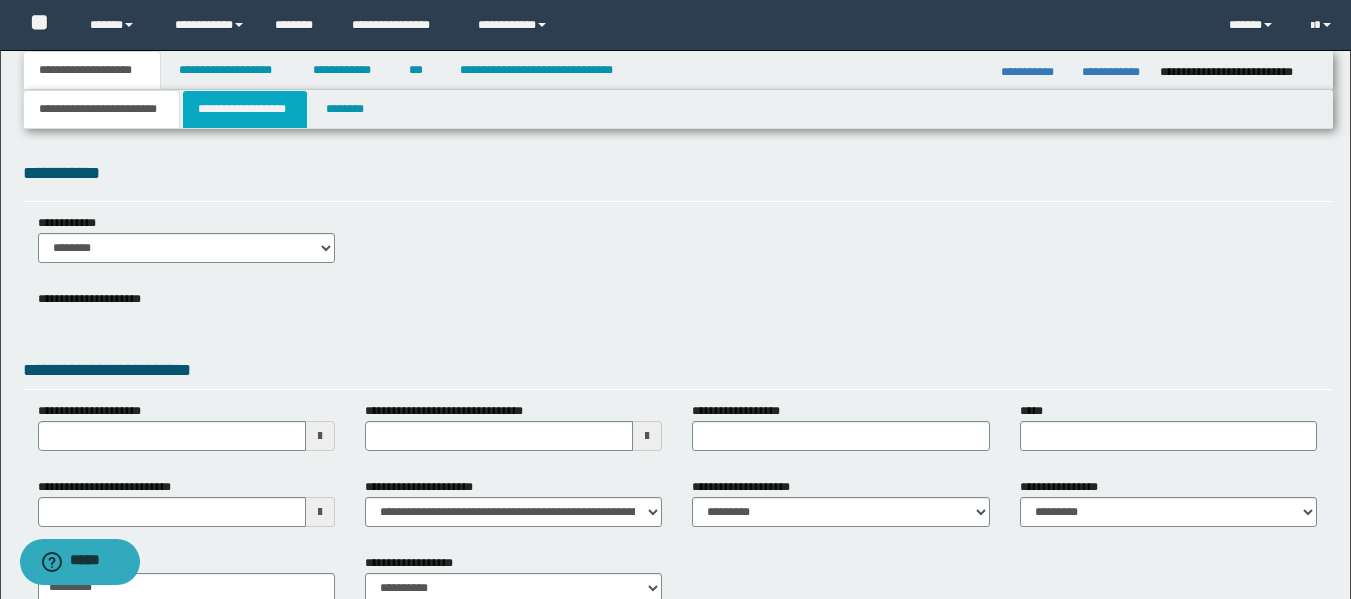 click on "**********" at bounding box center (245, 109) 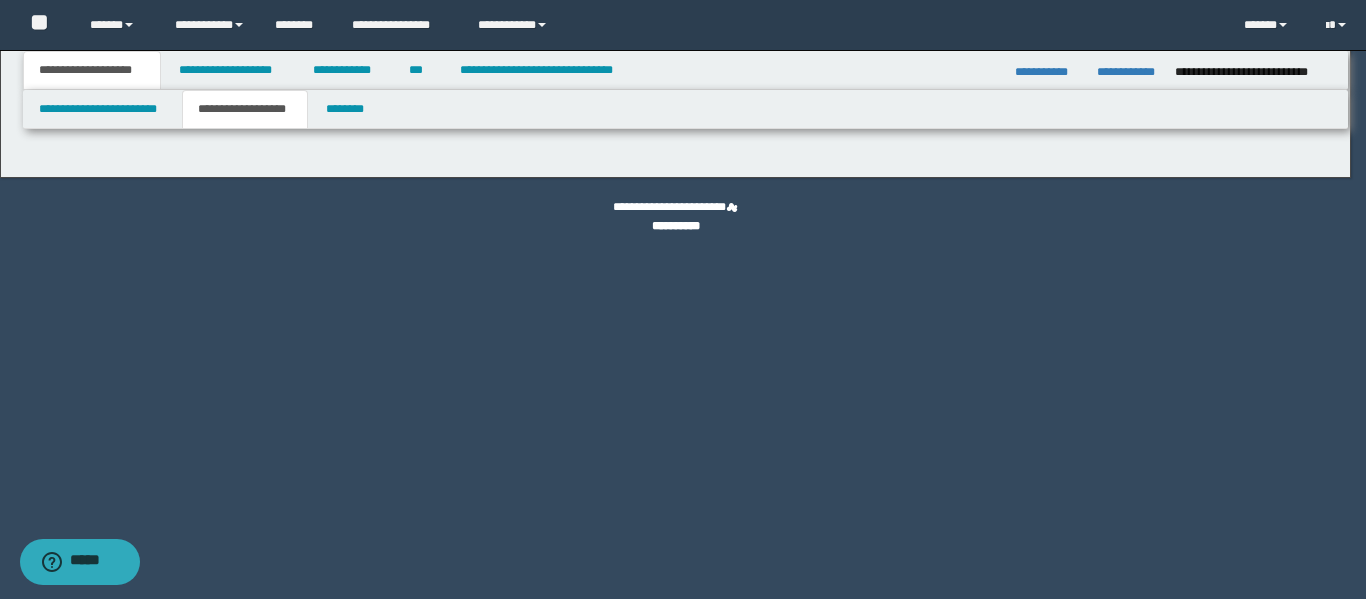 type on "********" 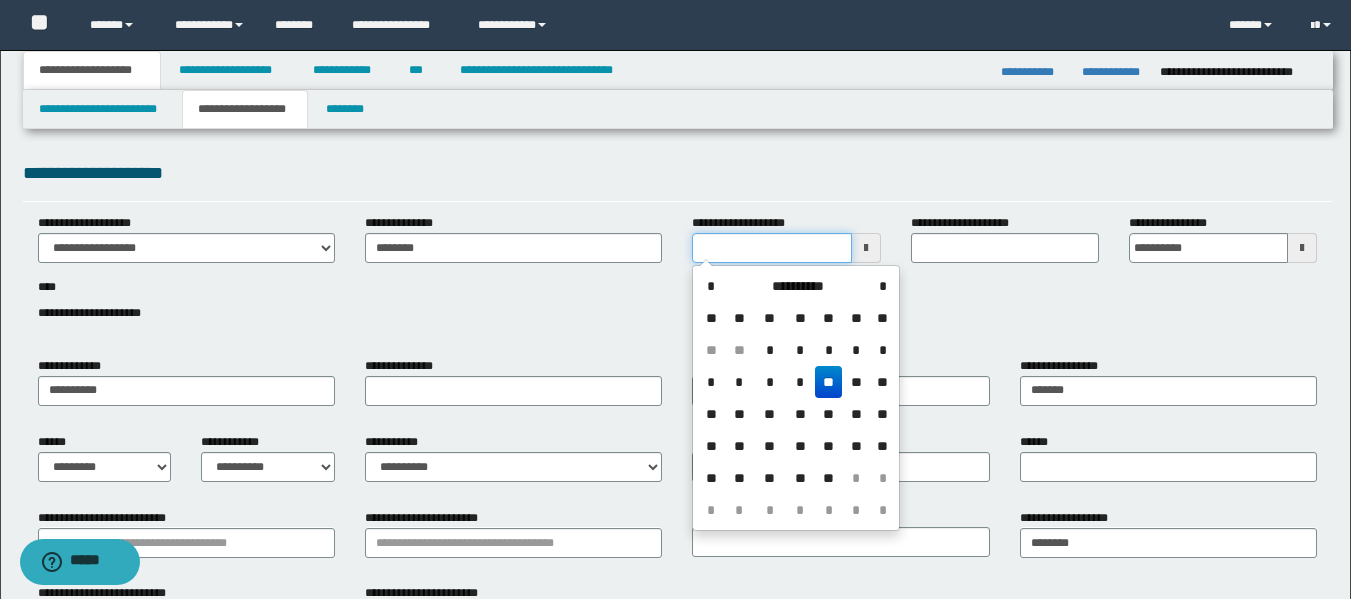 click on "**********" at bounding box center [771, 248] 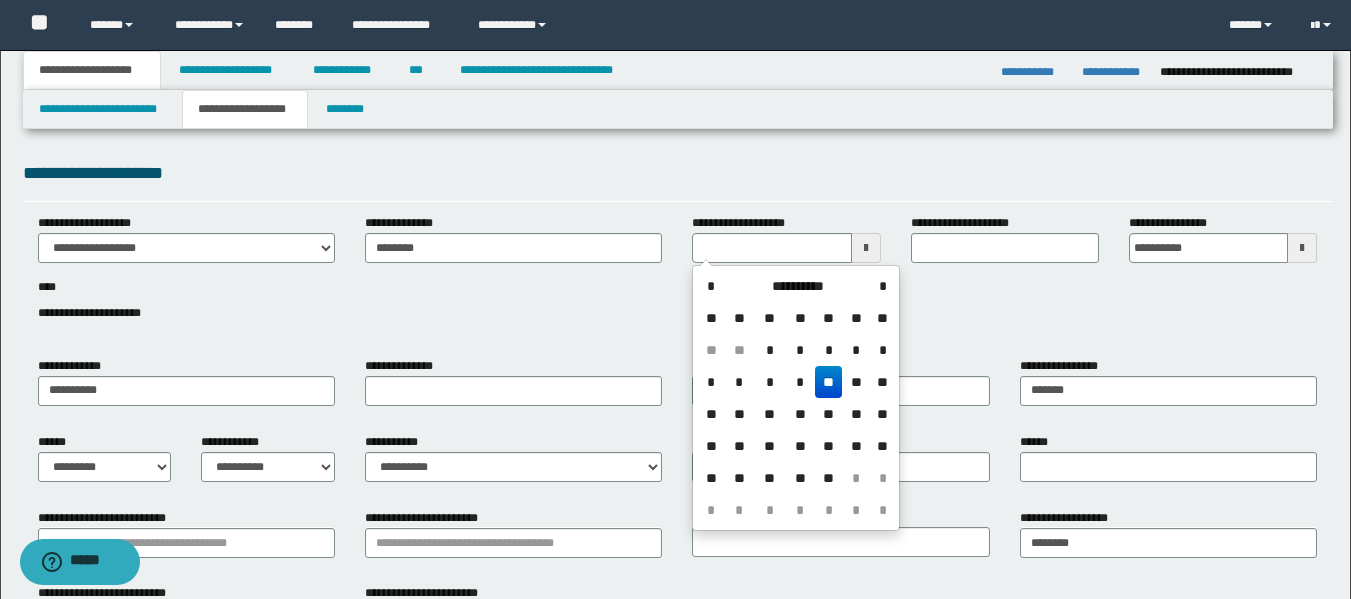 click on "**" at bounding box center [829, 382] 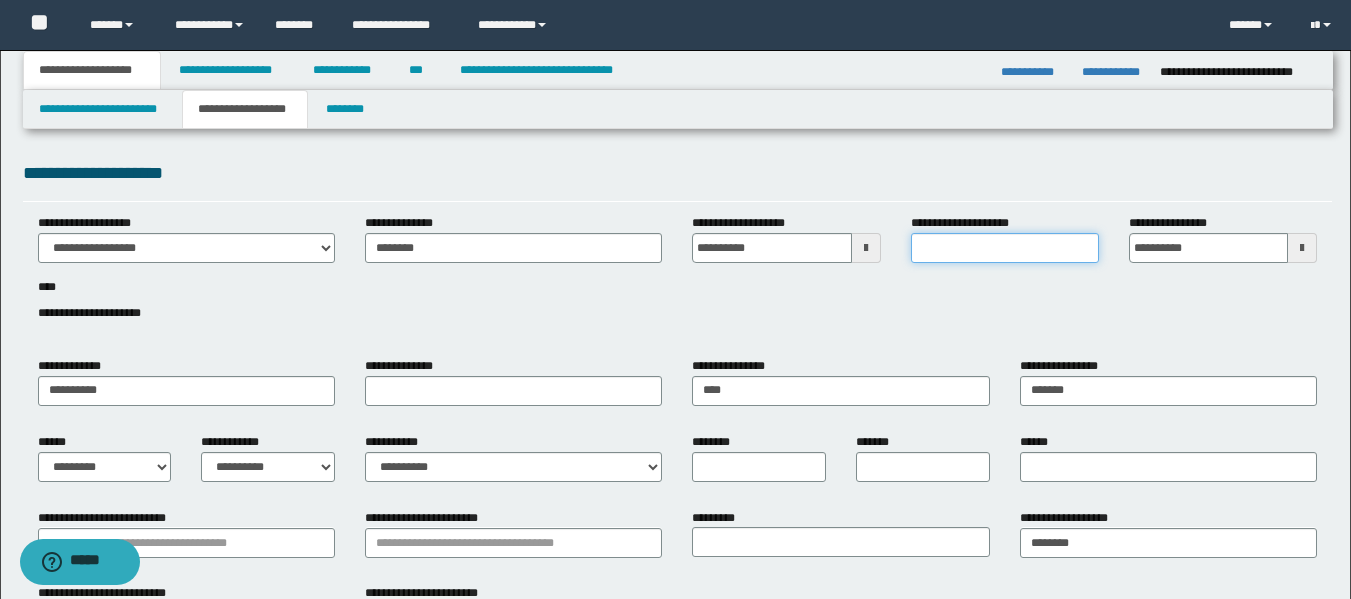 click on "**********" at bounding box center (1005, 248) 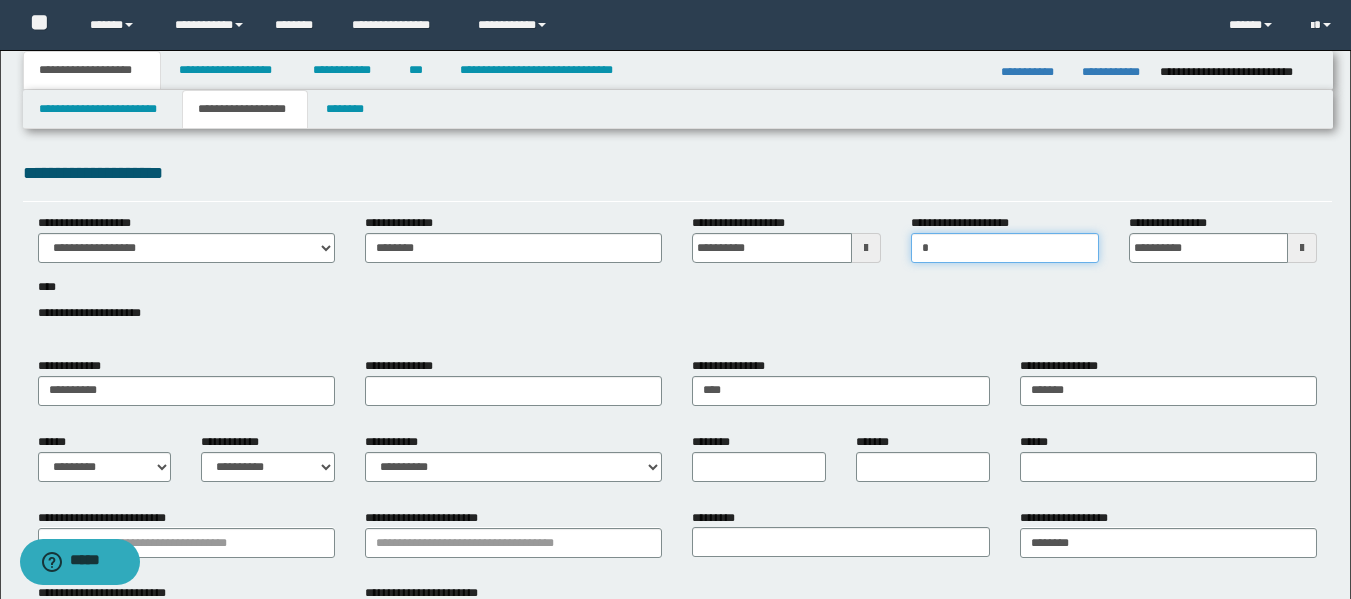 type on "***" 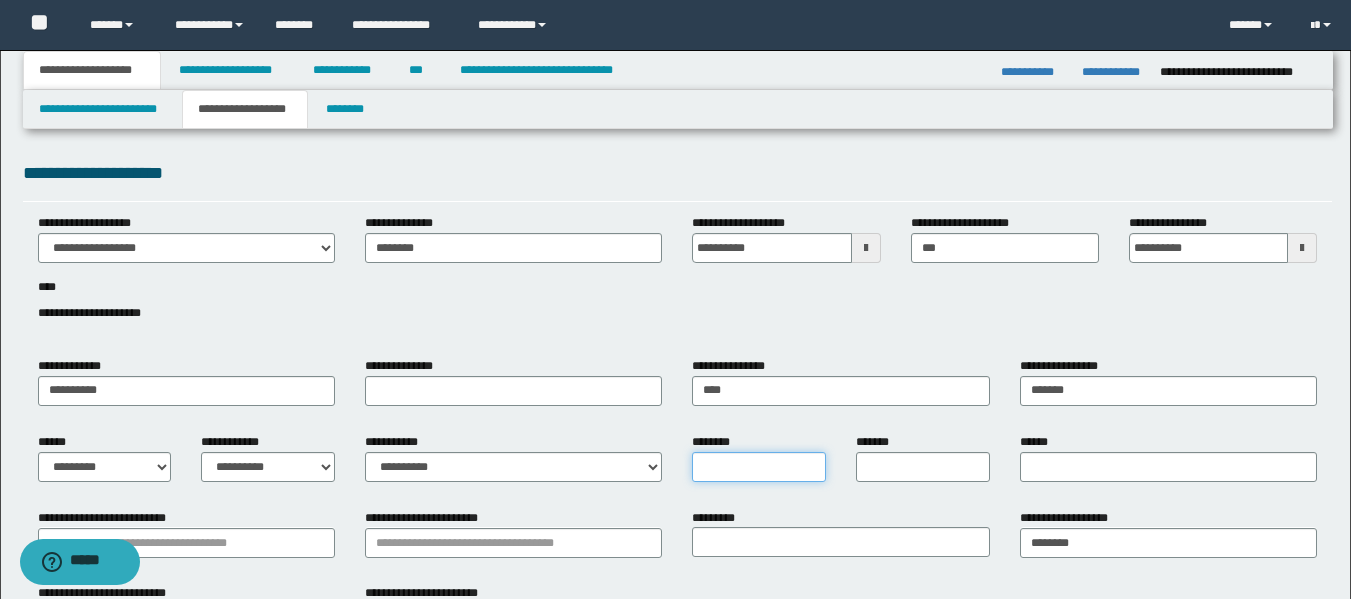 click on "********" at bounding box center [759, 467] 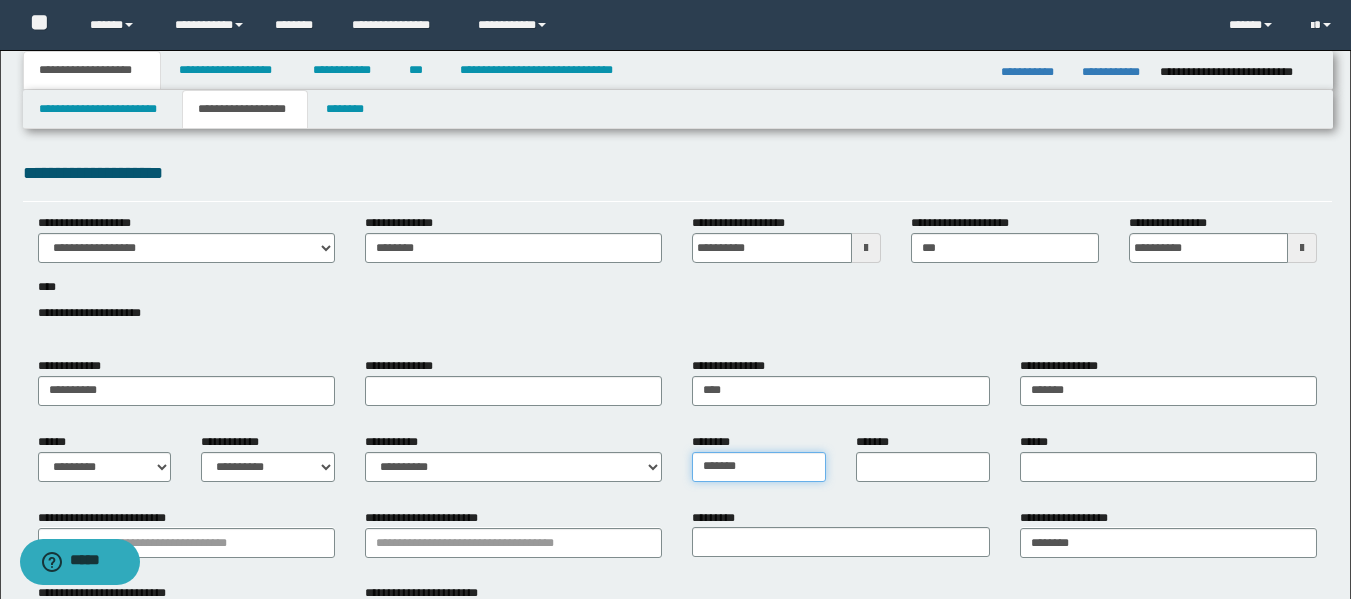 drag, startPoint x: 791, startPoint y: 469, endPoint x: 541, endPoint y: 434, distance: 252.43811 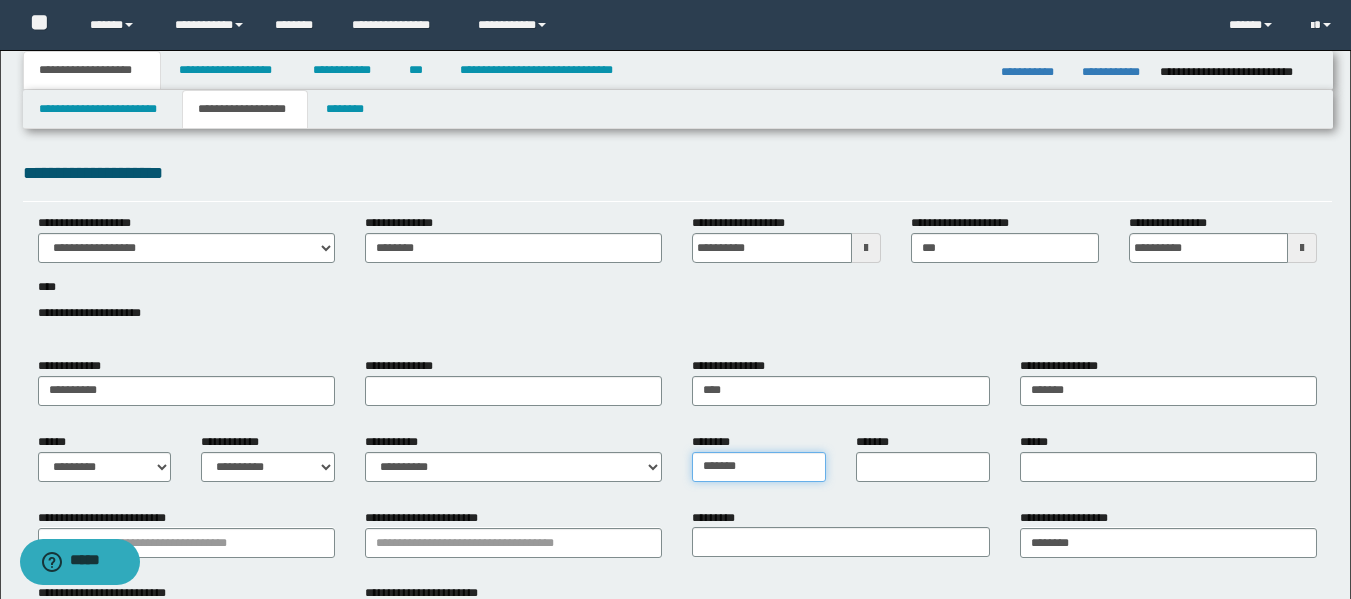paste on "***" 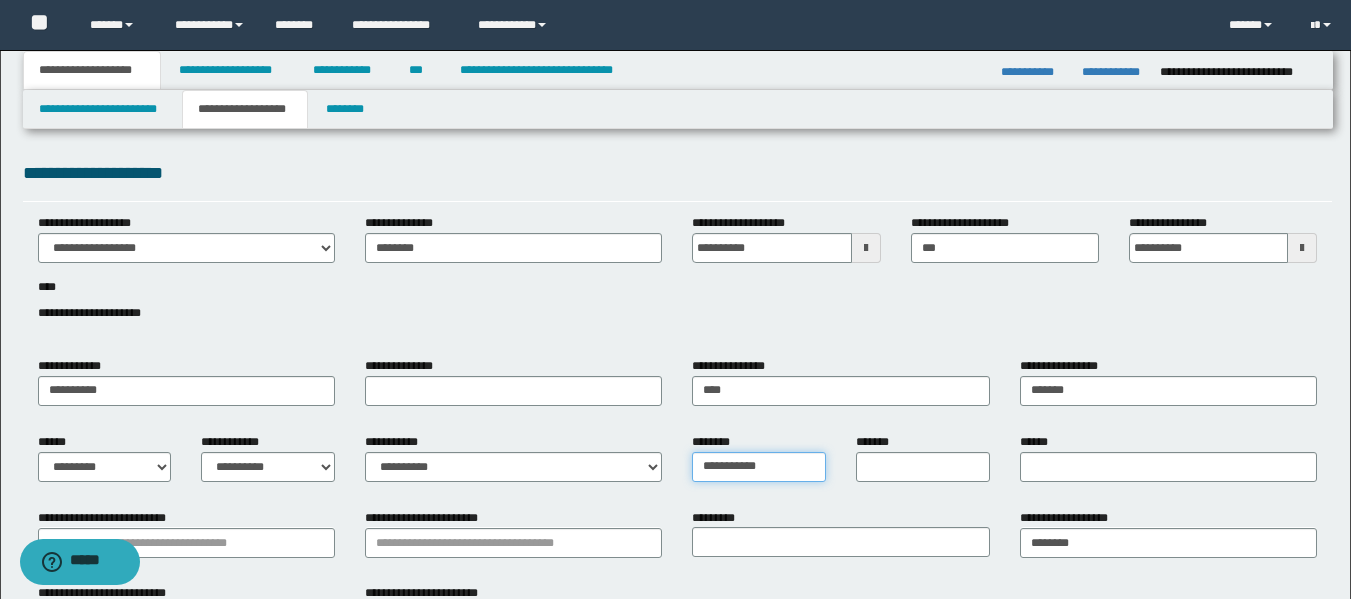 type on "**********" 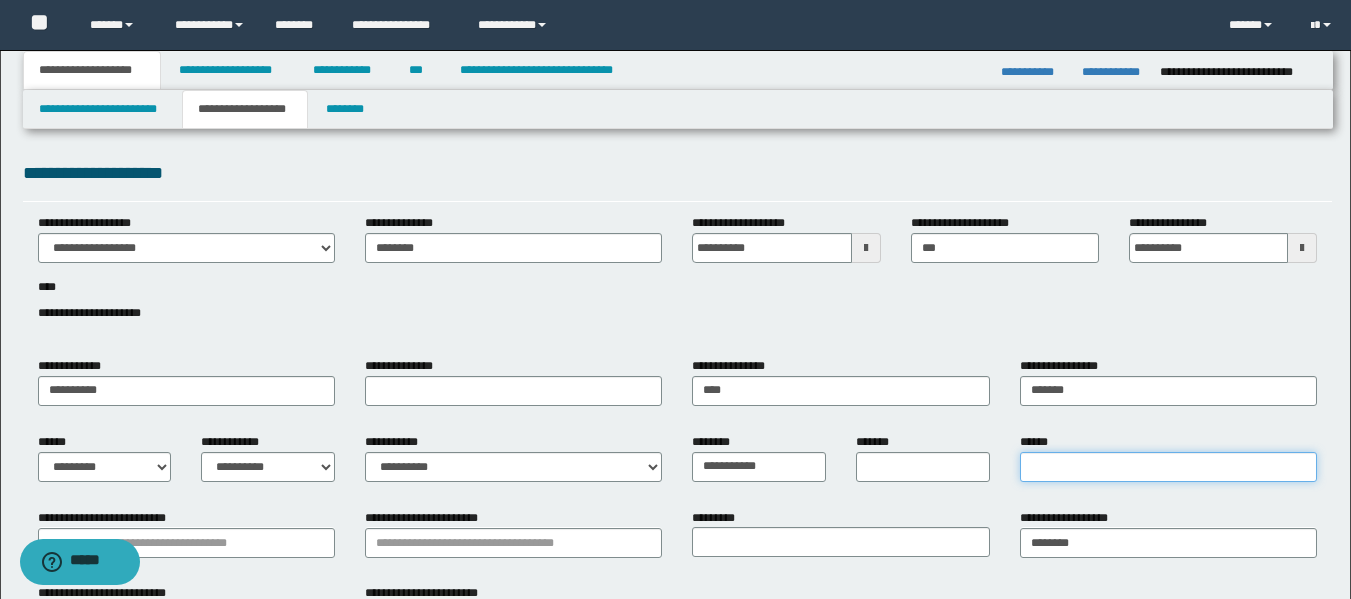 click on "******" at bounding box center [1168, 467] 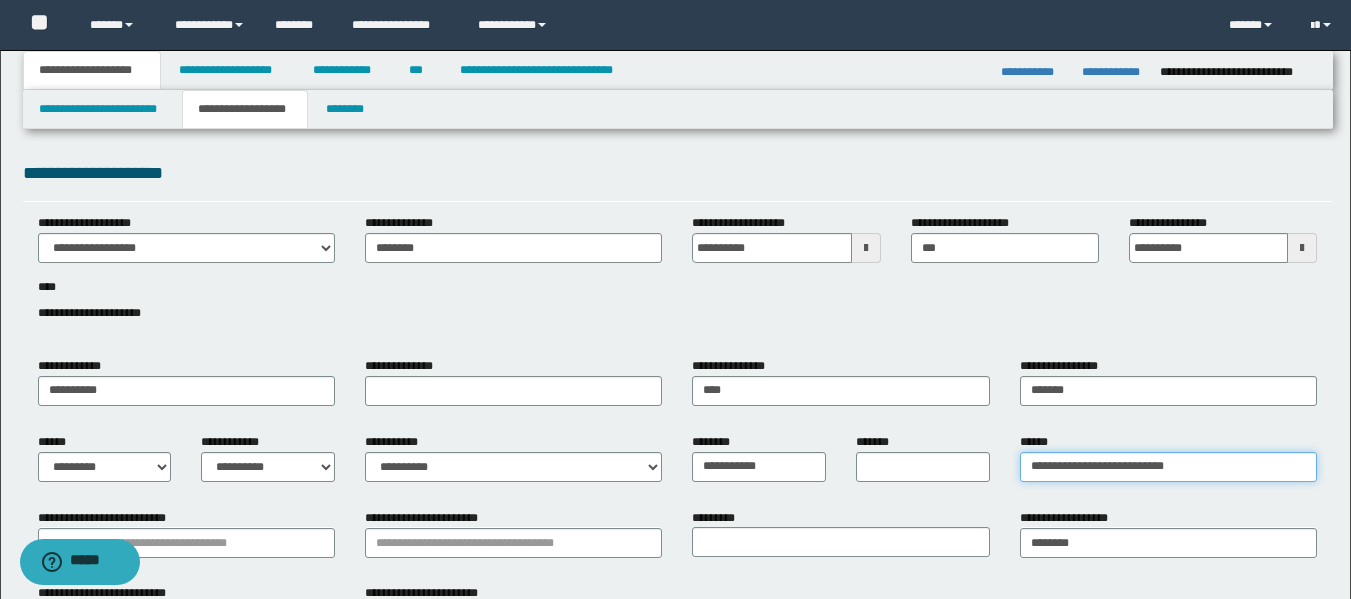 type on "**********" 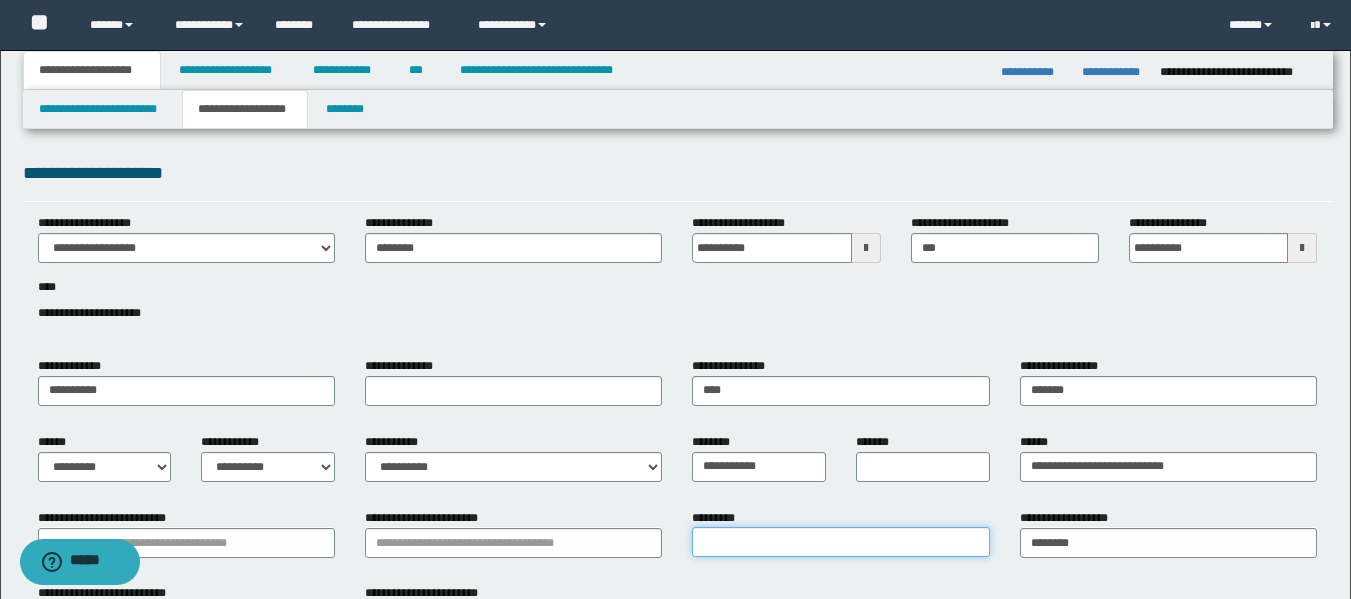 click on "*********" at bounding box center (840, 542) 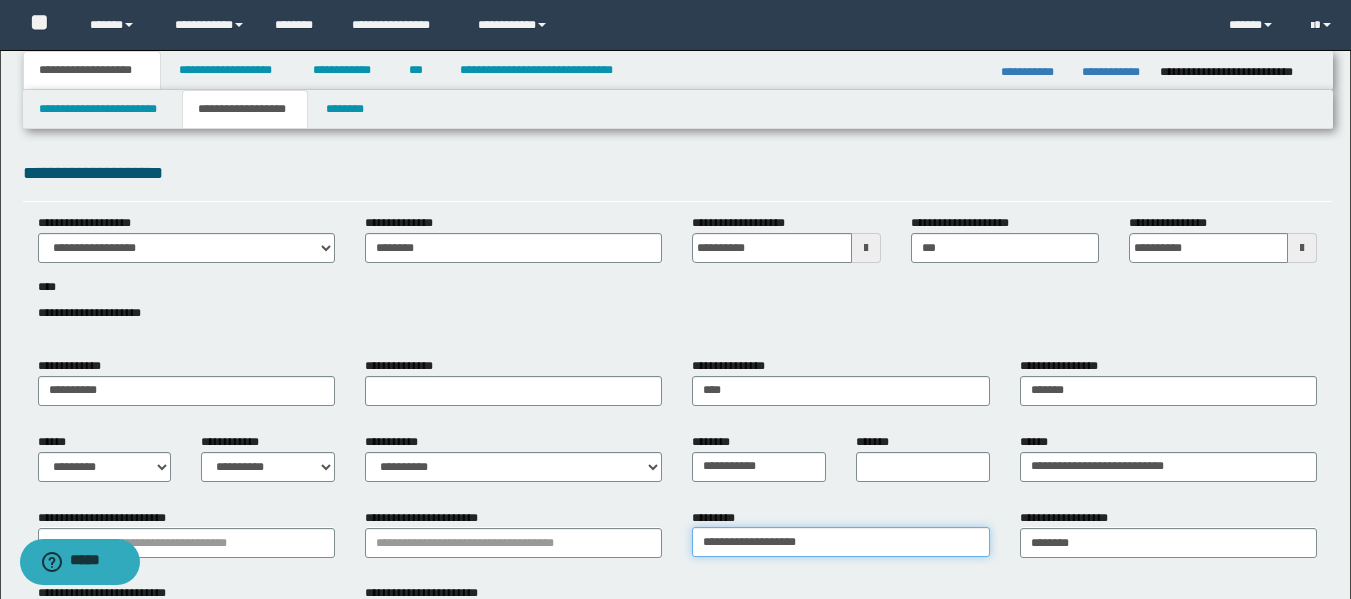 type on "**********" 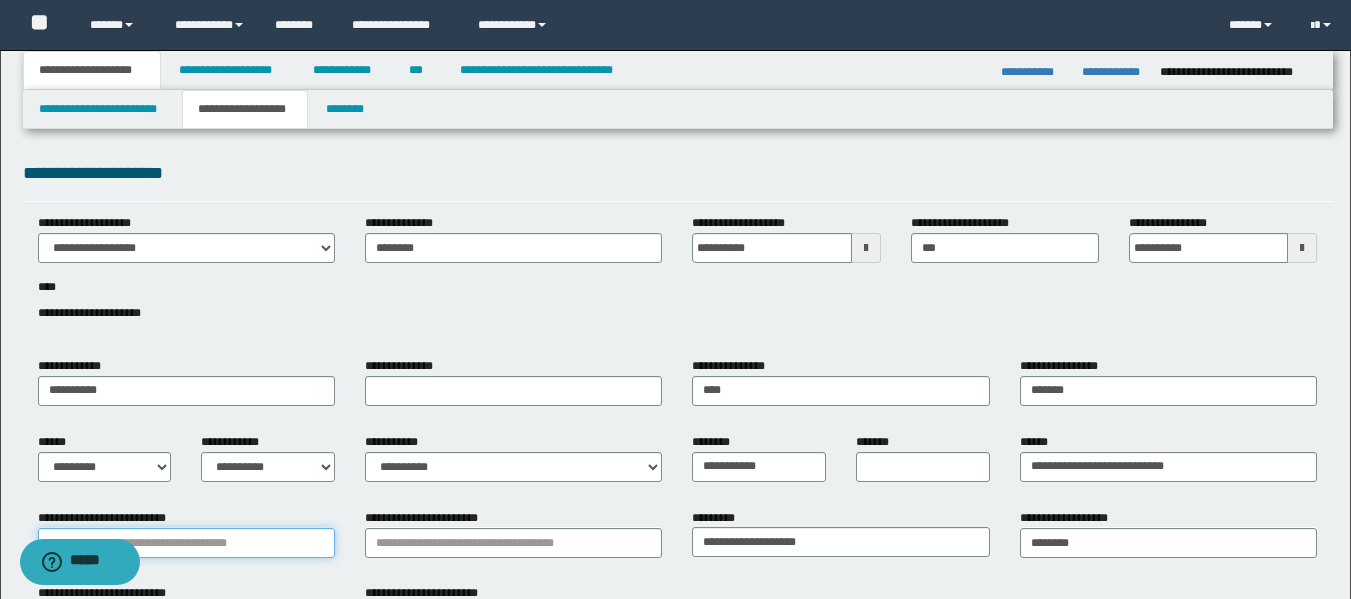 click on "**********" at bounding box center (186, 543) 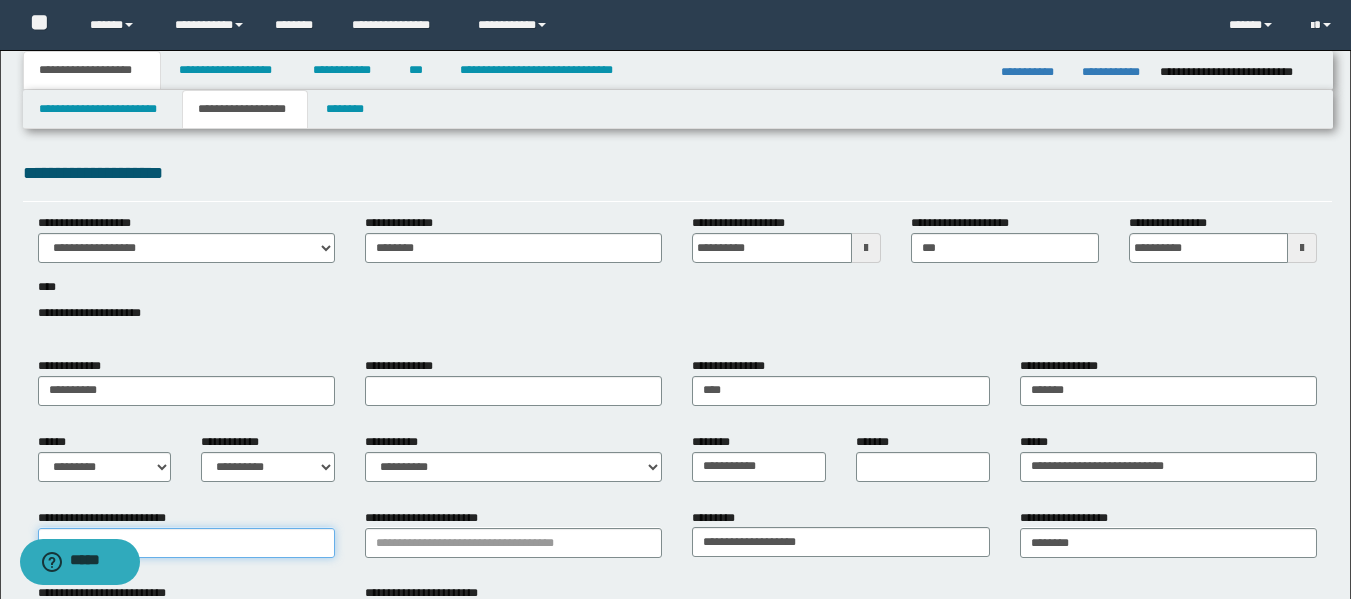 type on "**" 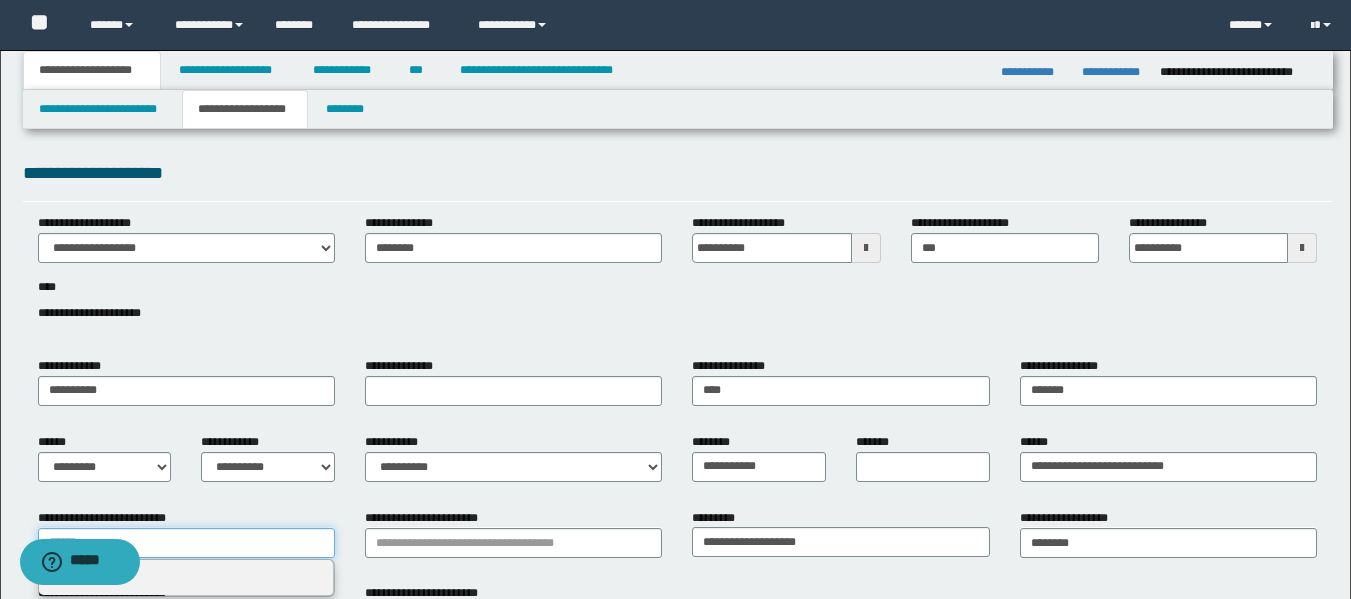 type 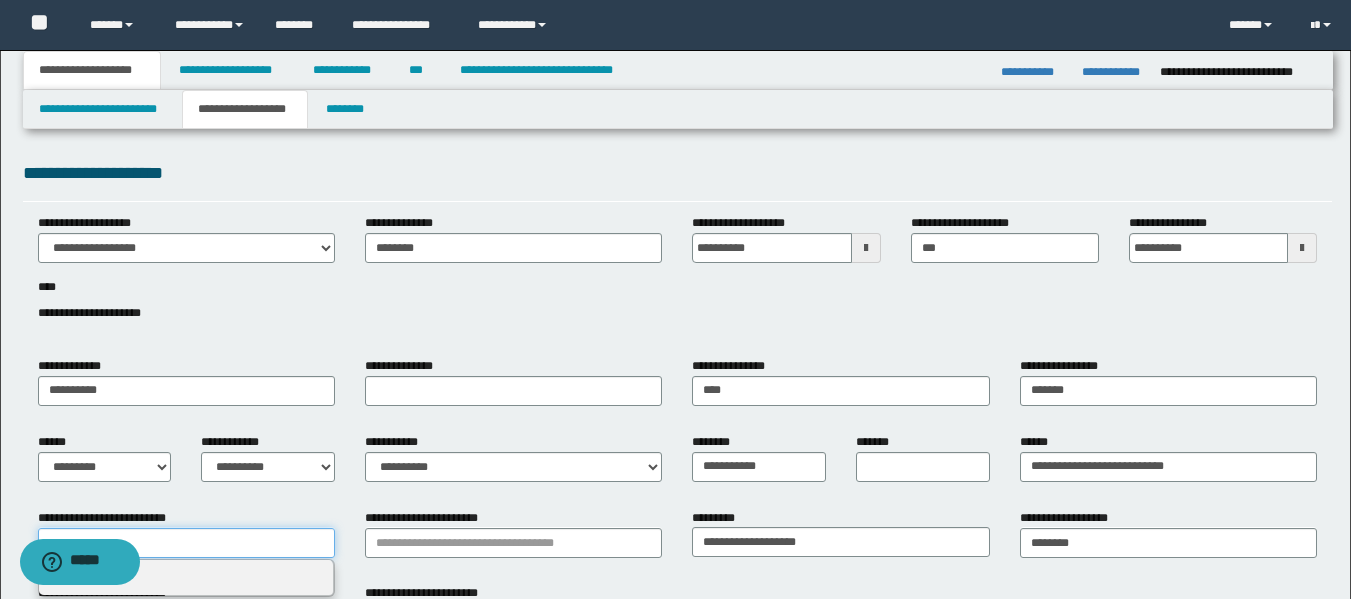 type on "**********" 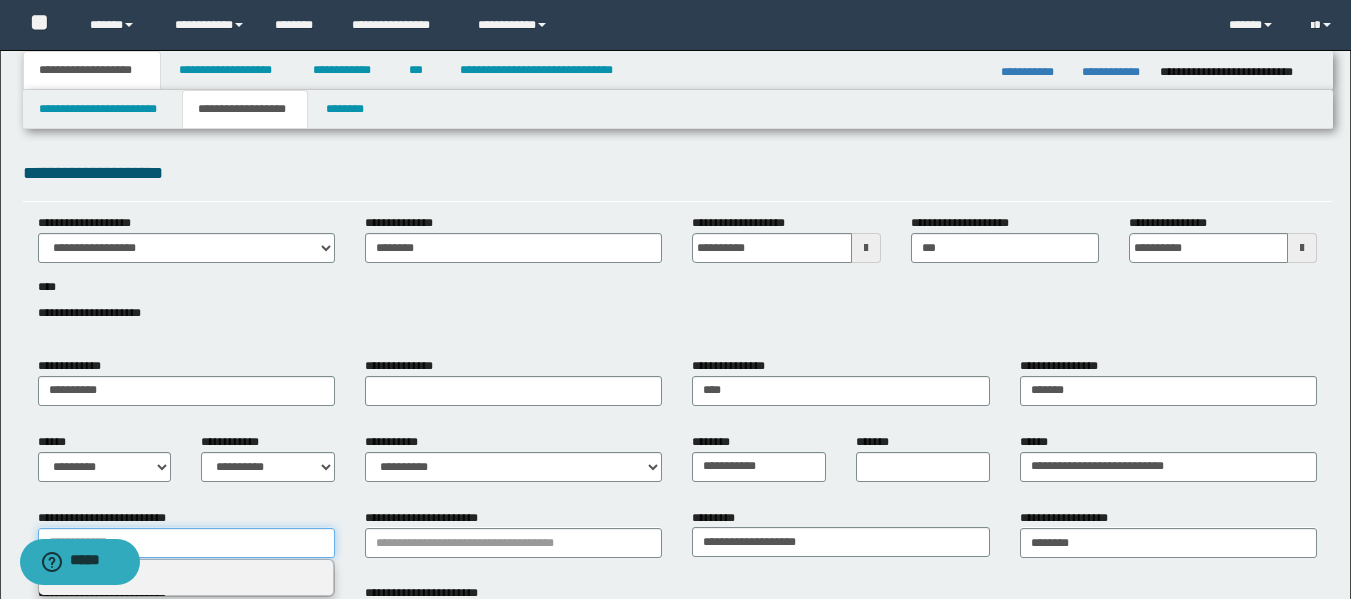 type 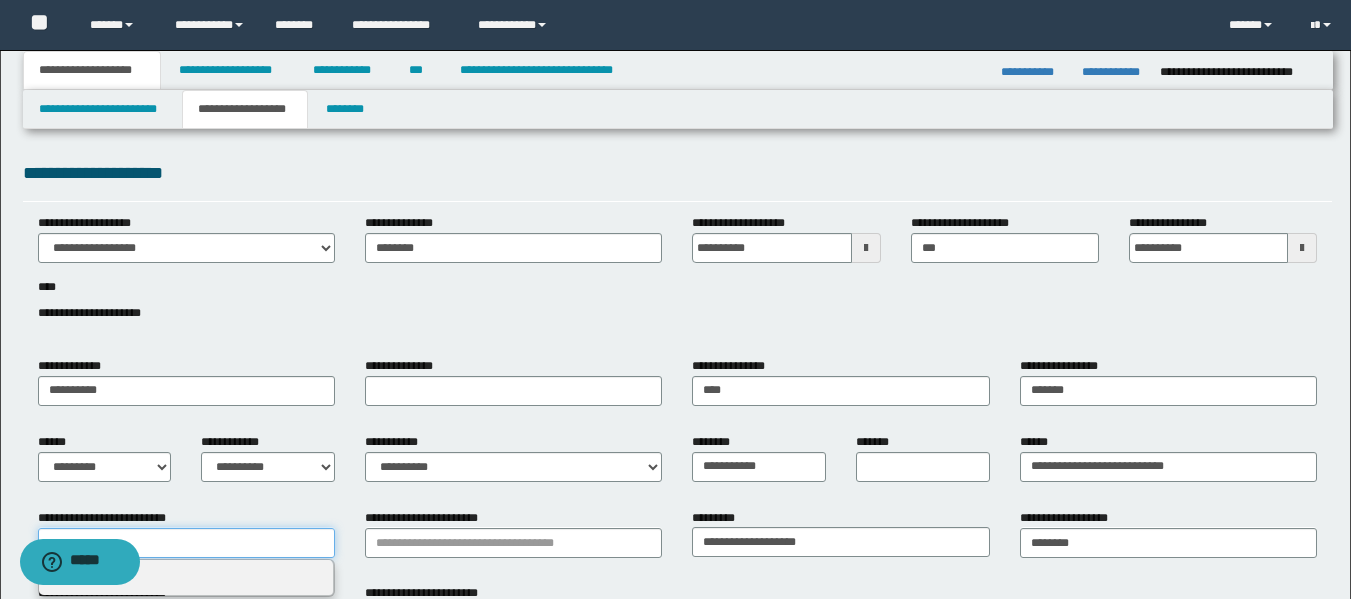 type on "**" 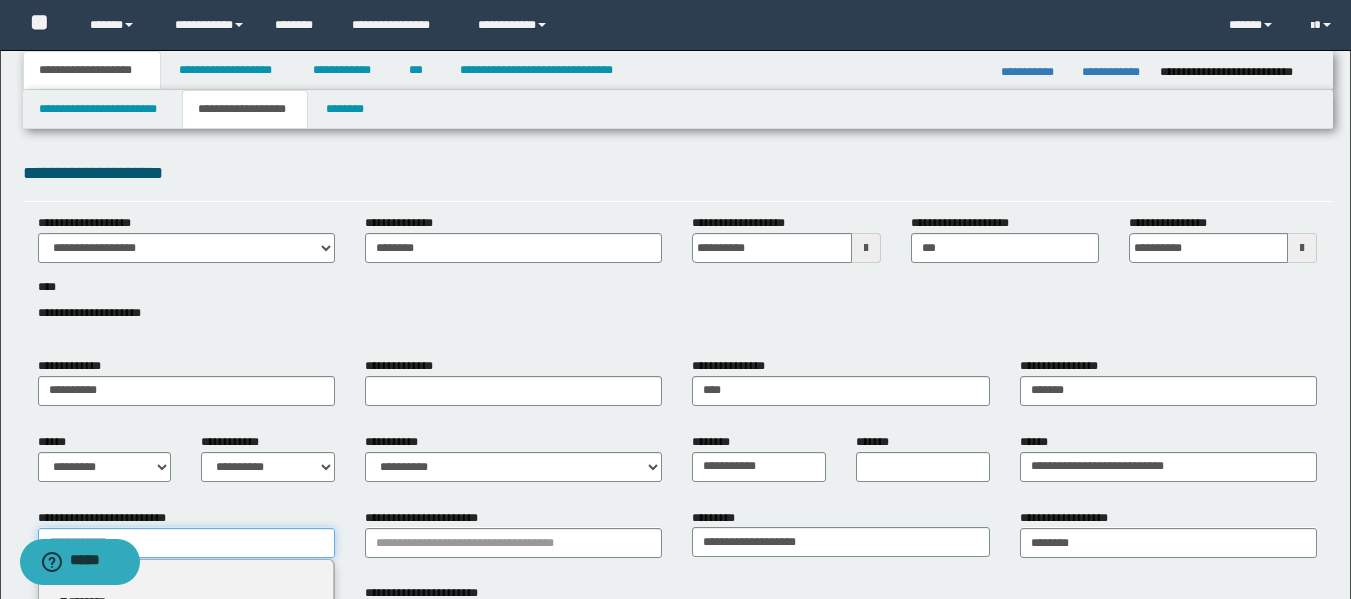 type 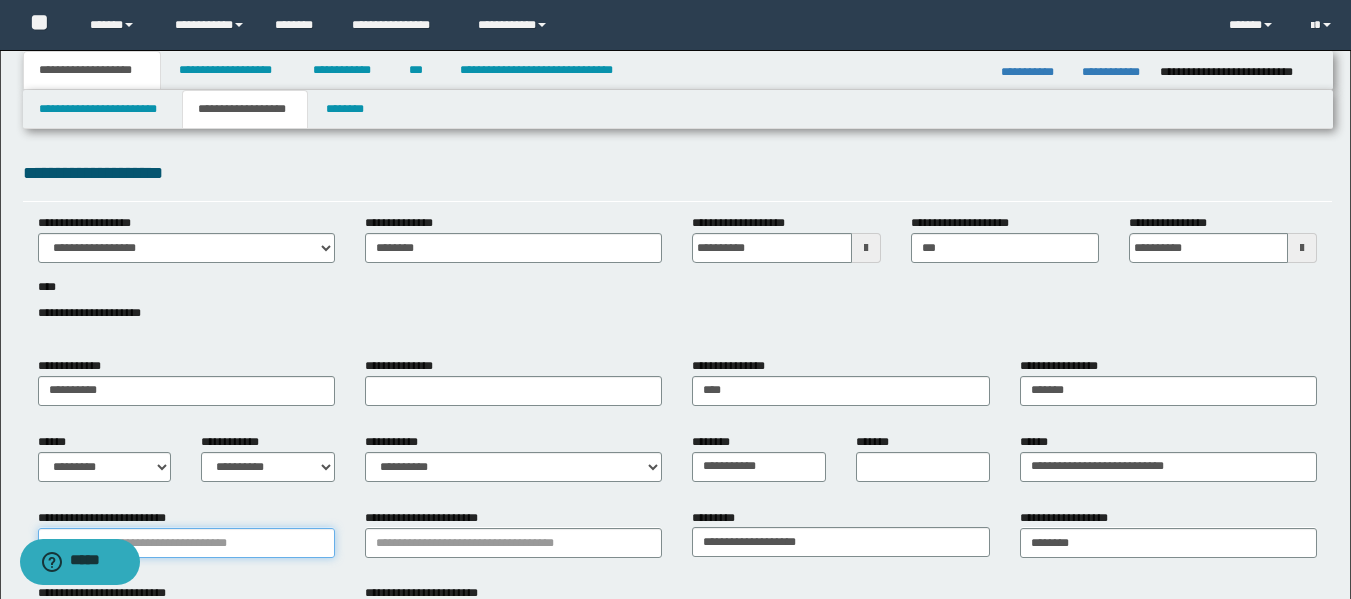 scroll, scrollTop: 150, scrollLeft: 0, axis: vertical 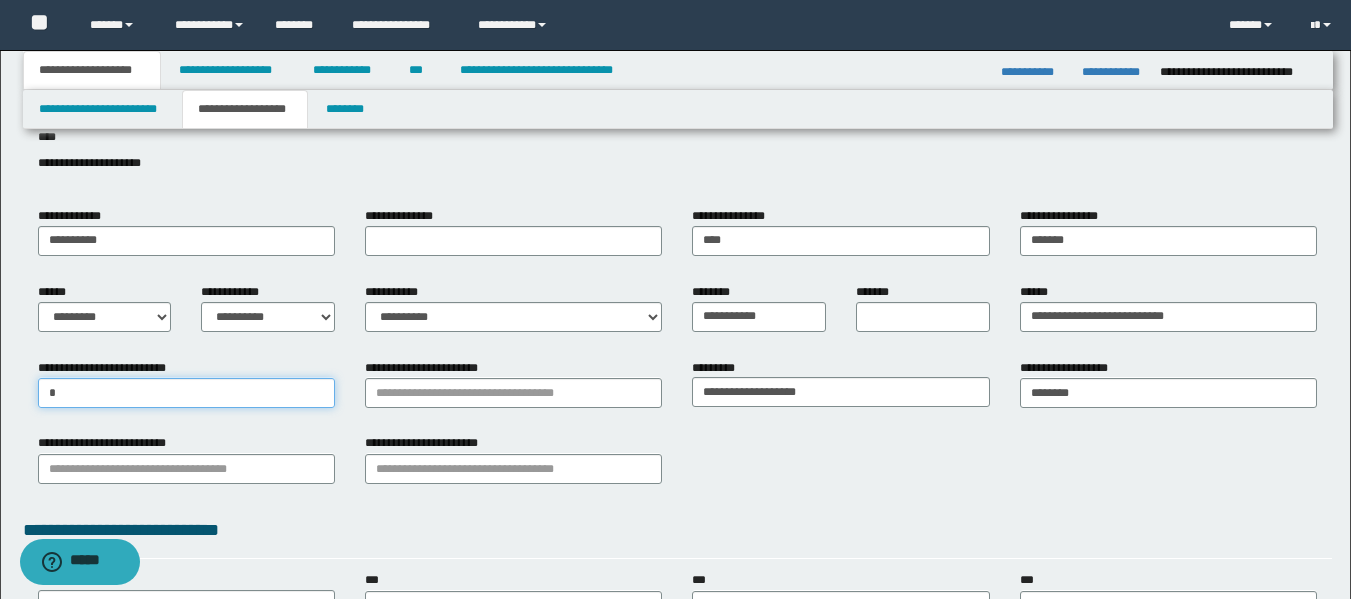 type on "**" 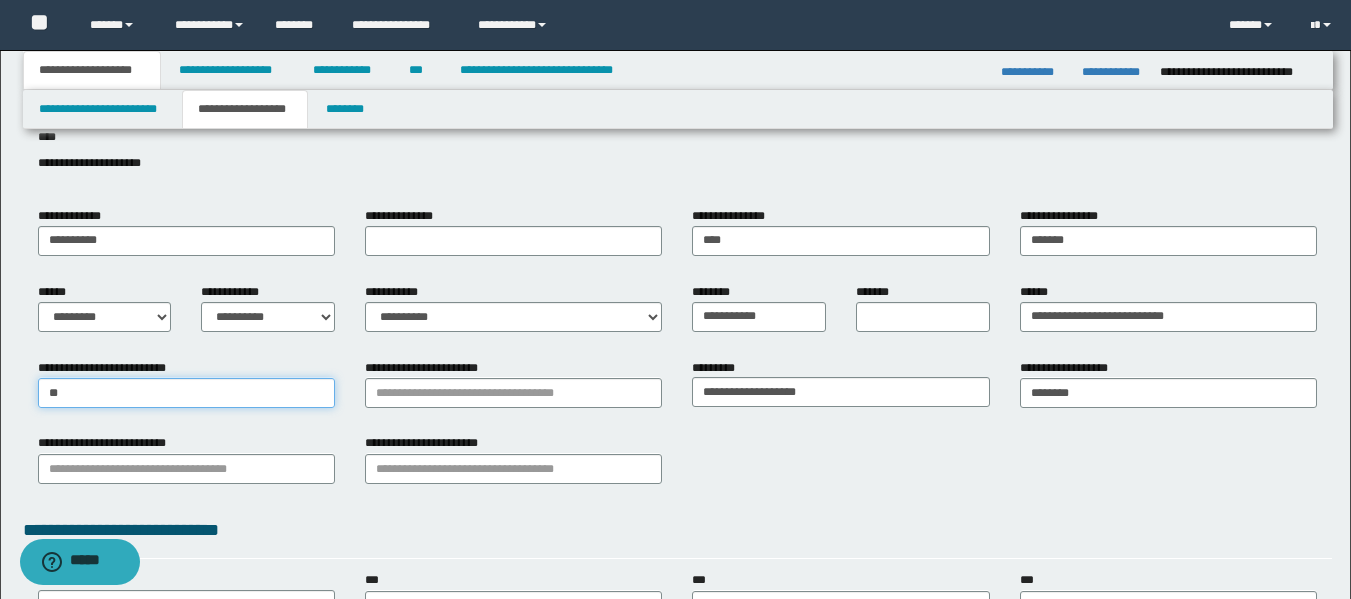 type on "**********" 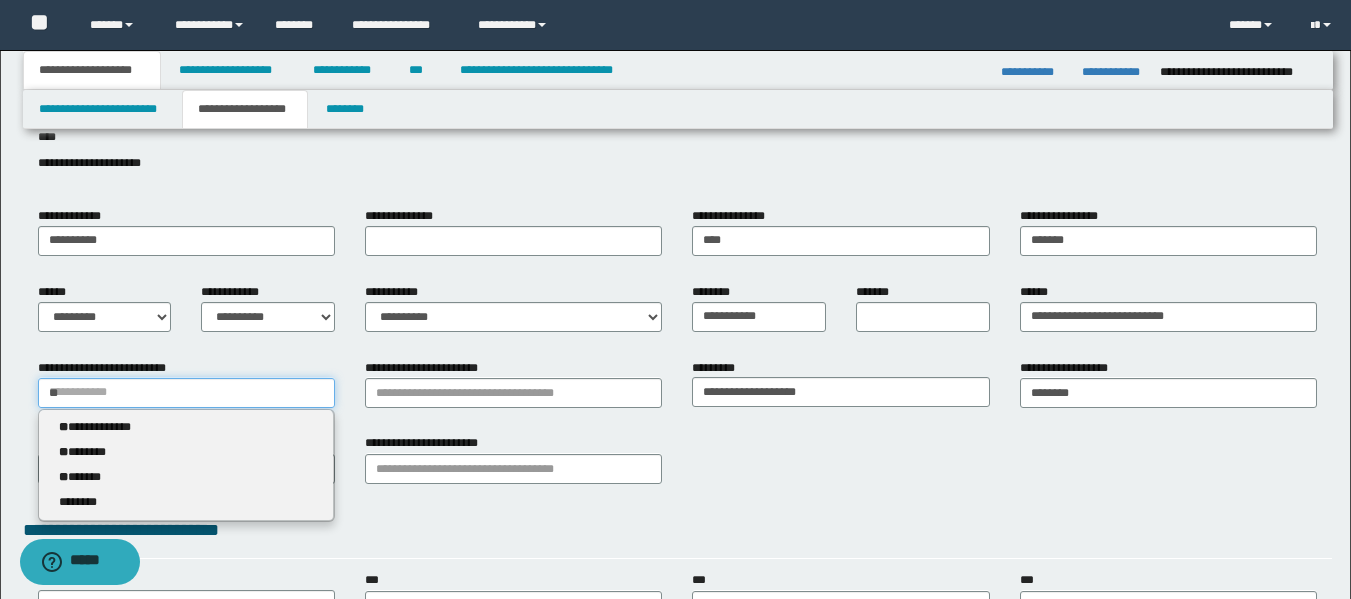type 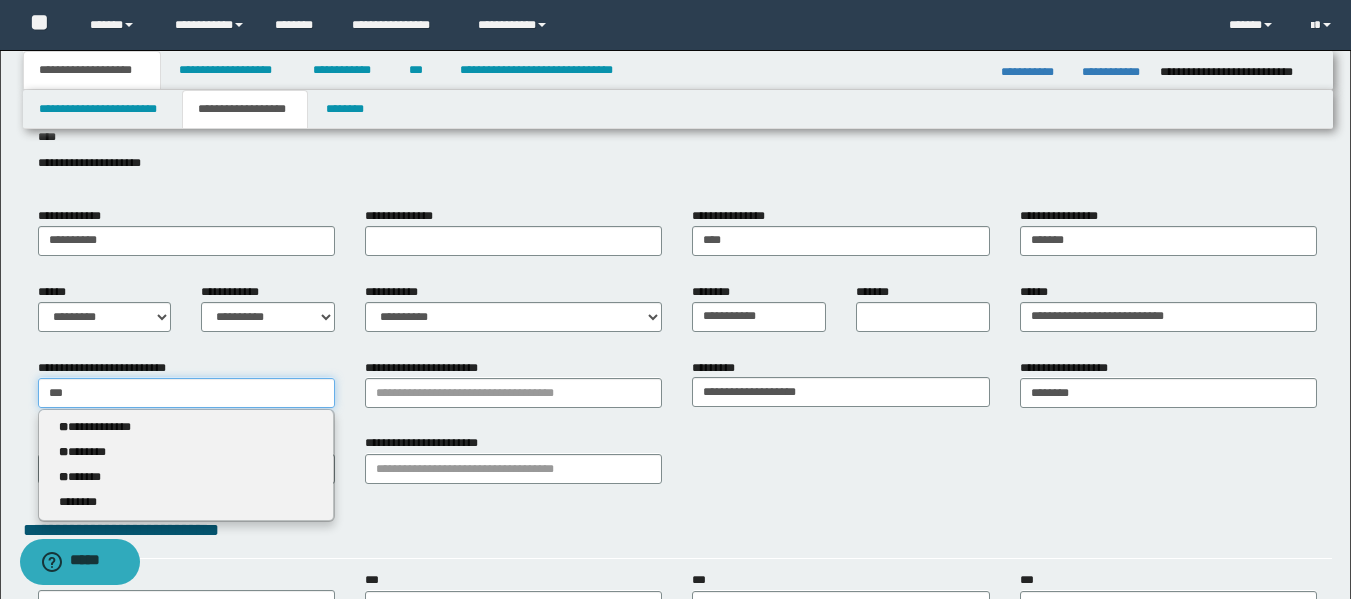 type on "**********" 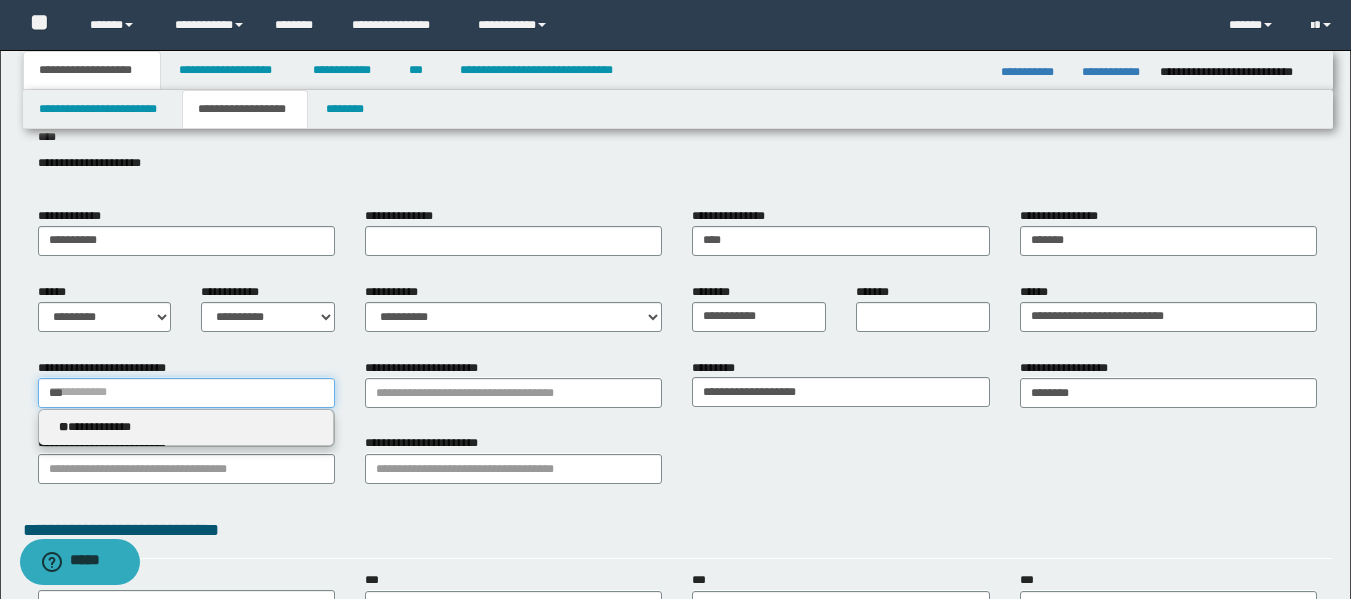 type 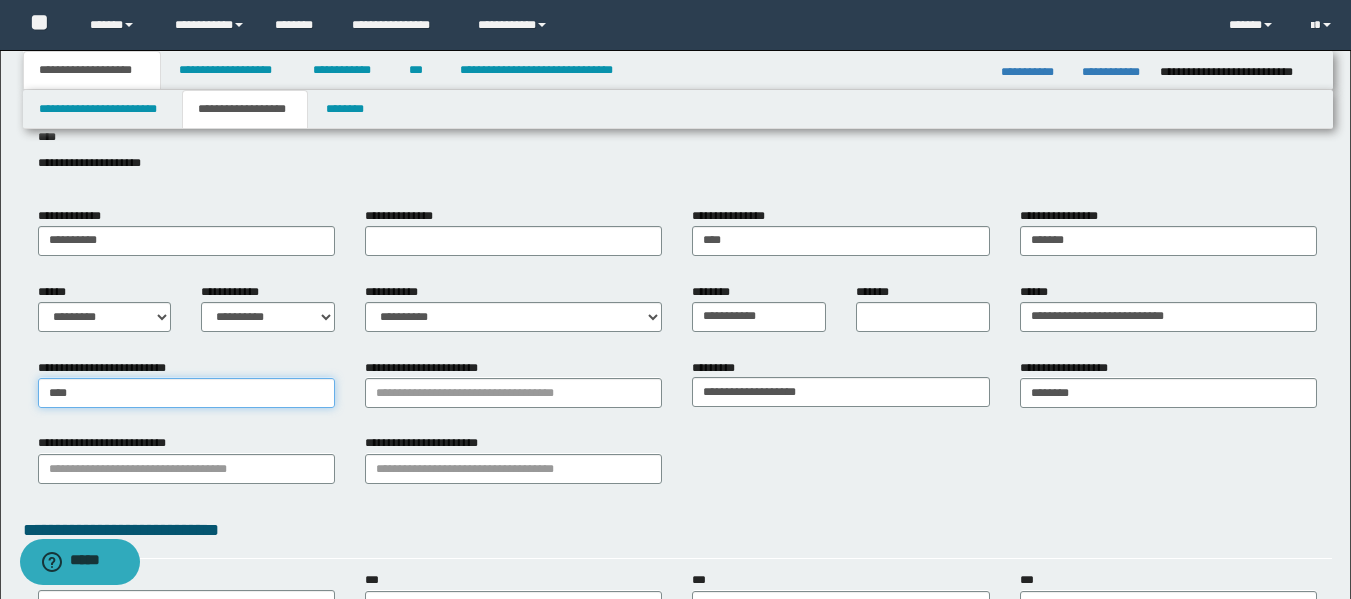 type on "**********" 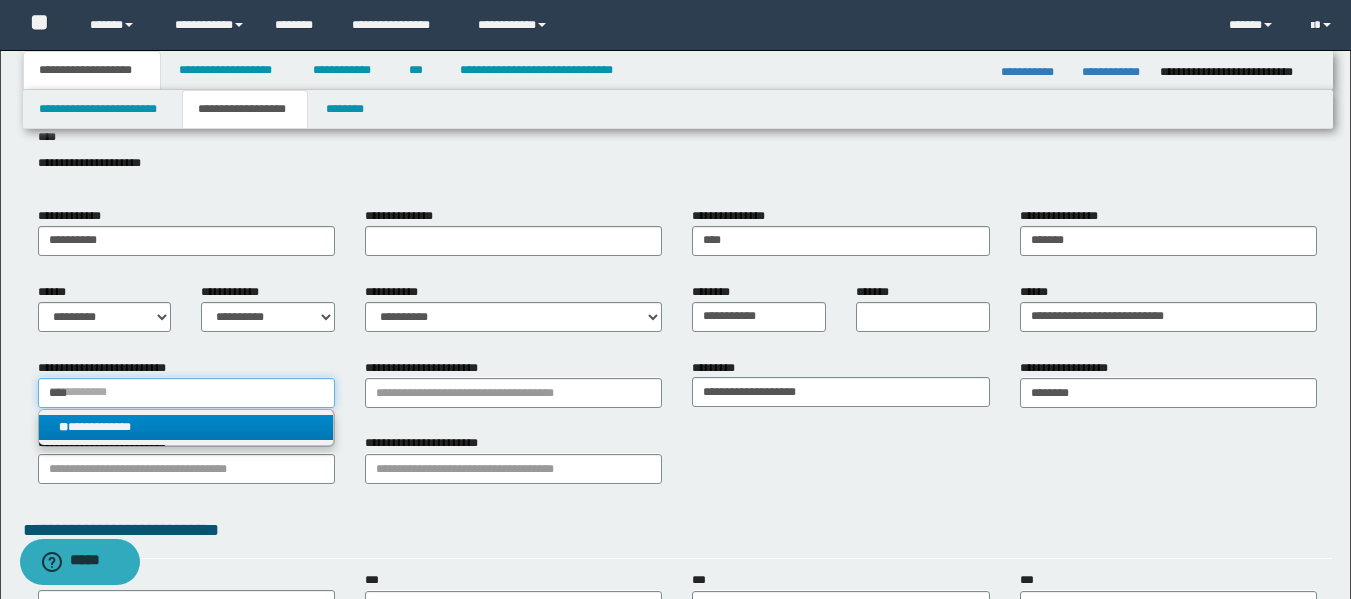 type on "****" 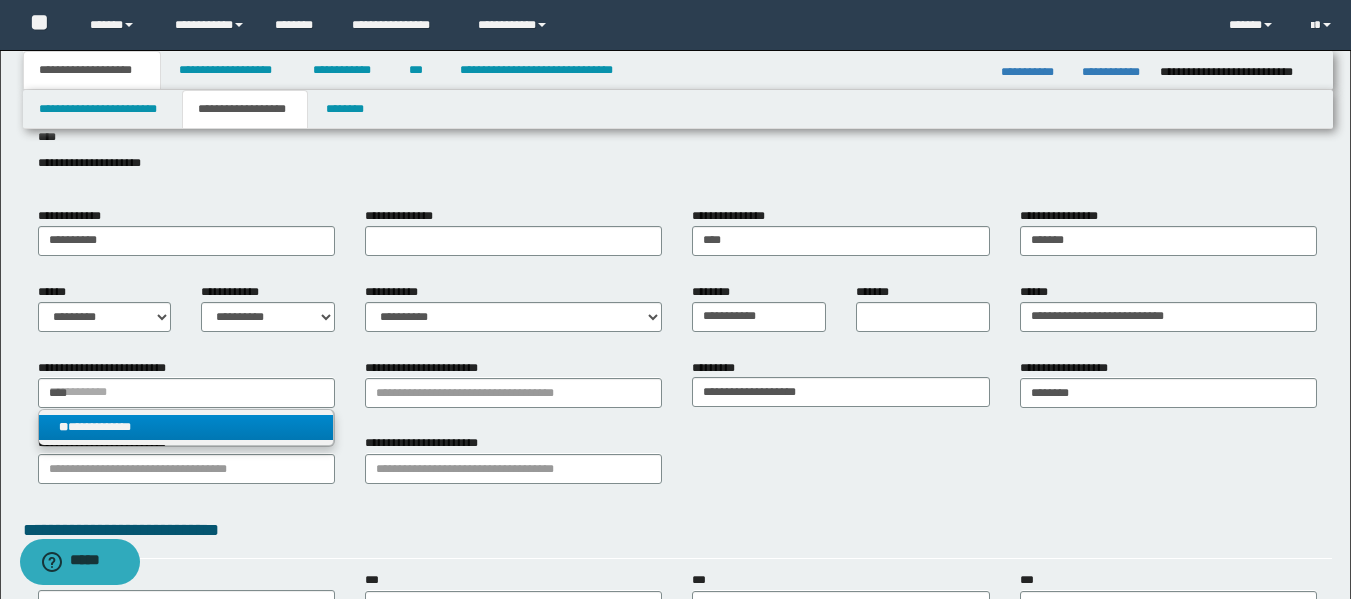 type 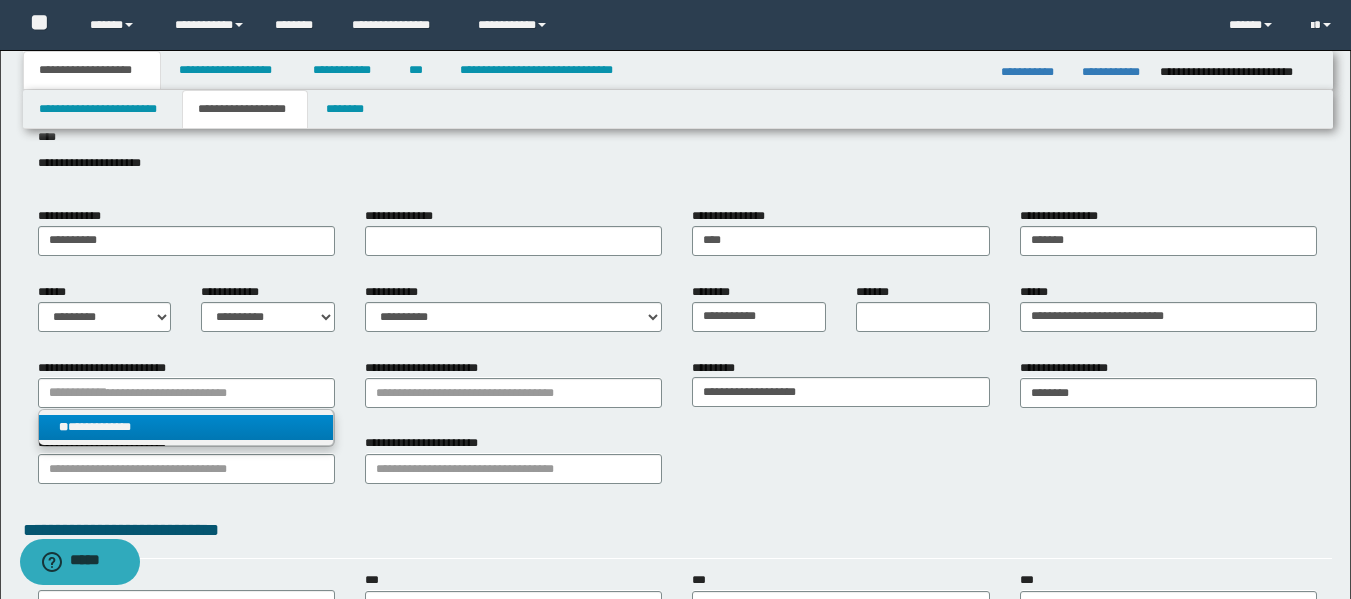 click on "**********" at bounding box center (186, 427) 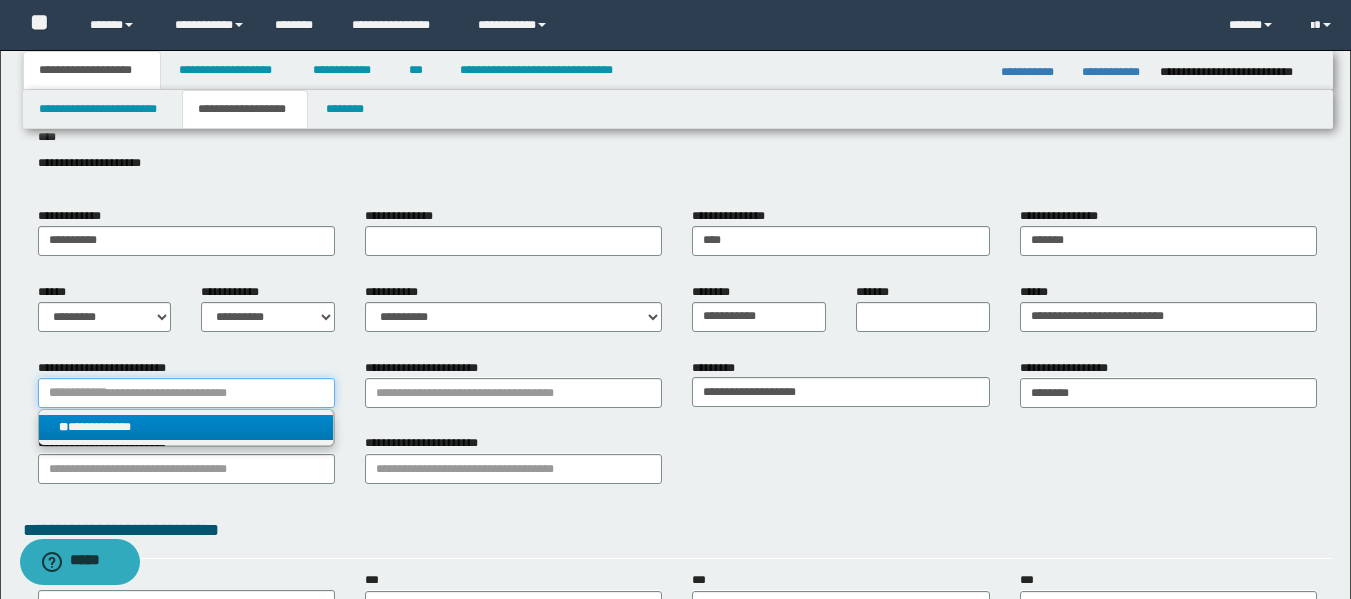 type 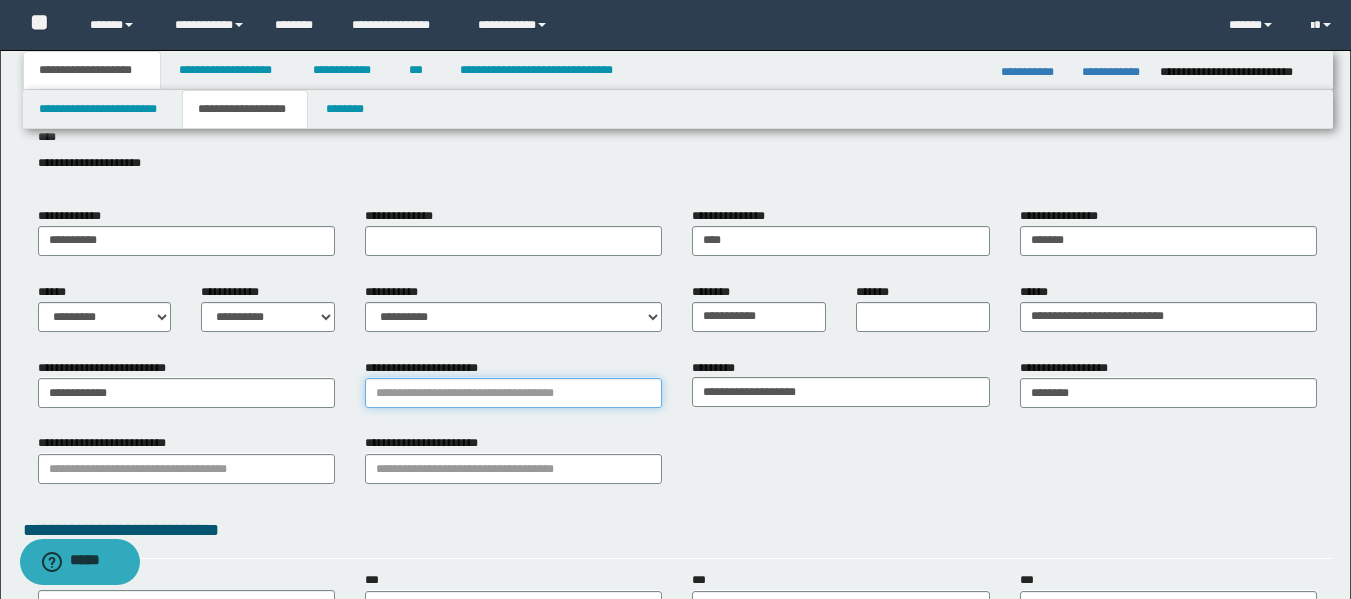 click on "**********" at bounding box center [513, 393] 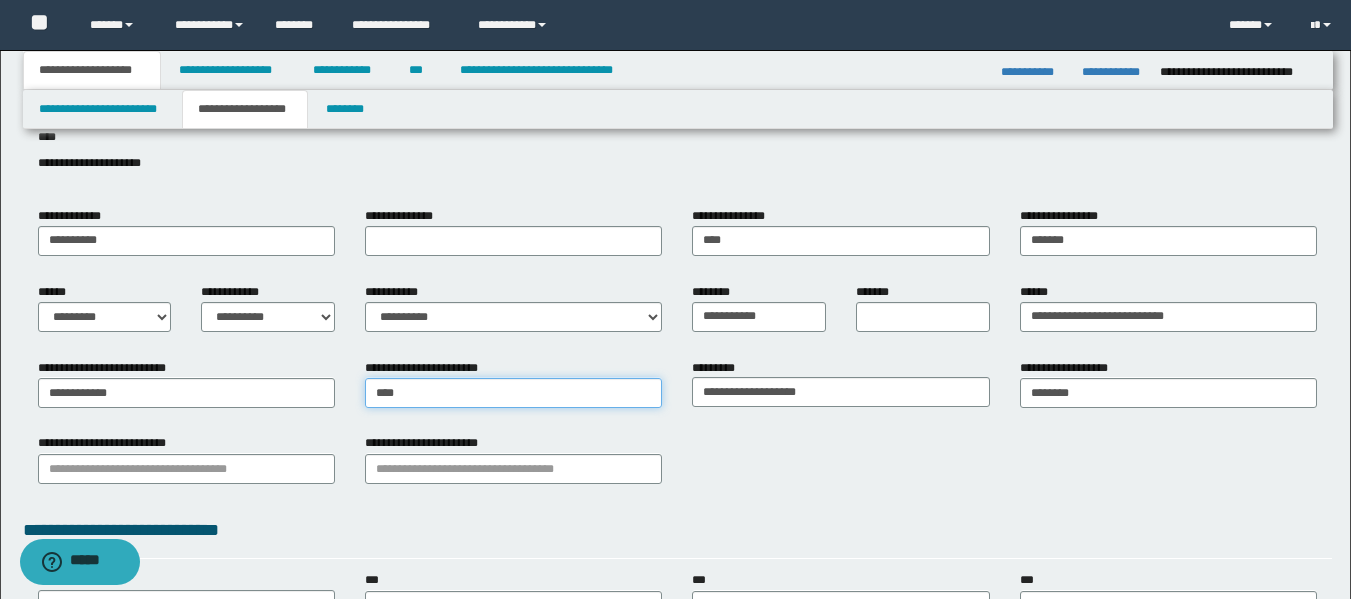 type on "*****" 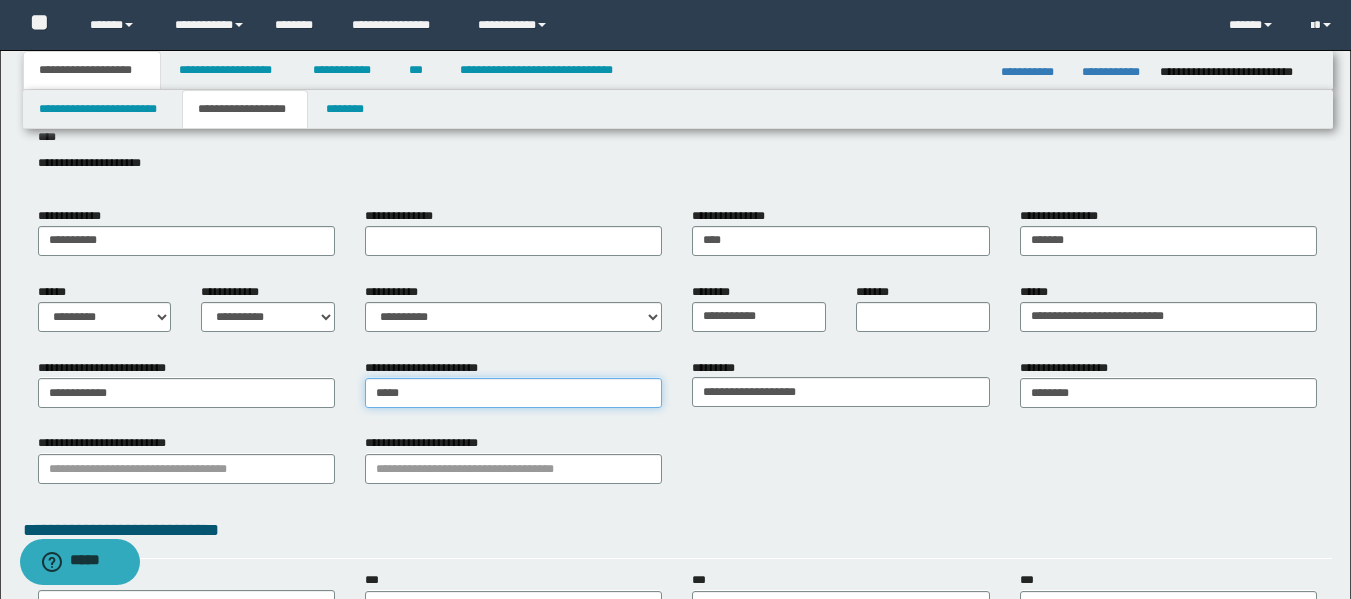 type on "**********" 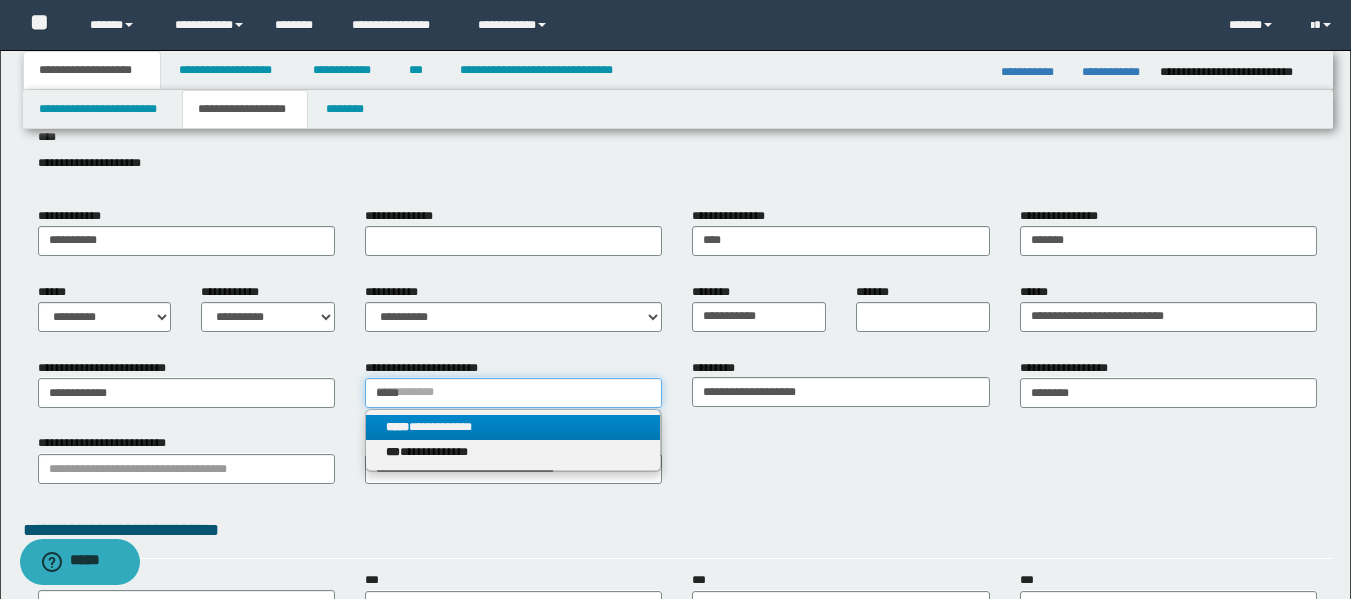 type on "*****" 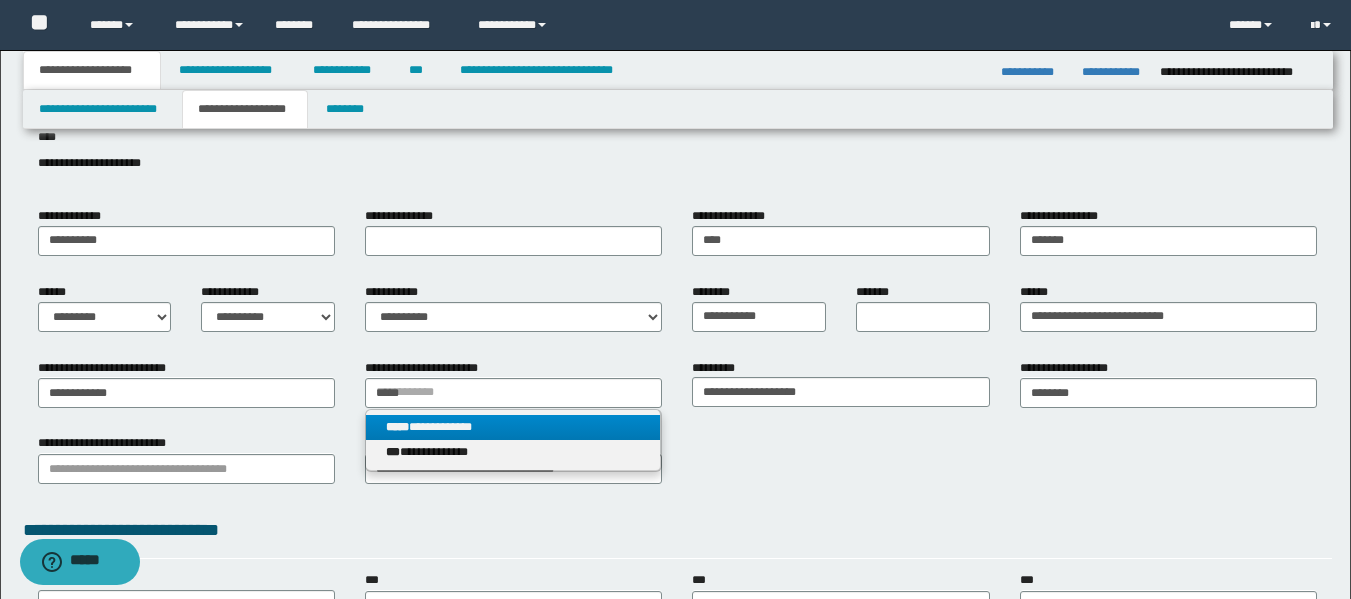 type 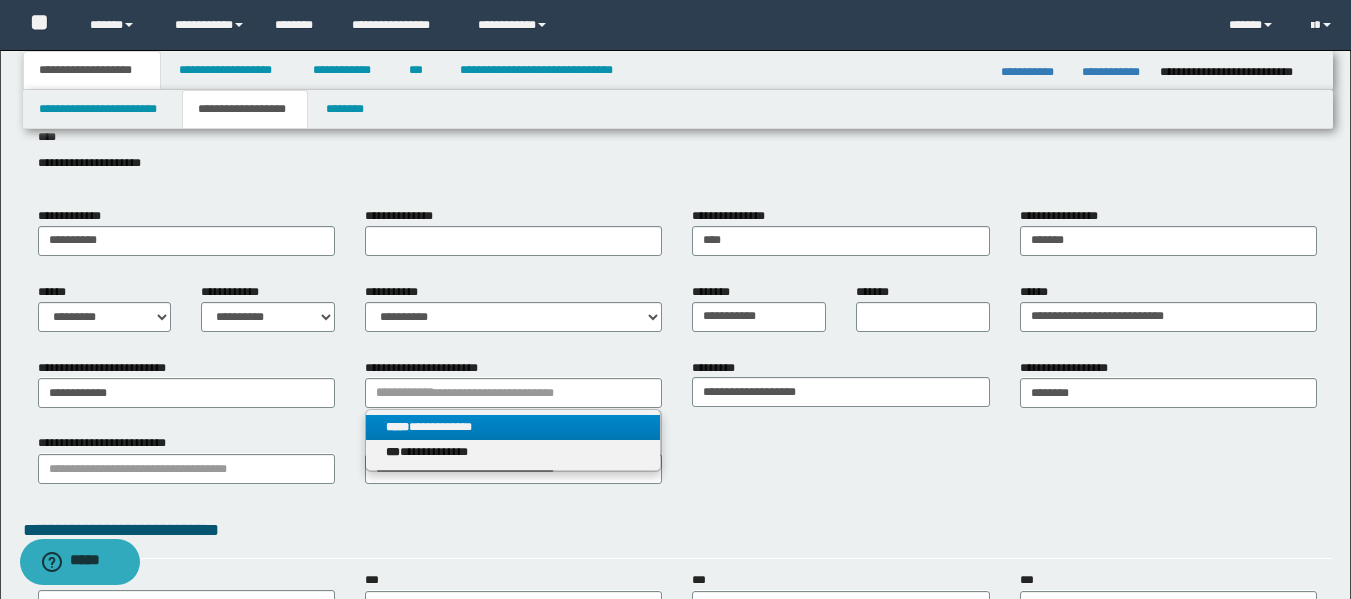 click on "**********" at bounding box center [513, 427] 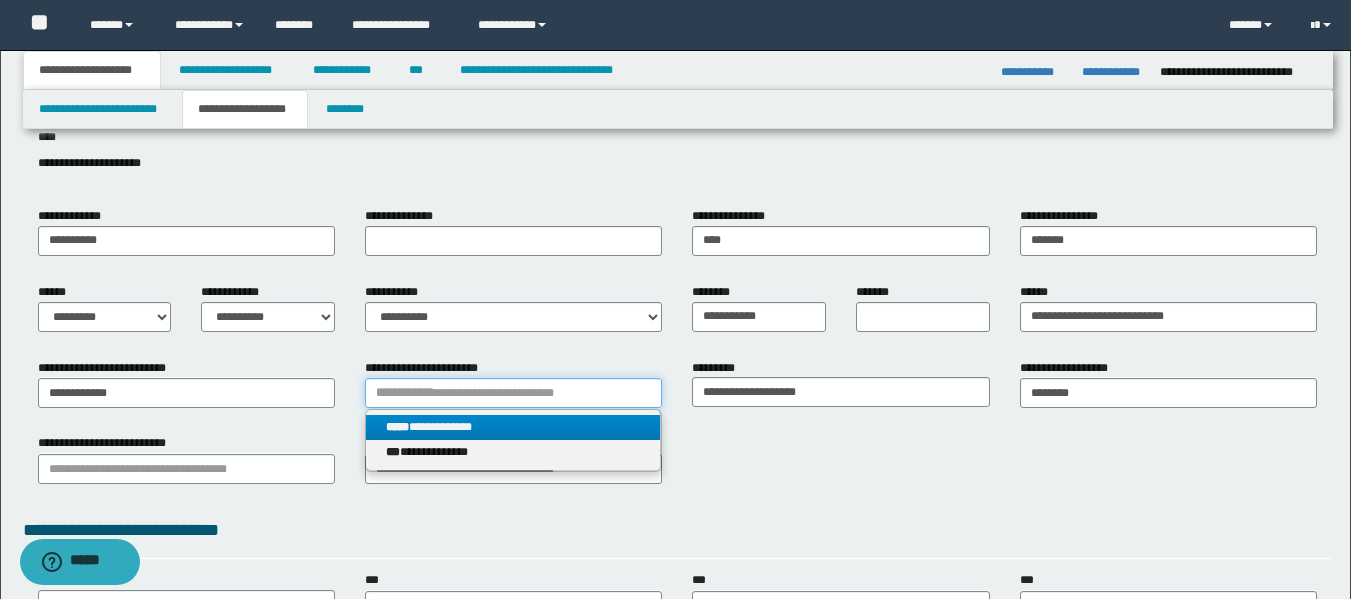 type 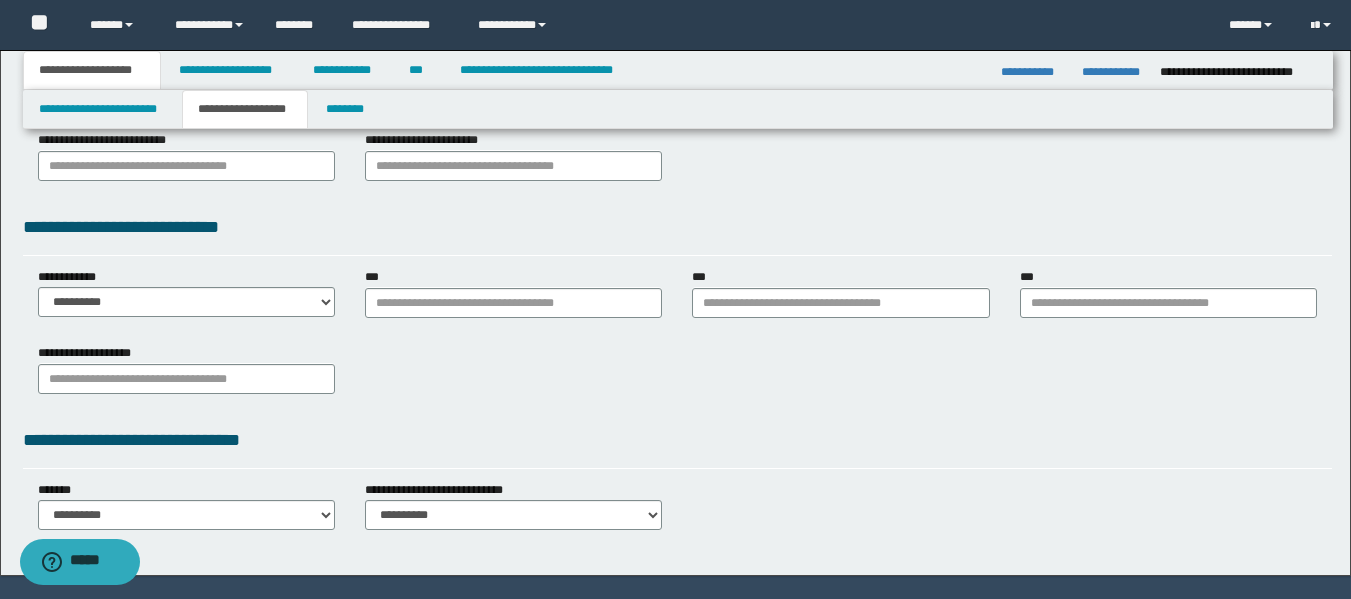 scroll, scrollTop: 451, scrollLeft: 0, axis: vertical 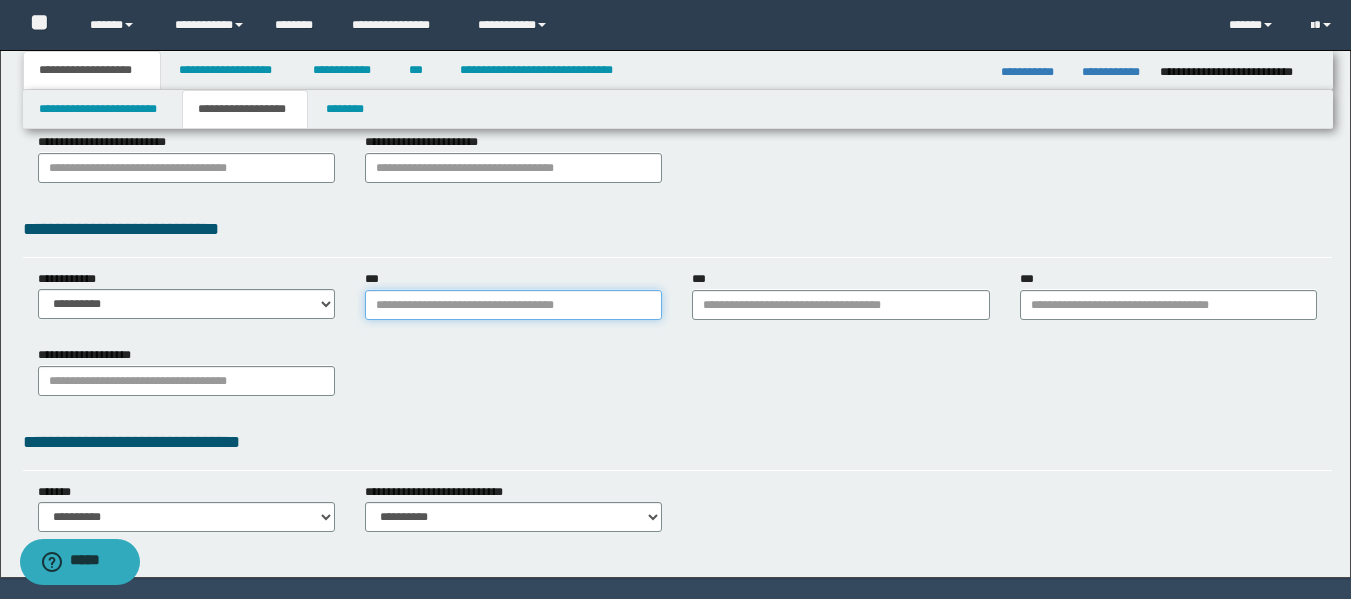 click on "***" at bounding box center [513, 305] 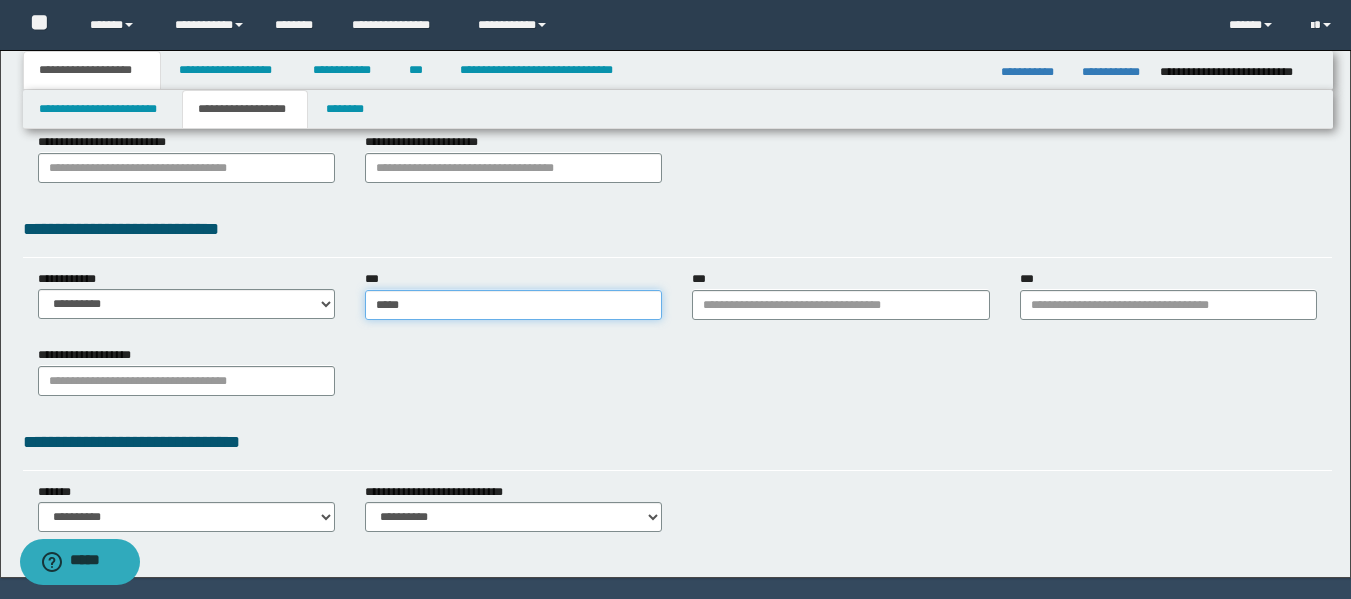 type on "******" 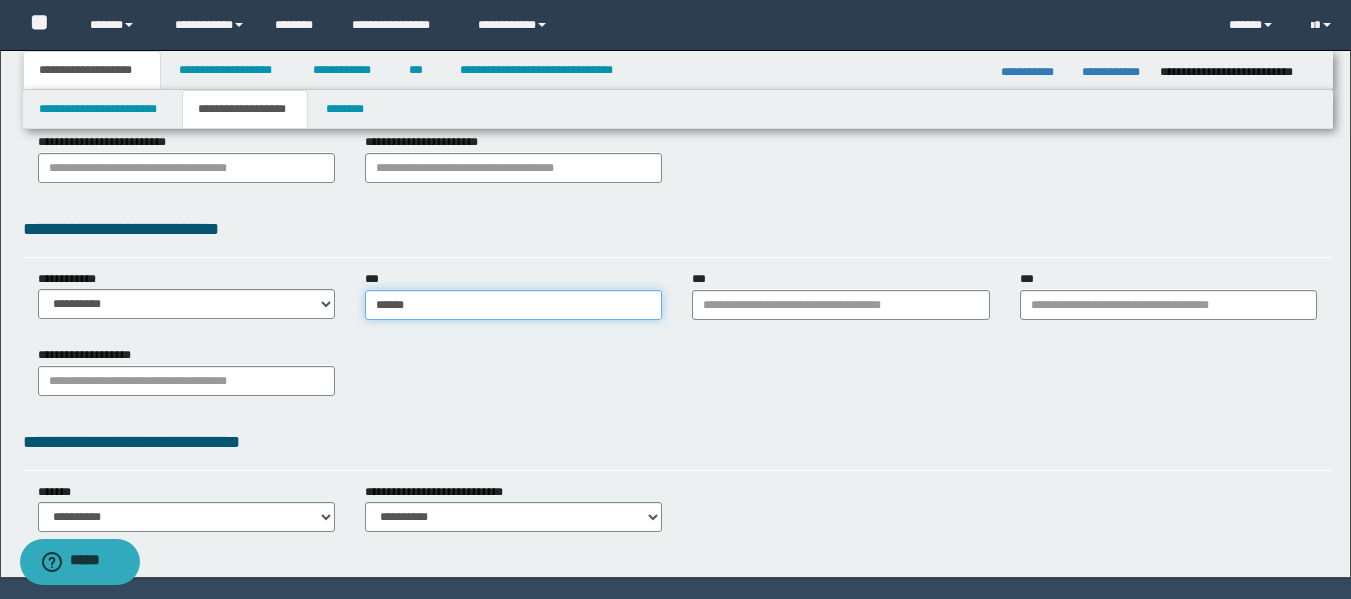 type on "******" 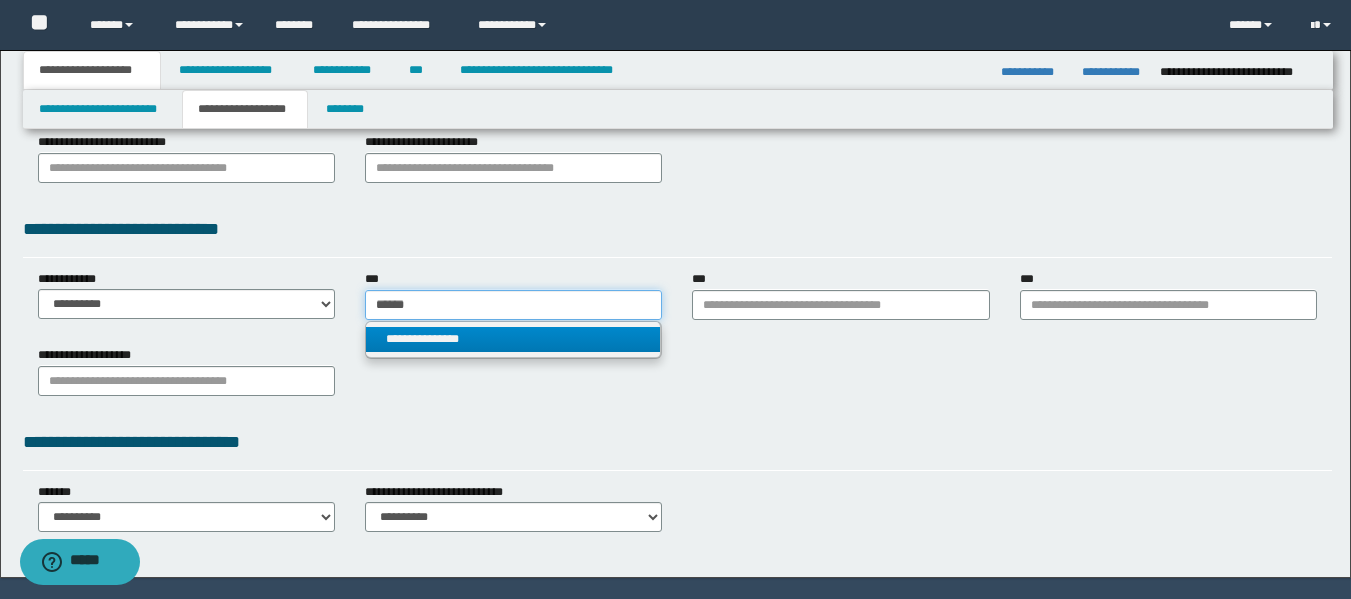 type on "******" 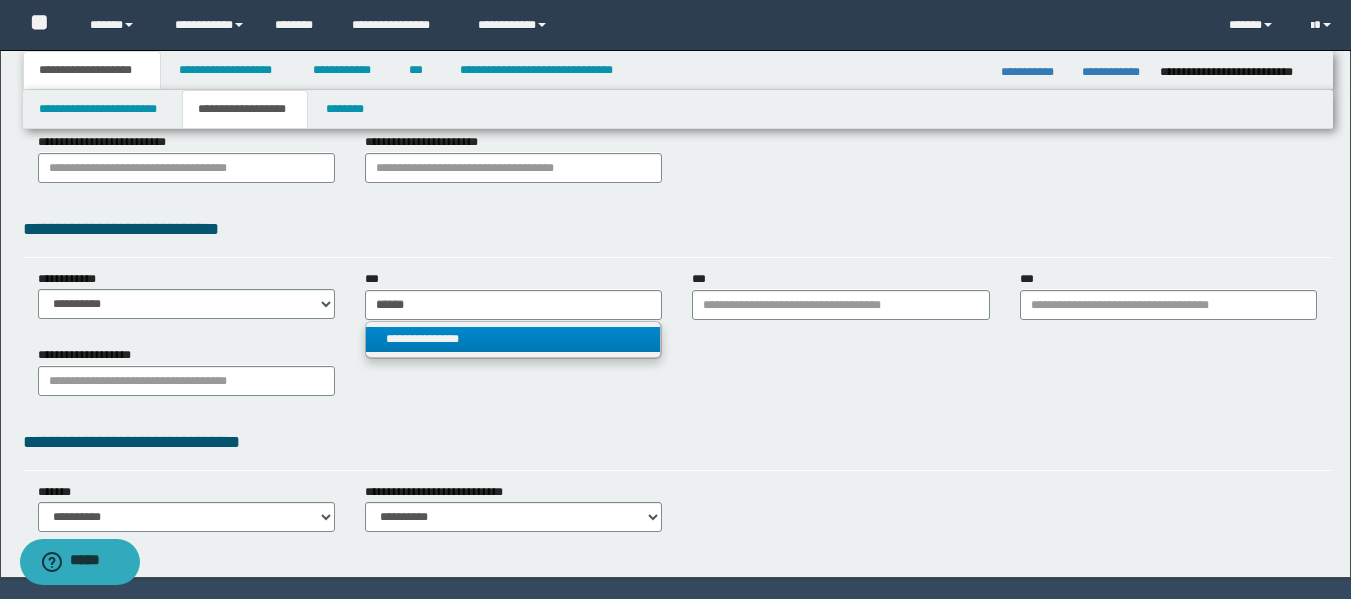 type 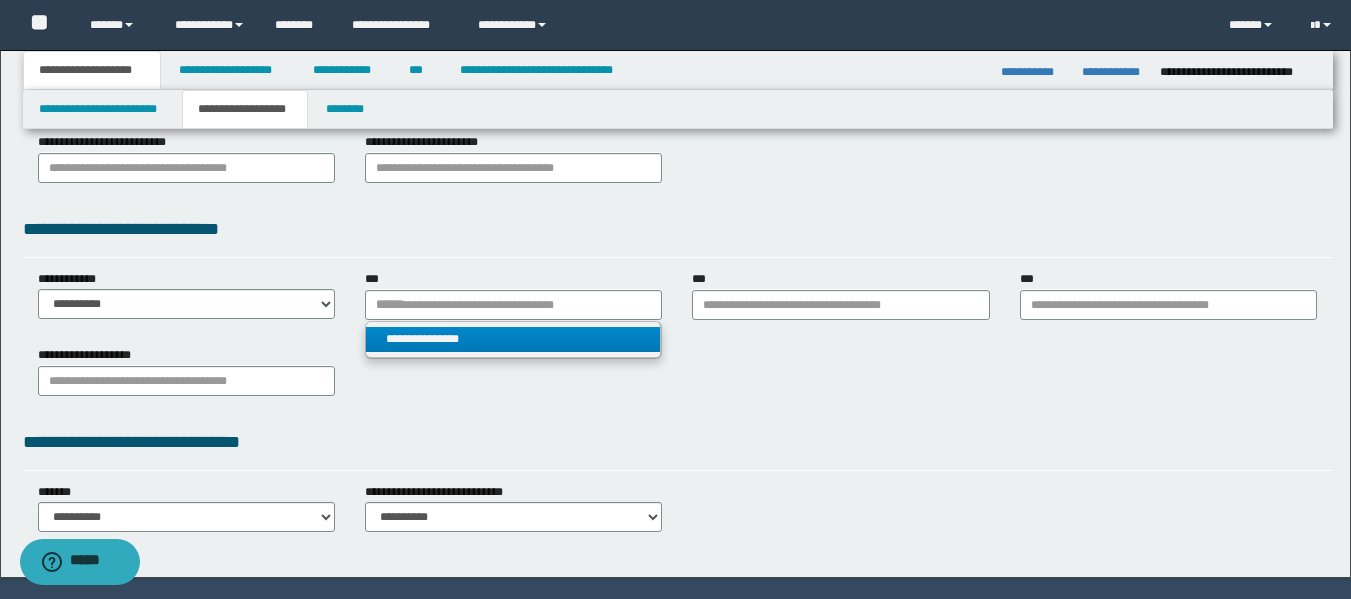 click on "**********" at bounding box center [513, 339] 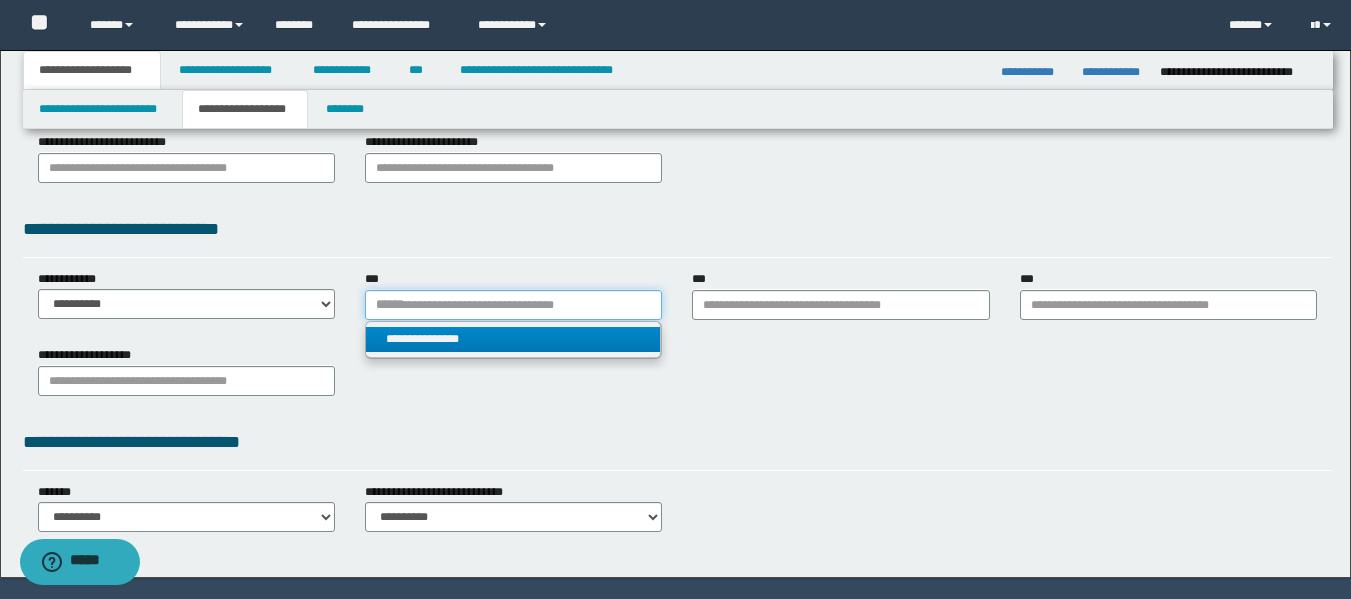 type 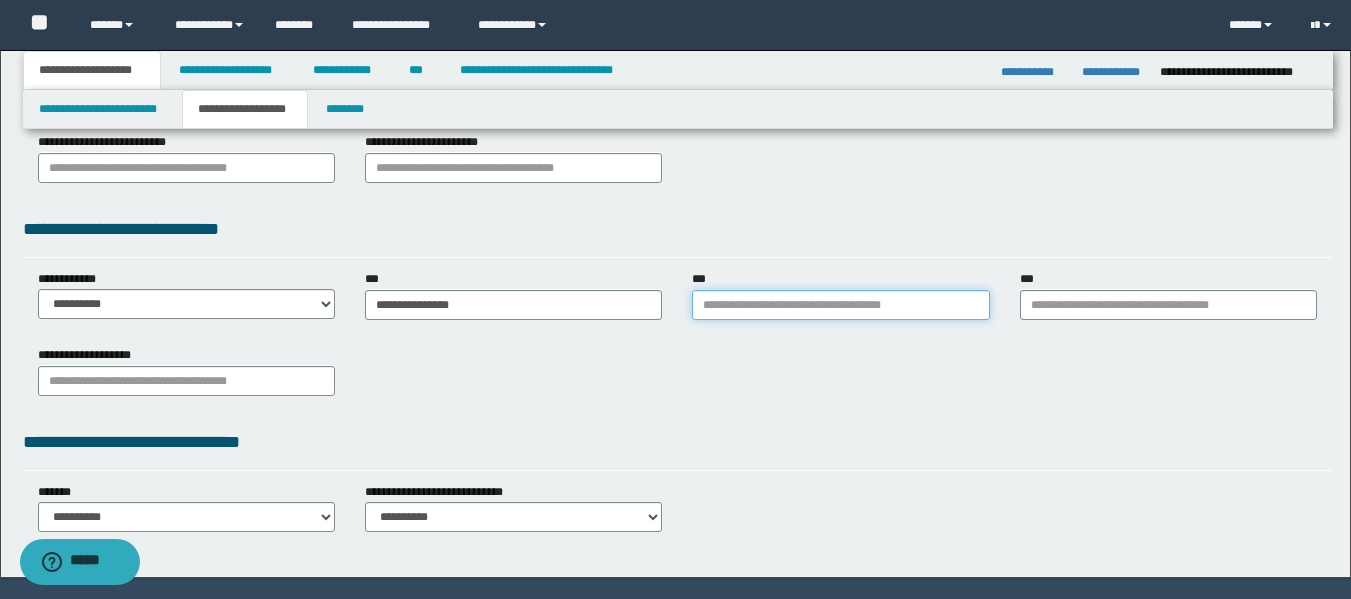 click on "***" at bounding box center [840, 305] 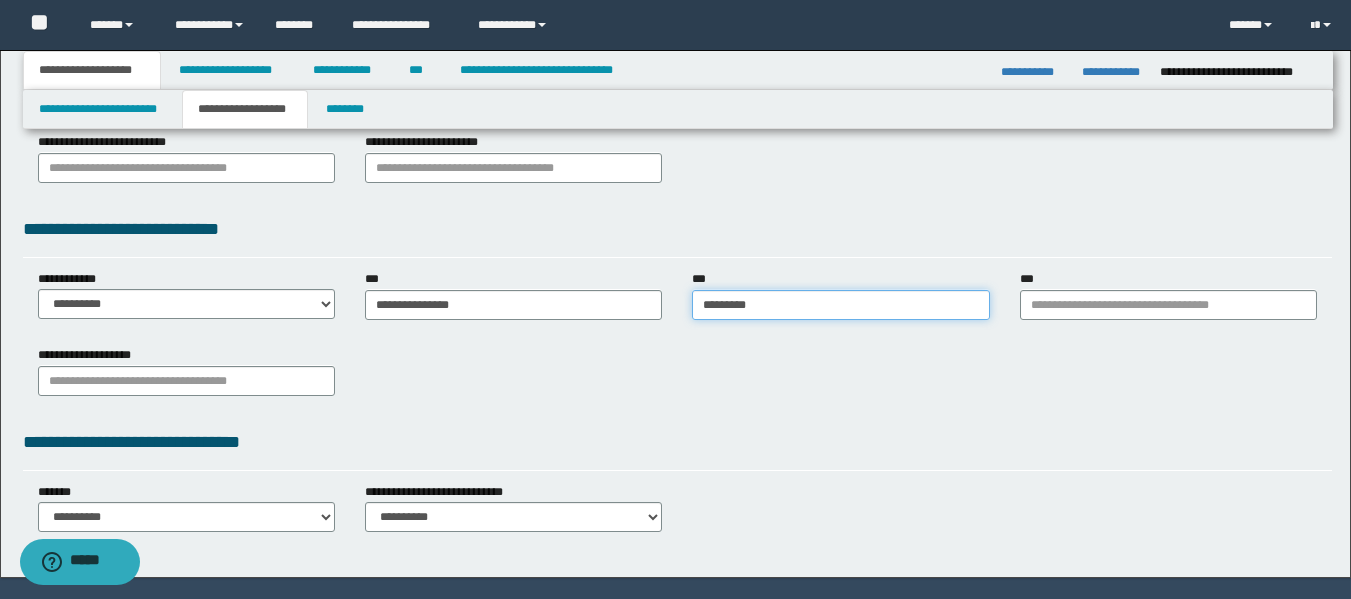 drag, startPoint x: 805, startPoint y: 303, endPoint x: 513, endPoint y: 298, distance: 292.04282 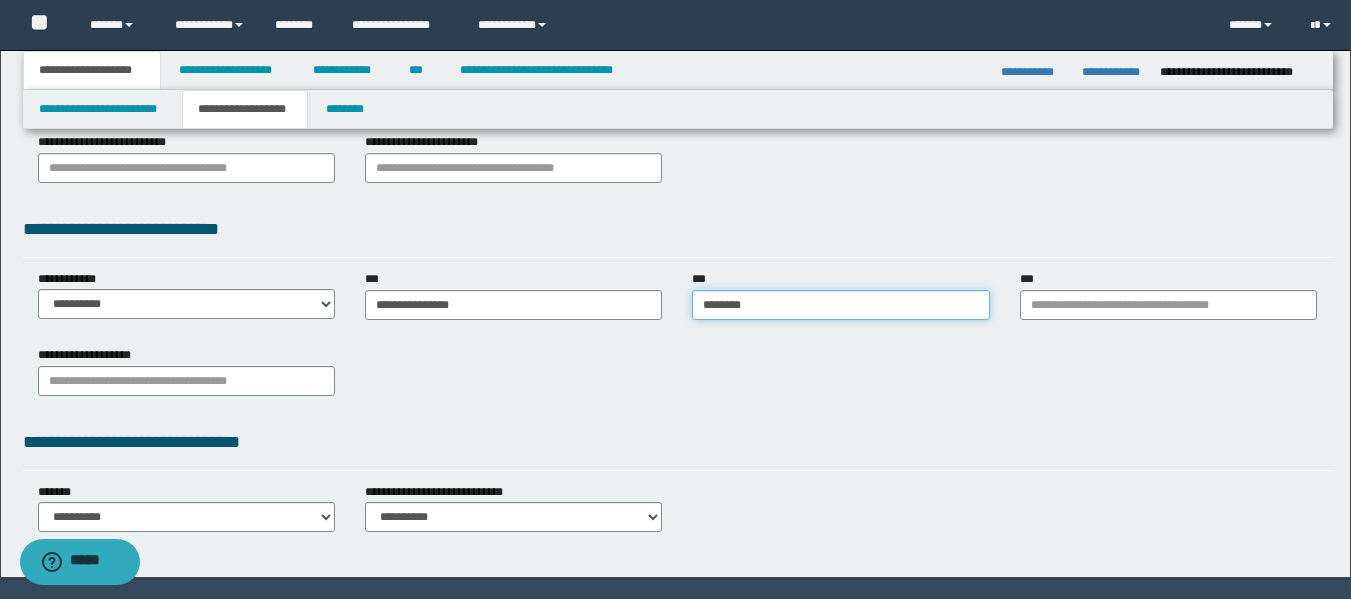 type on "*********" 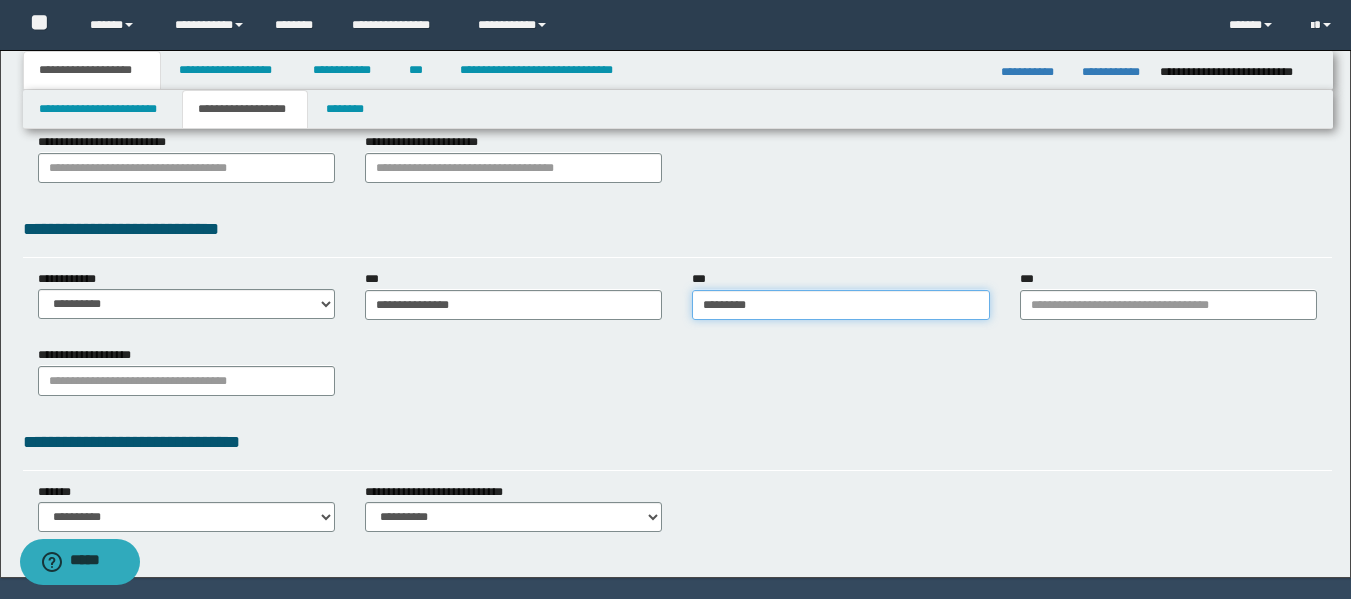 type on "*********" 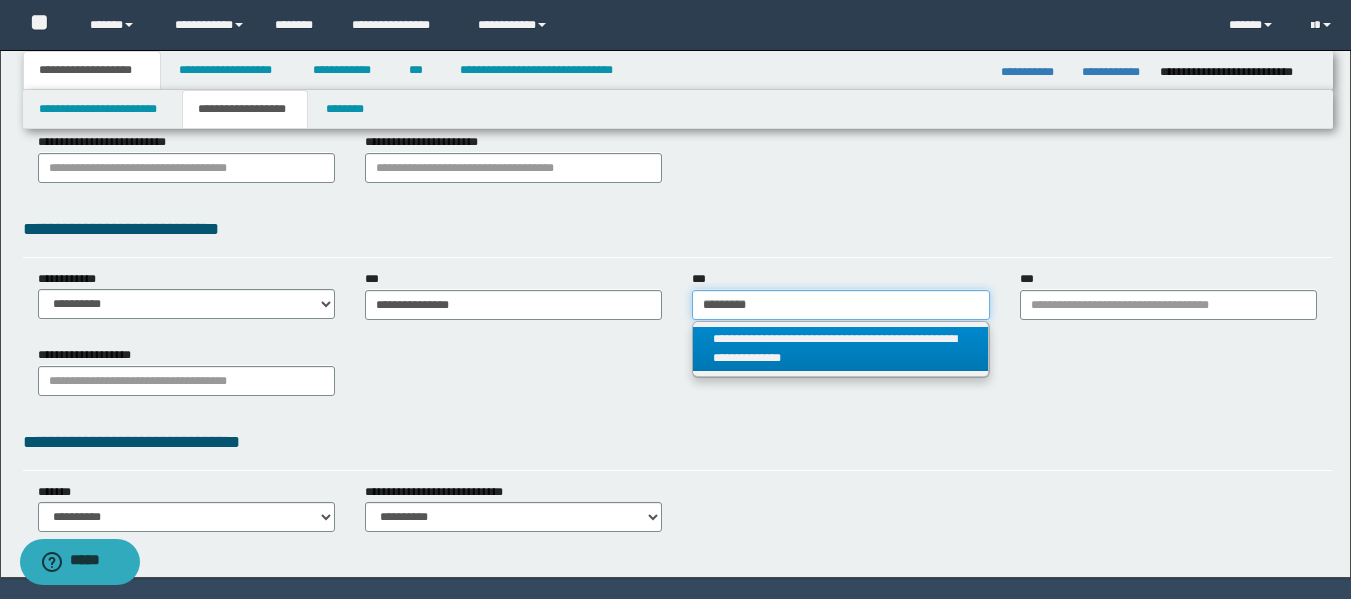 type on "*********" 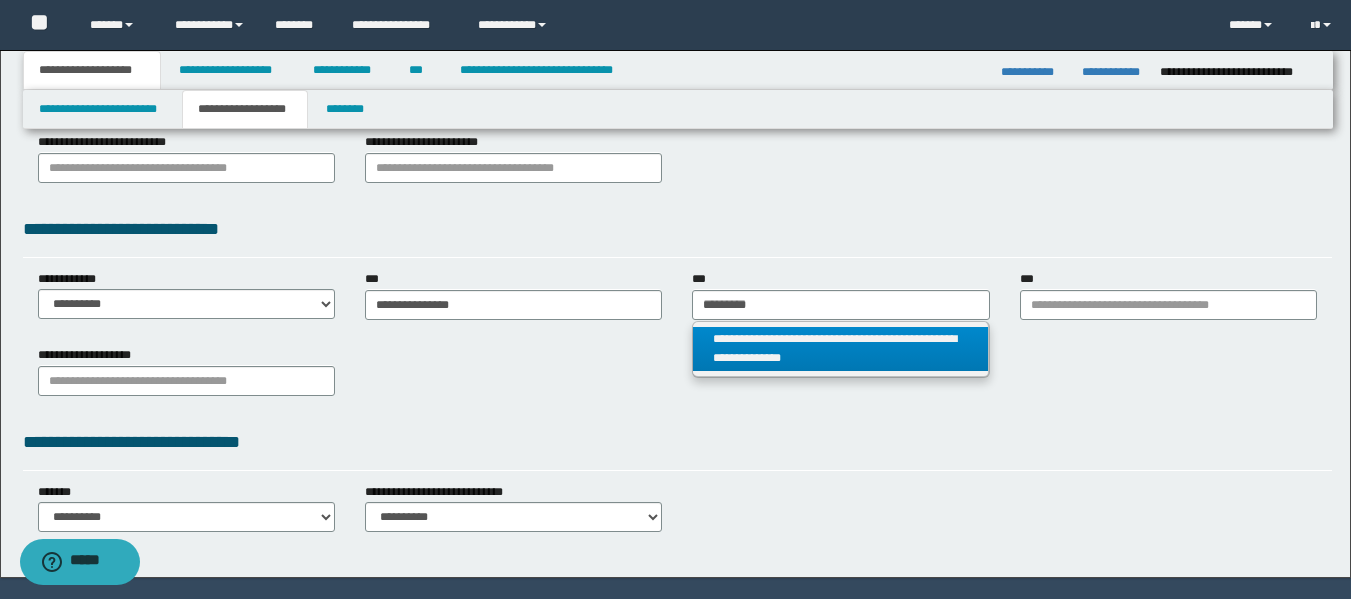 type 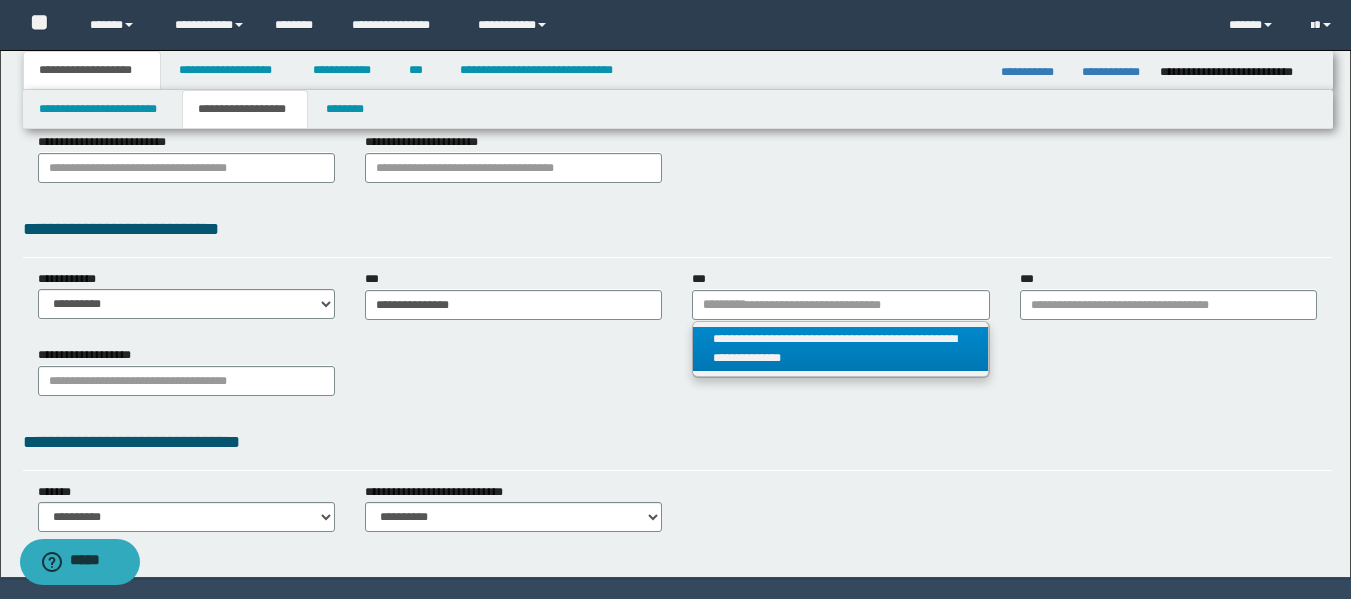 click on "**********" at bounding box center (840, 349) 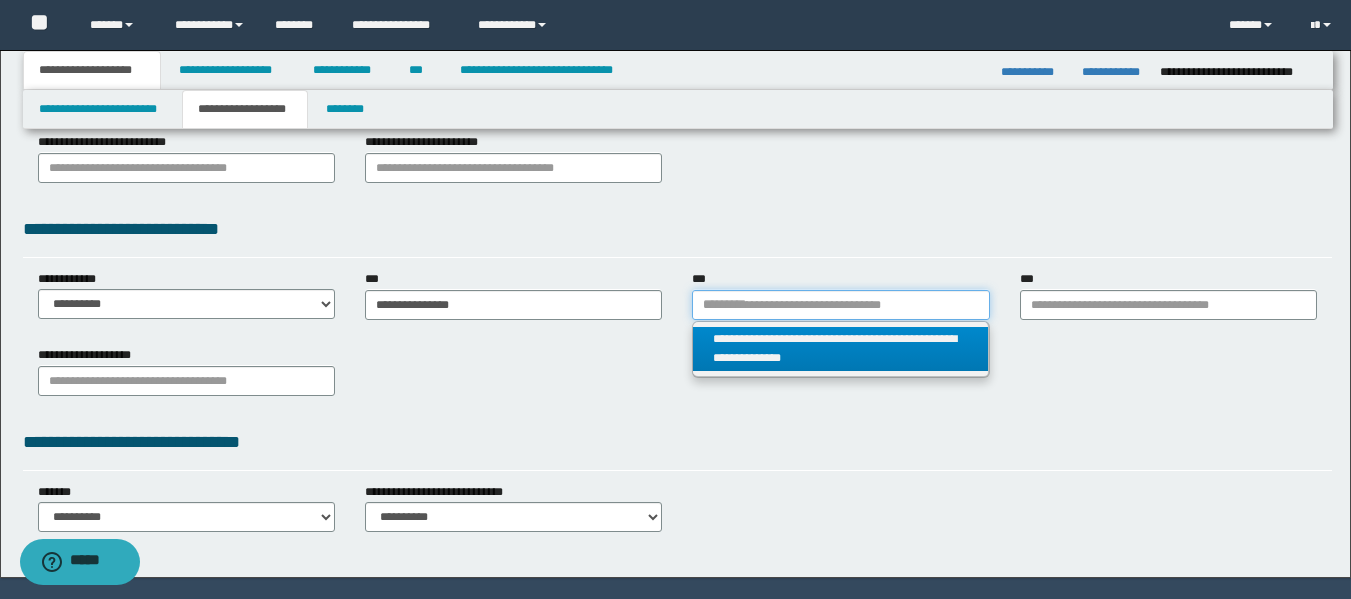 type 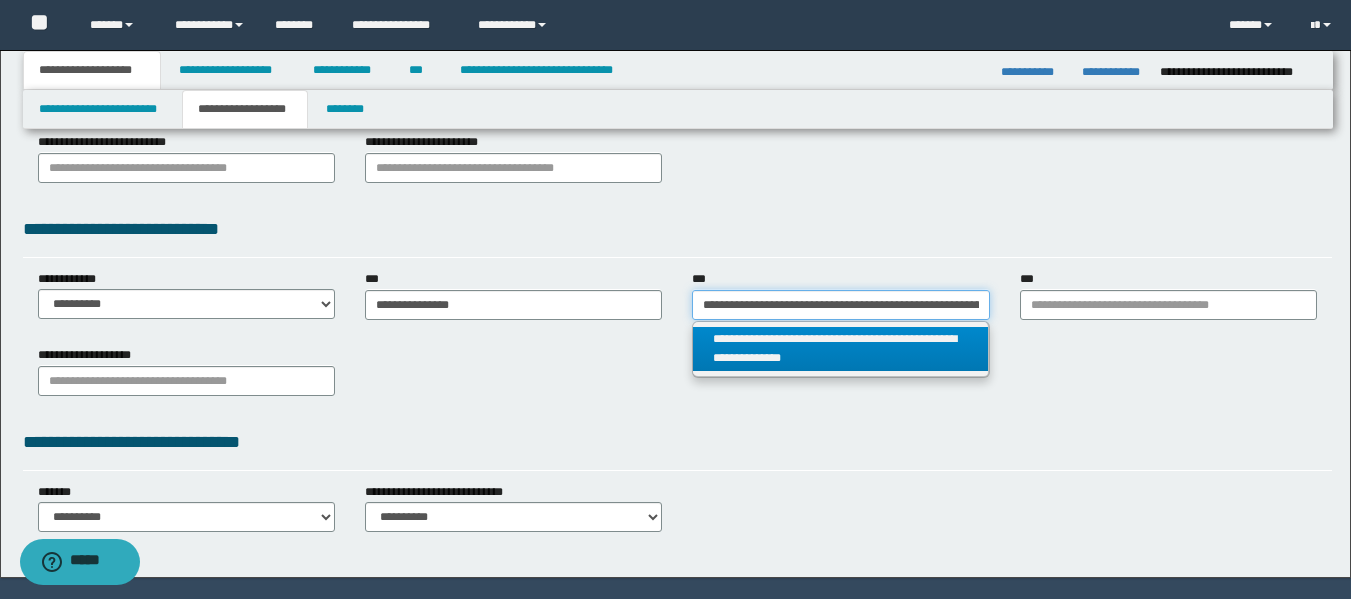scroll, scrollTop: 0, scrollLeft: 153, axis: horizontal 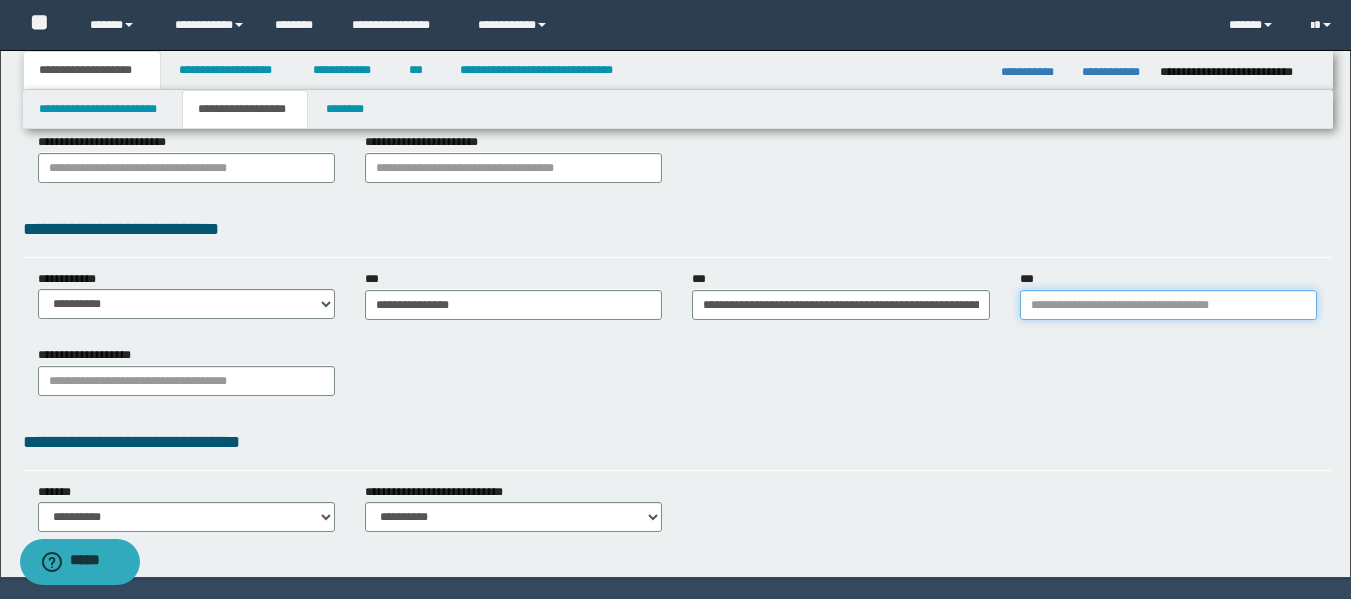 click on "***" at bounding box center (1168, 305) 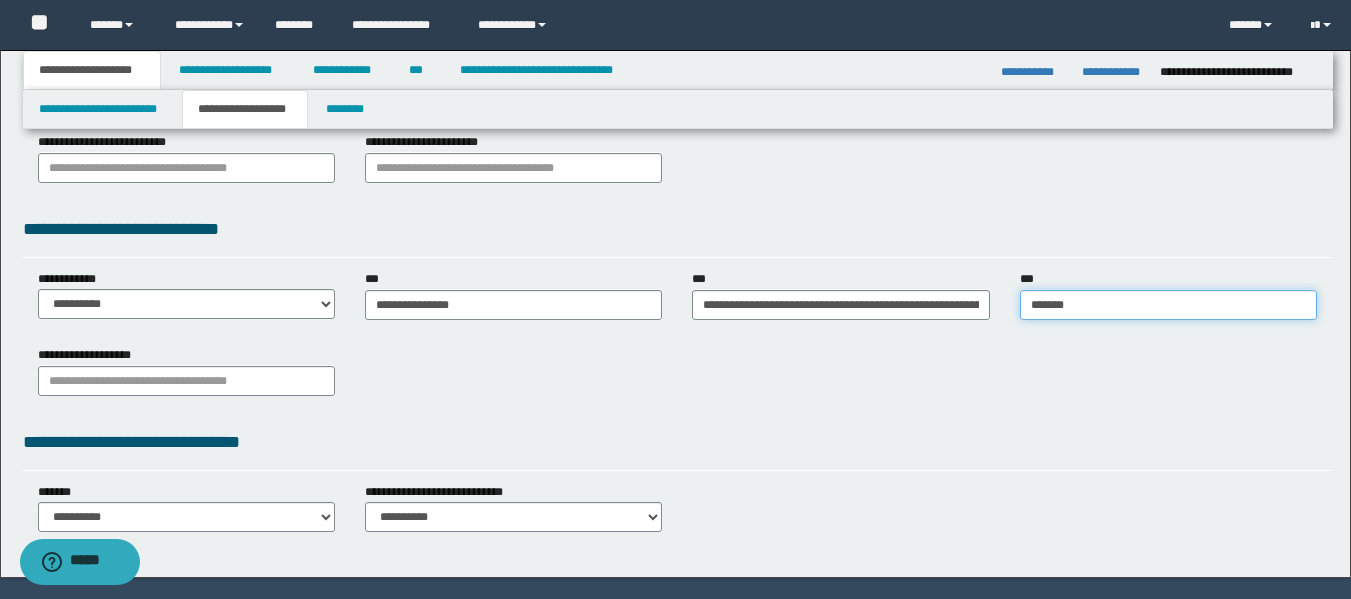 type on "********" 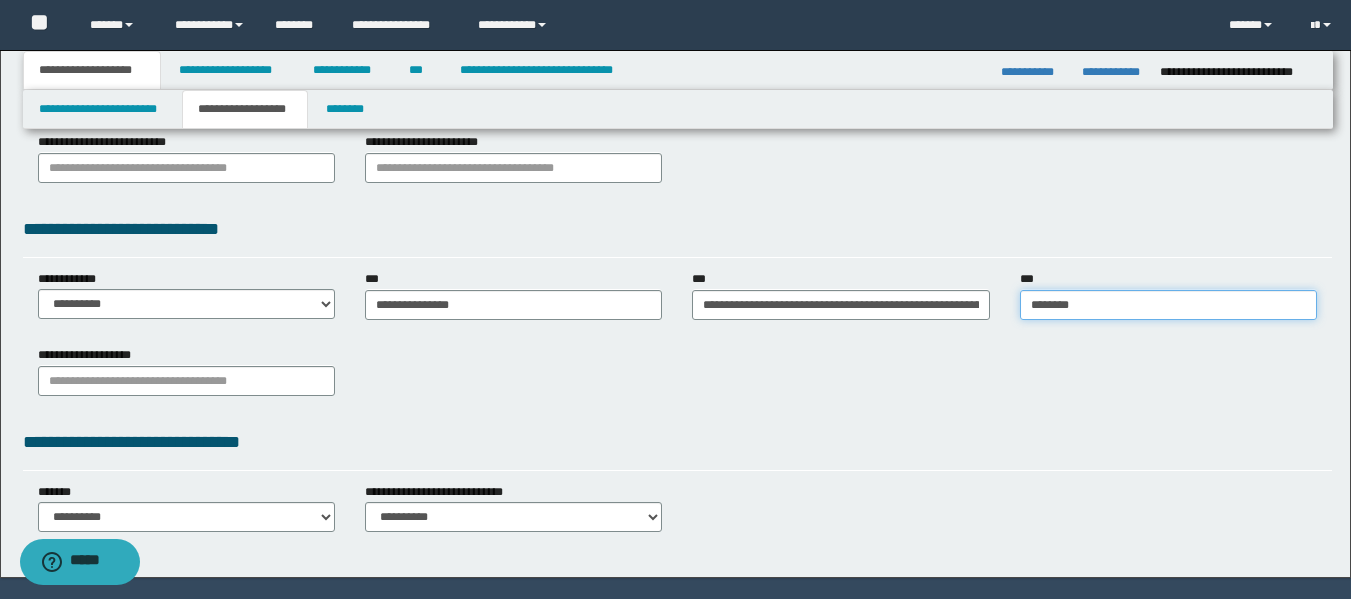 type on "********" 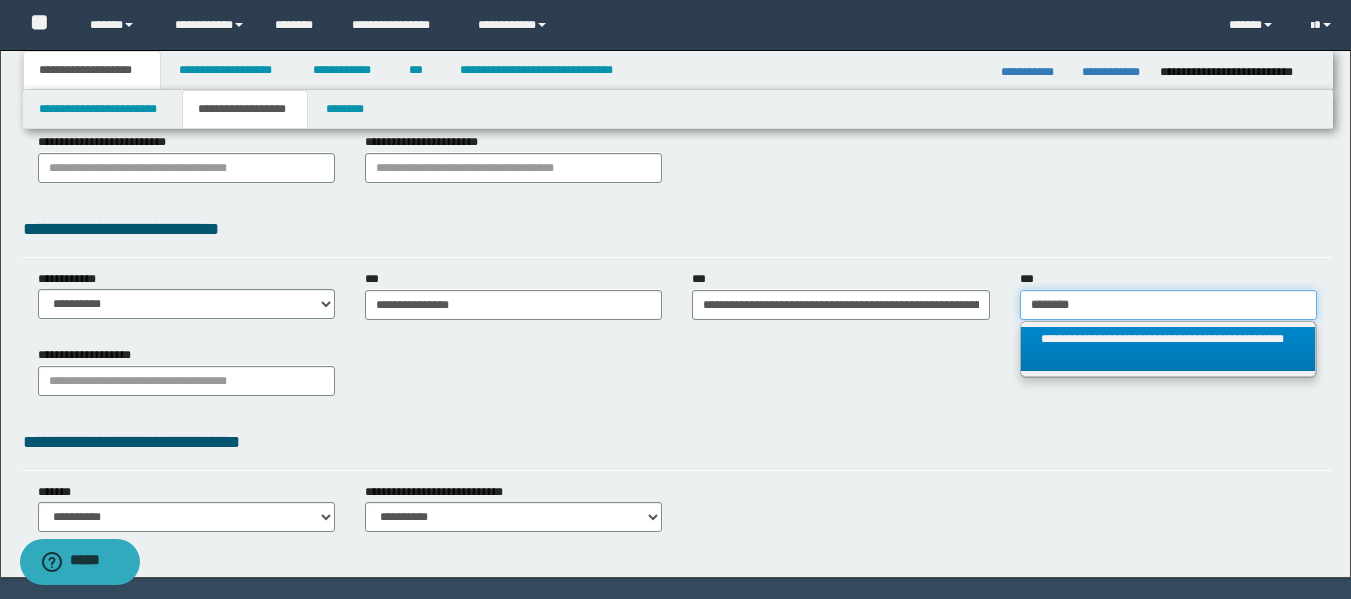 type on "********" 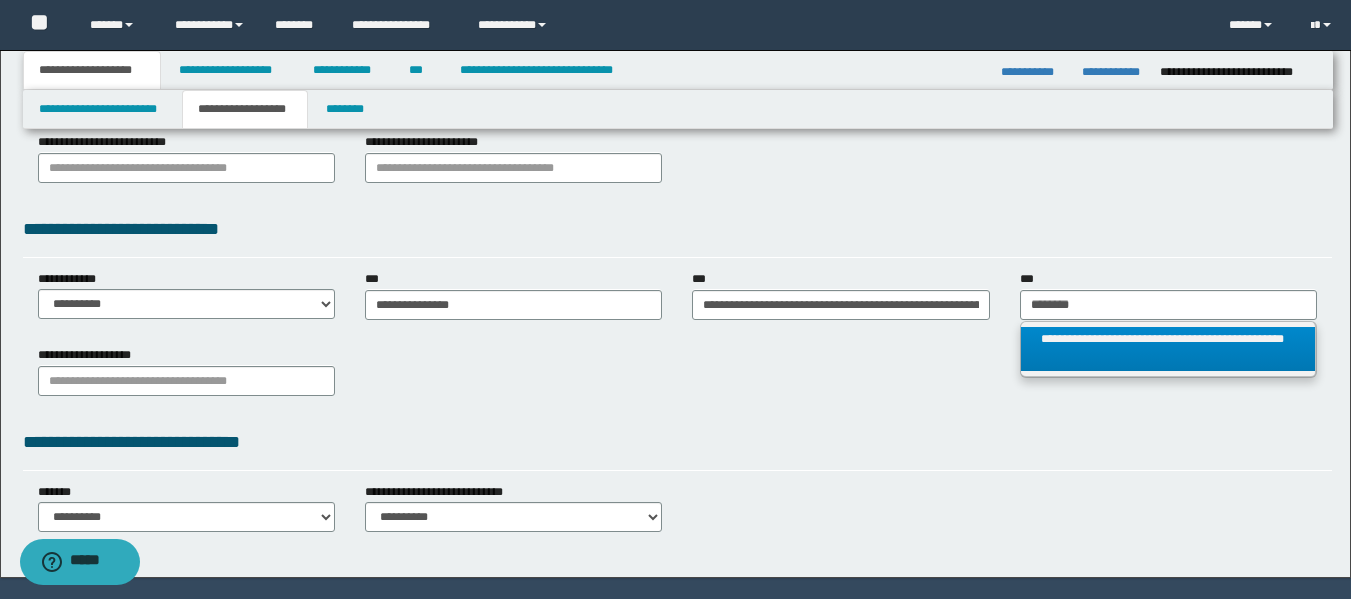 type 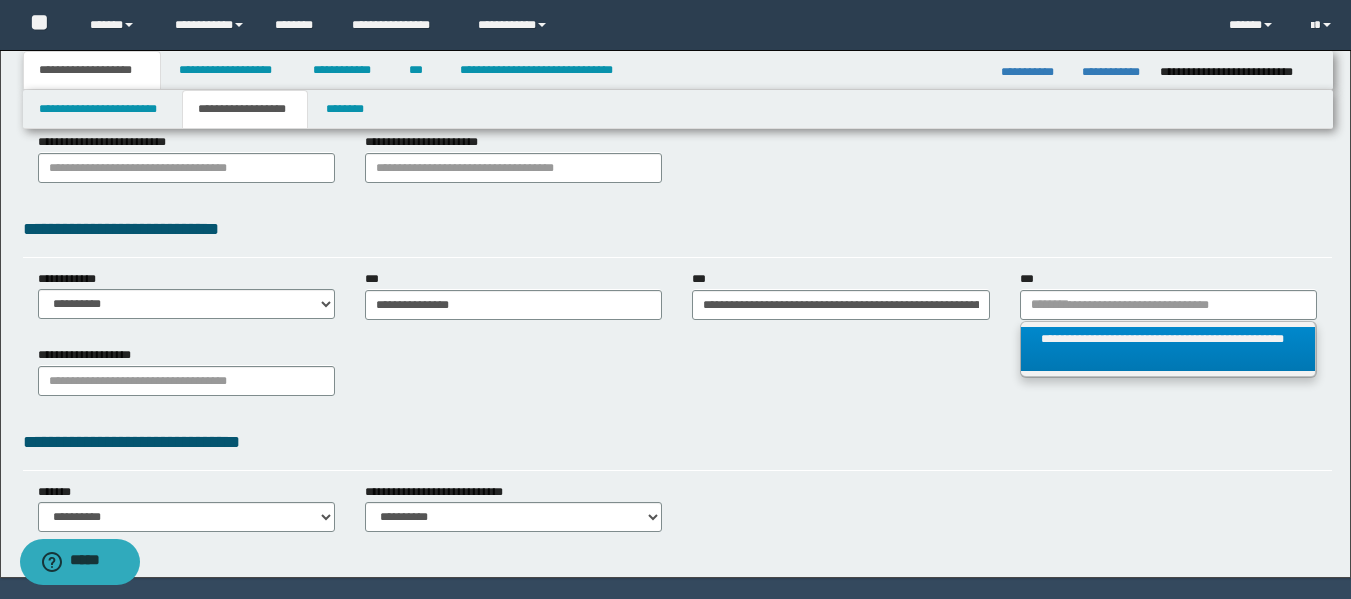 click on "**********" at bounding box center [1168, 349] 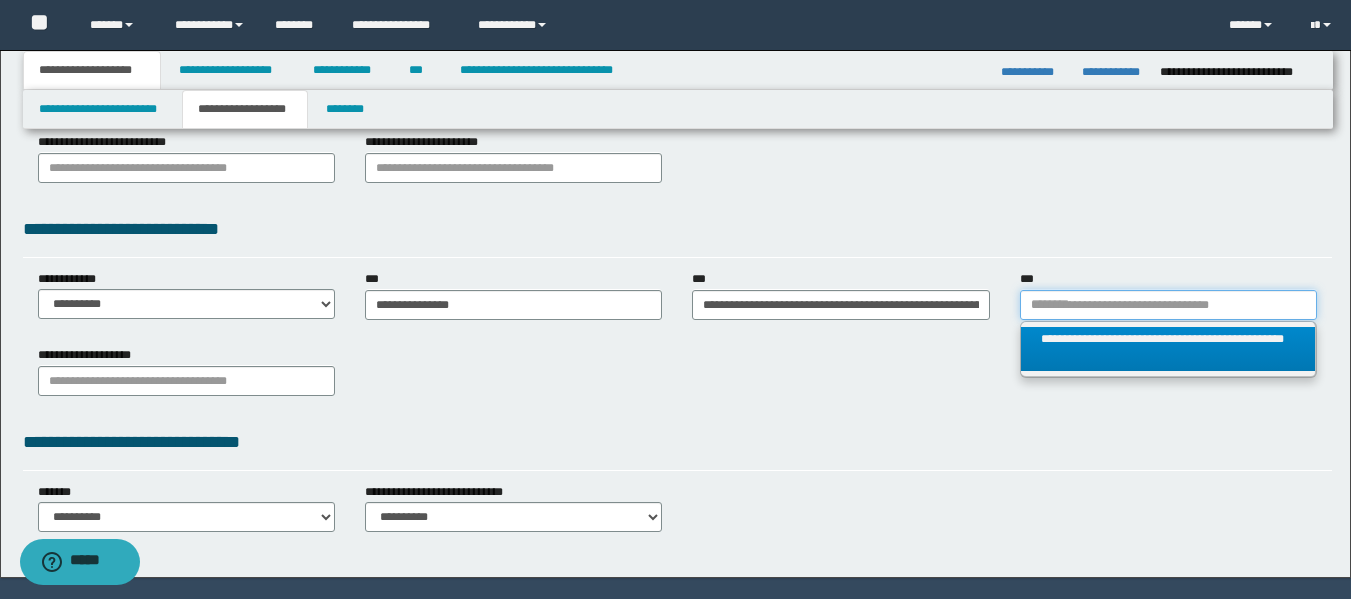 type 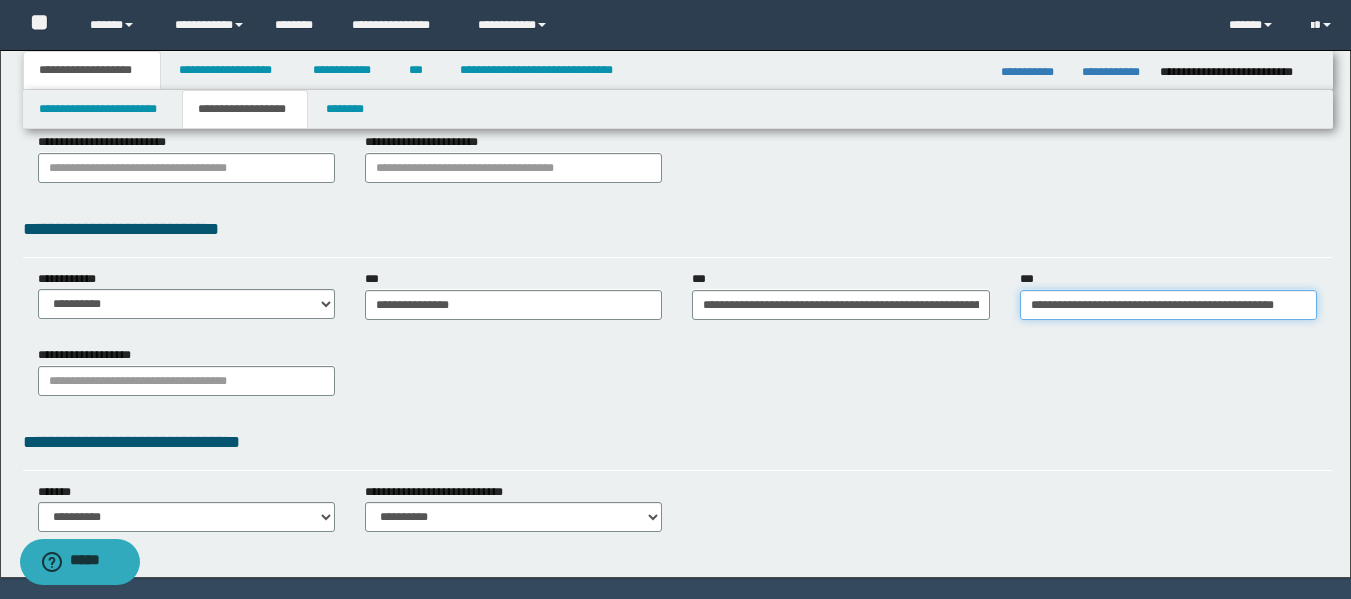 scroll, scrollTop: 0, scrollLeft: 43, axis: horizontal 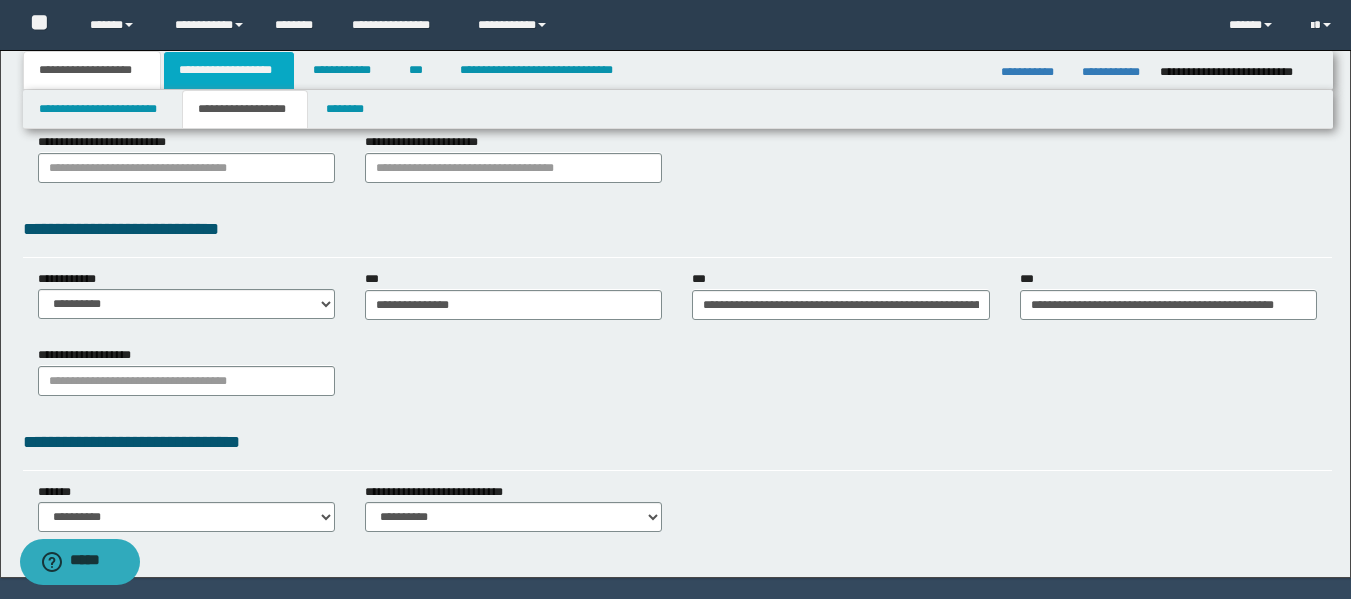 click on "**********" at bounding box center (229, 70) 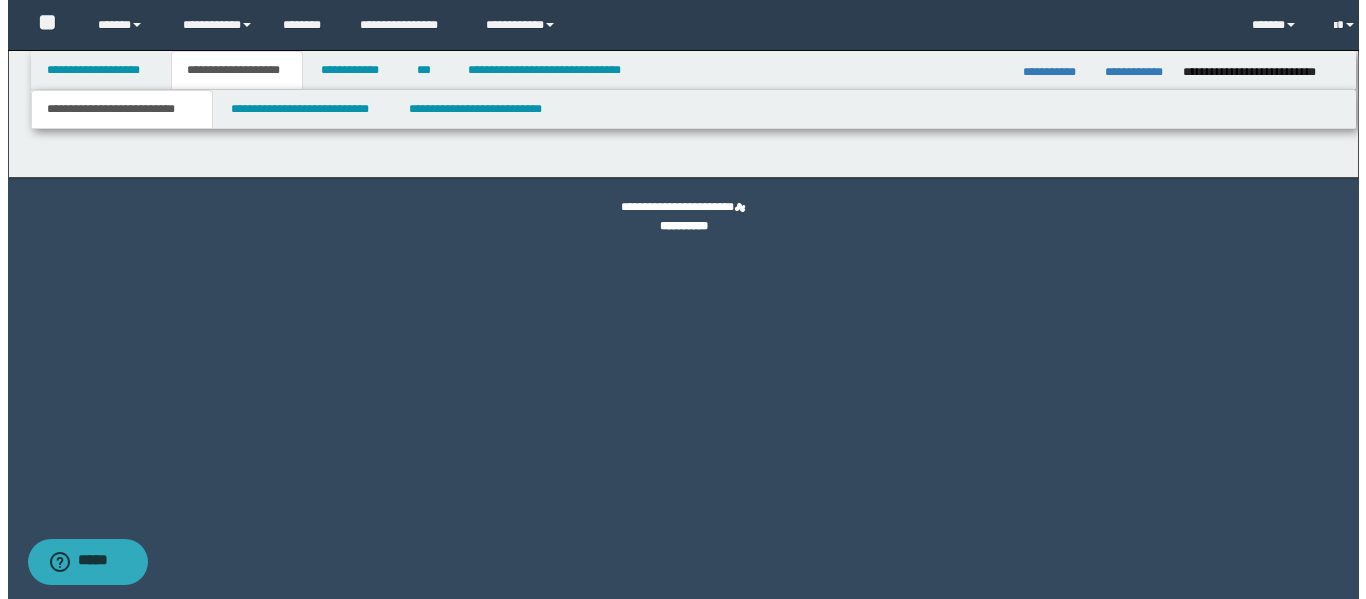 scroll, scrollTop: 0, scrollLeft: 0, axis: both 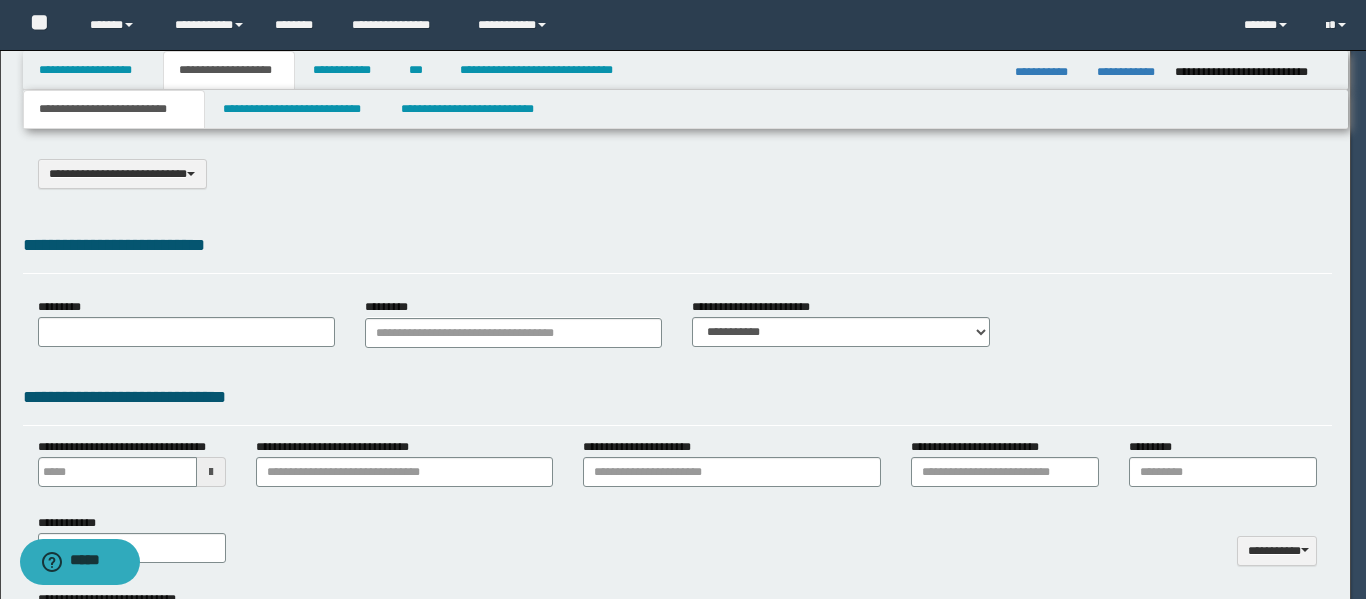 select on "*" 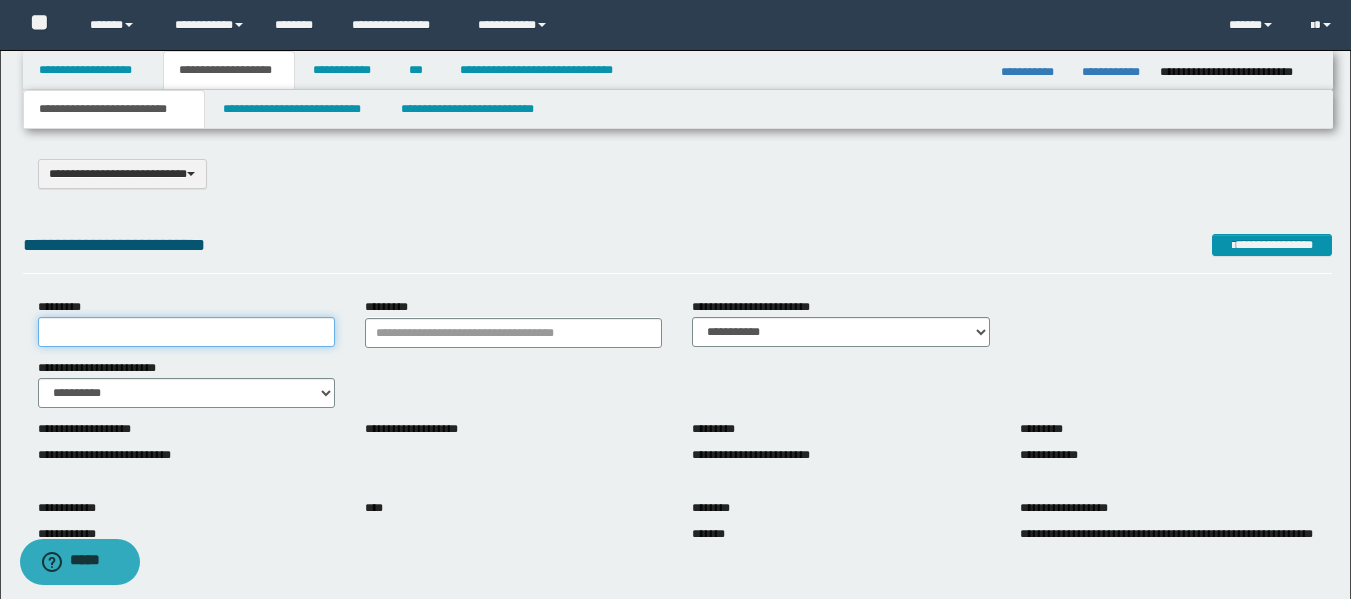click on "*********" at bounding box center (186, 332) 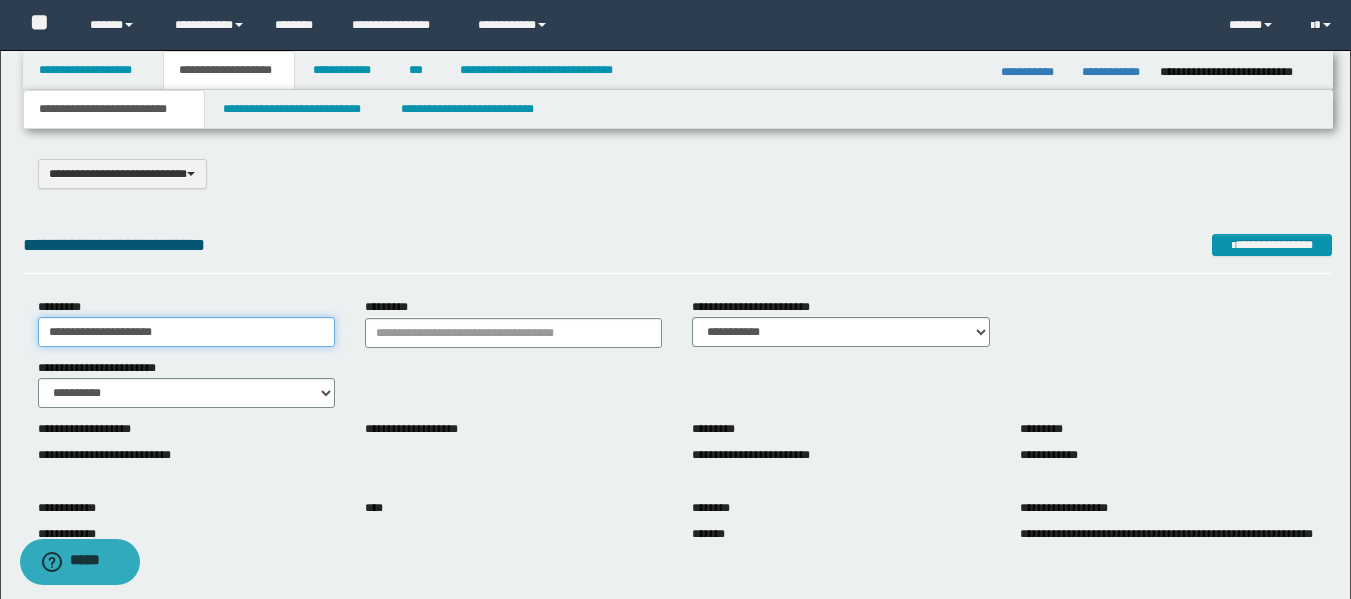 type on "**********" 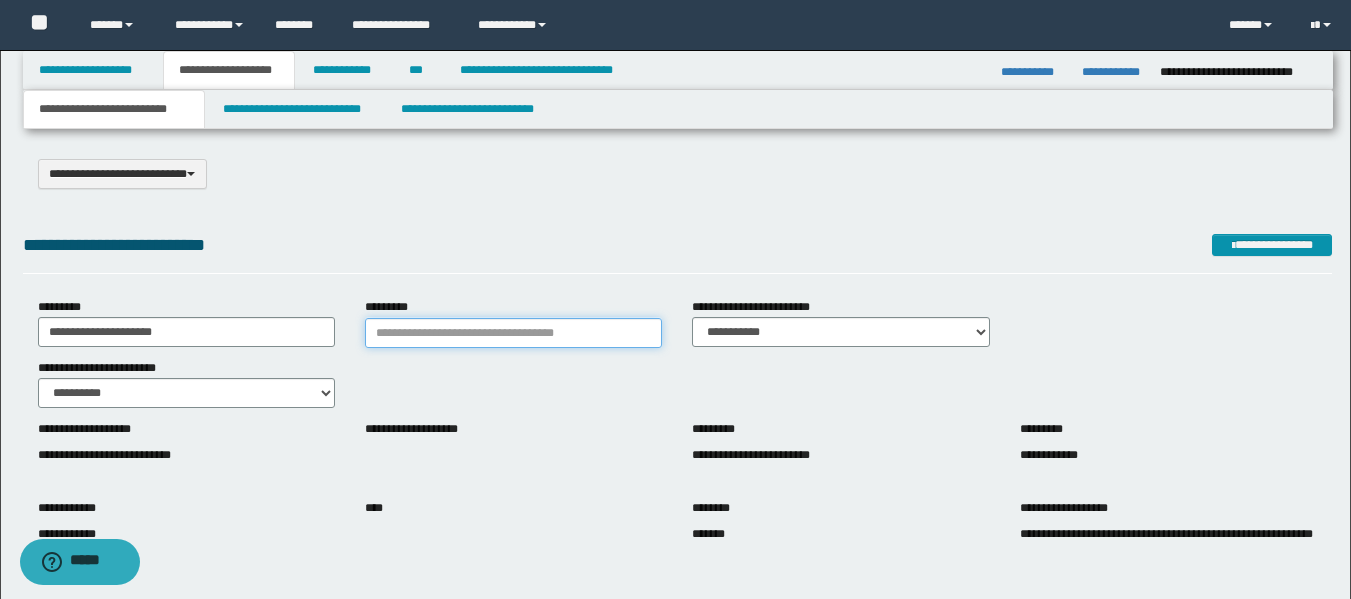click on "*********" at bounding box center (513, 333) 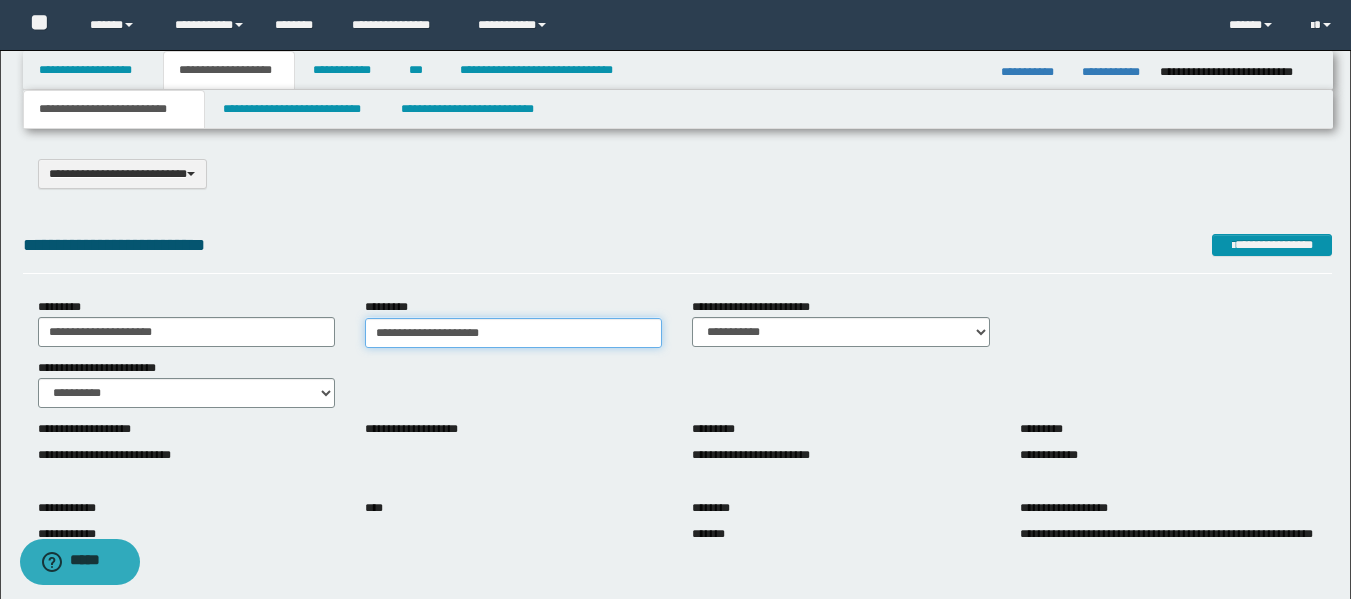type on "**********" 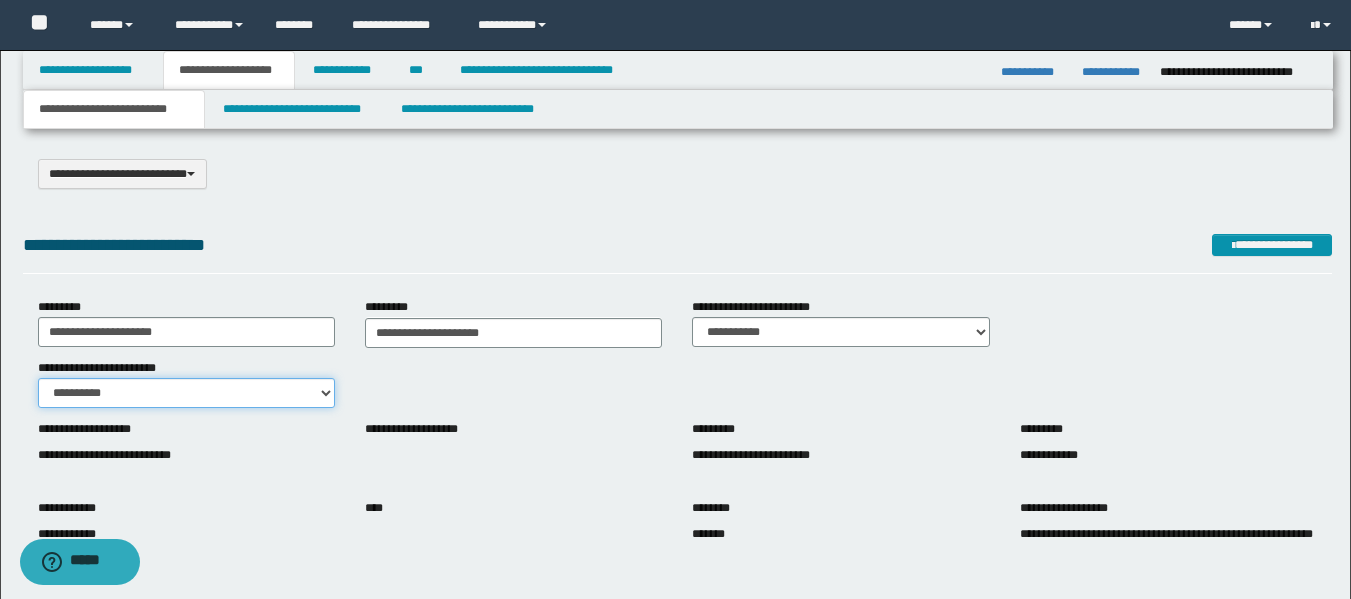 click on "**********" at bounding box center [186, 393] 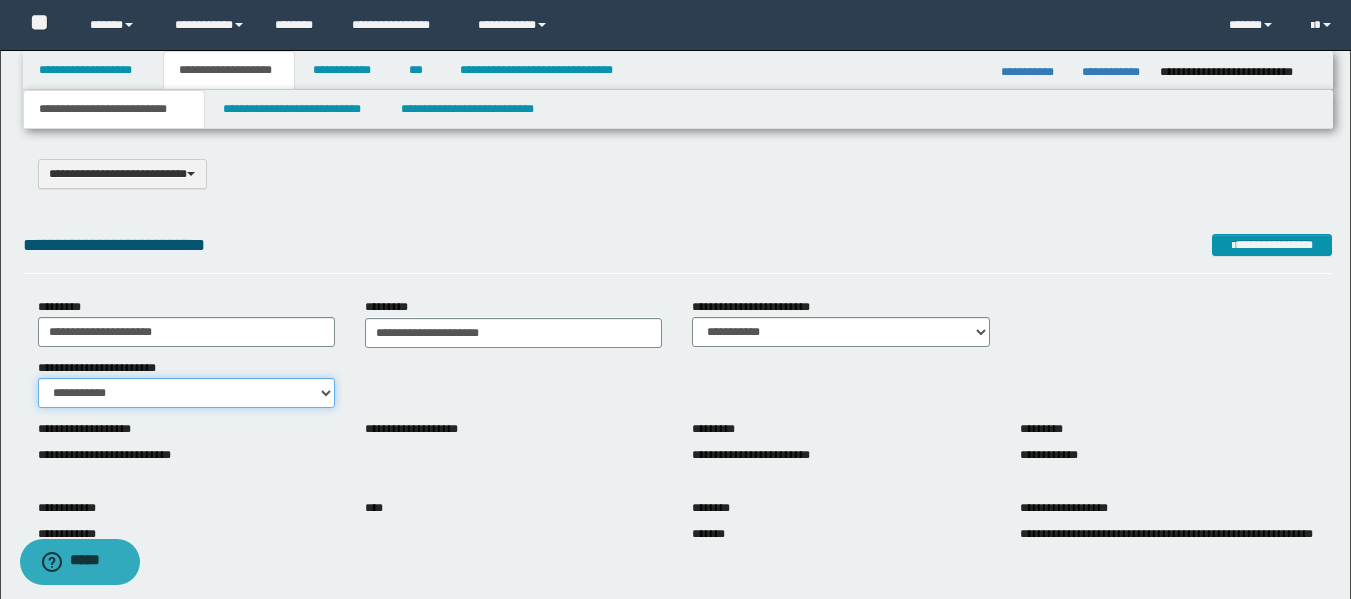 click on "**********" at bounding box center (186, 393) 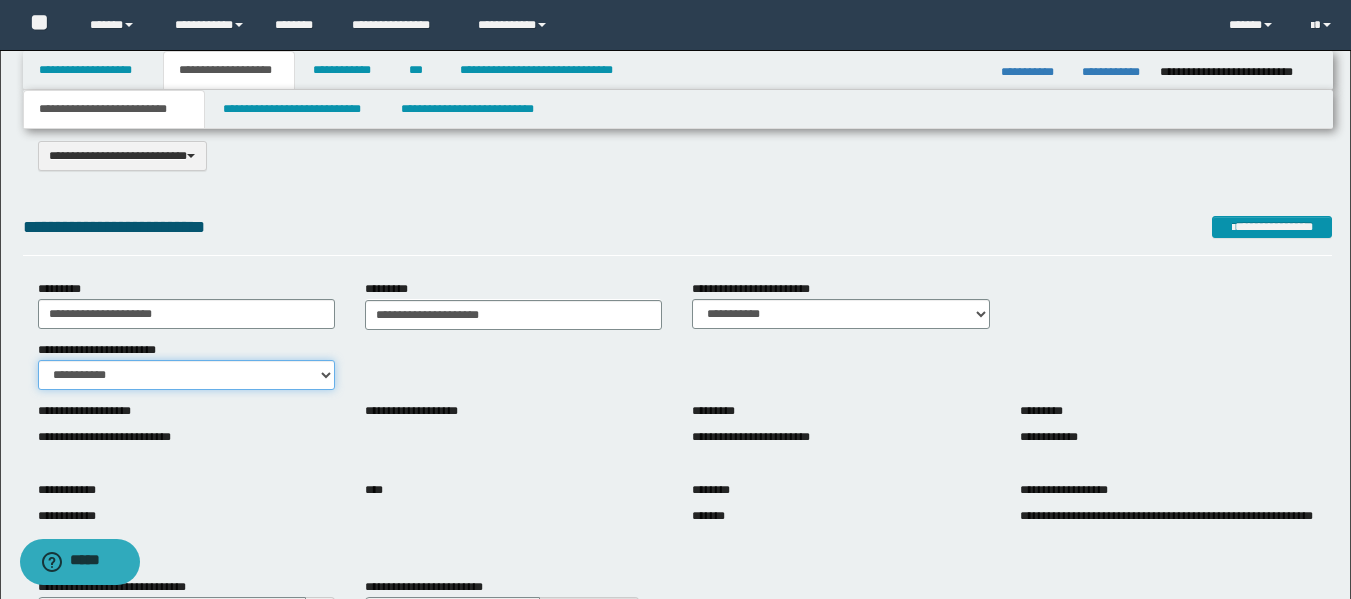 scroll, scrollTop: 0, scrollLeft: 0, axis: both 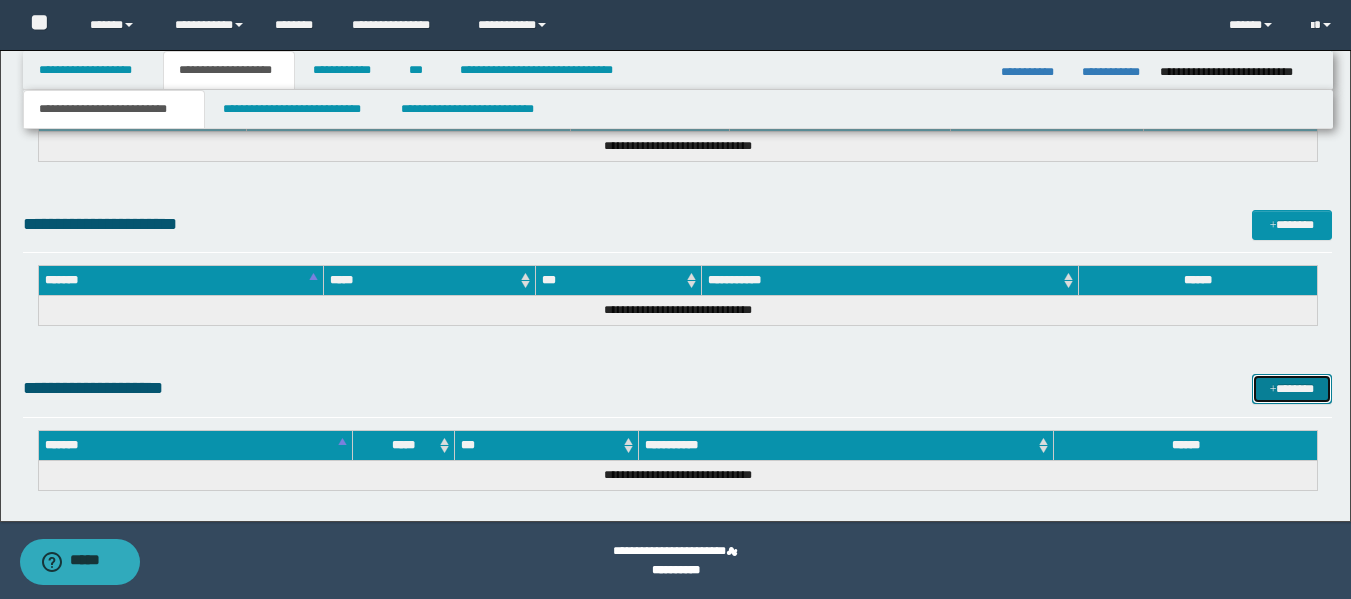 click at bounding box center [1273, 390] 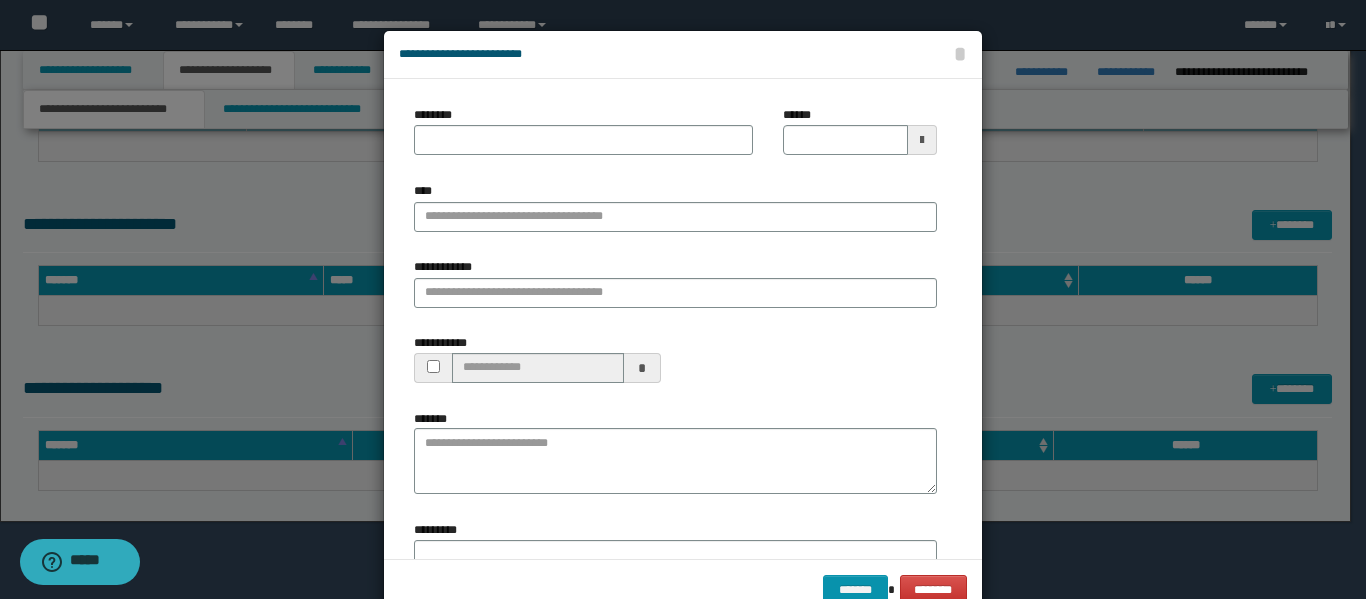 click at bounding box center [922, 140] 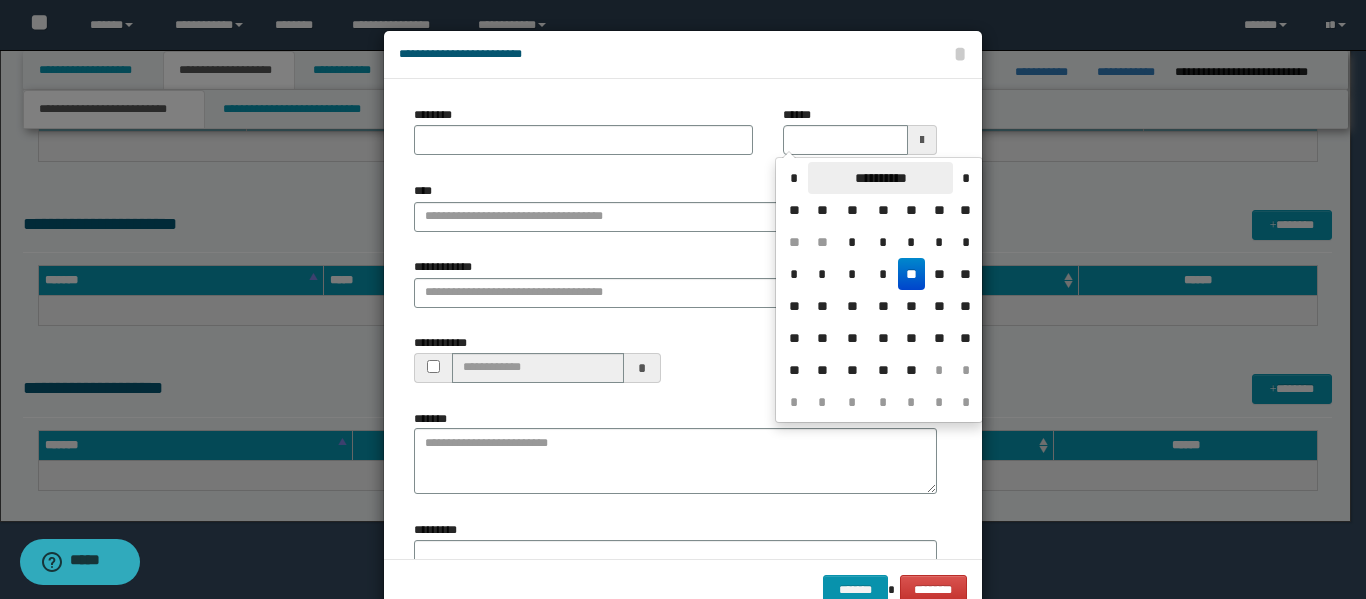 click on "**********" at bounding box center (880, 178) 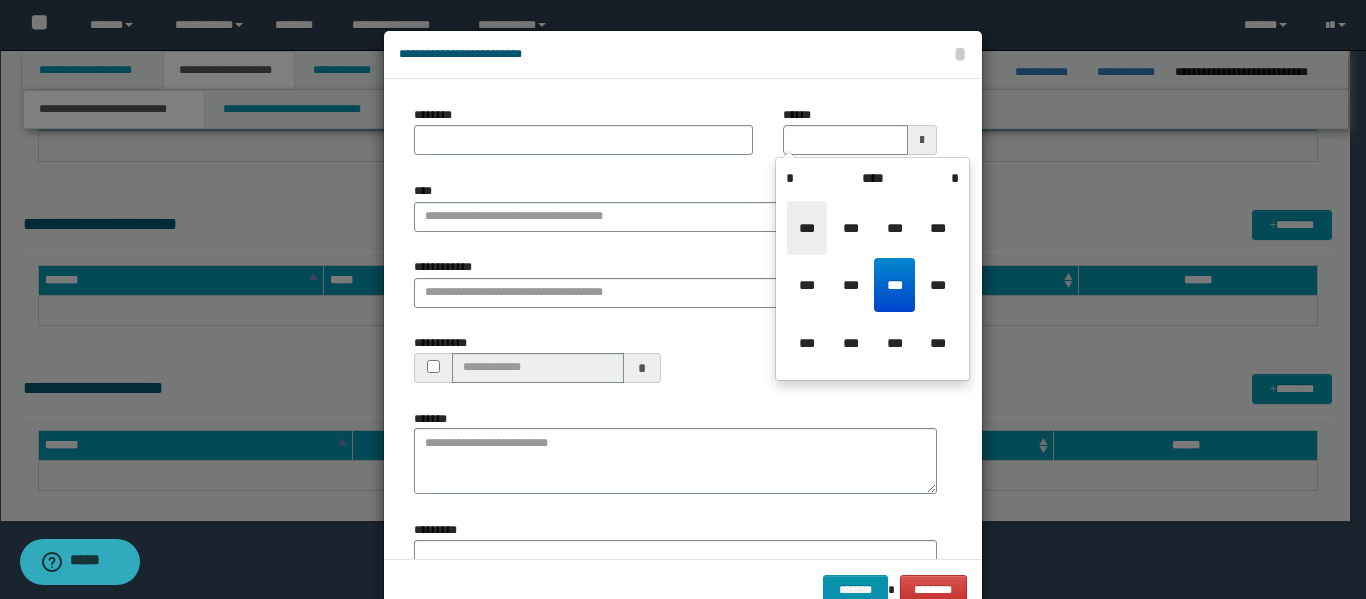 click on "***" at bounding box center [807, 228] 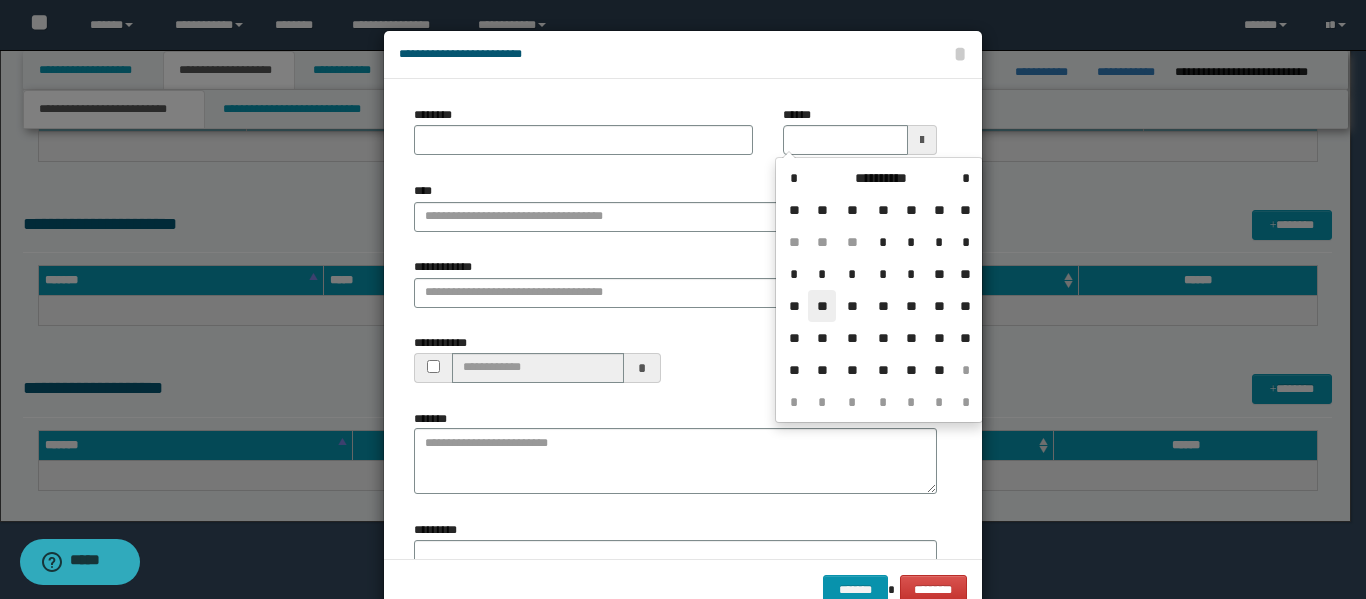 click on "**" at bounding box center (822, 306) 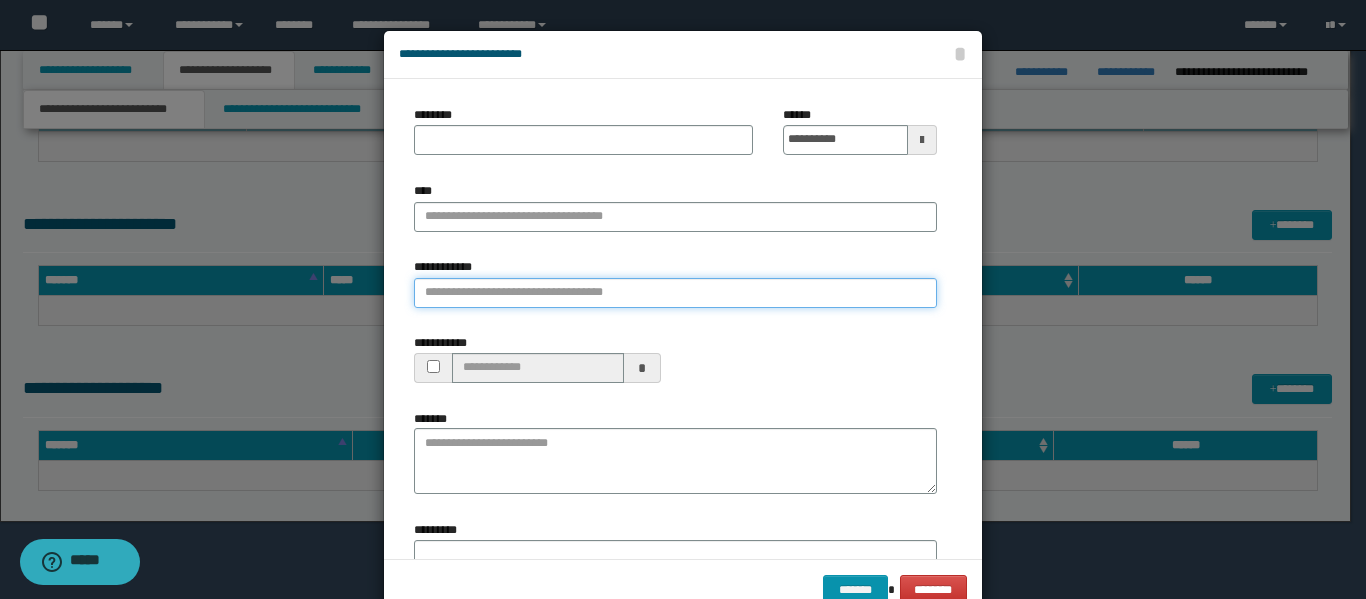 click on "**********" at bounding box center [675, 293] 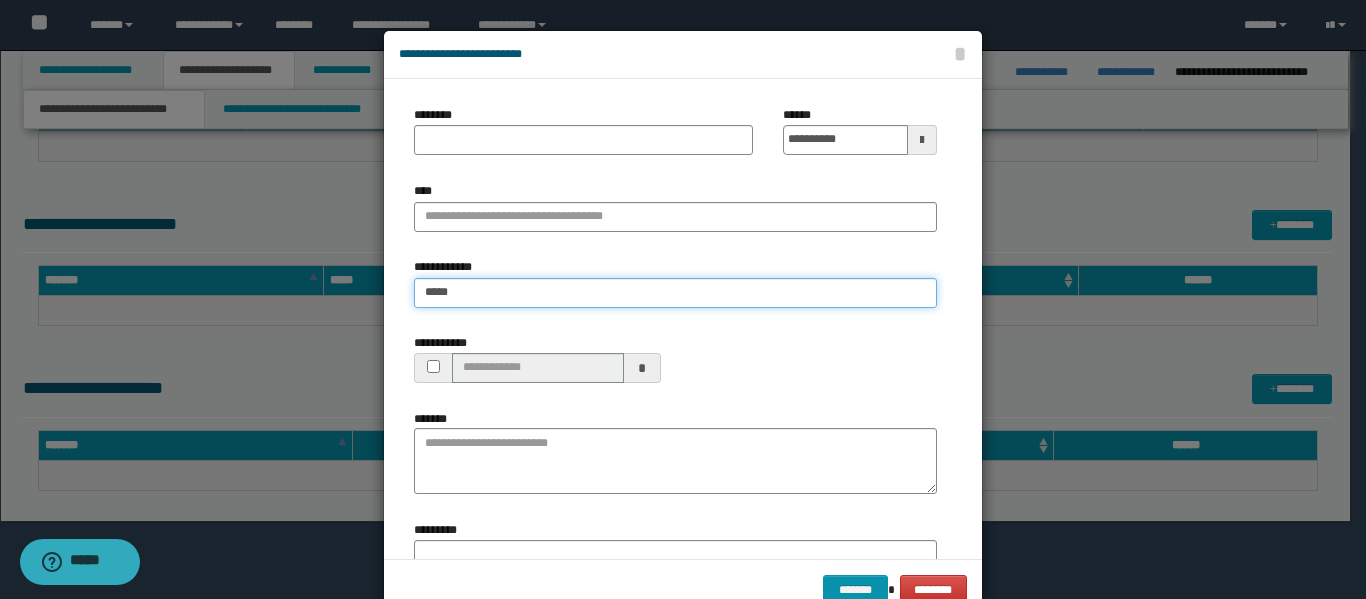 type on "******" 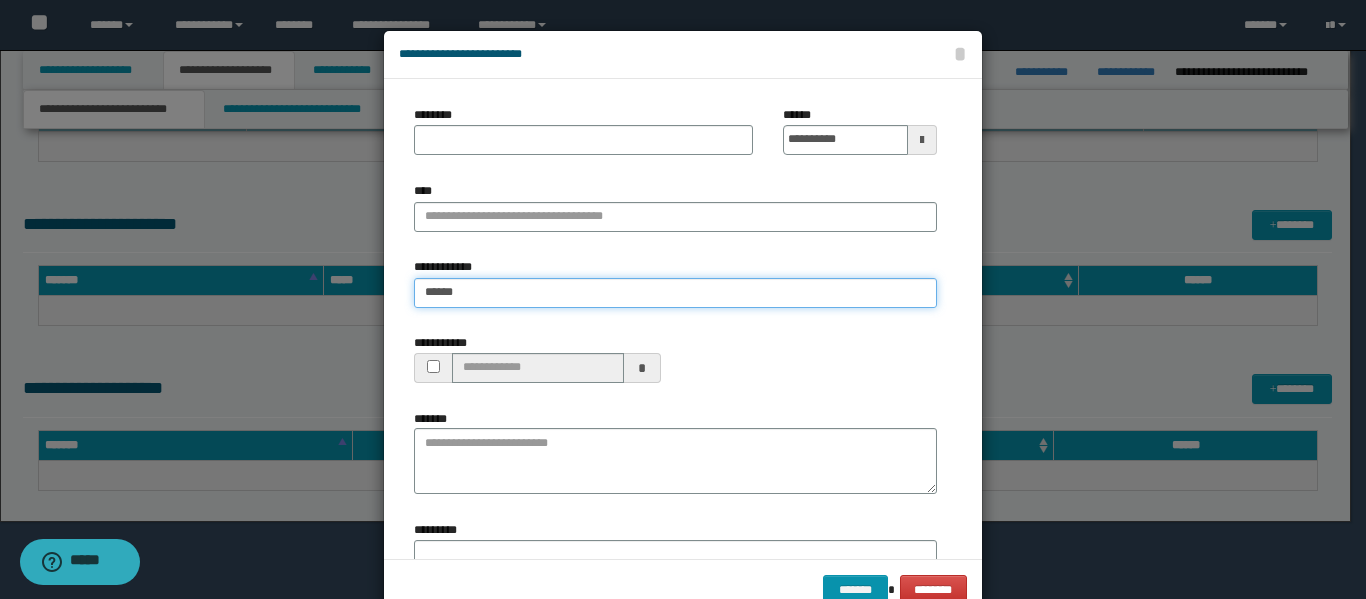 type on "**********" 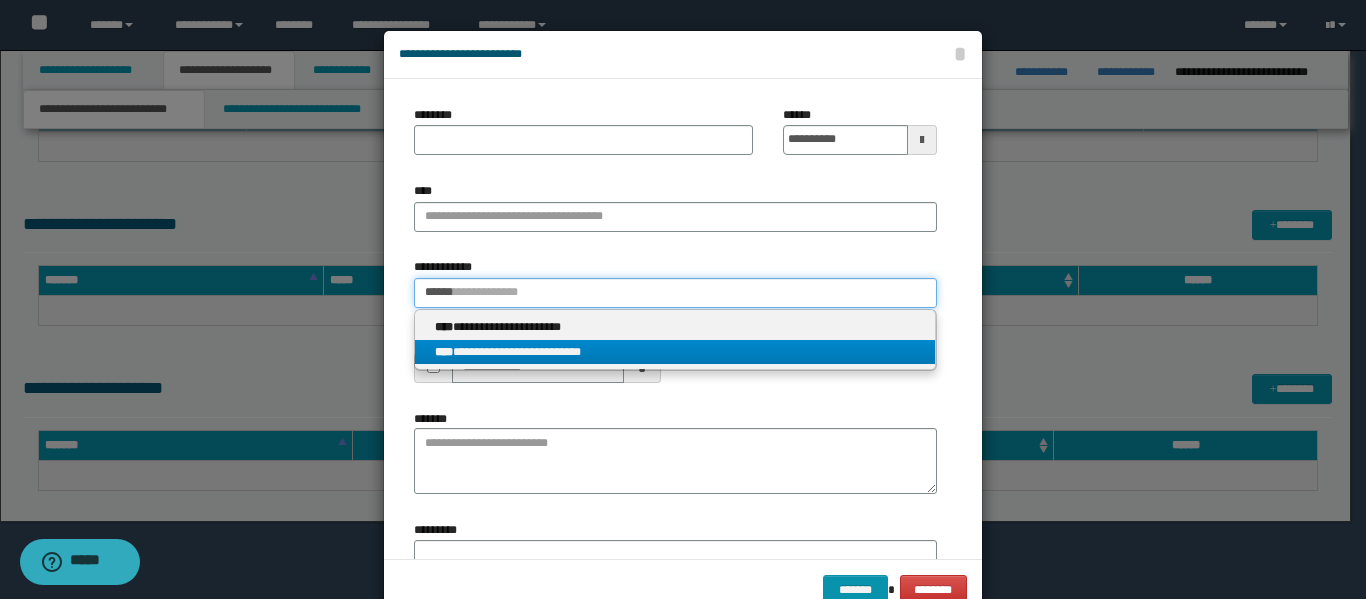 type on "******" 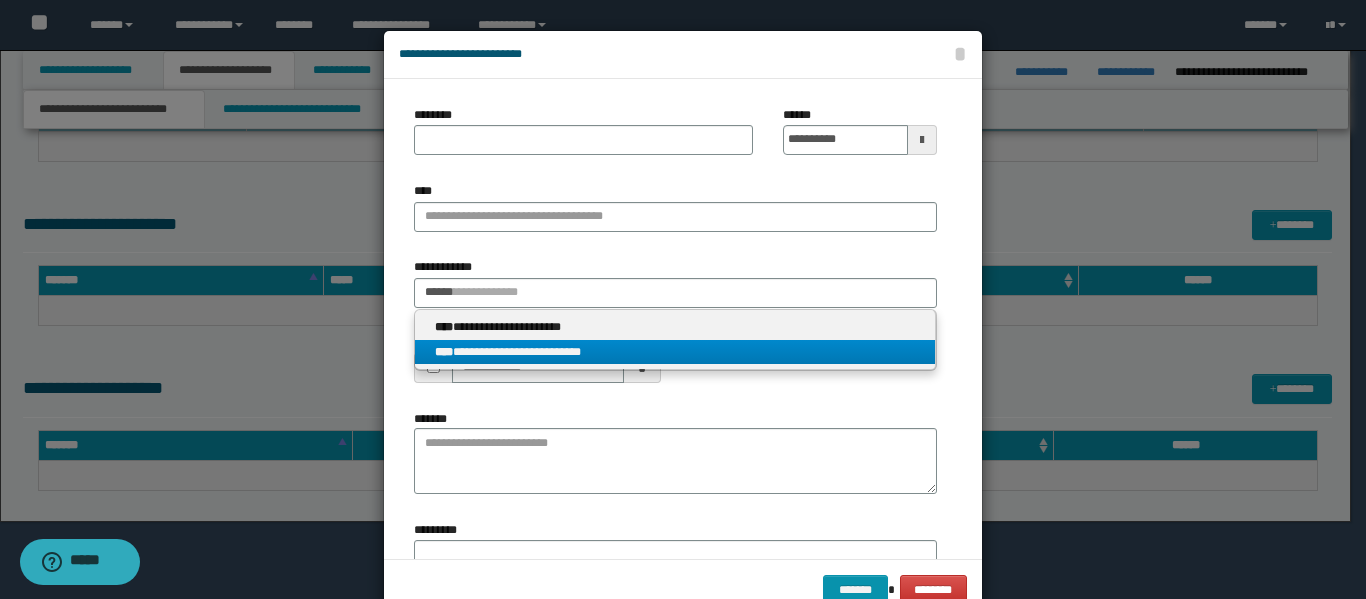 click on "**********" at bounding box center (675, 352) 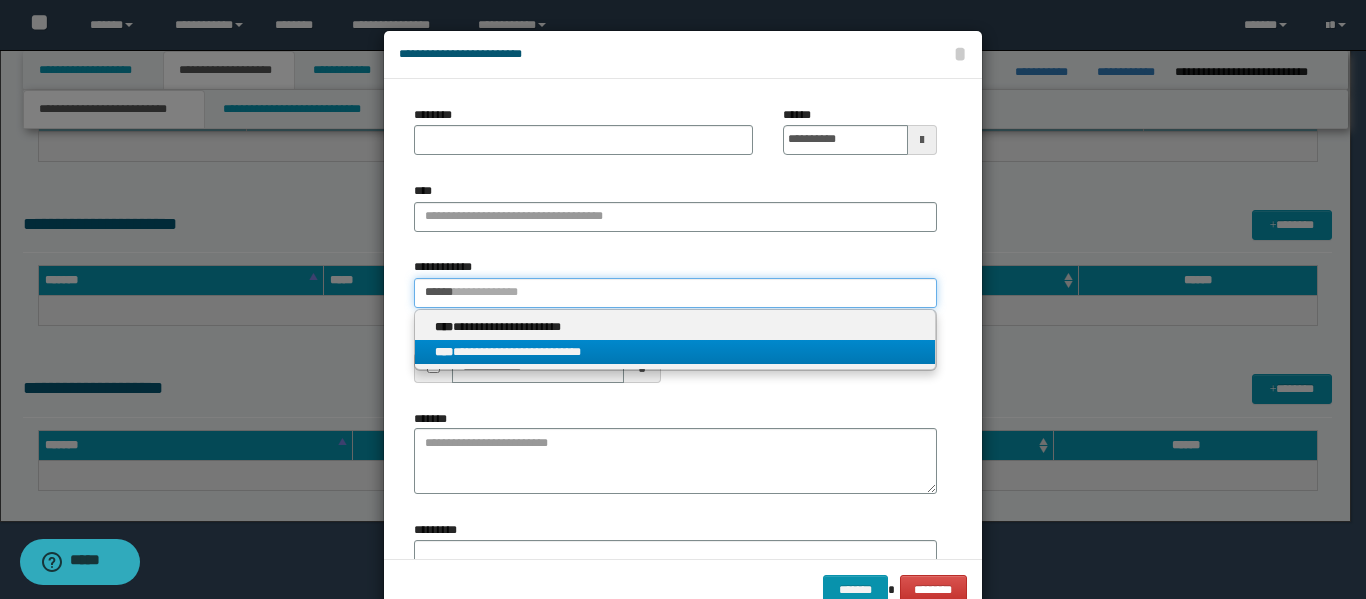 type 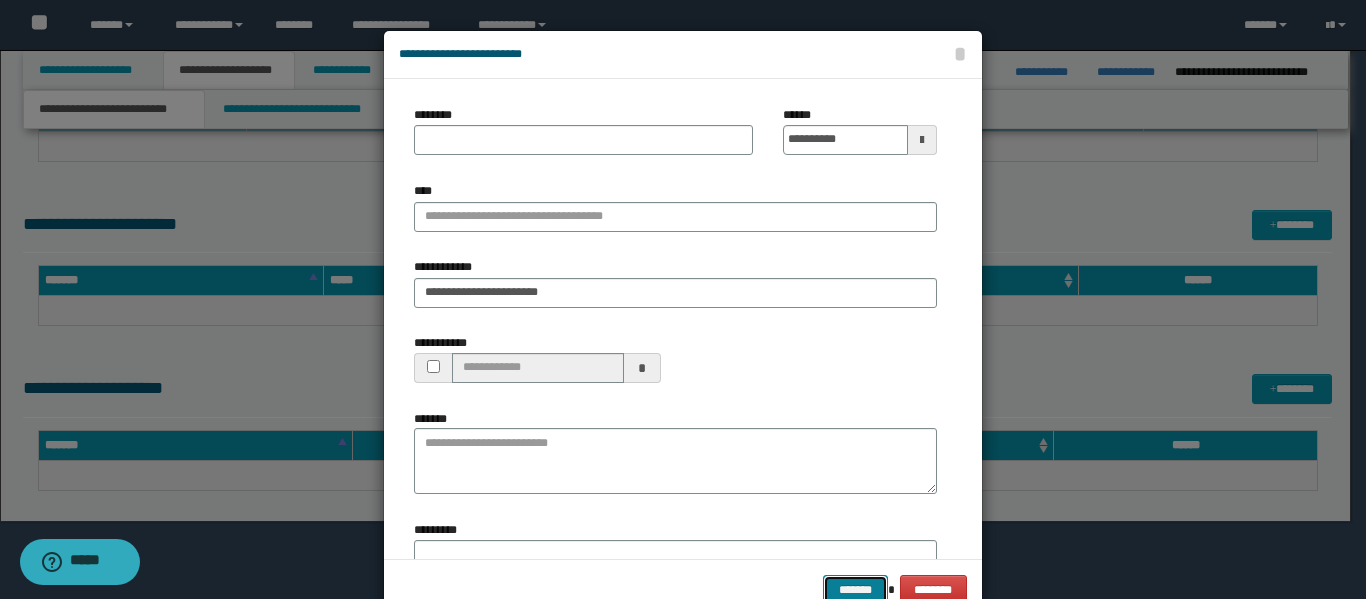 click on "*******" at bounding box center (855, 590) 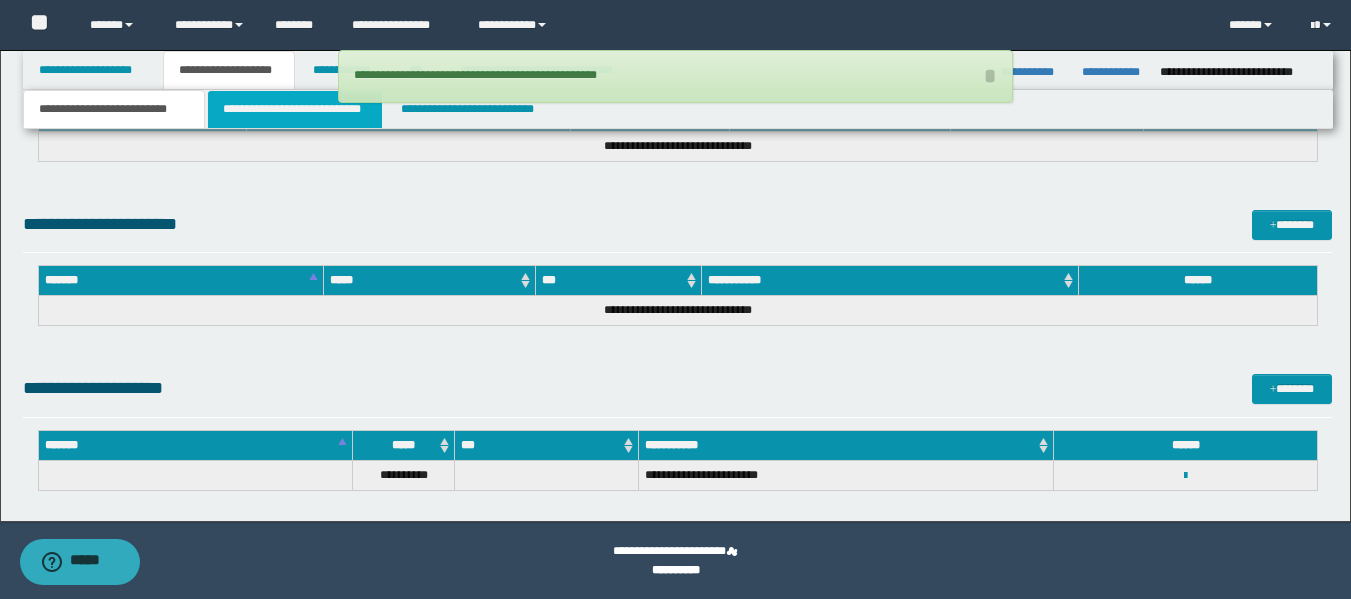 click on "**********" at bounding box center (295, 109) 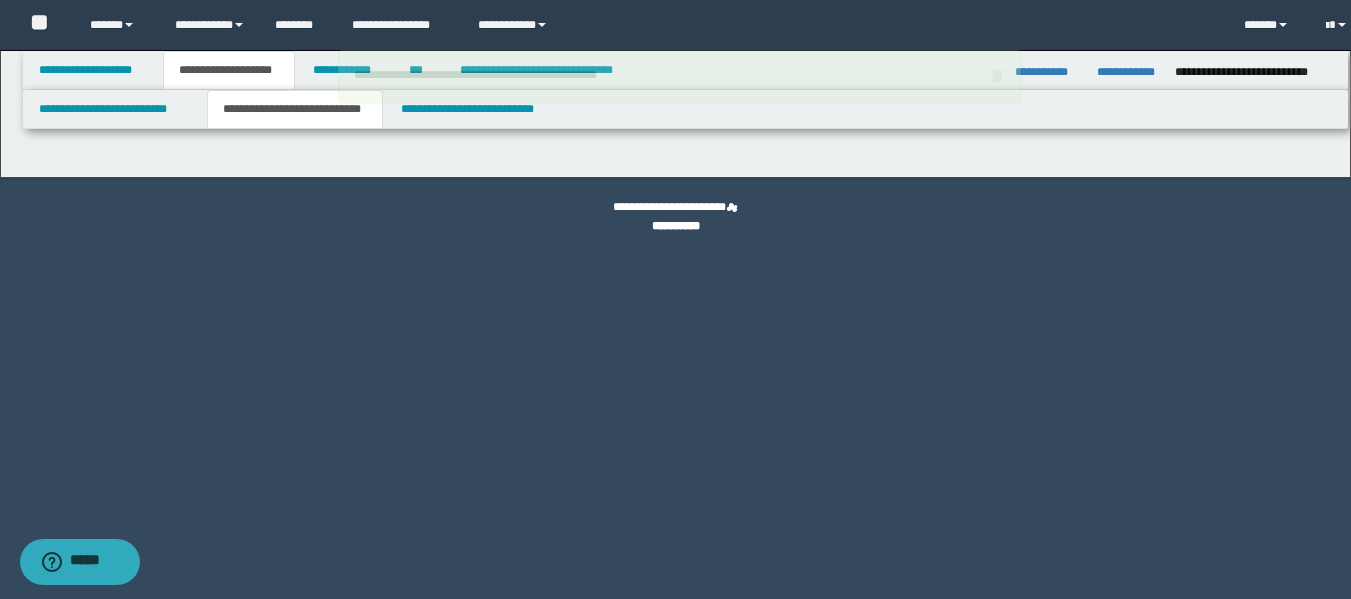 scroll, scrollTop: 0, scrollLeft: 0, axis: both 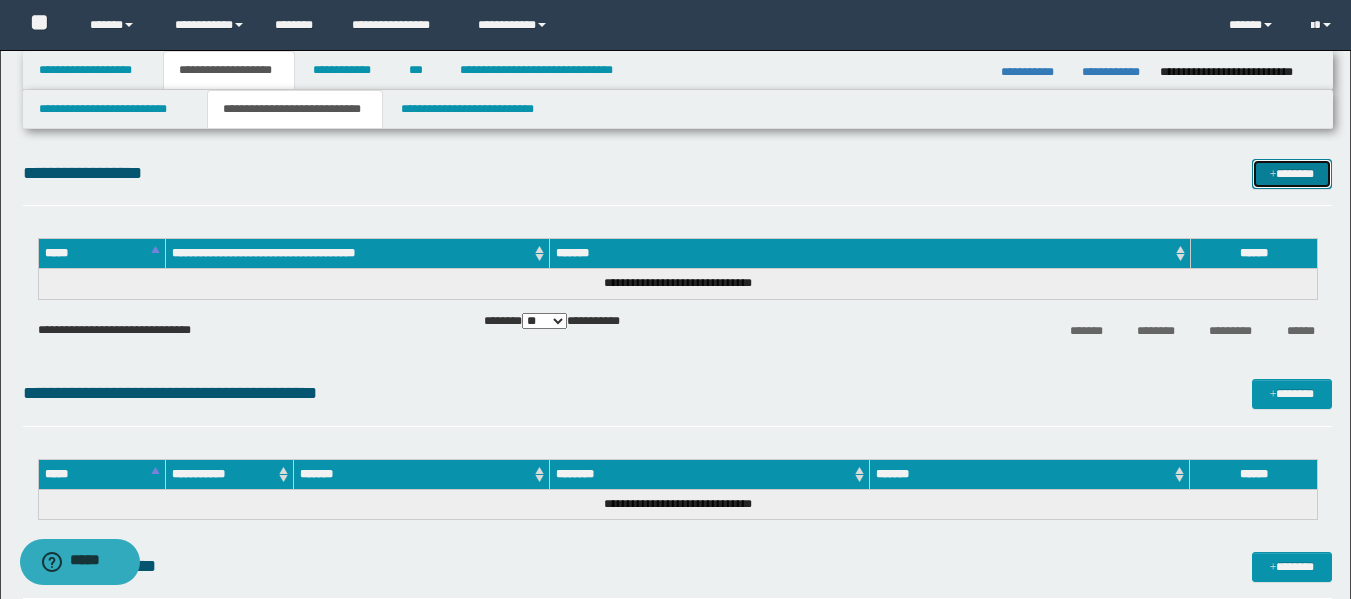 click on "*******" at bounding box center [1292, 174] 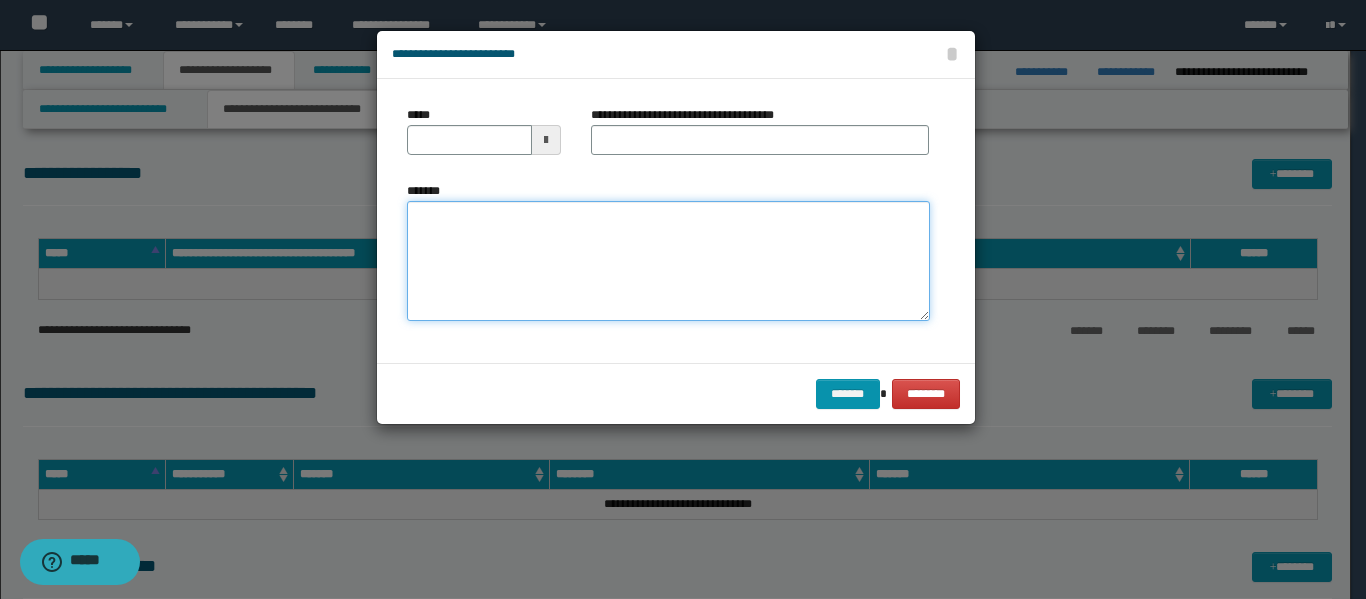 click on "*******" at bounding box center [668, 261] 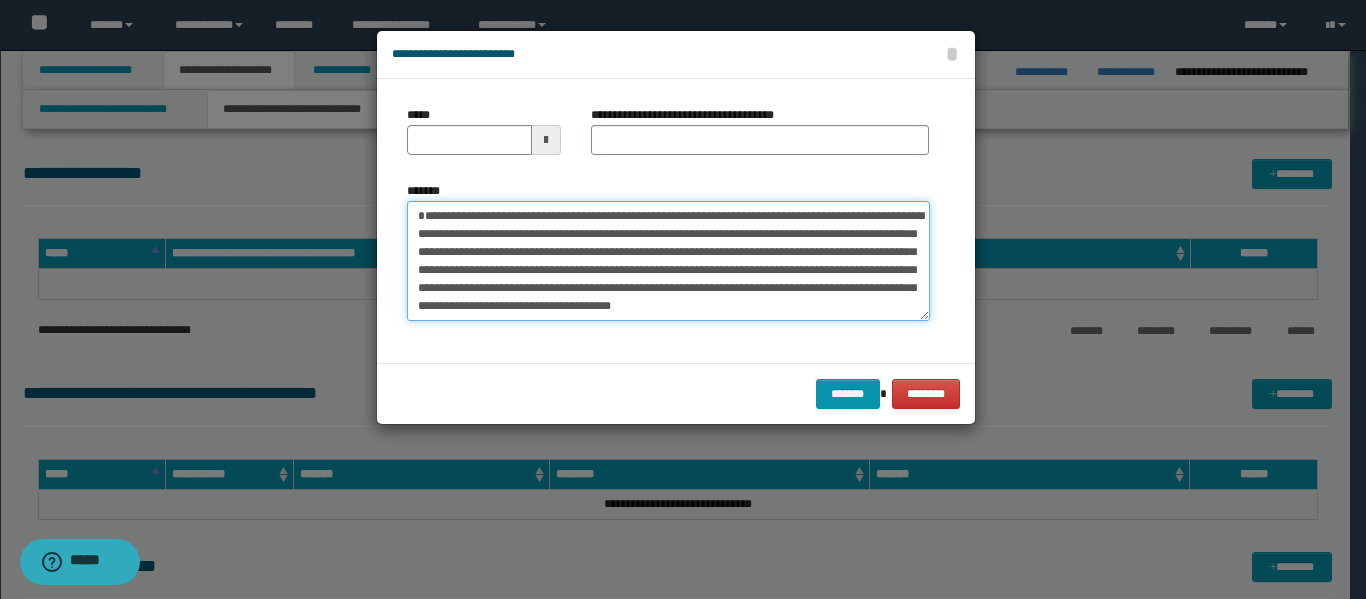 type on "**********" 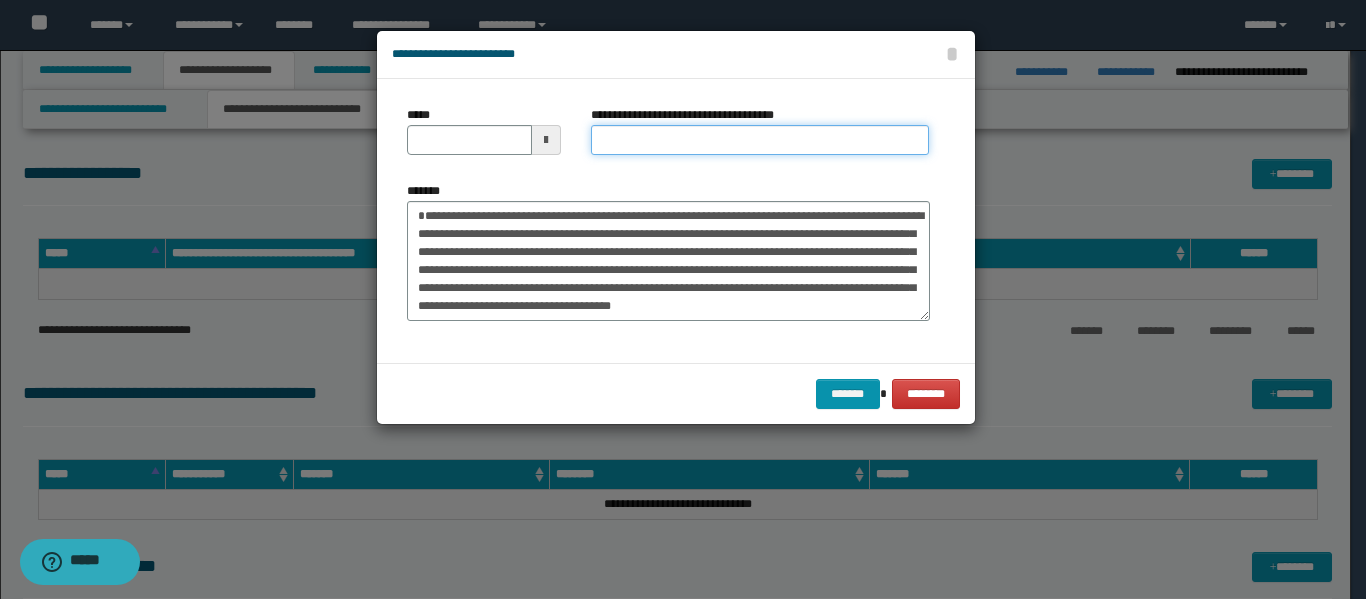 click on "**********" at bounding box center [760, 140] 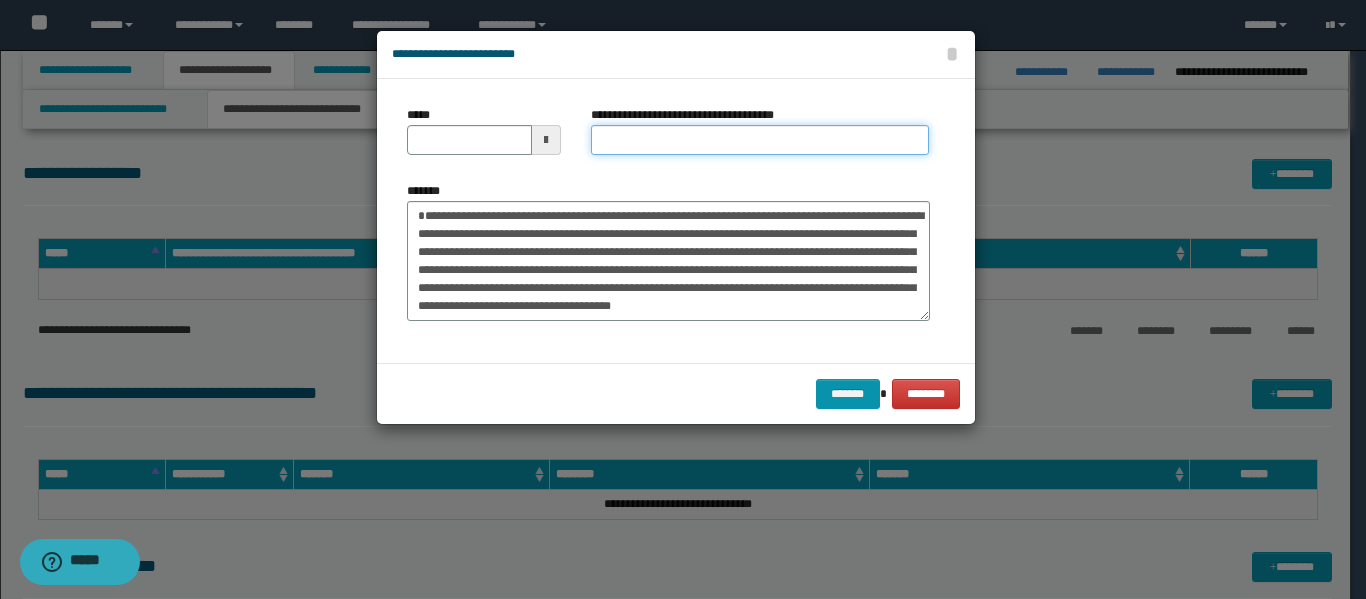 type on "*********" 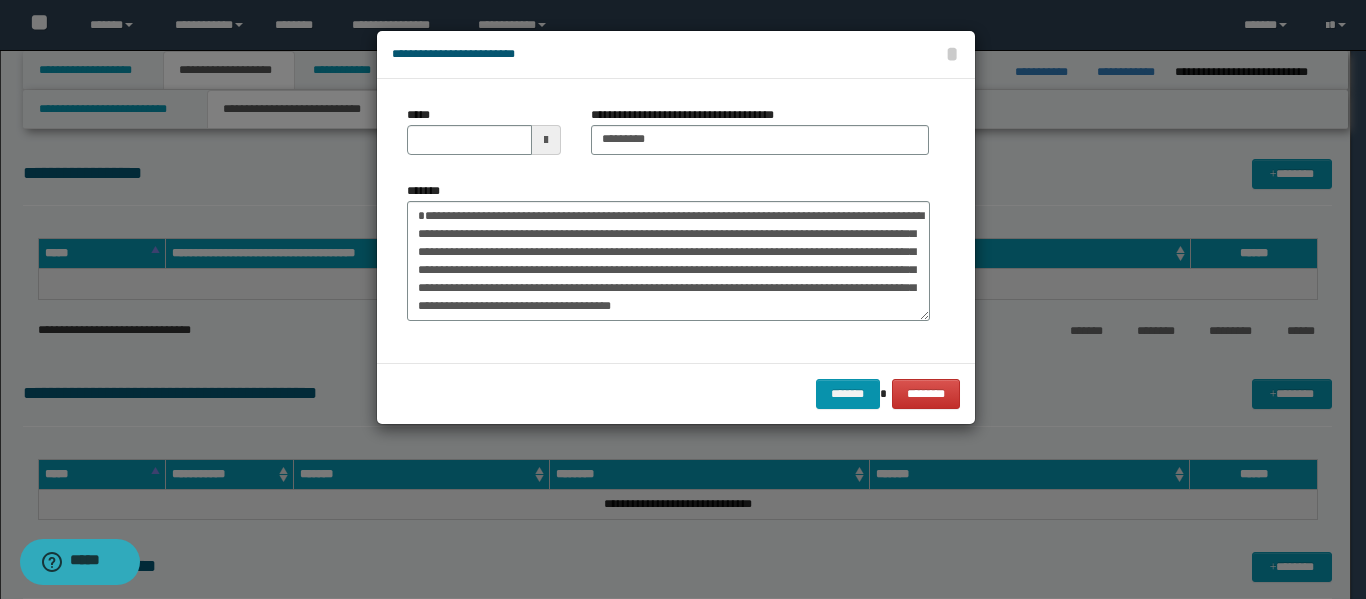 click at bounding box center (546, 140) 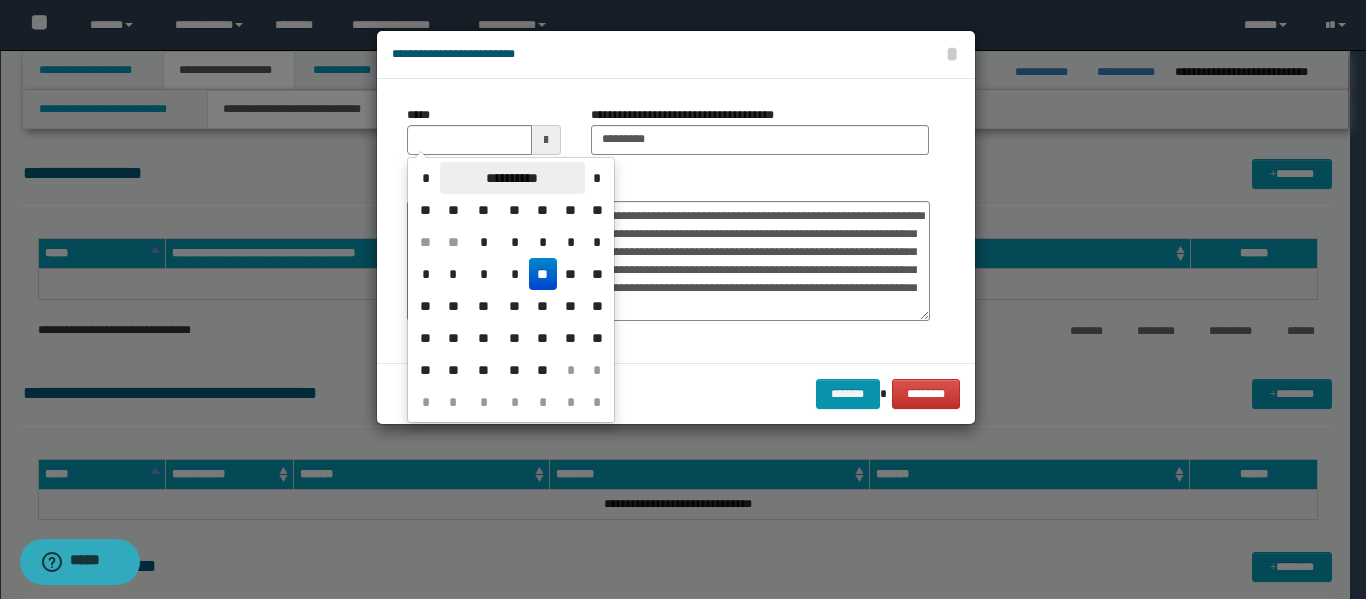 click on "**********" at bounding box center (512, 178) 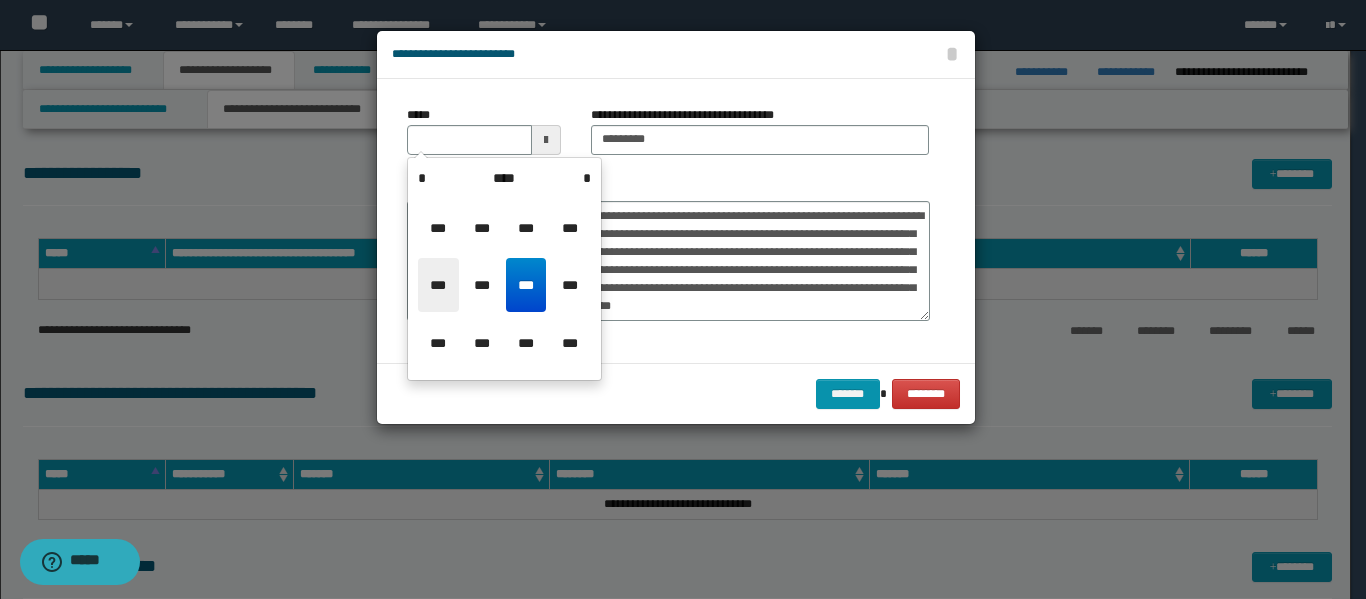 click on "***" at bounding box center (438, 285) 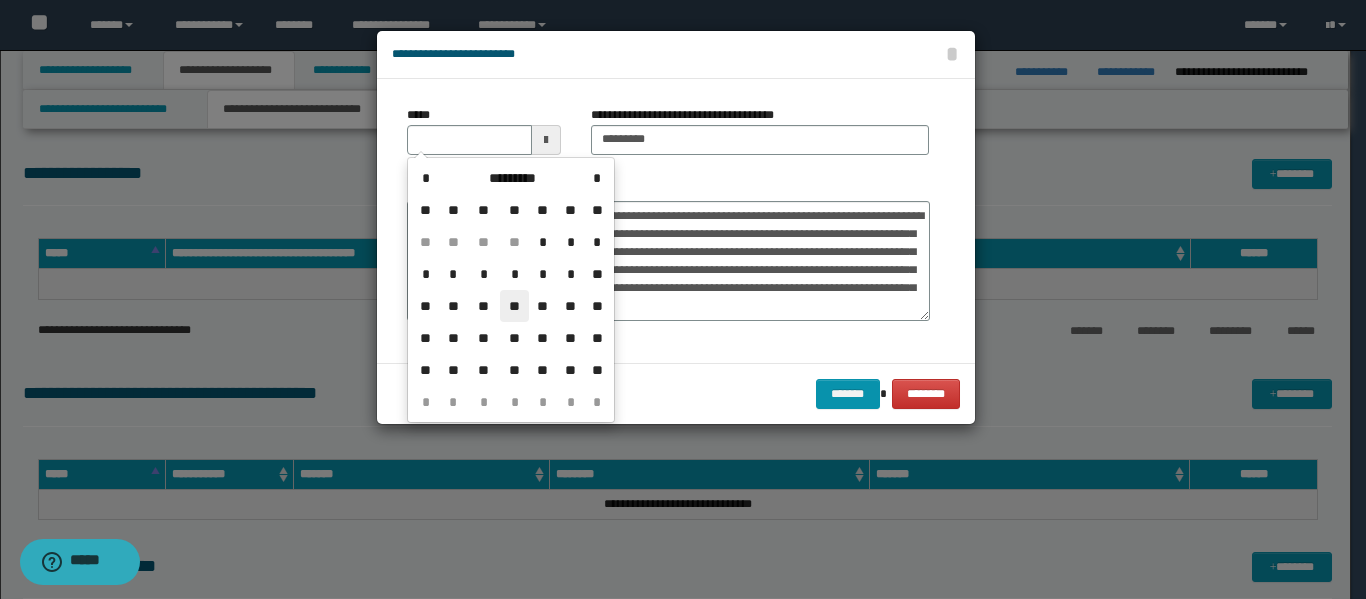click on "**" at bounding box center [514, 306] 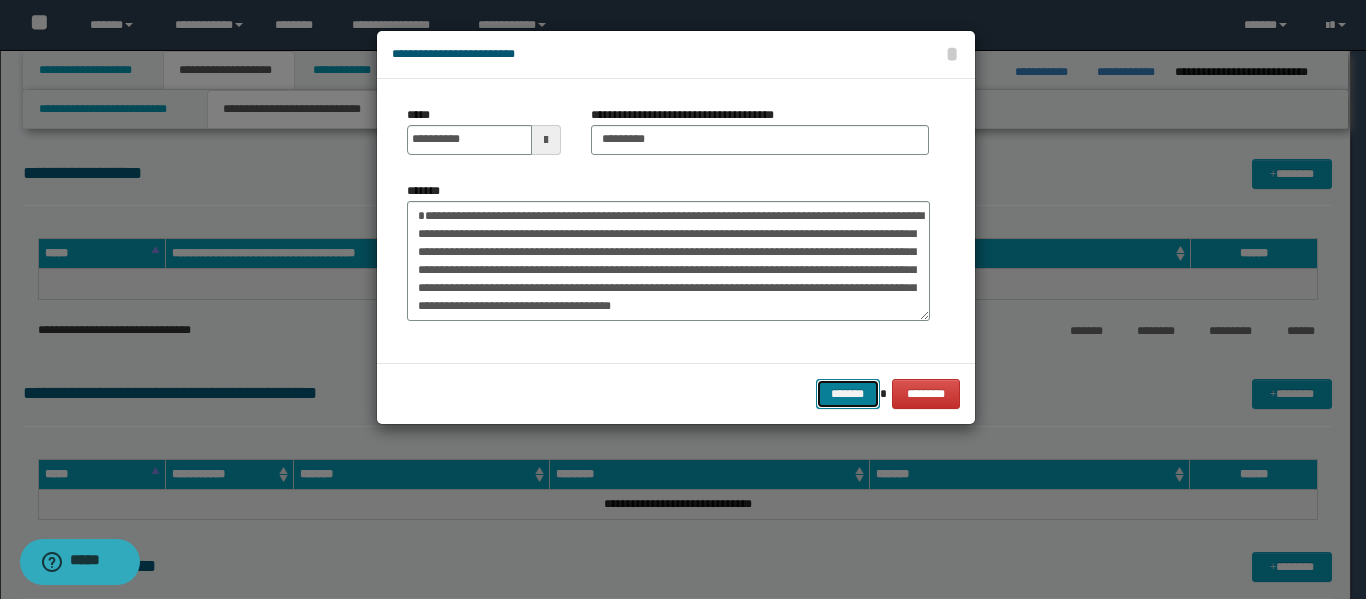 click on "*******" at bounding box center (848, 394) 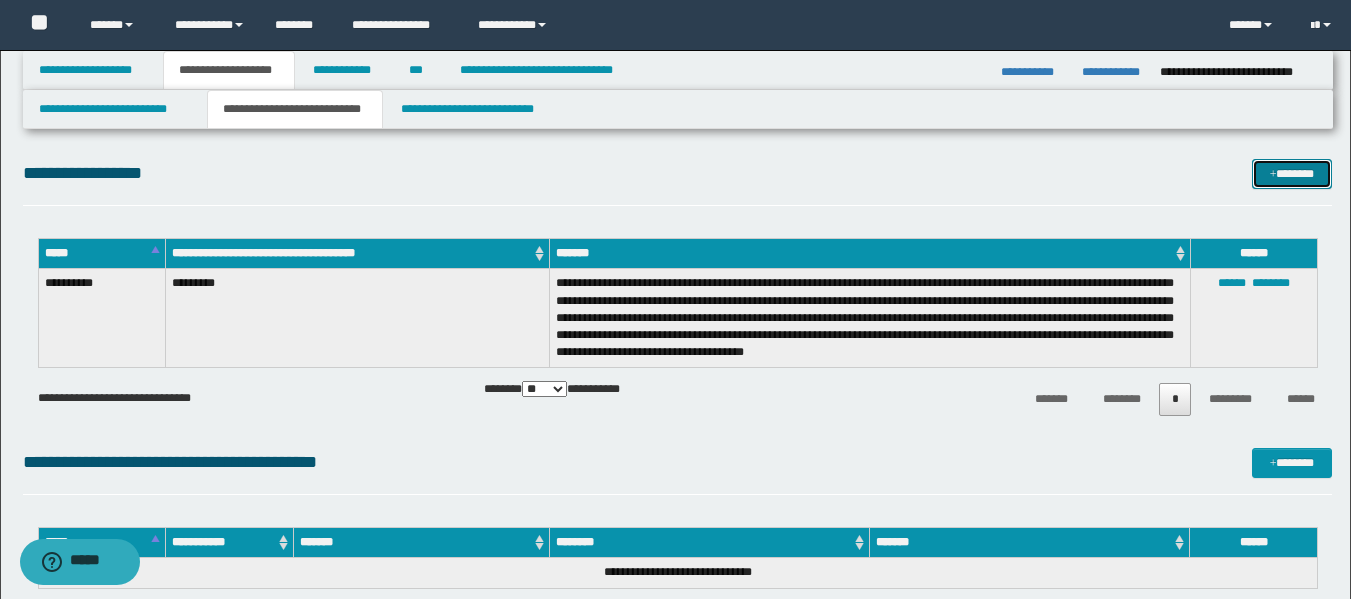 click on "*******" at bounding box center [1292, 174] 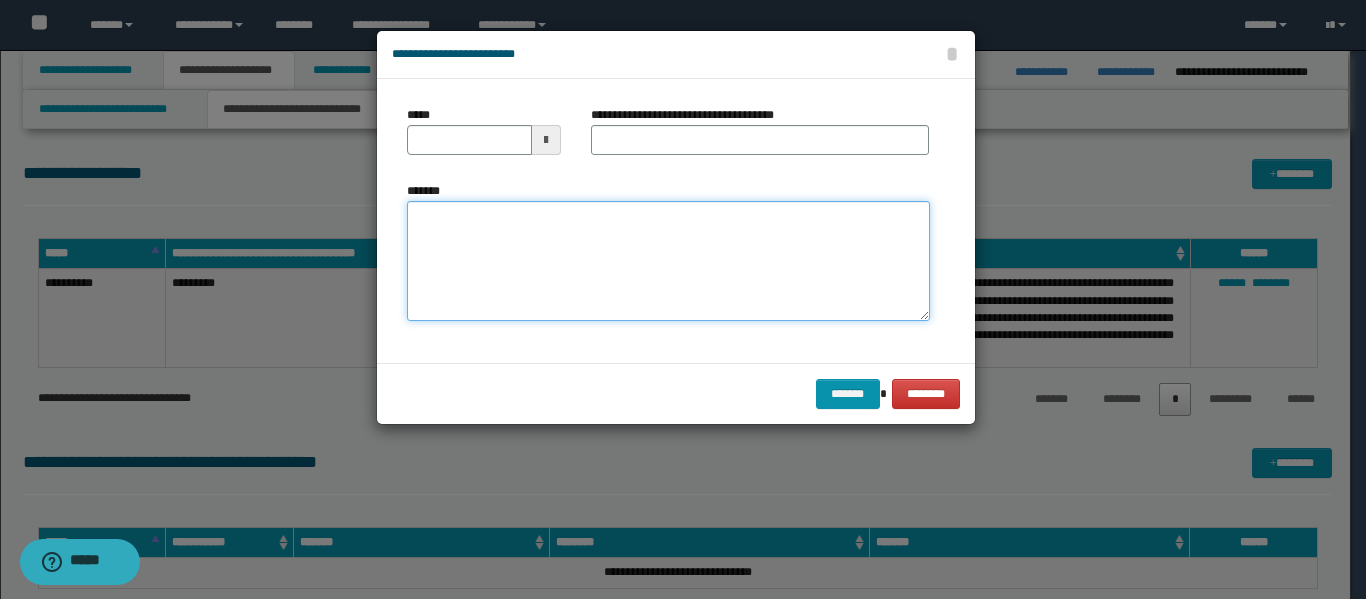 click on "*******" at bounding box center [668, 261] 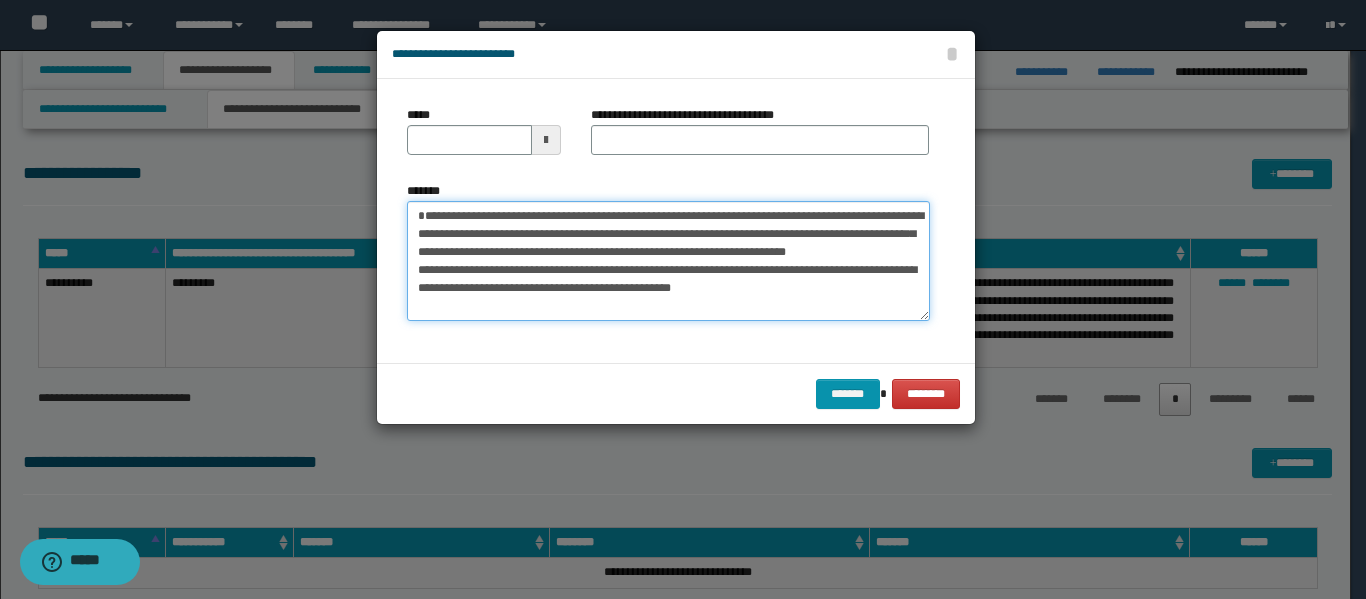 type 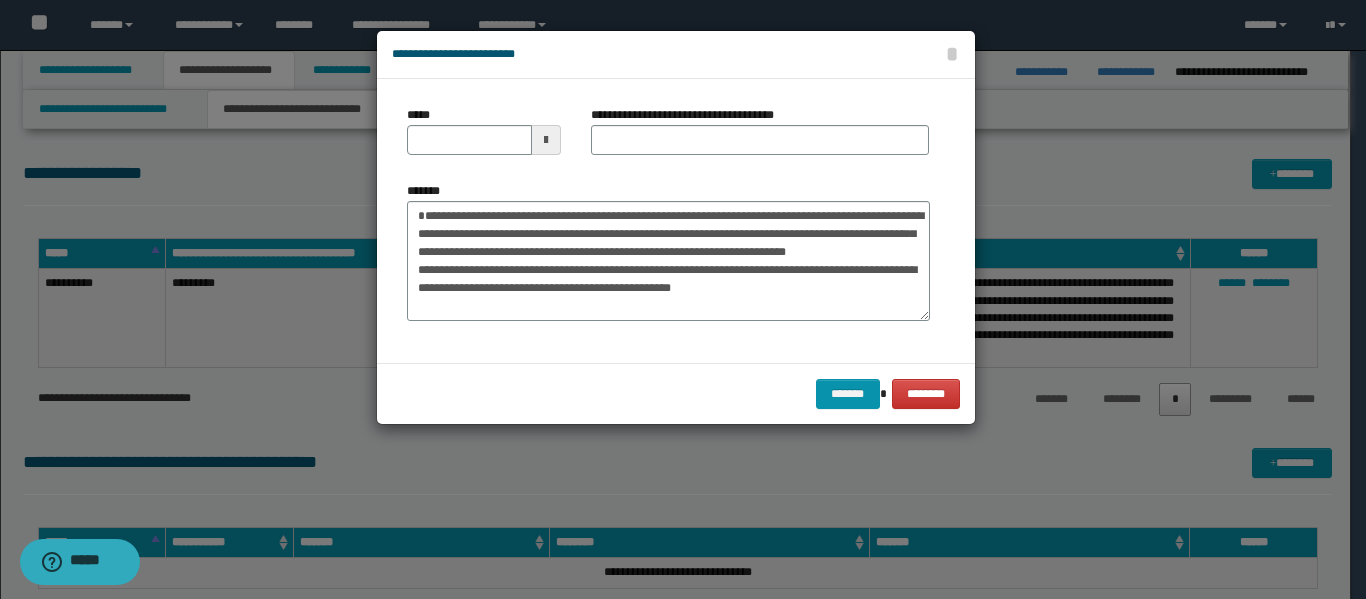 click at bounding box center (546, 140) 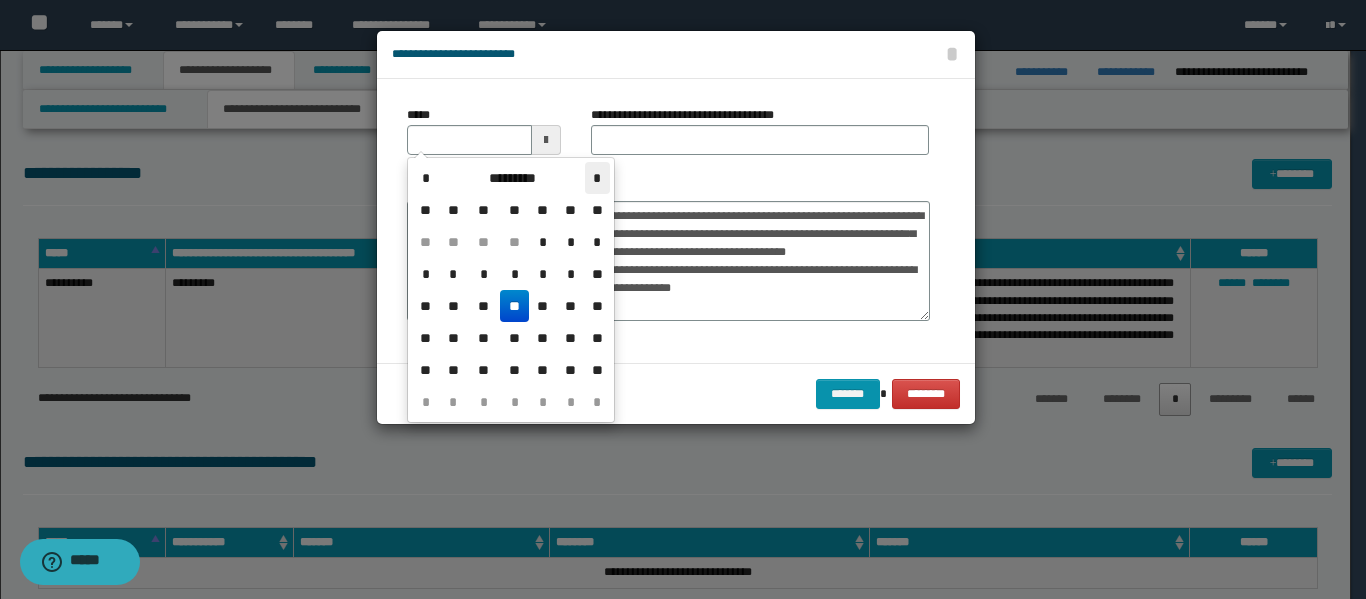 click on "*" at bounding box center [597, 178] 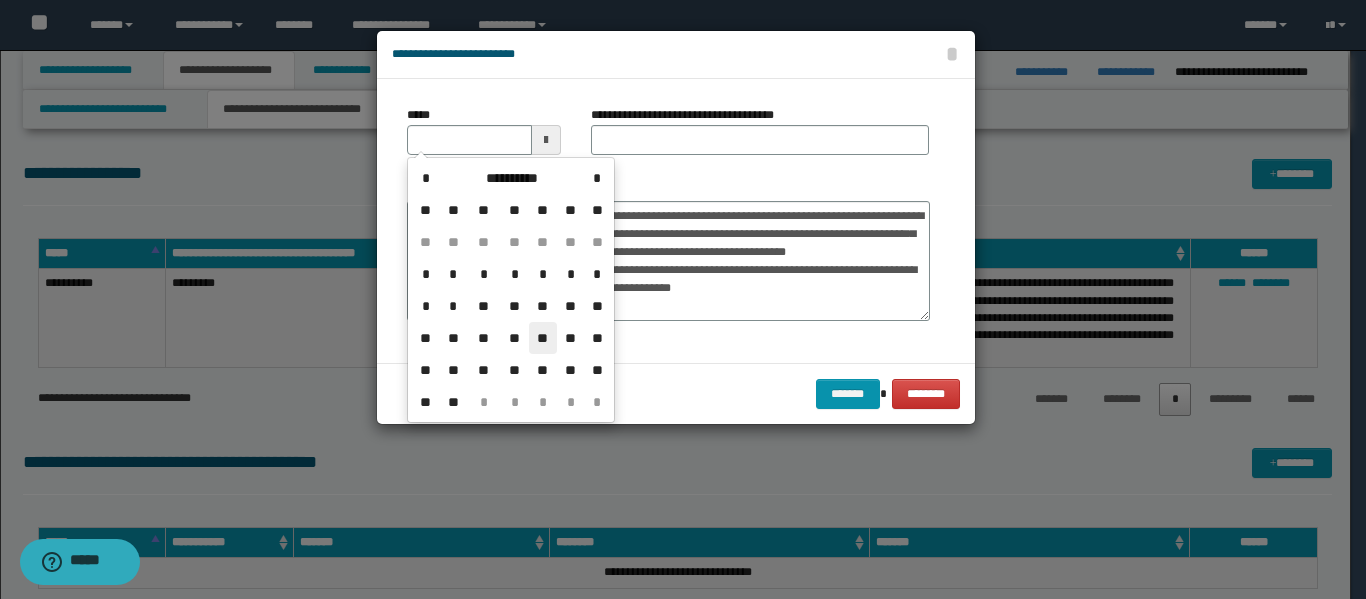 click on "**" at bounding box center (543, 338) 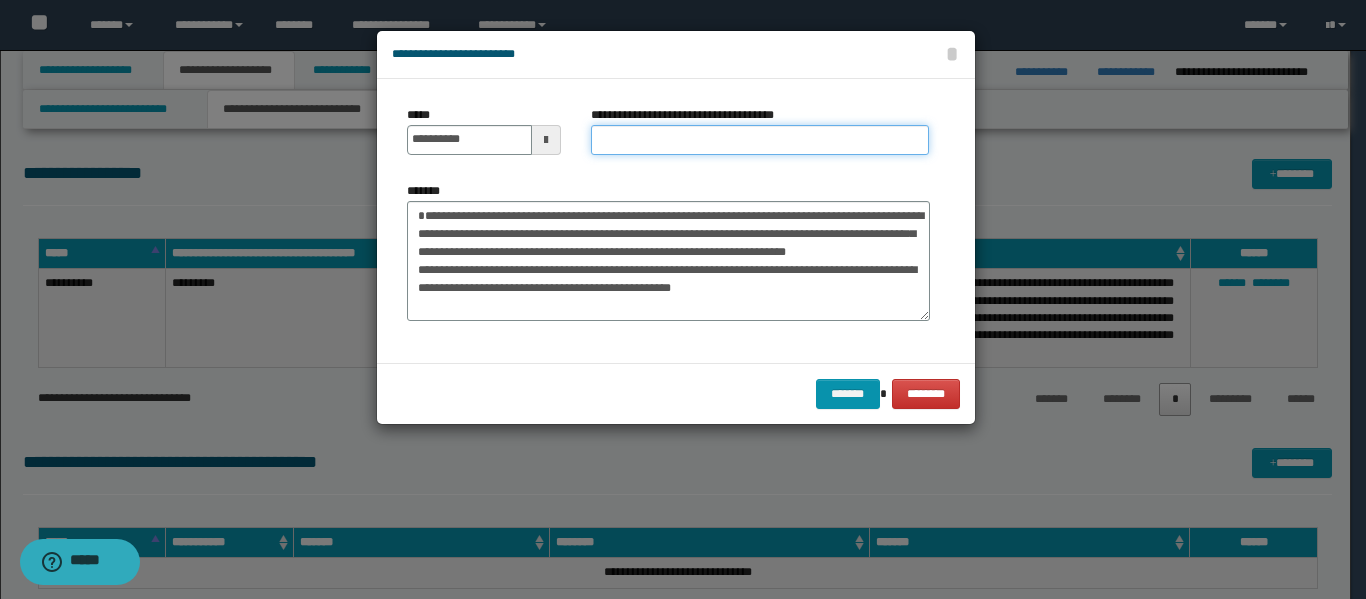 click on "**********" at bounding box center [760, 140] 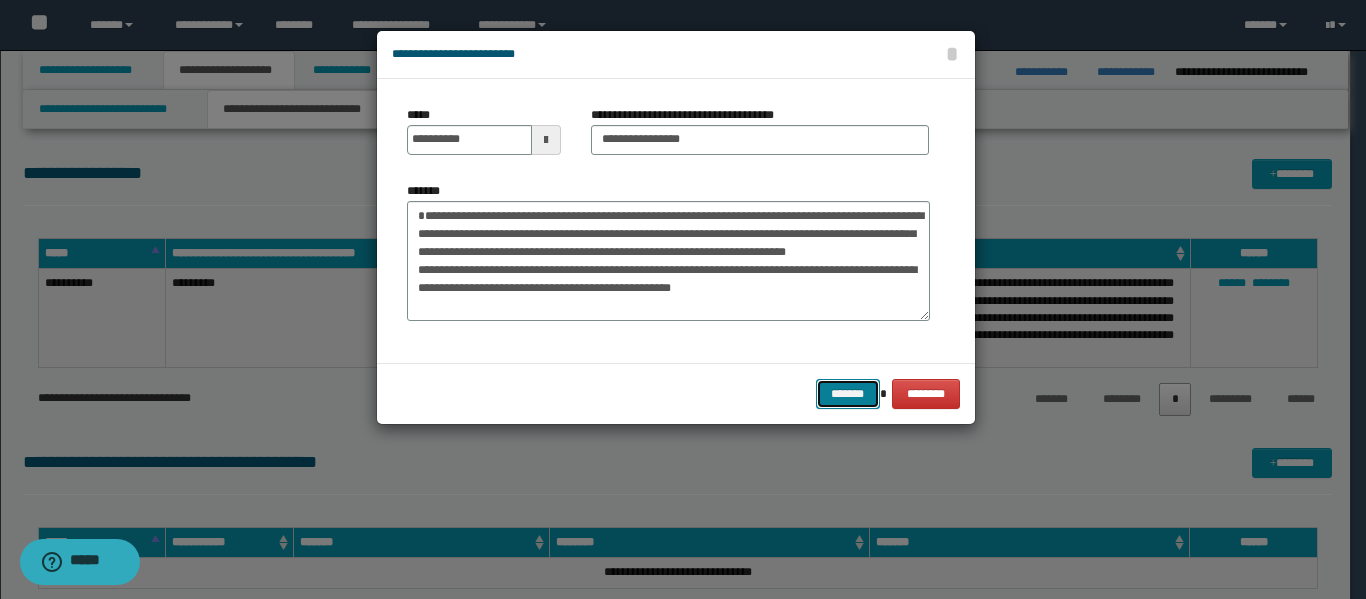 click on "*******" at bounding box center [848, 394] 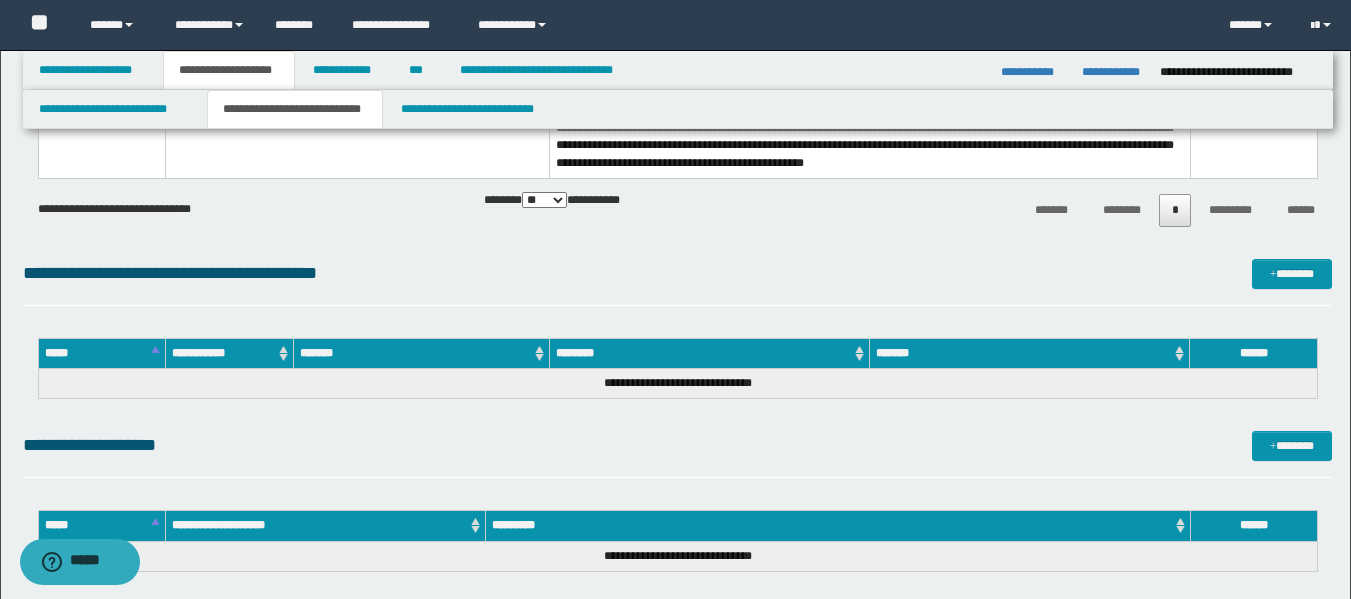 scroll, scrollTop: 286, scrollLeft: 0, axis: vertical 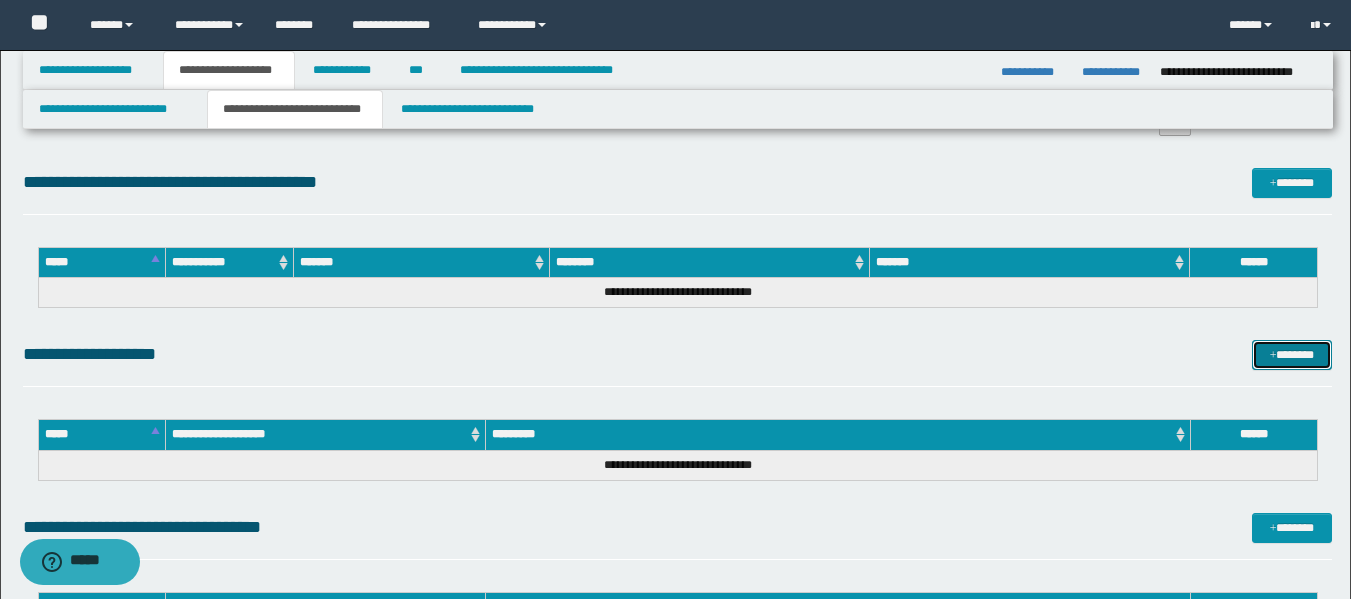click on "*******" at bounding box center (1292, 355) 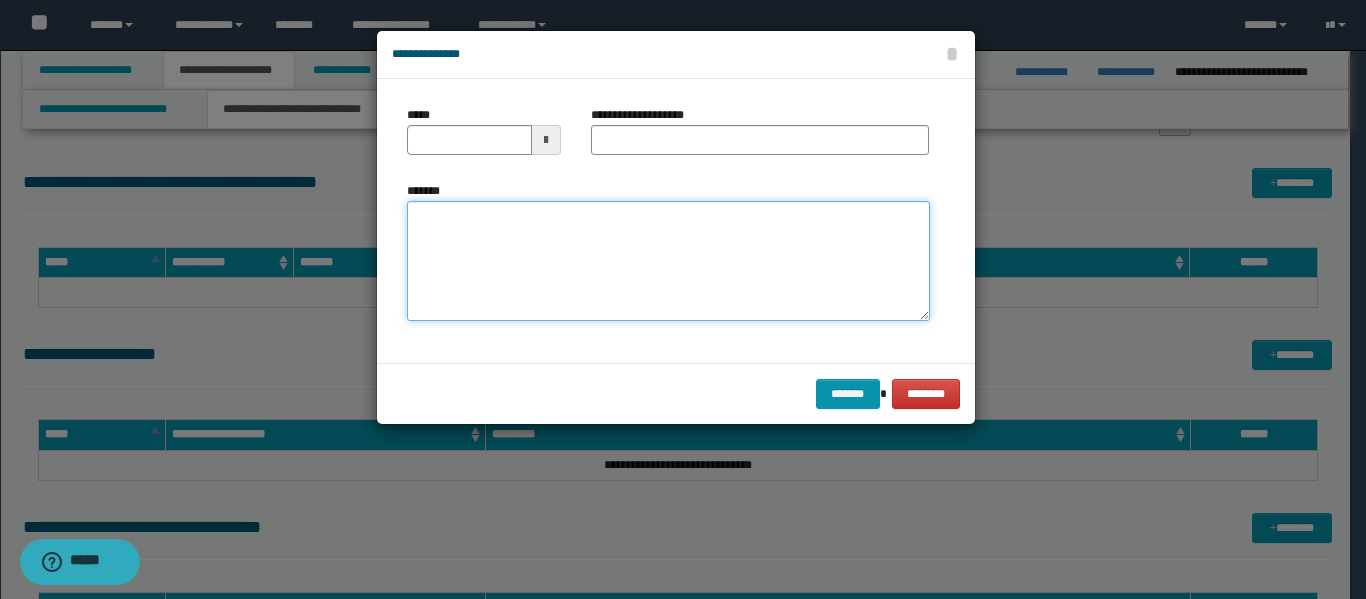 click on "*******" at bounding box center (668, 261) 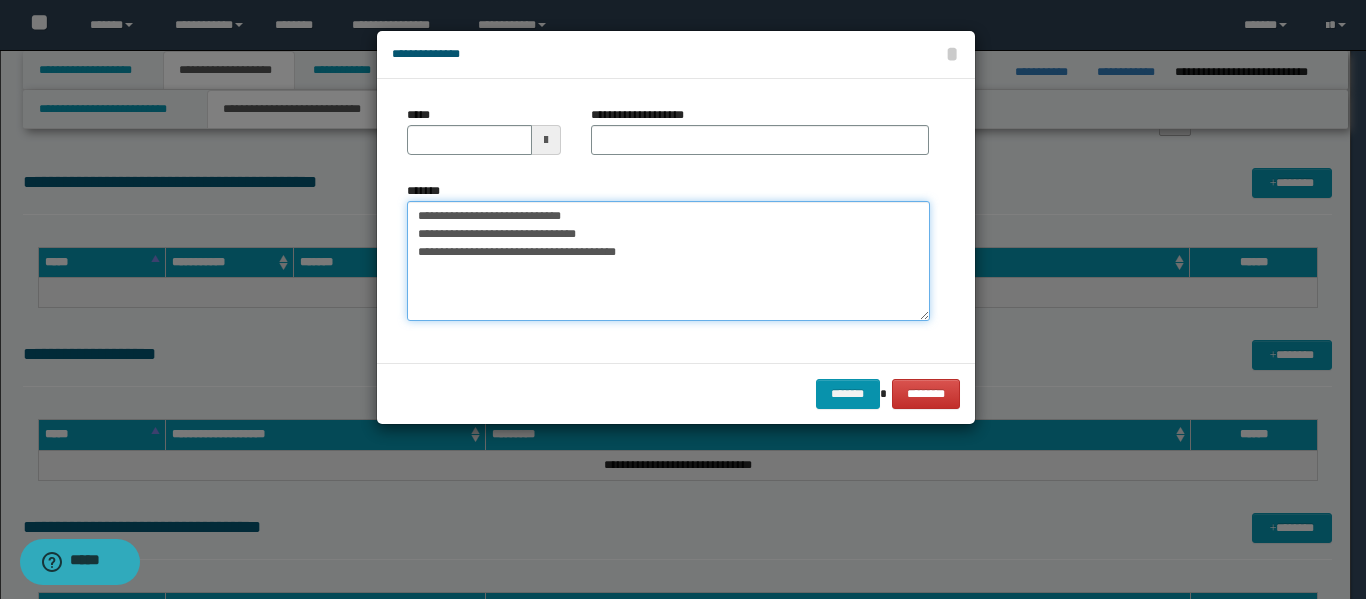 type on "**********" 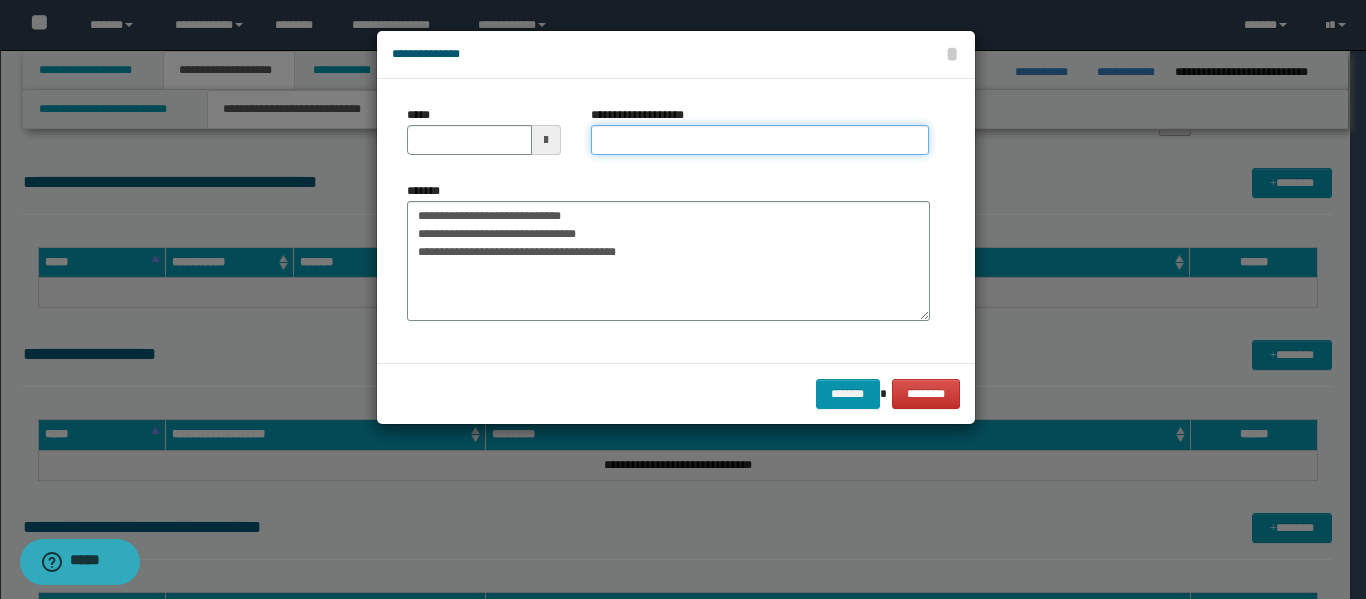 click on "**********" at bounding box center (760, 140) 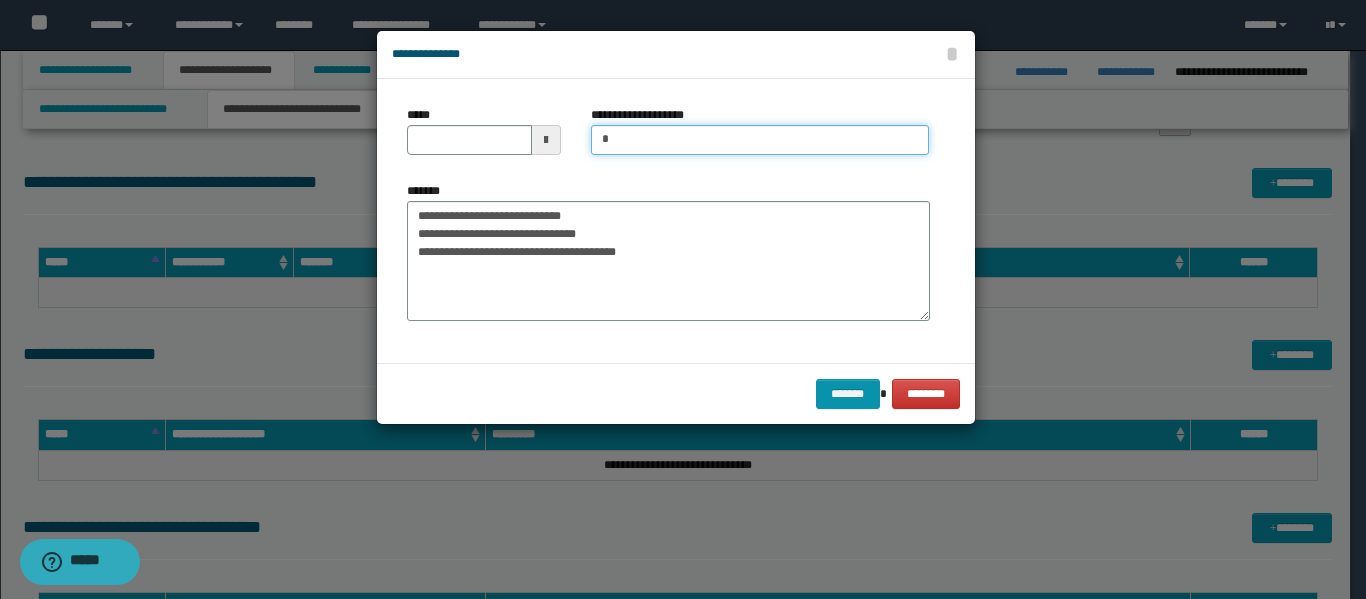 type on "**********" 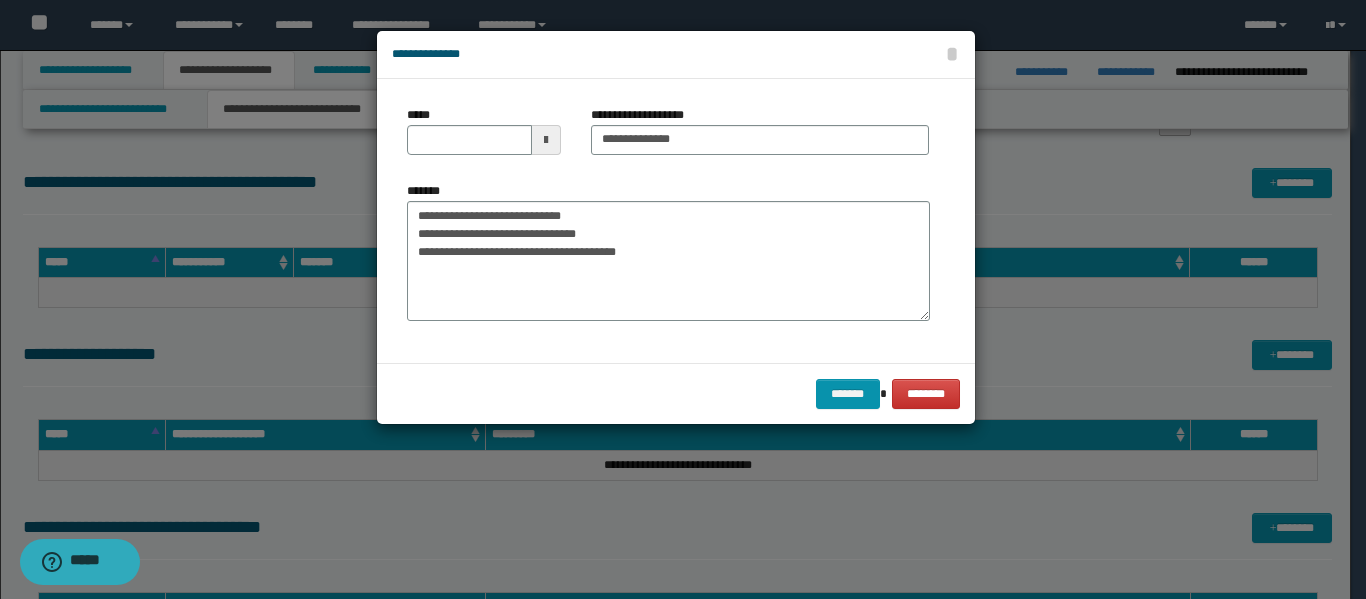 click at bounding box center [546, 140] 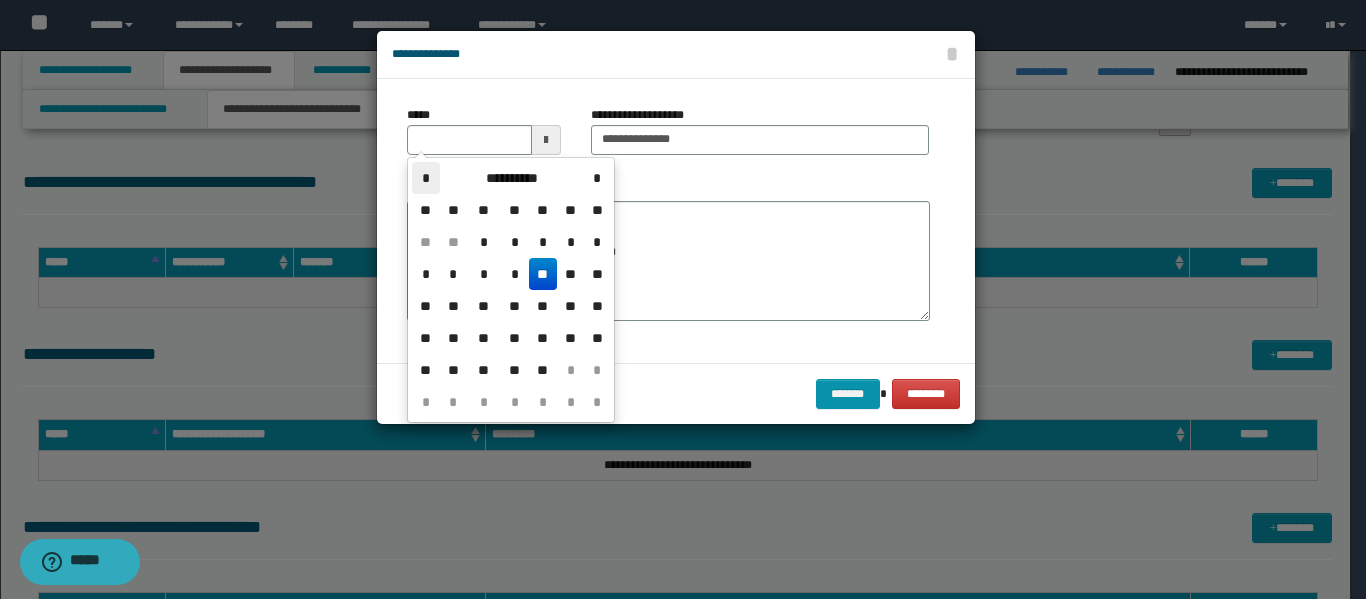 click on "*" at bounding box center (426, 178) 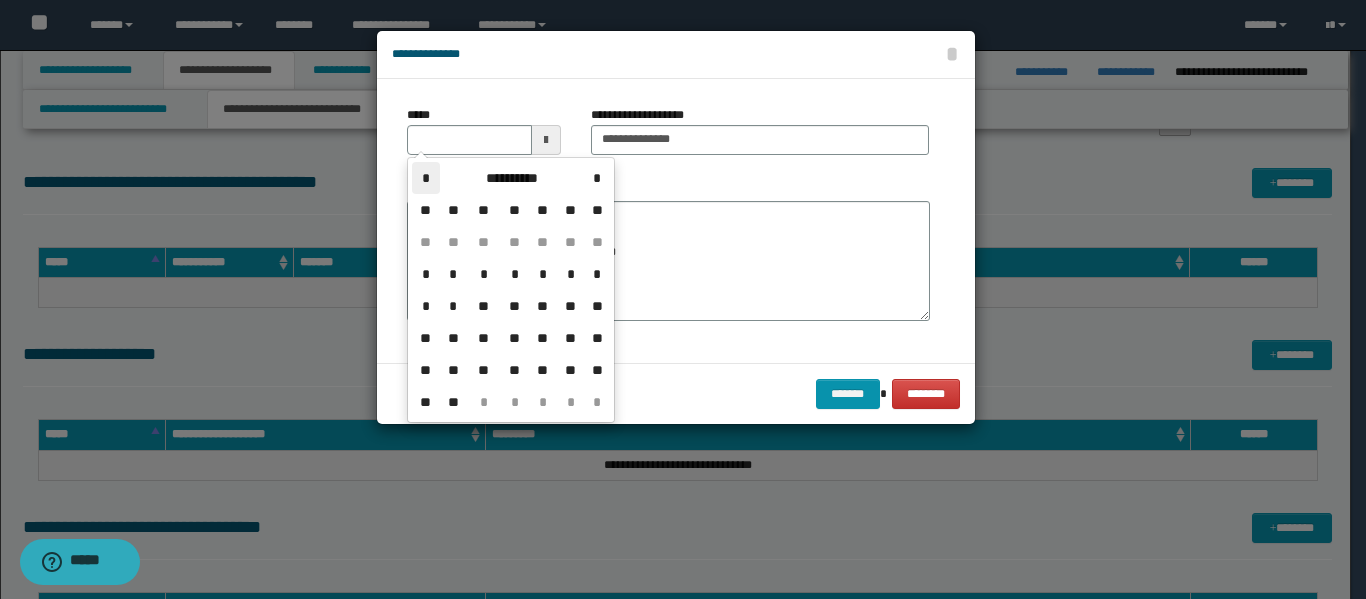 click on "*" at bounding box center [426, 178] 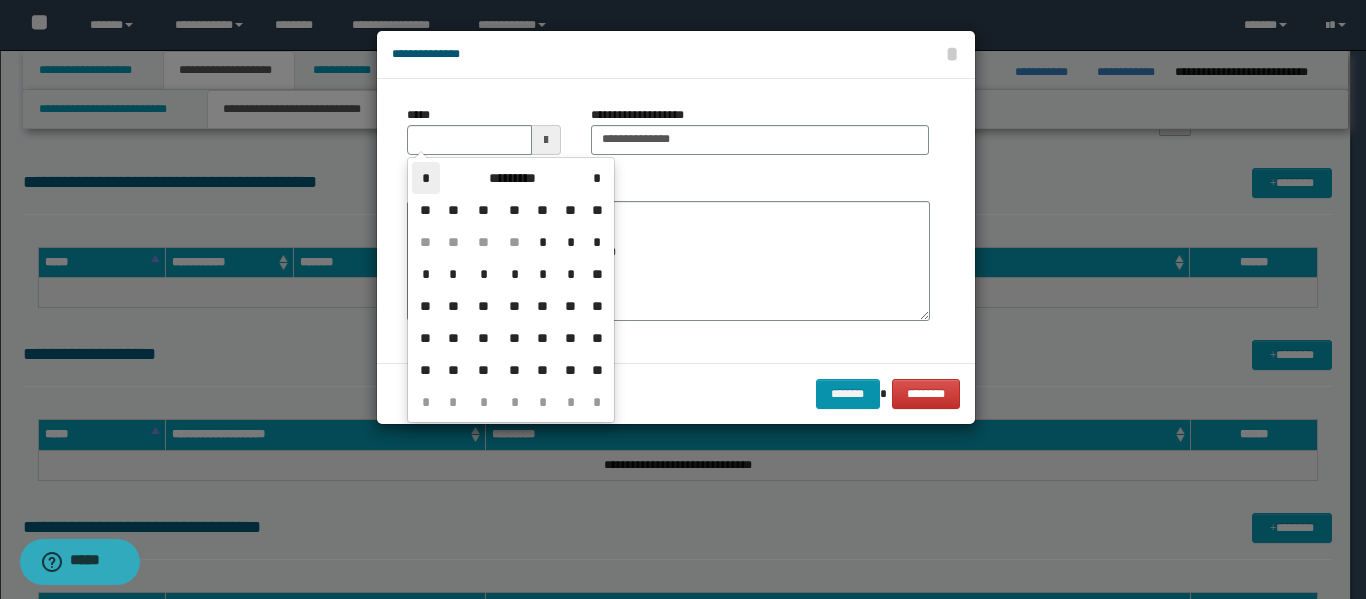 click on "*" at bounding box center [426, 178] 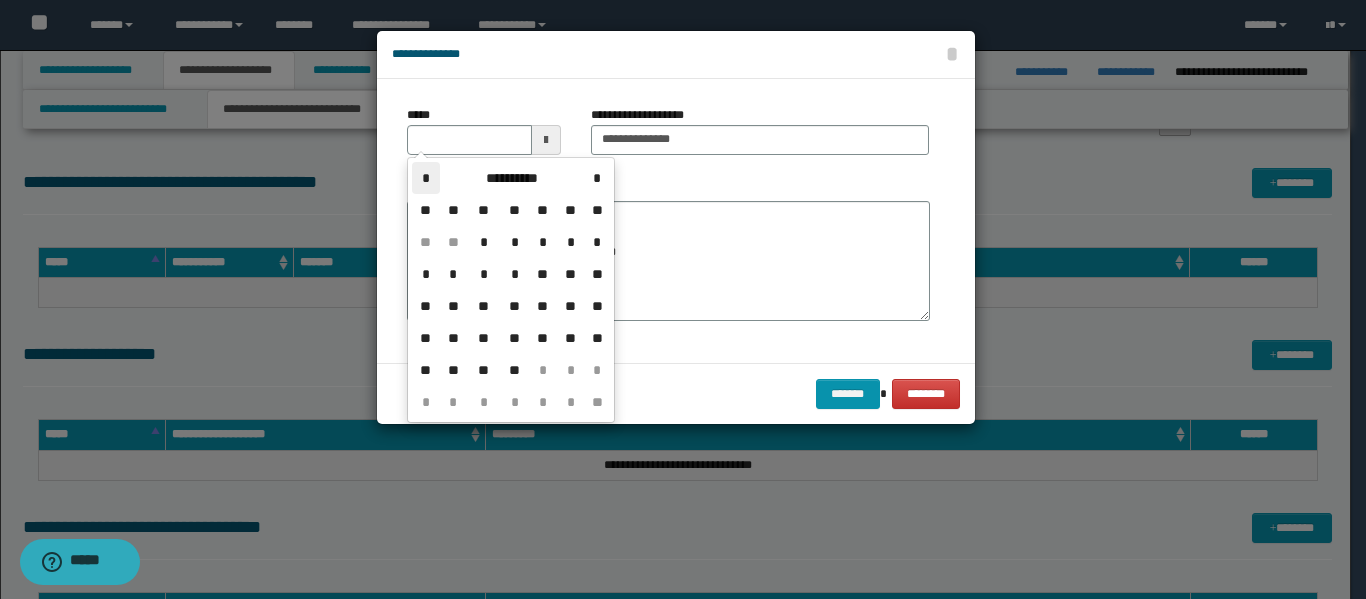 click on "*" at bounding box center [426, 178] 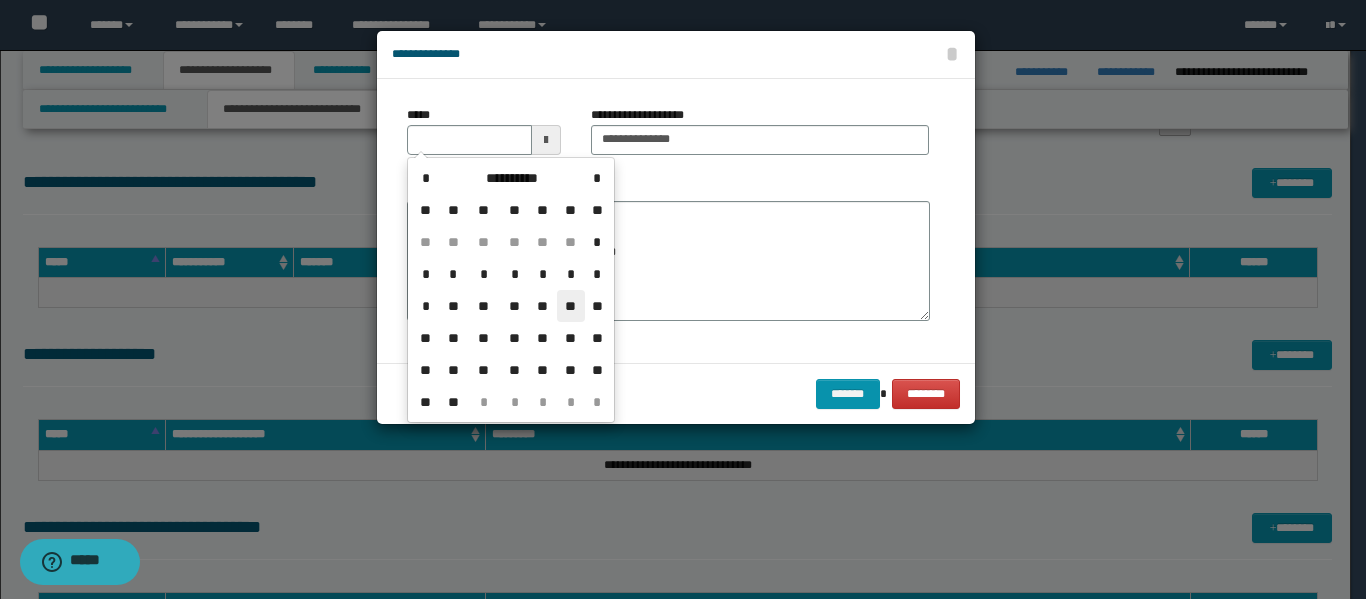click on "**" at bounding box center [571, 306] 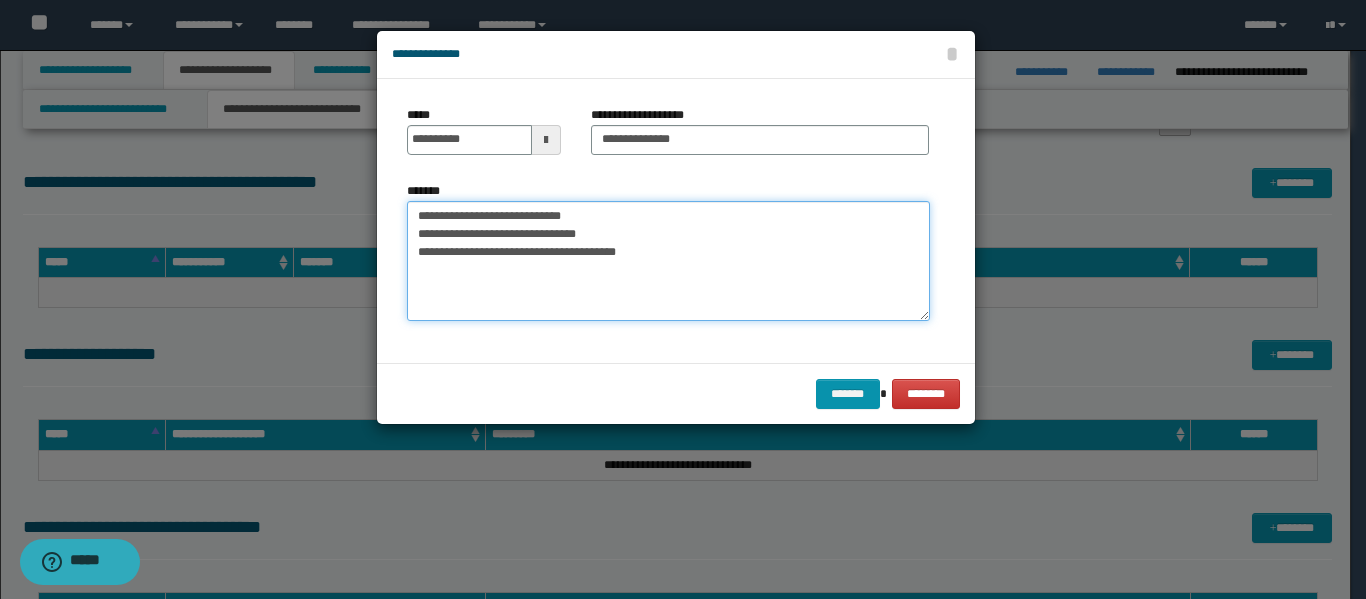 click on "**********" at bounding box center (668, 261) 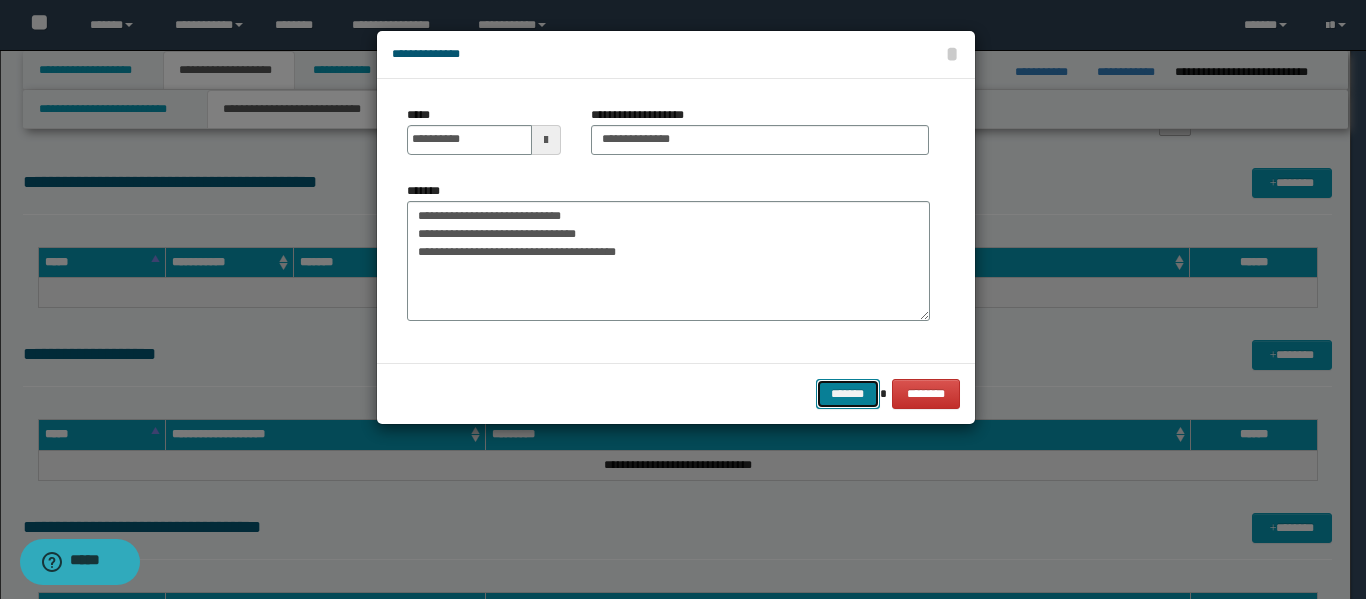 click on "*******" at bounding box center [848, 394] 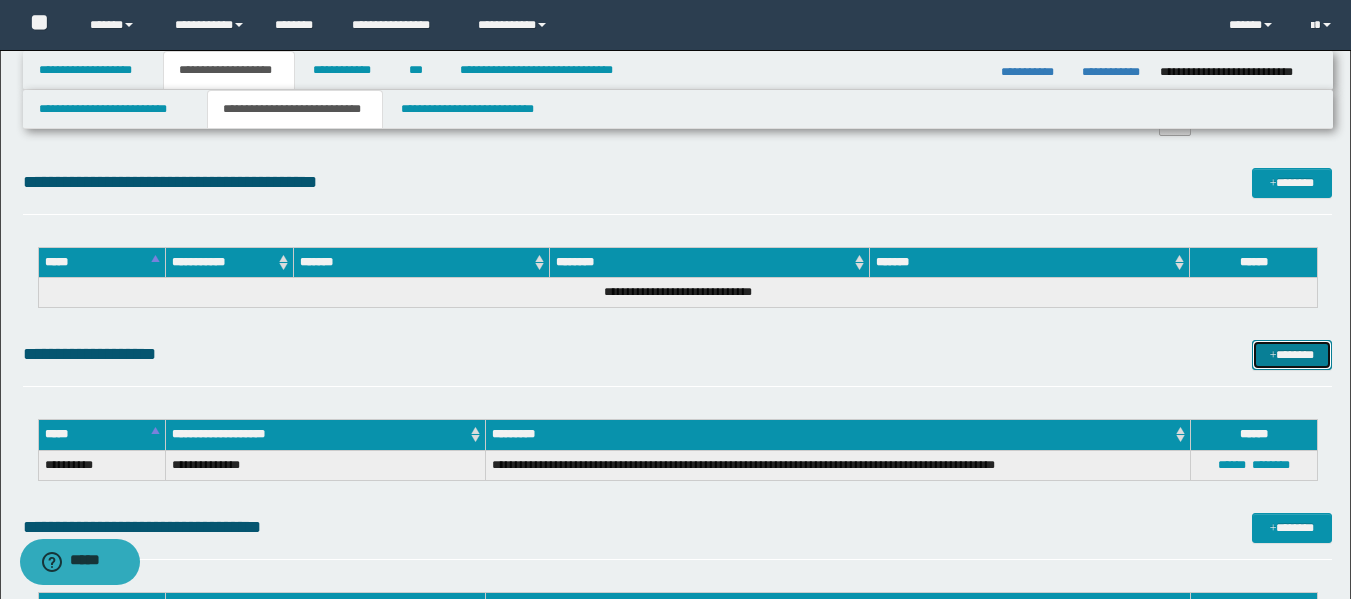 click on "*******" at bounding box center (1292, 355) 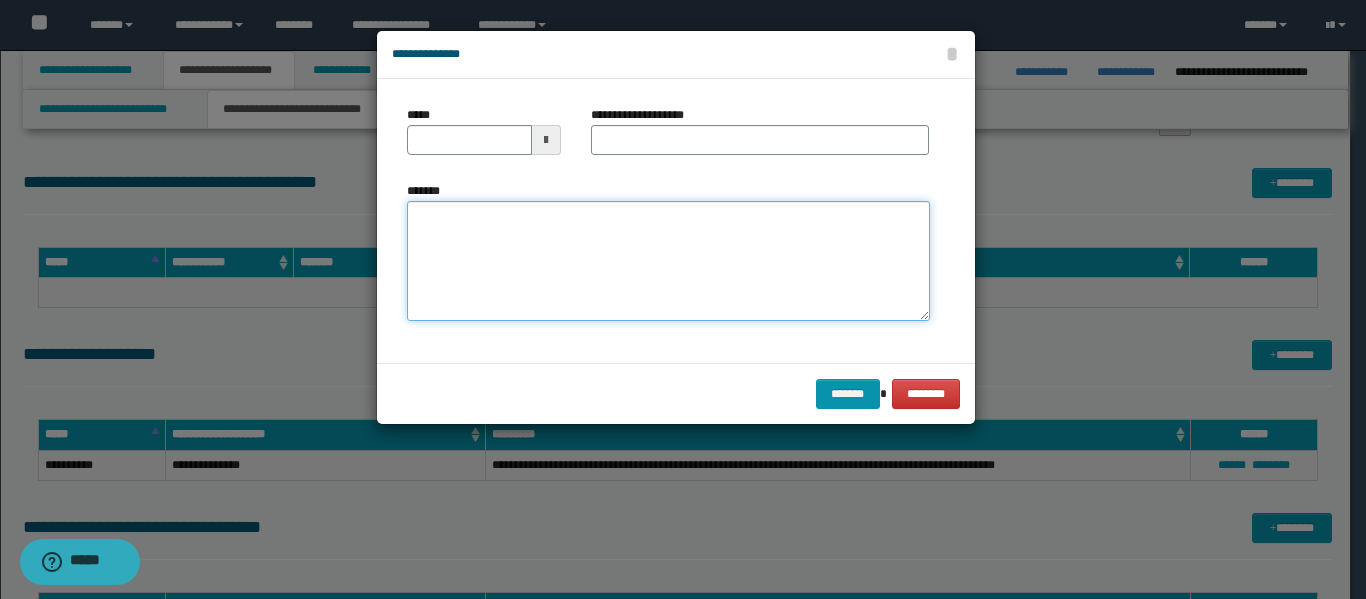 click on "*******" at bounding box center (668, 261) 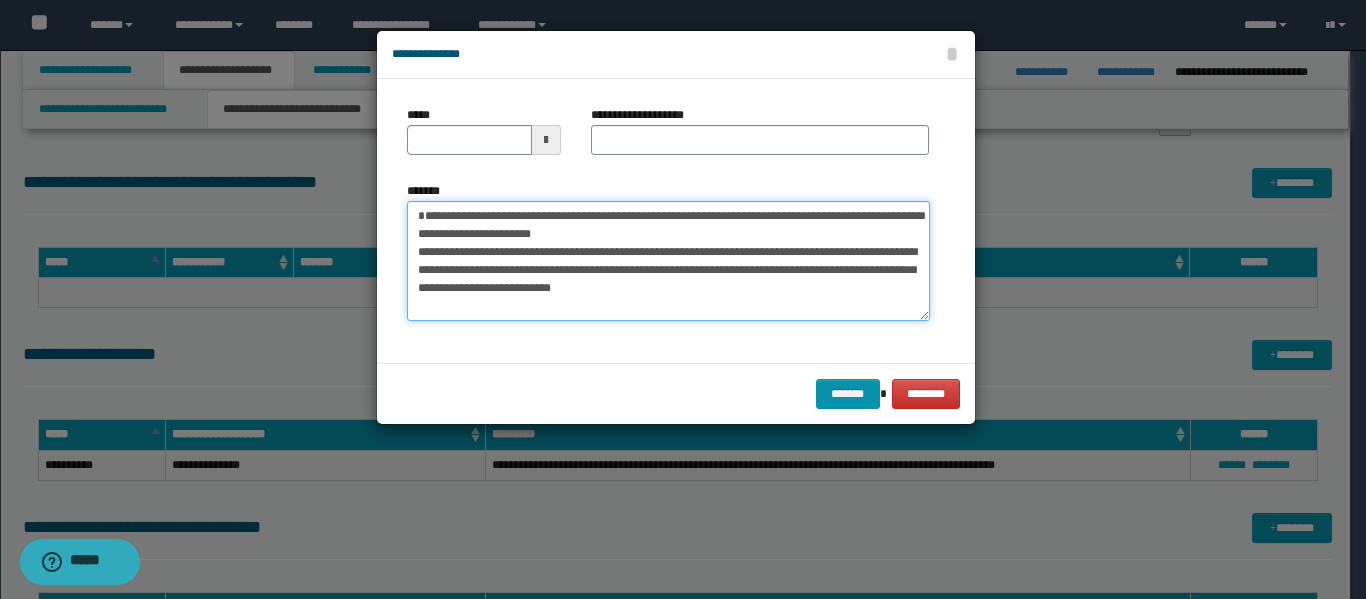 type on "**********" 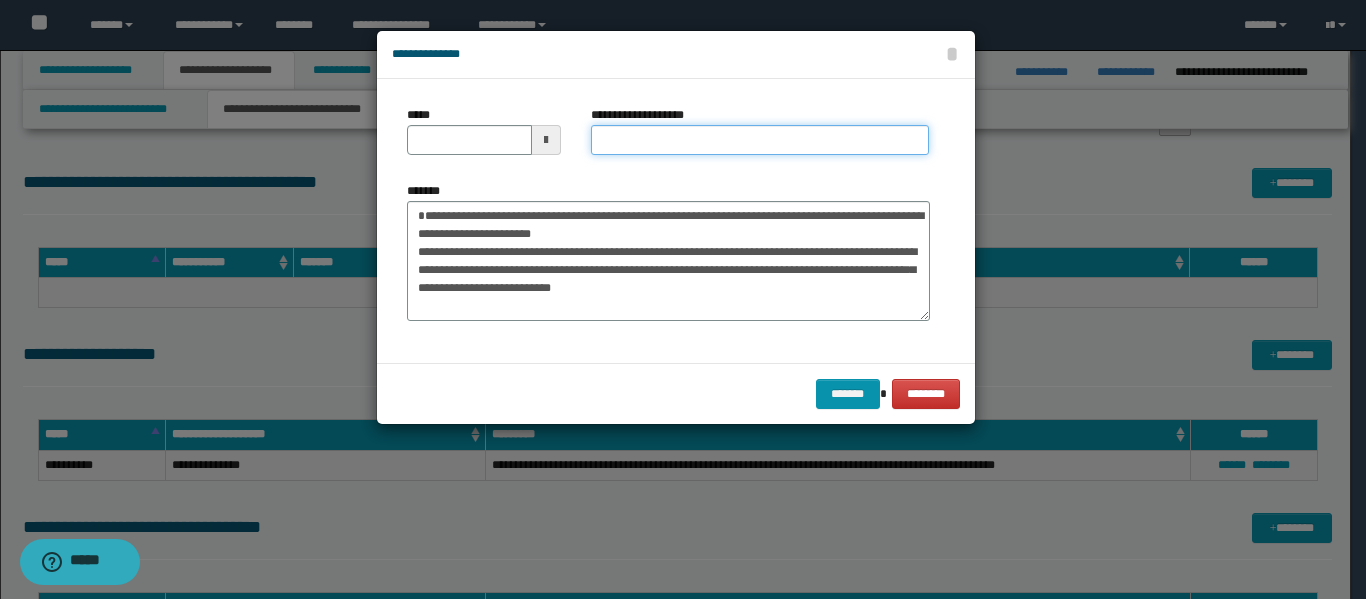 click on "**********" at bounding box center [760, 140] 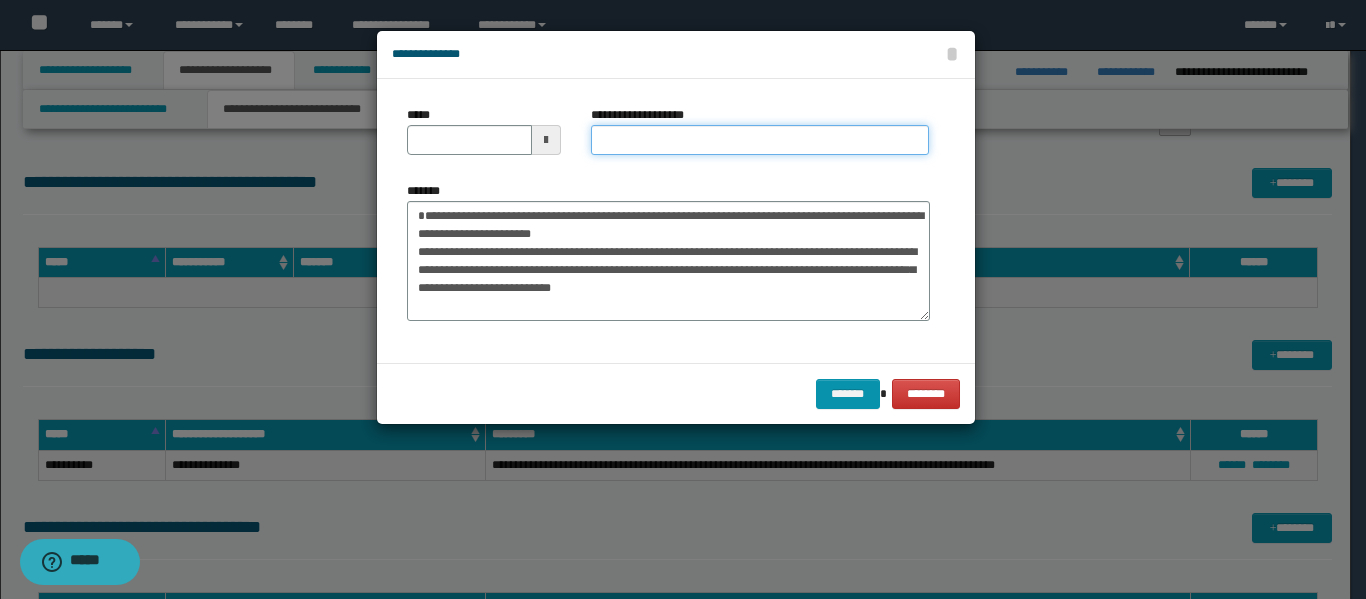 type on "*****" 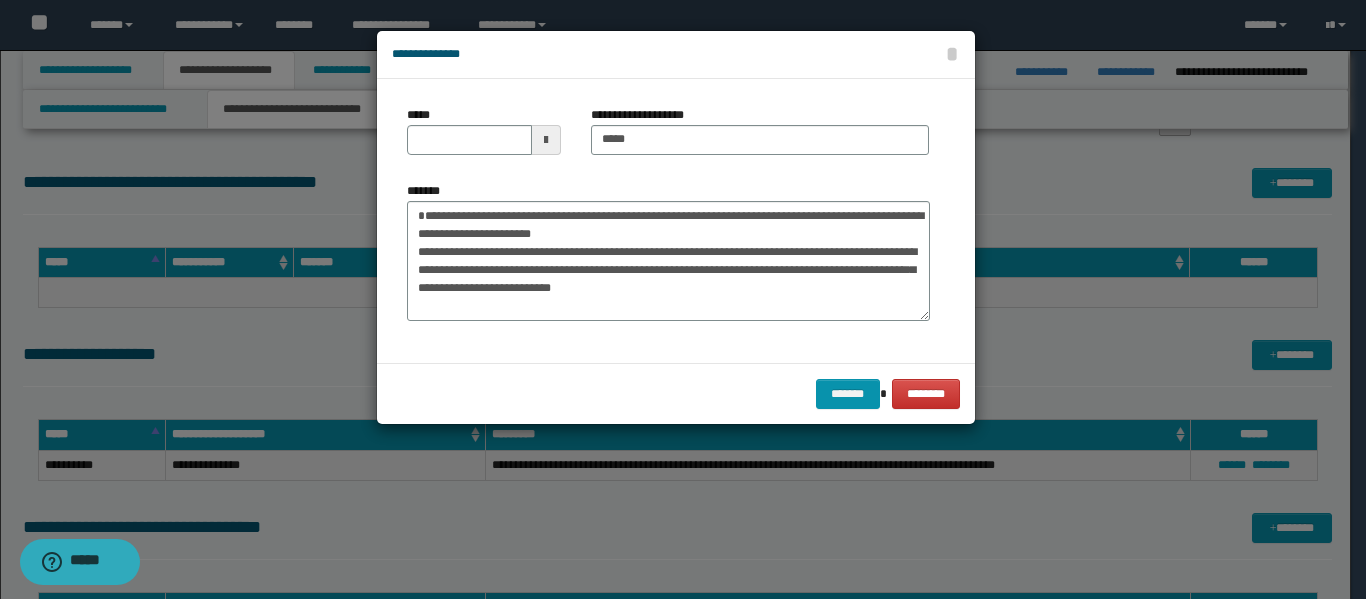 click at bounding box center (546, 140) 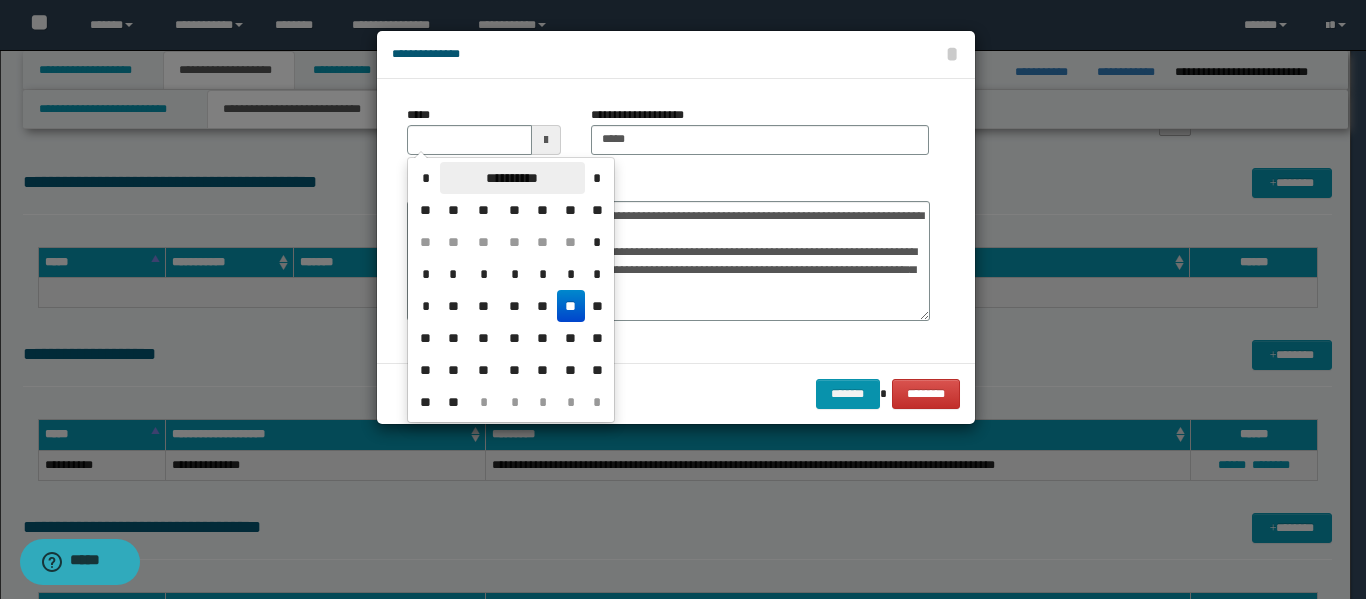 click on "**********" at bounding box center [512, 178] 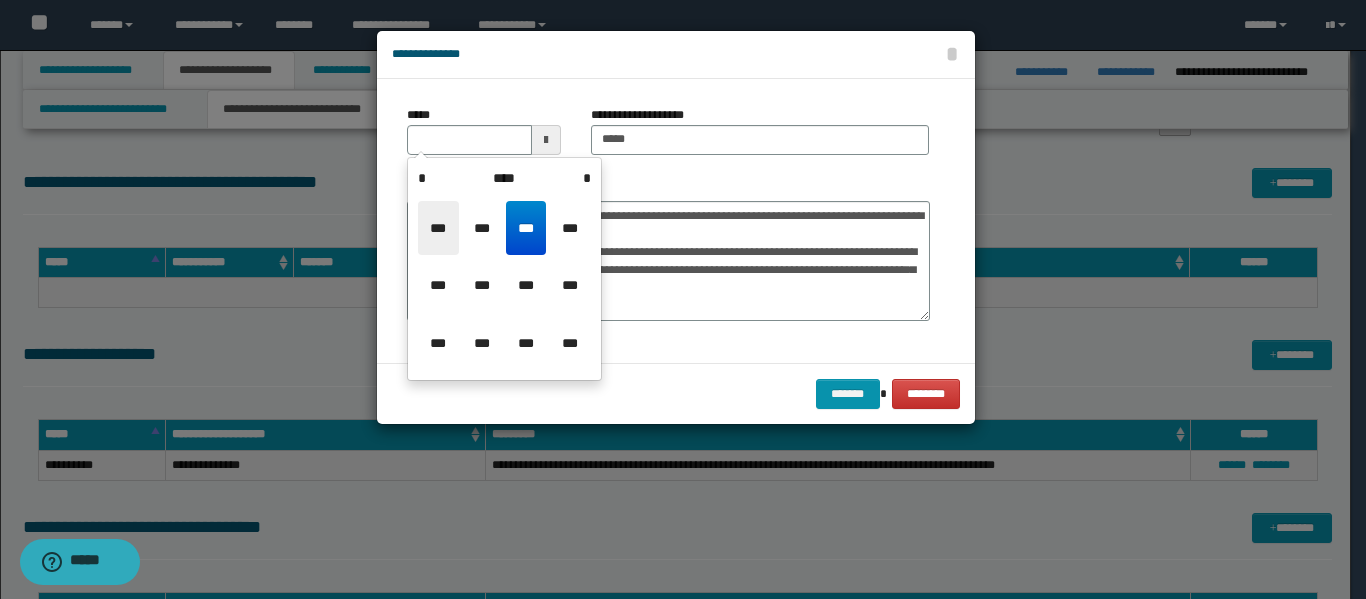click on "***" at bounding box center [438, 228] 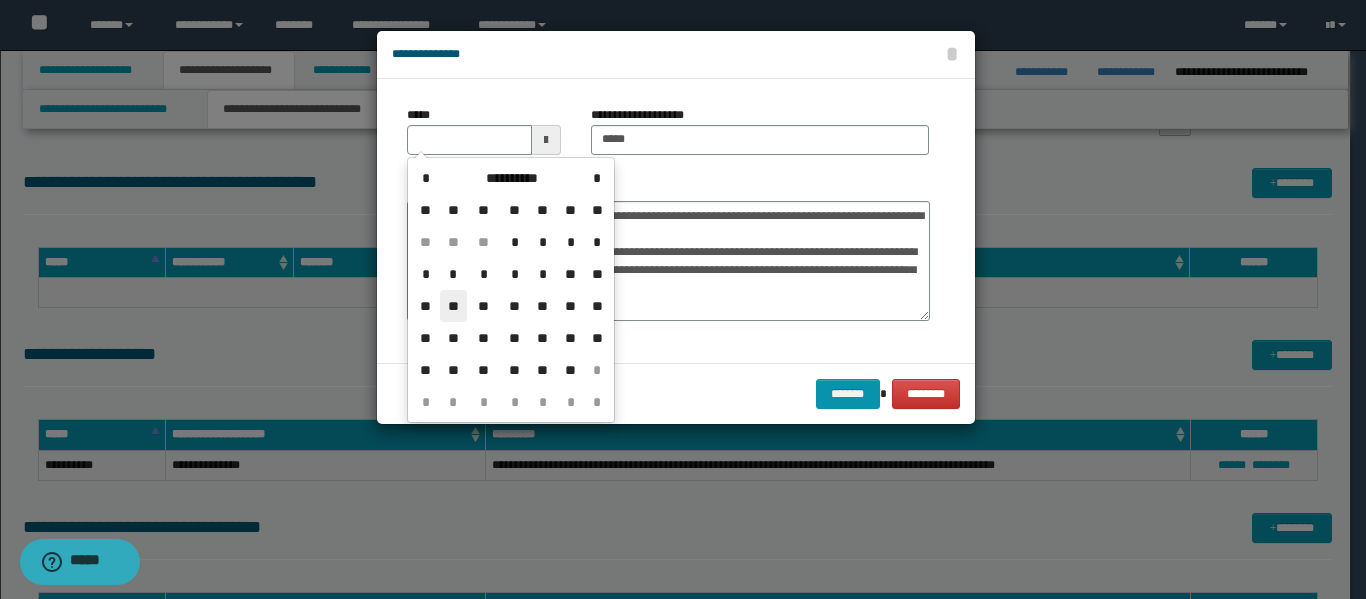 click on "**" at bounding box center (454, 306) 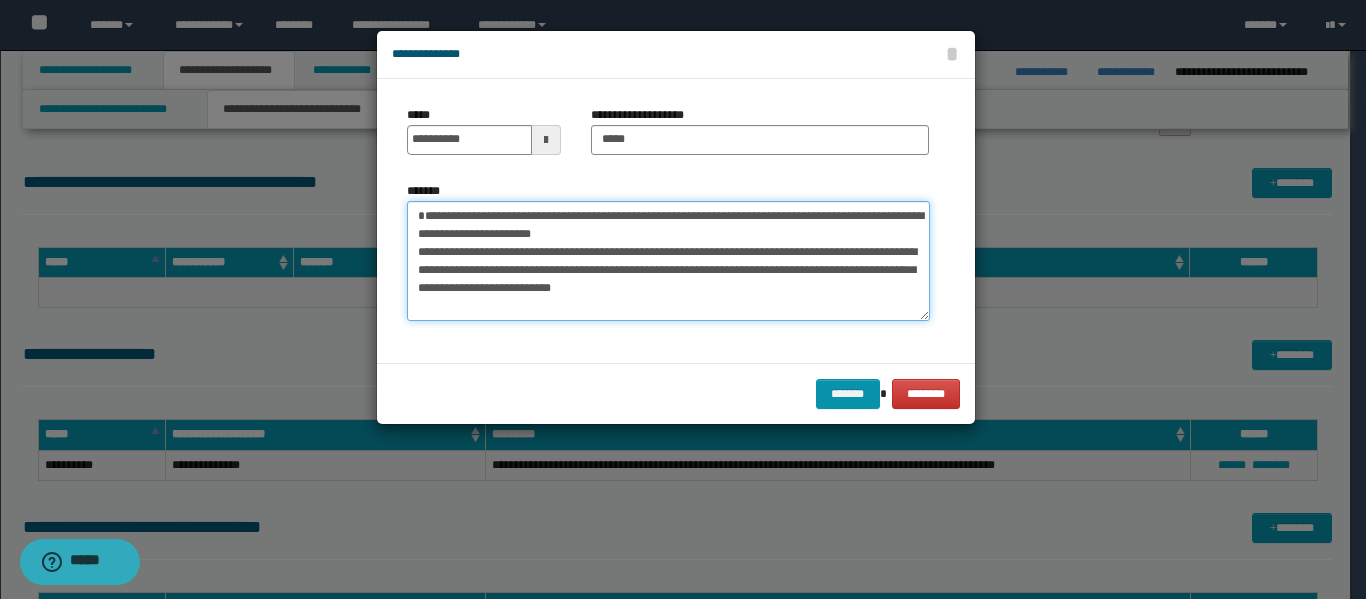 click on "**********" at bounding box center (668, 261) 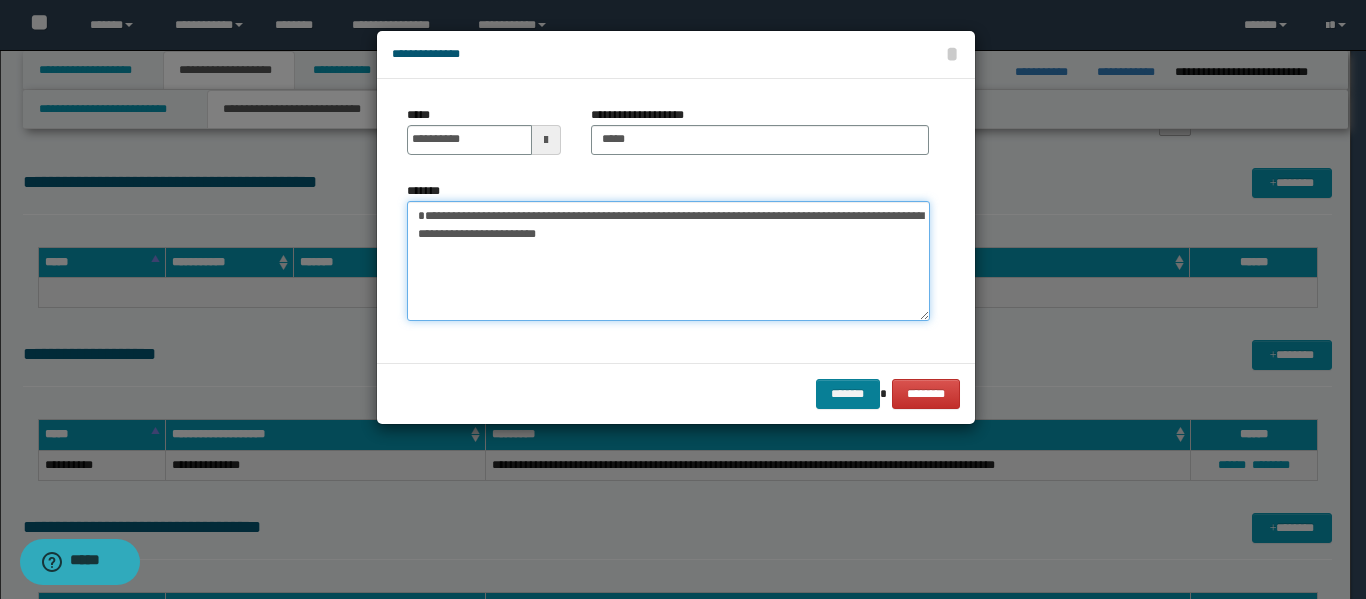 type on "**********" 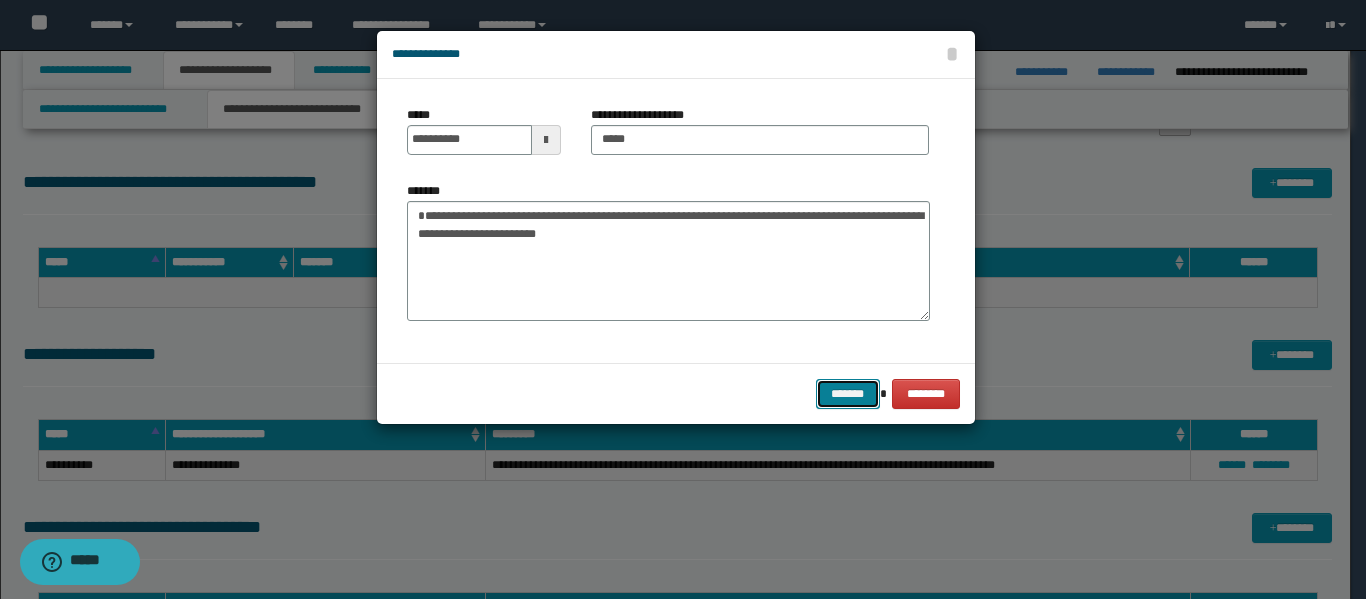 click on "*******" at bounding box center (848, 394) 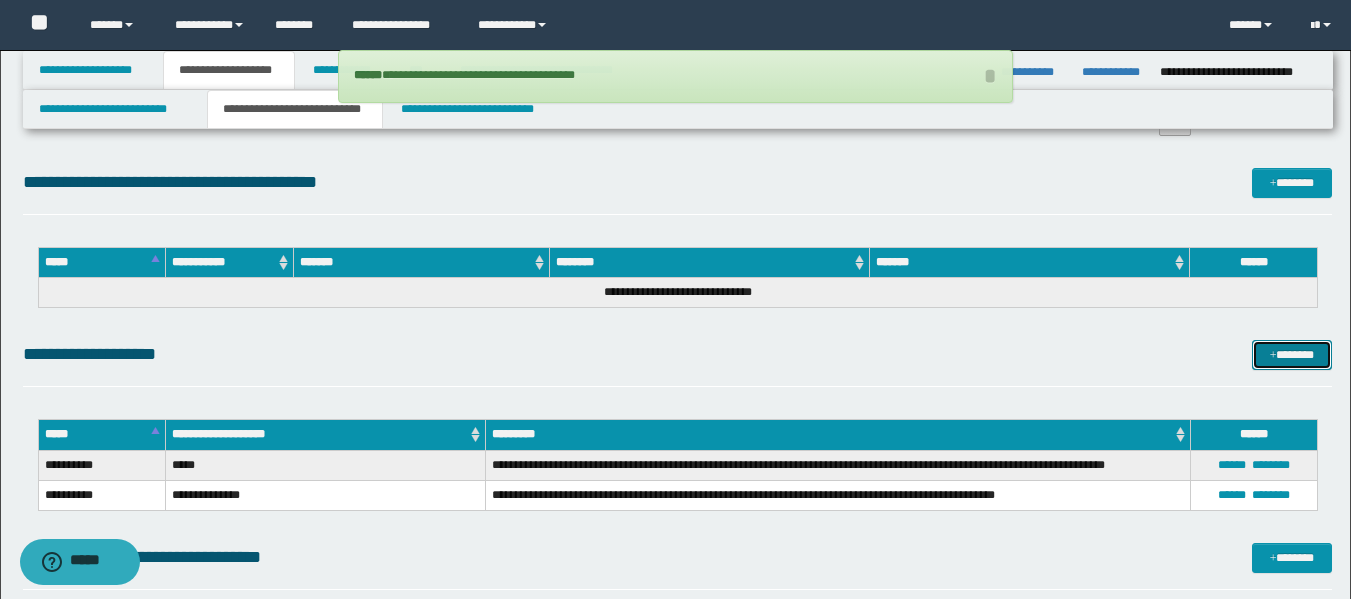 scroll, scrollTop: 0, scrollLeft: 0, axis: both 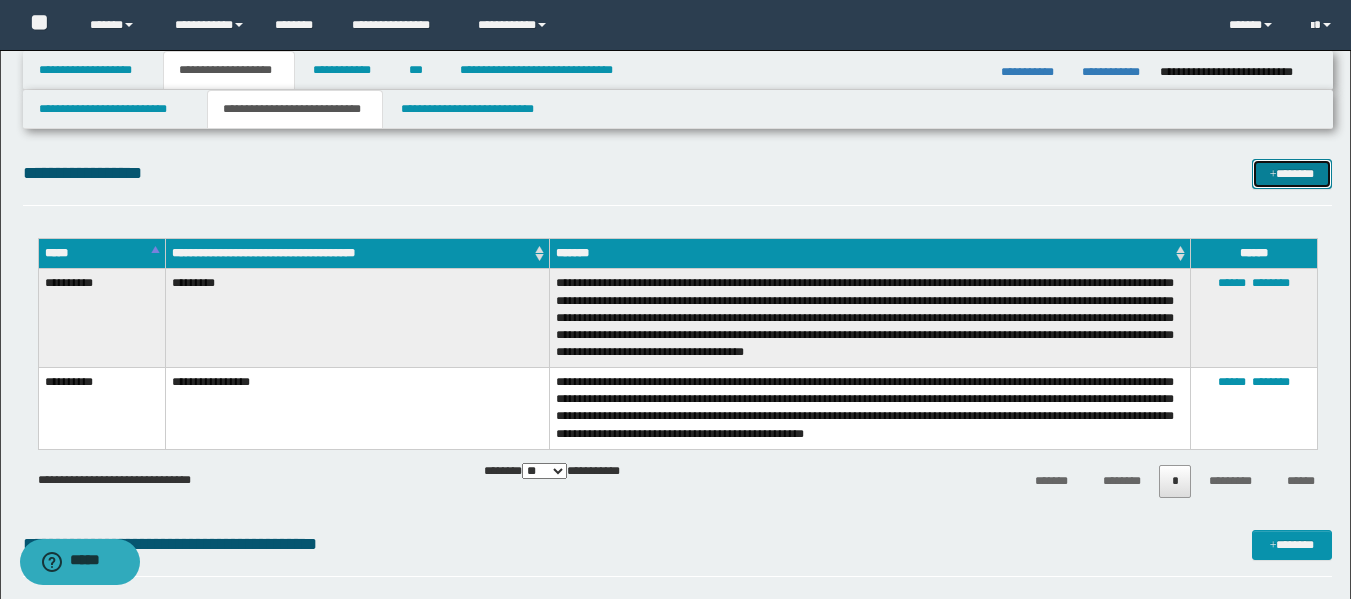 click on "*******" at bounding box center (1292, 174) 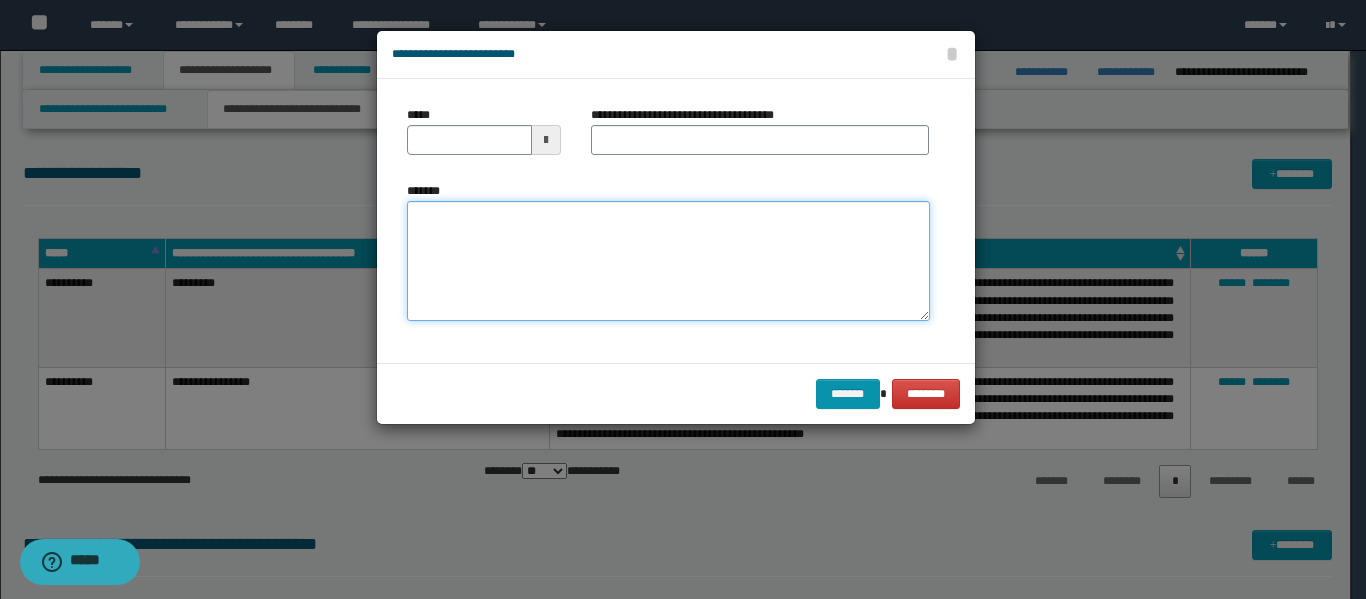 click on "*******" at bounding box center (668, 261) 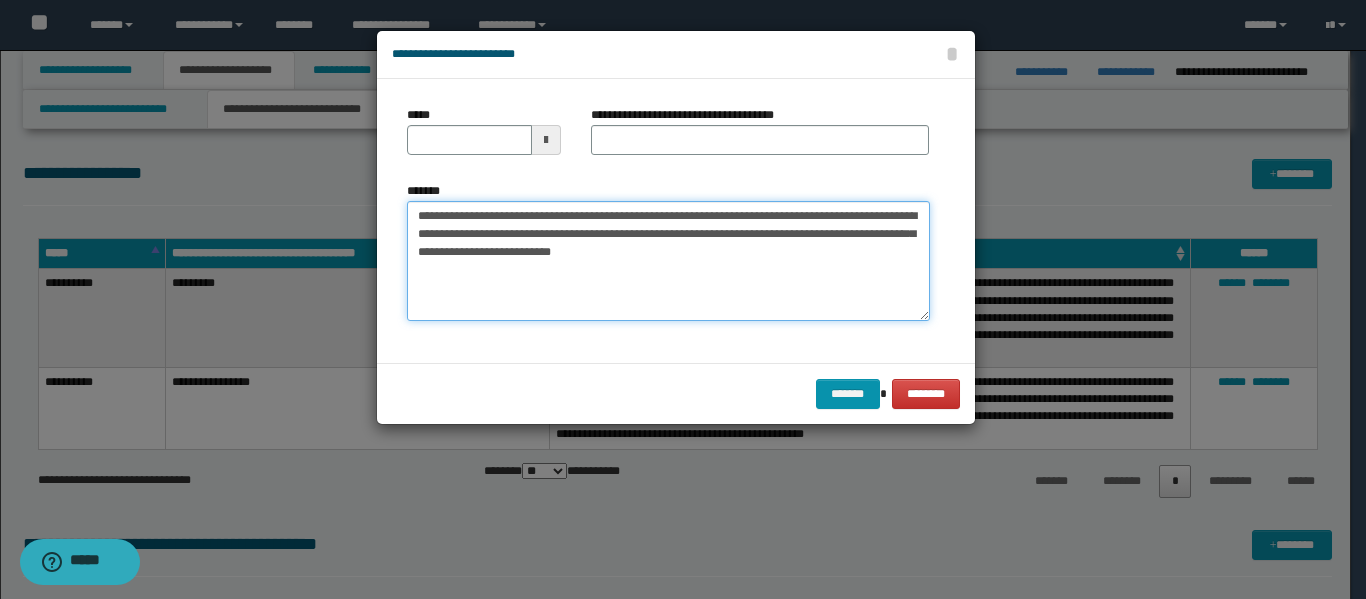 type on "**********" 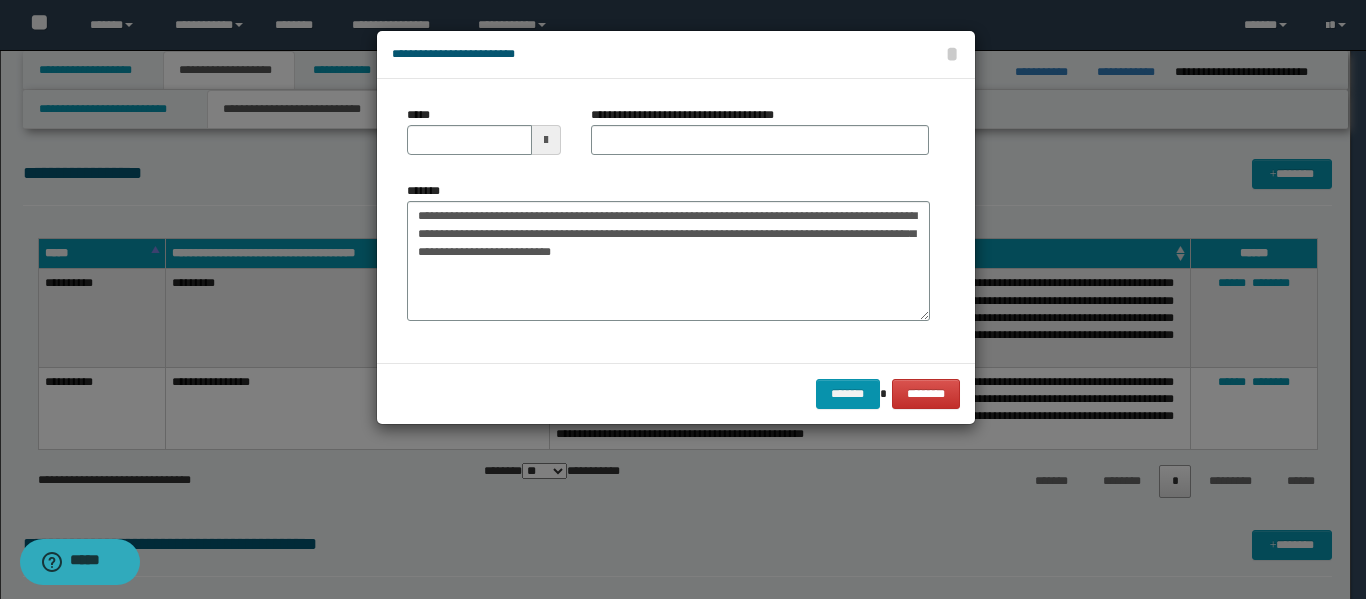 click at bounding box center (546, 140) 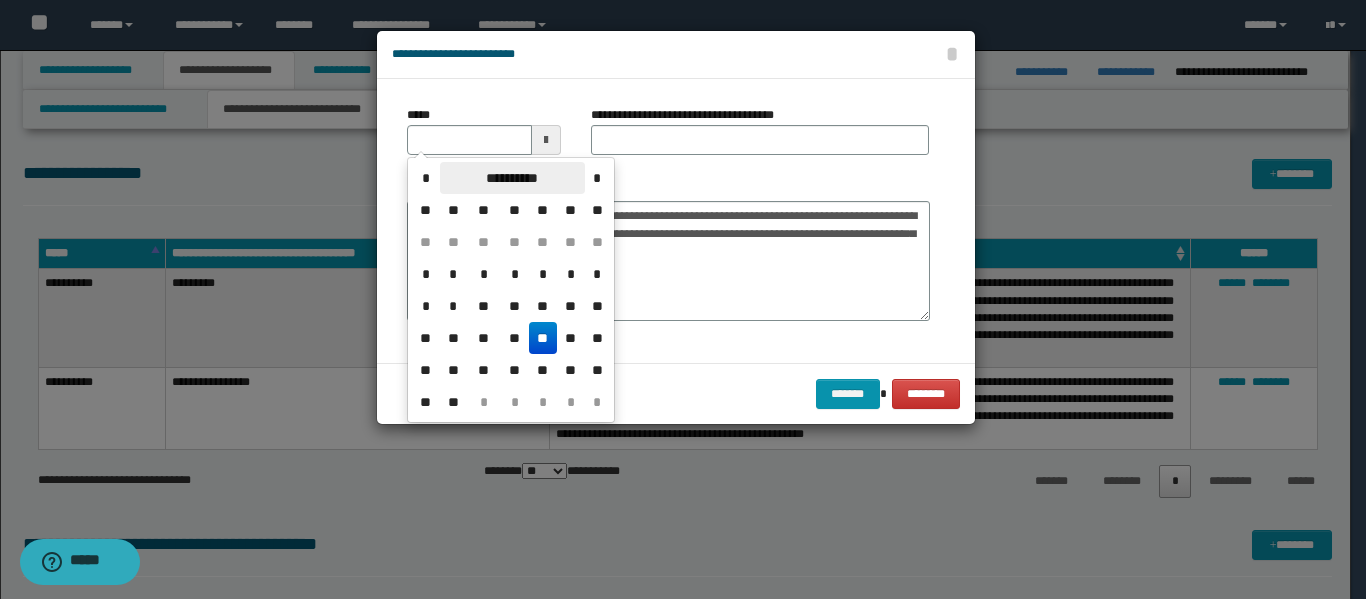 click on "**********" at bounding box center (512, 178) 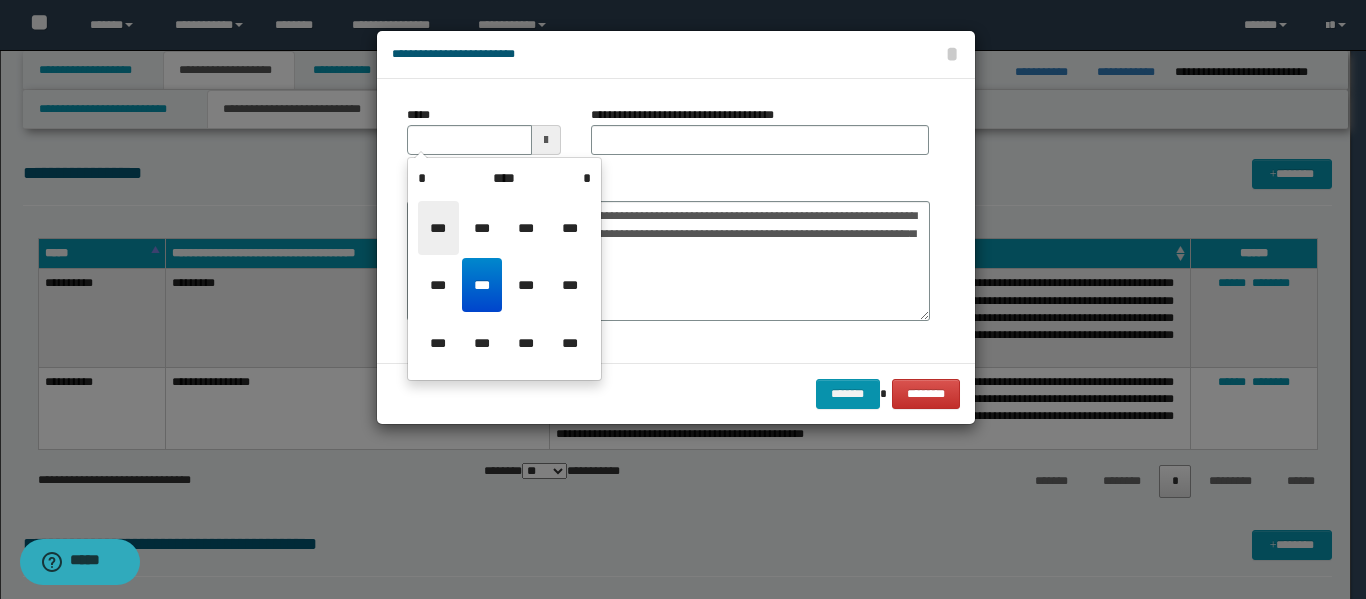 click on "***" at bounding box center (438, 228) 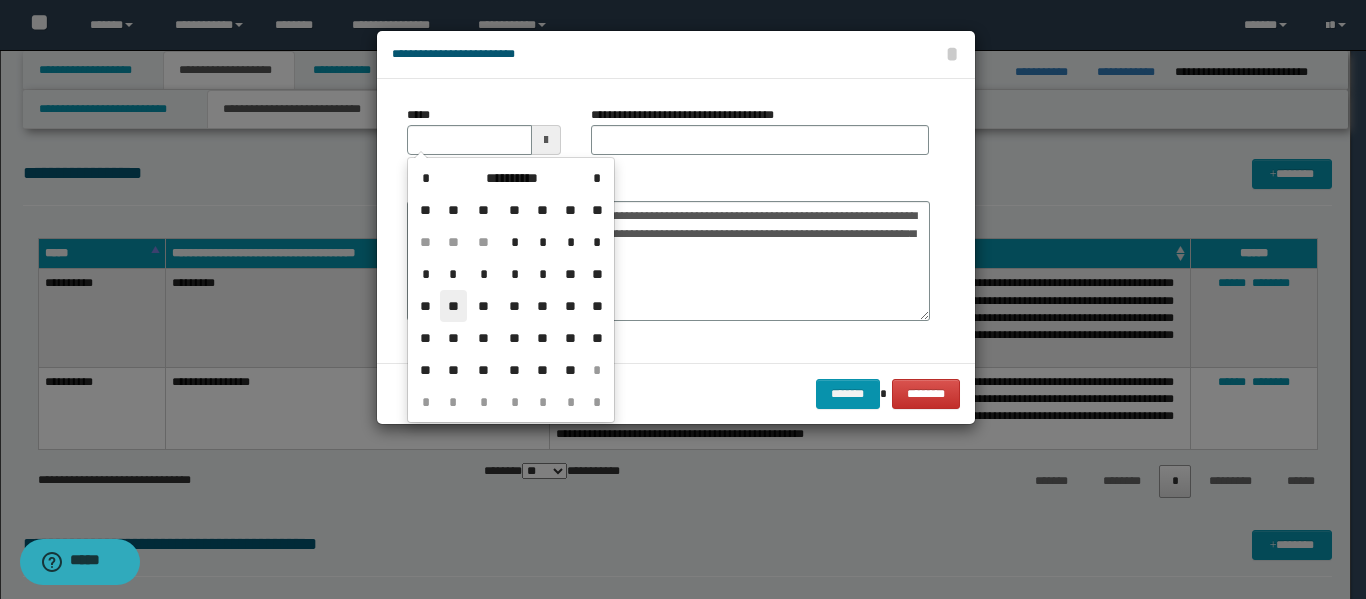 click on "**" at bounding box center [454, 306] 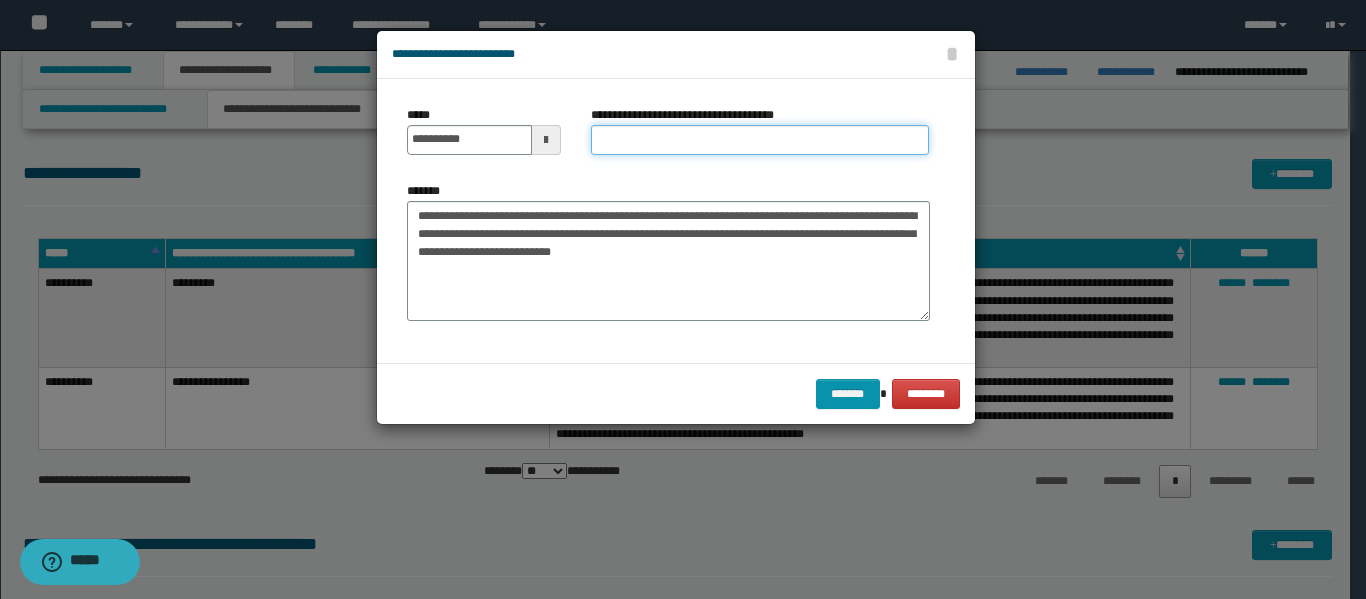 click on "**********" at bounding box center (760, 140) 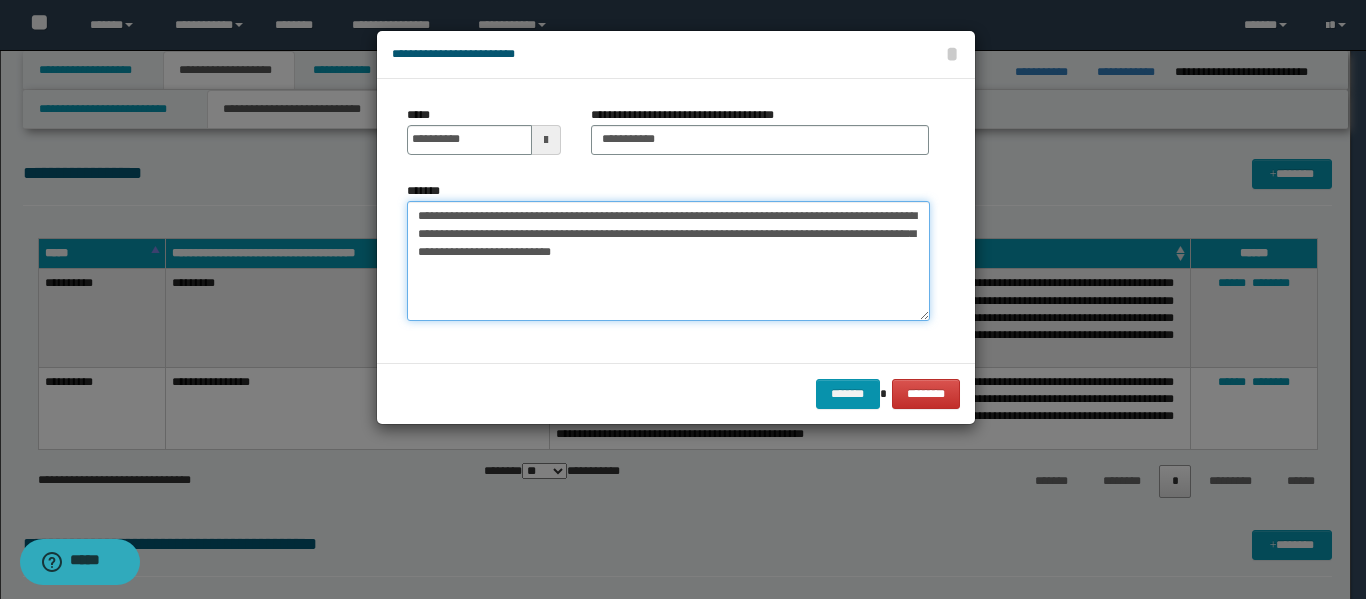 drag, startPoint x: 800, startPoint y: 217, endPoint x: 374, endPoint y: 166, distance: 429.04196 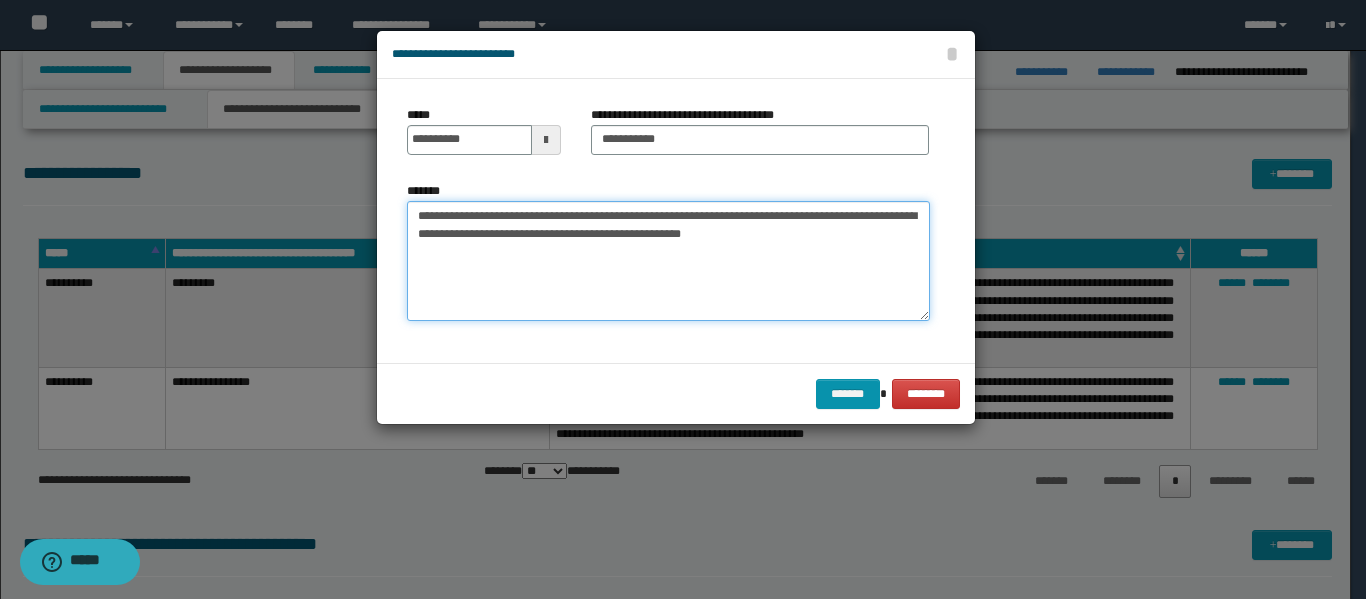 drag, startPoint x: 626, startPoint y: 237, endPoint x: 884, endPoint y: 233, distance: 258.031 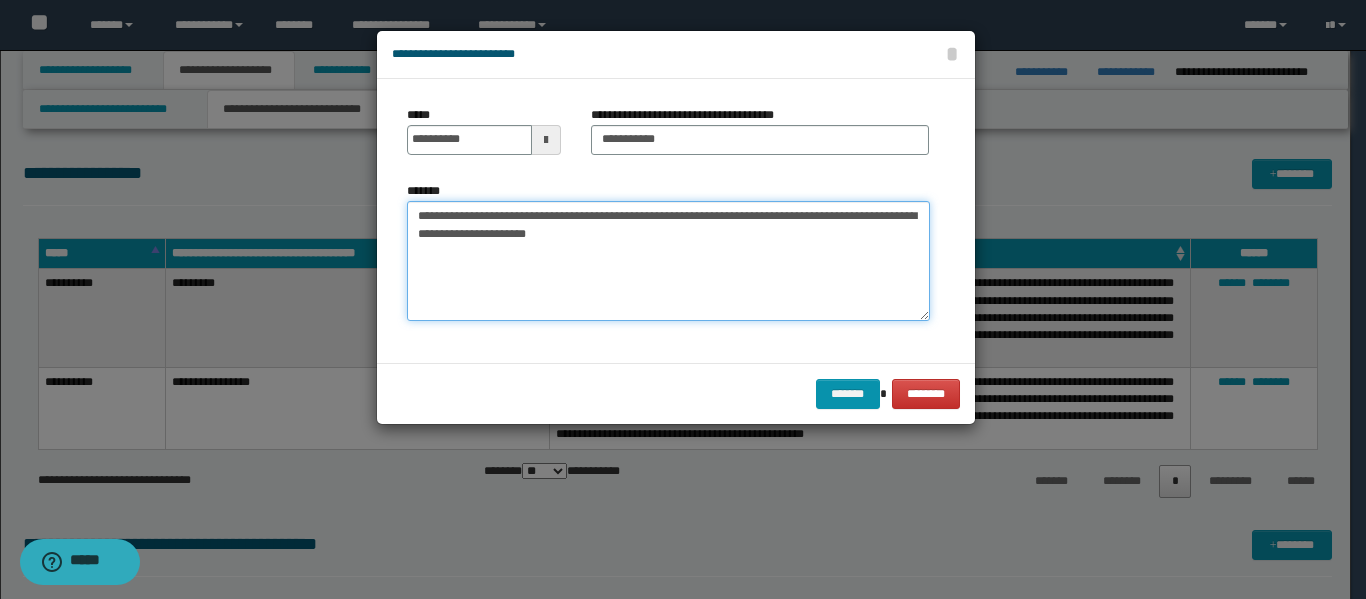 drag, startPoint x: 813, startPoint y: 220, endPoint x: 867, endPoint y: 223, distance: 54.08327 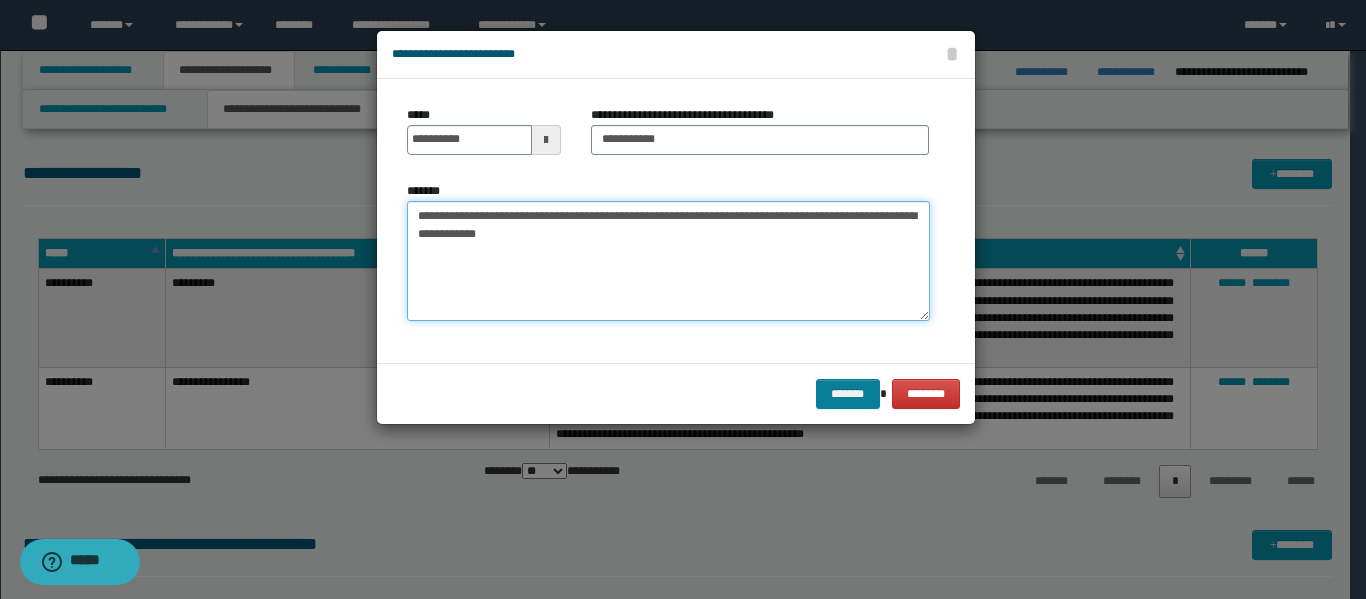 type on "**********" 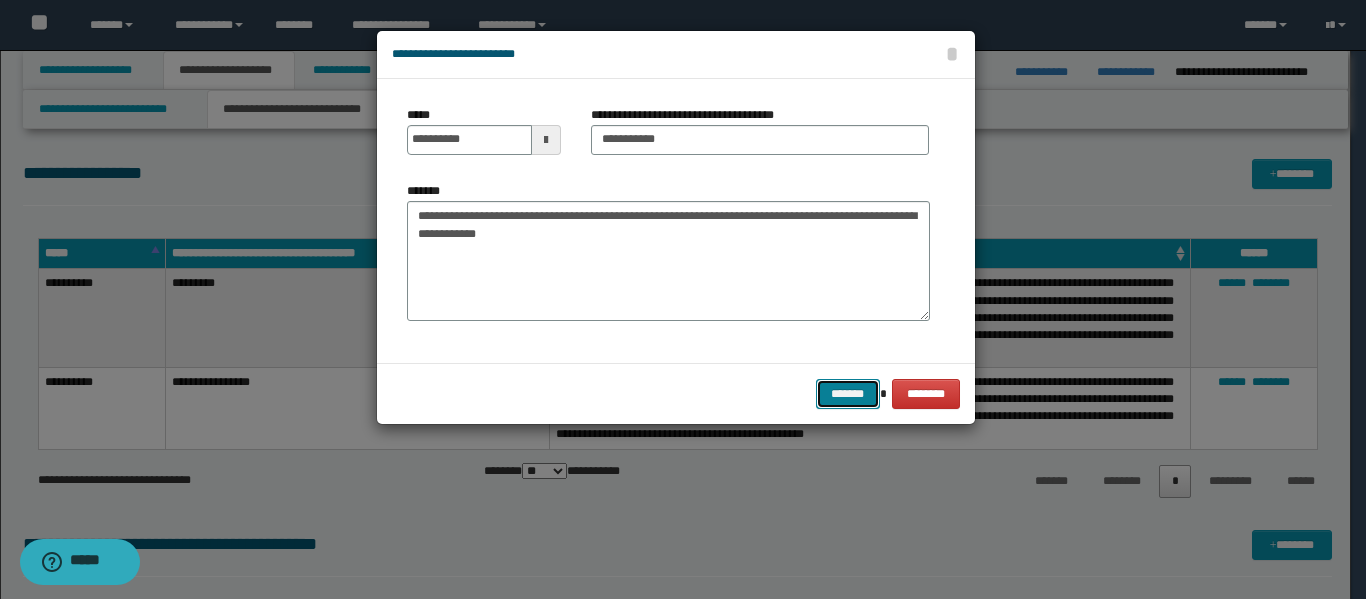 click on "*******" at bounding box center [848, 394] 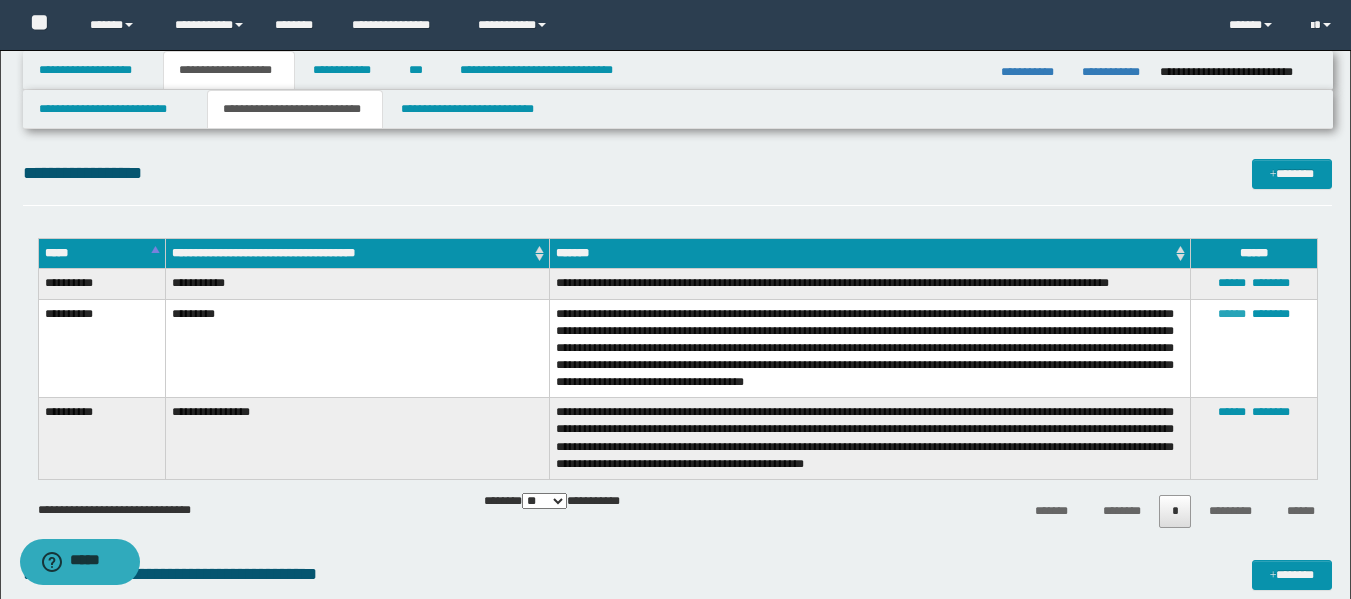 click on "******" at bounding box center [1232, 314] 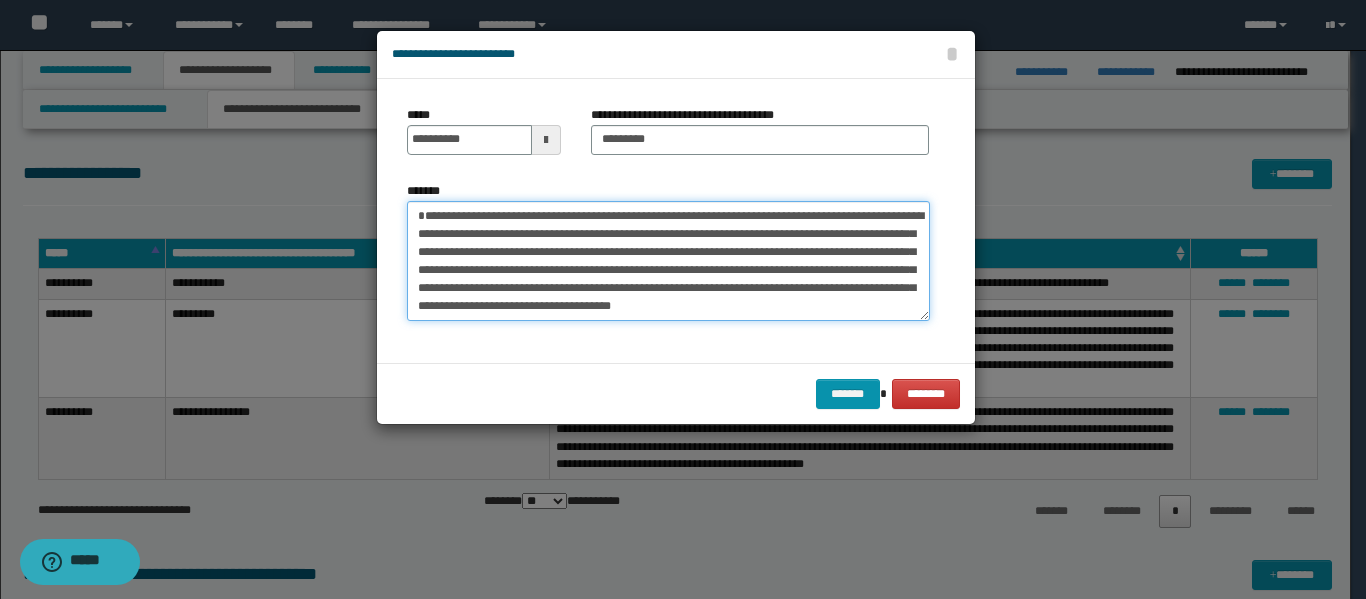 click on "**********" at bounding box center (668, 261) 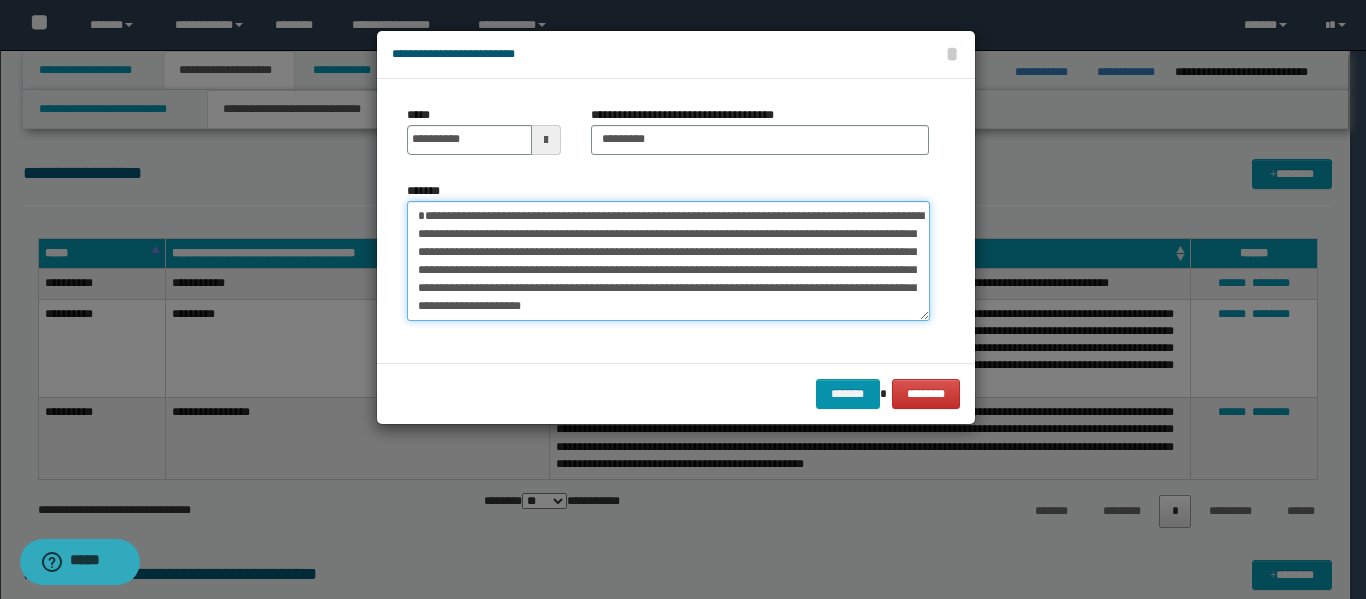 click on "**********" at bounding box center [668, 261] 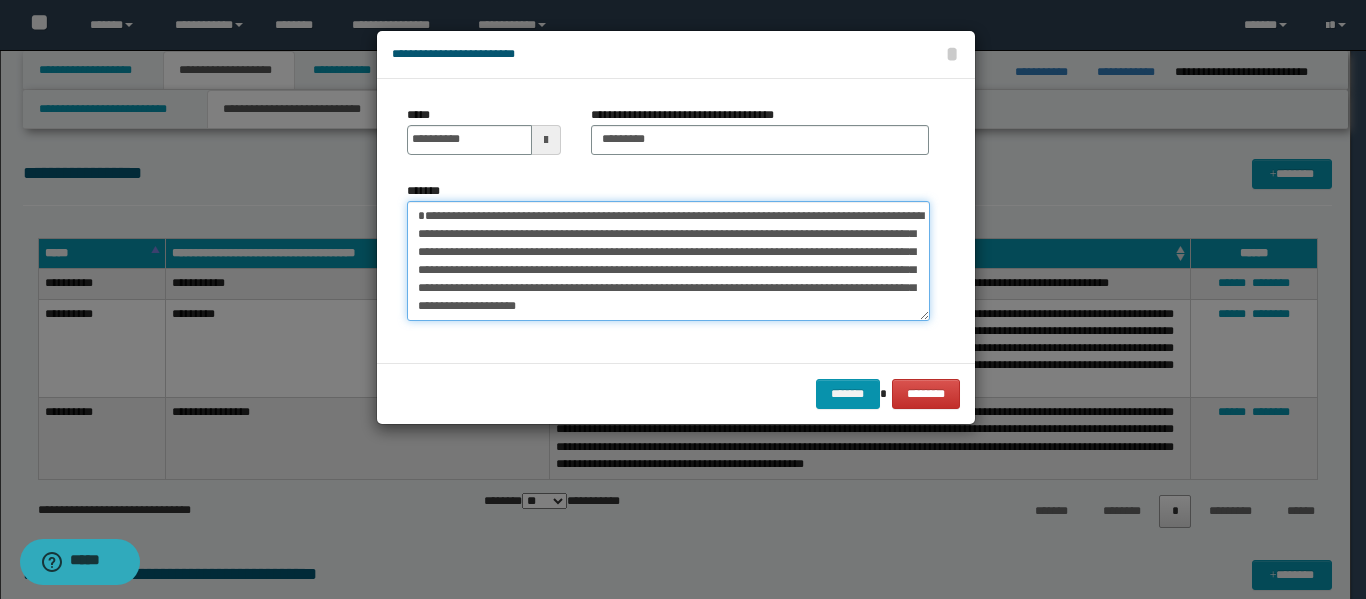 click on "**********" at bounding box center [668, 261] 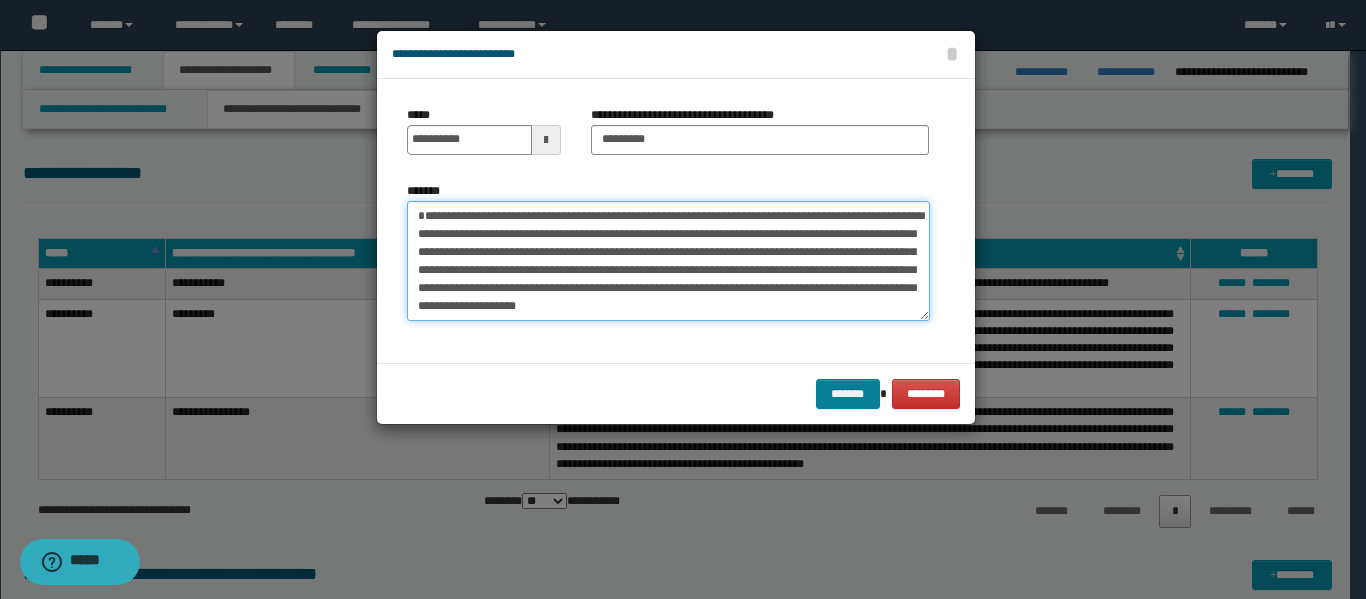 type on "**********" 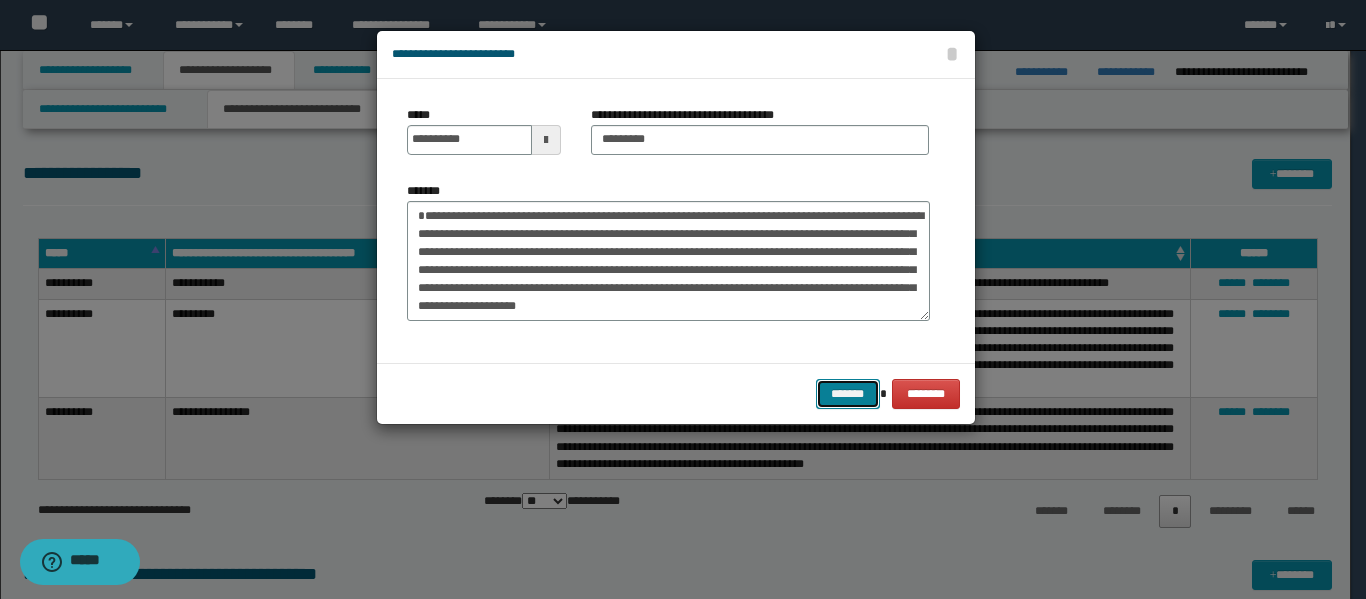 click on "*******" at bounding box center (848, 394) 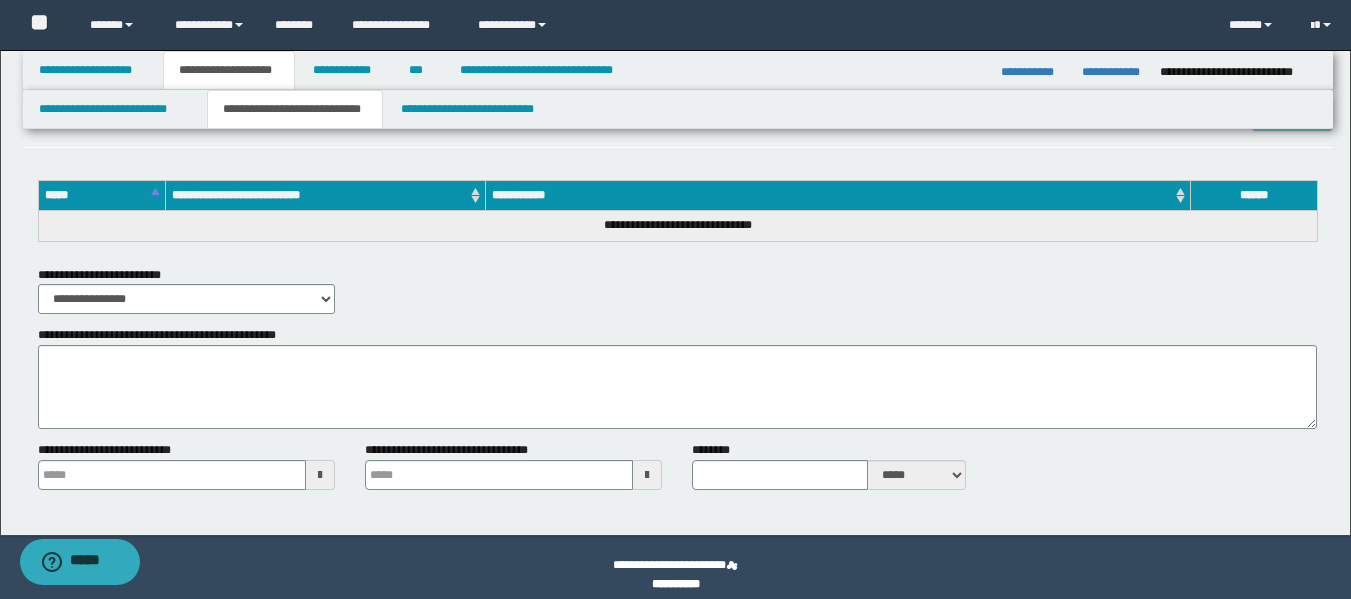 scroll, scrollTop: 849, scrollLeft: 0, axis: vertical 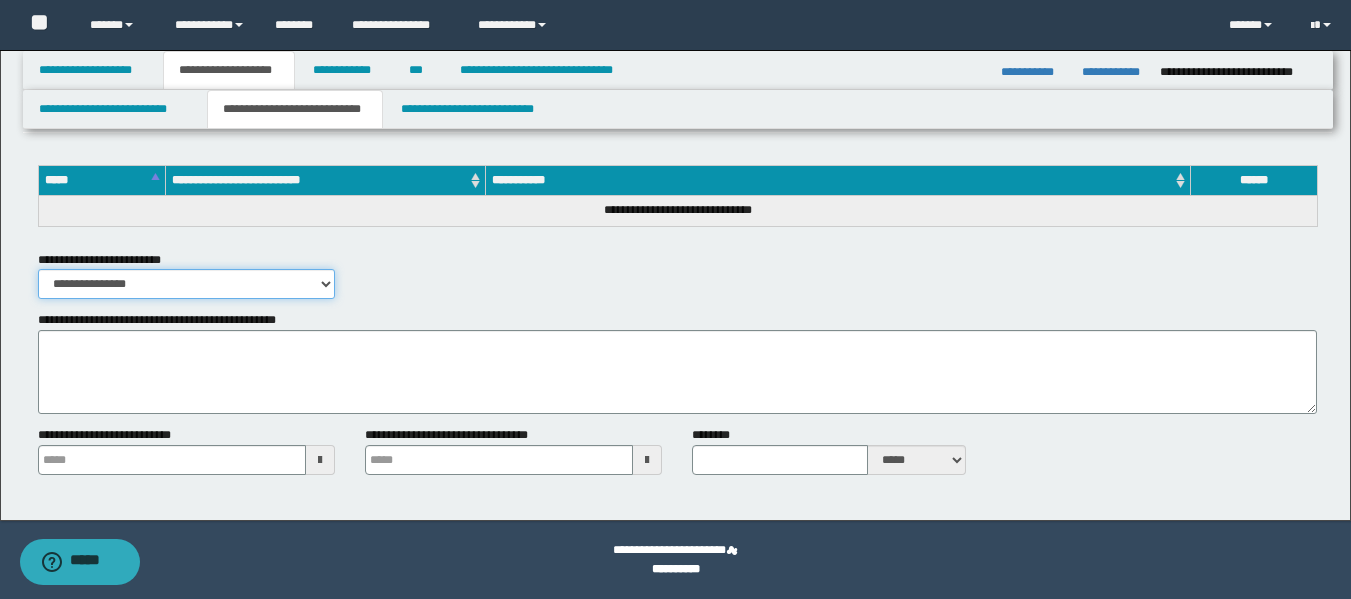 click on "**********" at bounding box center [186, 284] 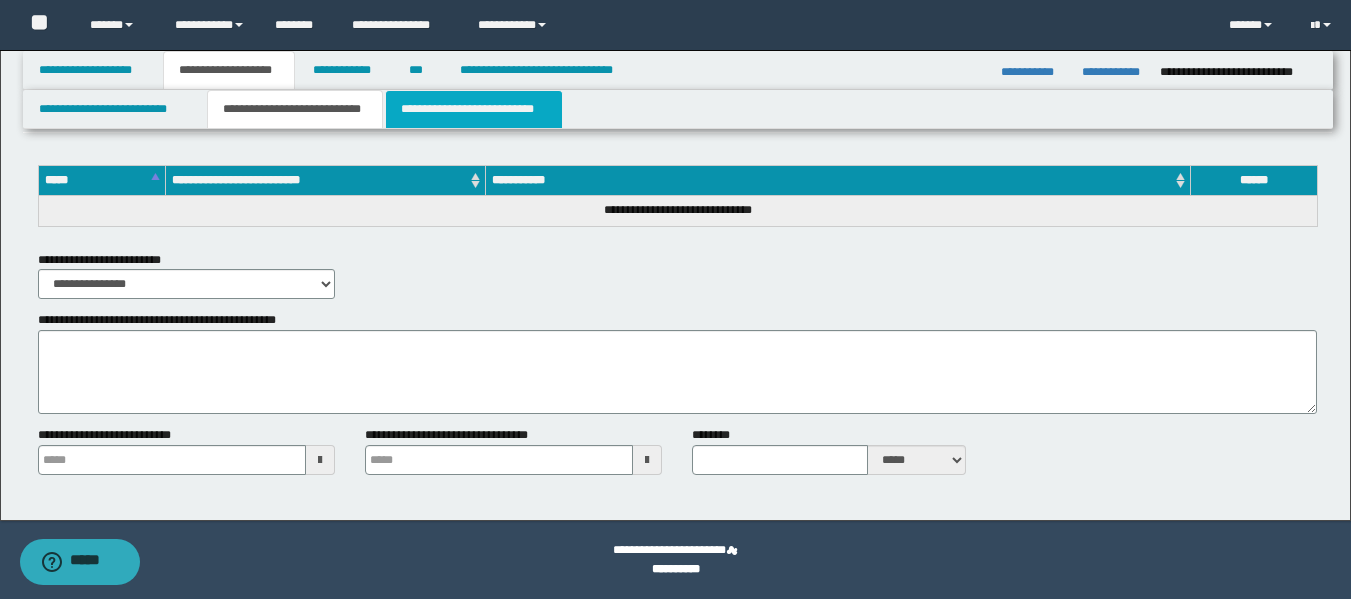 click on "**********" at bounding box center [474, 109] 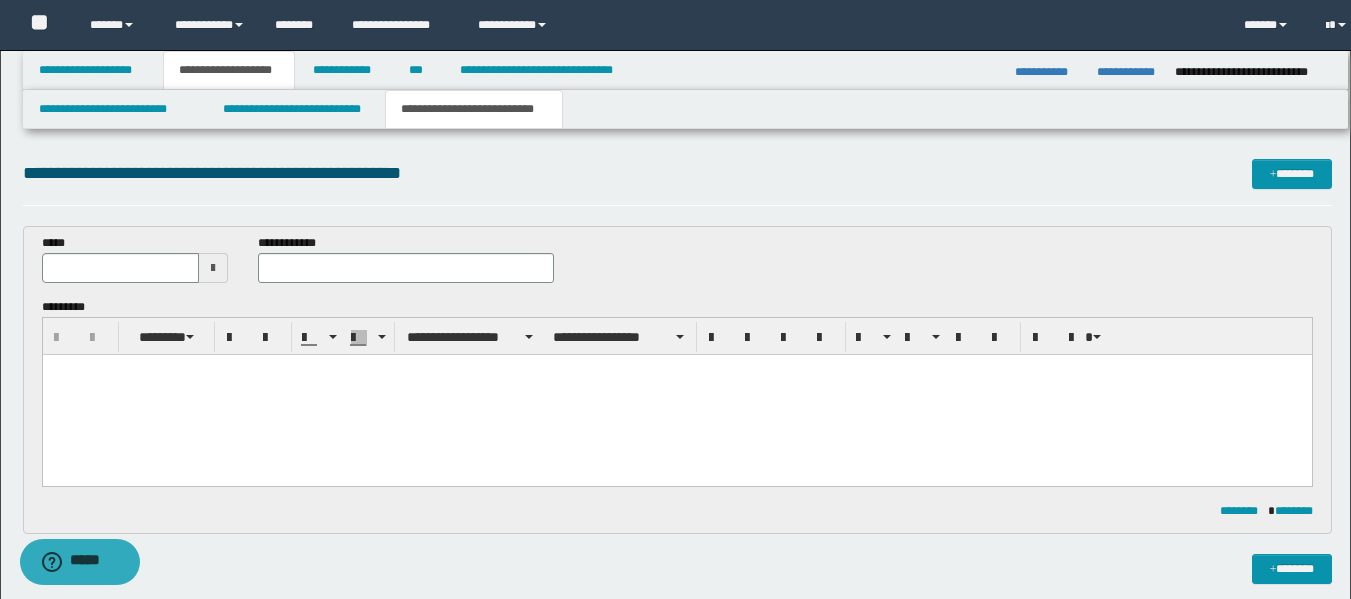 scroll, scrollTop: 0, scrollLeft: 0, axis: both 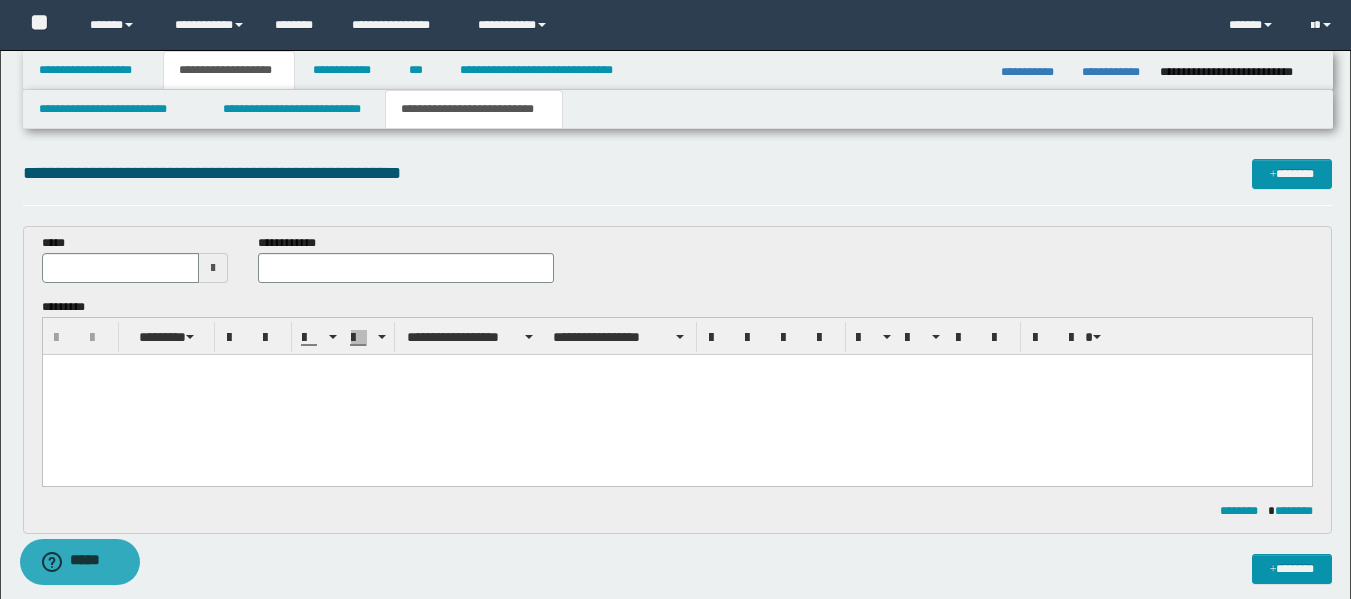 click at bounding box center (213, 268) 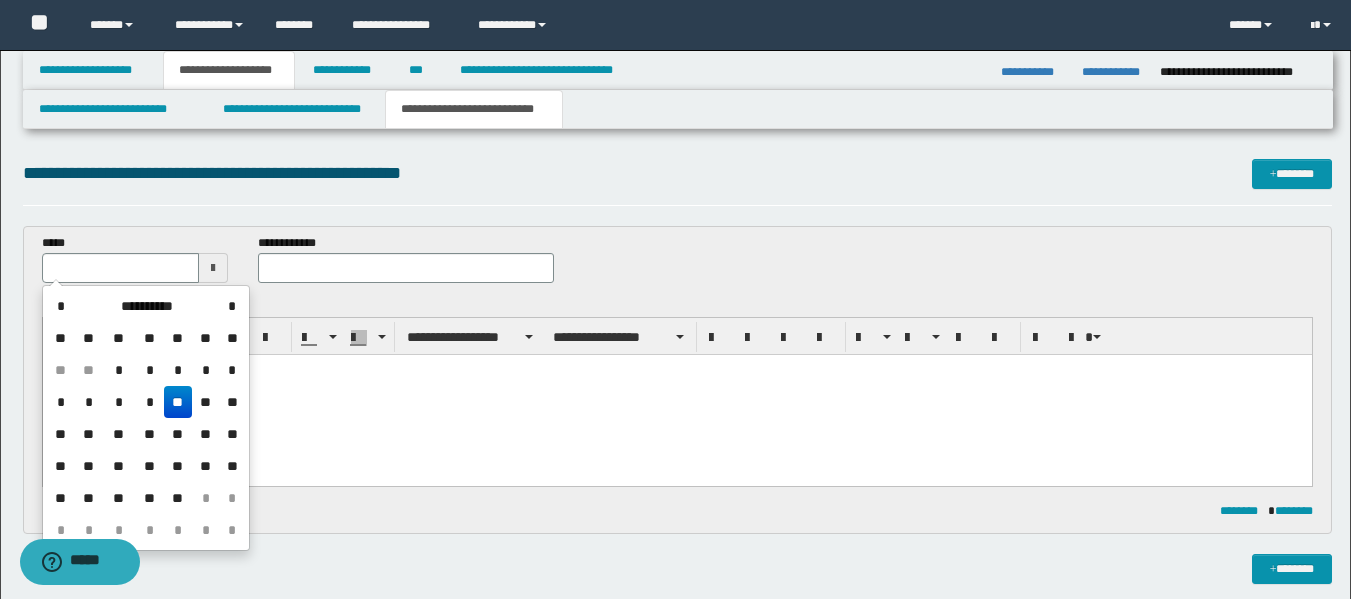 click on "**" at bounding box center (178, 402) 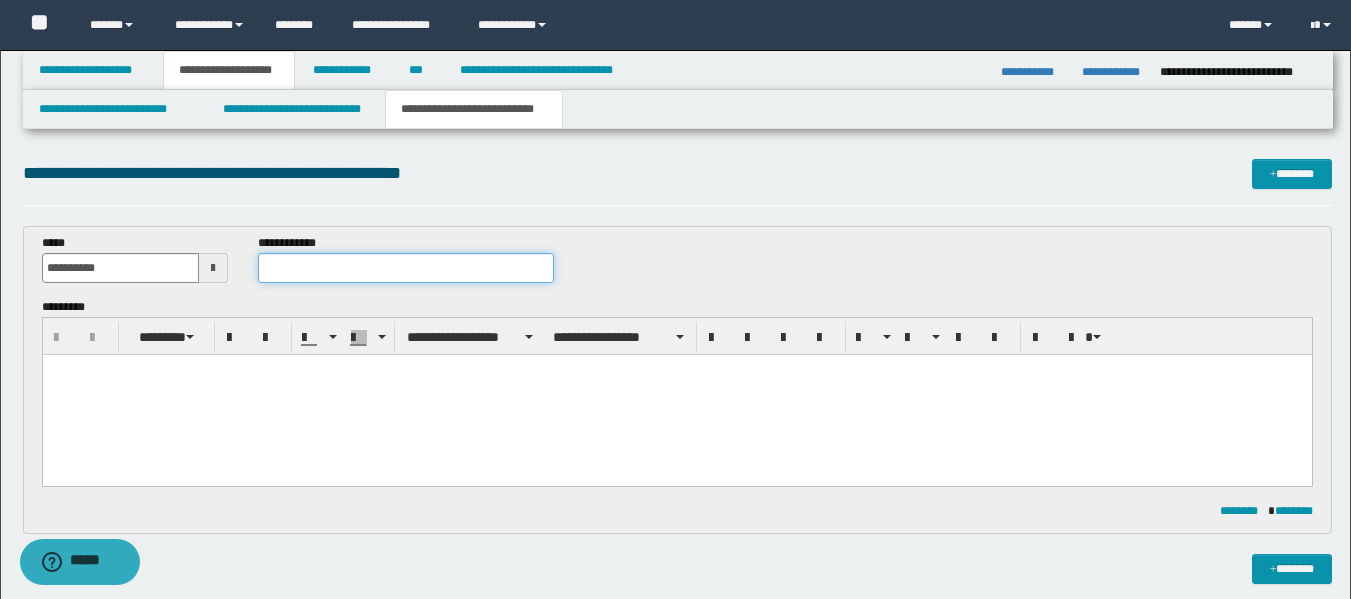 click at bounding box center (405, 268) 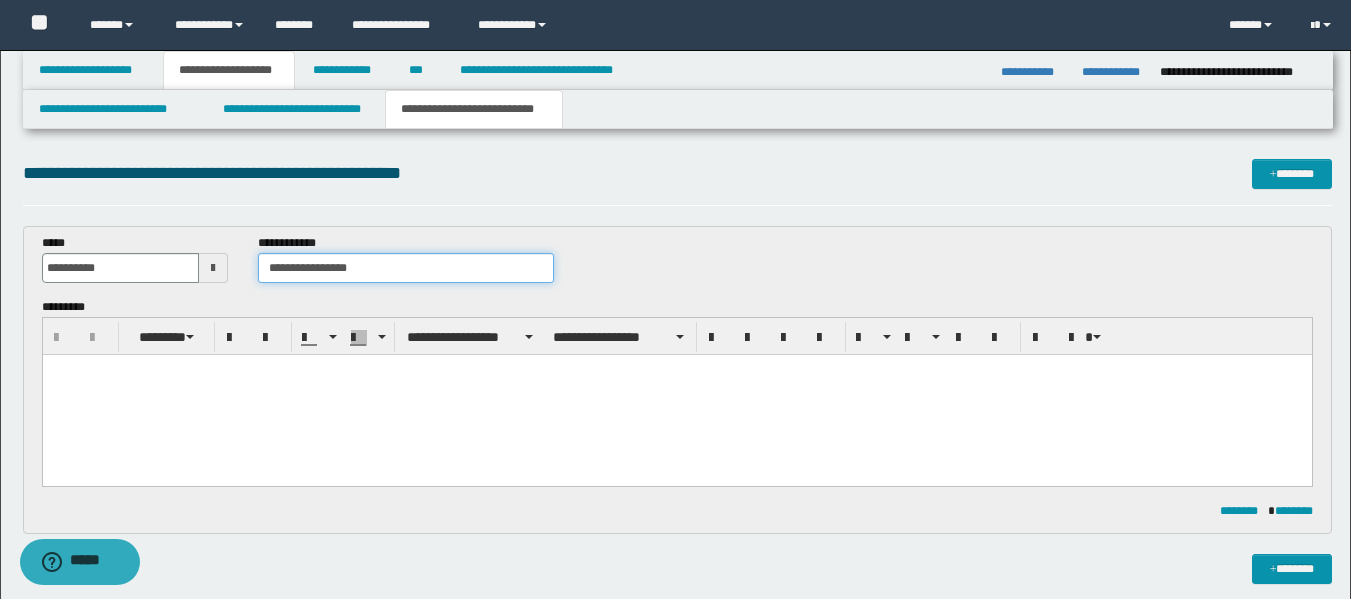 type on "**********" 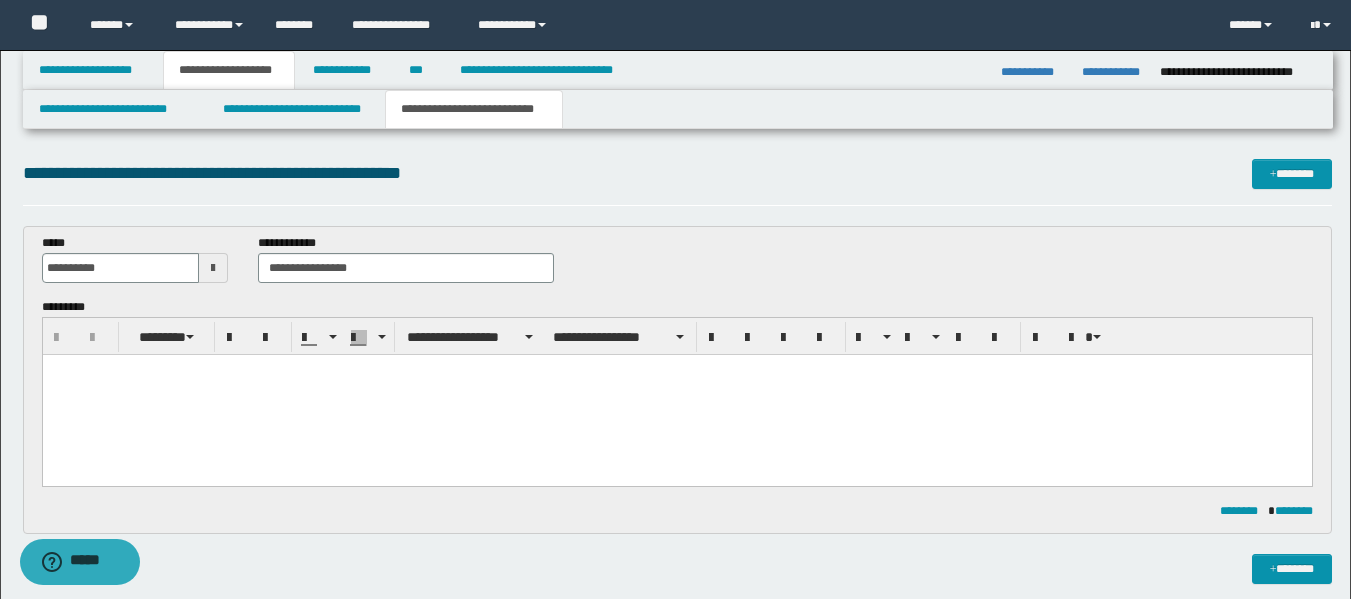 click at bounding box center [676, 395] 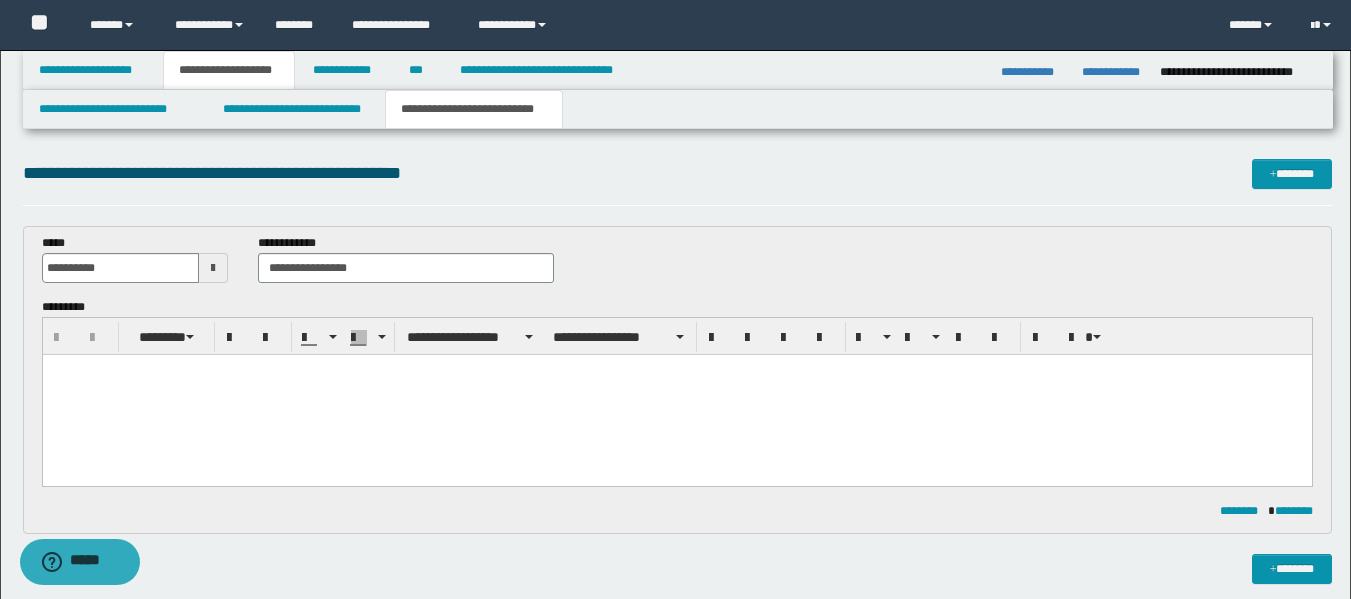 type 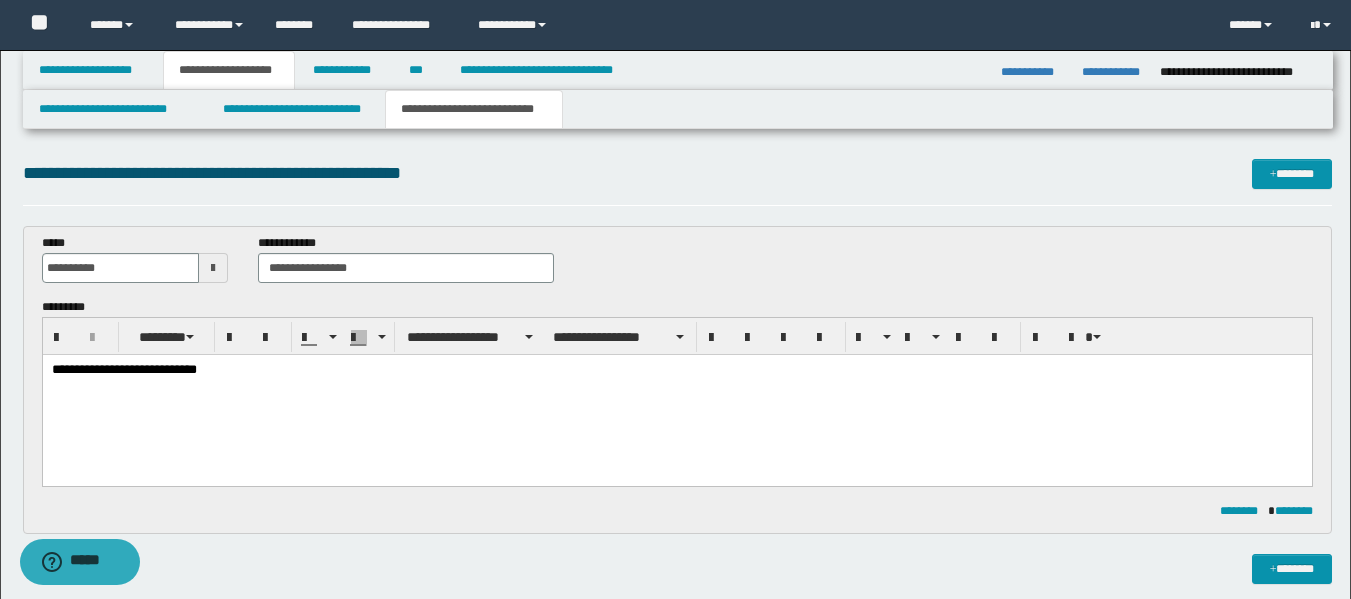 click on "**********" at bounding box center [676, 395] 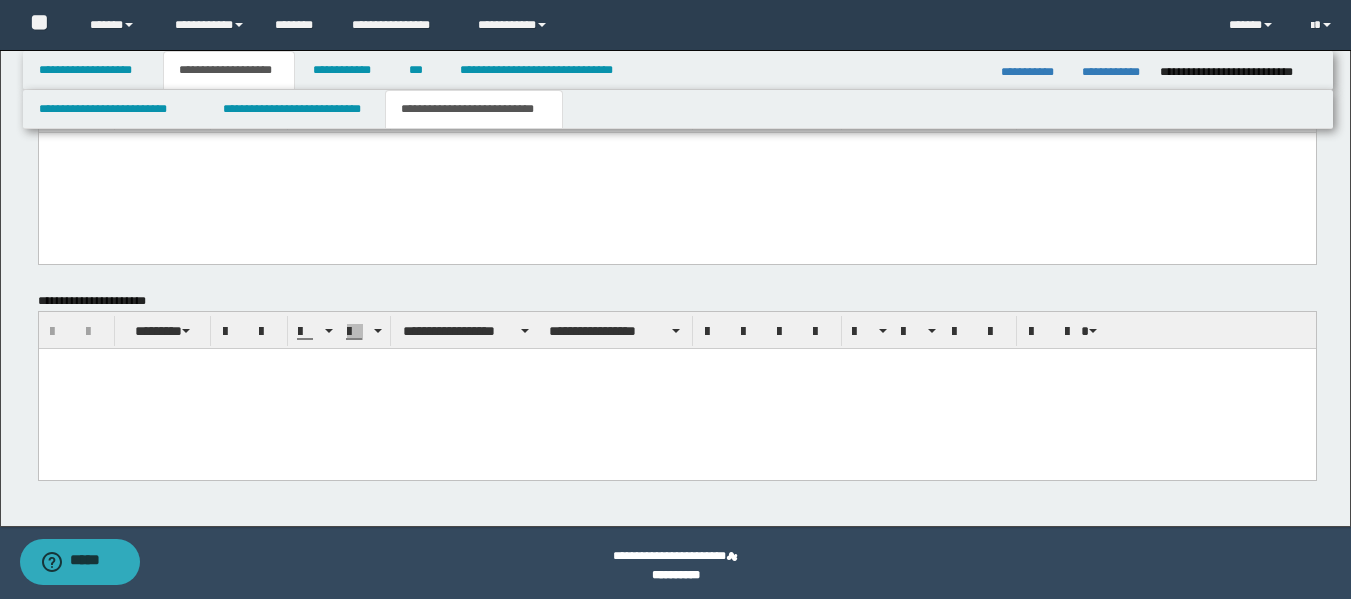 scroll, scrollTop: 915, scrollLeft: 0, axis: vertical 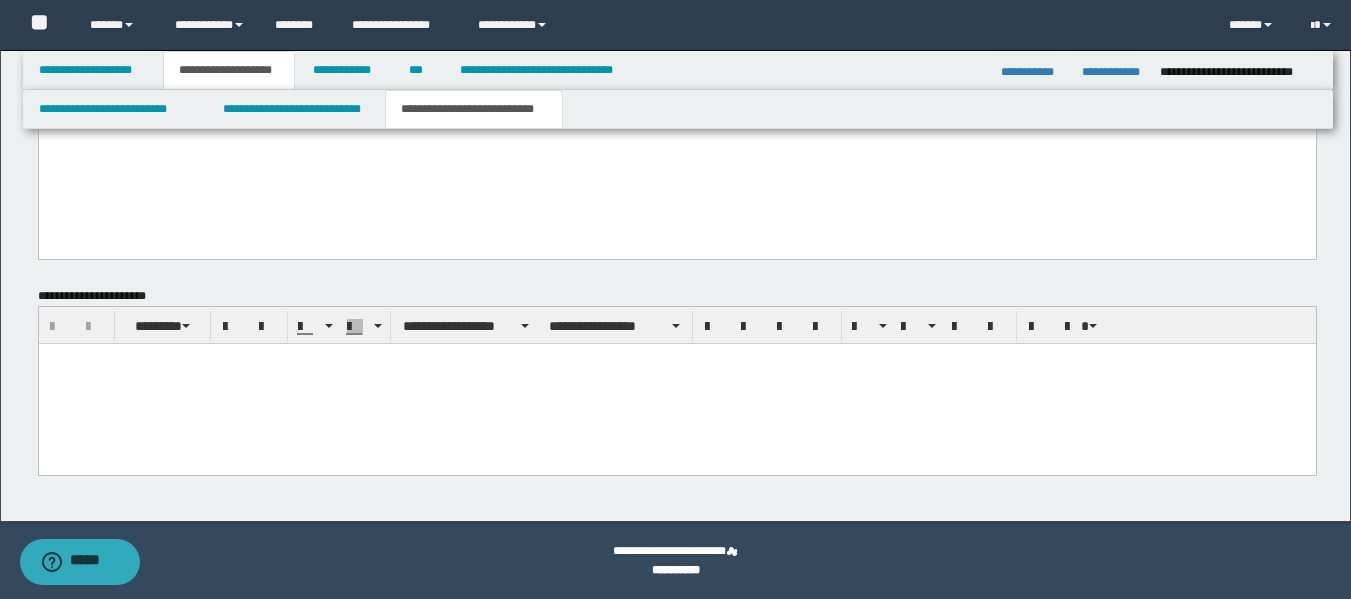 click at bounding box center [676, 383] 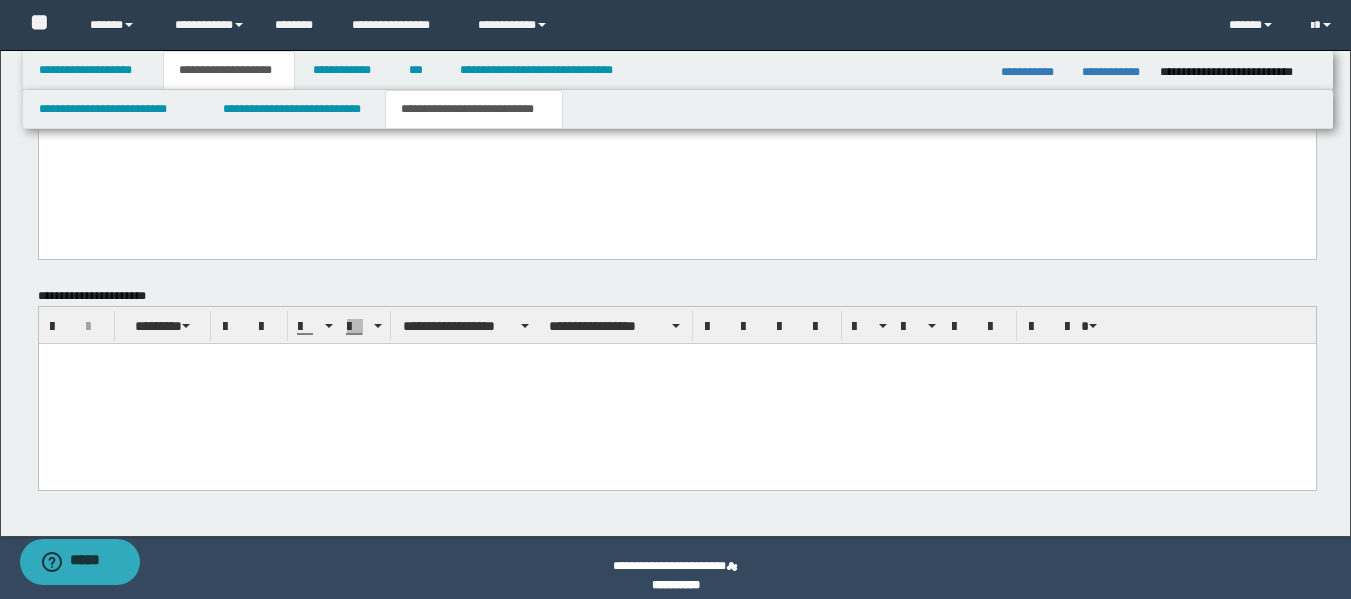 paste 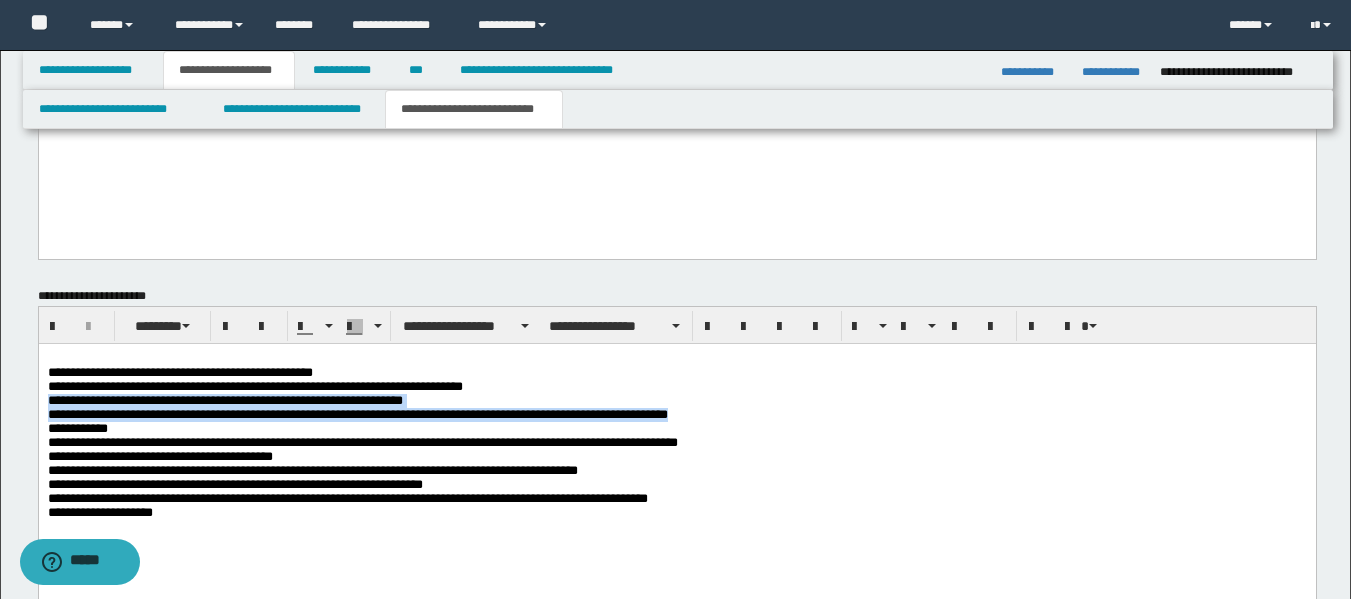 drag, startPoint x: 618, startPoint y: 392, endPoint x: 802, endPoint y: 418, distance: 185.82788 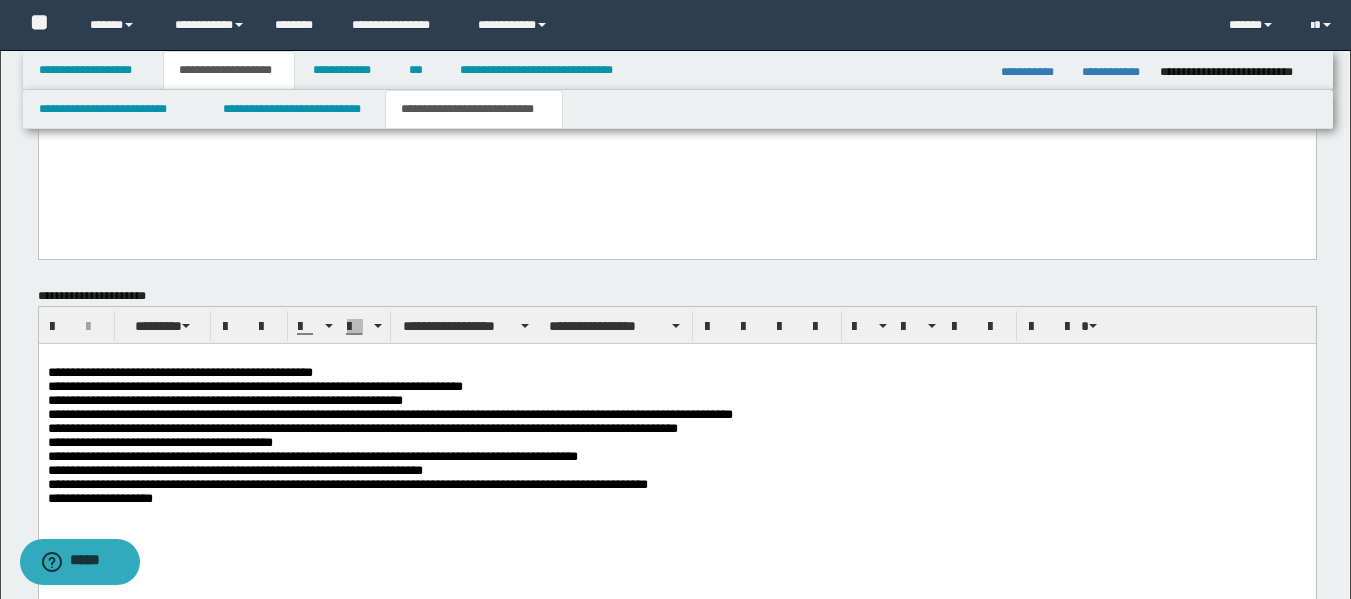 click on "**********" at bounding box center [676, 442] 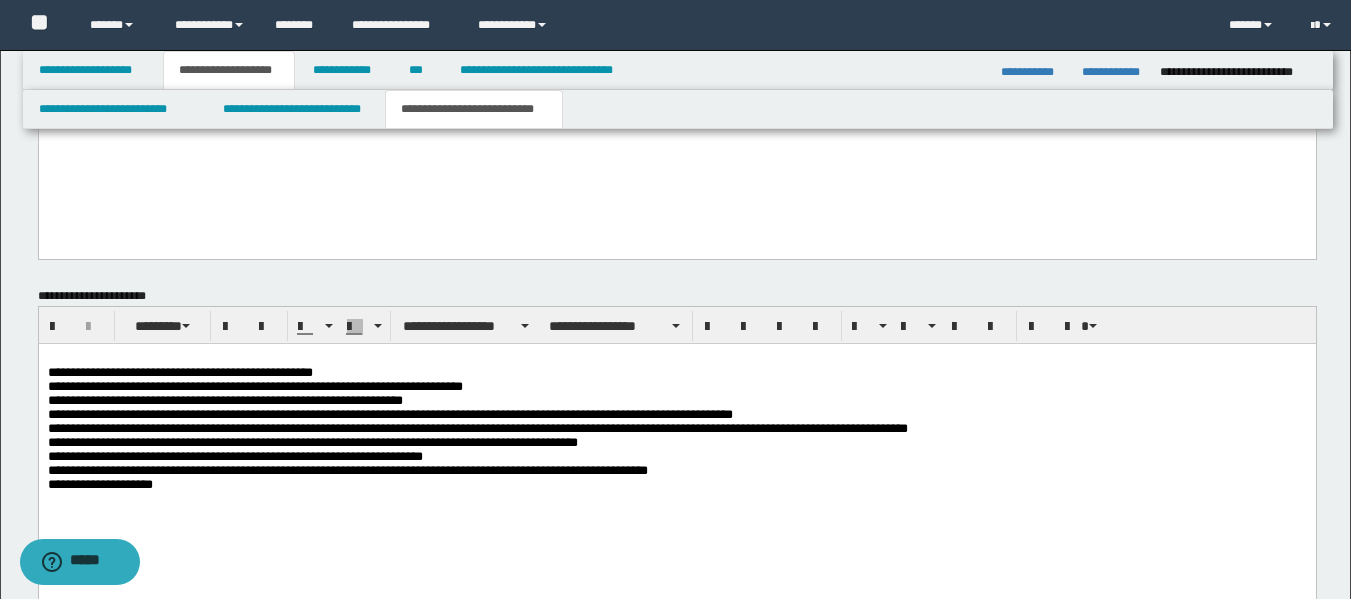 click on "**********" at bounding box center [676, 470] 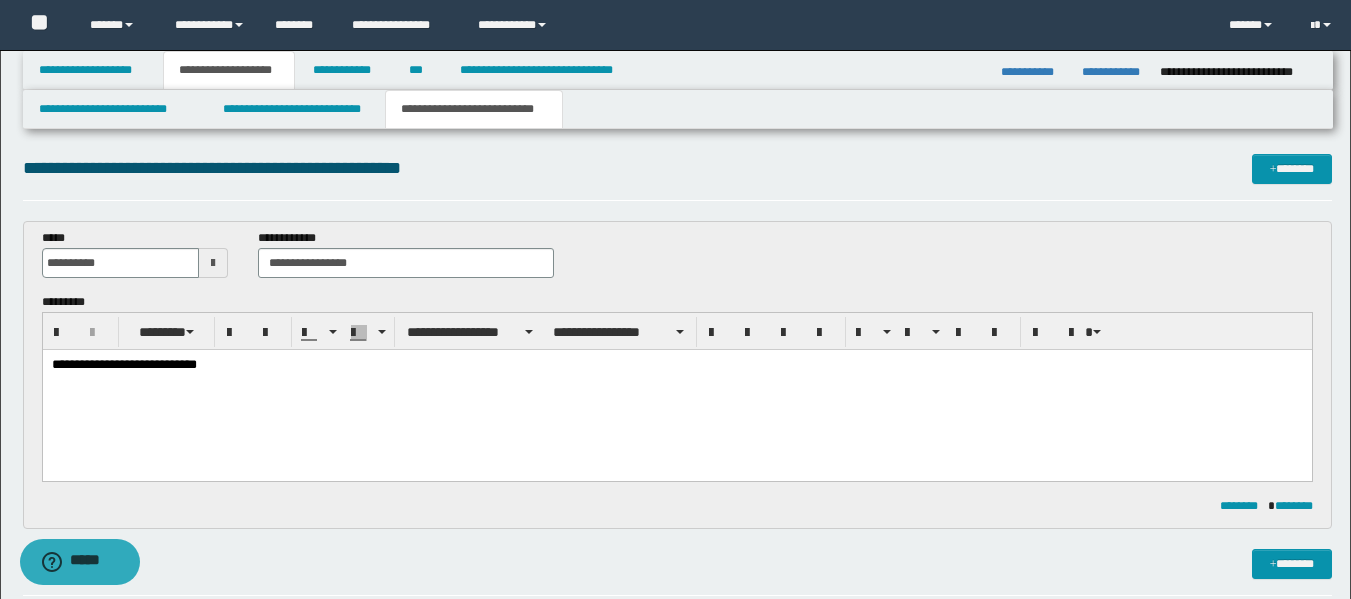 scroll, scrollTop: 0, scrollLeft: 0, axis: both 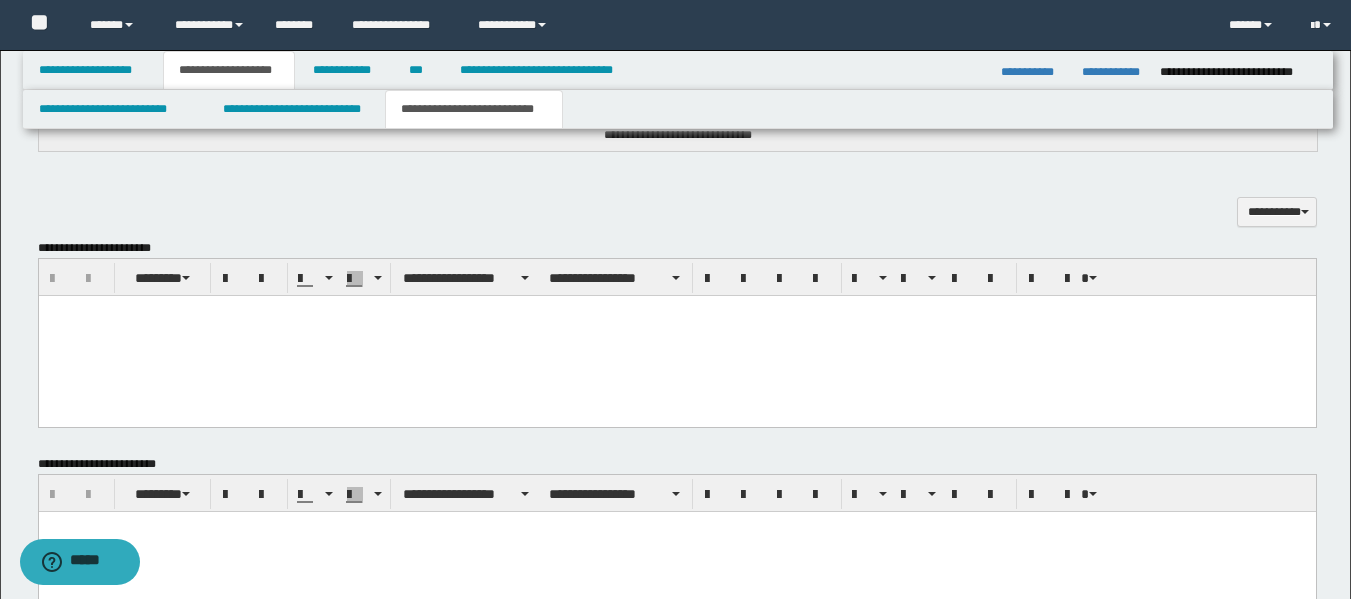 click at bounding box center (676, 336) 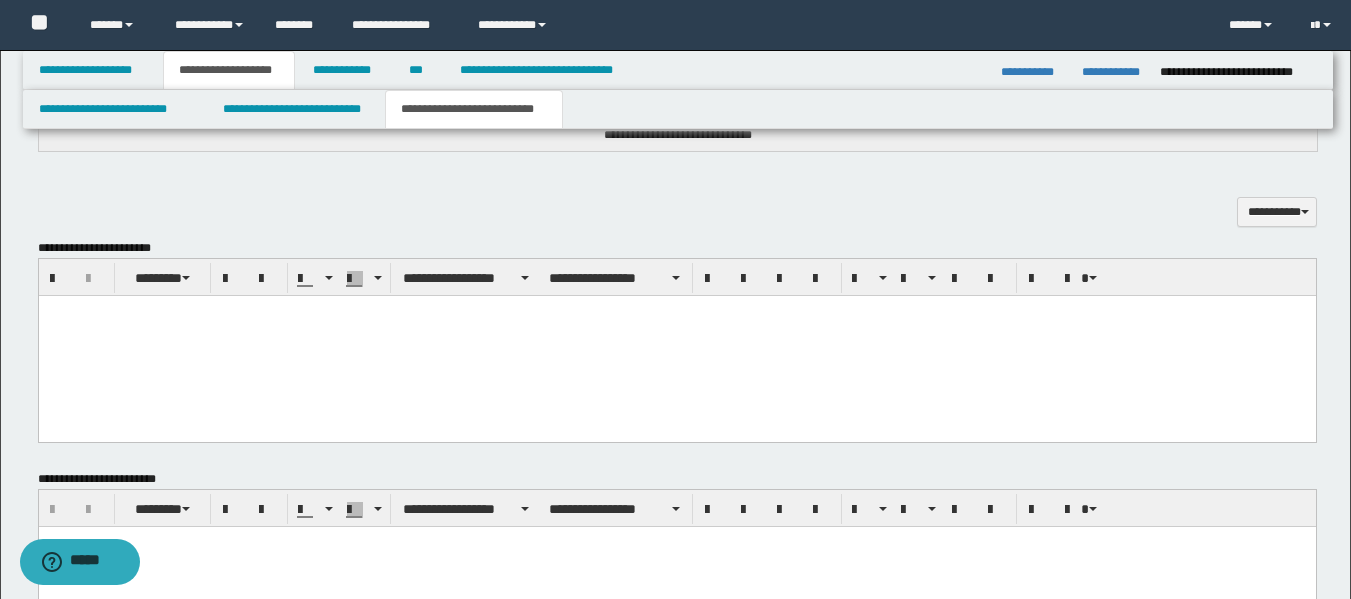 type 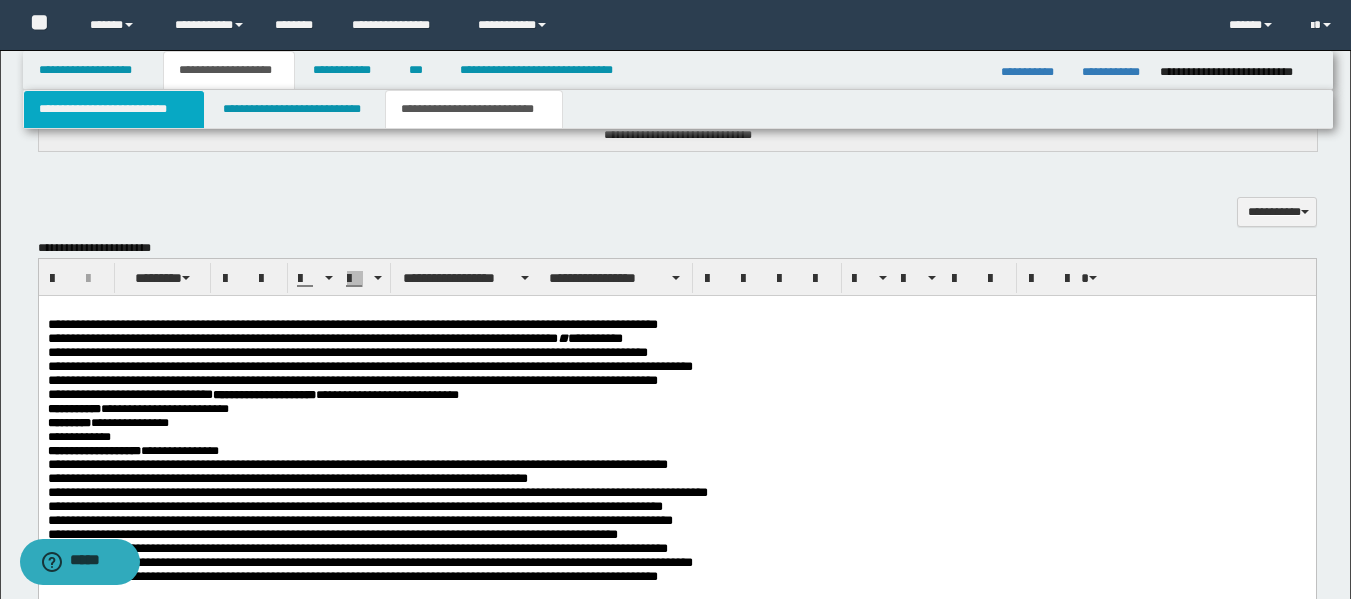 click on "**********" at bounding box center [114, 109] 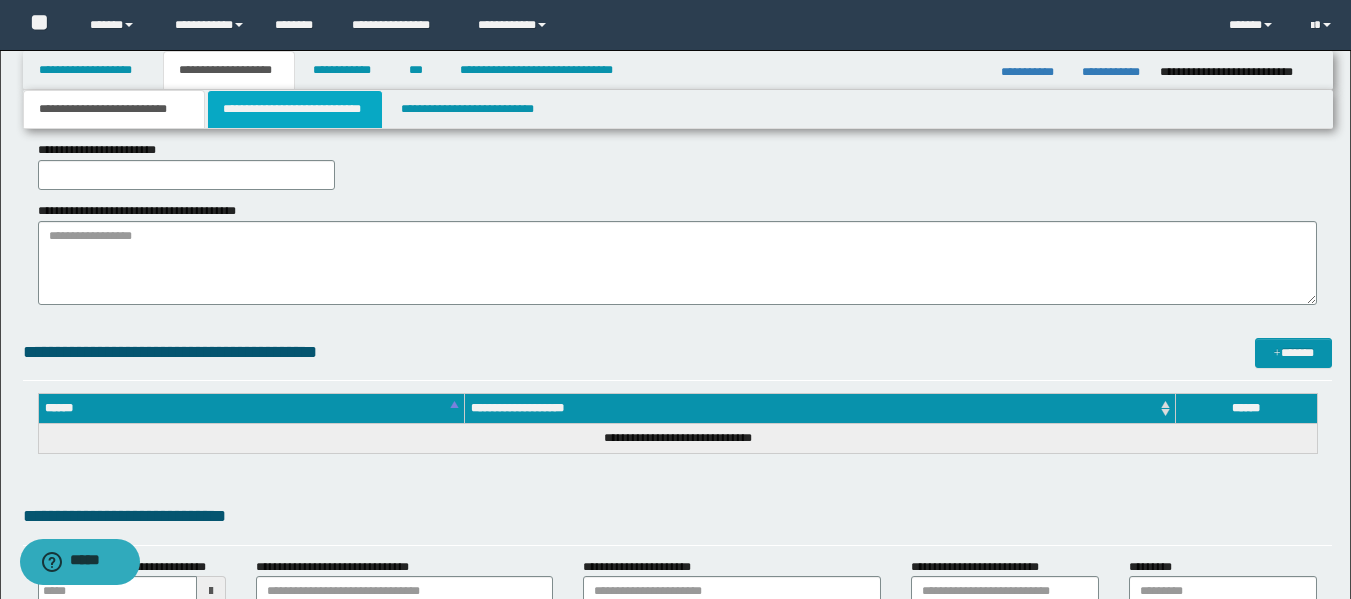 click on "**********" at bounding box center (295, 109) 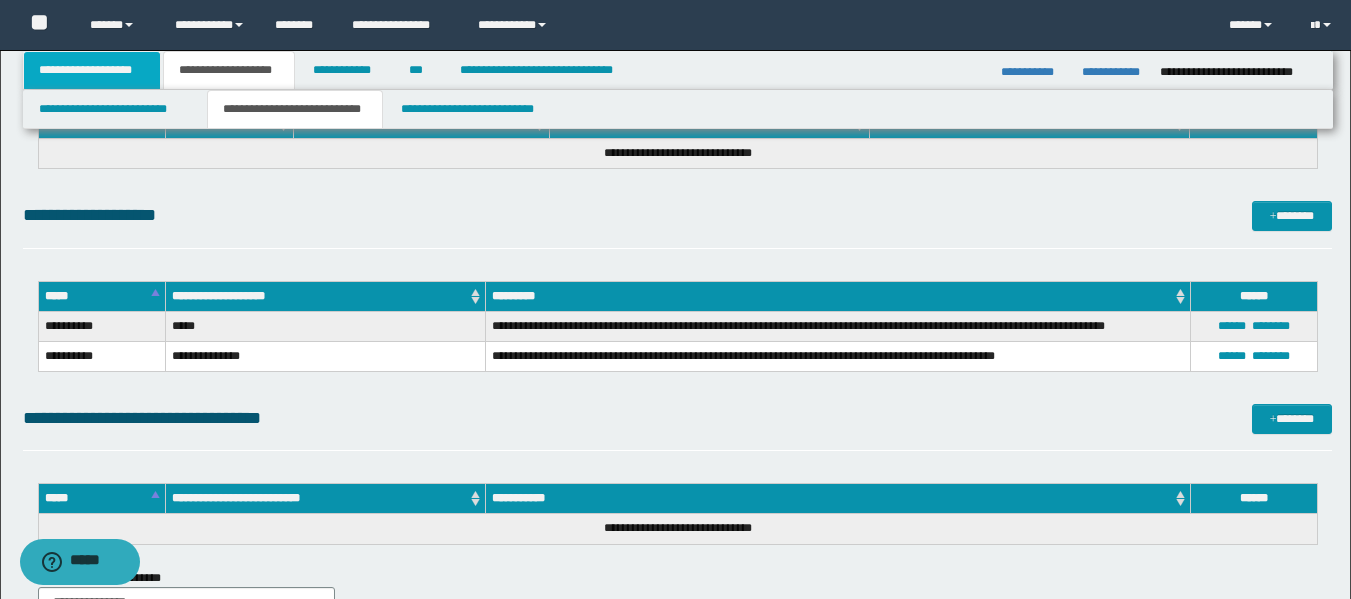 click on "**********" at bounding box center [92, 70] 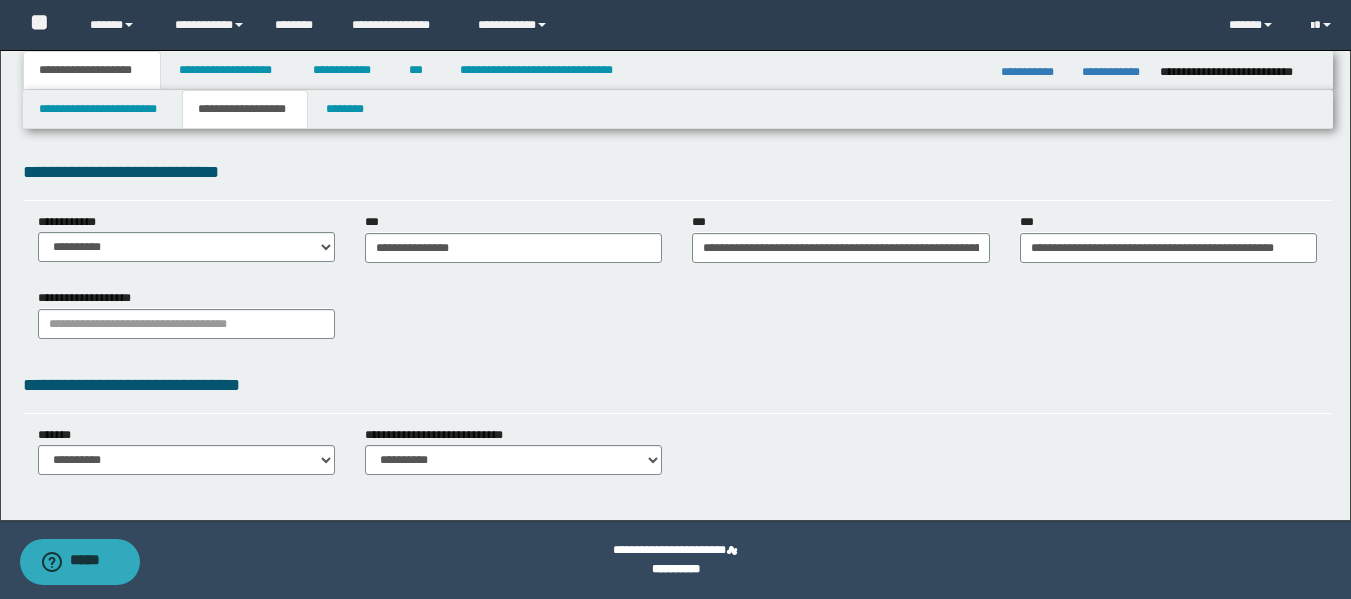 scroll, scrollTop: 508, scrollLeft: 0, axis: vertical 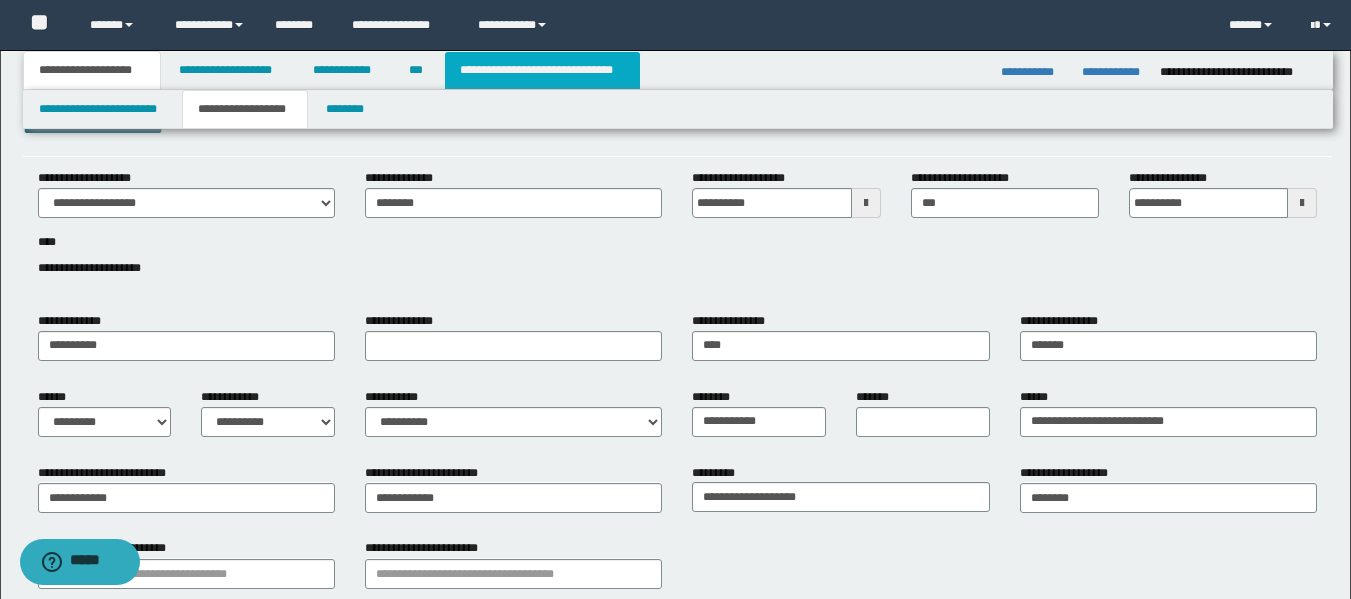 click on "**********" at bounding box center [542, 70] 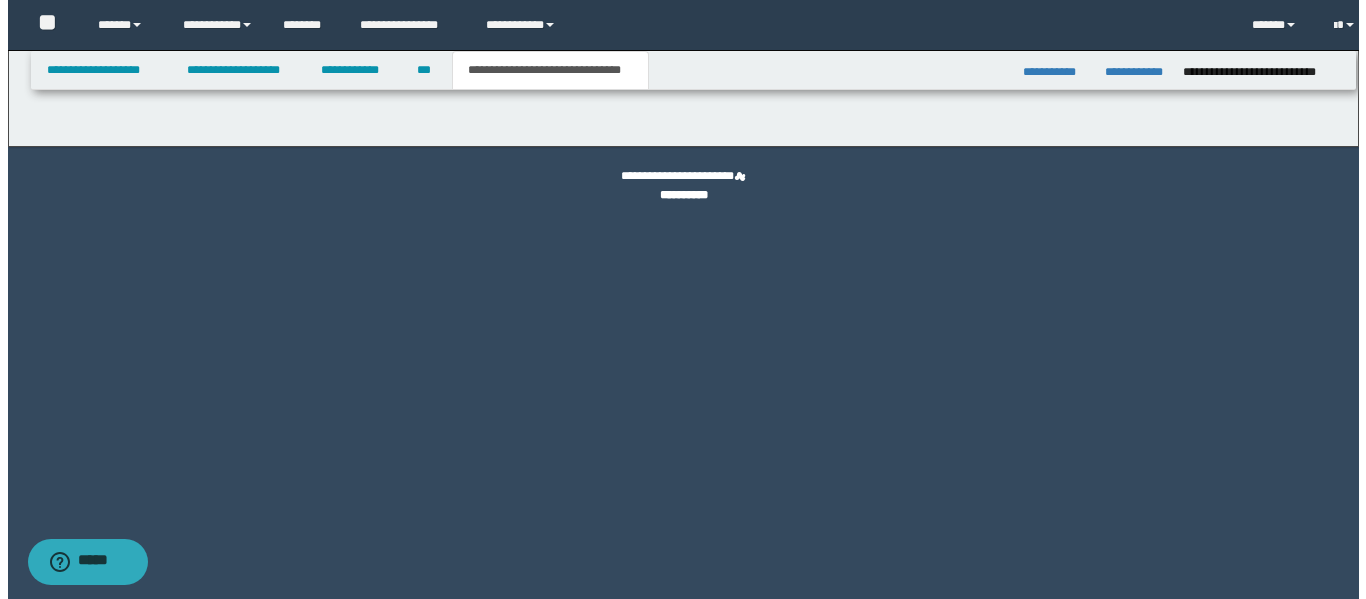 scroll, scrollTop: 0, scrollLeft: 0, axis: both 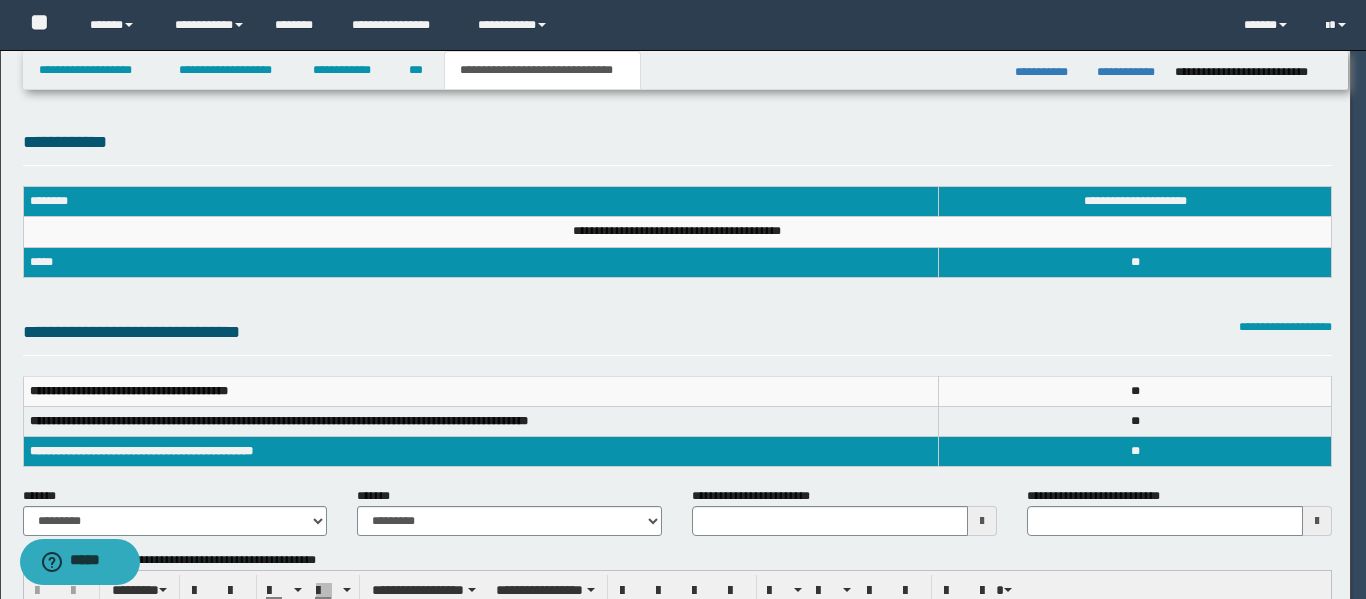 click on "**********" at bounding box center (676, 46) 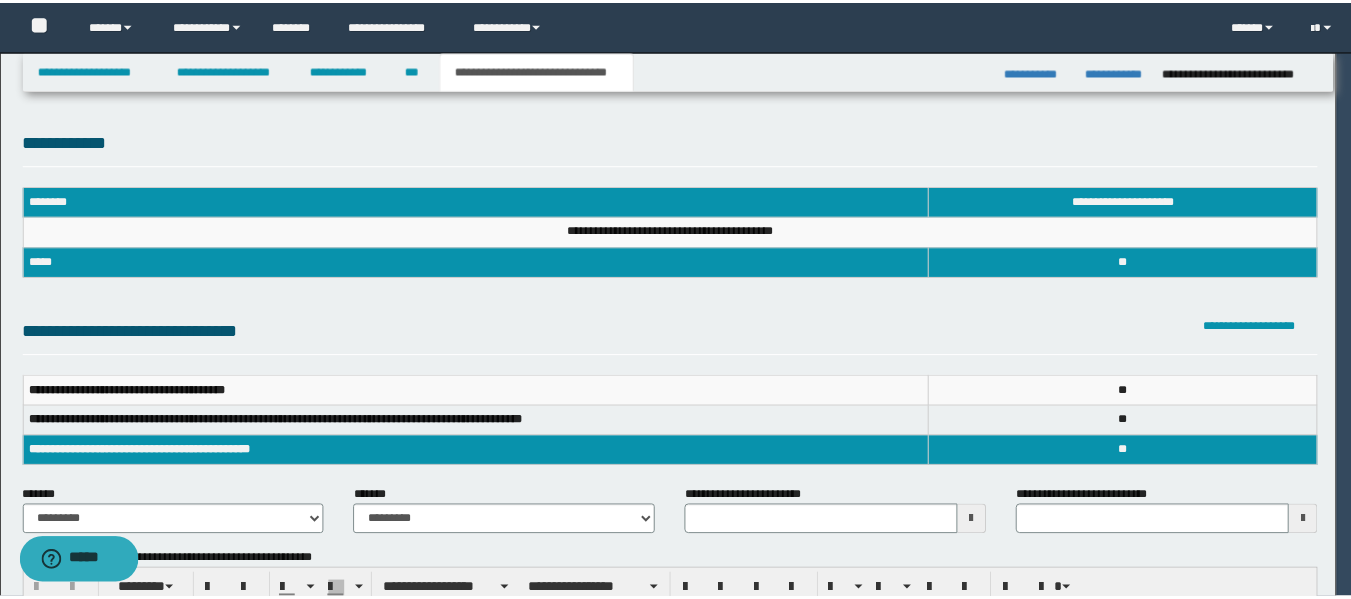 scroll, scrollTop: 0, scrollLeft: 0, axis: both 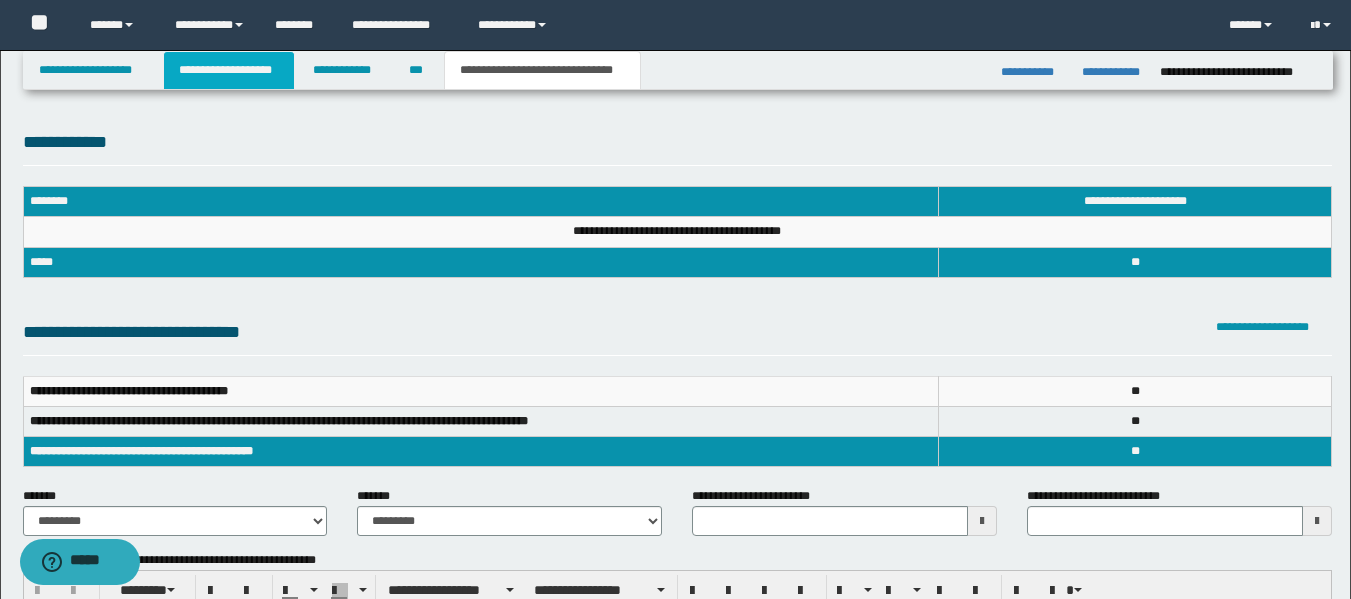 click on "**********" at bounding box center (229, 70) 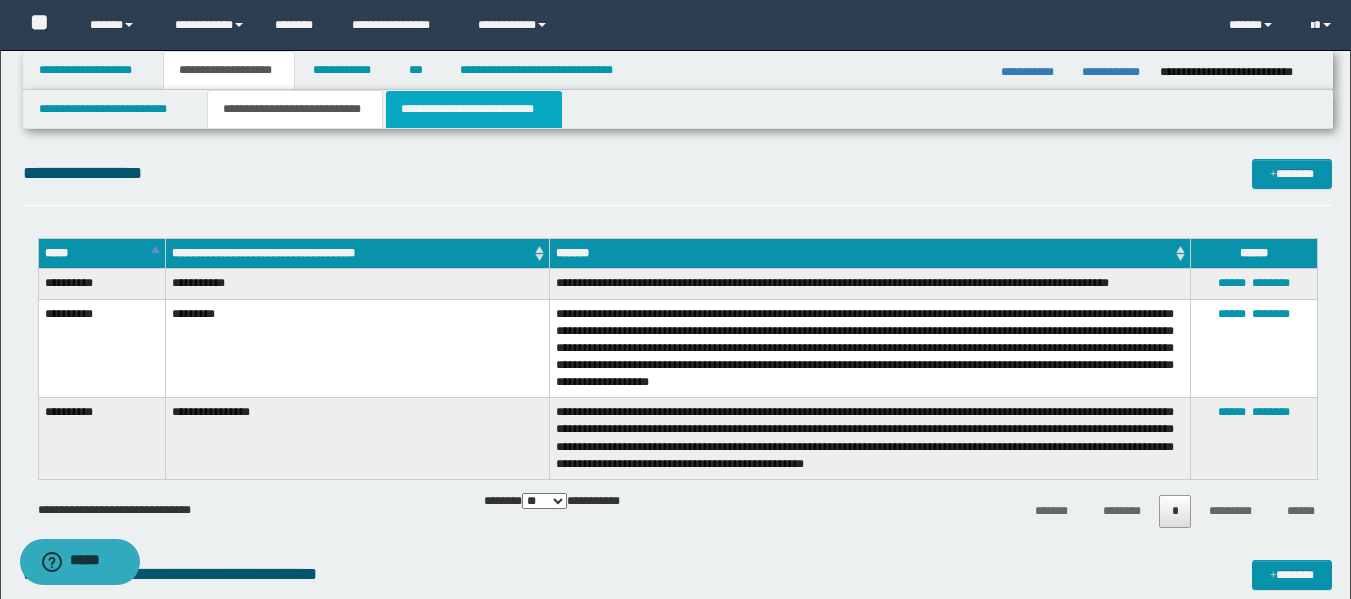 click on "**********" at bounding box center (474, 109) 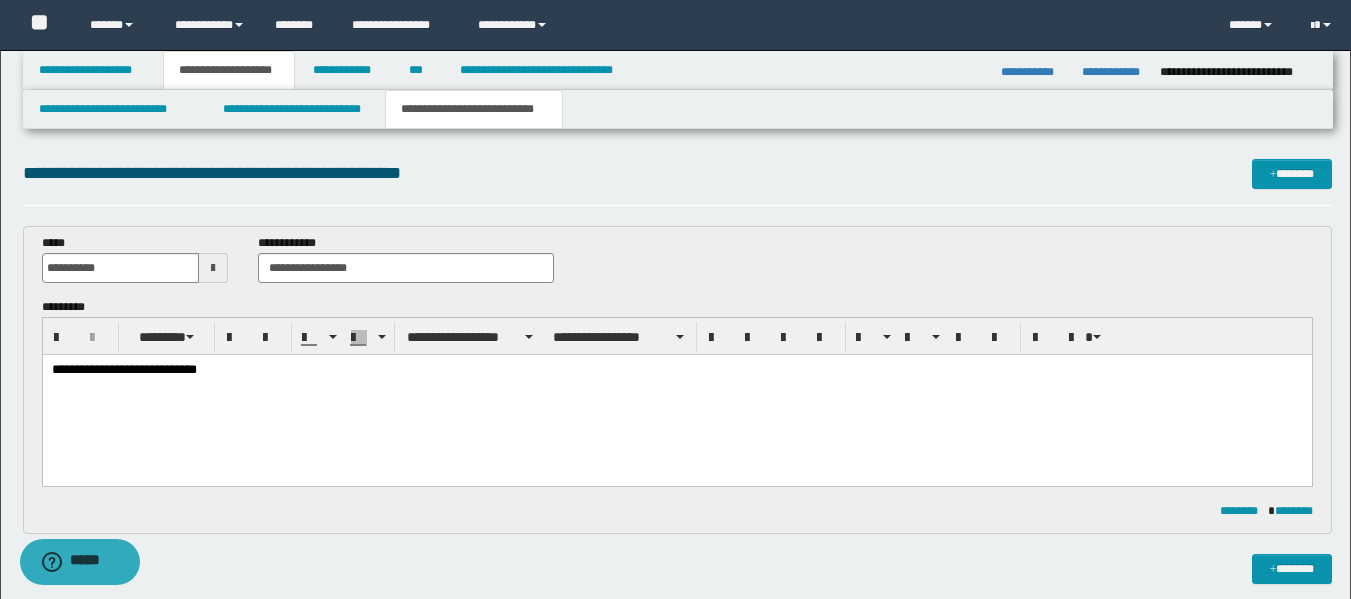 scroll, scrollTop: 524, scrollLeft: 0, axis: vertical 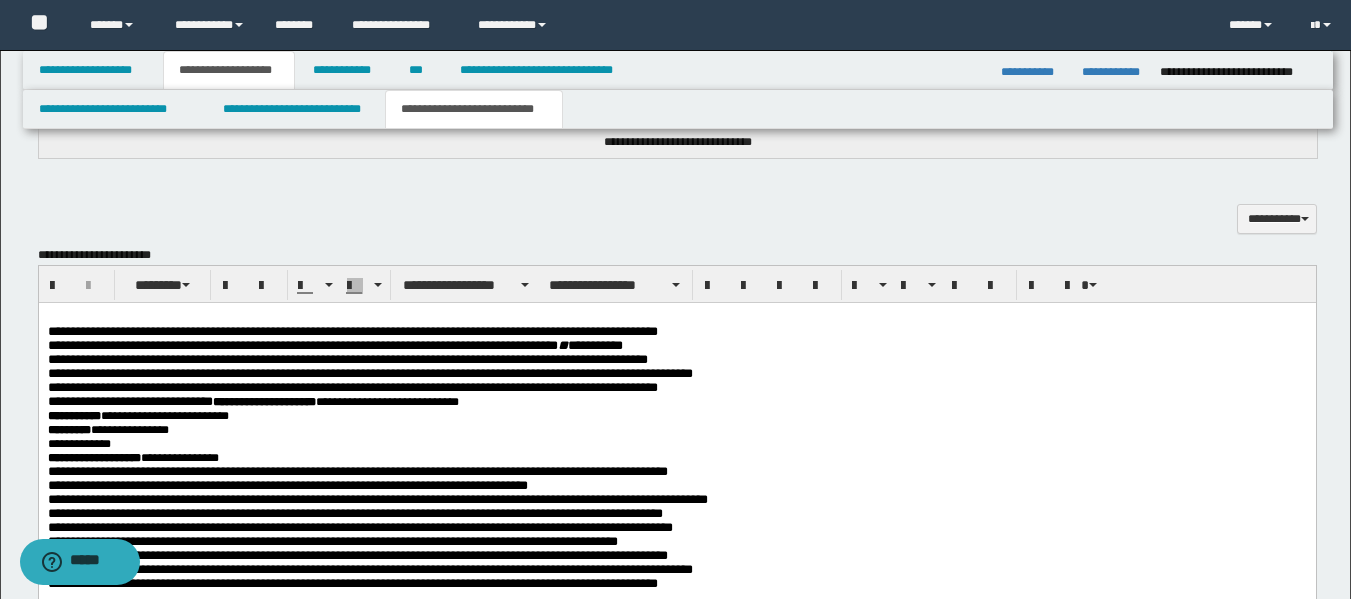 click on "**********" at bounding box center [352, 331] 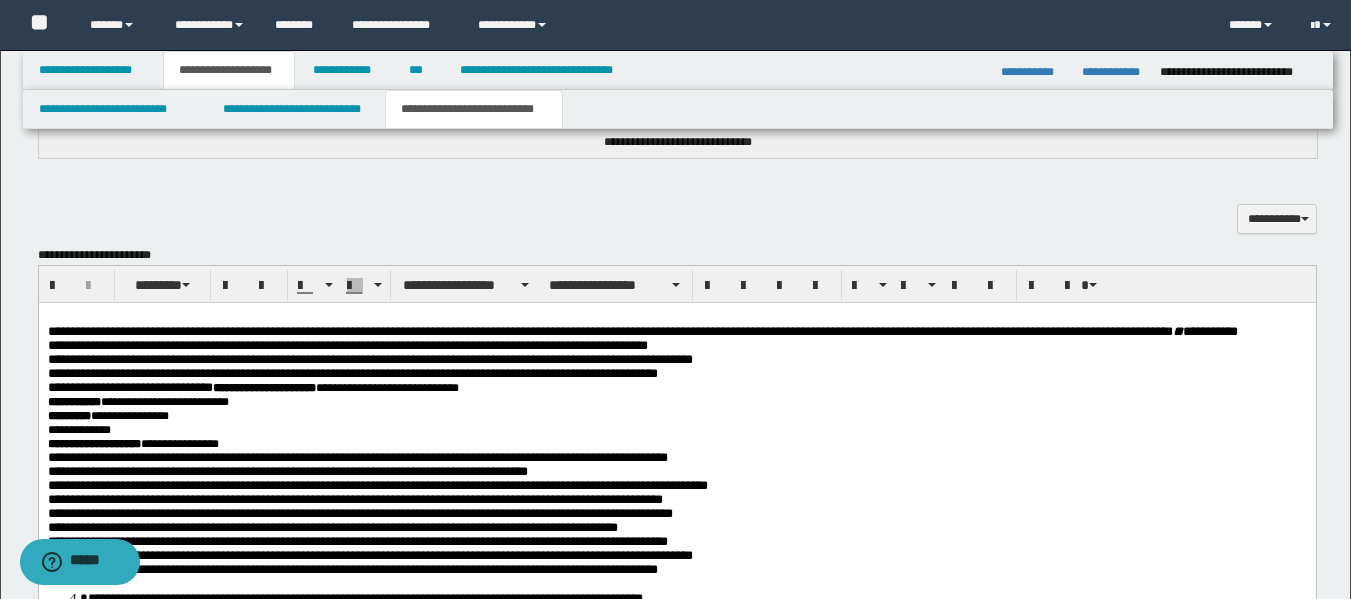 drag, startPoint x: 829, startPoint y: 327, endPoint x: 972, endPoint y: 342, distance: 143.78456 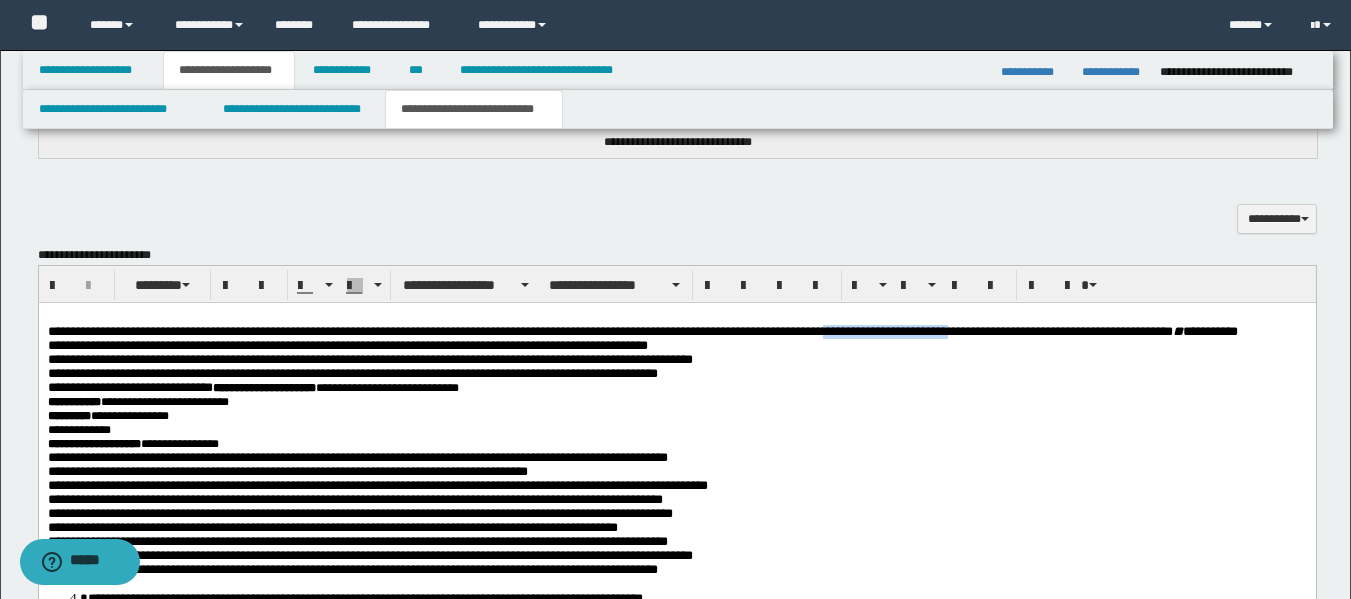 drag, startPoint x: 969, startPoint y: 337, endPoint x: 1151, endPoint y: 340, distance: 182.02472 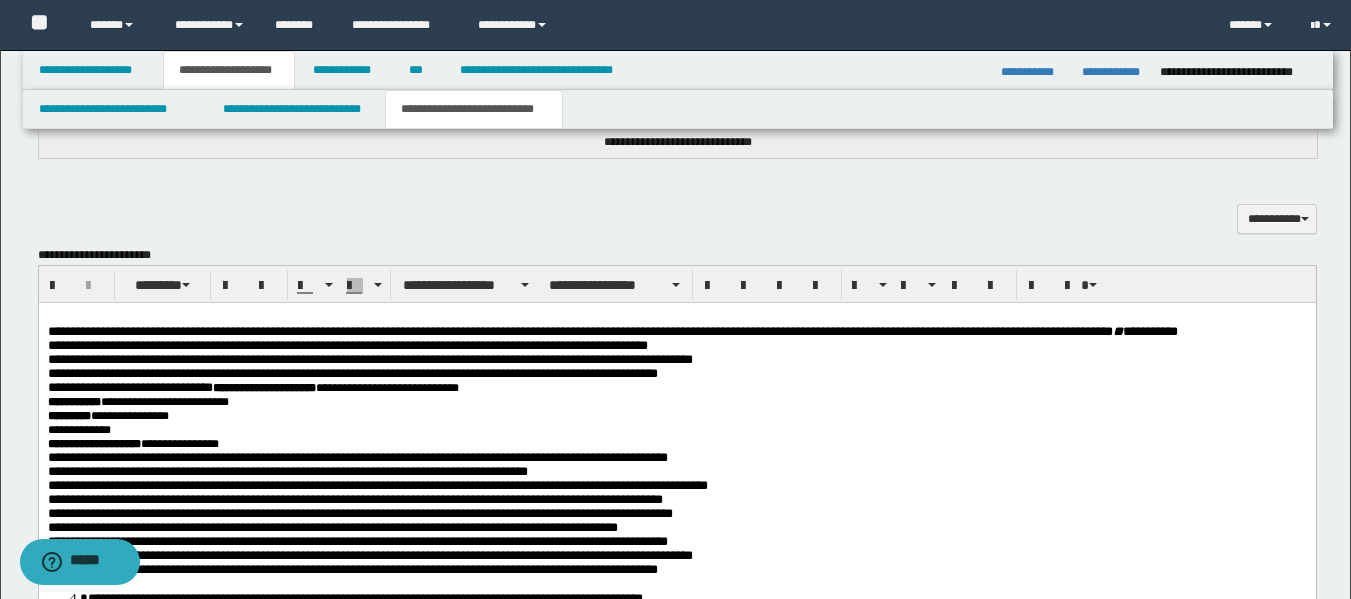 click on "**********" at bounding box center (887, 331) 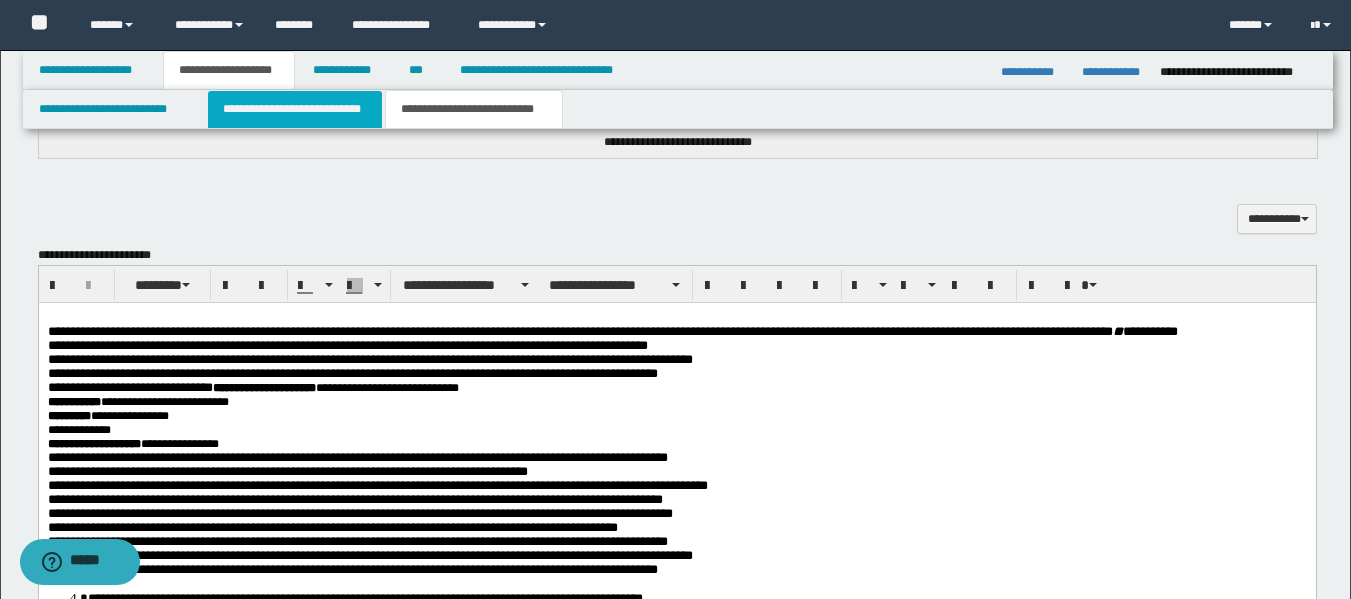 click on "**********" at bounding box center (295, 109) 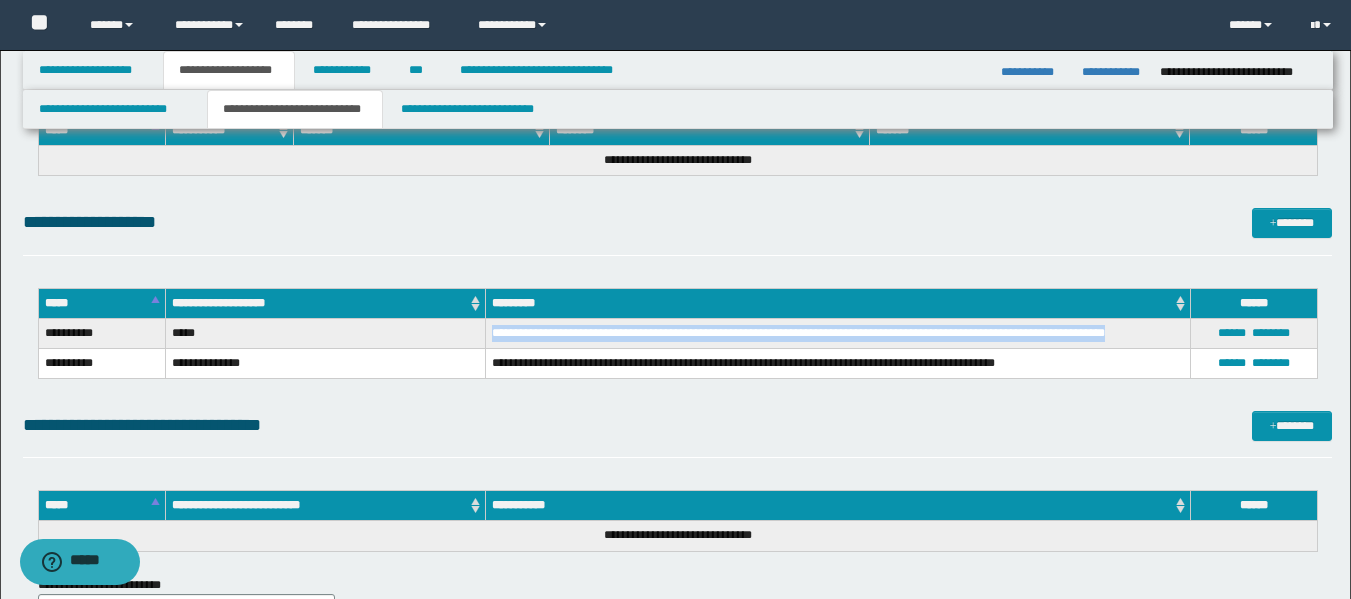 drag, startPoint x: 492, startPoint y: 336, endPoint x: 1140, endPoint y: 329, distance: 648.0378 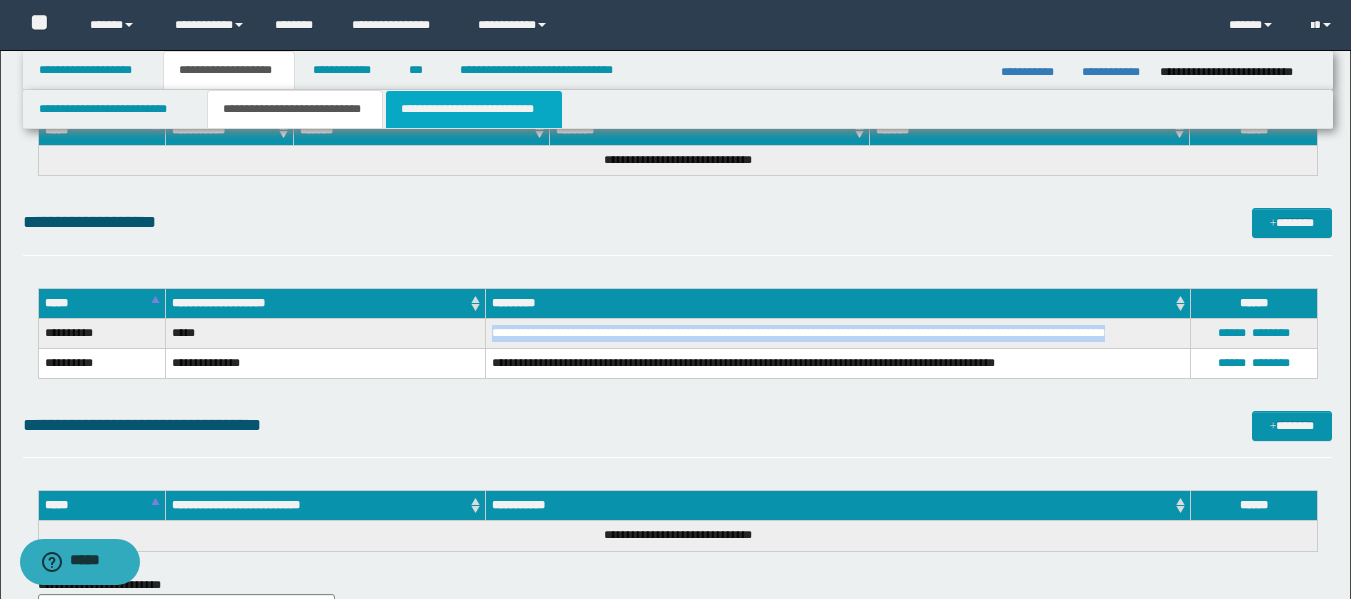 click on "**********" at bounding box center (474, 109) 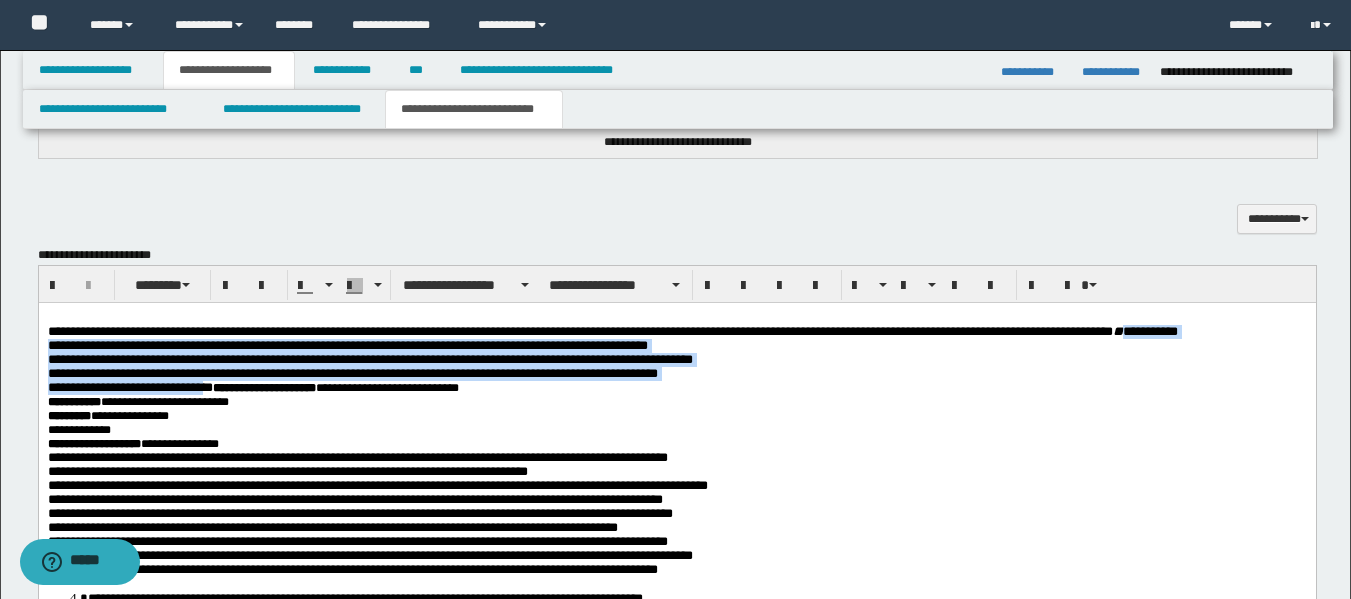 drag, startPoint x: 92, startPoint y: 350, endPoint x: 227, endPoint y: 410, distance: 147.73286 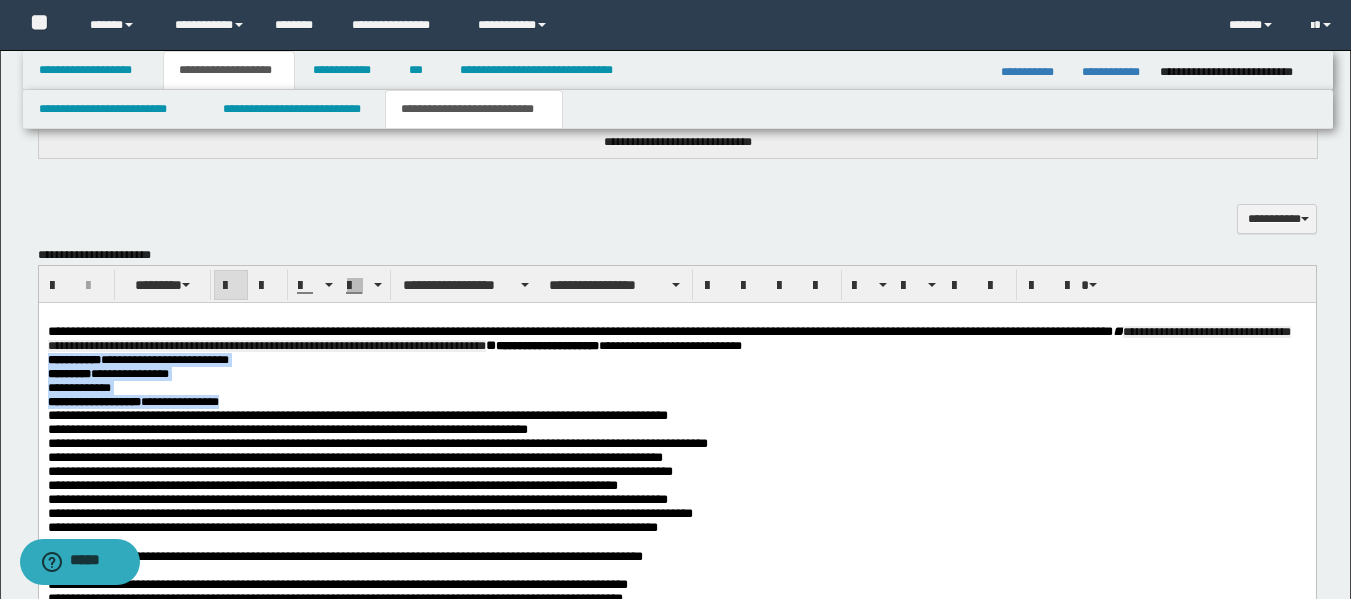 drag, startPoint x: 269, startPoint y: 409, endPoint x: 66, endPoint y: 669, distance: 329.8621 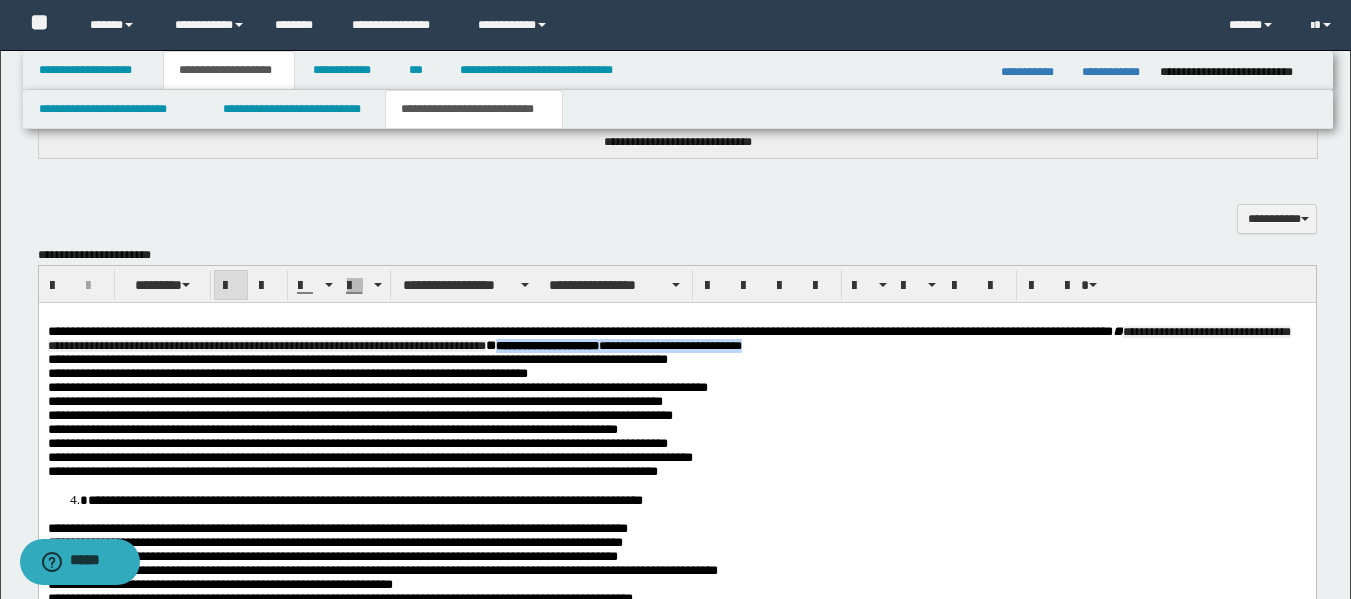 drag, startPoint x: 726, startPoint y: 346, endPoint x: 1069, endPoint y: 351, distance: 343.03644 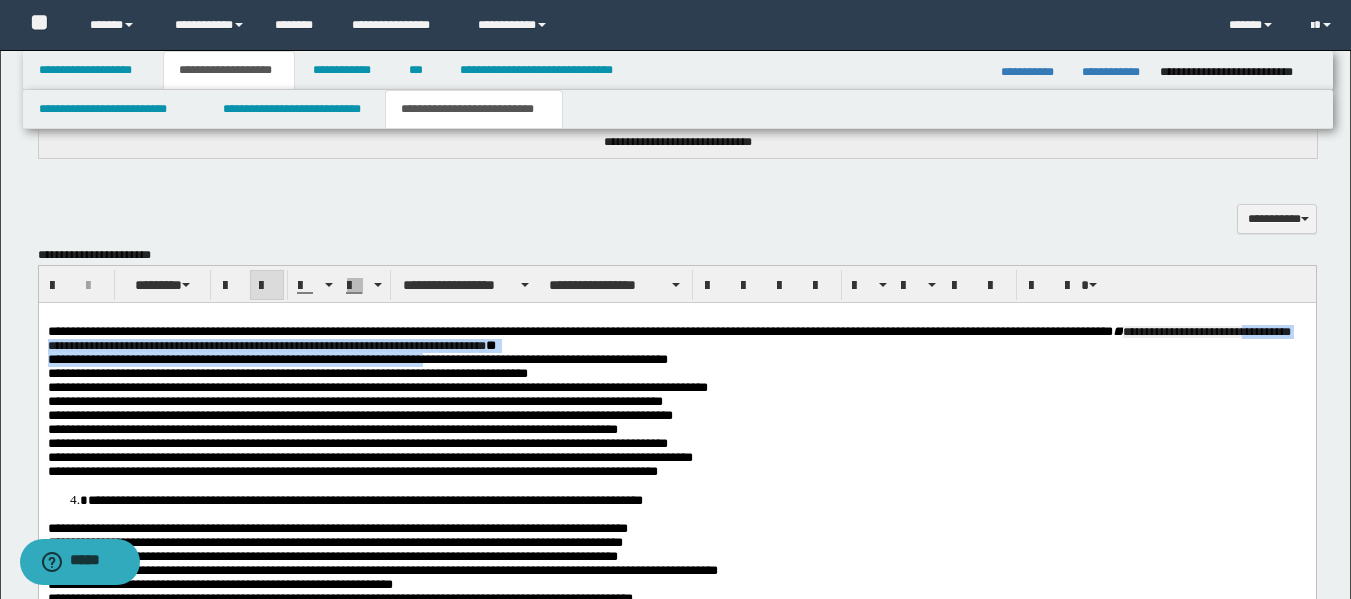 drag, startPoint x: 214, startPoint y: 356, endPoint x: 499, endPoint y: 371, distance: 285.39447 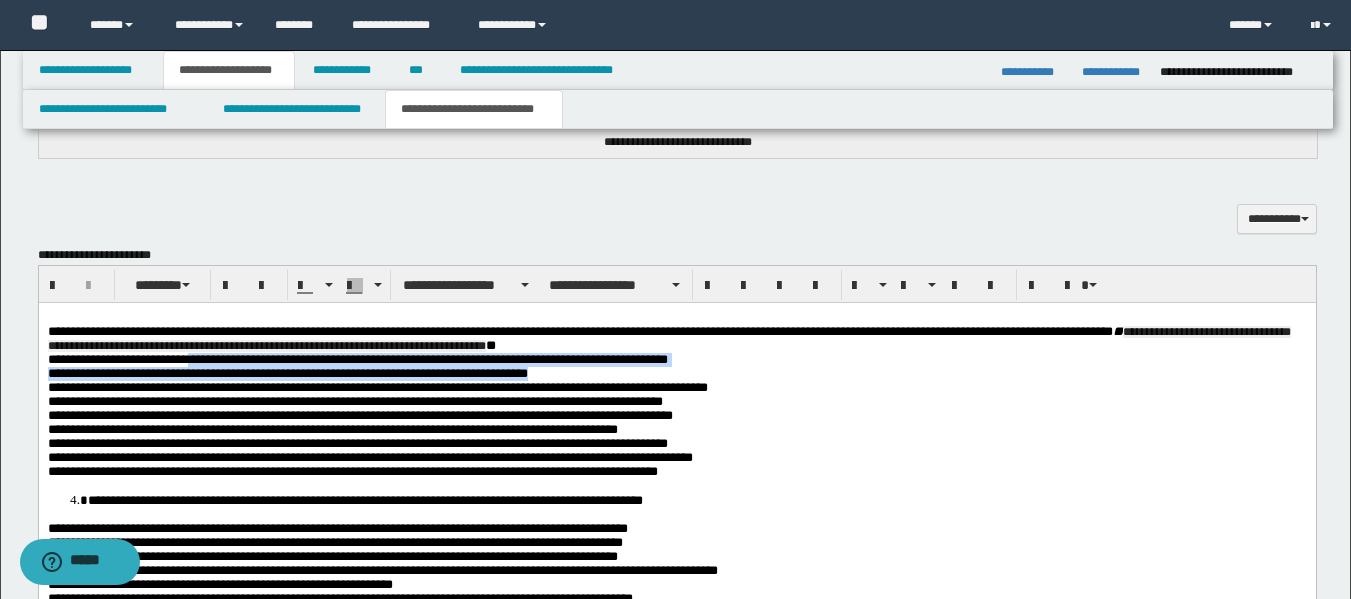 drag, startPoint x: 216, startPoint y: 360, endPoint x: 790, endPoint y: 380, distance: 574.3483 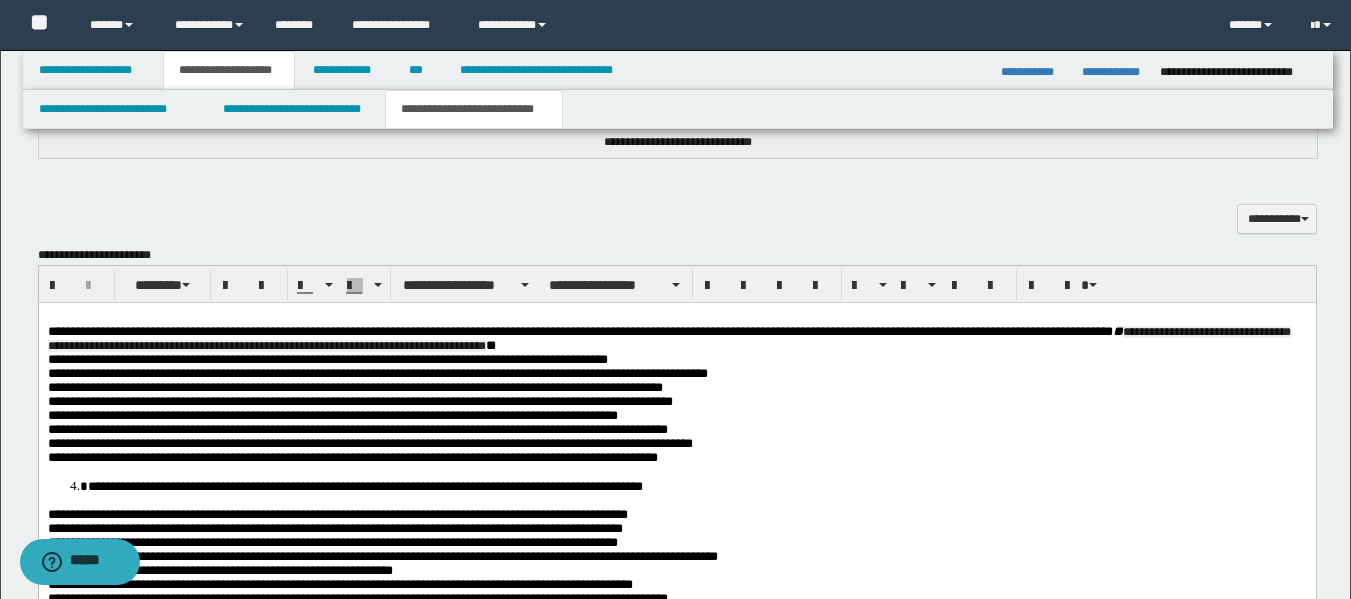 click on "**********" at bounding box center (327, 359) 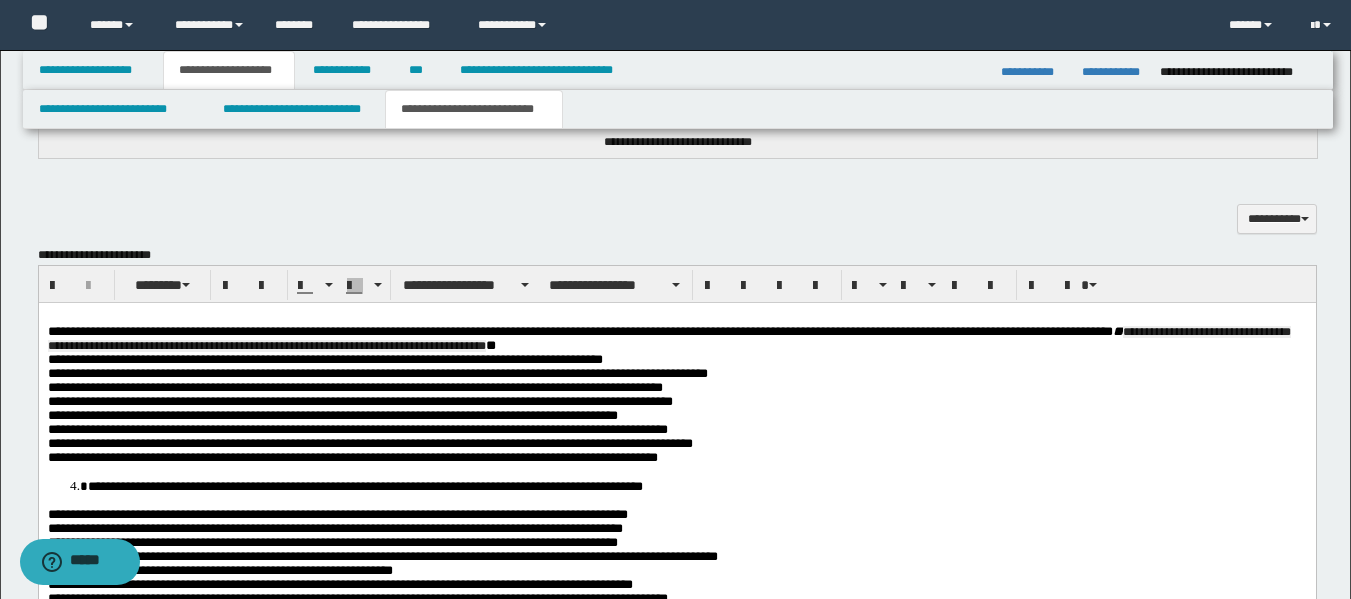 click on "**********" at bounding box center (377, 373) 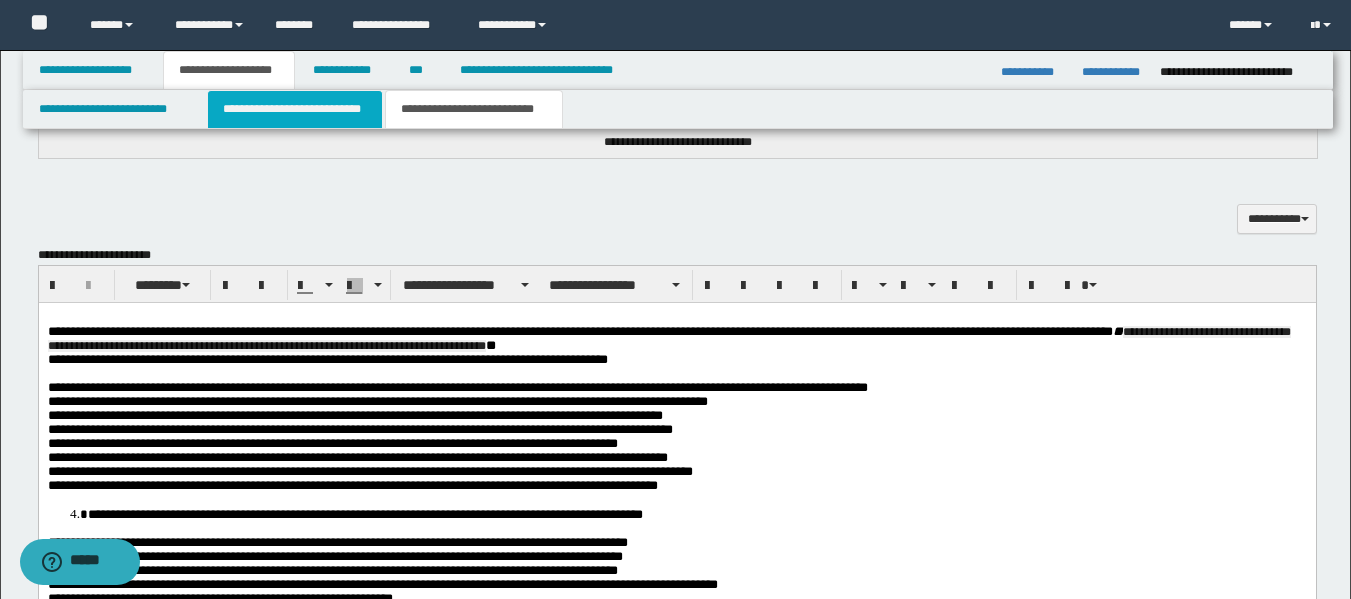 click on "**********" at bounding box center (295, 109) 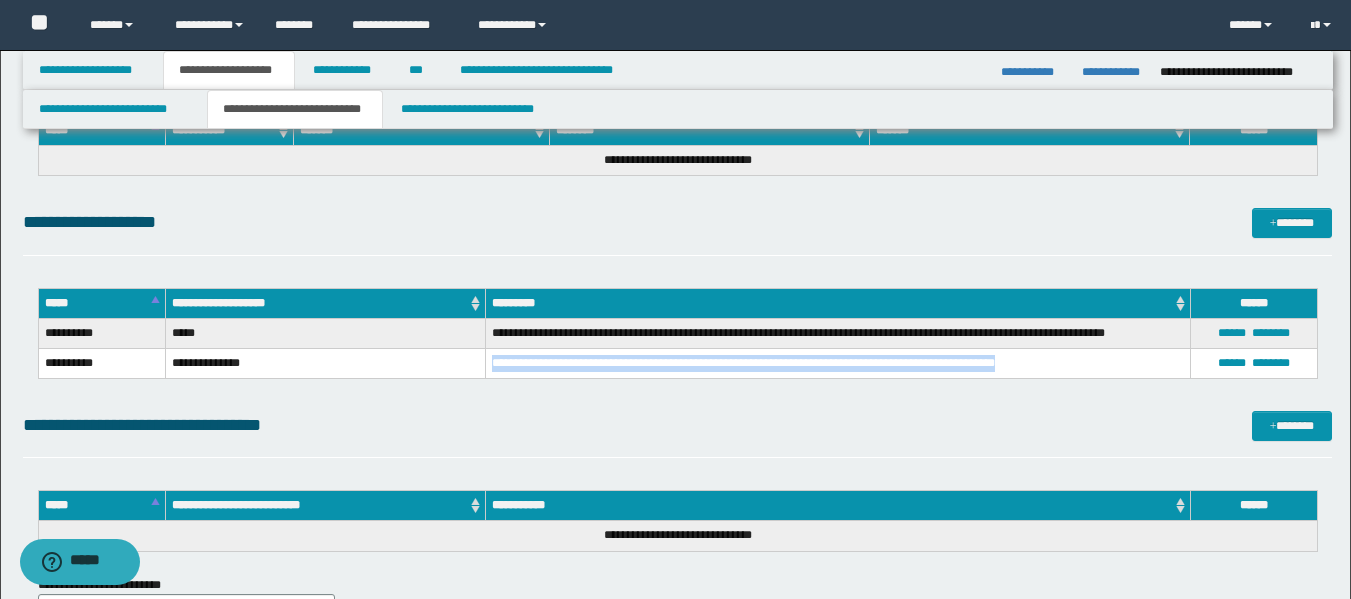 drag, startPoint x: 489, startPoint y: 366, endPoint x: 1022, endPoint y: 370, distance: 533.015 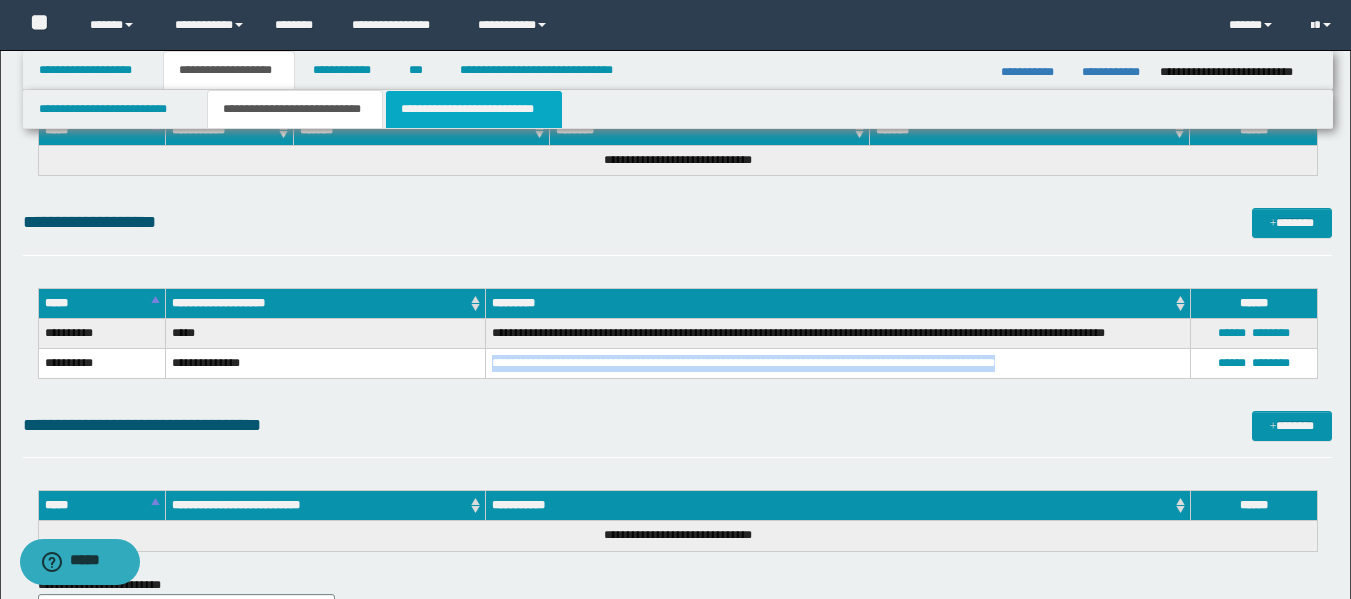 click on "**********" at bounding box center [474, 109] 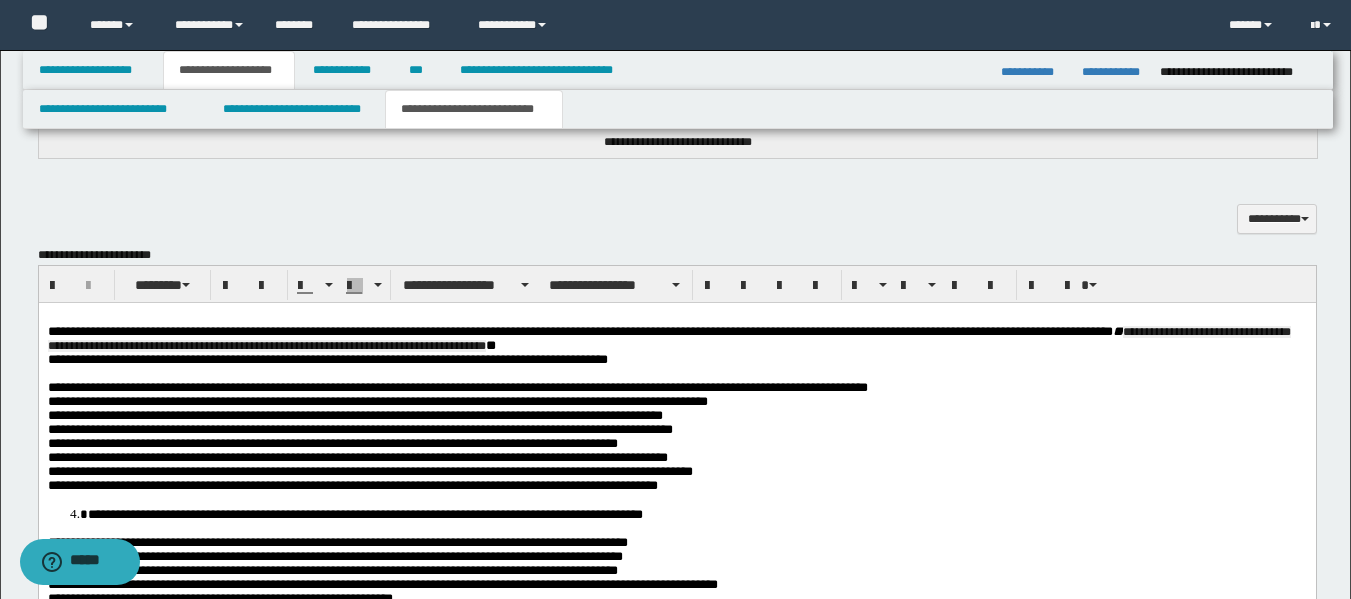 click on "**********" at bounding box center (676, 388) 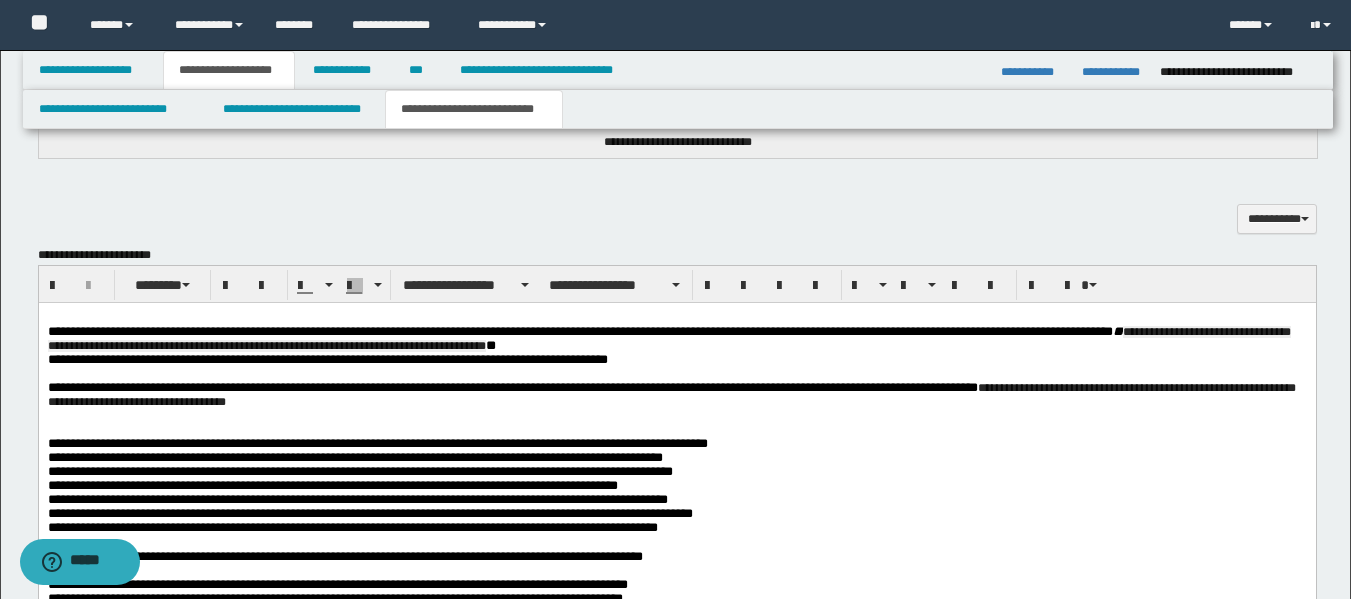 click on "**********" at bounding box center (671, 394) 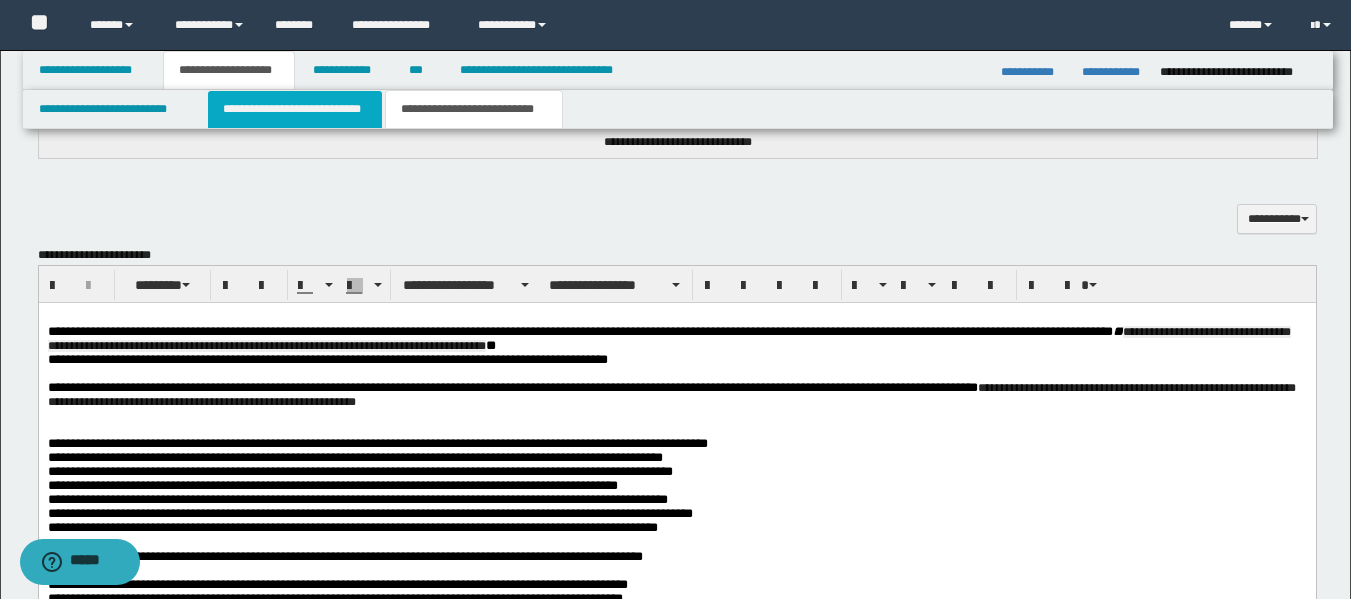 click on "**********" at bounding box center (295, 109) 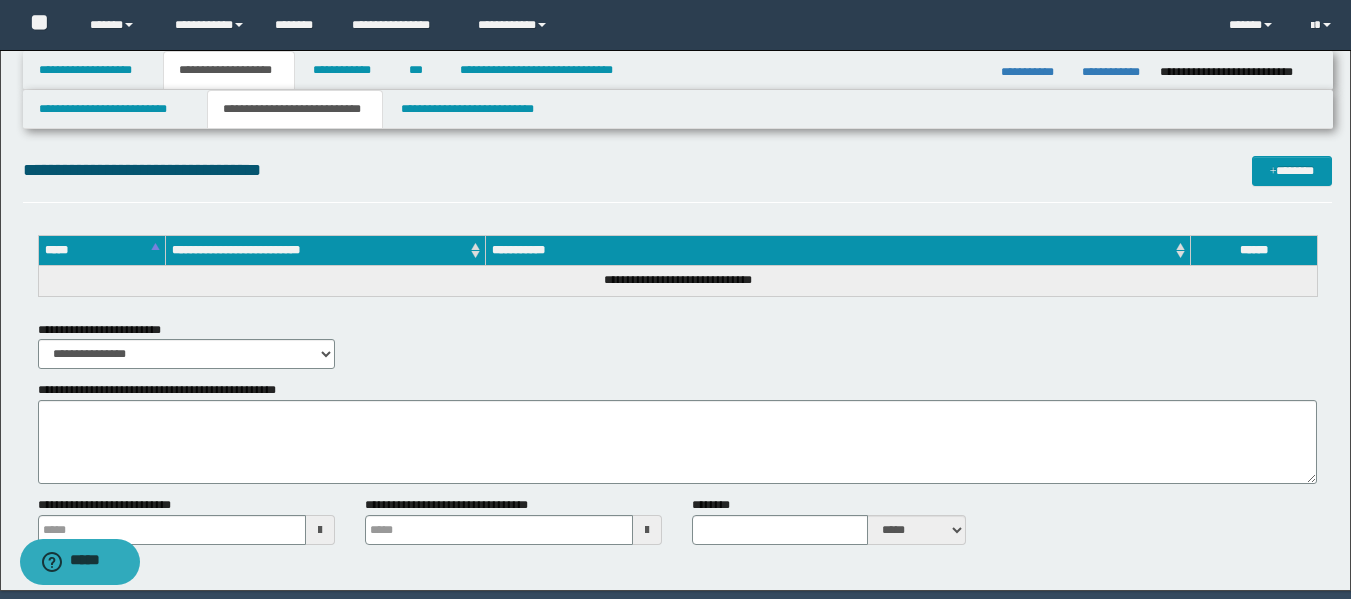 scroll, scrollTop: 781, scrollLeft: 0, axis: vertical 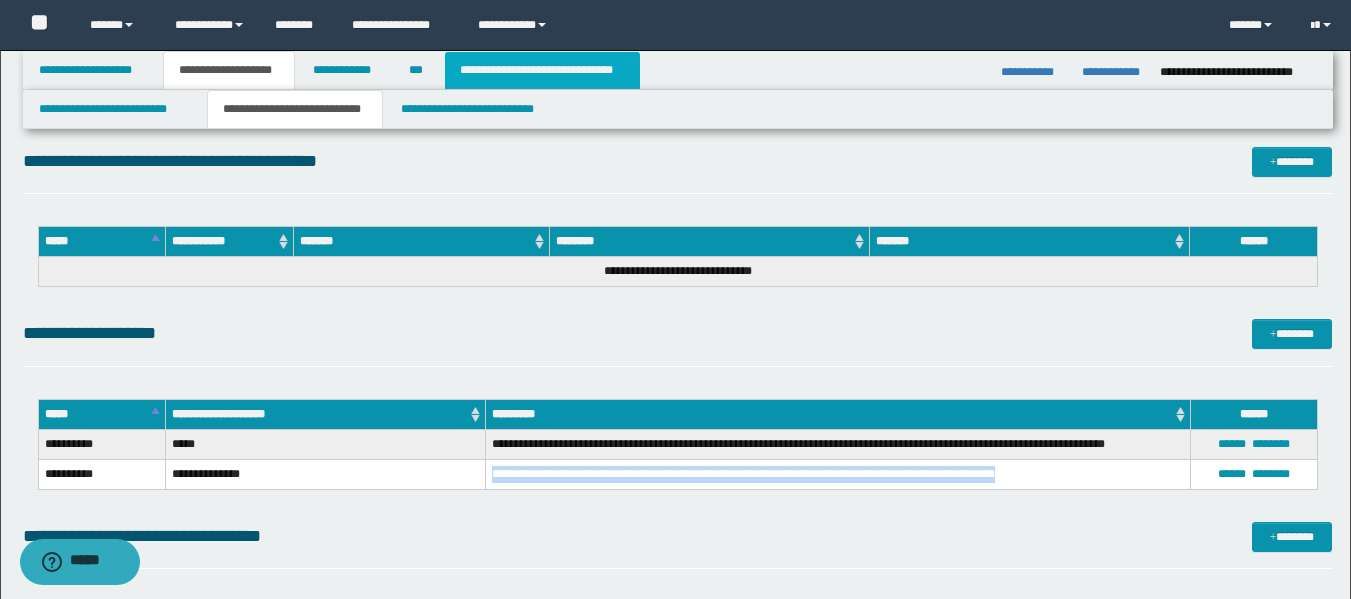 click on "**********" at bounding box center (542, 70) 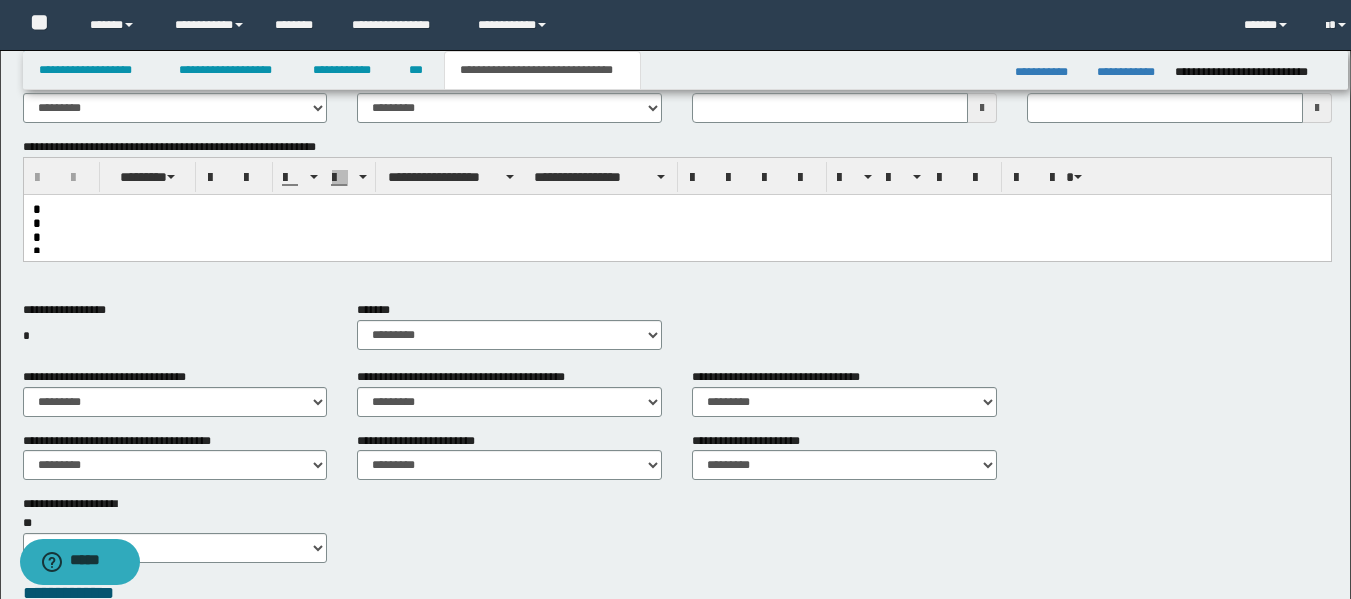 scroll, scrollTop: 382, scrollLeft: 0, axis: vertical 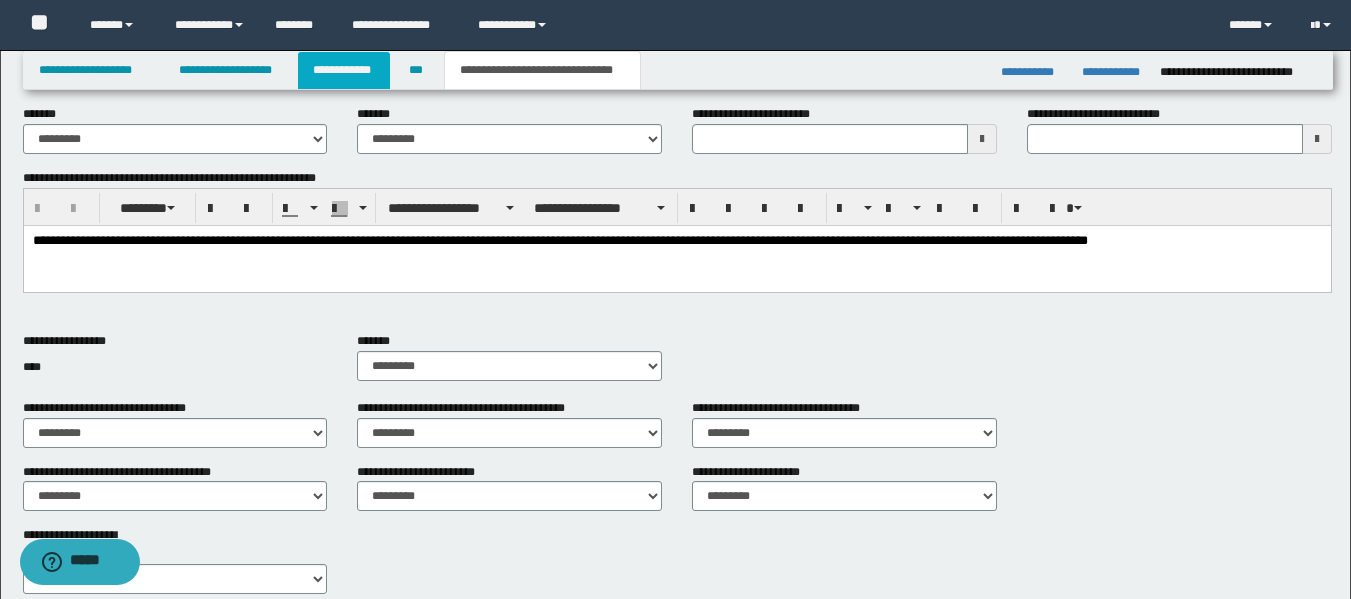 click on "**********" at bounding box center [344, 70] 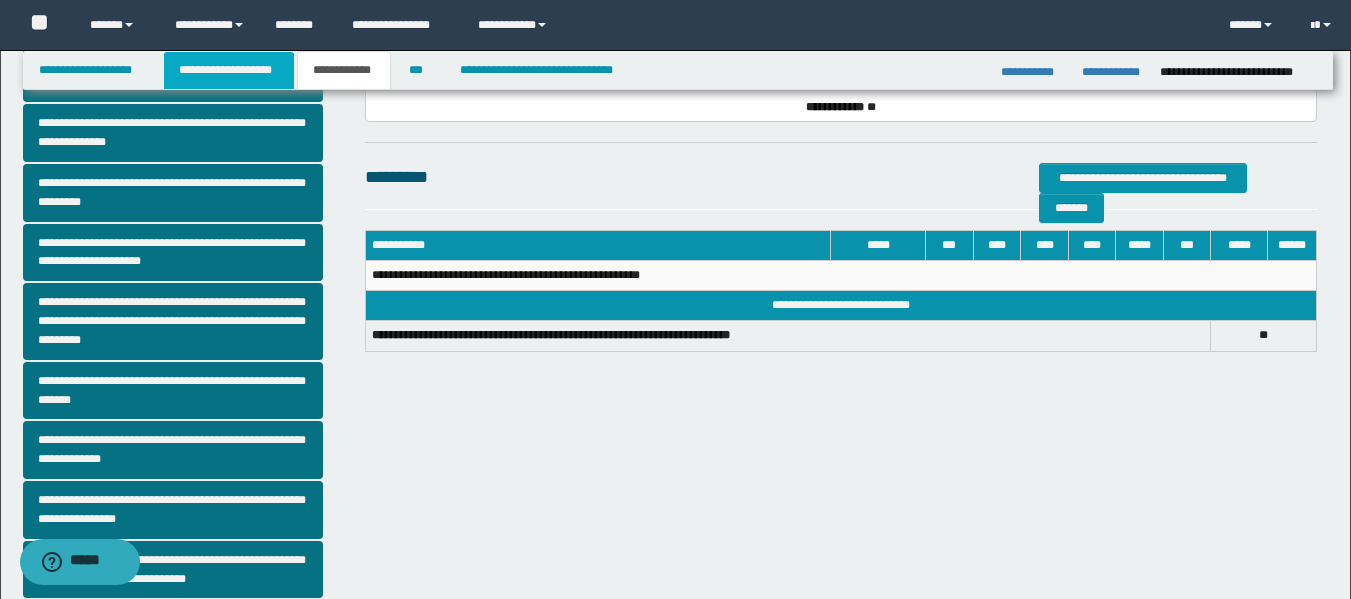 click on "**********" at bounding box center (229, 70) 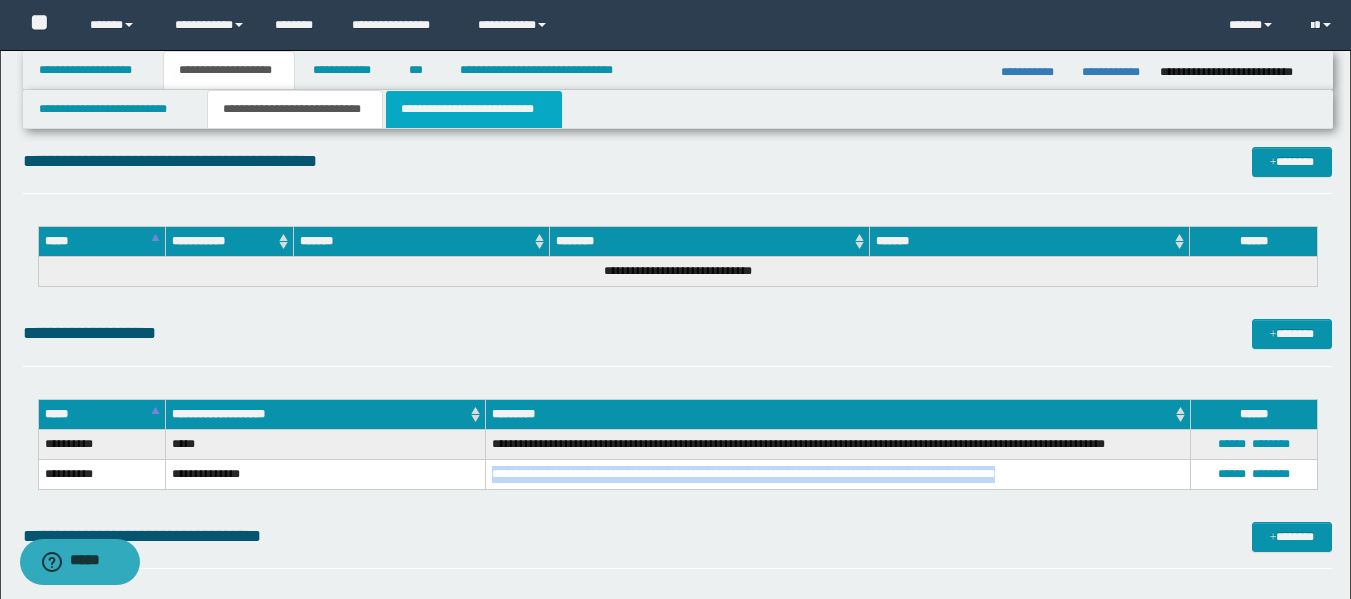 click on "**********" at bounding box center (474, 109) 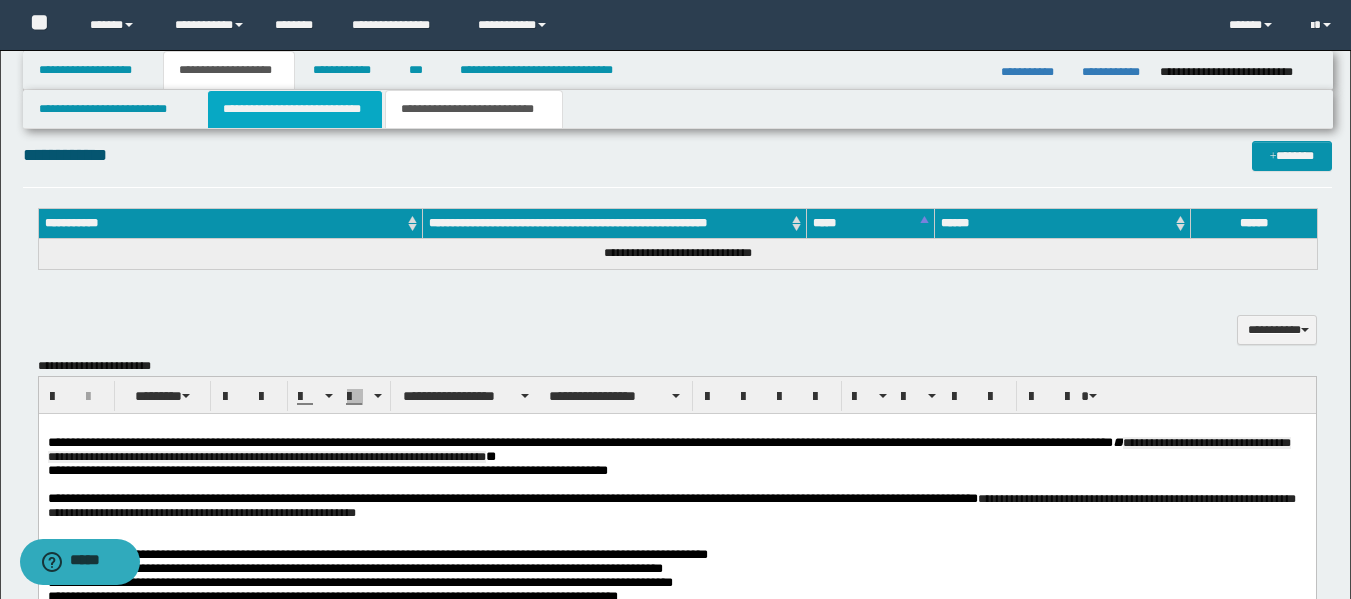 click on "**********" at bounding box center [295, 109] 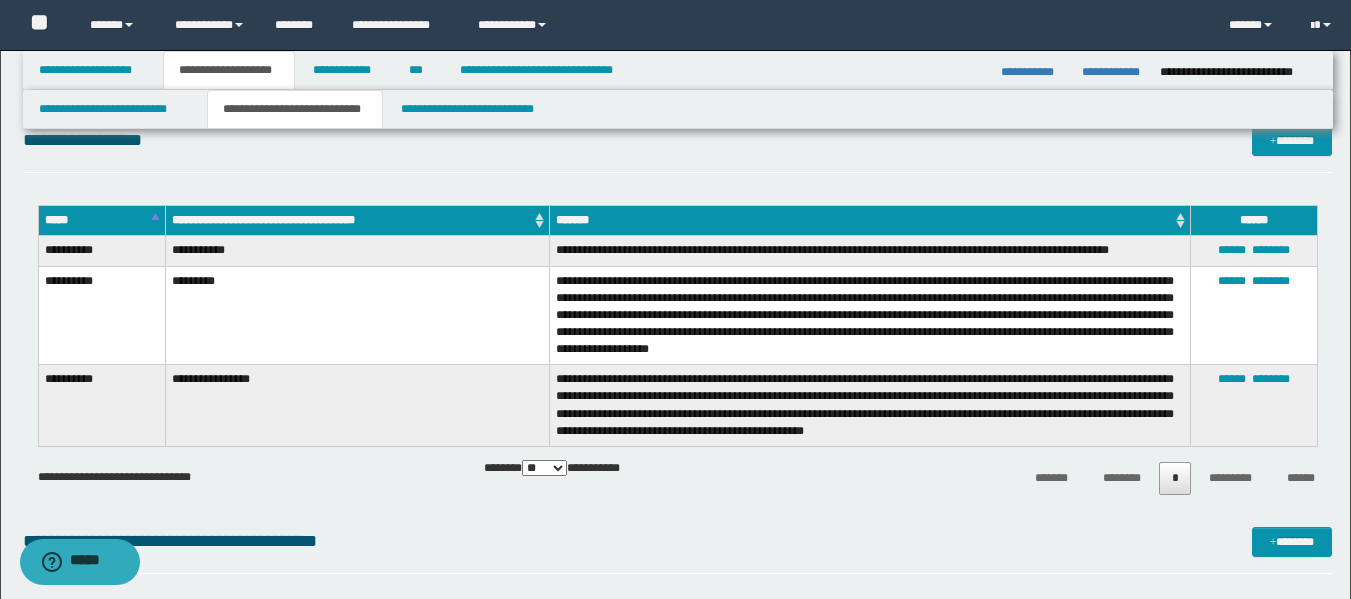 scroll, scrollTop: 30, scrollLeft: 0, axis: vertical 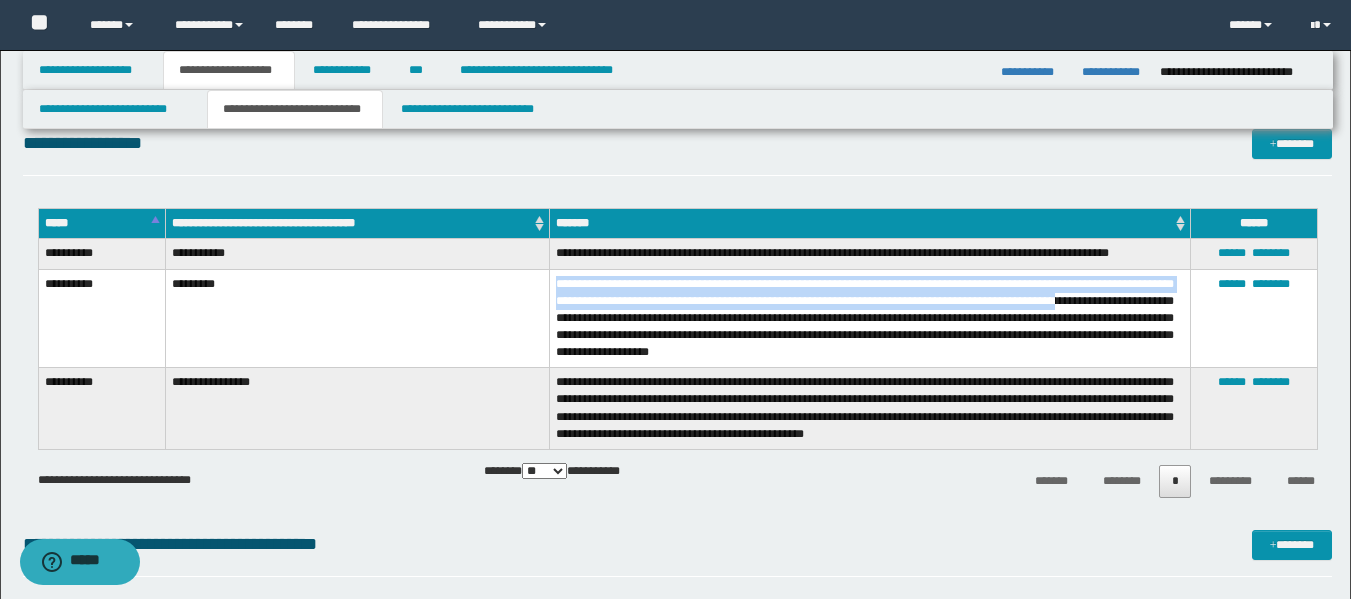 drag, startPoint x: 559, startPoint y: 288, endPoint x: 1175, endPoint y: 304, distance: 616.20776 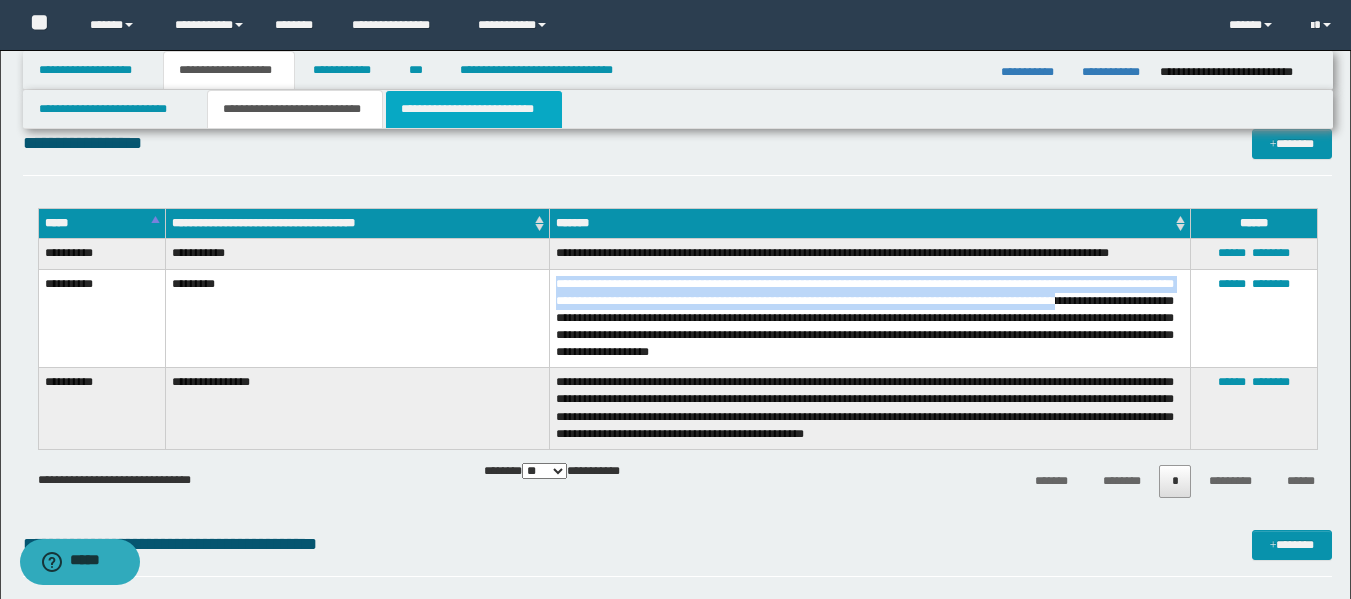 click on "**********" at bounding box center [474, 109] 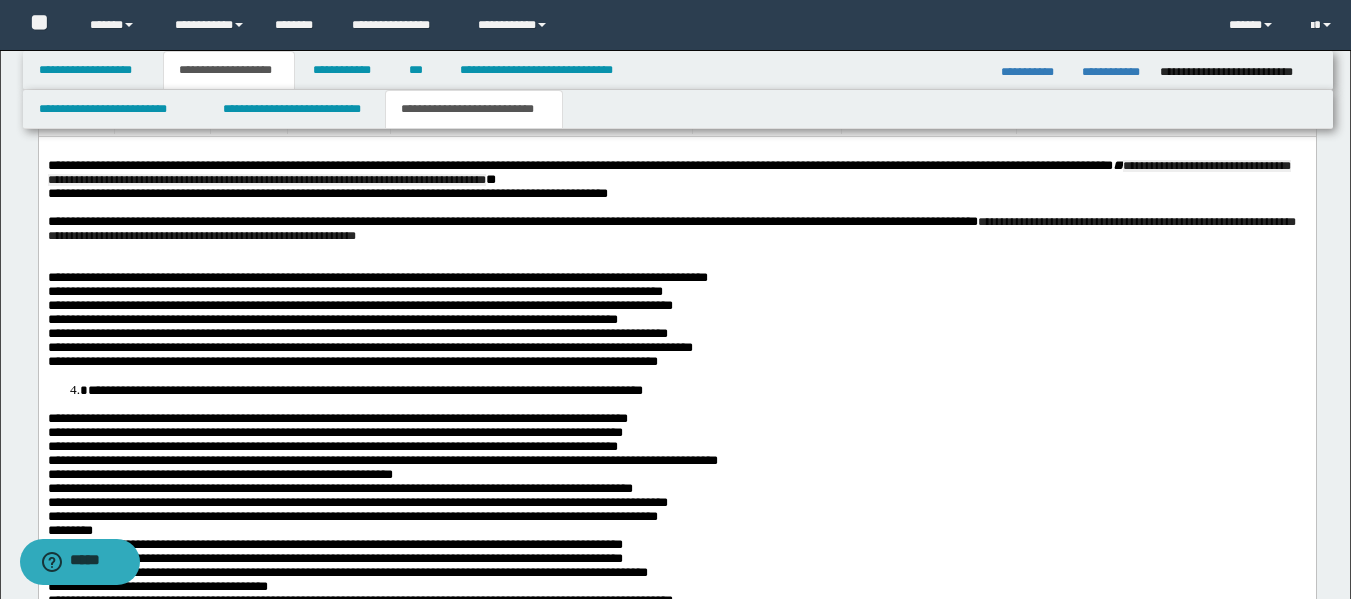 scroll, scrollTop: 686, scrollLeft: 0, axis: vertical 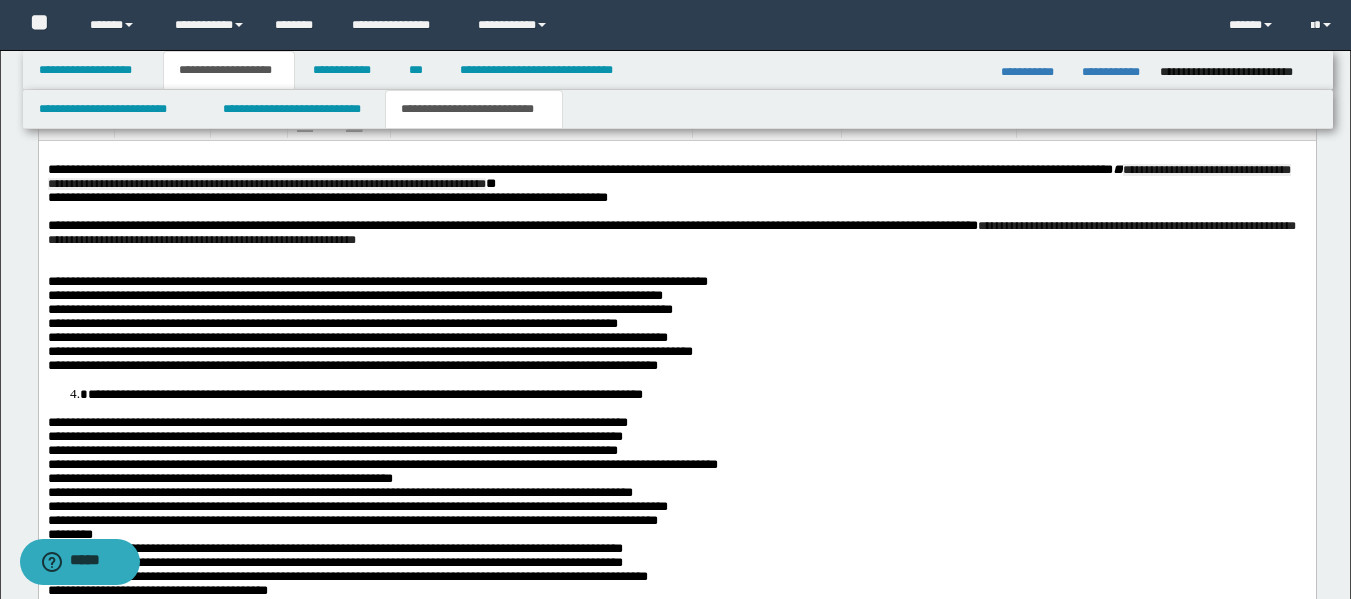 click on "**********" at bounding box center [676, 233] 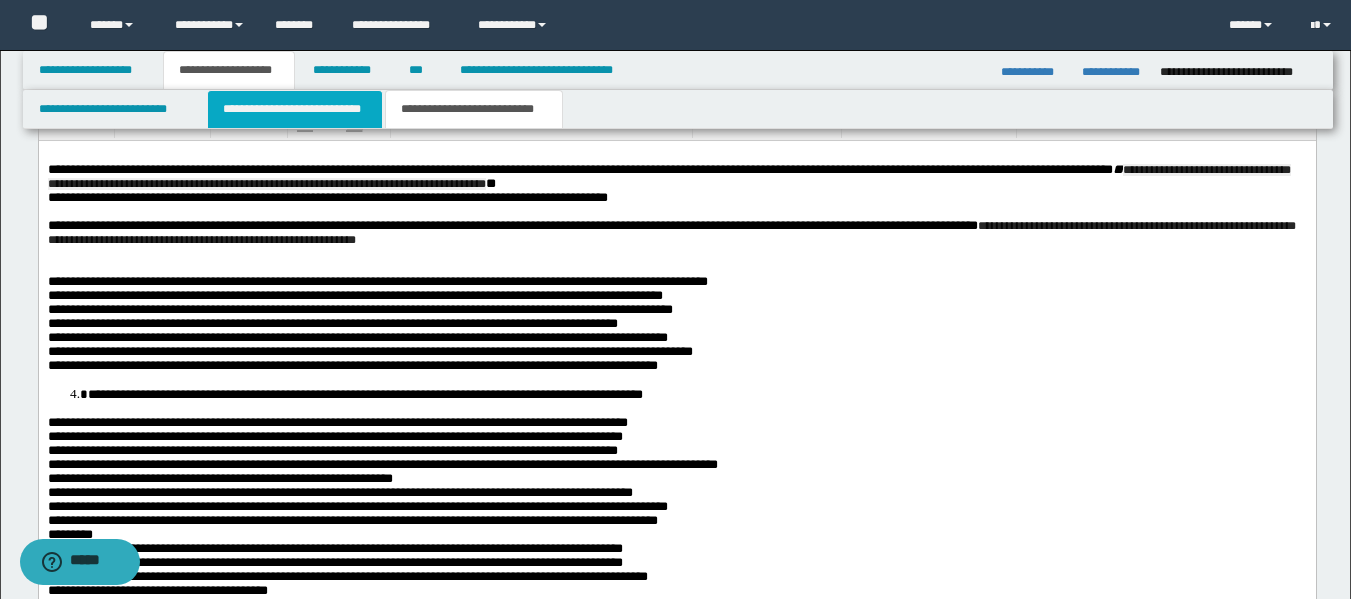 click on "**********" at bounding box center (295, 109) 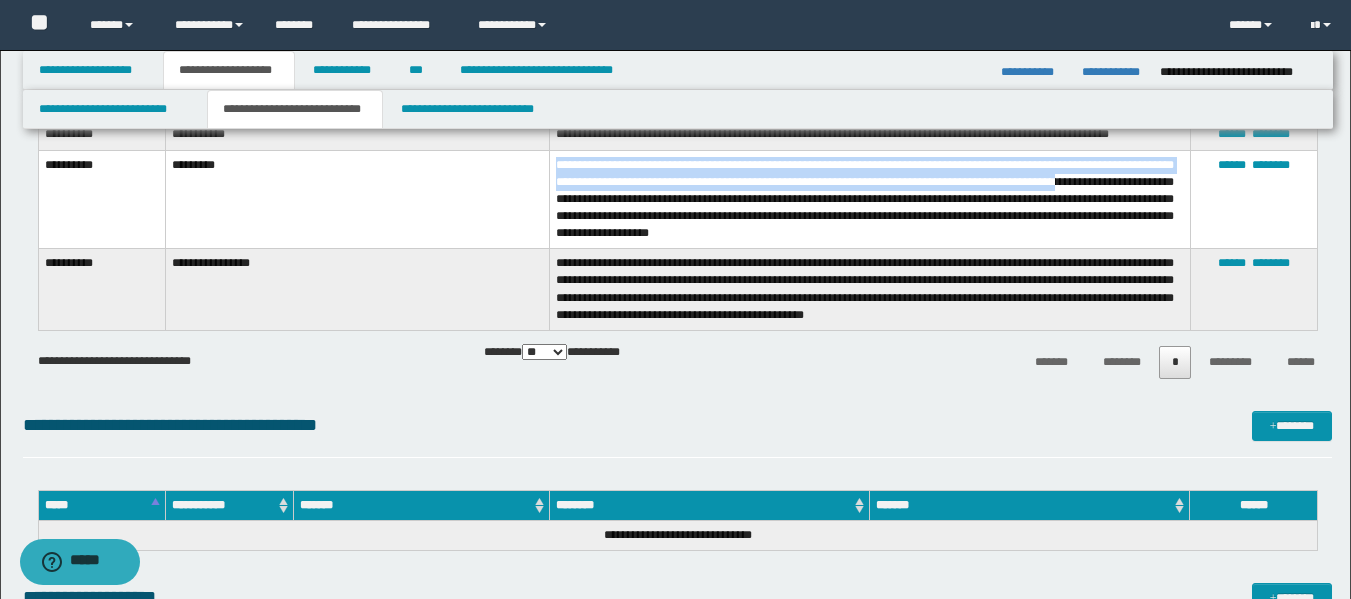 scroll, scrollTop: 136, scrollLeft: 0, axis: vertical 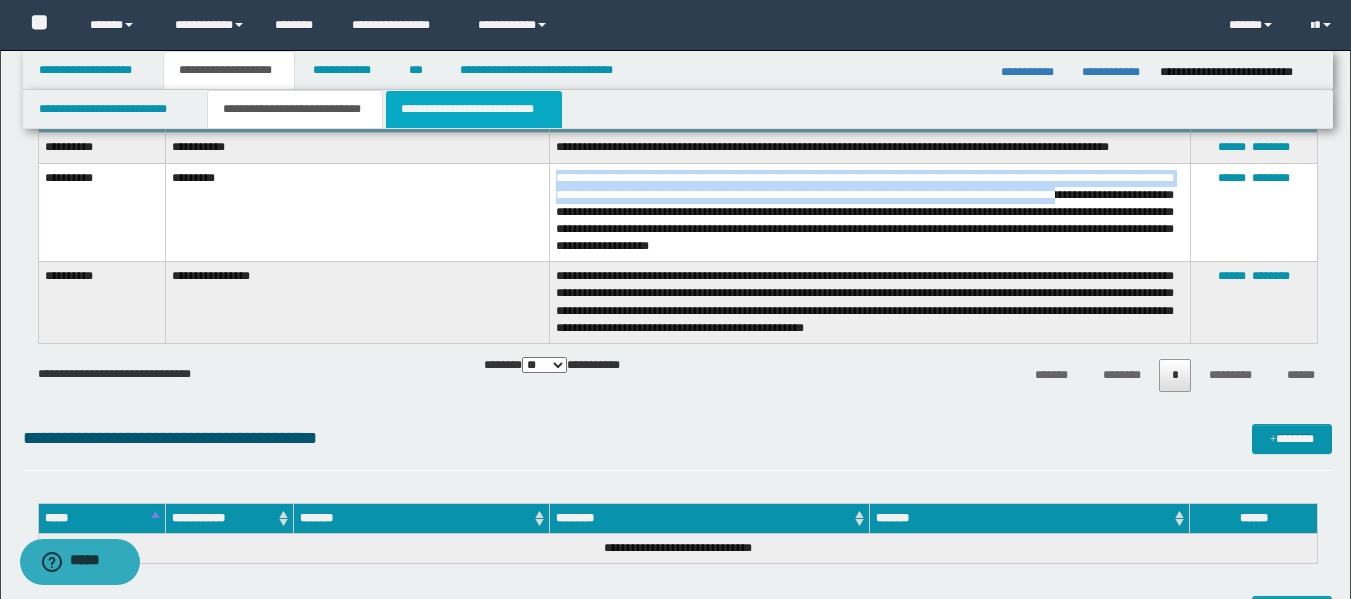click on "**********" at bounding box center (474, 109) 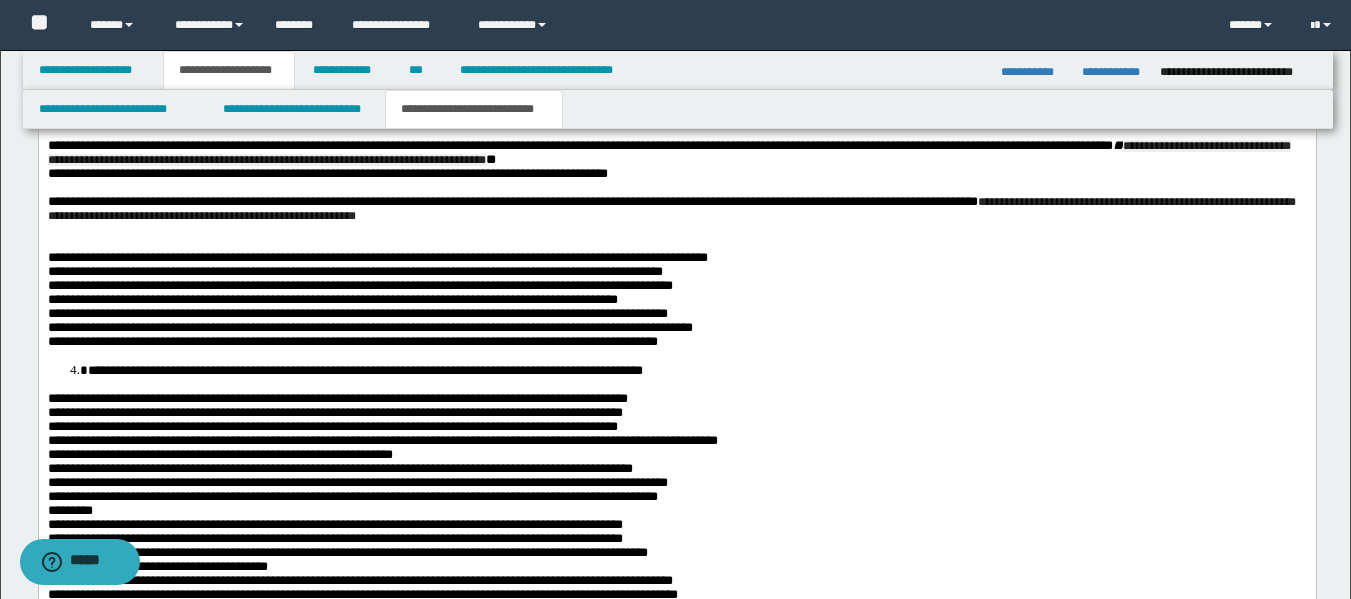 scroll, scrollTop: 703, scrollLeft: 0, axis: vertical 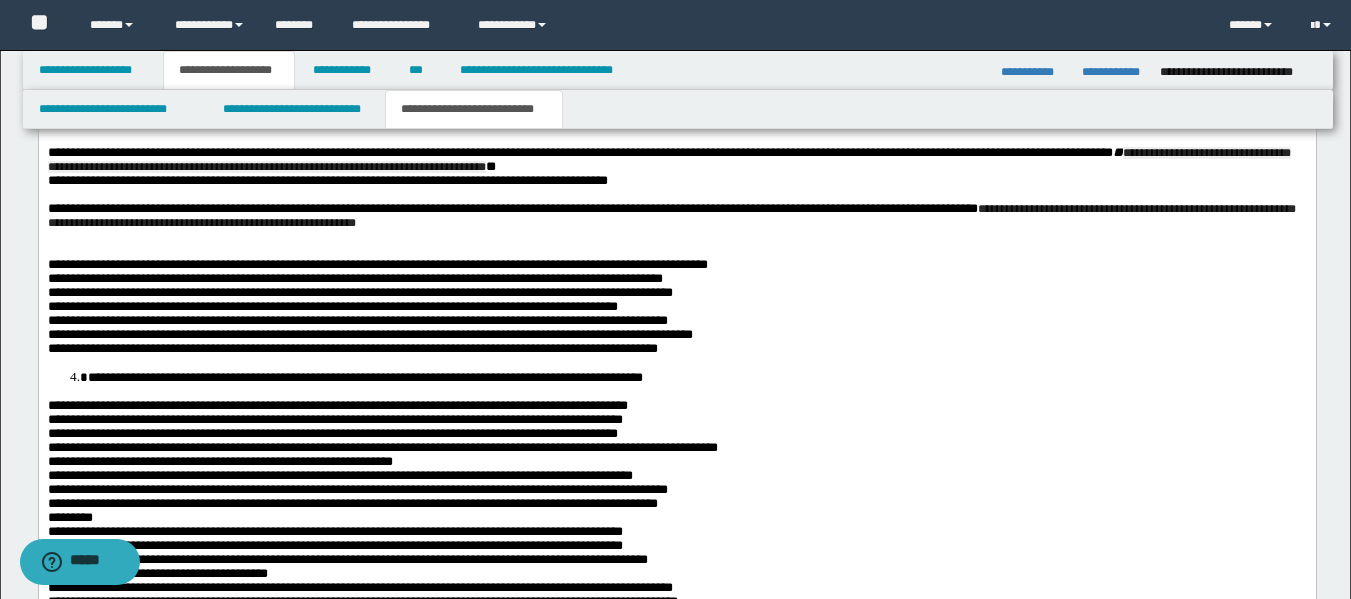 click on "**********" at bounding box center (676, 216) 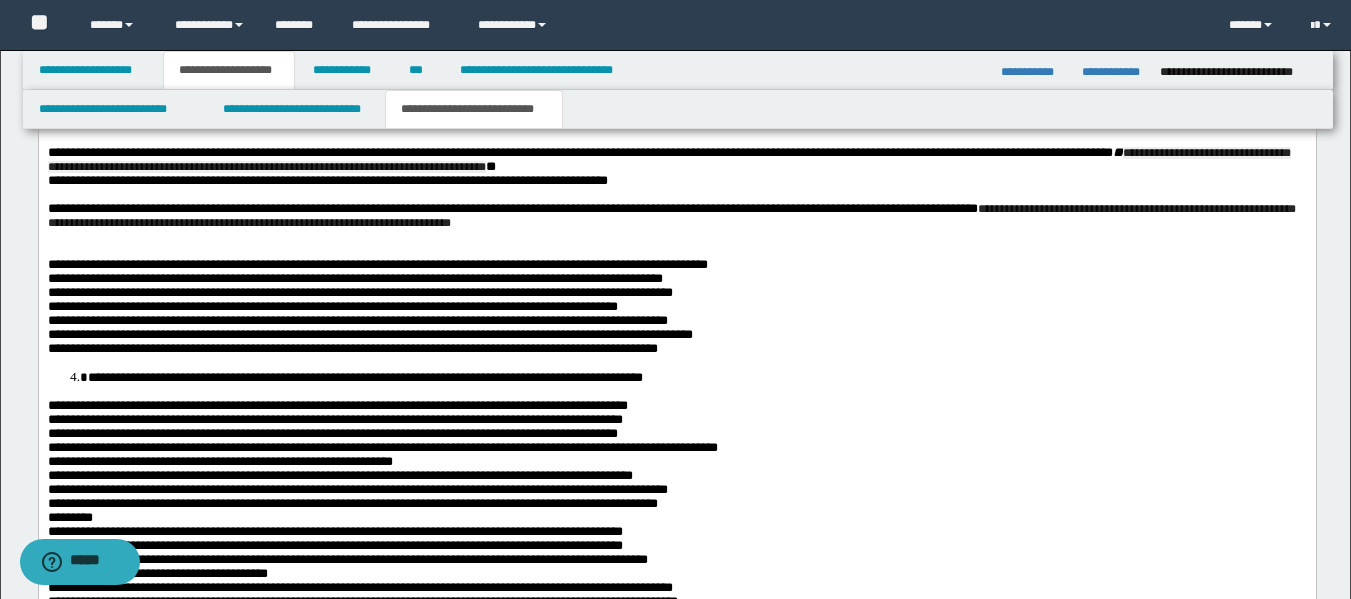 click on "**********" at bounding box center (671, 216) 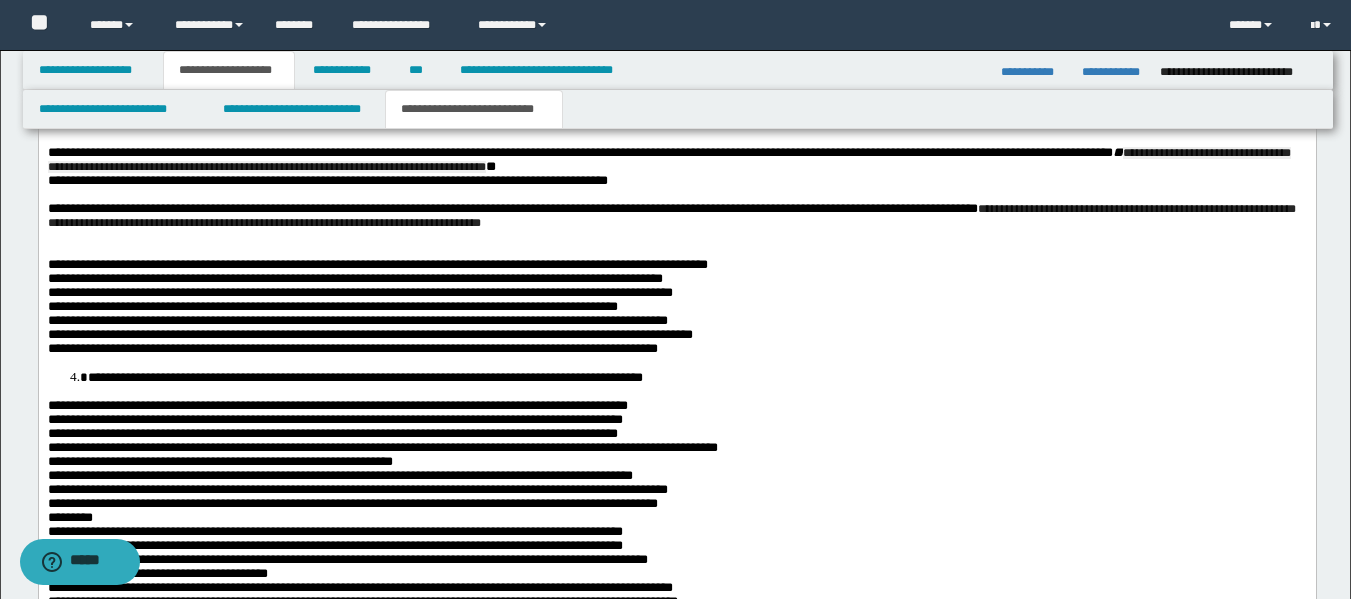 click on "**********" at bounding box center [671, 216] 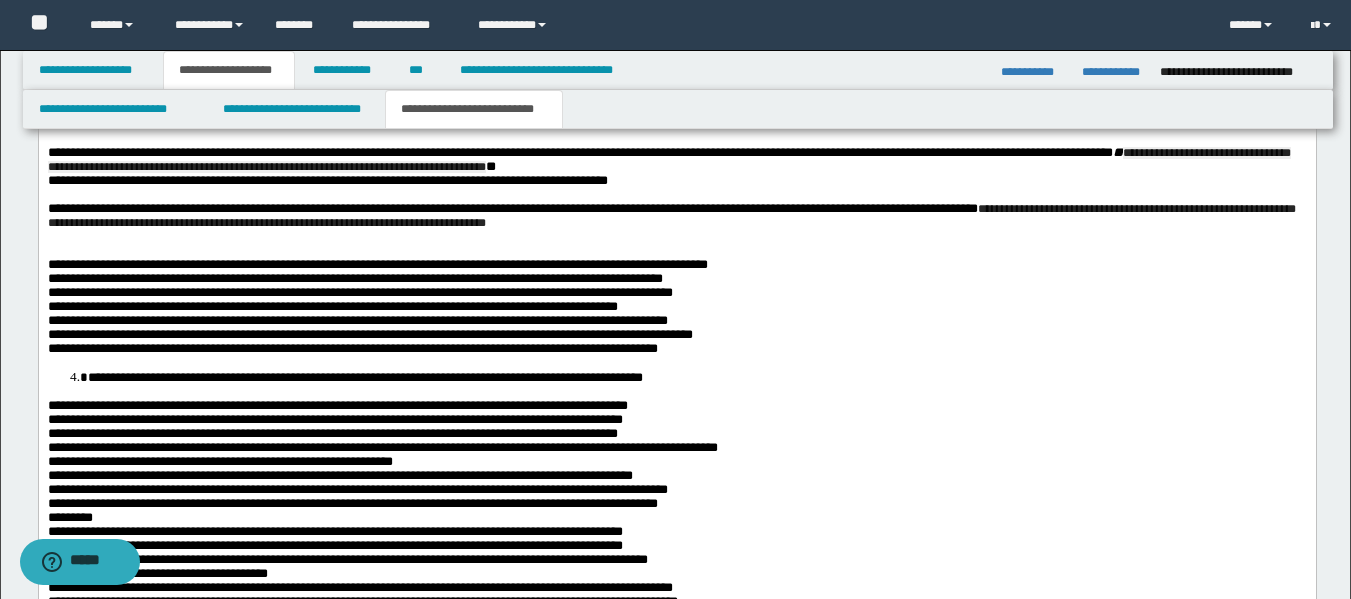 click on "**********" at bounding box center [676, 216] 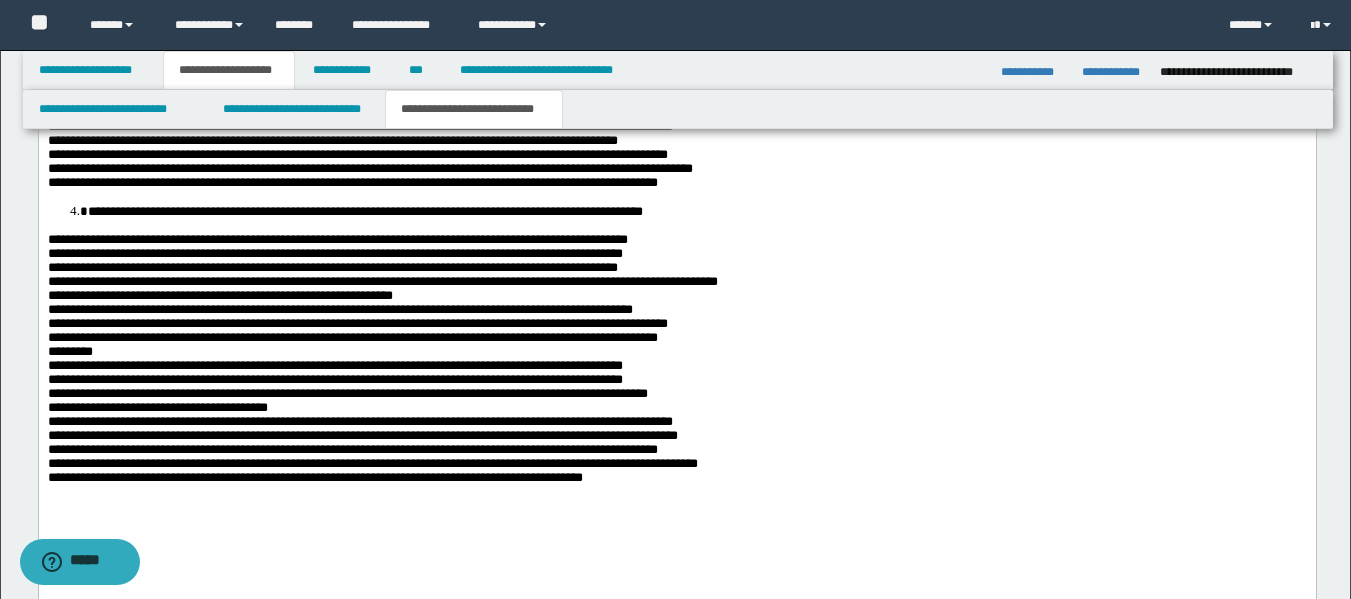 scroll, scrollTop: 890, scrollLeft: 0, axis: vertical 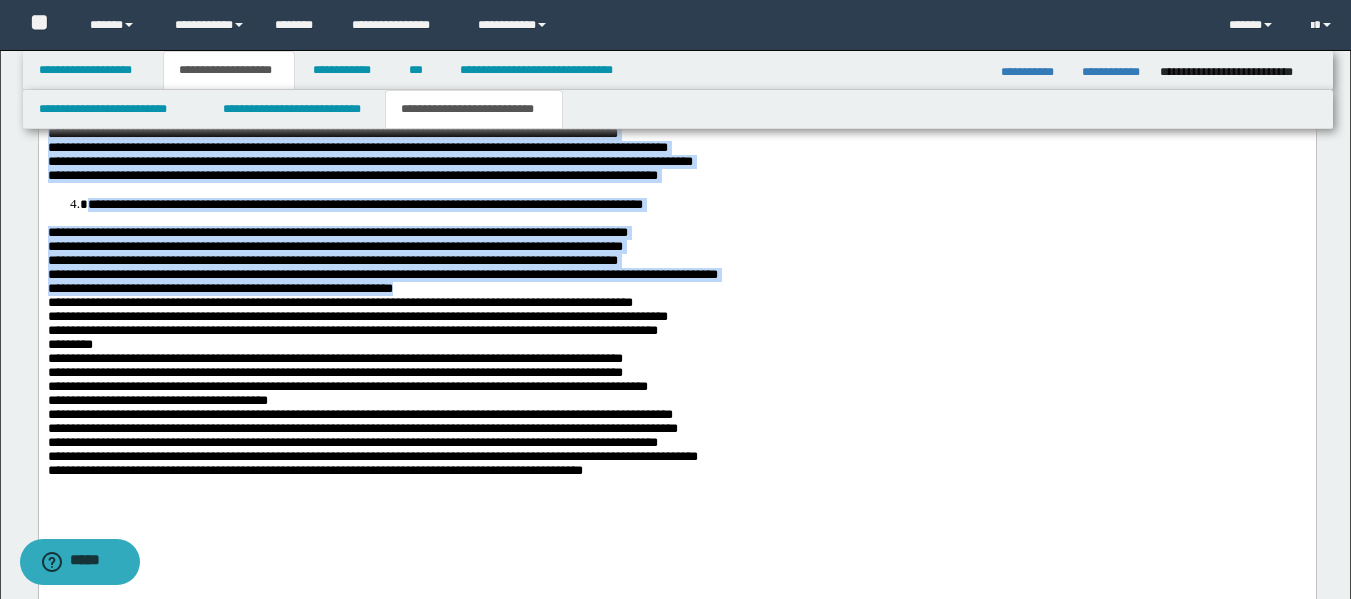 drag, startPoint x: 454, startPoint y: 311, endPoint x: 219, endPoint y: 37, distance: 360.9723 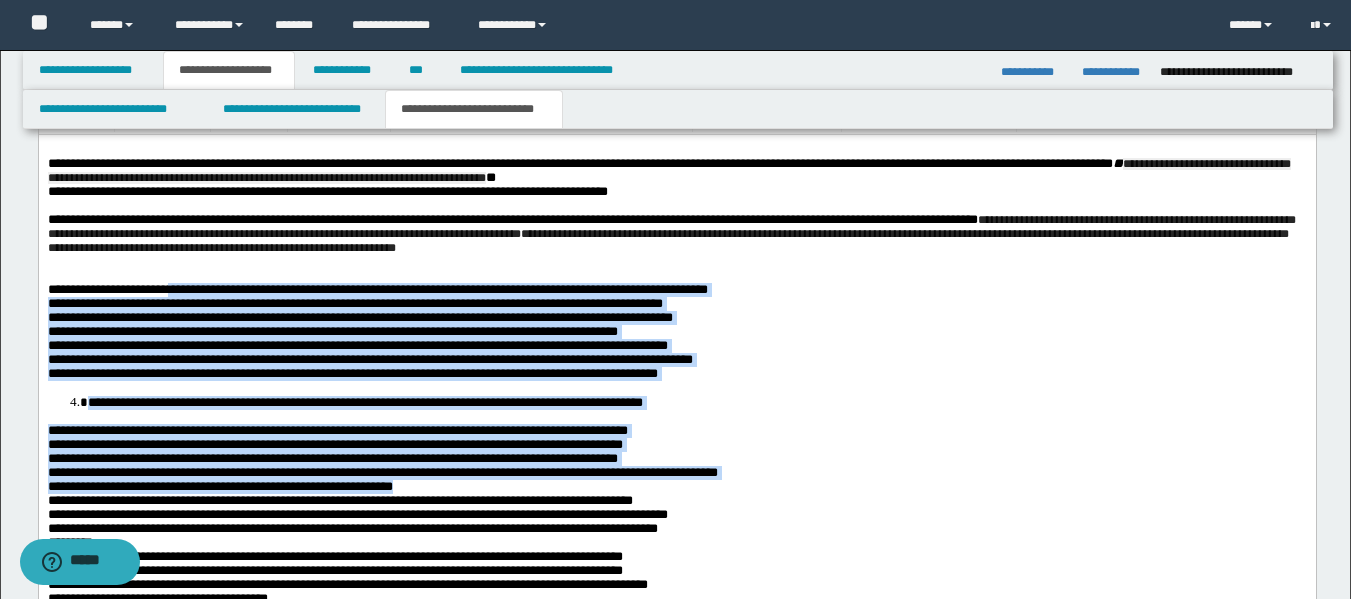 scroll, scrollTop: 689, scrollLeft: 0, axis: vertical 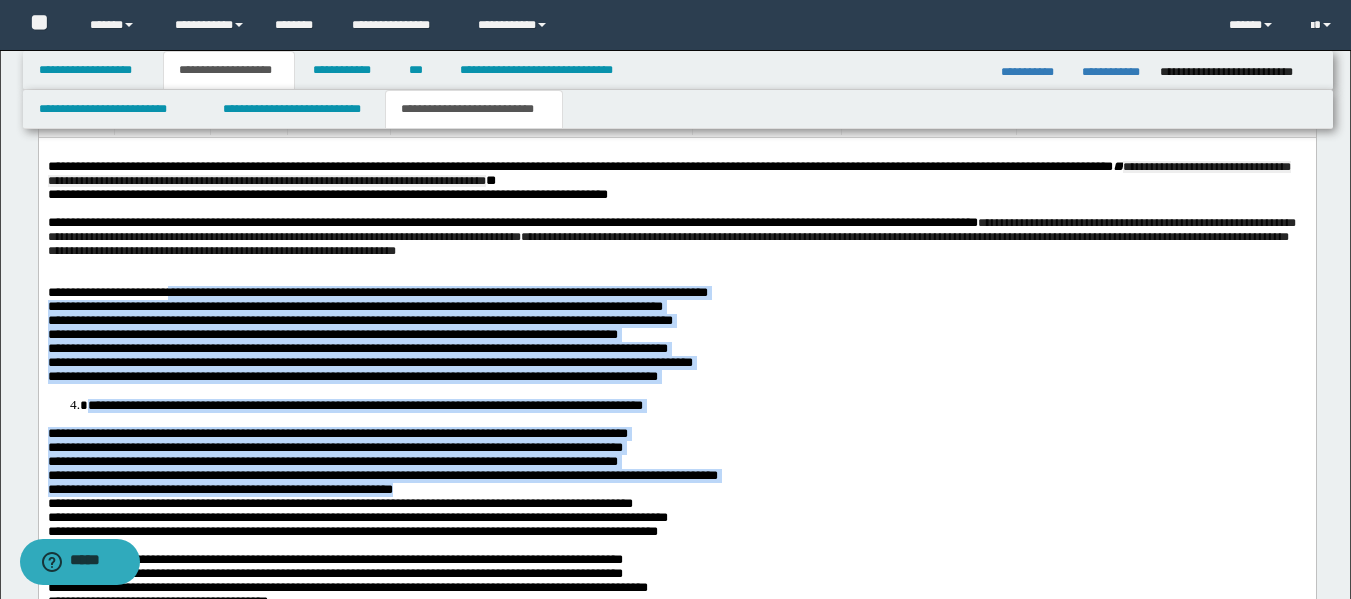 click on "**********" at bounding box center [364, 405] 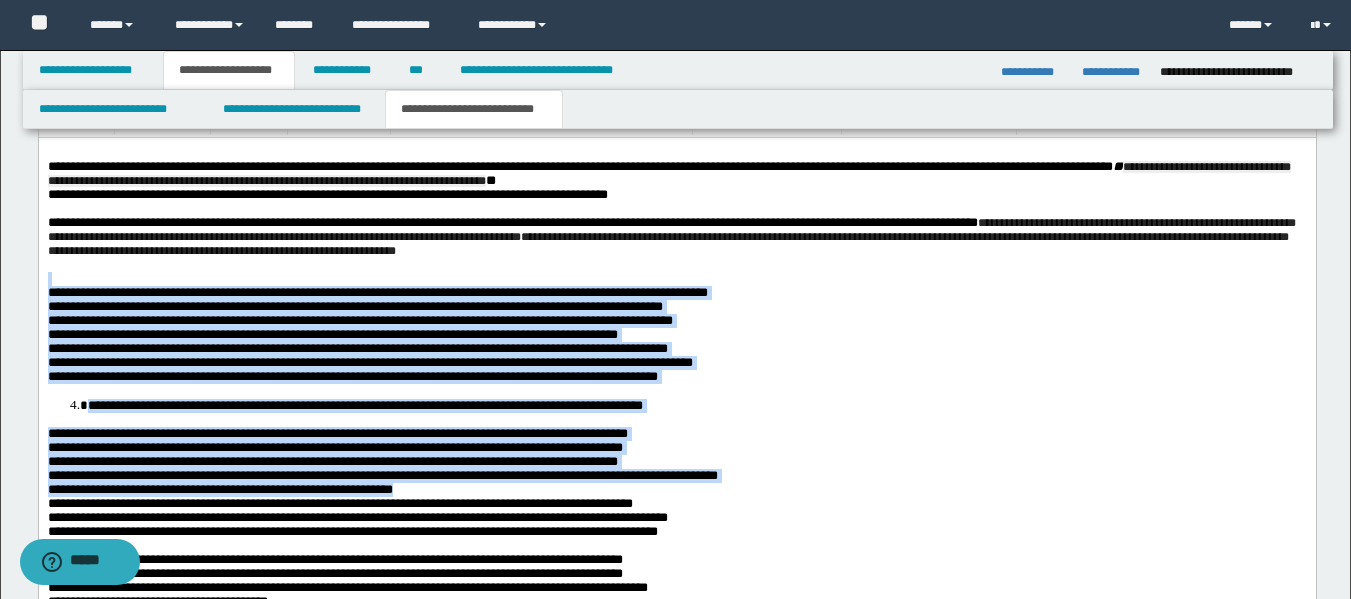 drag, startPoint x: 439, startPoint y: 517, endPoint x: 50, endPoint y: 433, distance: 397.96606 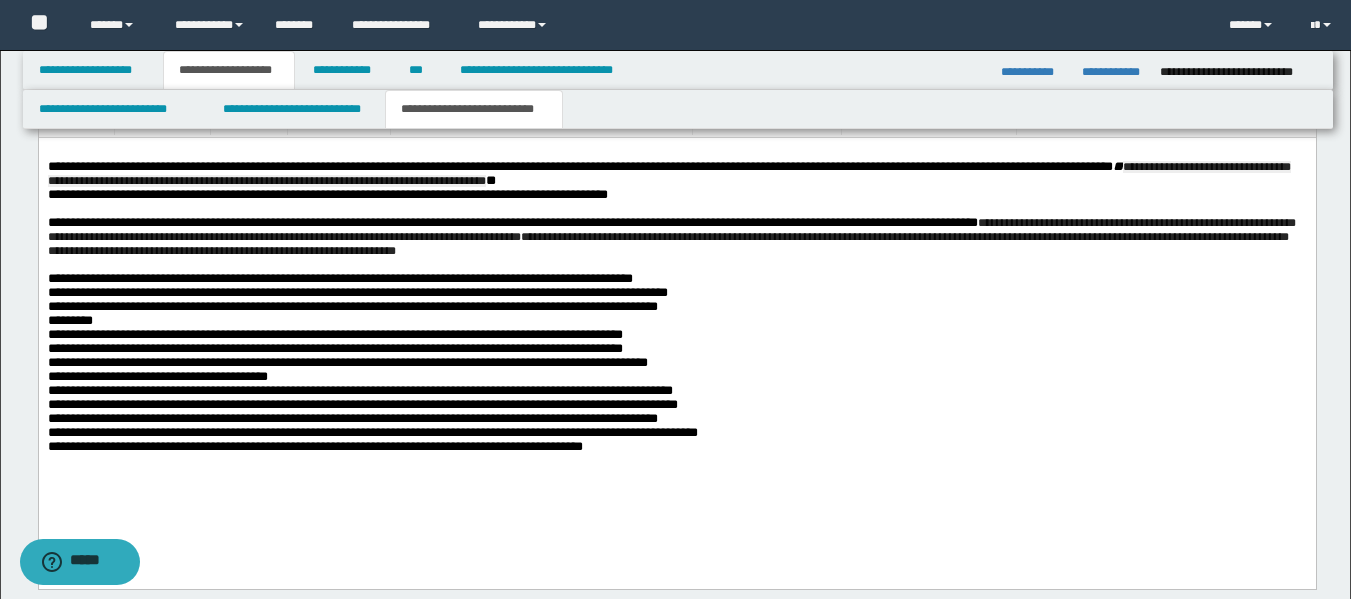 click on "**********" at bounding box center (327, 194) 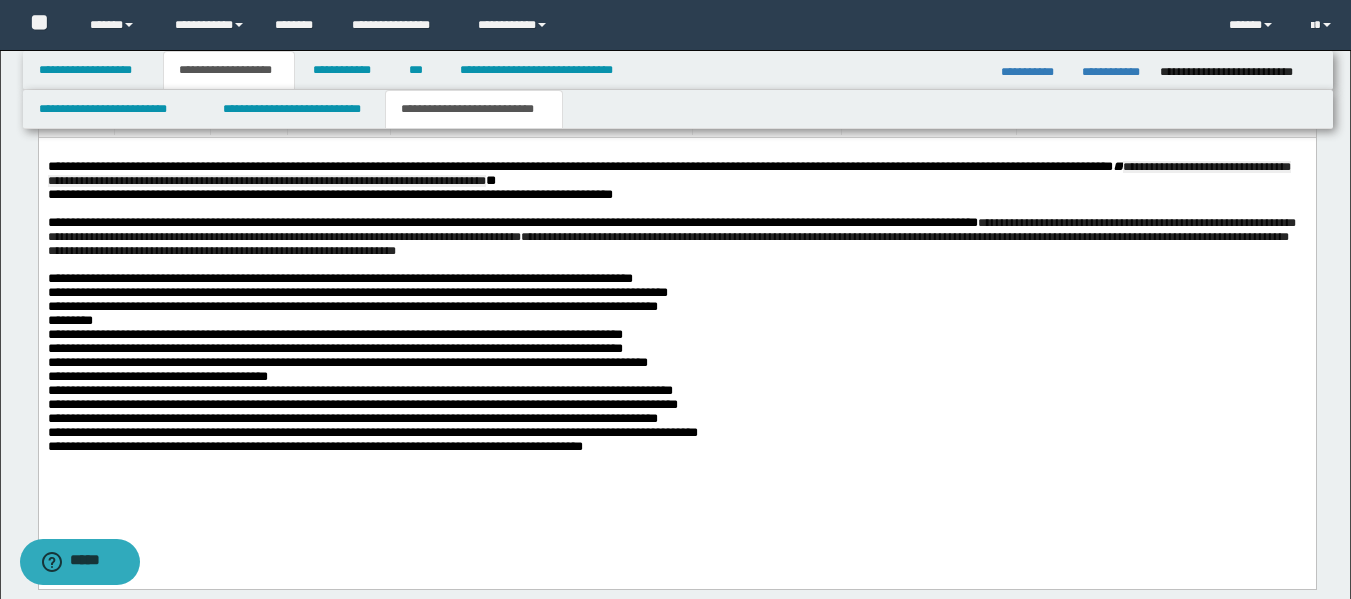 click on "**********" at bounding box center (671, 236) 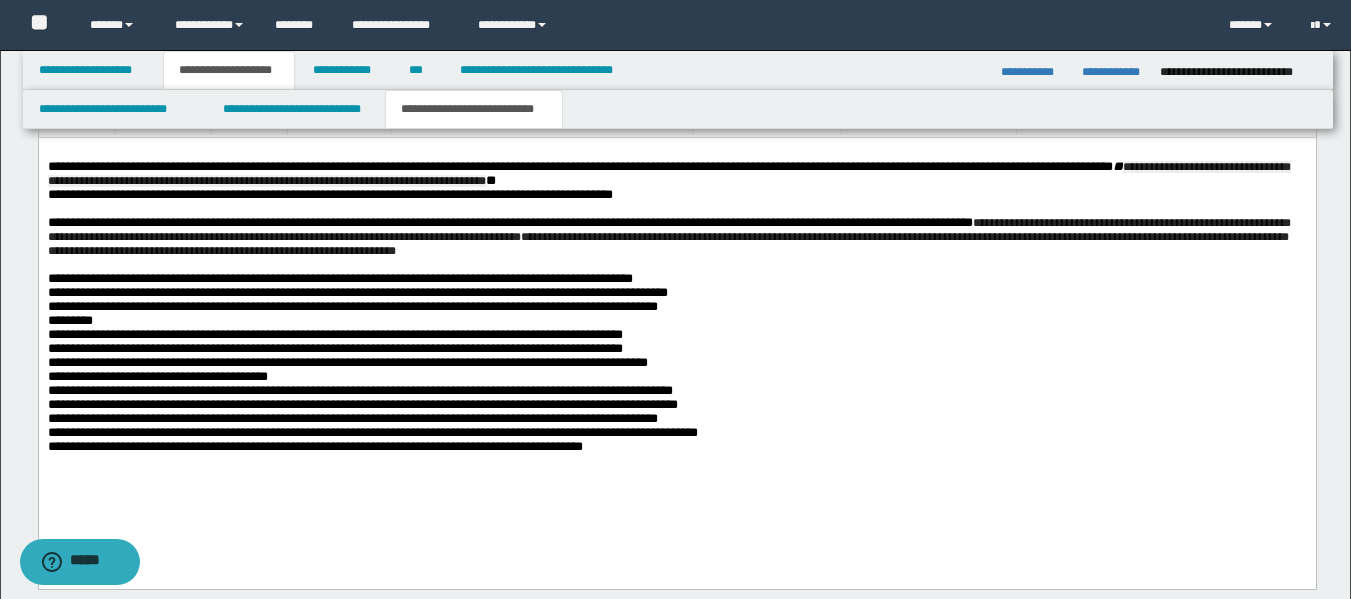 click on "**********" at bounding box center (668, 236) 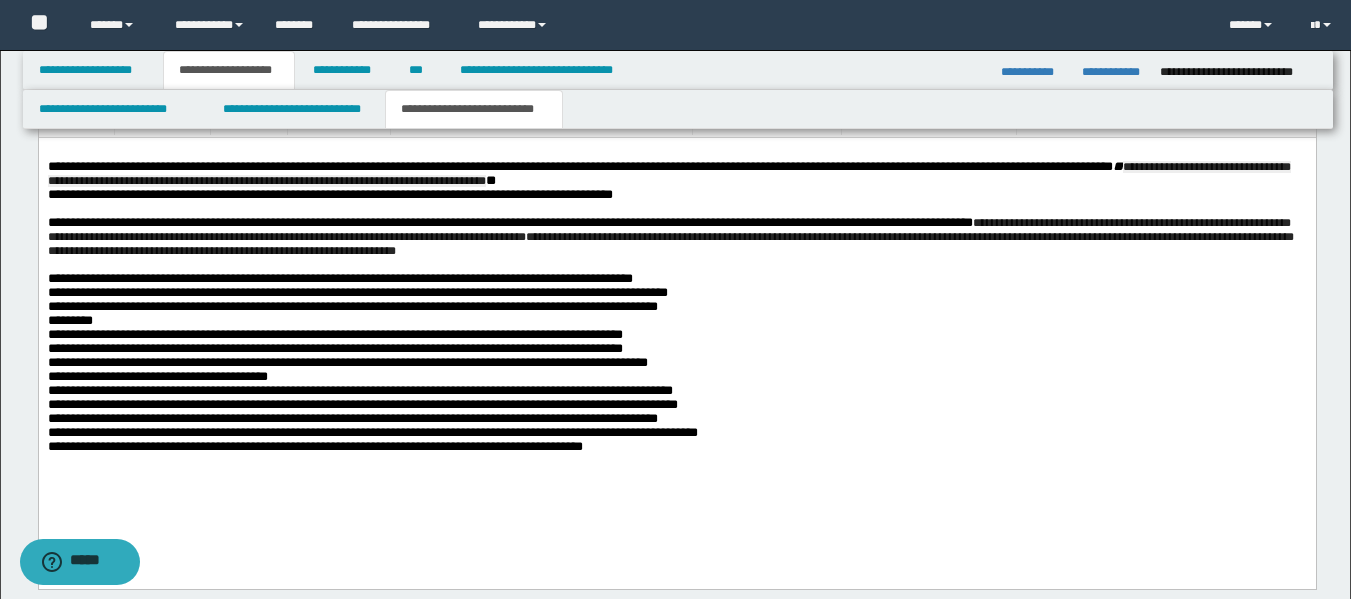 click on "**********" at bounding box center (670, 237) 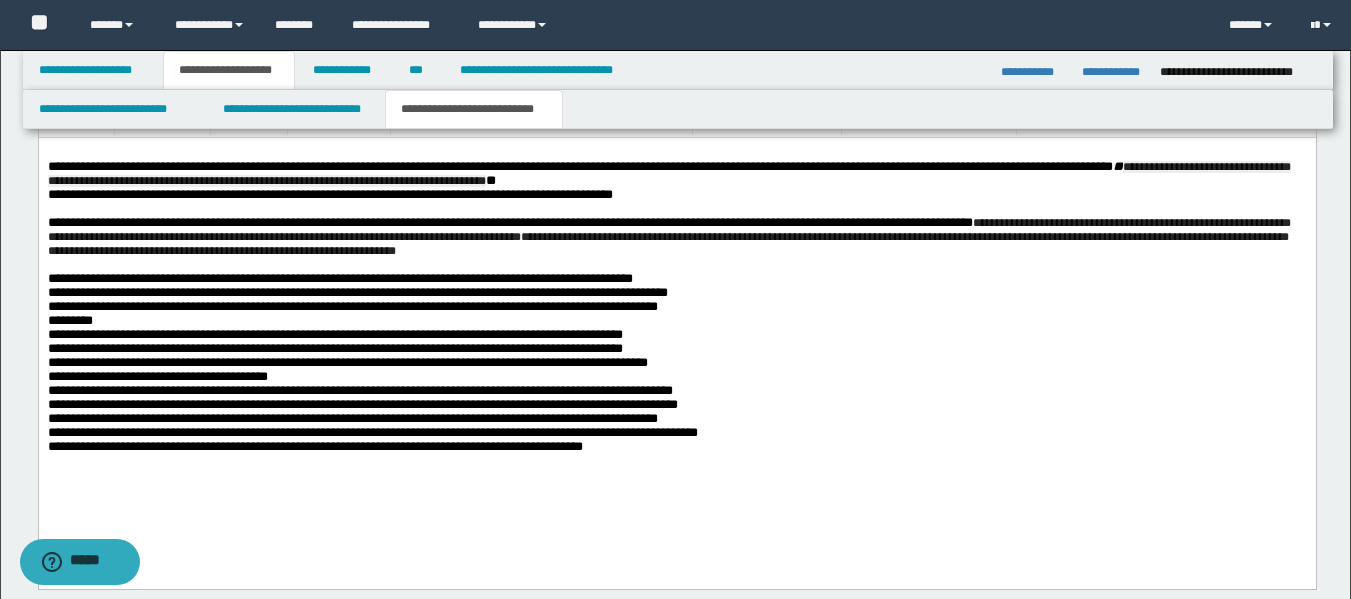 click on "**********" at bounding box center (668, 237) 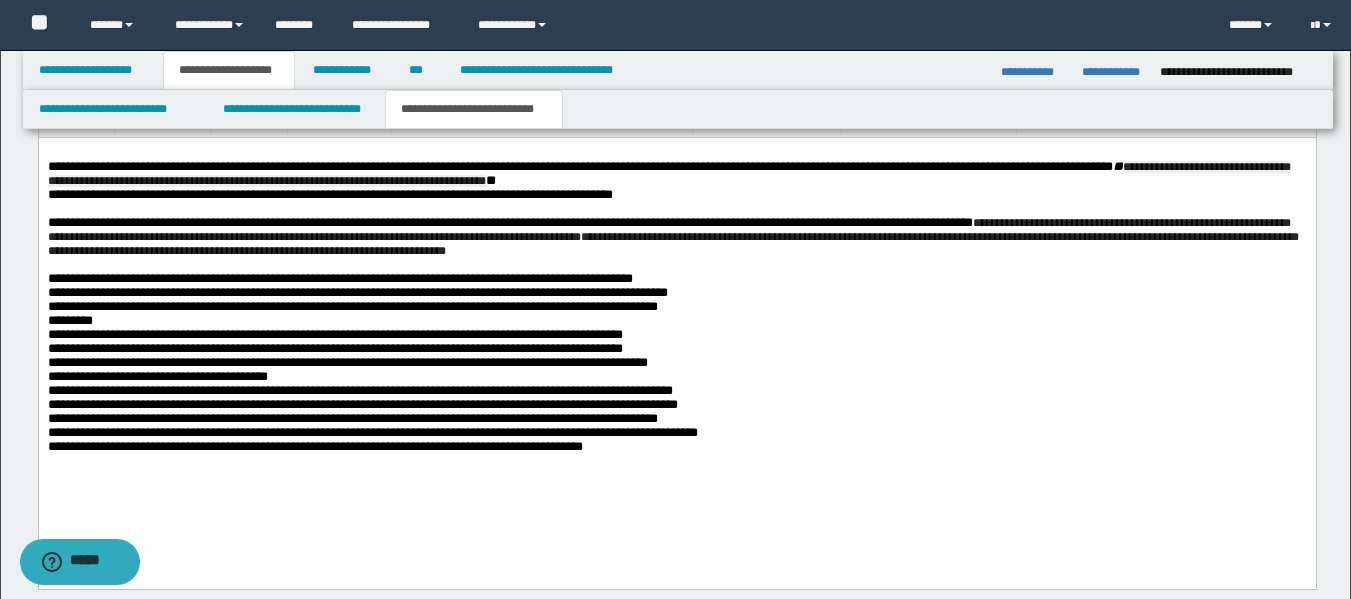 click on "**********" at bounding box center (672, 237) 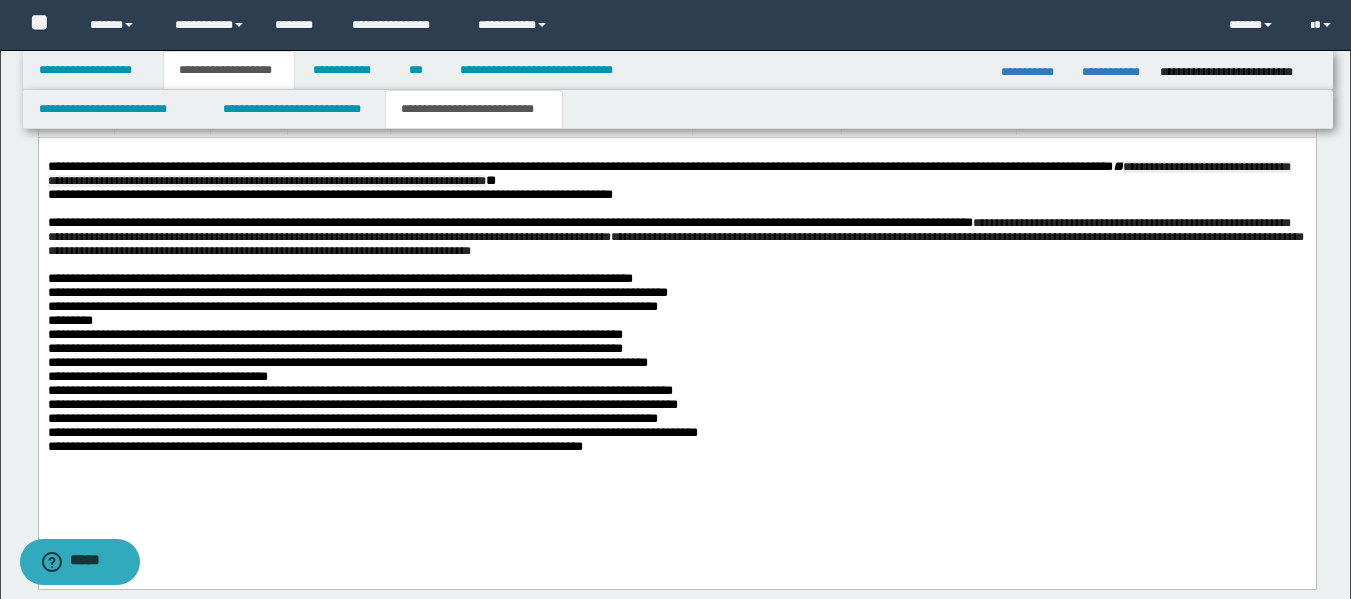 click on "**********" at bounding box center (357, 292) 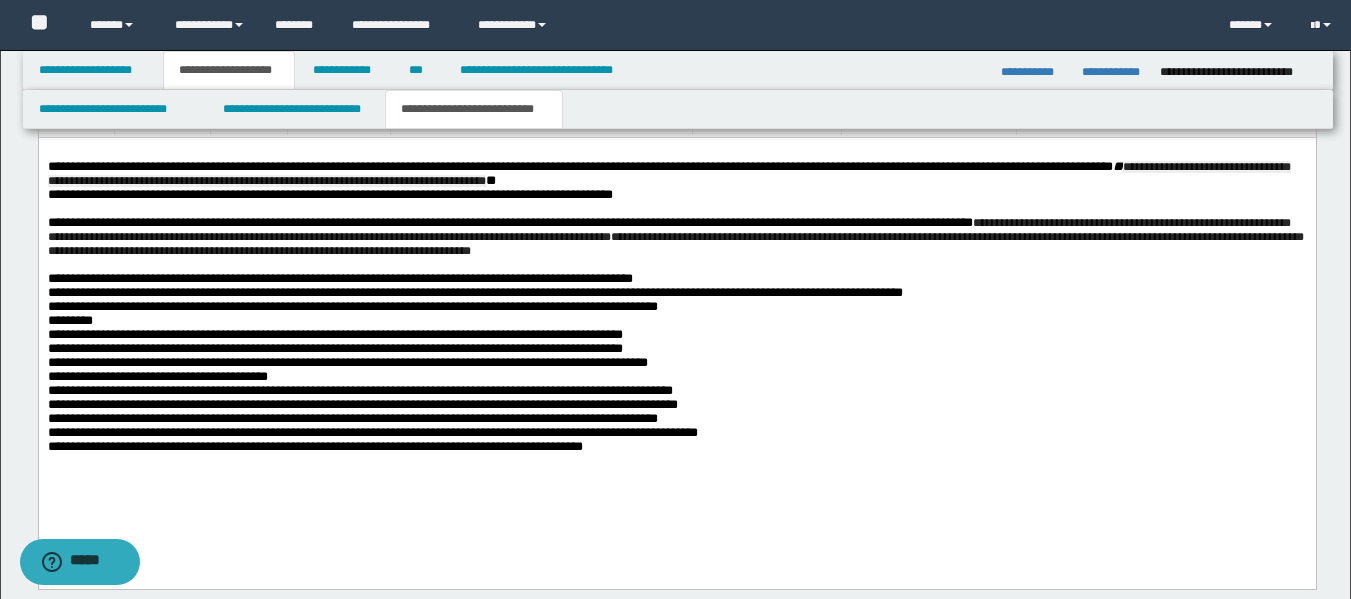 click on "**********" at bounding box center (474, 292) 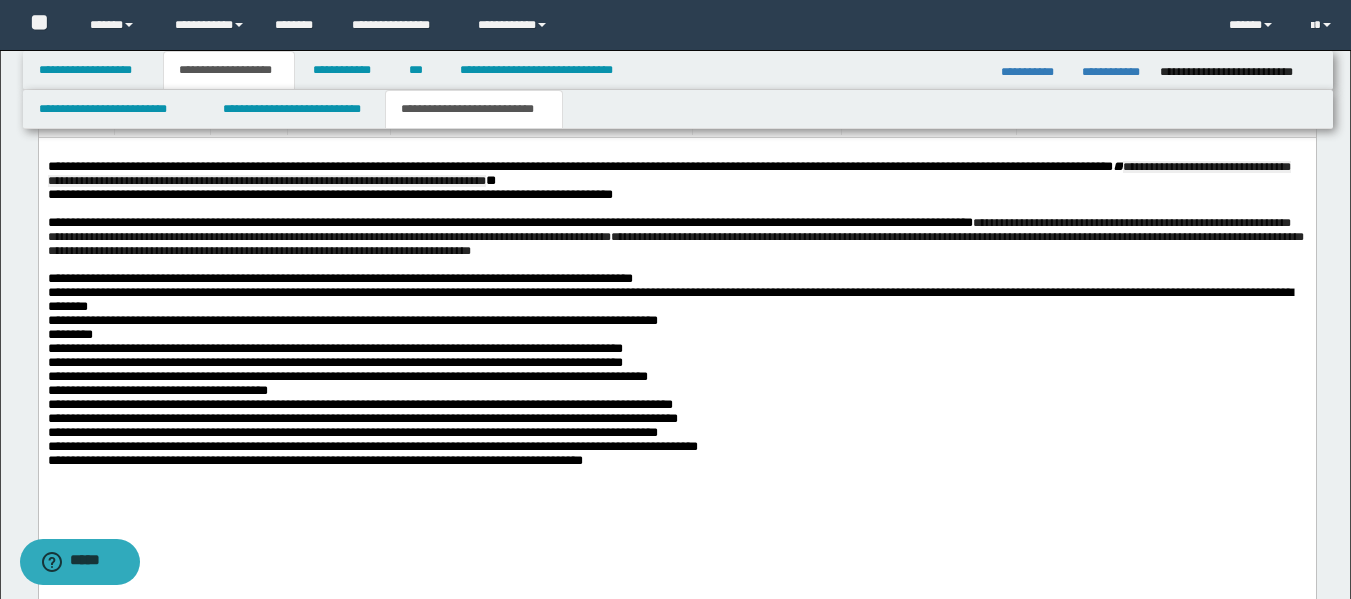 click on "**********" at bounding box center [669, 299] 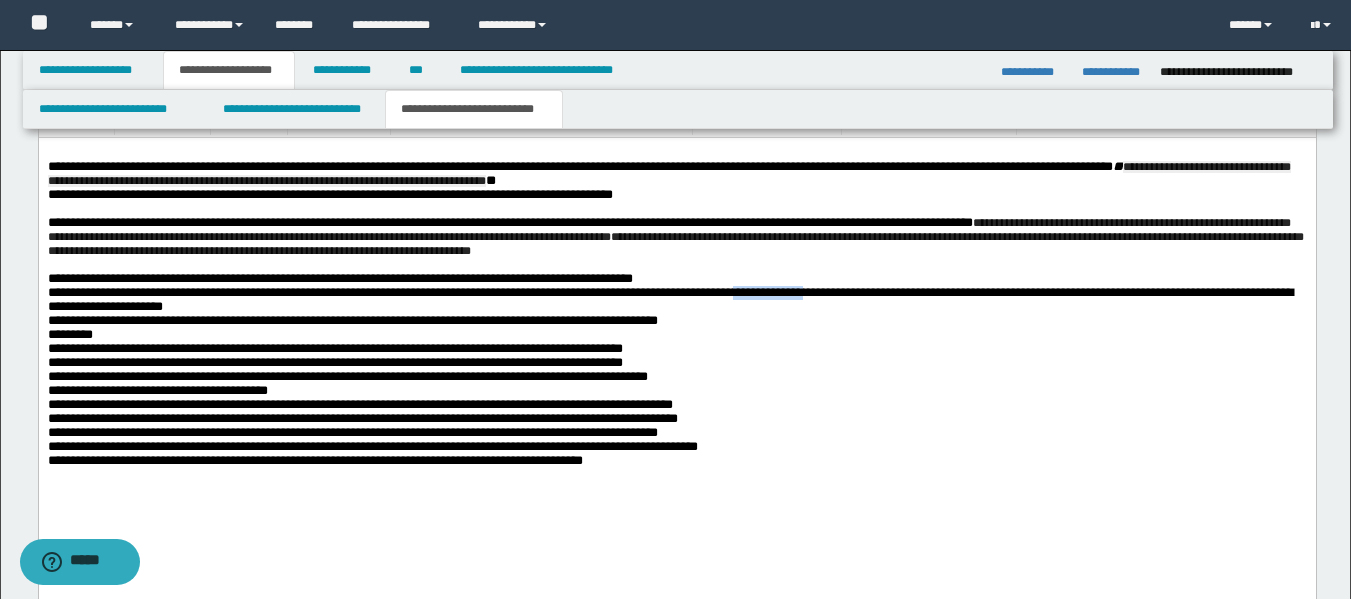 drag, startPoint x: 880, startPoint y: 306, endPoint x: 960, endPoint y: 304, distance: 80.024994 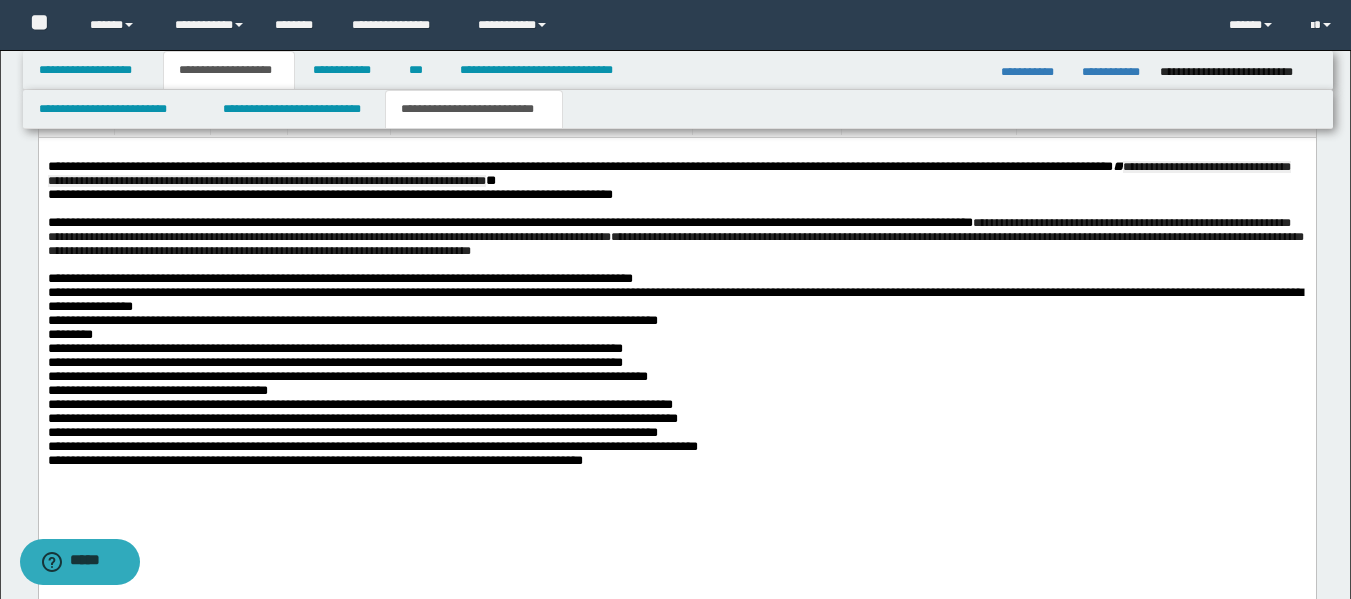 click on "**********" at bounding box center [674, 299] 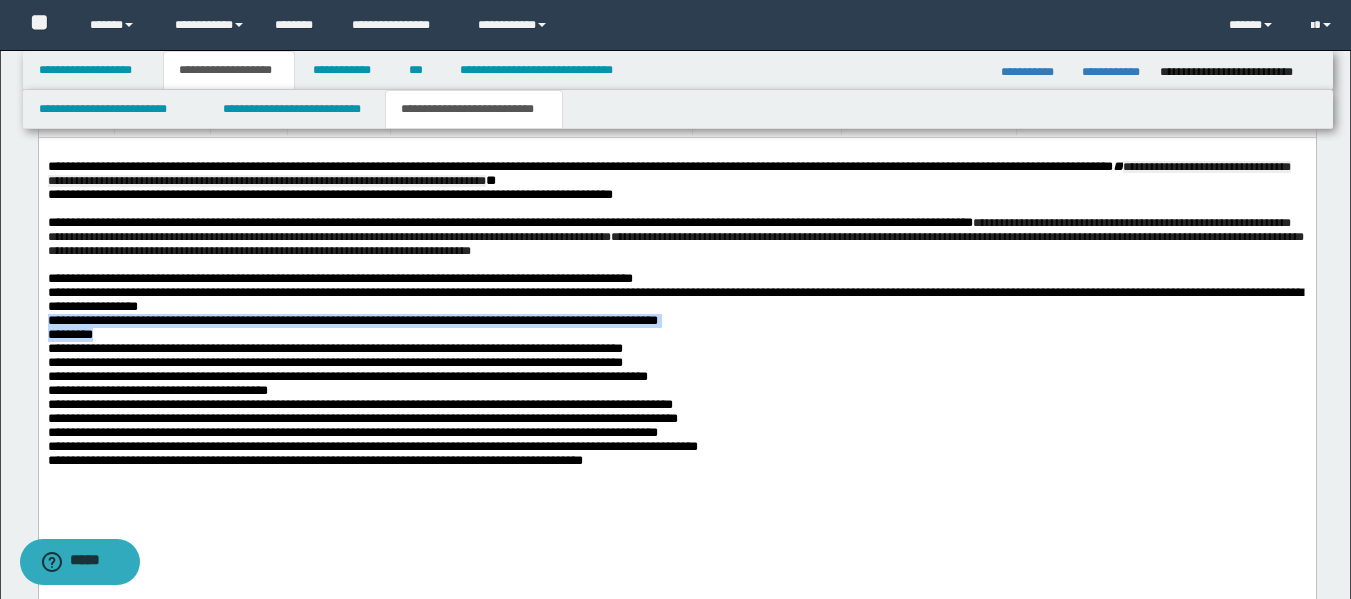 drag, startPoint x: 45, startPoint y: 336, endPoint x: 124, endPoint y: 356, distance: 81.49233 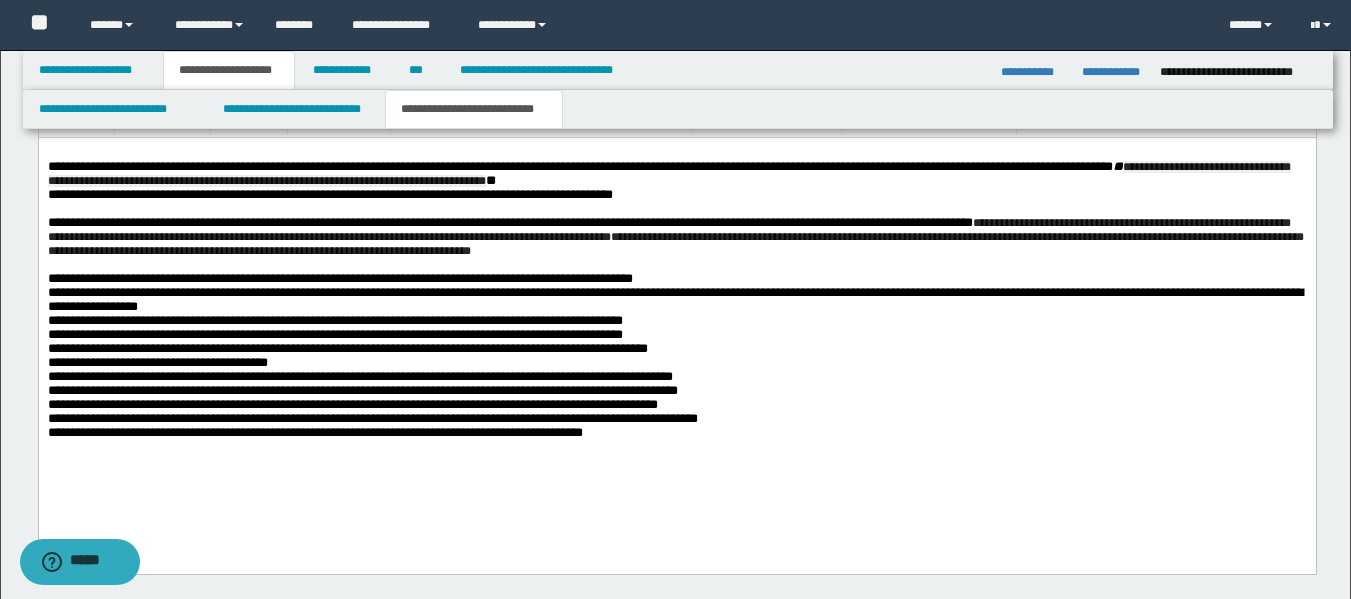 drag, startPoint x: 314, startPoint y: 314, endPoint x: 307, endPoint y: 322, distance: 10.630146 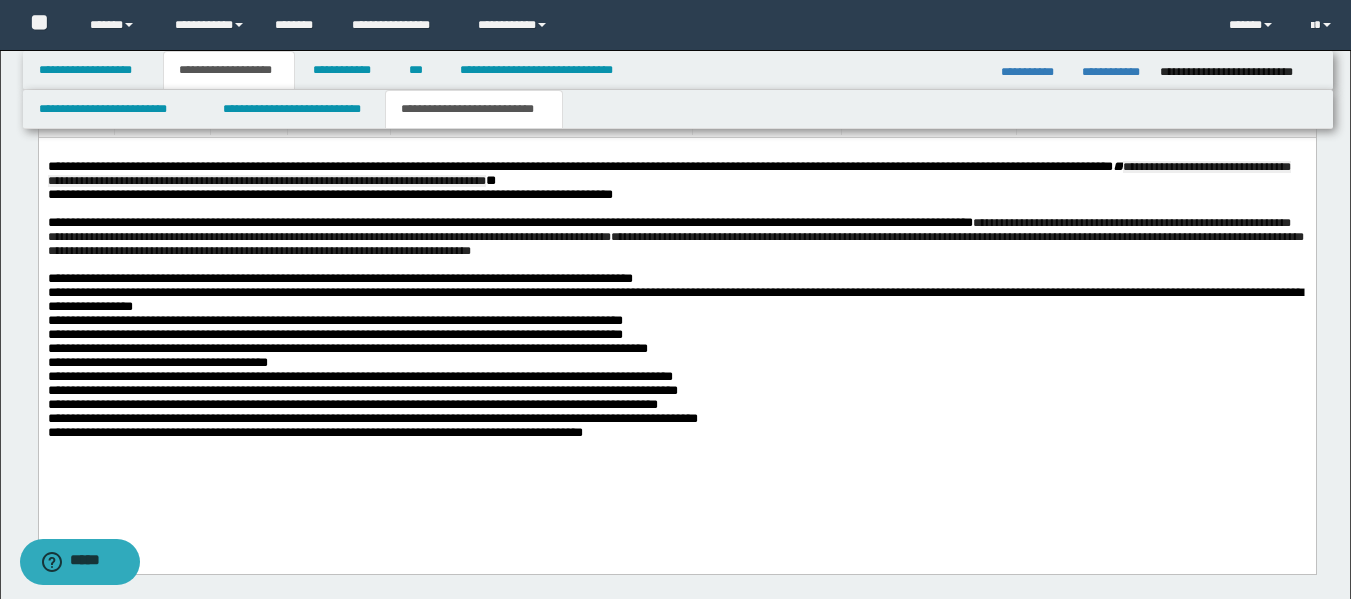 click on "**********" at bounding box center (674, 299) 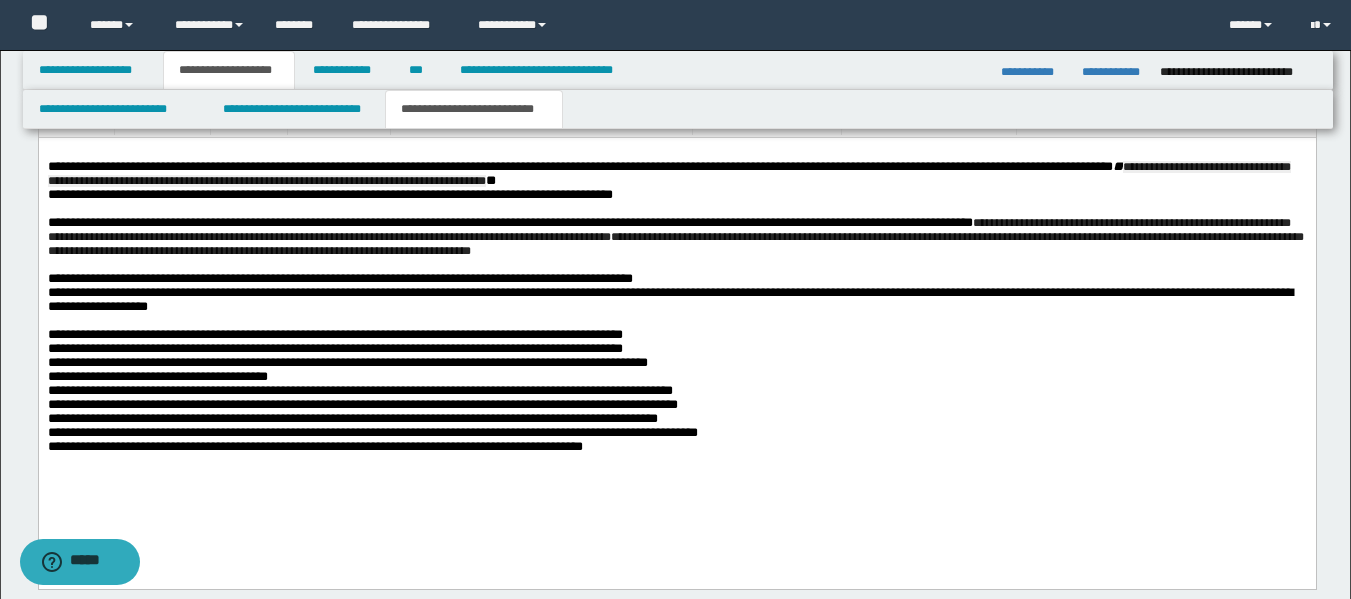 click on "**********" at bounding box center (676, 335) 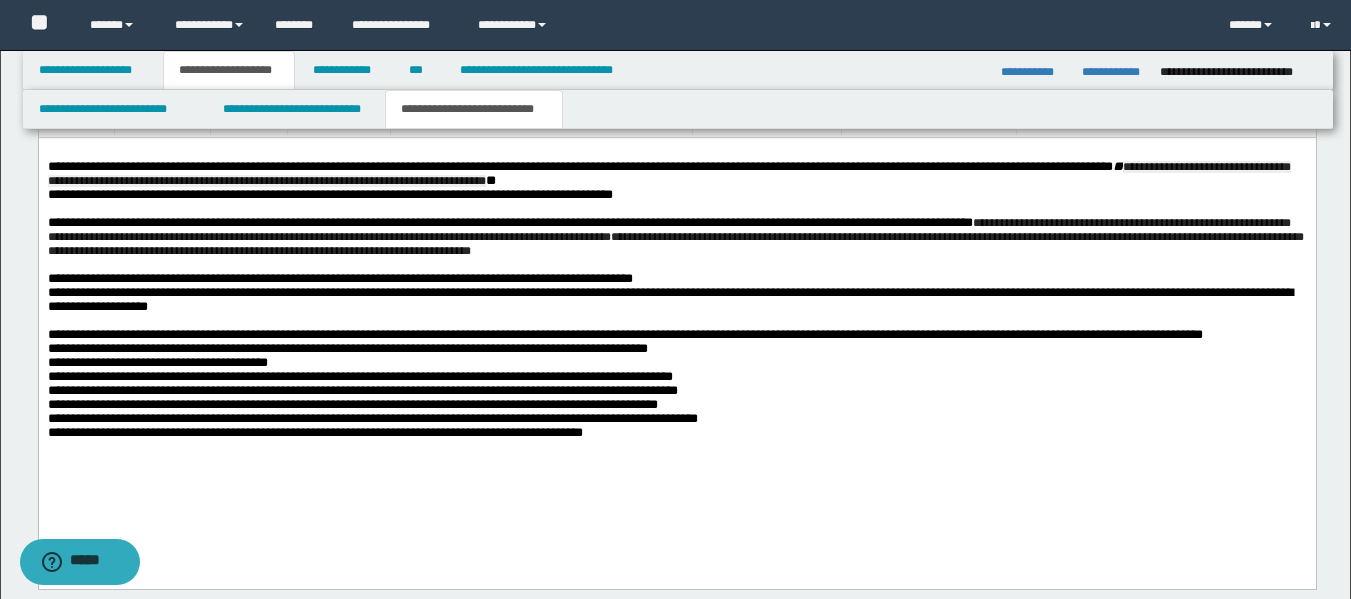 click on "**********" at bounding box center [347, 348] 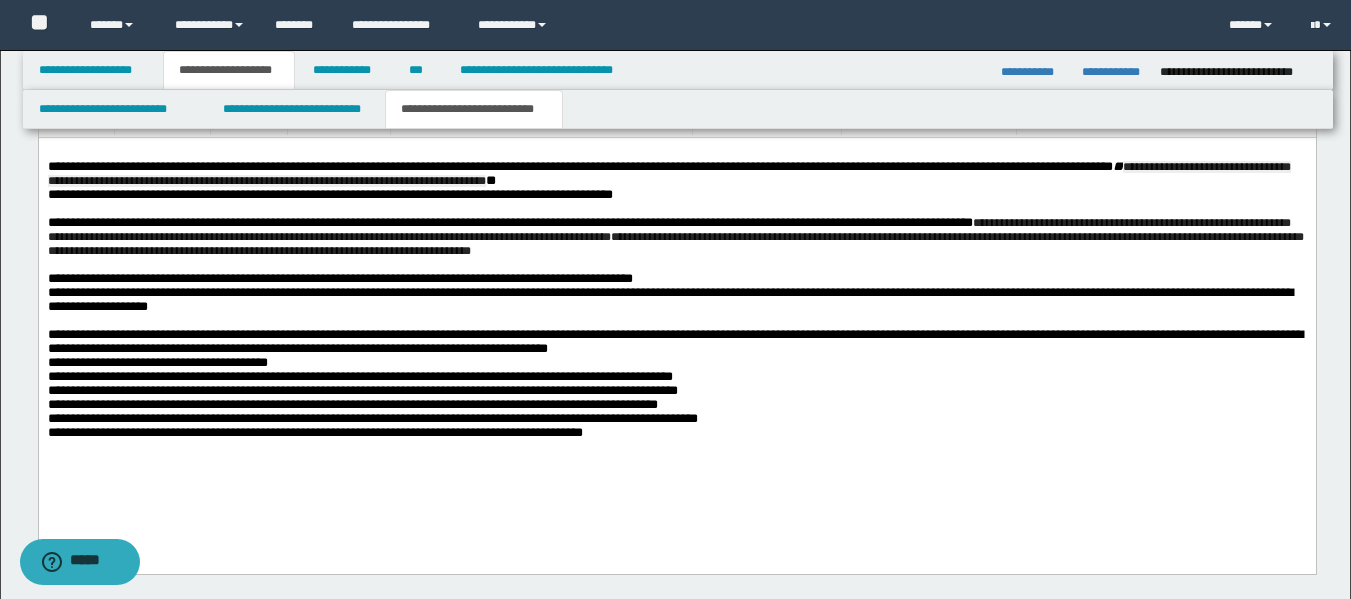 click on "**********" at bounding box center [676, 363] 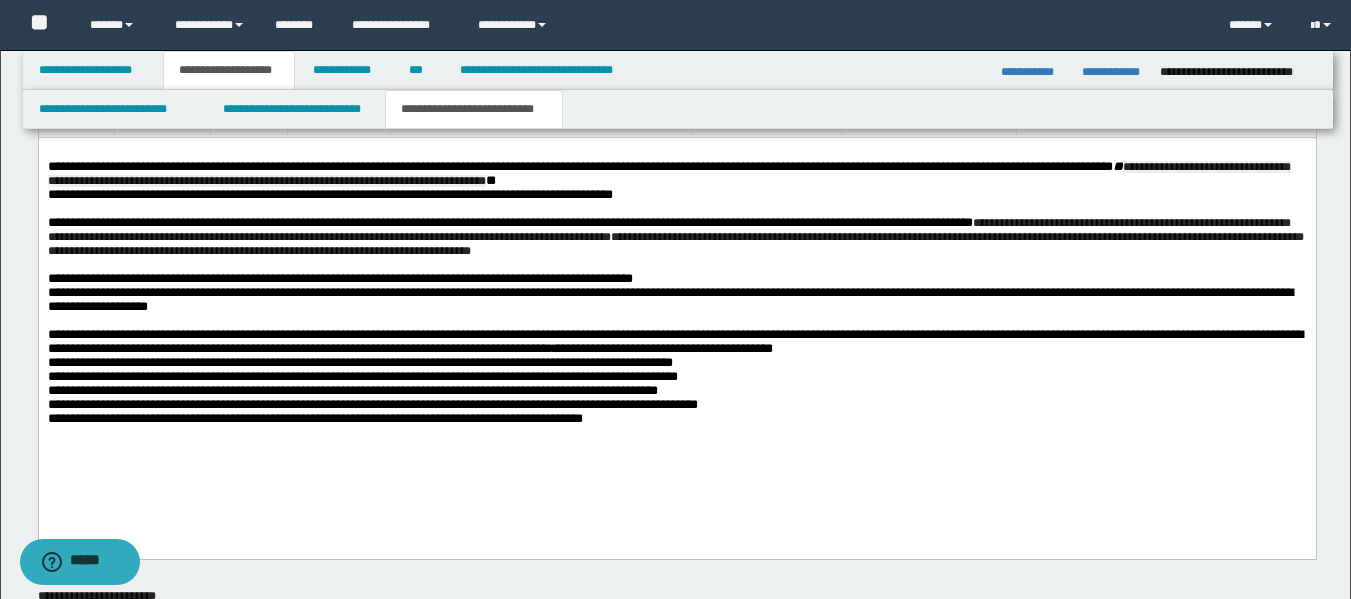 click on "**********" at bounding box center (359, 362) 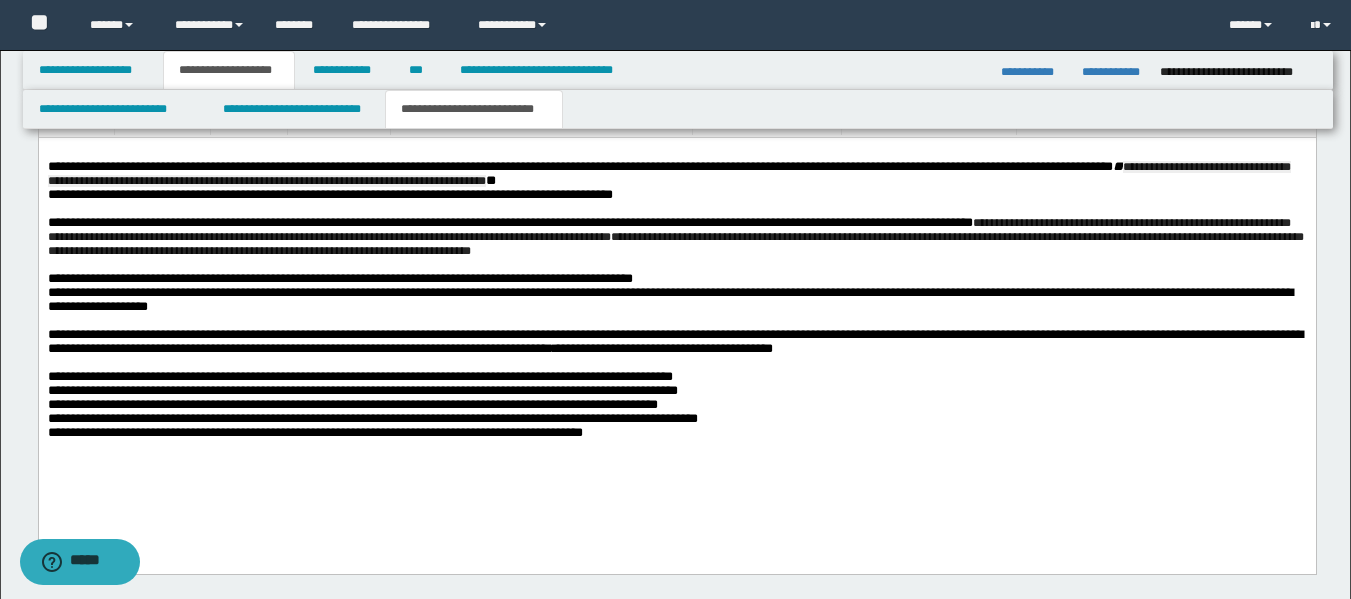click on "**********" at bounding box center (676, 377) 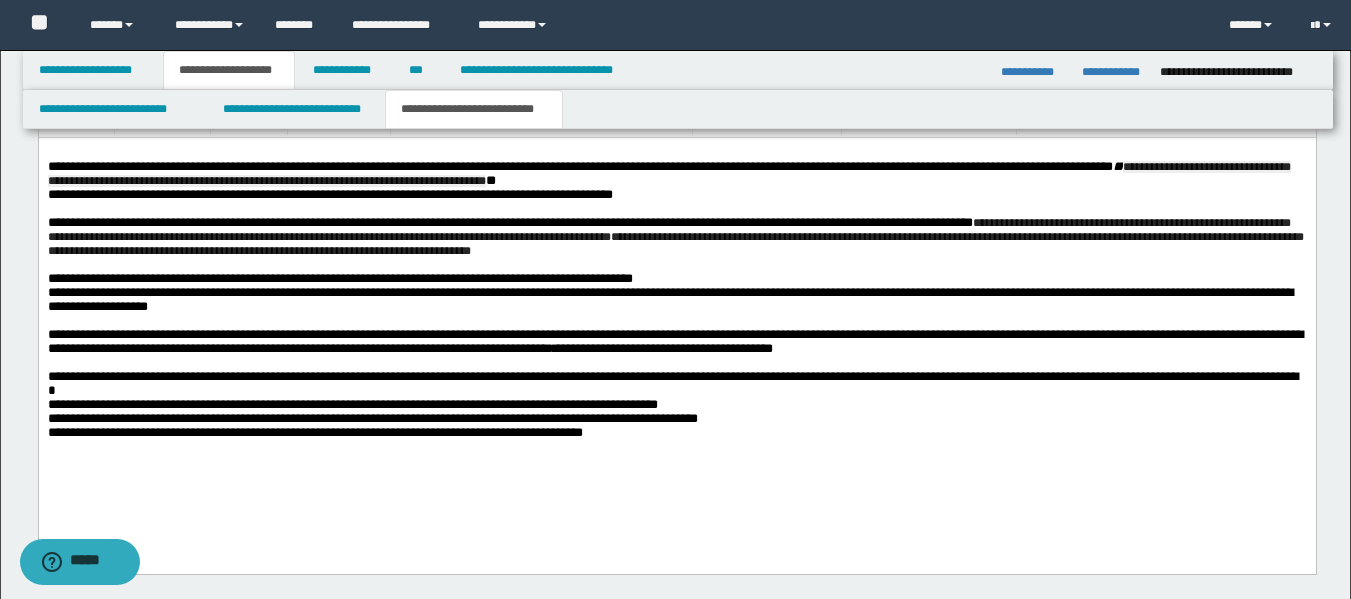 click on "**********" at bounding box center [676, 384] 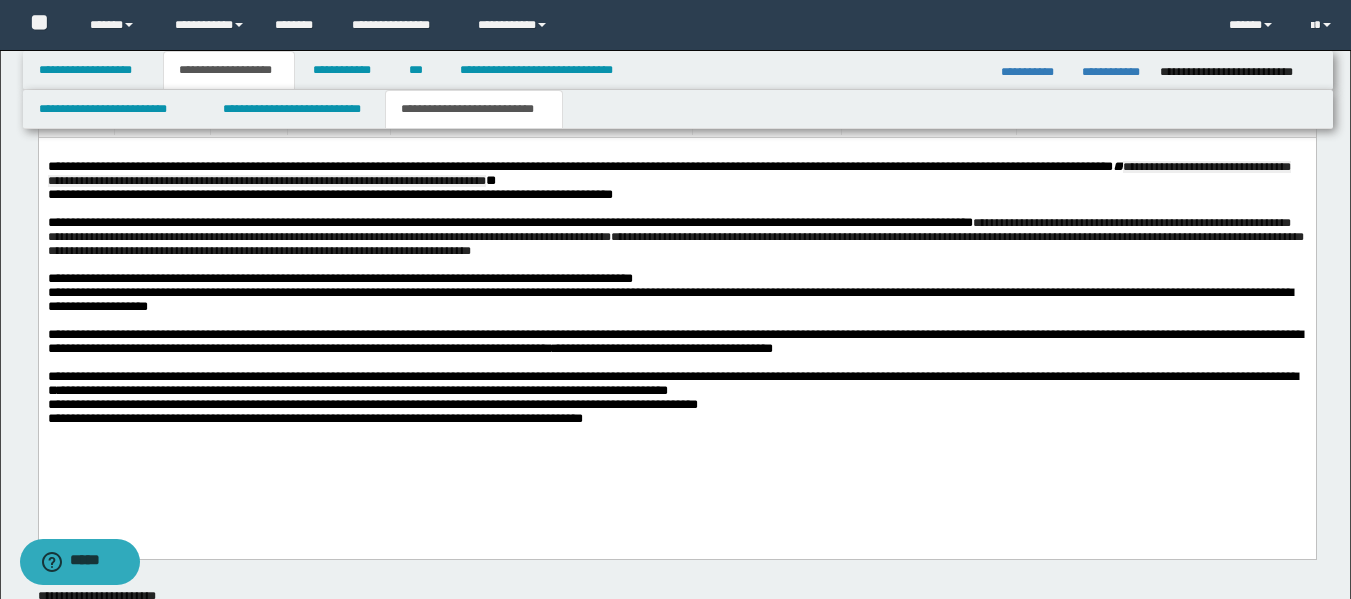 click on "**********" at bounding box center [676, 384] 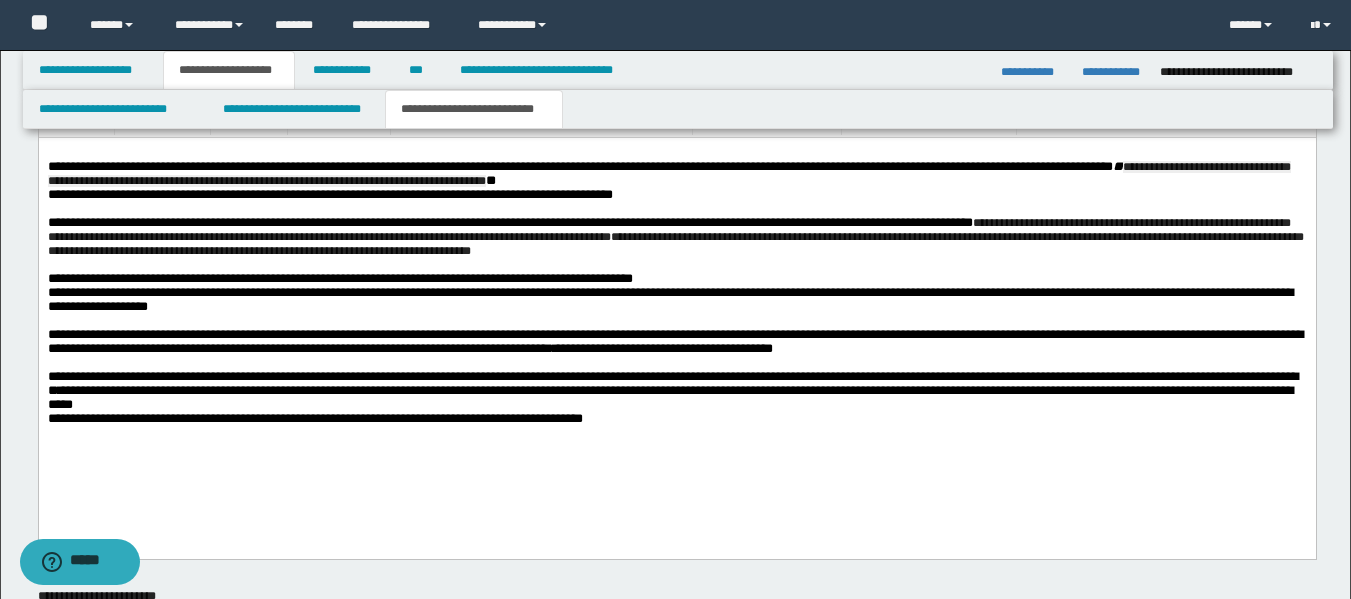 click on "**********" at bounding box center [676, 391] 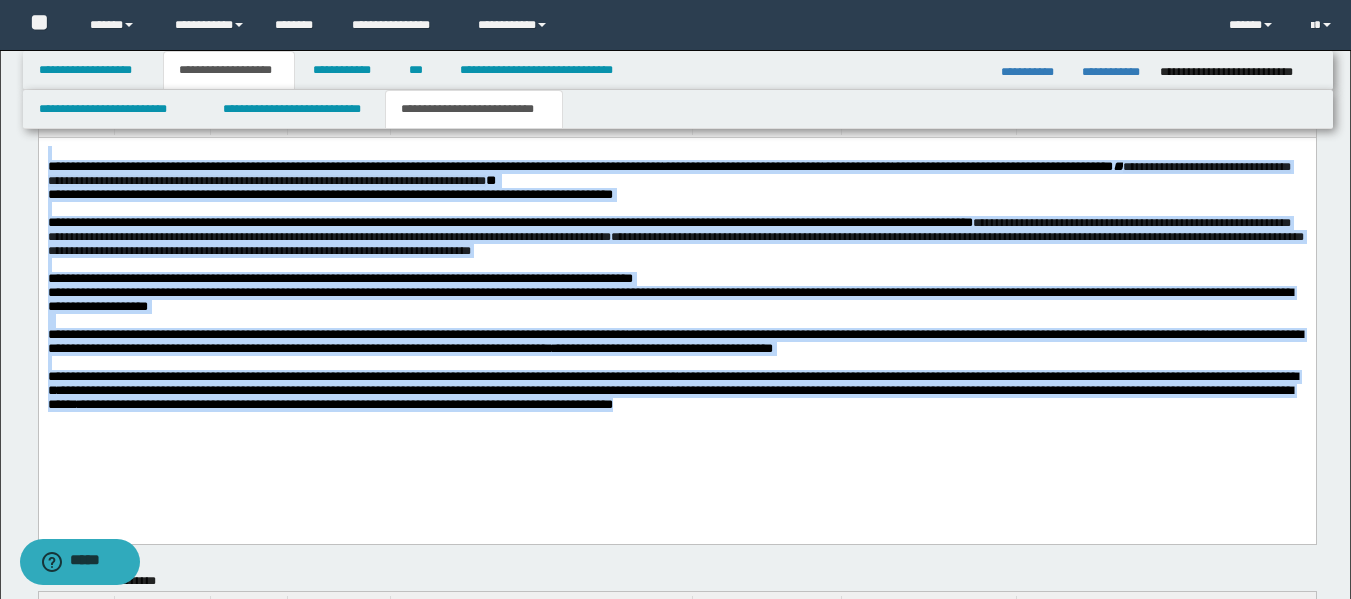 drag, startPoint x: 1242, startPoint y: 440, endPoint x: 223, endPoint y: 54, distance: 1089.6592 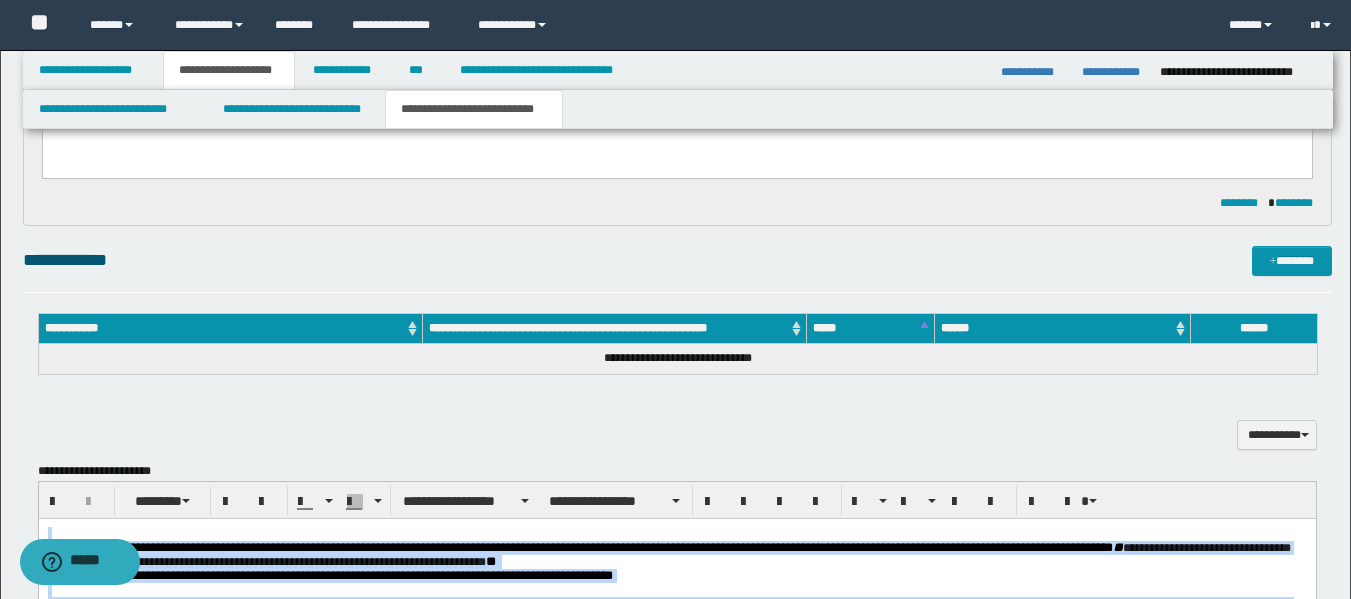 scroll, scrollTop: 286, scrollLeft: 0, axis: vertical 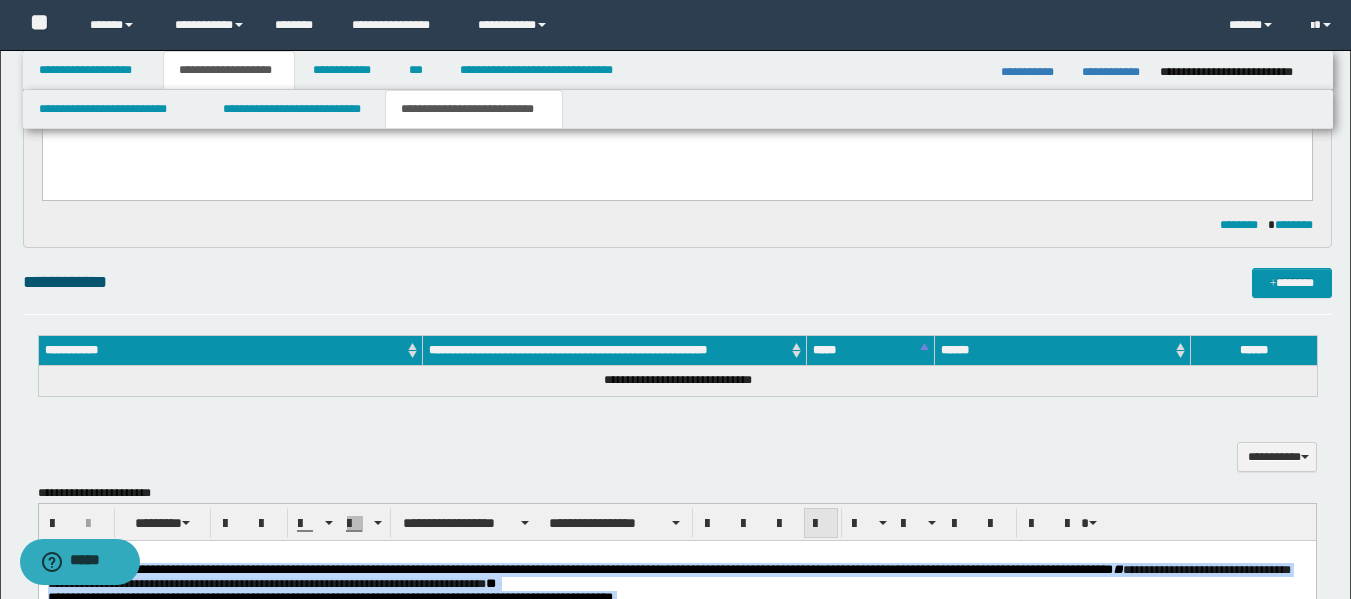 click at bounding box center [821, 524] 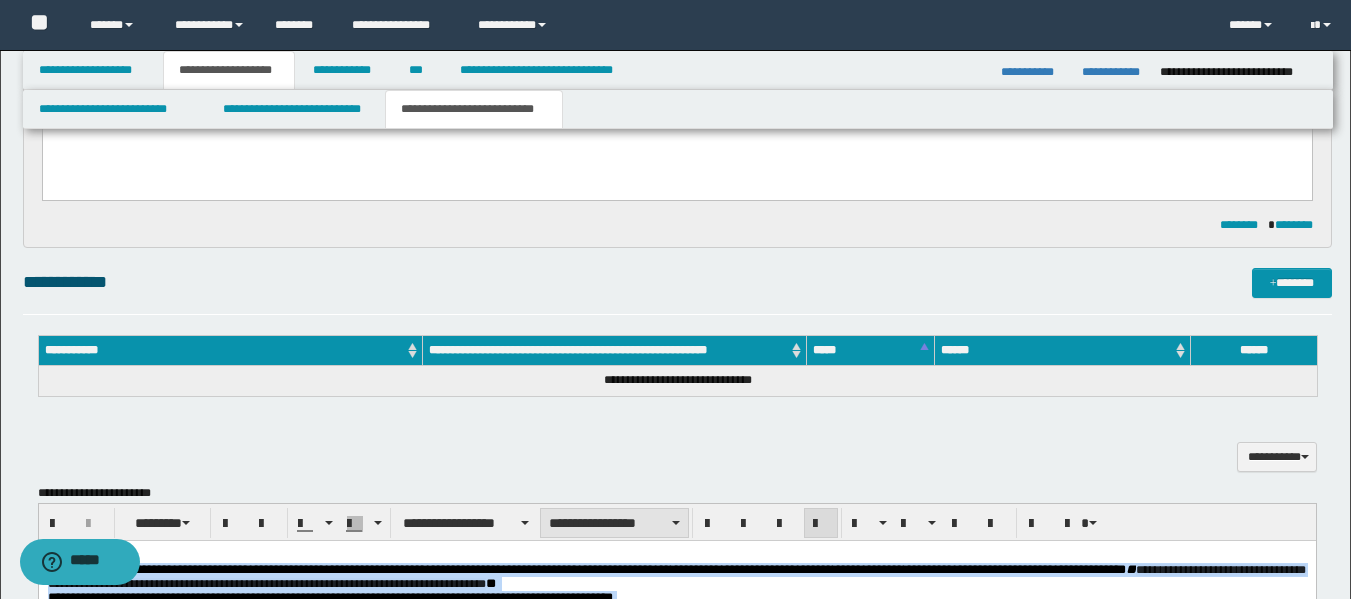 click on "**********" at bounding box center (614, 523) 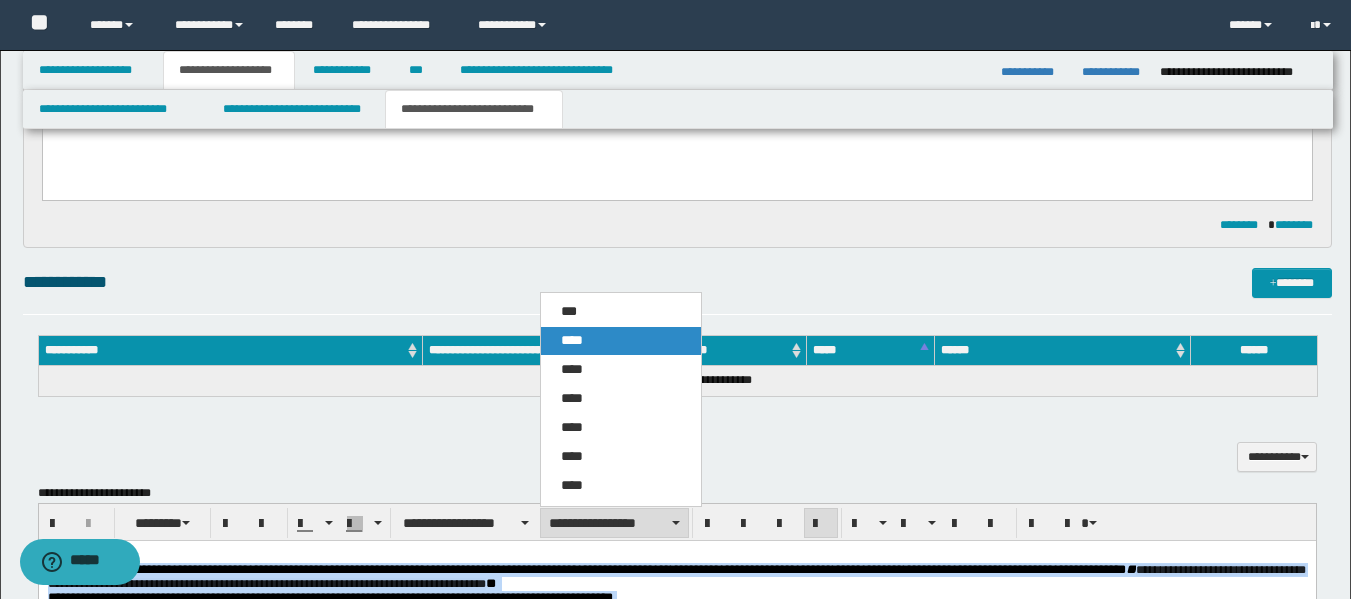 click on "****" at bounding box center [572, 340] 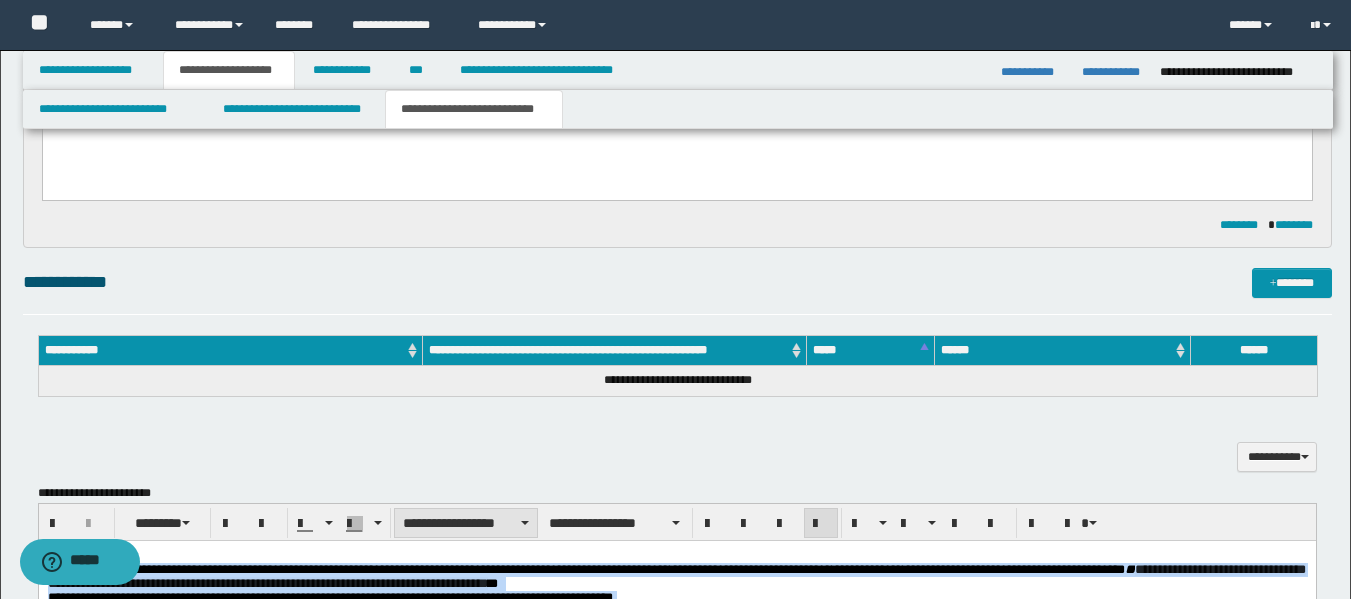 click on "**********" at bounding box center [466, 523] 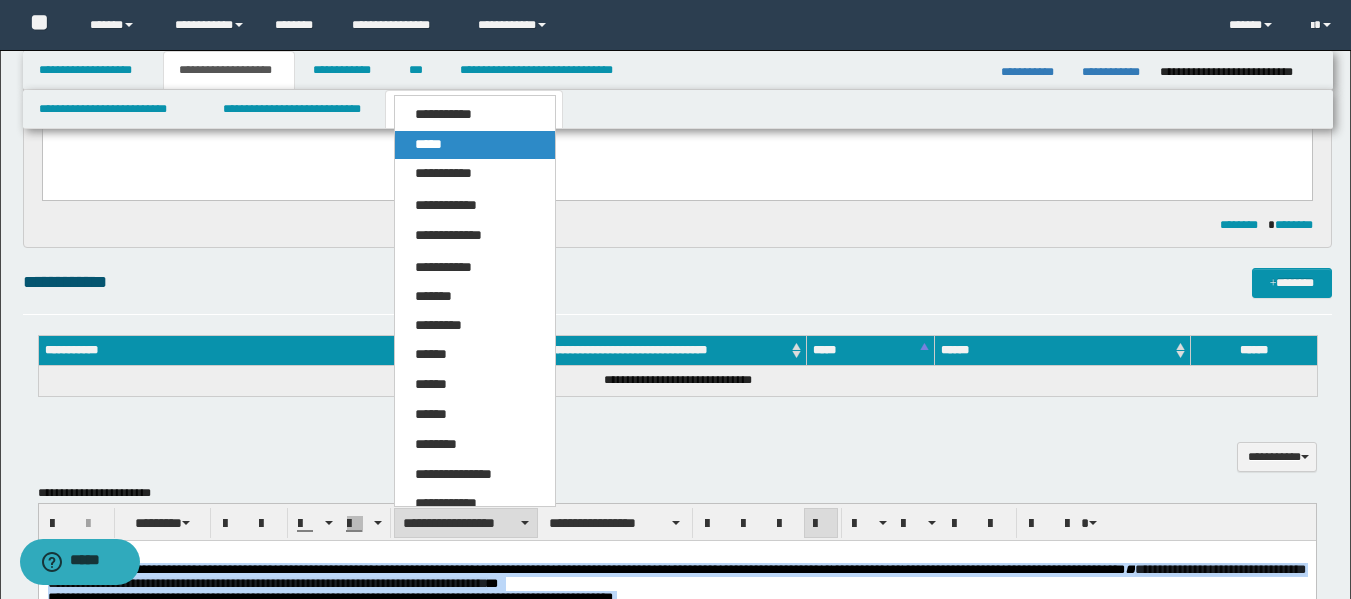 click on "*****" at bounding box center (475, 145) 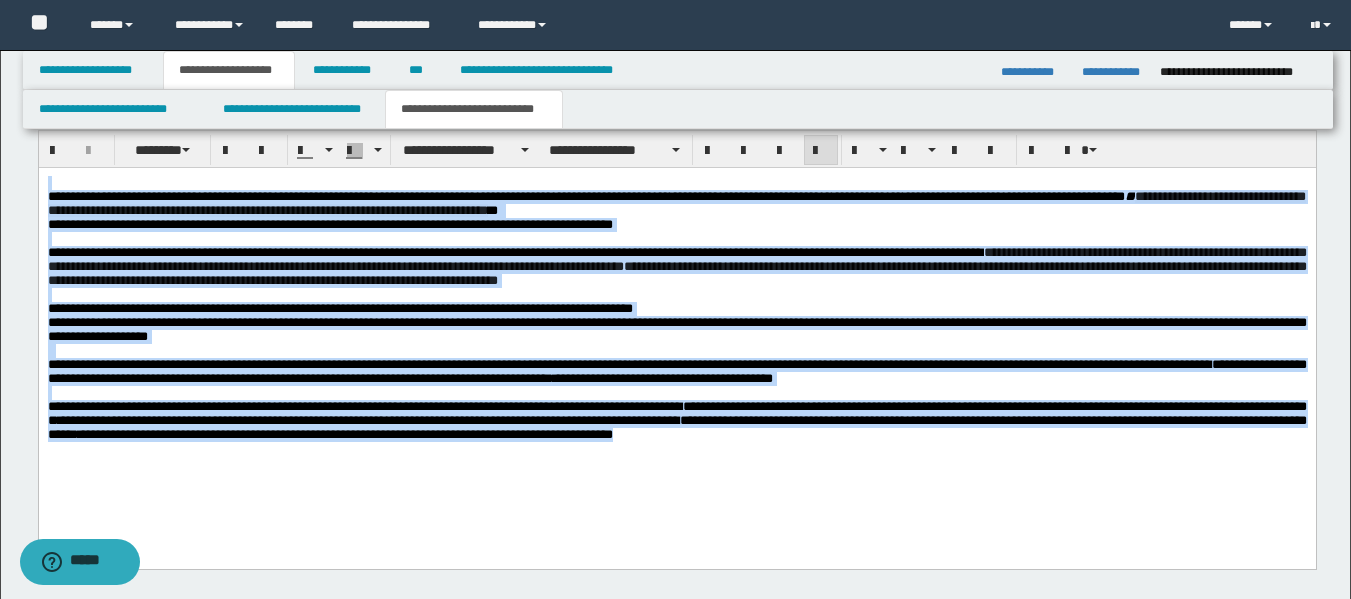 scroll, scrollTop: 668, scrollLeft: 0, axis: vertical 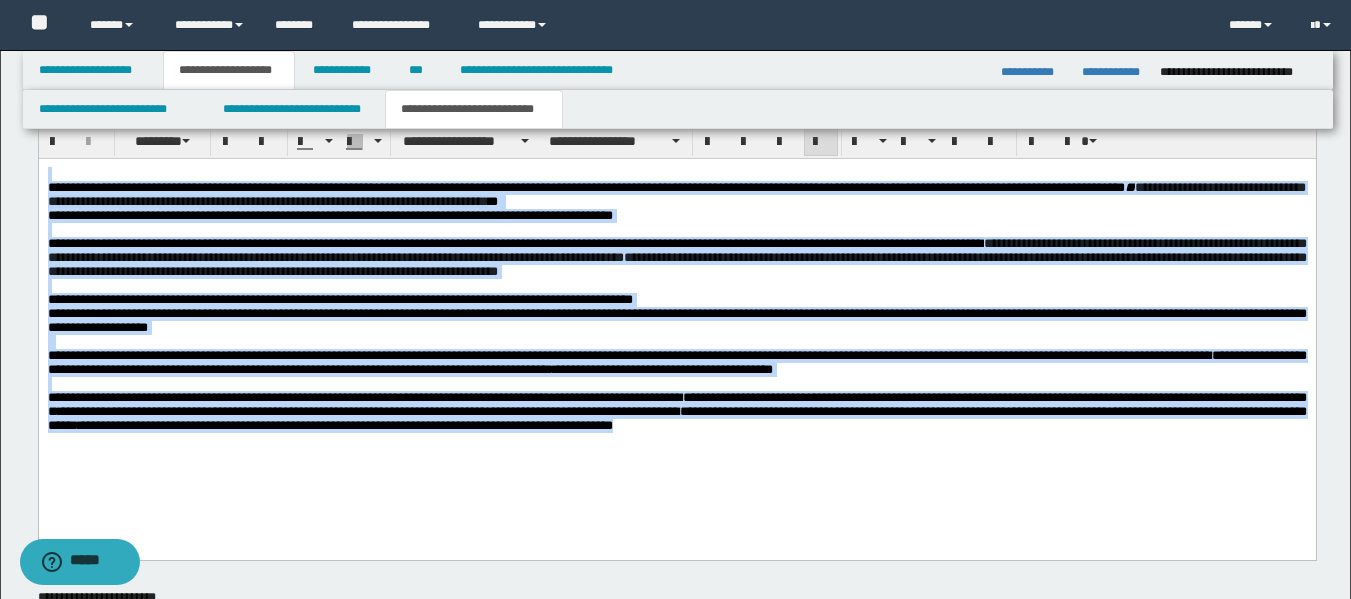 click at bounding box center (676, 286) 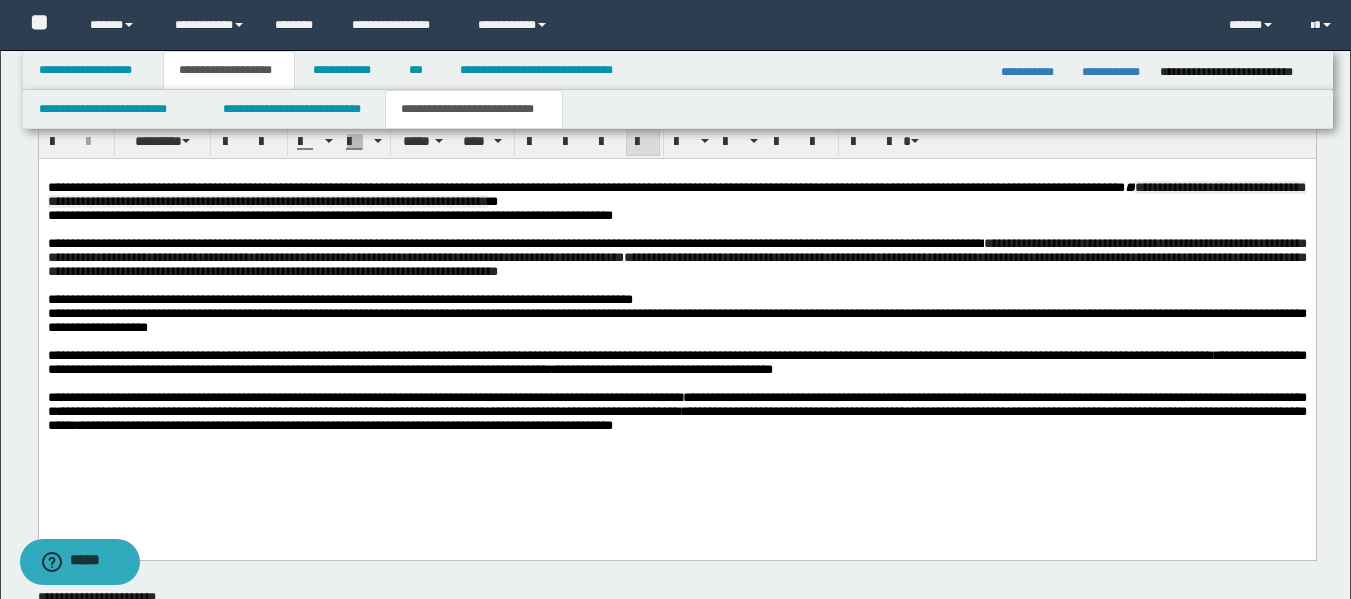 click on "**********" at bounding box center [676, 300] 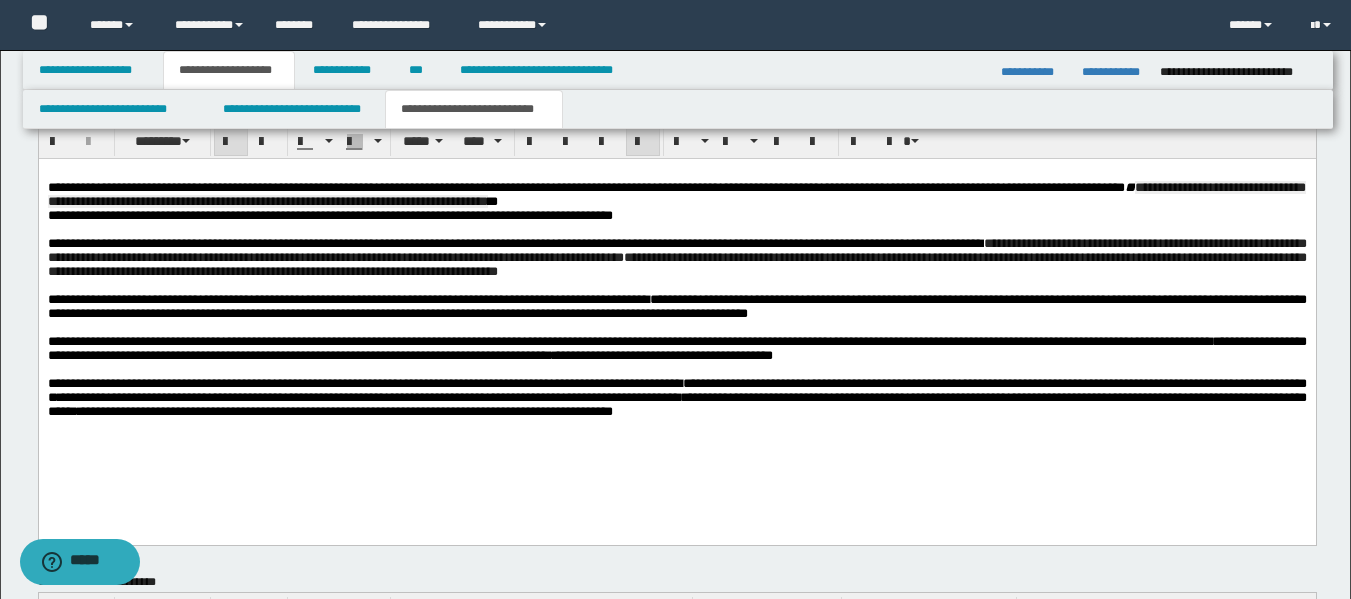 click on "**********" at bounding box center (676, 195) 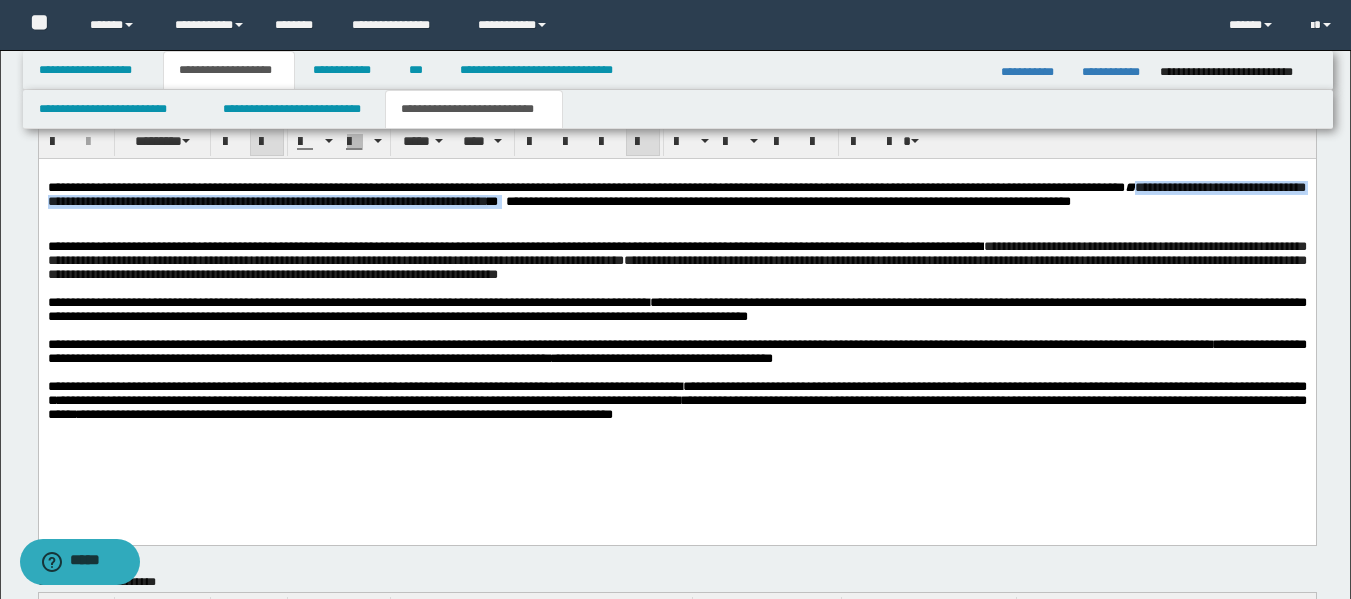drag, startPoint x: 800, startPoint y: 203, endPoint x: 88, endPoint y: 207, distance: 712.0112 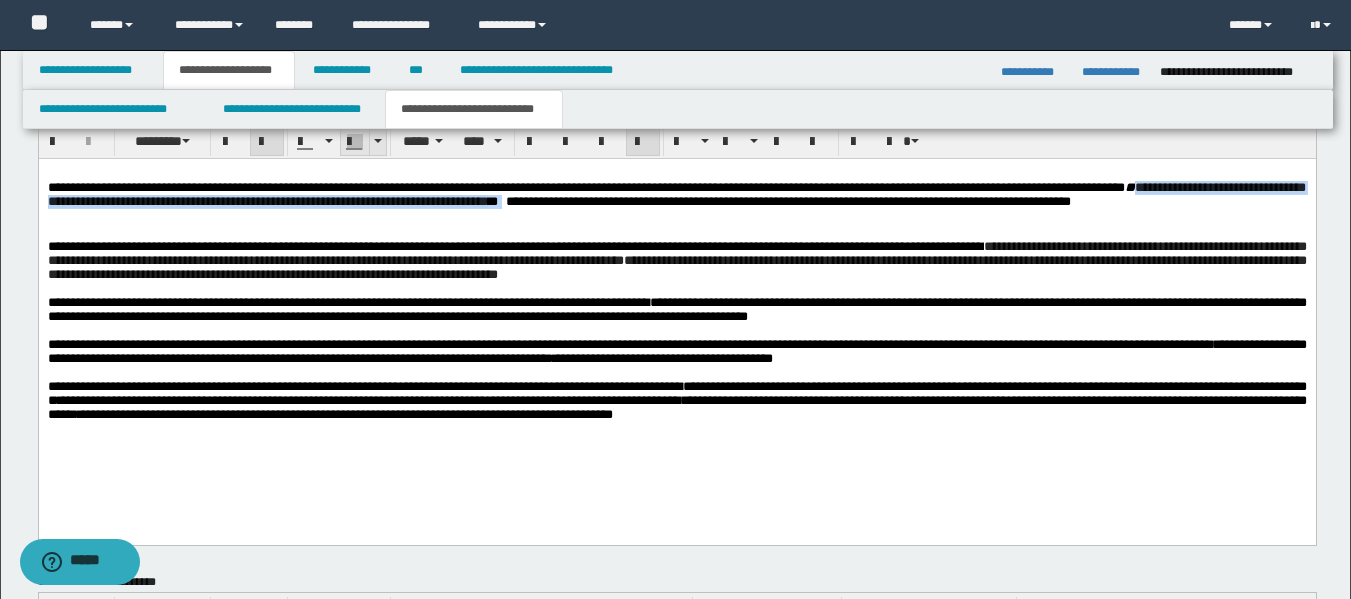 click at bounding box center [377, 141] 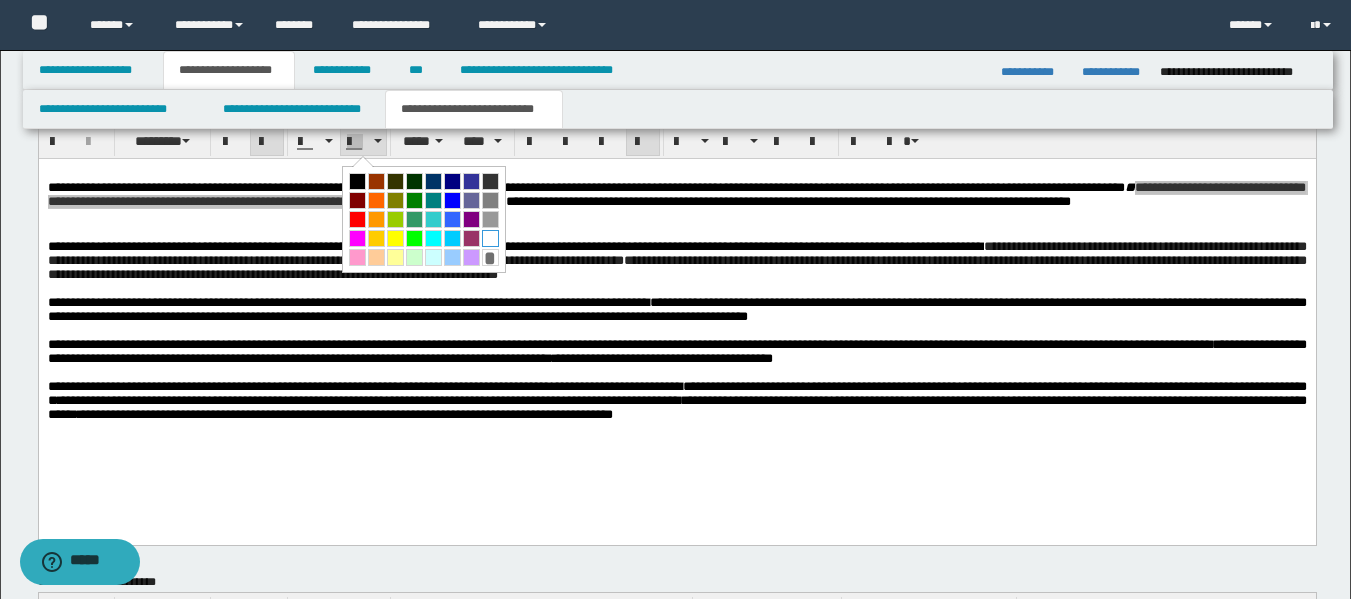 click at bounding box center [490, 238] 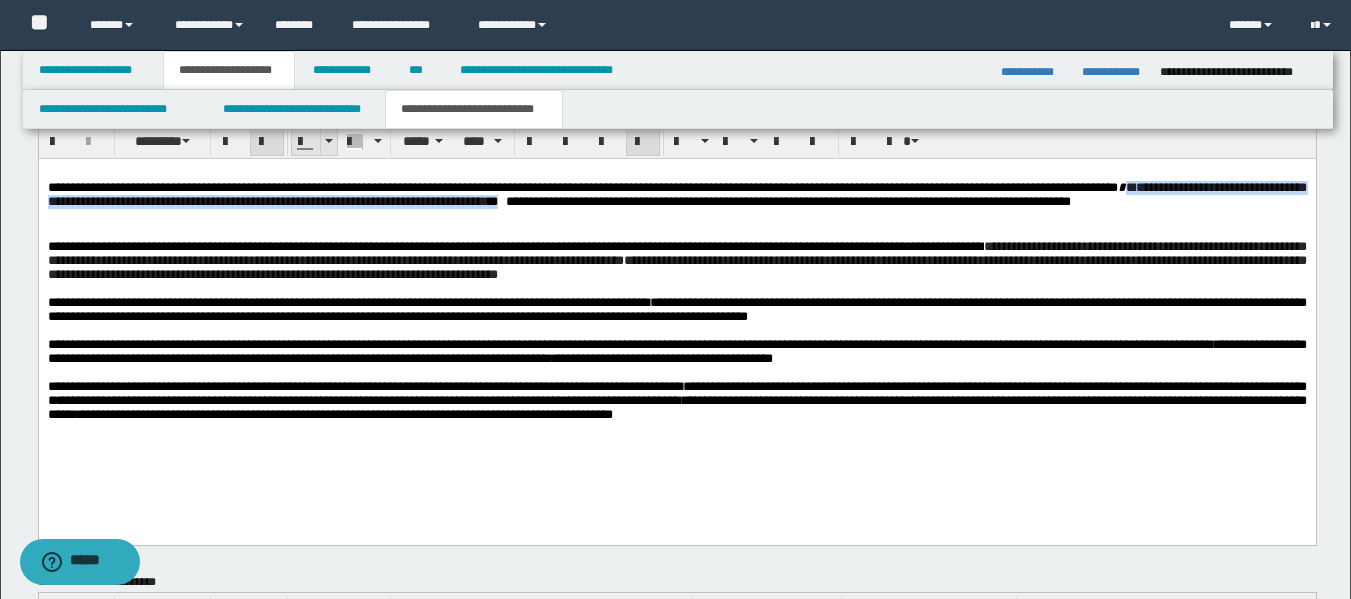 click at bounding box center (306, 142) 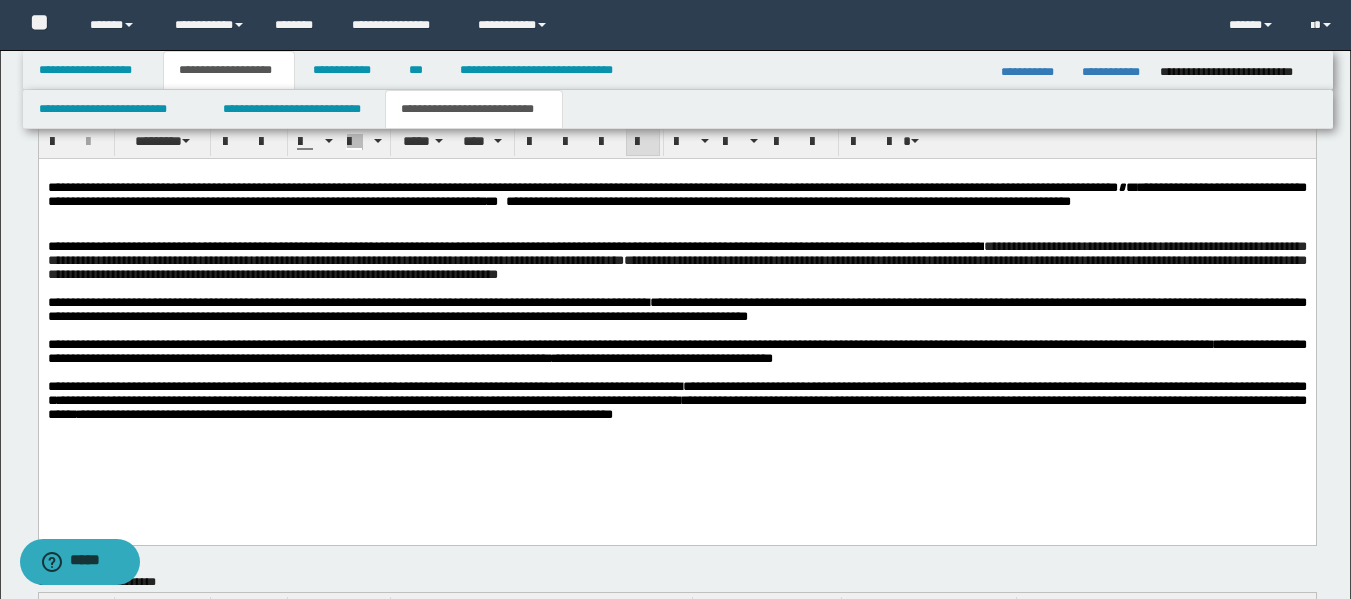click on "**********" at bounding box center [338, 344] 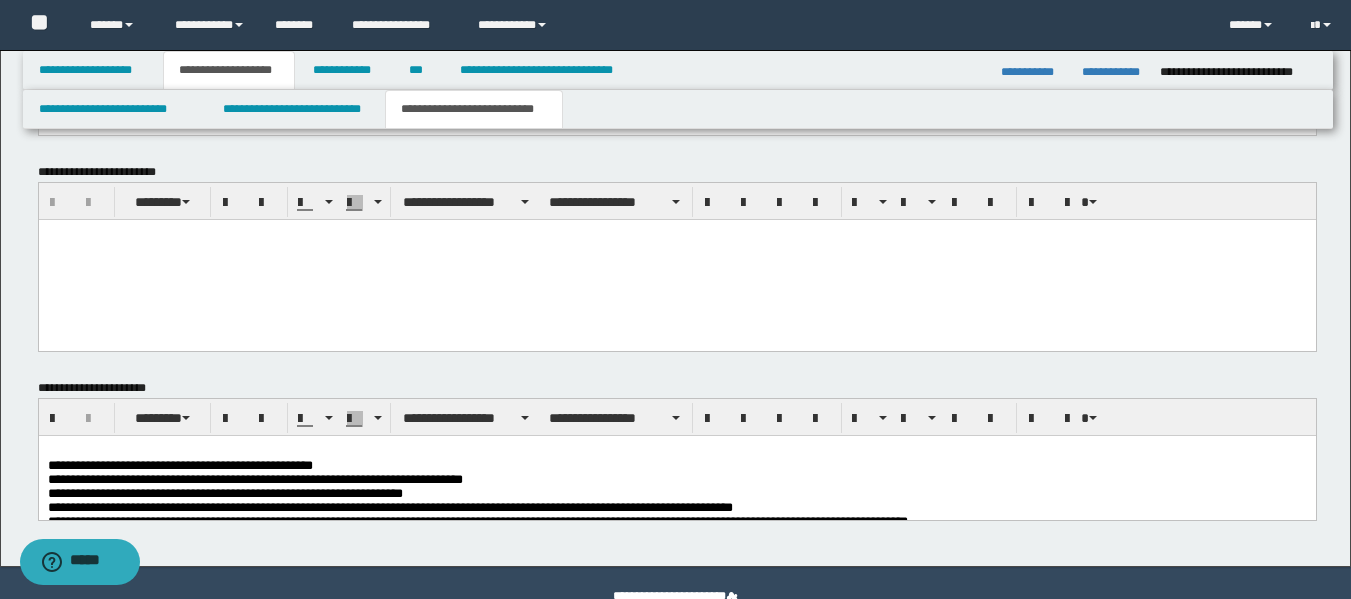 scroll, scrollTop: 1123, scrollLeft: 0, axis: vertical 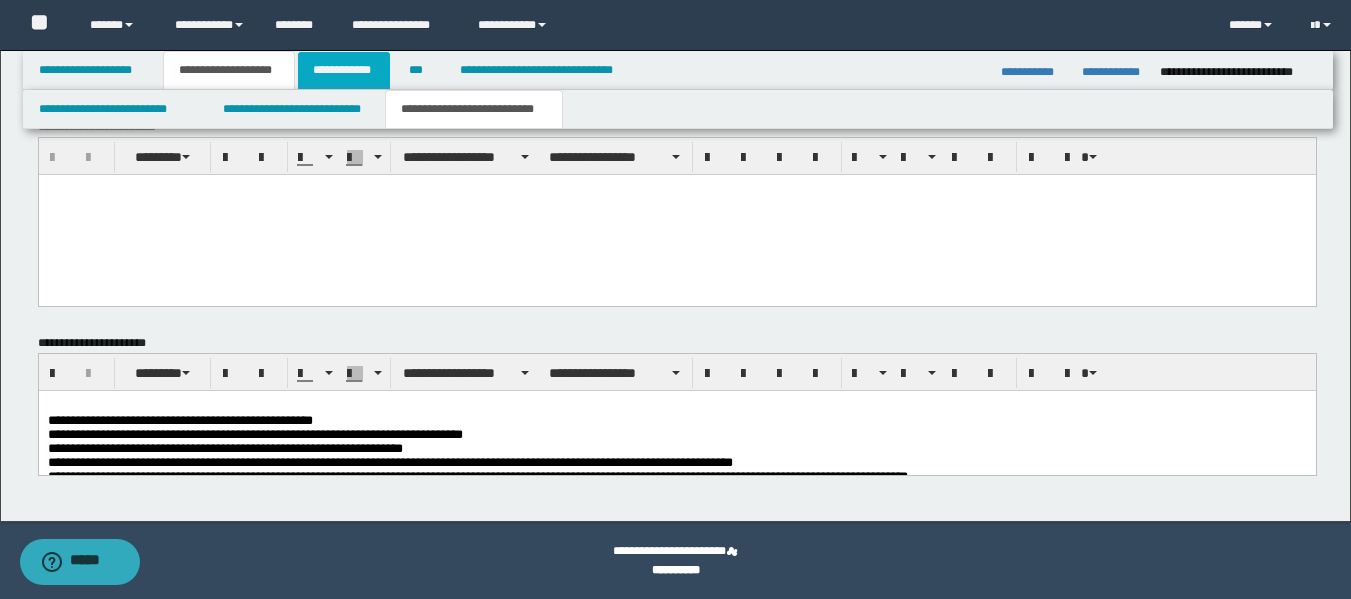 click on "**********" at bounding box center [344, 70] 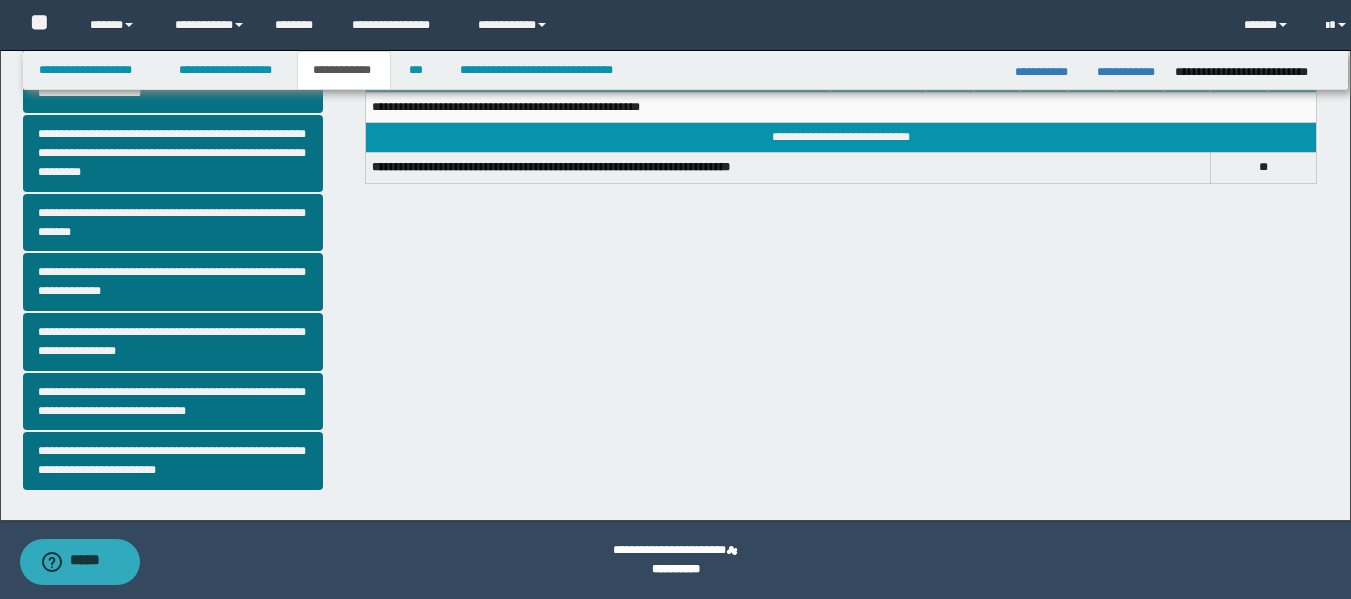 scroll, scrollTop: 550, scrollLeft: 0, axis: vertical 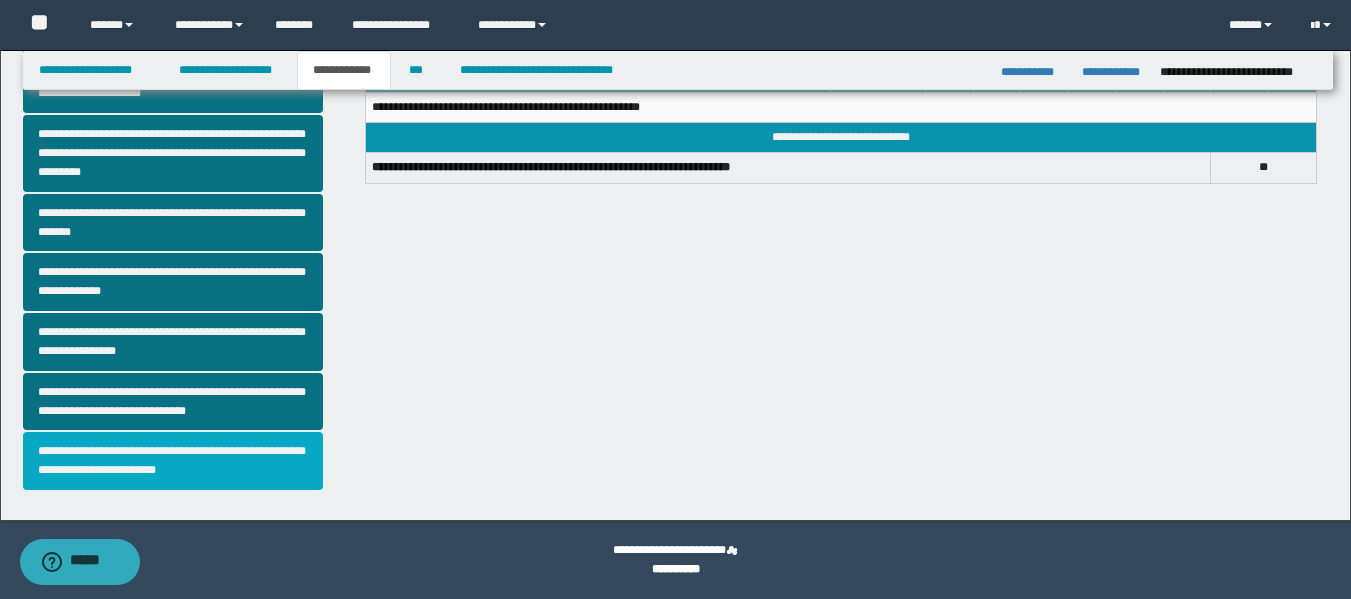 click on "**********" at bounding box center (173, 461) 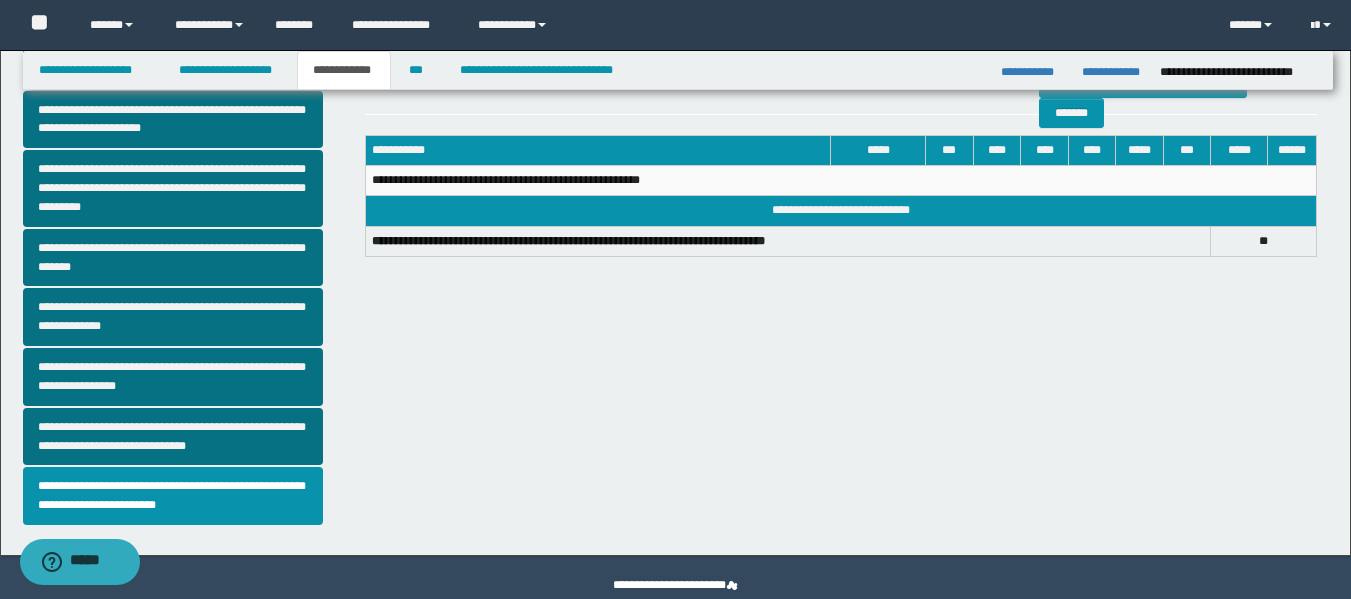 scroll, scrollTop: 519, scrollLeft: 0, axis: vertical 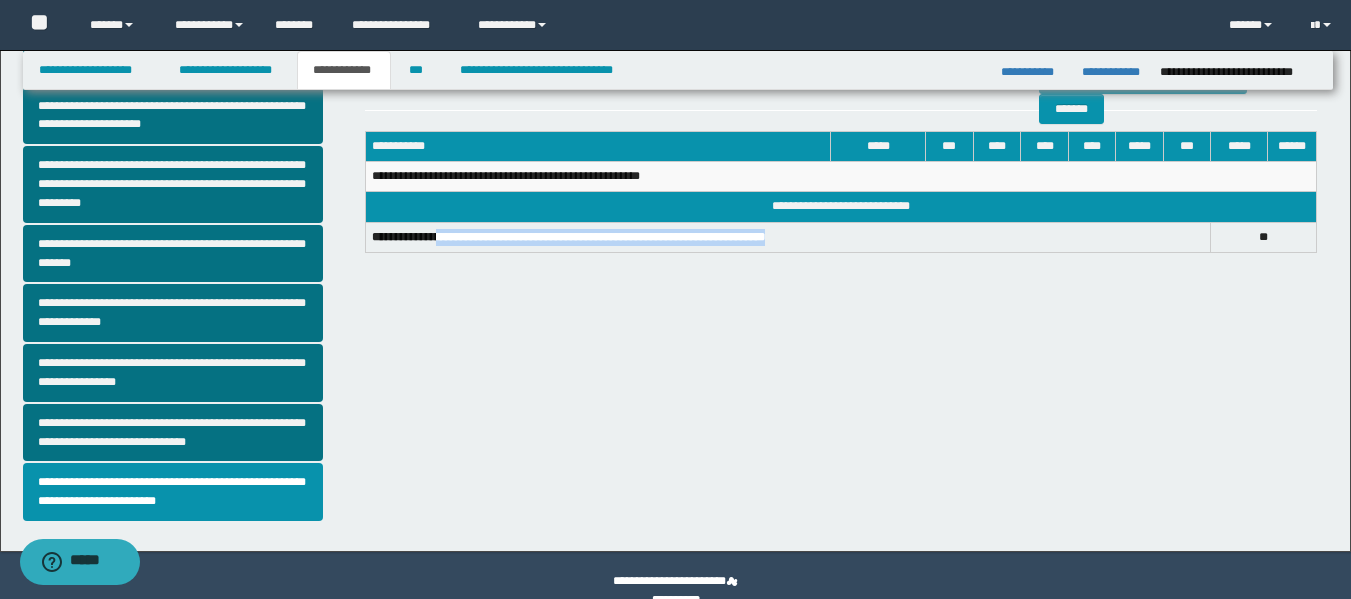 drag, startPoint x: 814, startPoint y: 242, endPoint x: 441, endPoint y: 232, distance: 373.13403 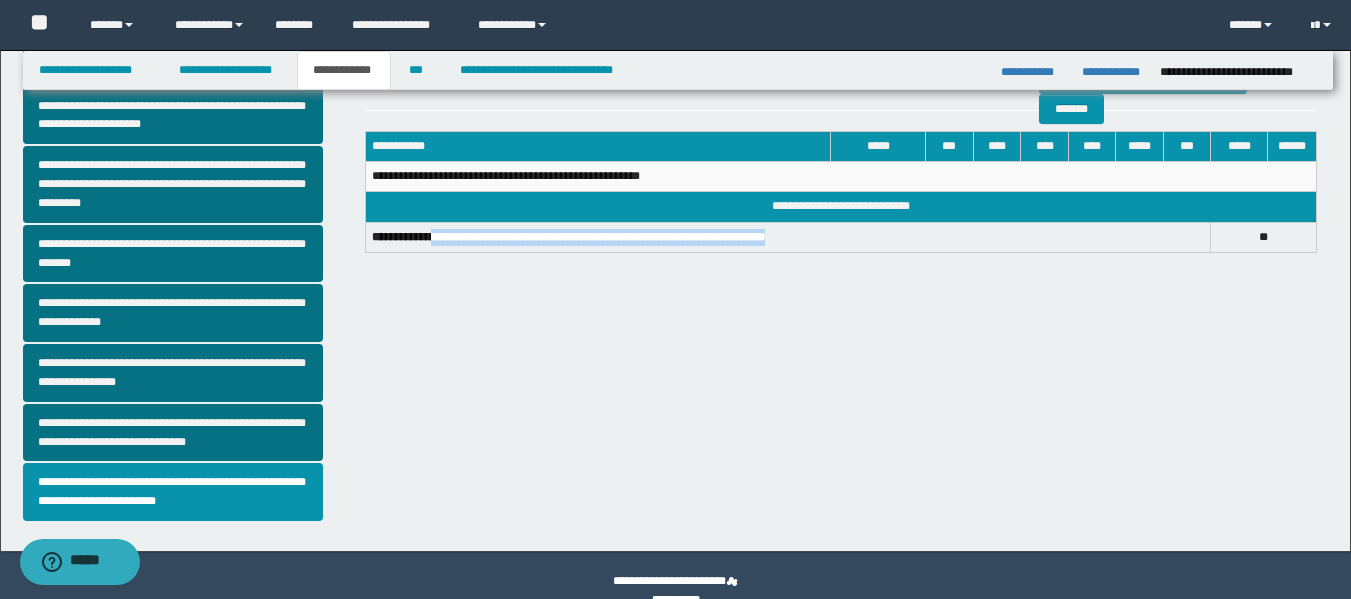 copy on "**********" 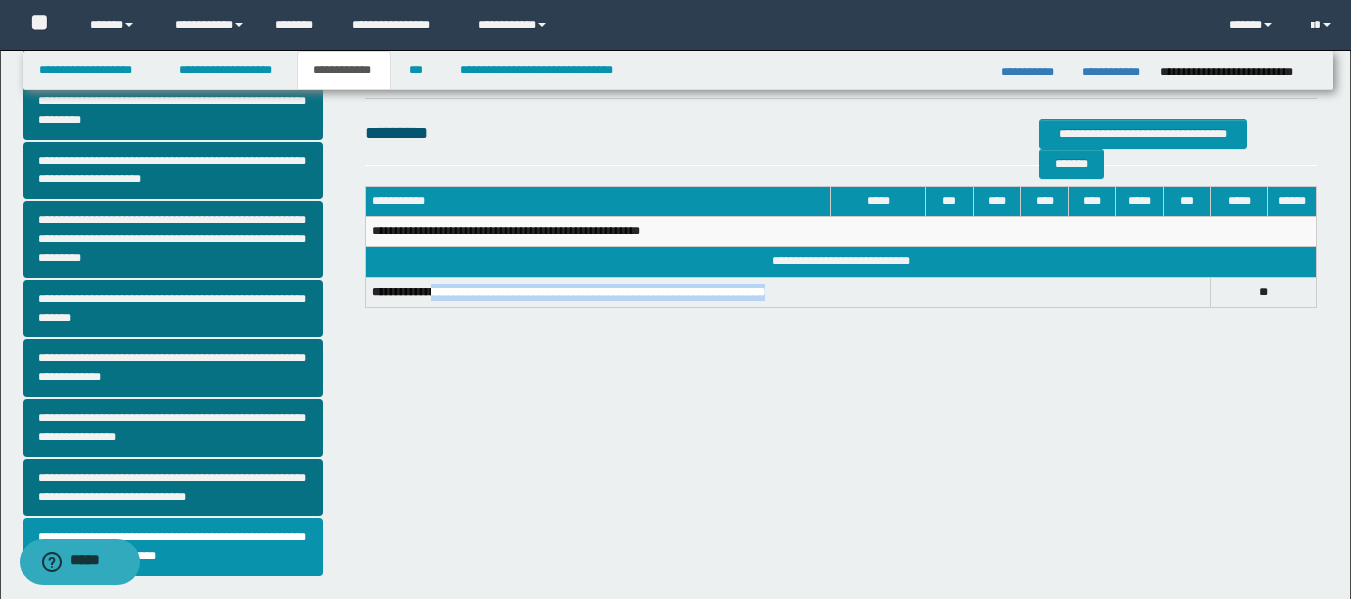 scroll, scrollTop: 466, scrollLeft: 0, axis: vertical 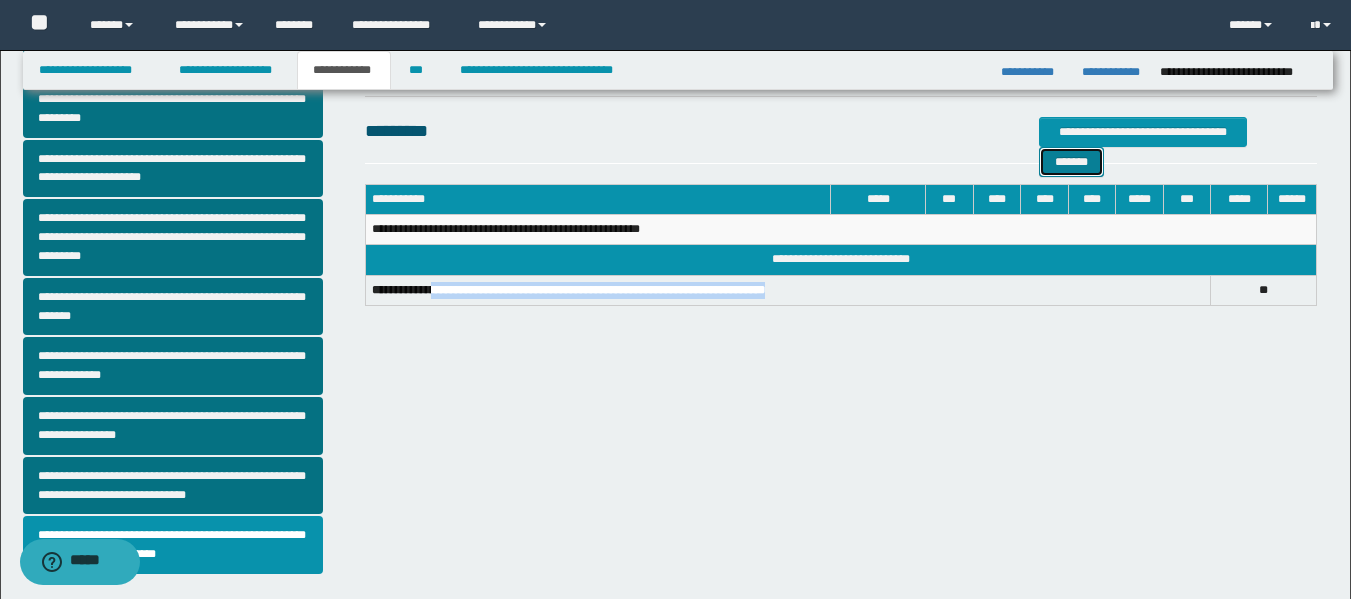 click on "*******" at bounding box center (1071, 162) 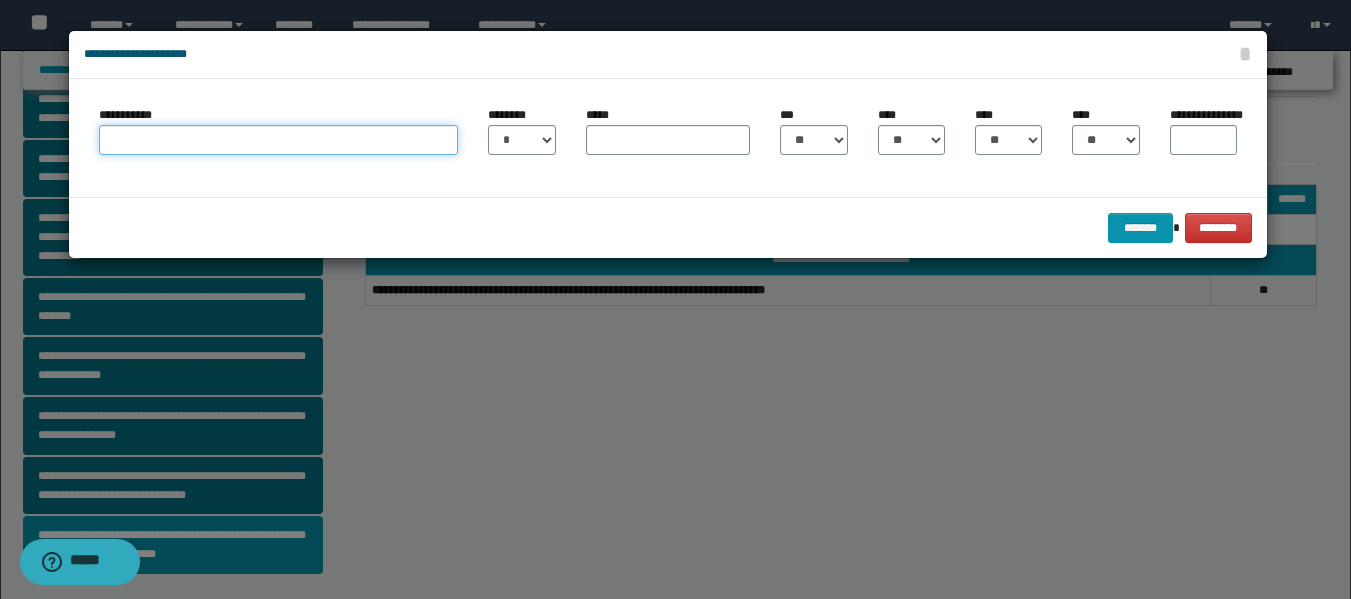 click on "**********" at bounding box center [278, 140] 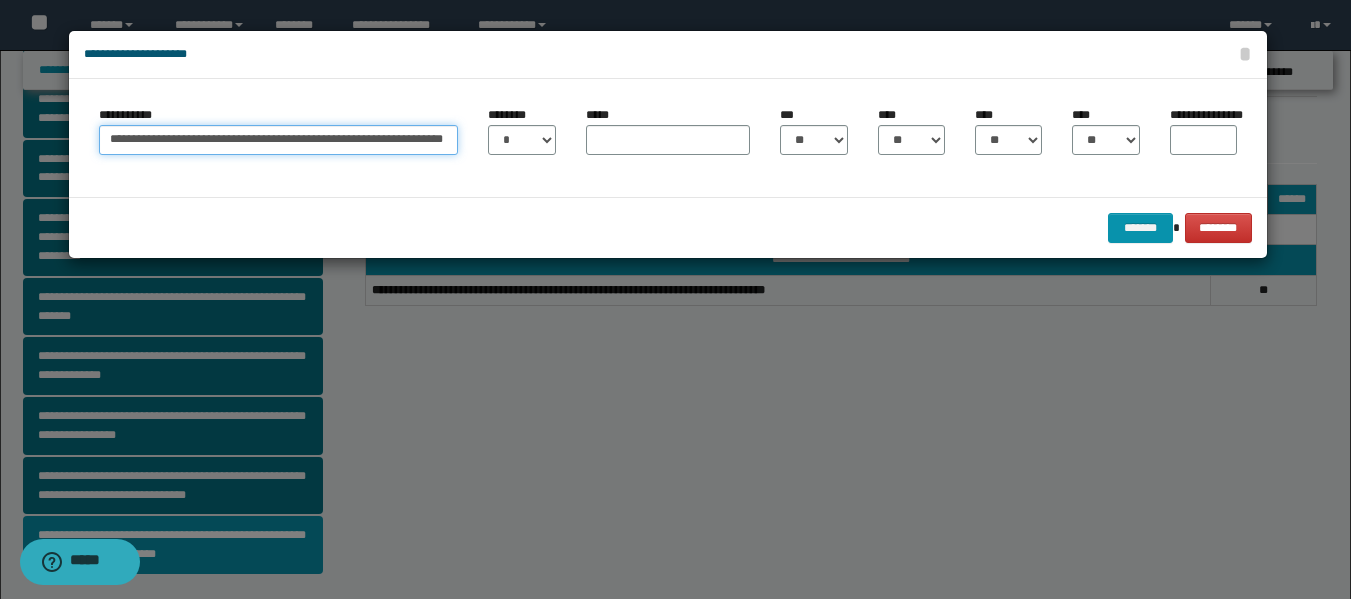 scroll, scrollTop: 0, scrollLeft: 1, axis: horizontal 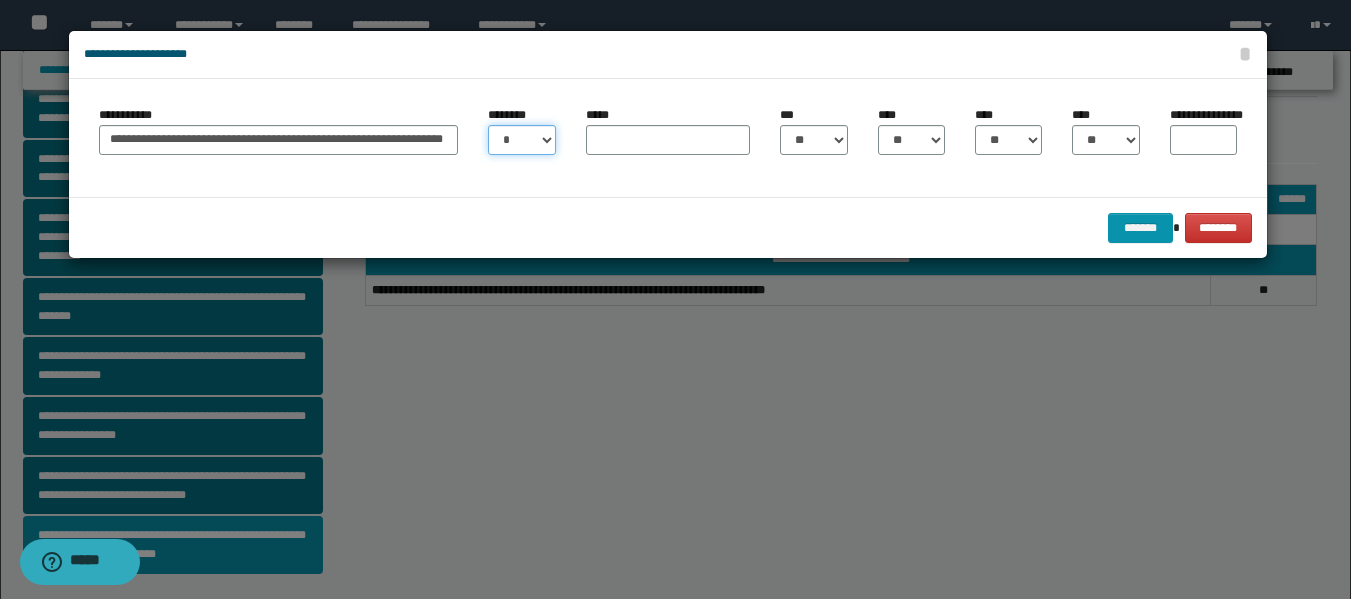 click on "*
*
*
*
*
*
*
*
*
**
**
**
**
**
**" at bounding box center [521, 140] 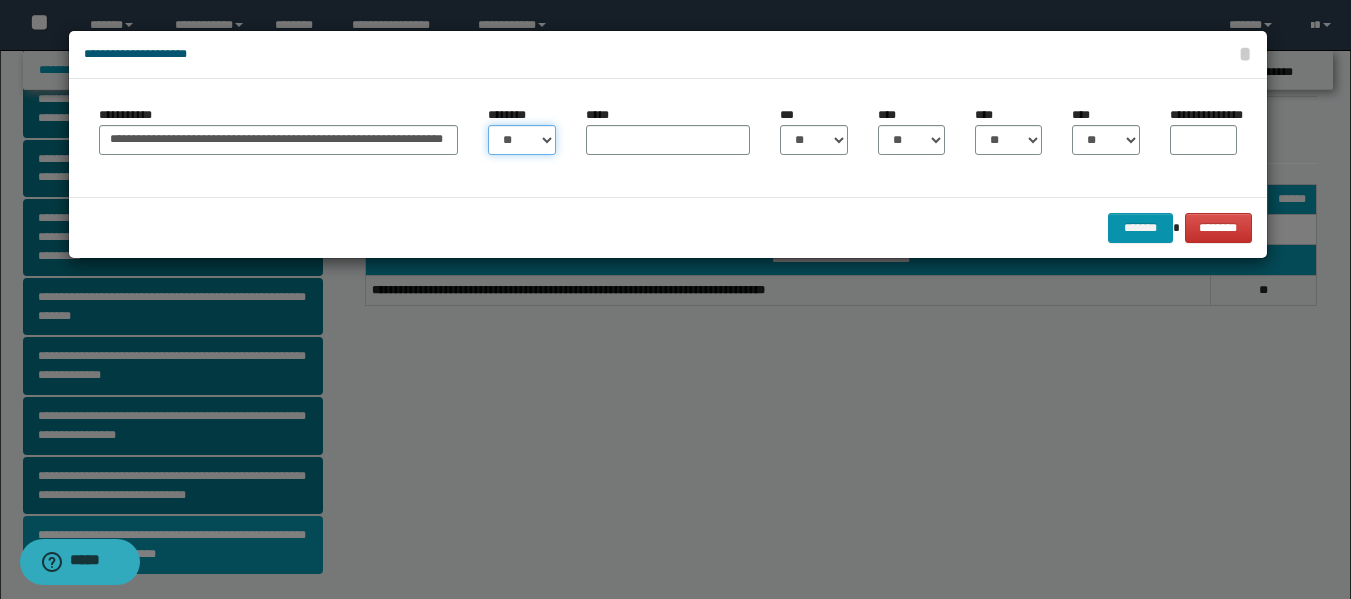 click on "*
*
*
*
*
*
*
*
*
**
**
**
**
**
**" at bounding box center (521, 140) 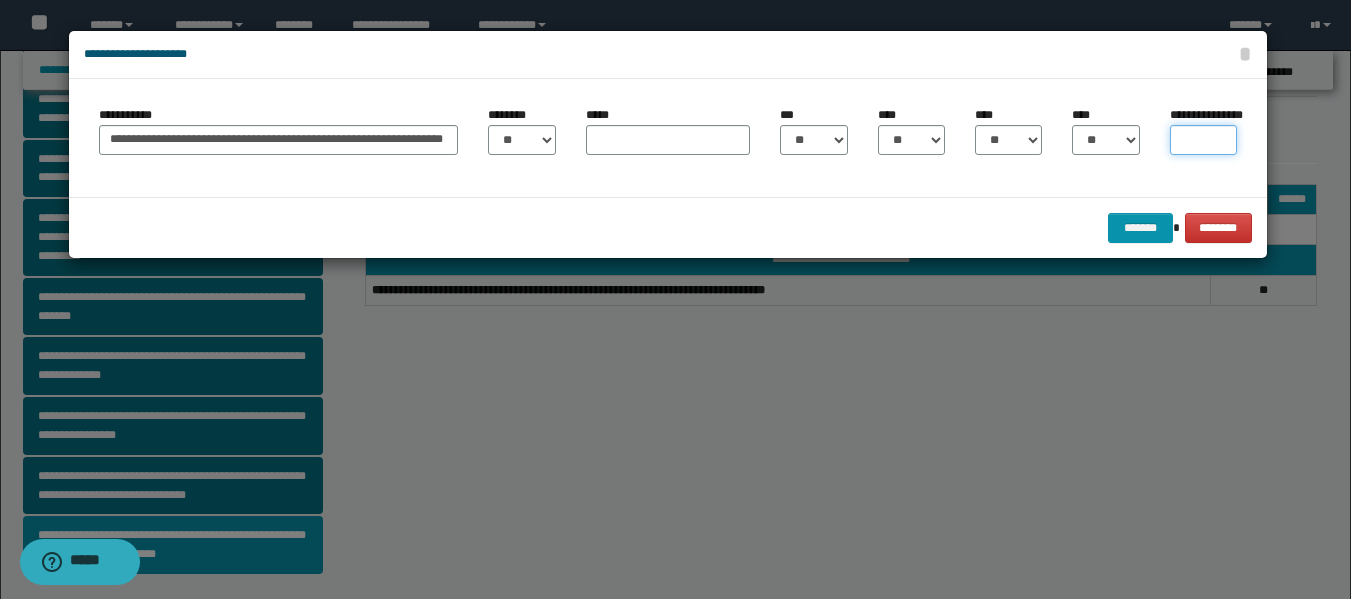 click on "**********" at bounding box center (1203, 140) 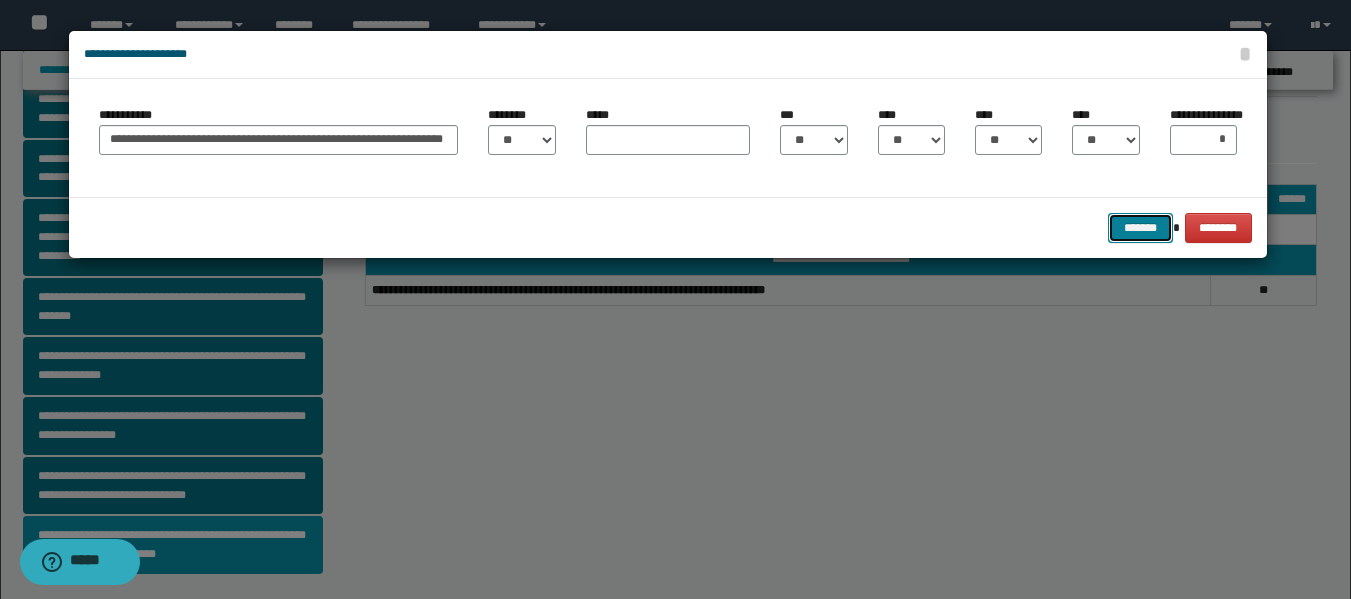 click on "*******" at bounding box center (1140, 228) 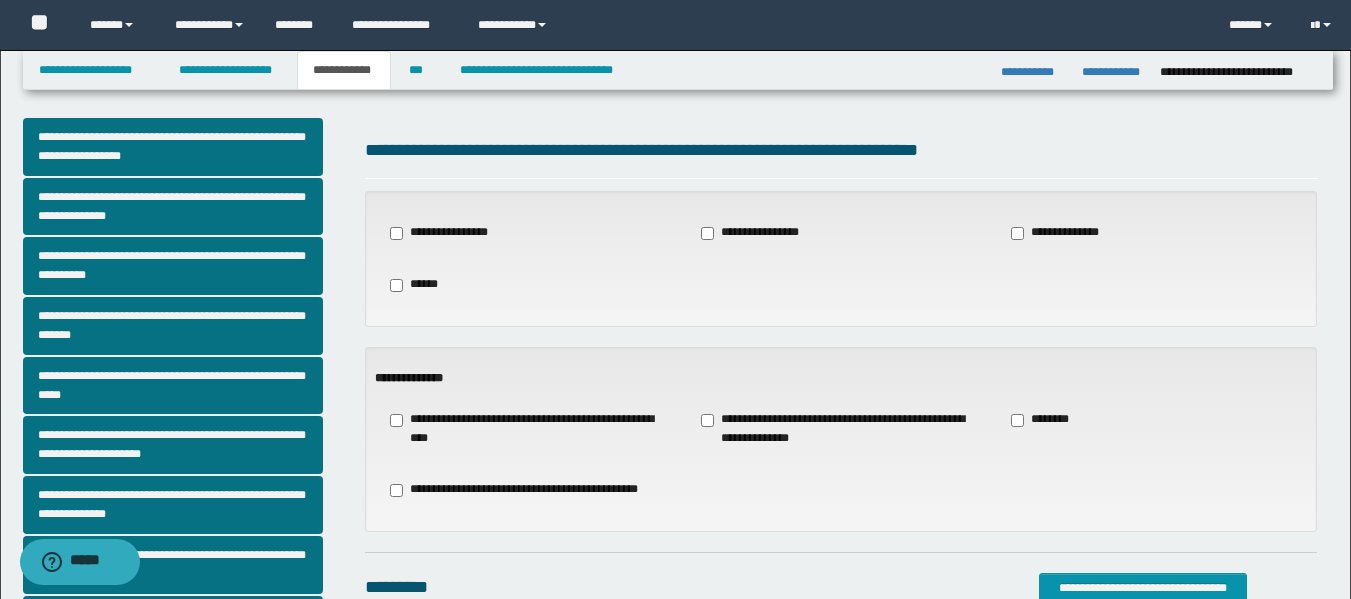 scroll, scrollTop: 0, scrollLeft: 0, axis: both 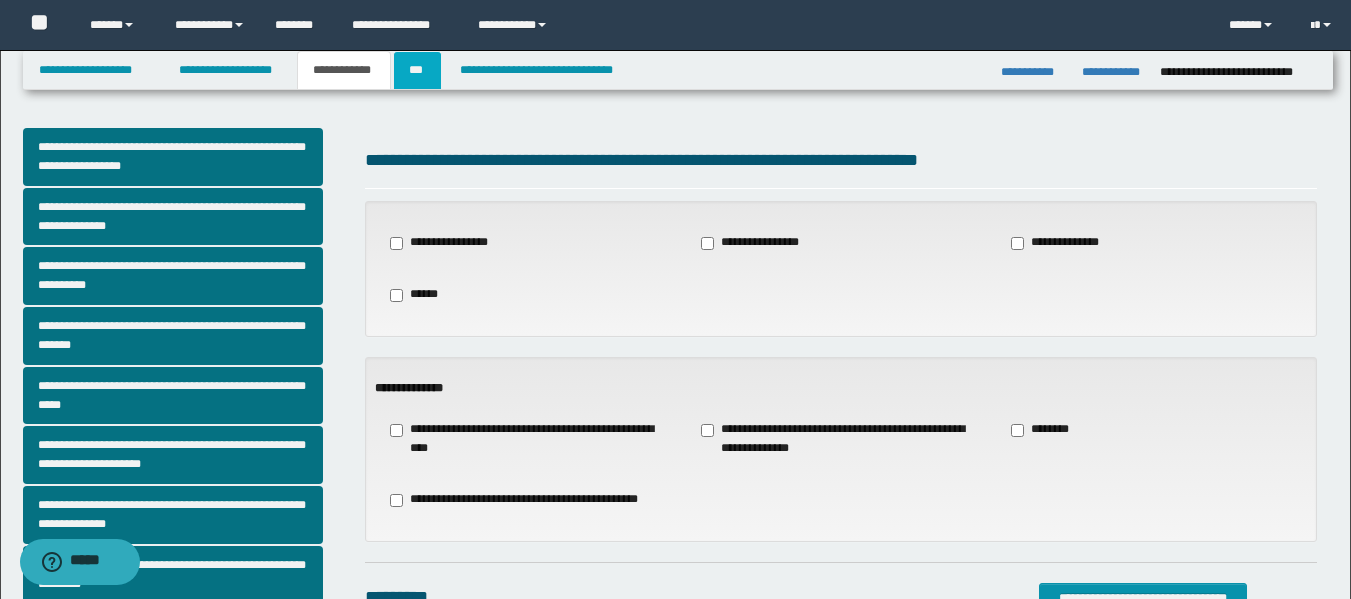 click on "***" at bounding box center (417, 70) 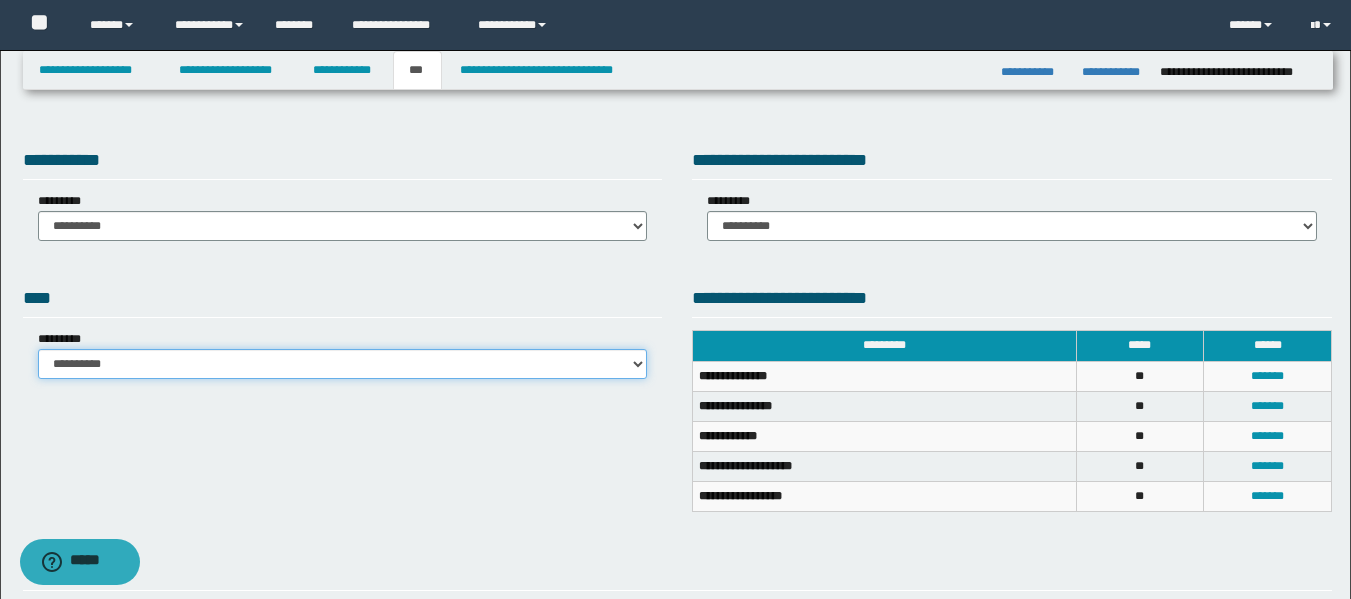 click on "**********" at bounding box center [343, 364] 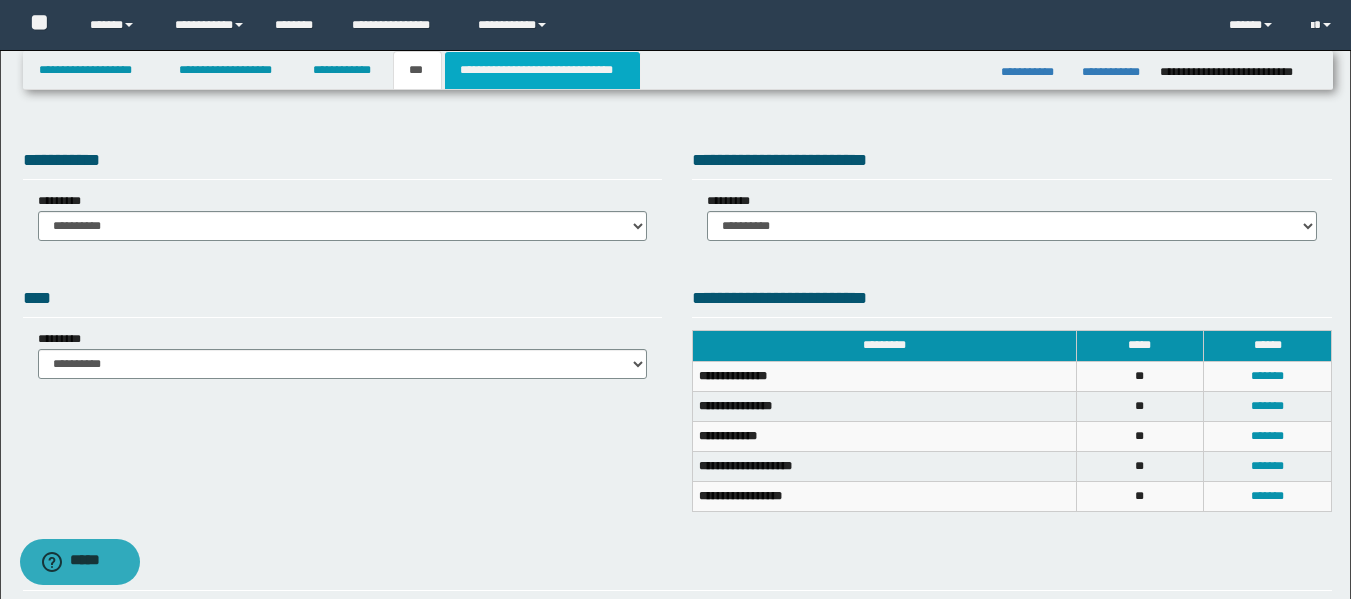 click on "**********" at bounding box center [542, 70] 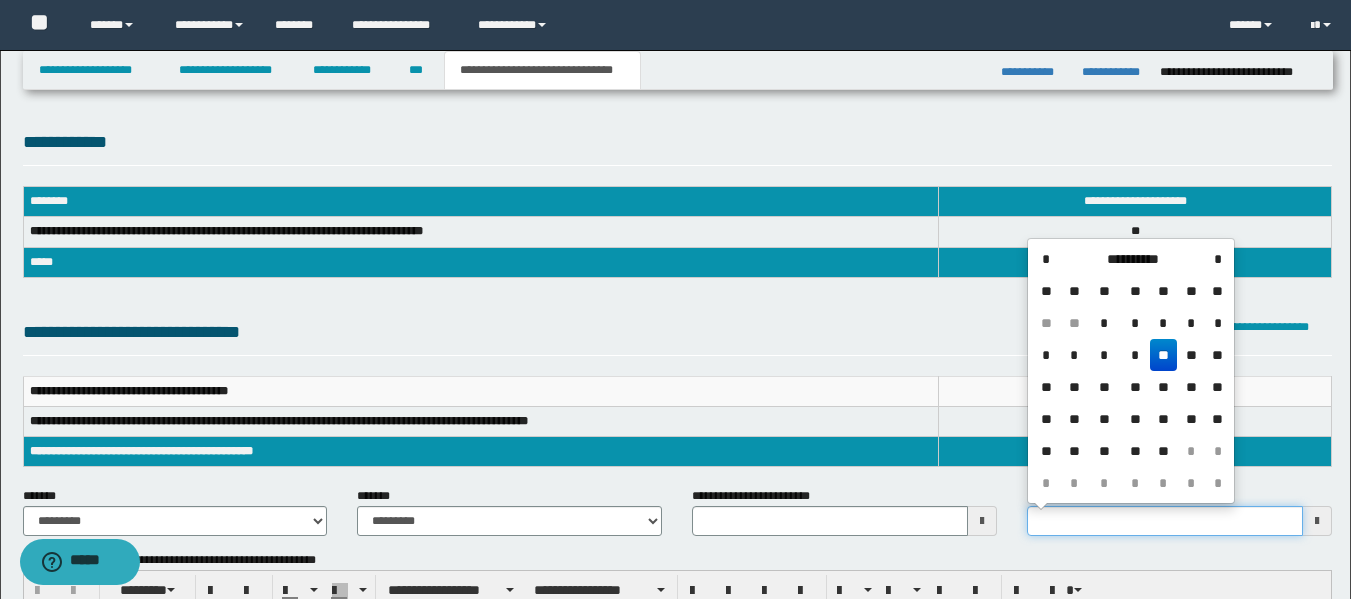 click on "**********" at bounding box center (1165, 521) 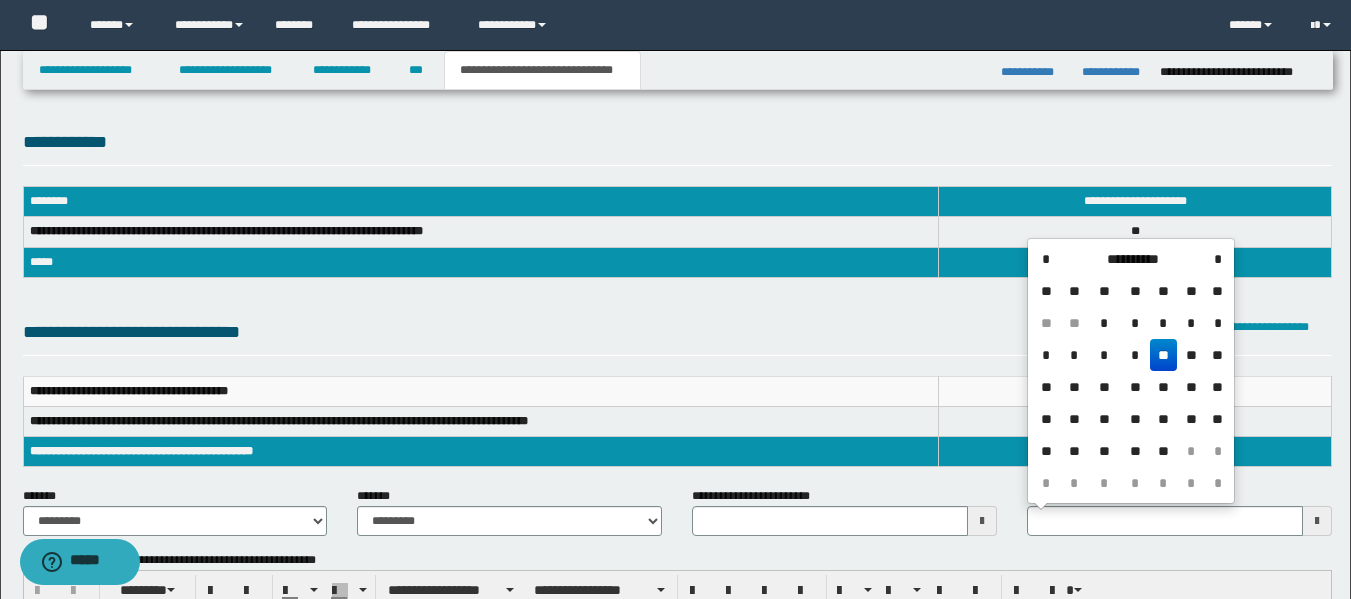 click on "**" at bounding box center (1164, 355) 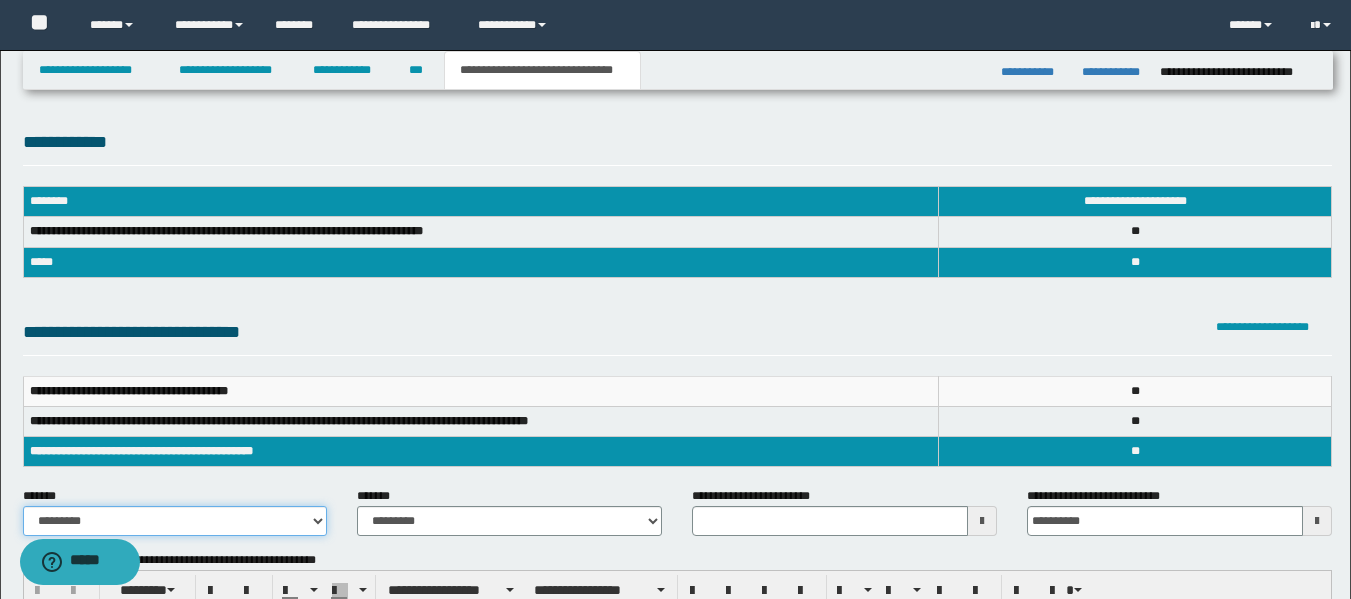 click on "**********" at bounding box center [175, 521] 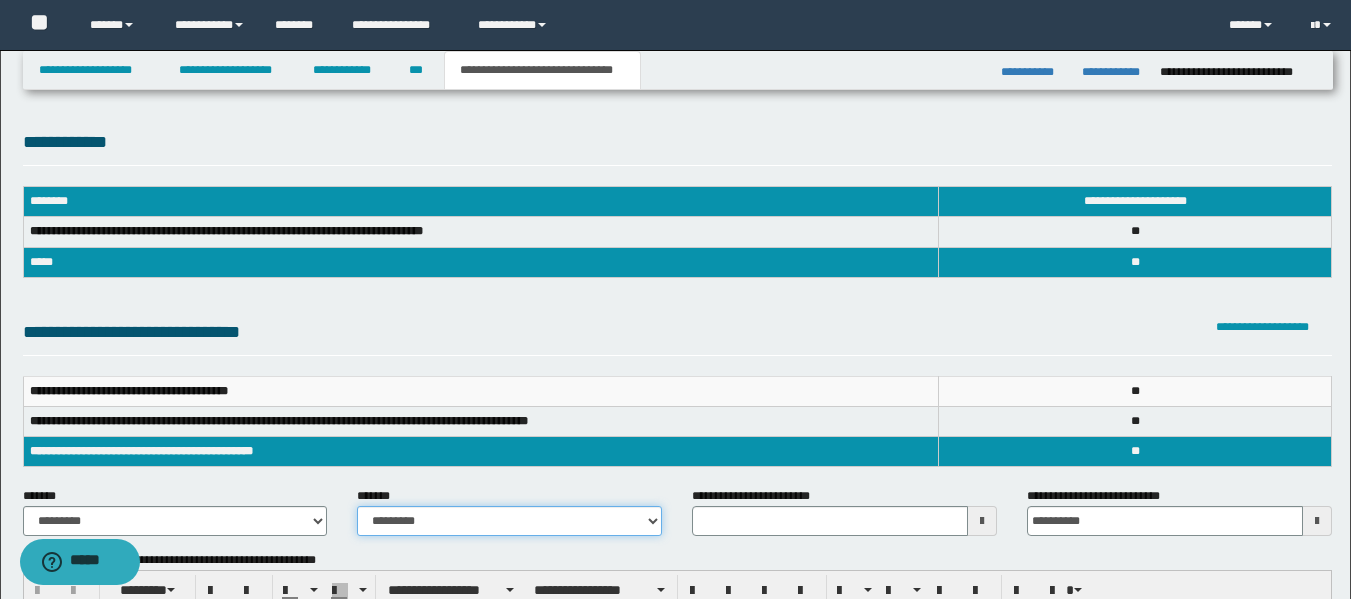 click on "**********" at bounding box center (509, 521) 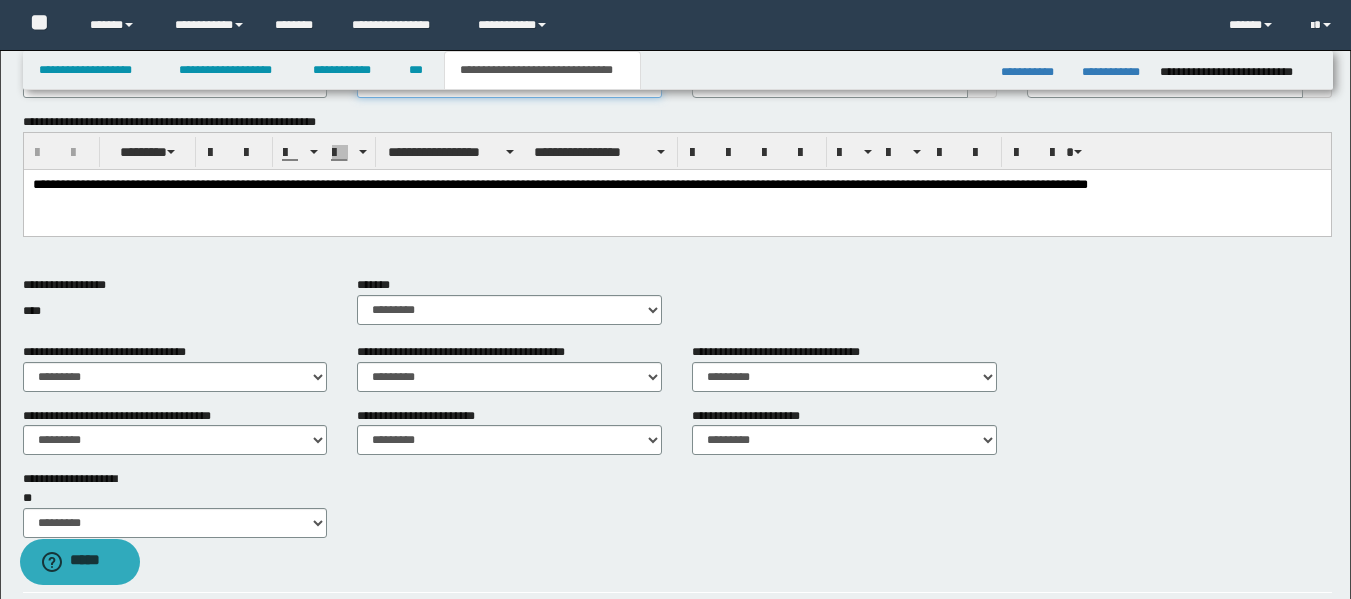 scroll, scrollTop: 0, scrollLeft: 0, axis: both 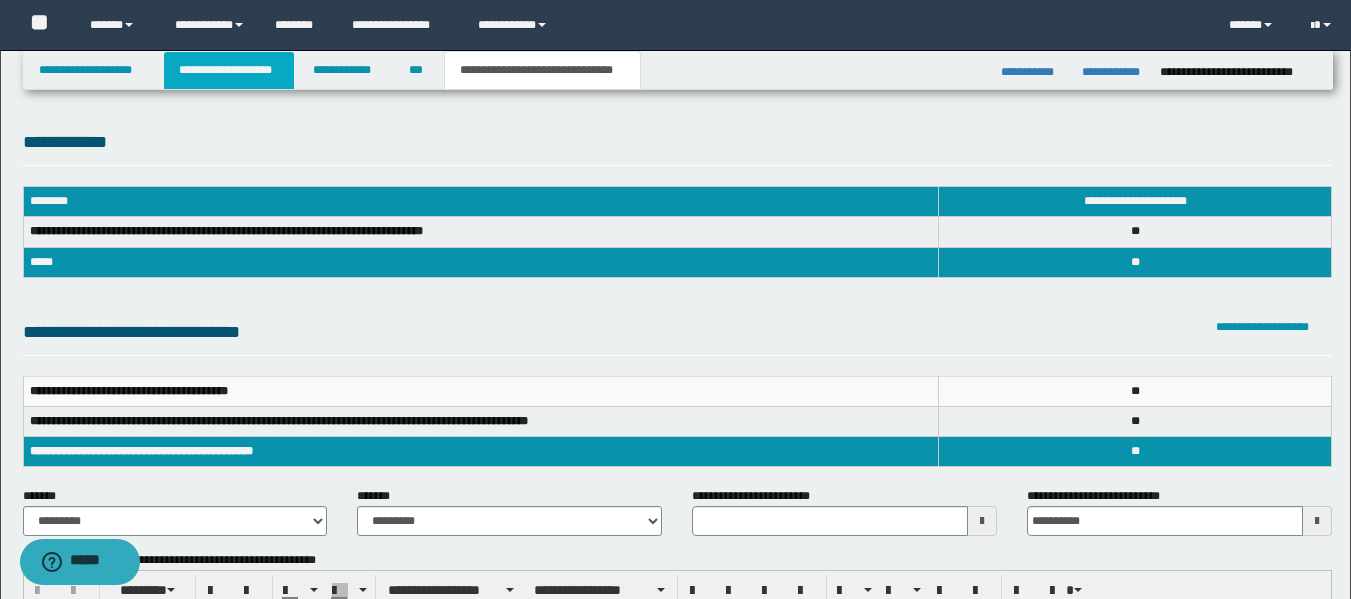 click on "**********" at bounding box center [229, 70] 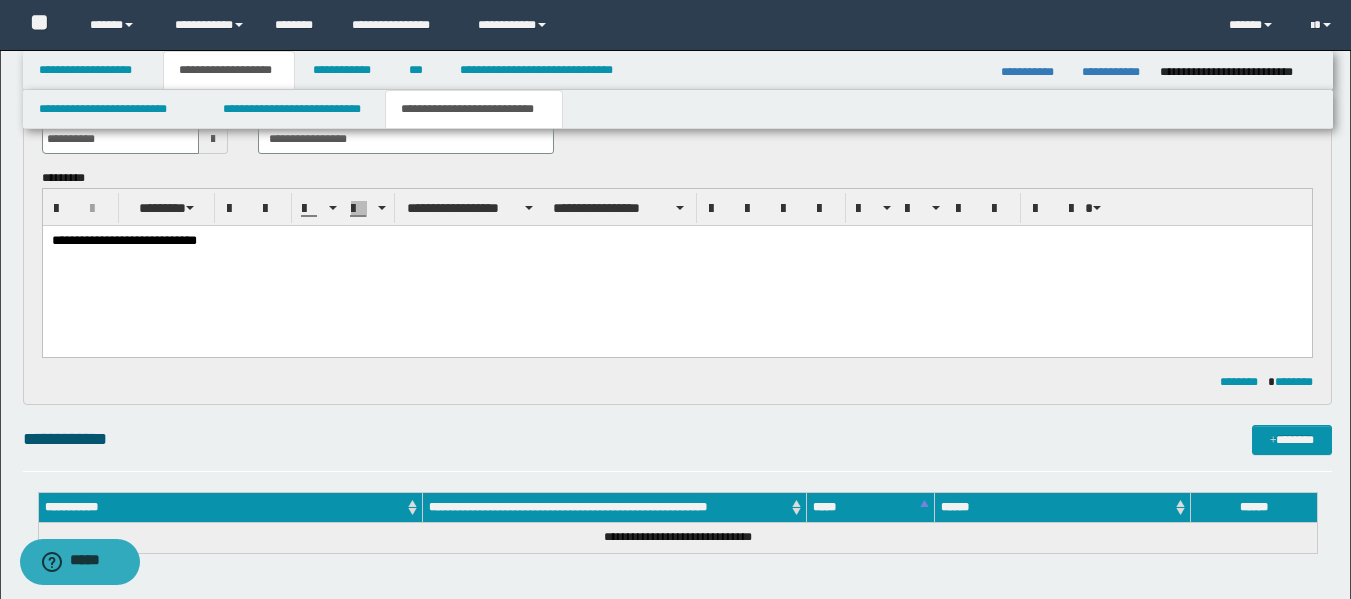 scroll, scrollTop: 0, scrollLeft: 0, axis: both 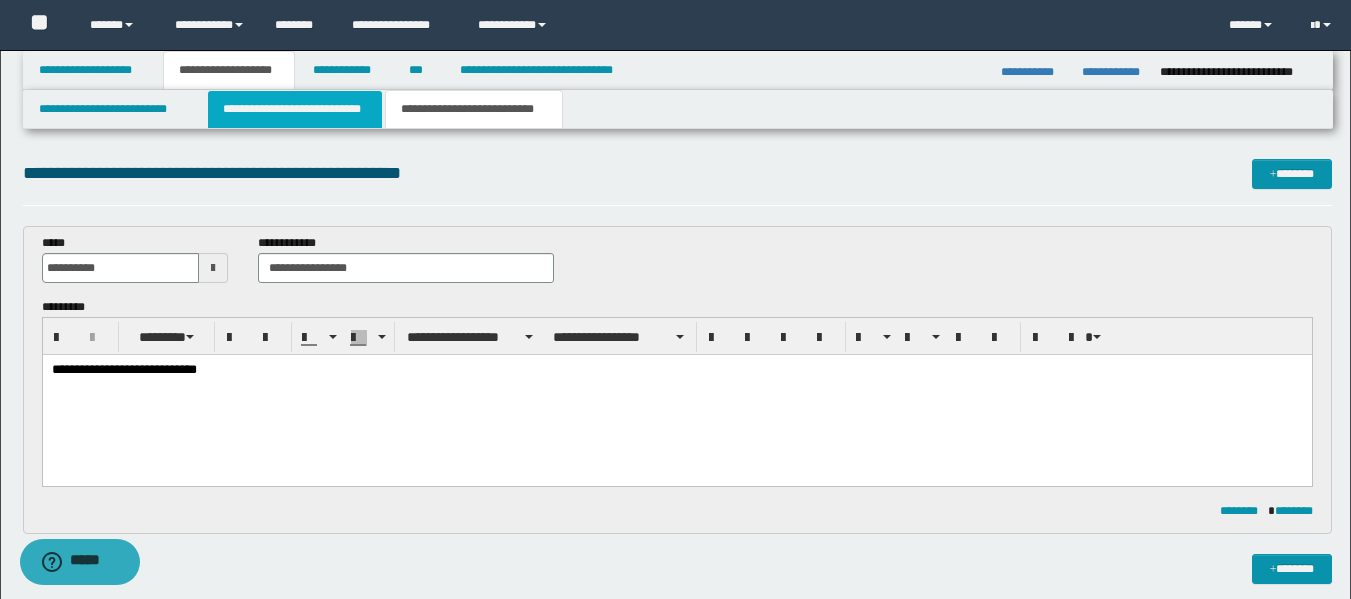 click on "**********" at bounding box center (295, 109) 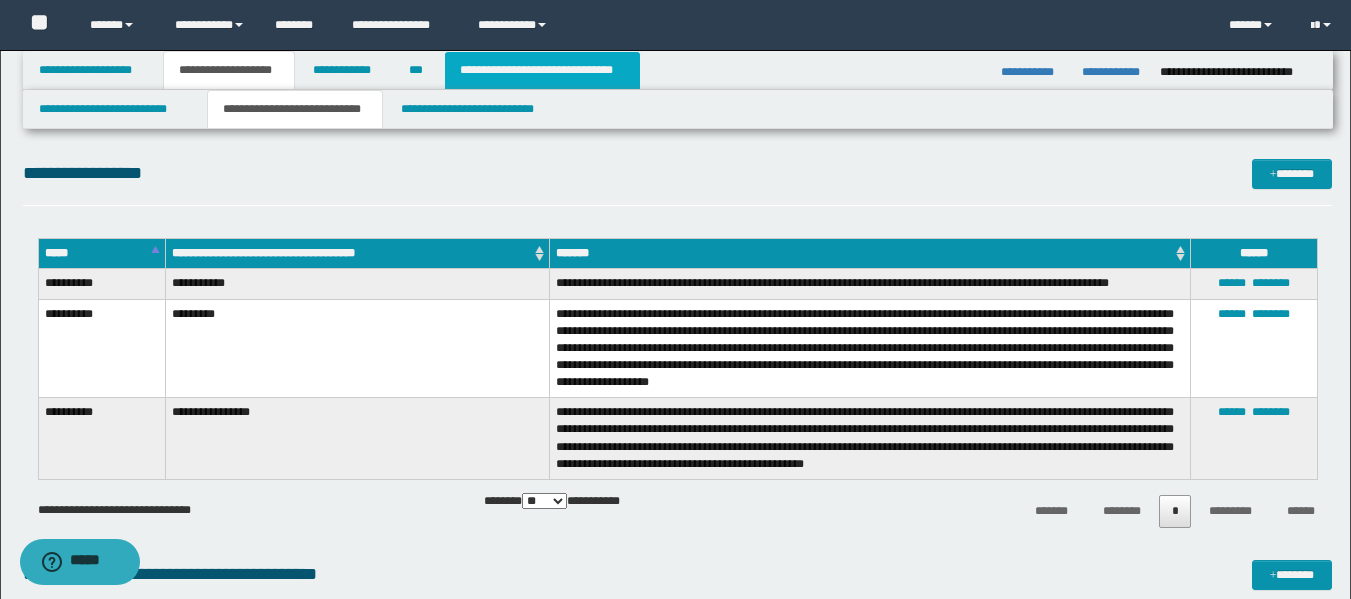 click on "**********" at bounding box center [542, 70] 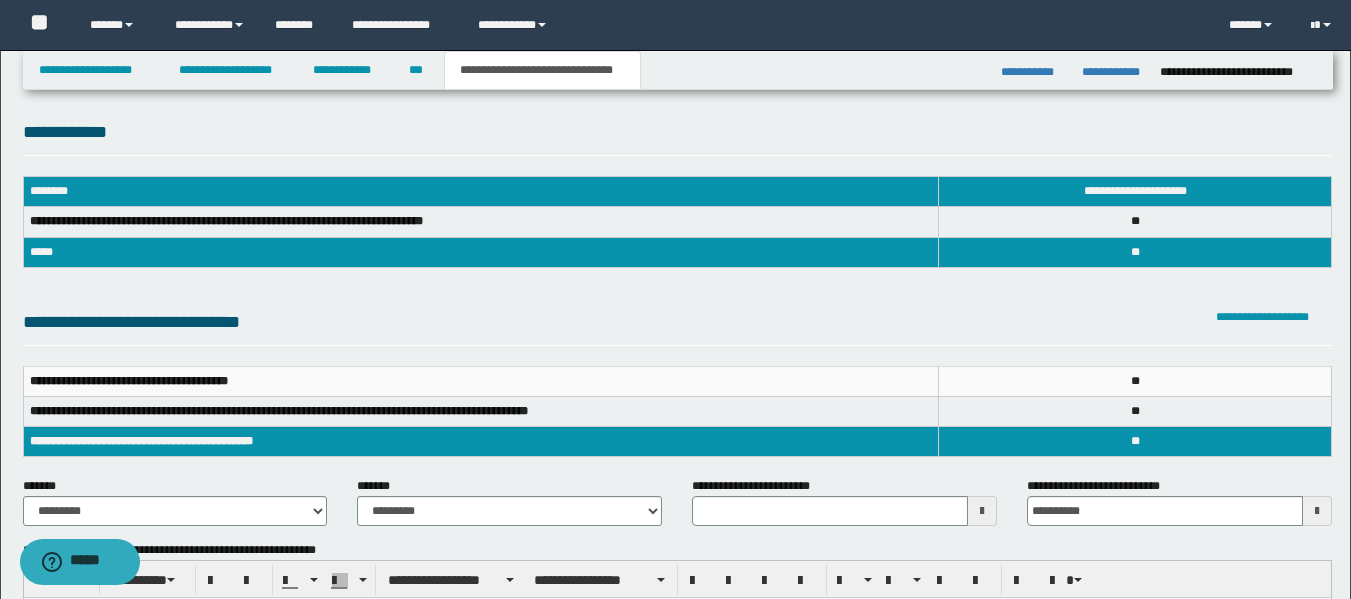 scroll, scrollTop: 0, scrollLeft: 0, axis: both 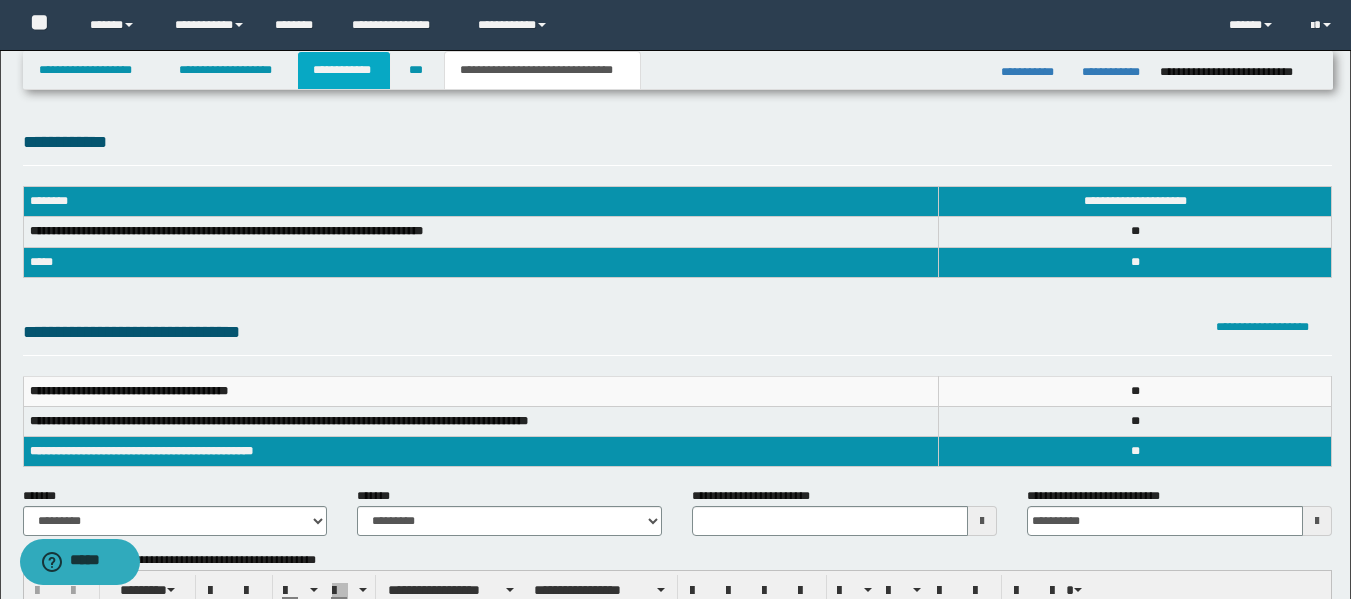 click on "**********" at bounding box center (344, 70) 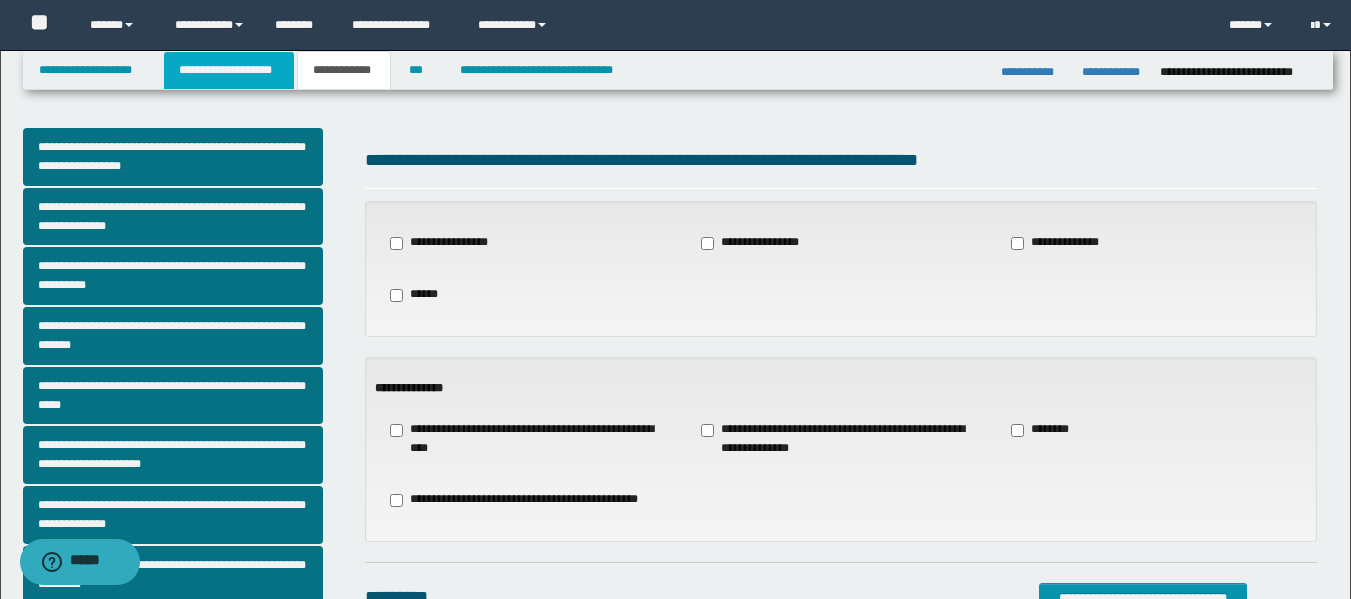 click on "**********" at bounding box center (229, 70) 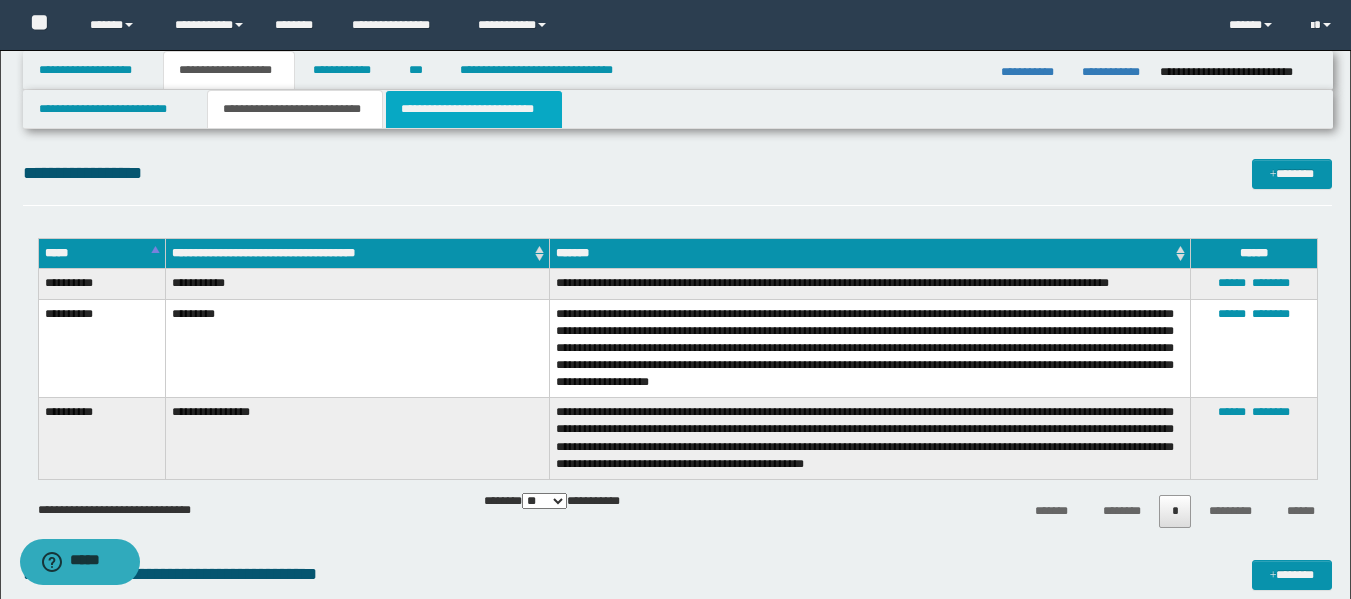 click on "**********" at bounding box center (474, 109) 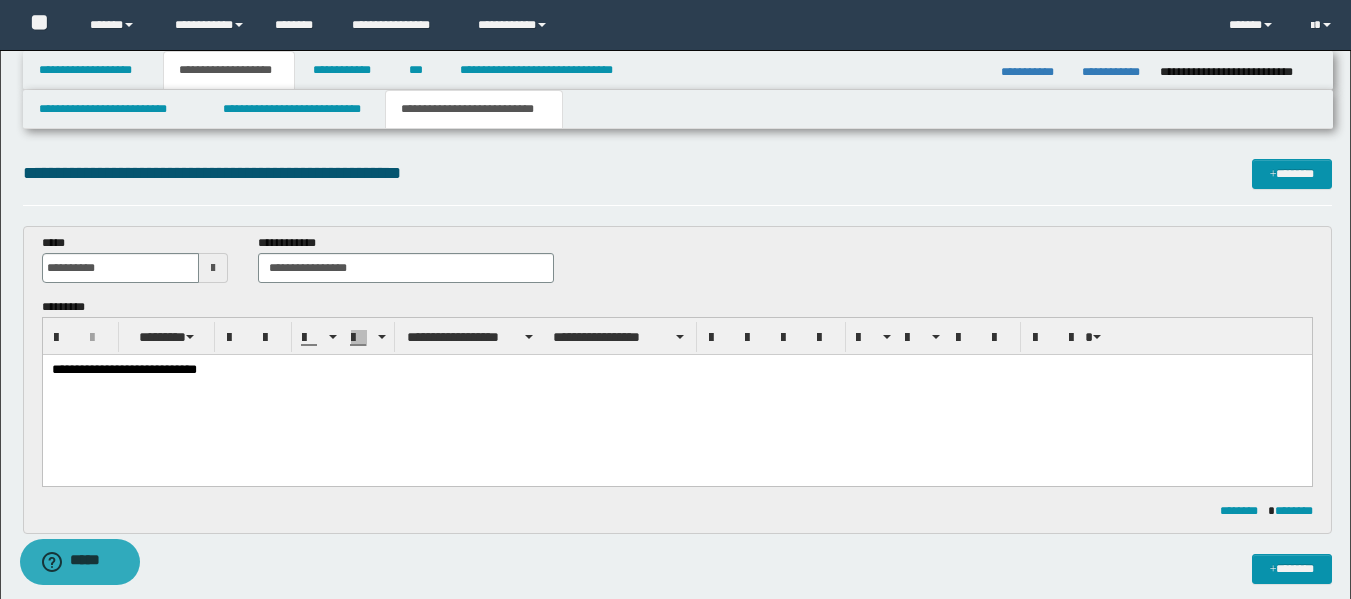scroll, scrollTop: 364, scrollLeft: 0, axis: vertical 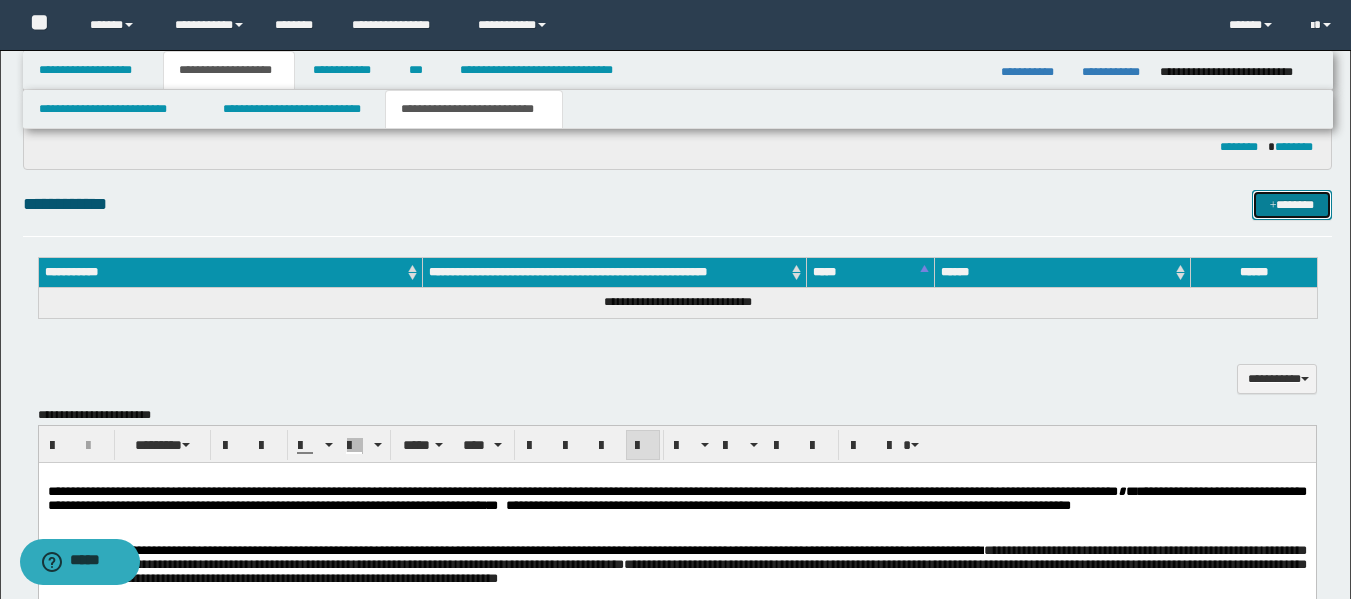 click on "*******" at bounding box center [1292, 205] 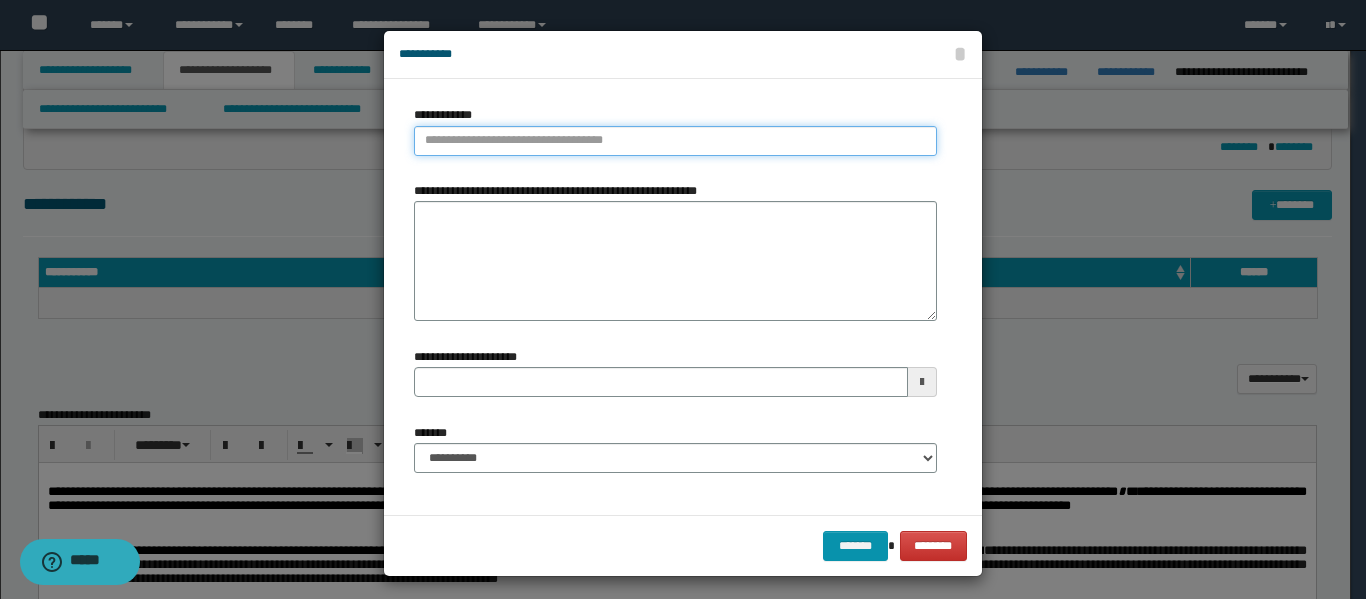 click on "**********" at bounding box center (675, 141) 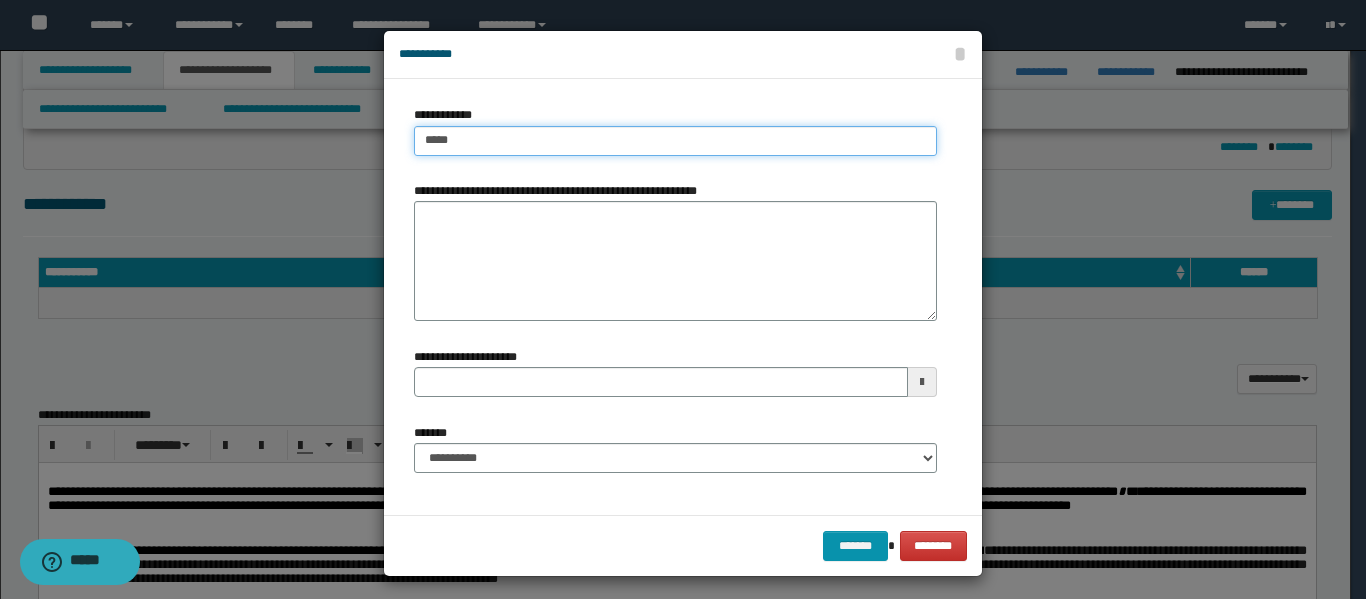 type on "******" 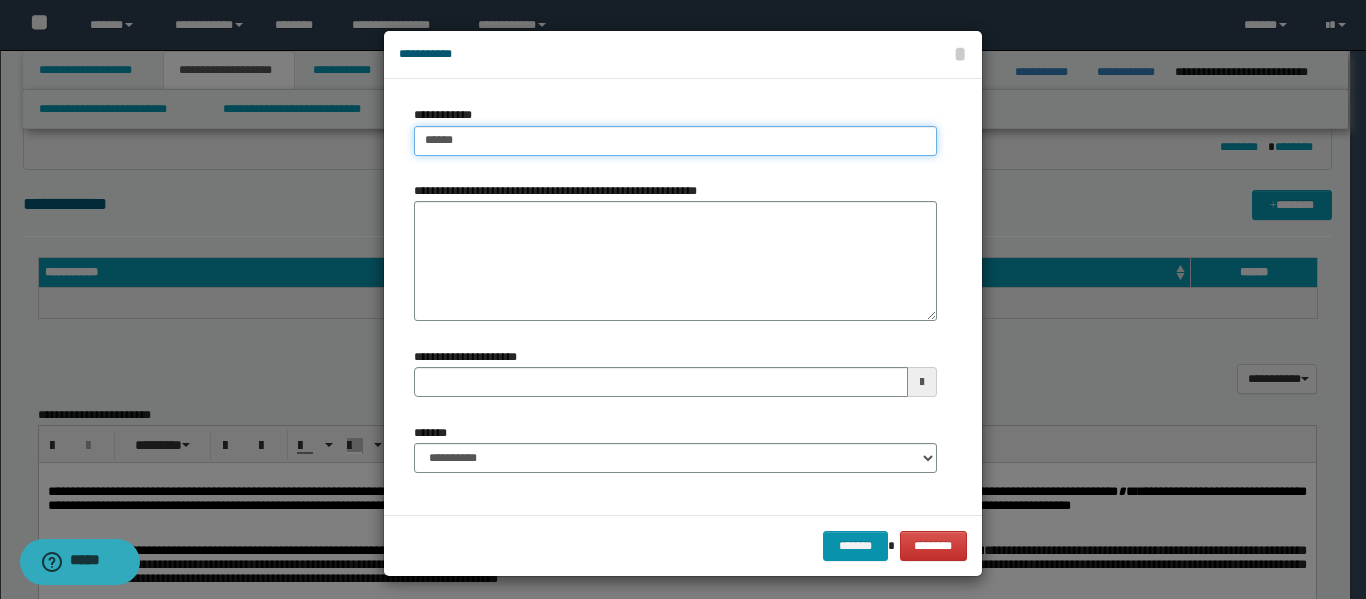 type on "******" 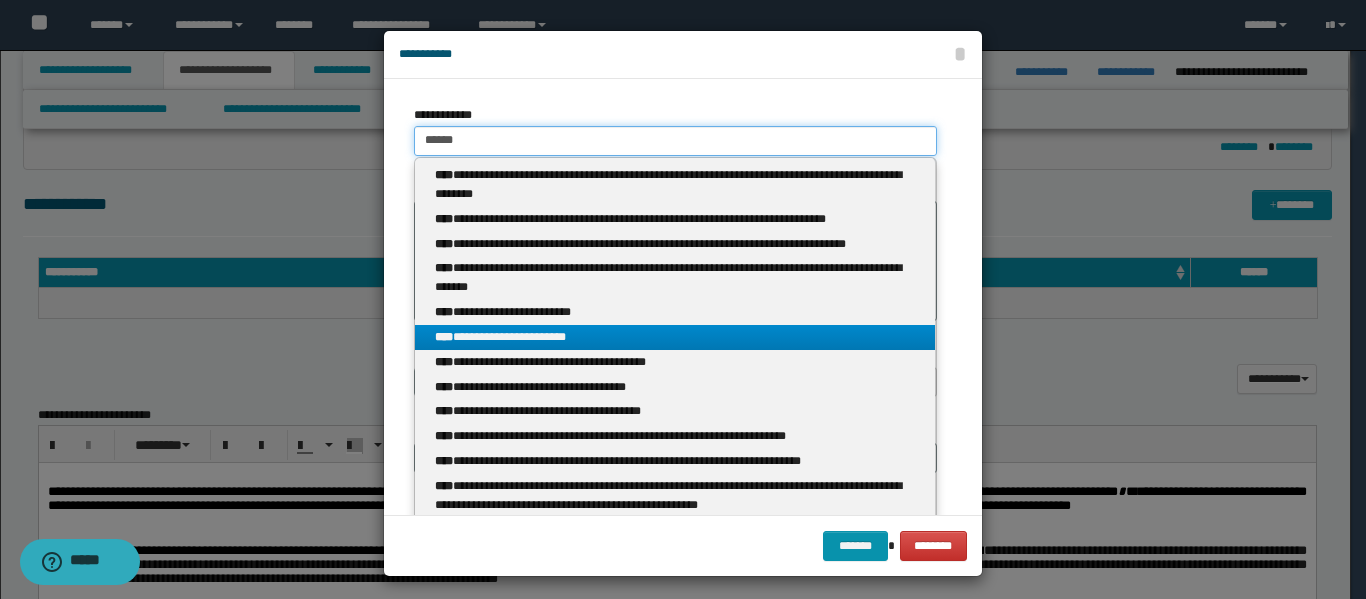 type on "******" 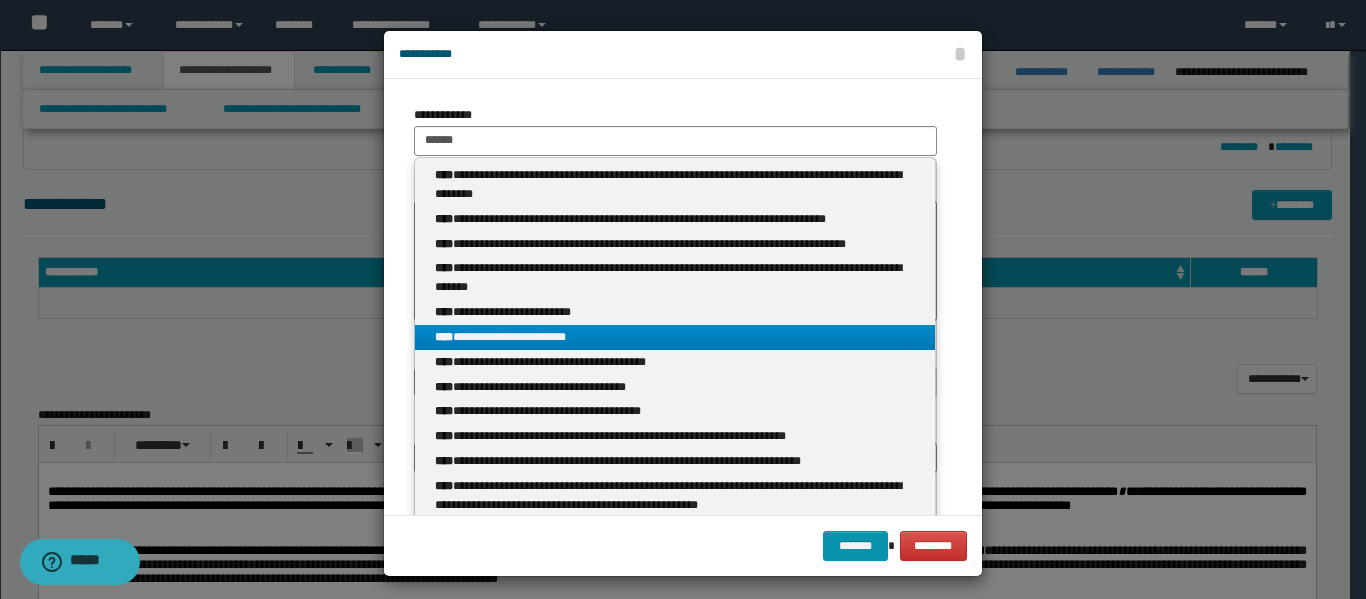 click on "**********" at bounding box center [675, 337] 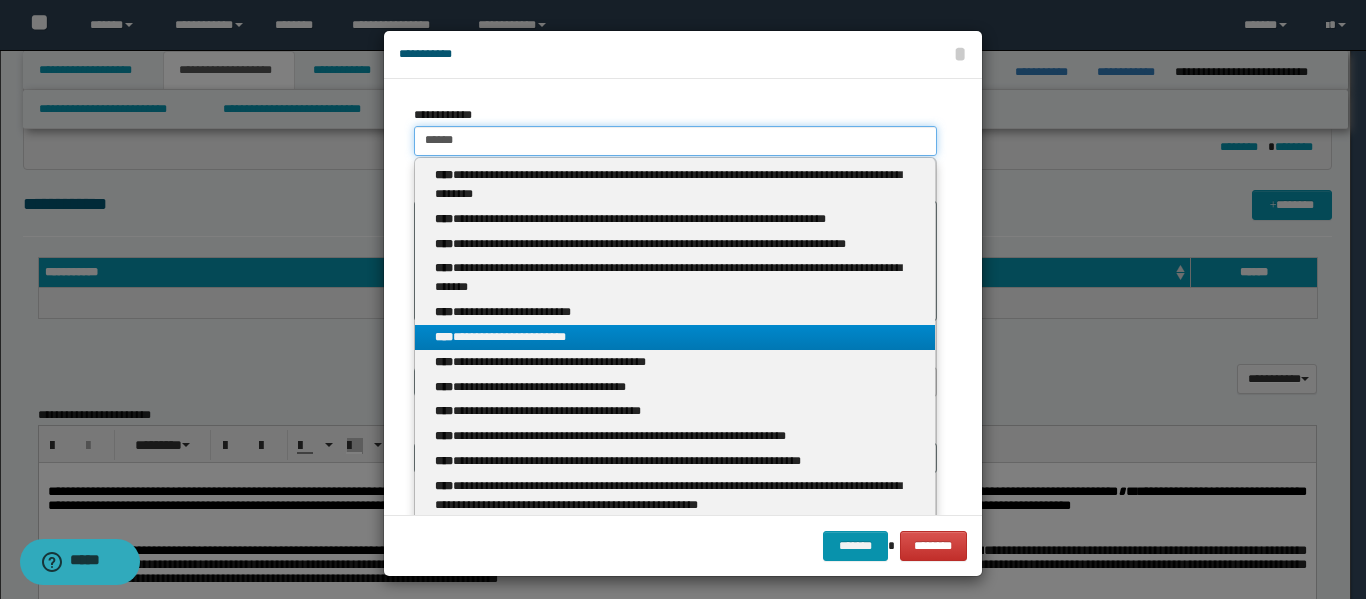type 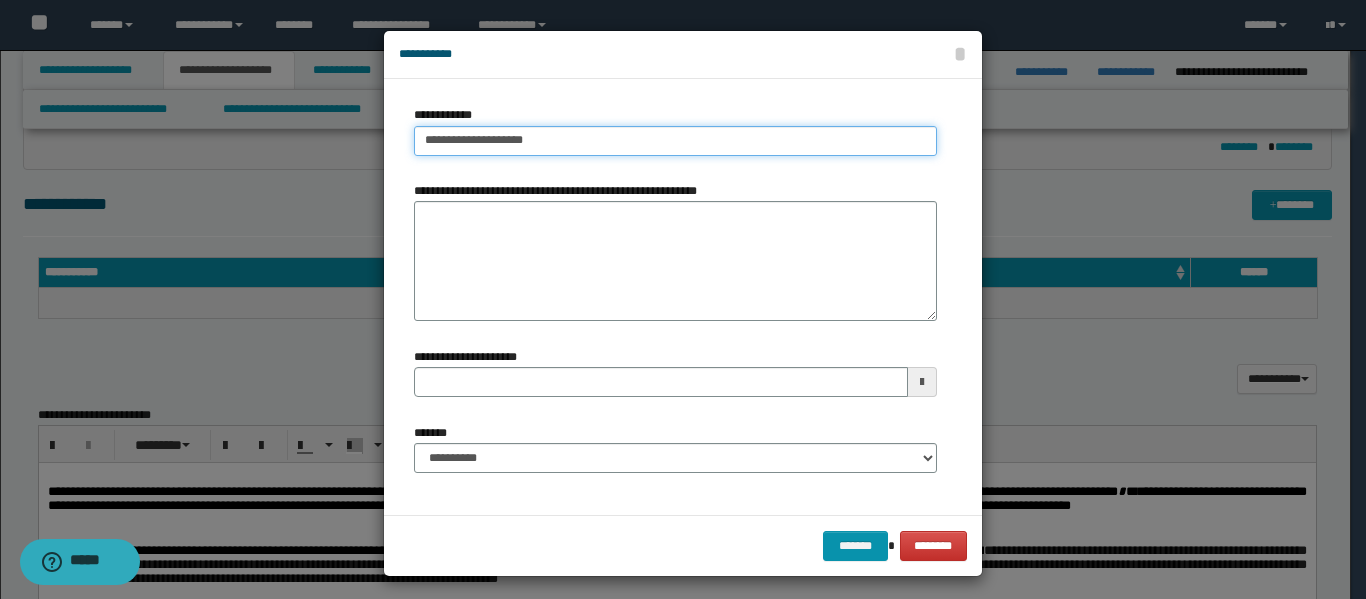 drag, startPoint x: 588, startPoint y: 140, endPoint x: 264, endPoint y: 126, distance: 324.30234 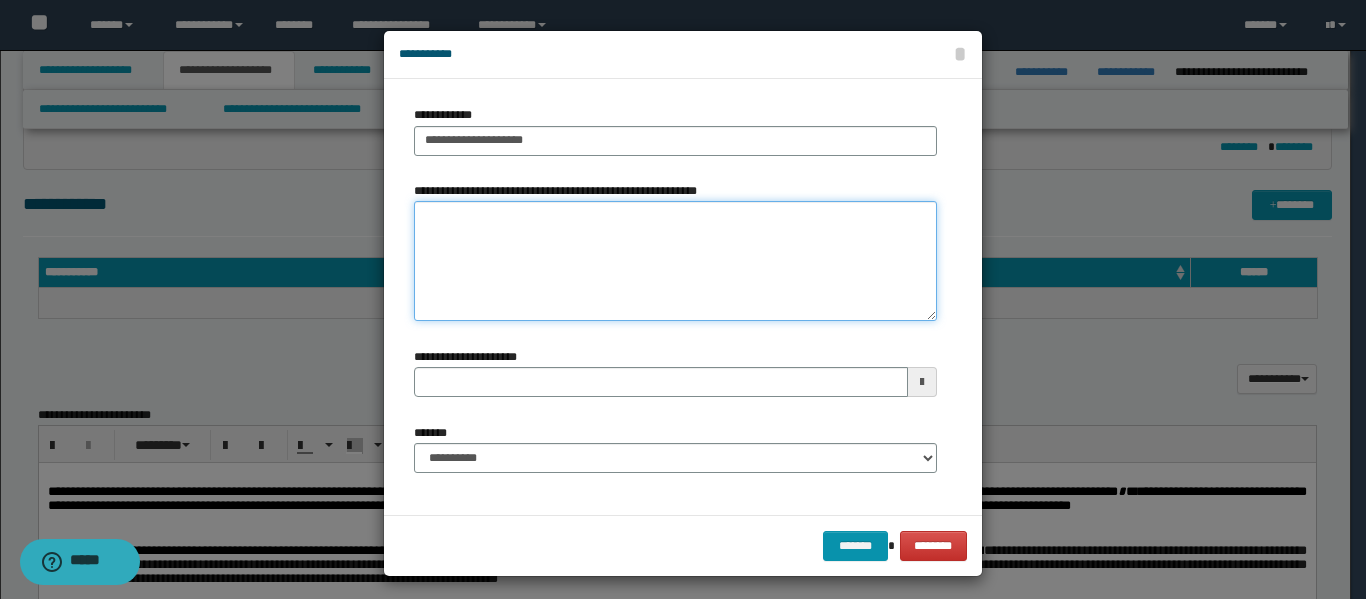 click on "**********" at bounding box center (675, 261) 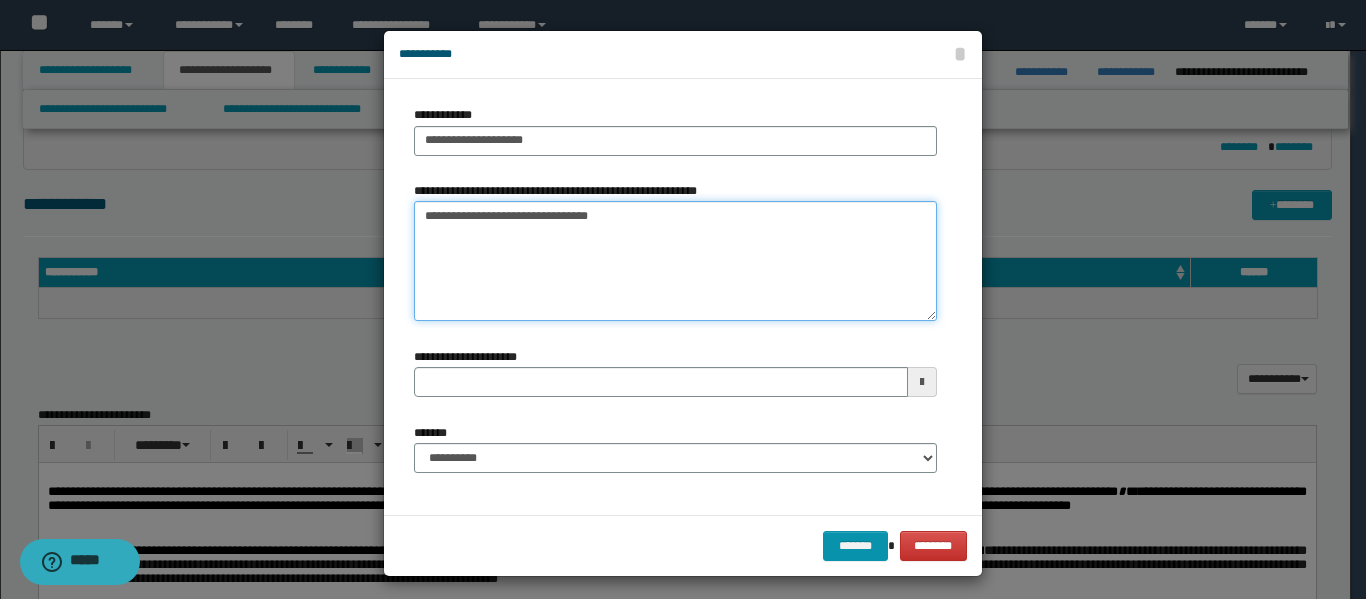 type on "**********" 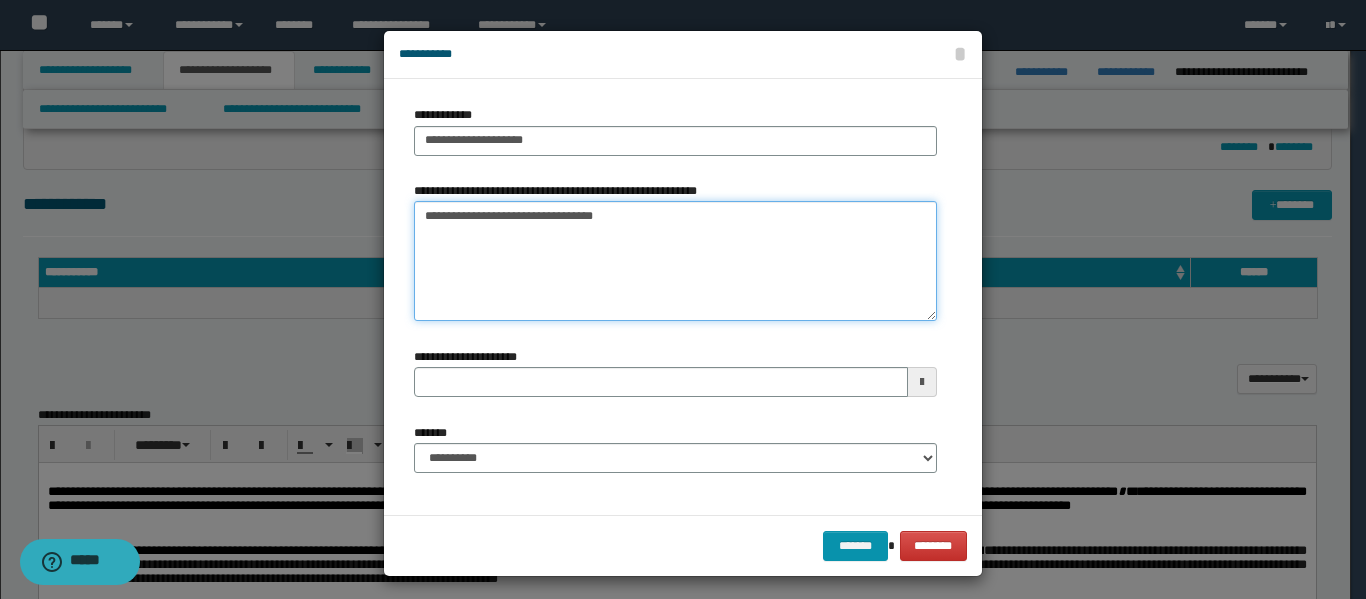 type 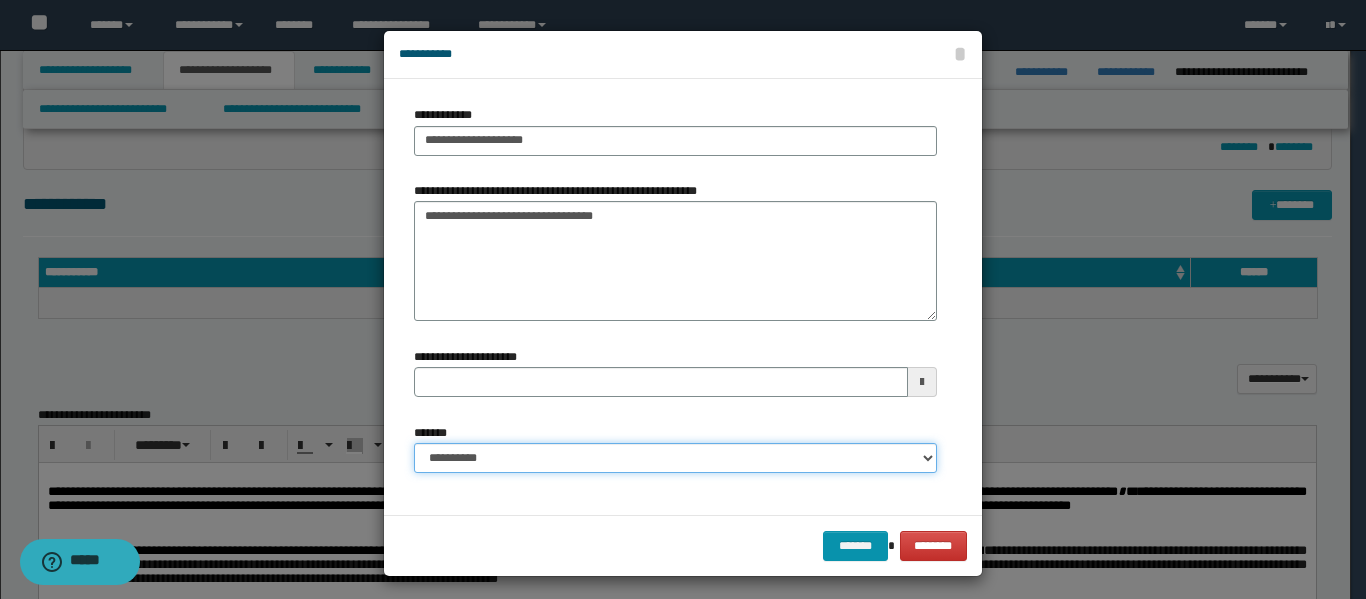 click on "**********" at bounding box center (675, 458) 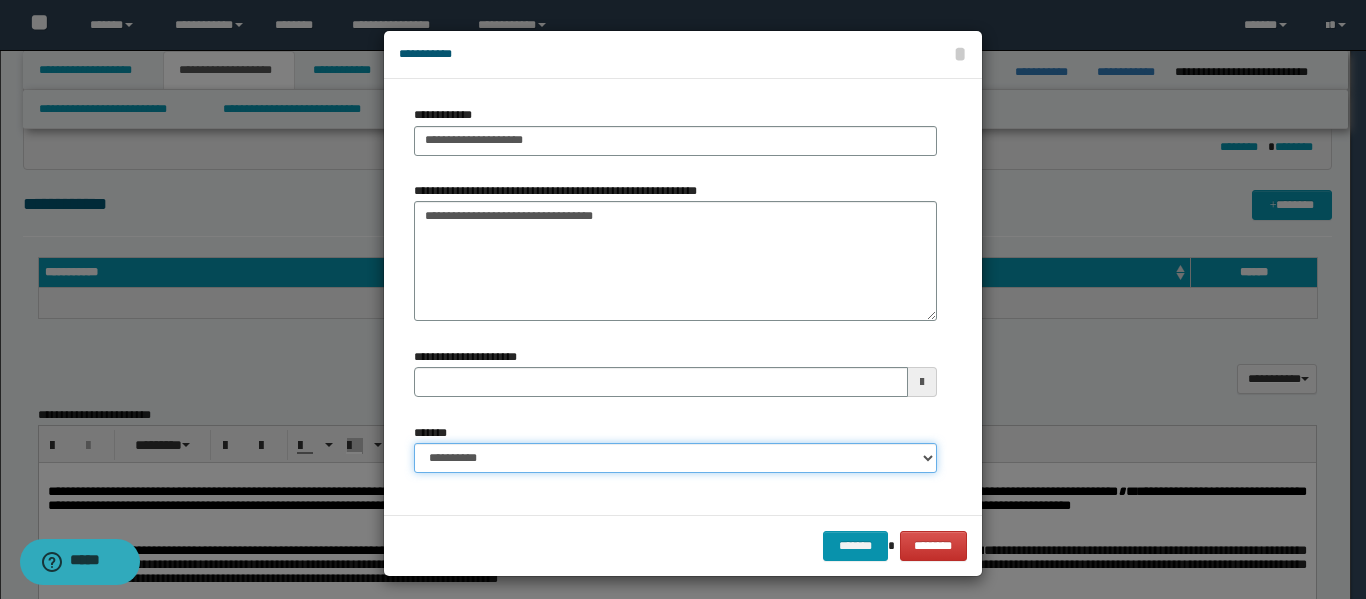 select on "*" 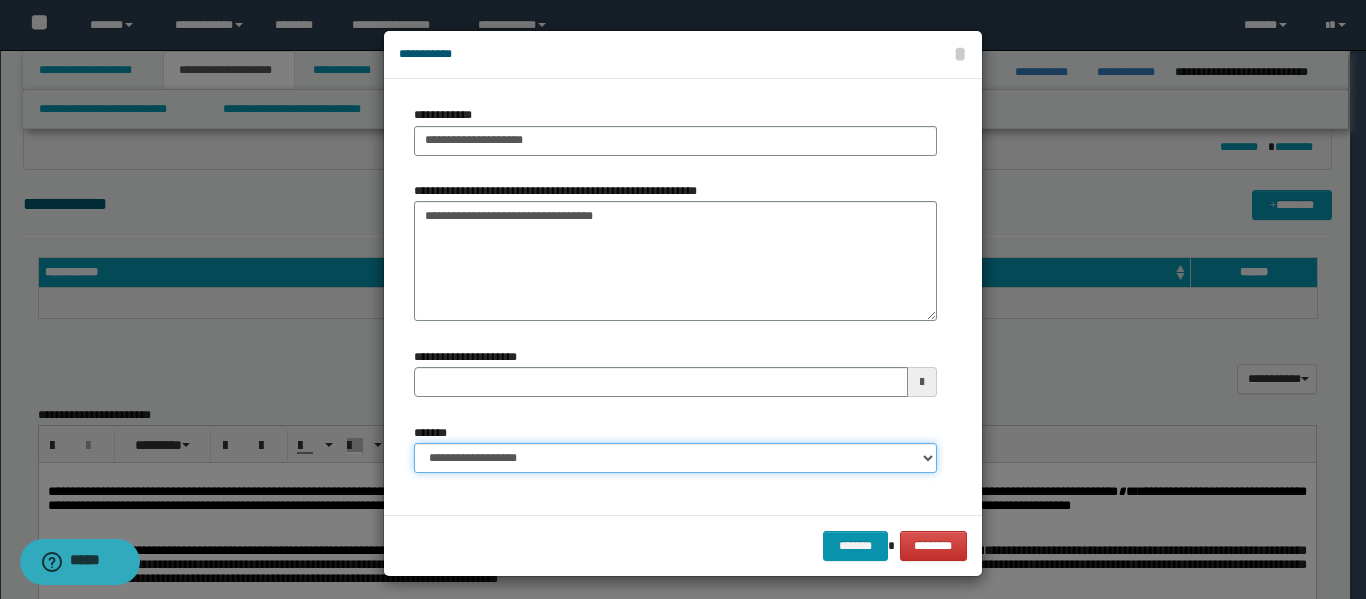 click on "**********" at bounding box center (675, 458) 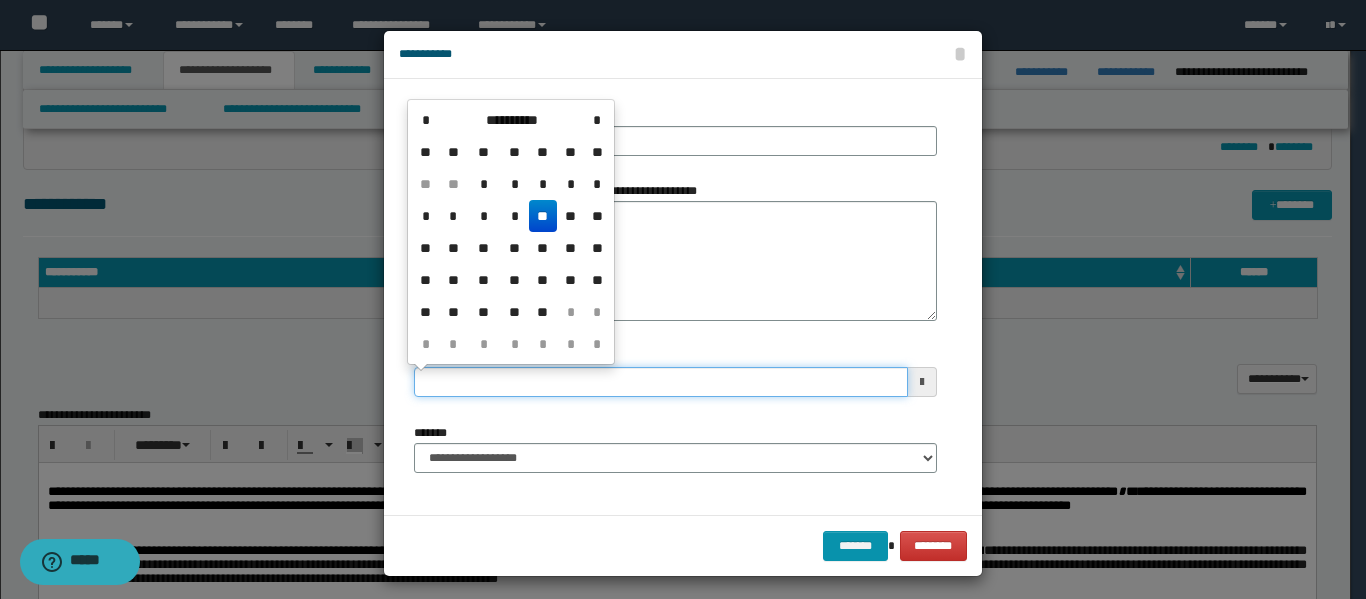 click on "**********" at bounding box center [661, 382] 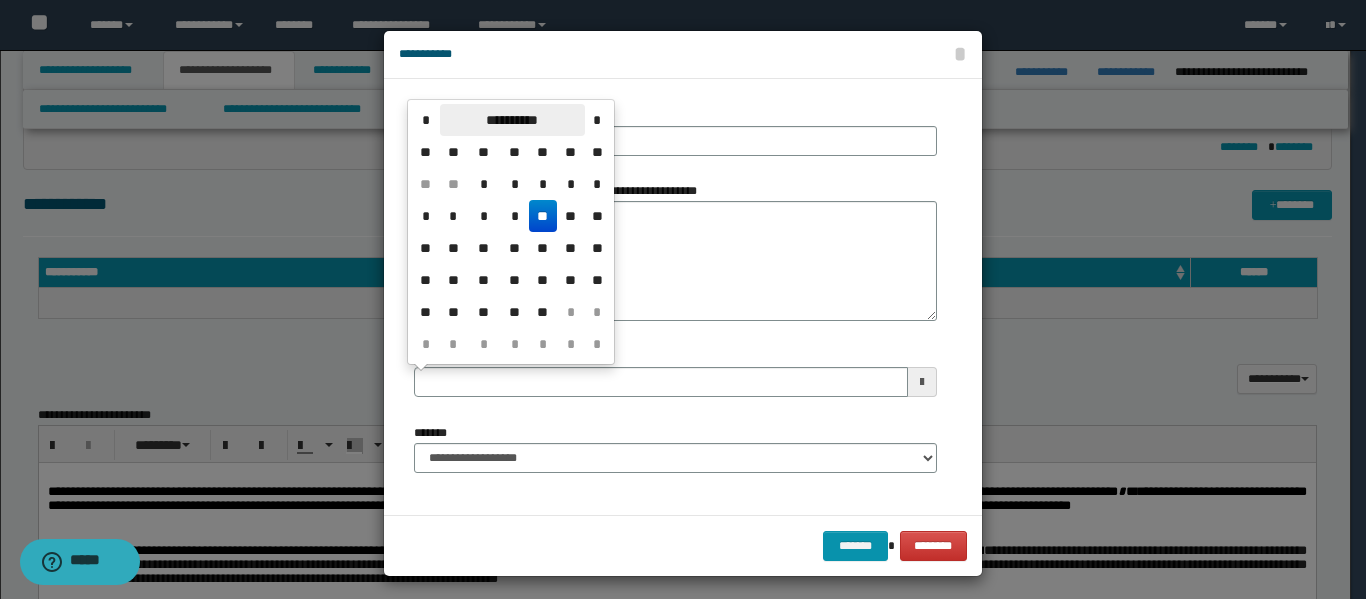 click on "**********" at bounding box center (512, 120) 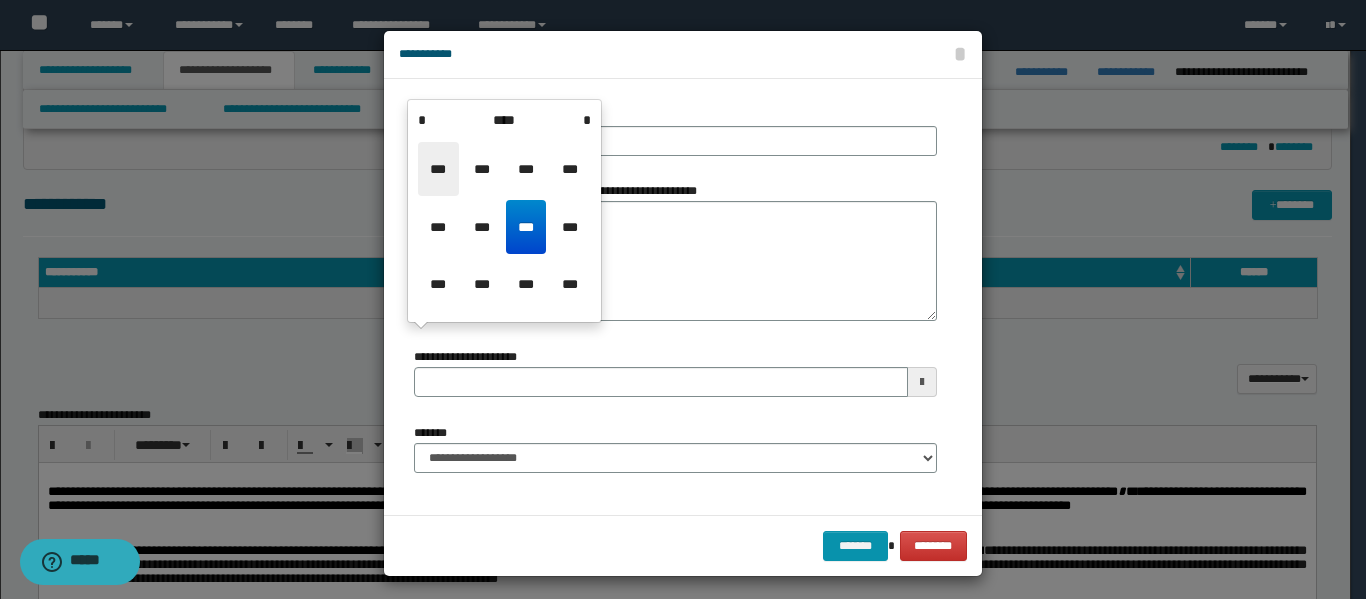 click on "***" at bounding box center (438, 169) 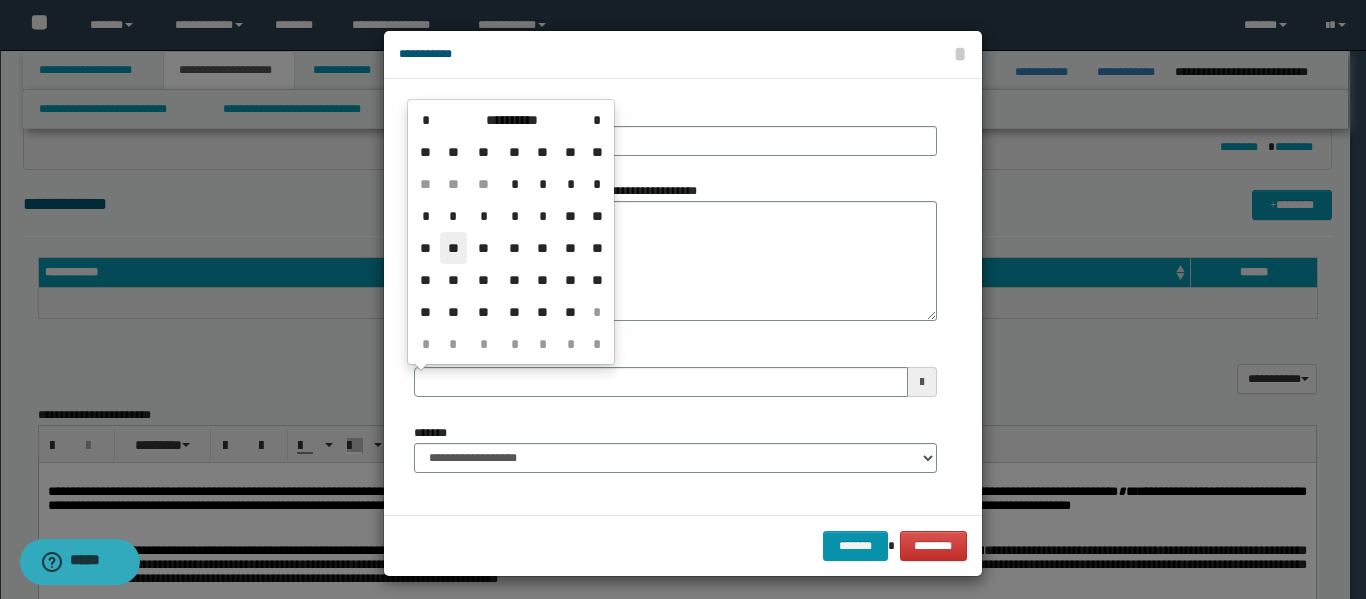 click on "**" at bounding box center [454, 248] 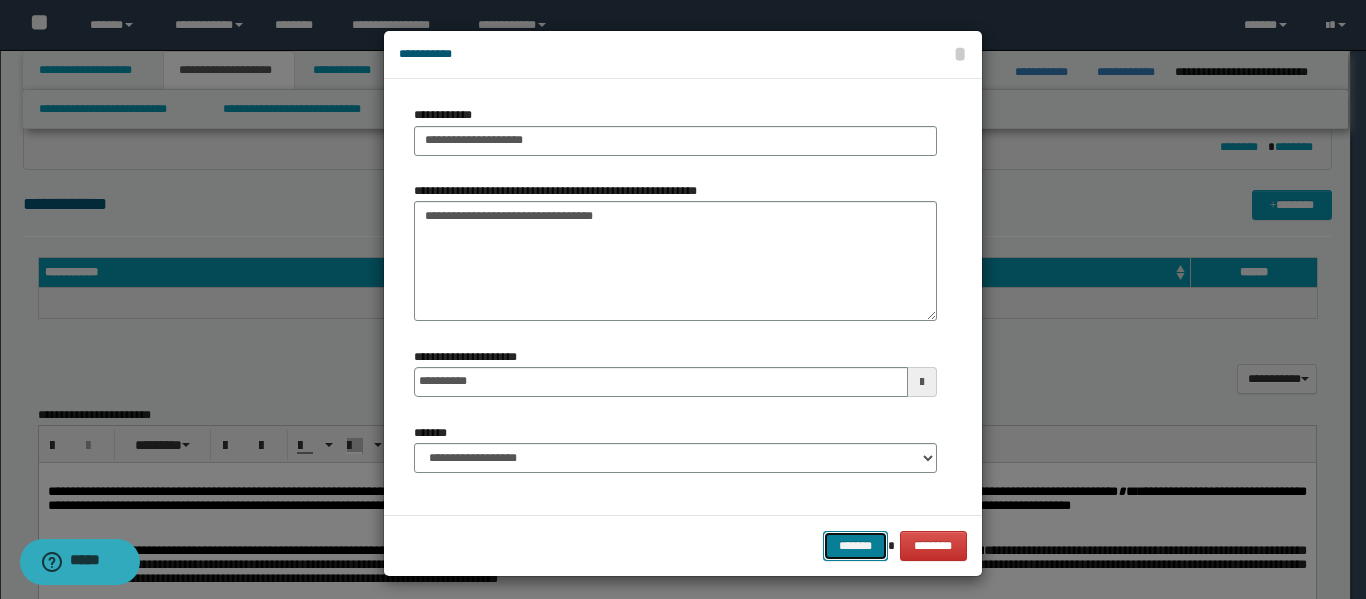click on "*******" at bounding box center [855, 546] 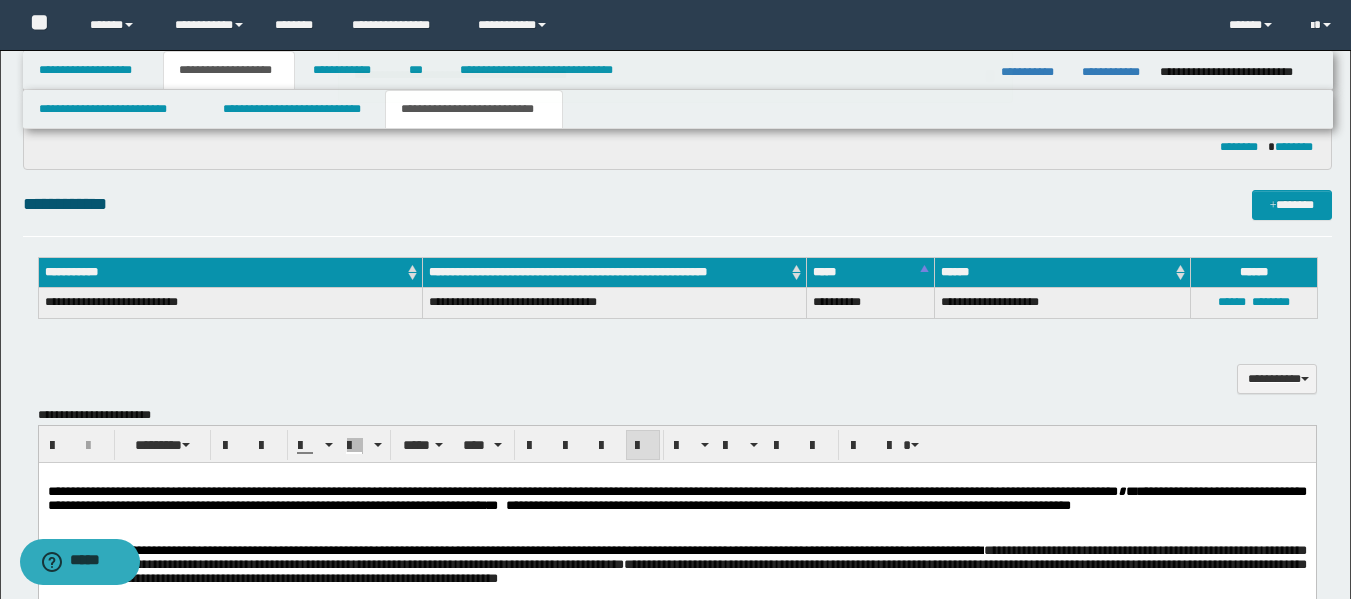 click on "**********" at bounding box center (676, 564) 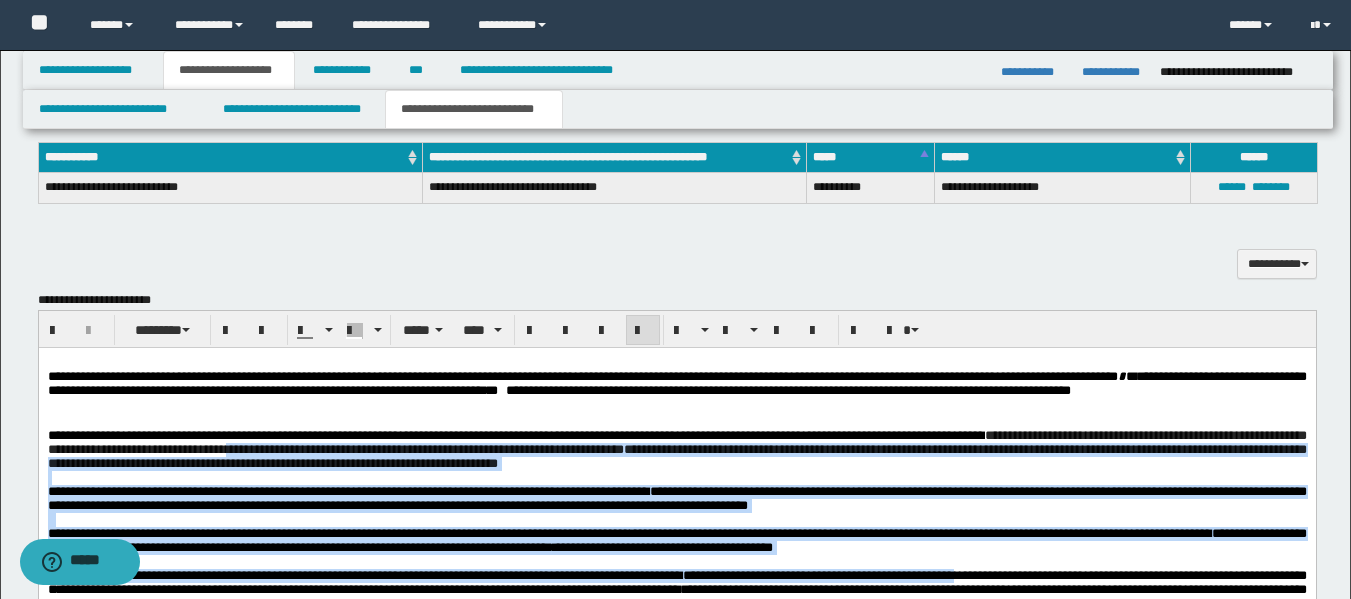 scroll, scrollTop: 503, scrollLeft: 0, axis: vertical 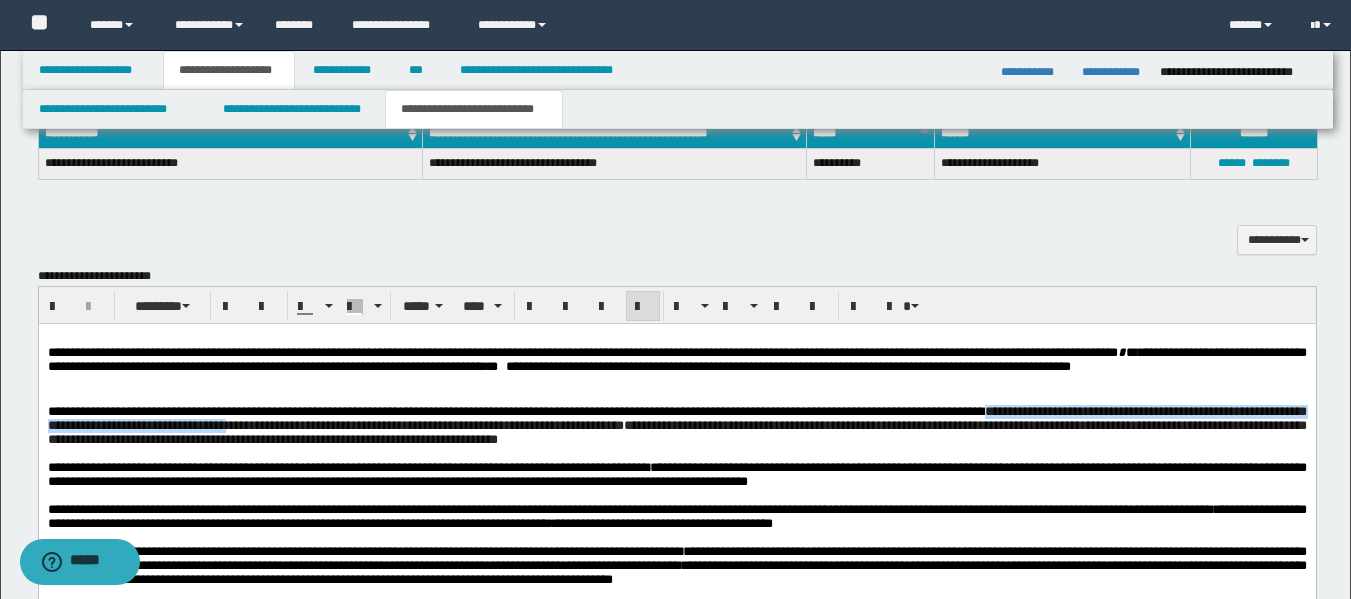 drag, startPoint x: 488, startPoint y: 433, endPoint x: 1160, endPoint y: 414, distance: 672.26855 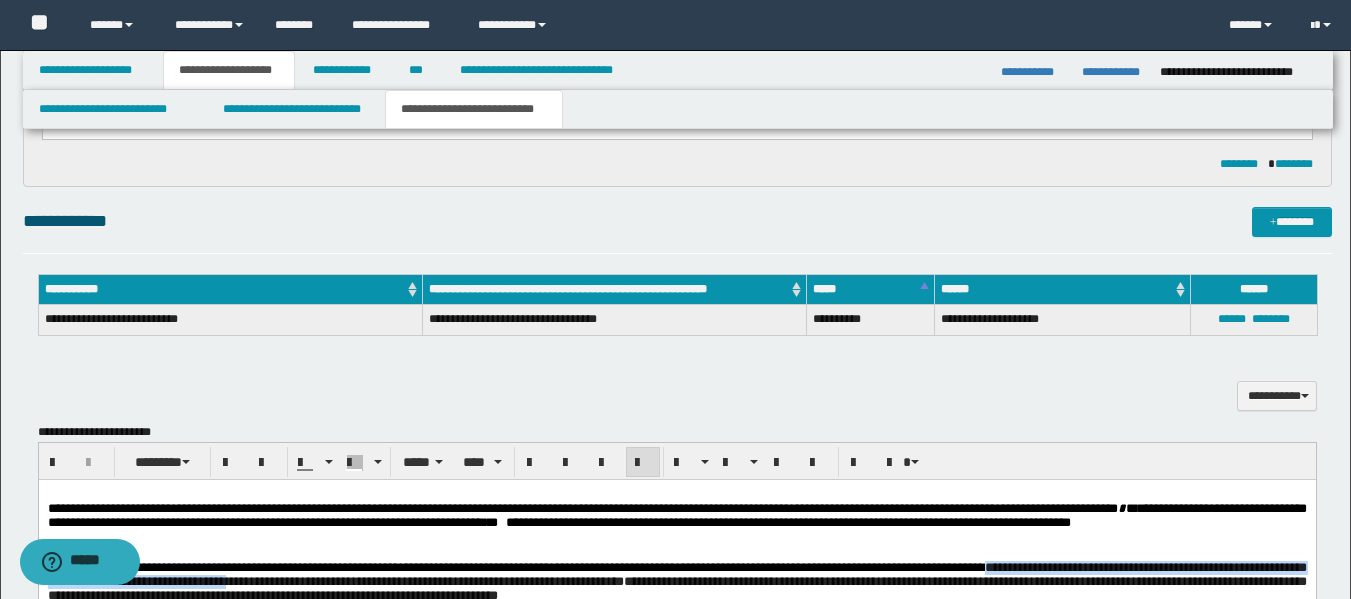 scroll, scrollTop: 350, scrollLeft: 0, axis: vertical 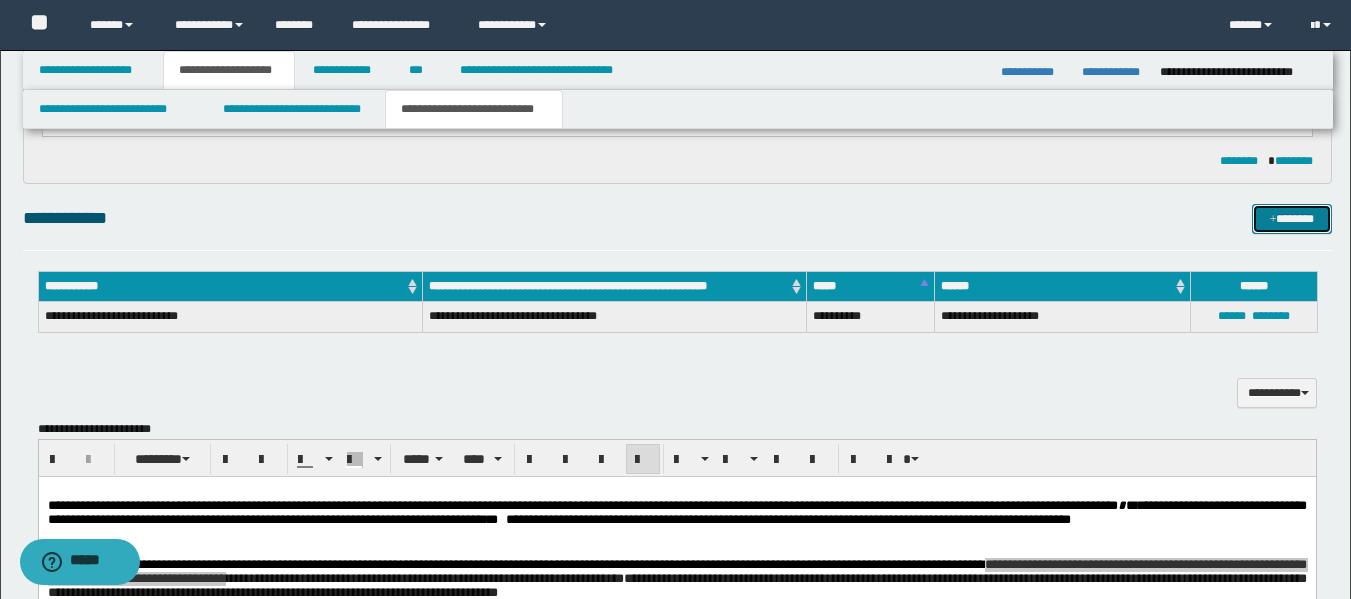 click on "*******" at bounding box center [1292, 219] 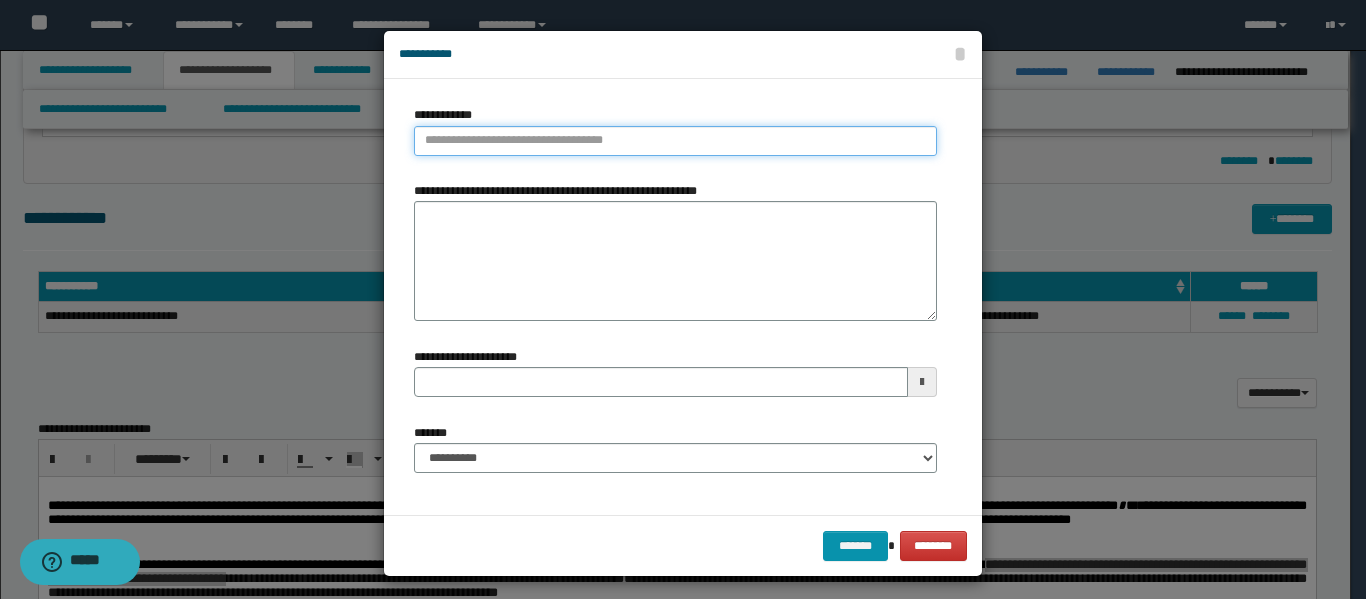 type on "**********" 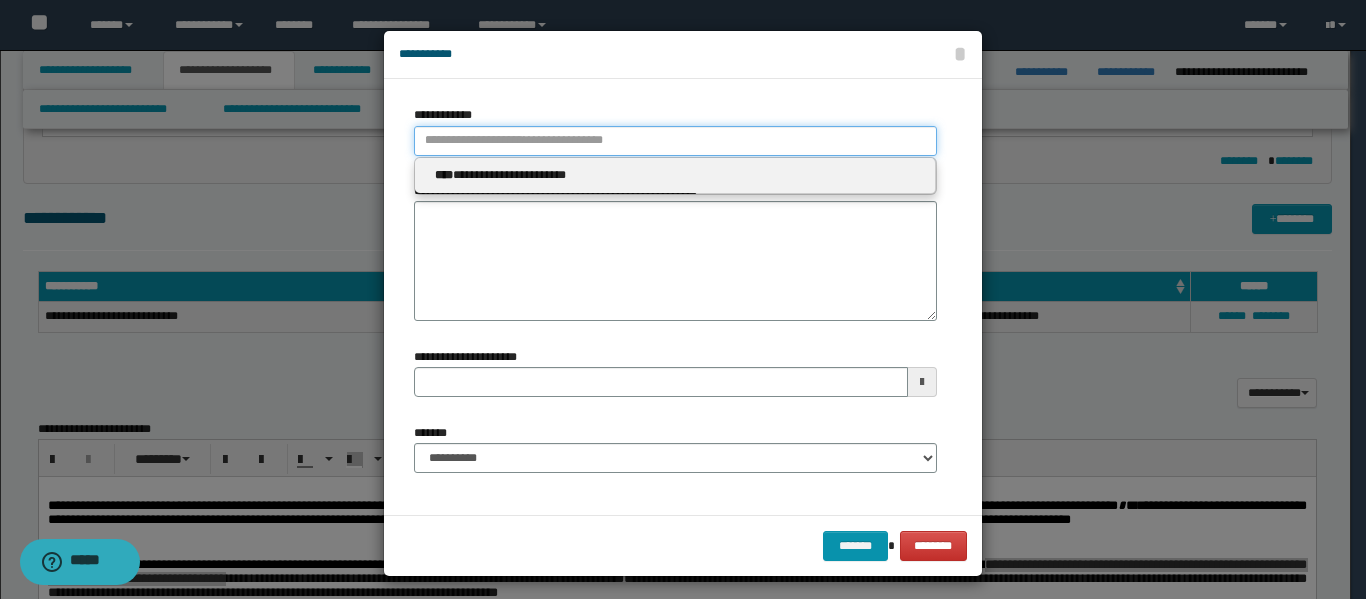 click on "**********" at bounding box center [675, 141] 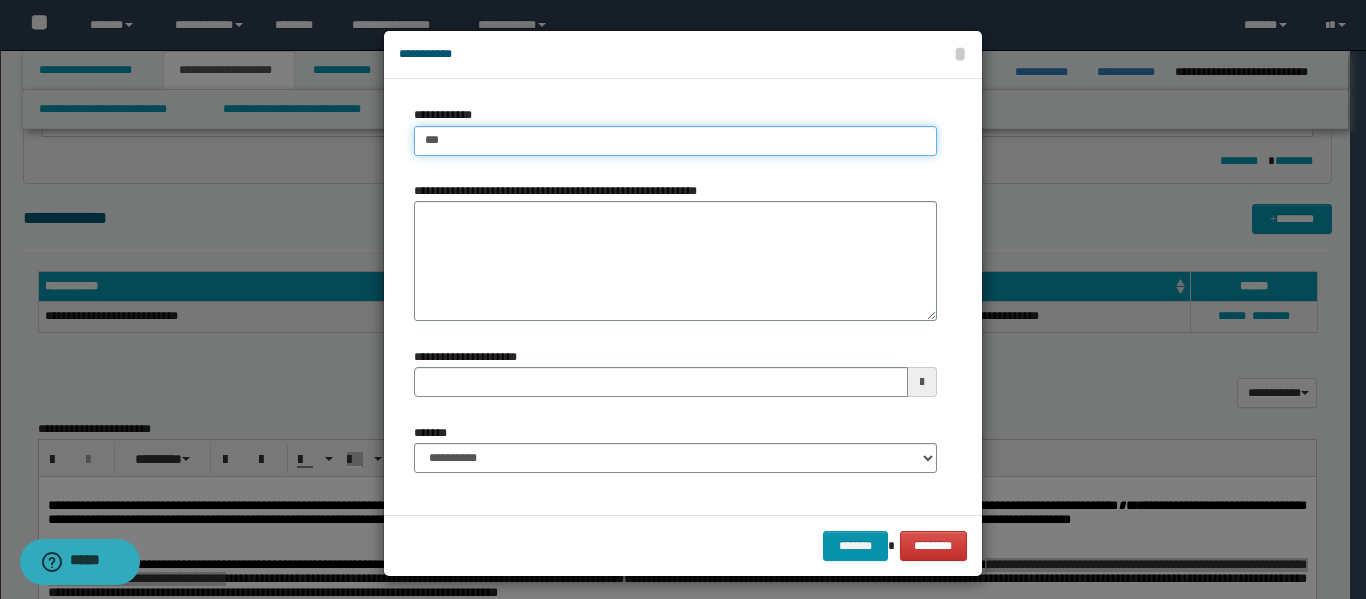 type on "****" 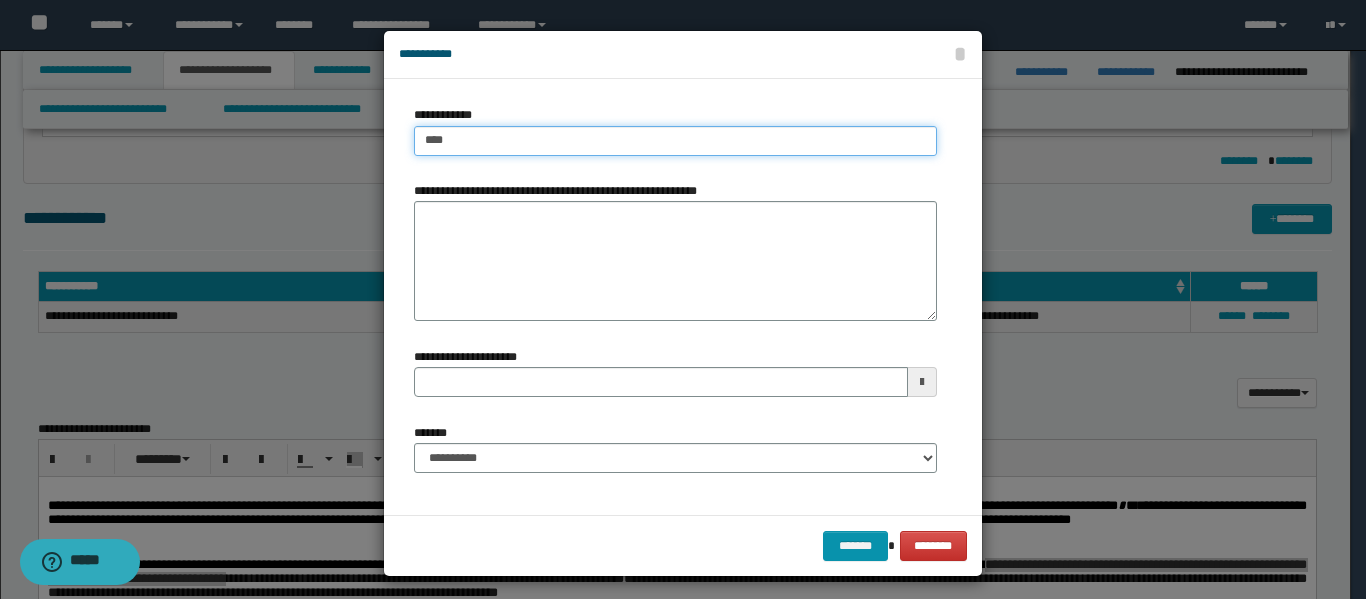type on "****" 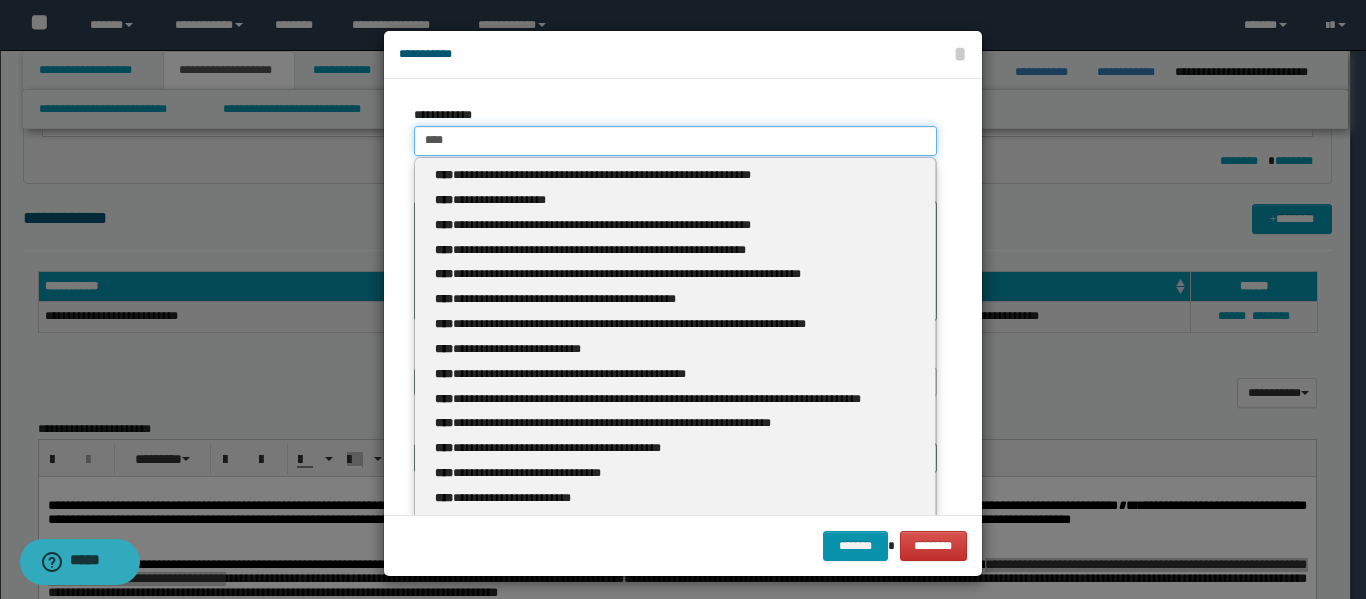 type 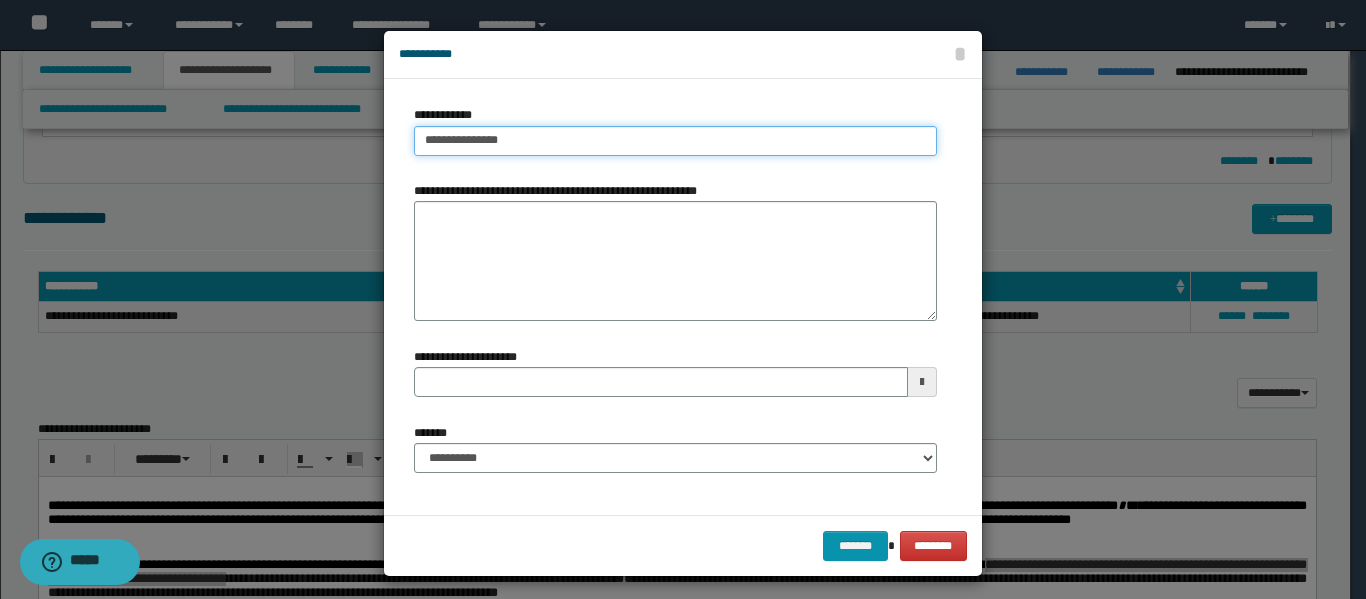 type on "**********" 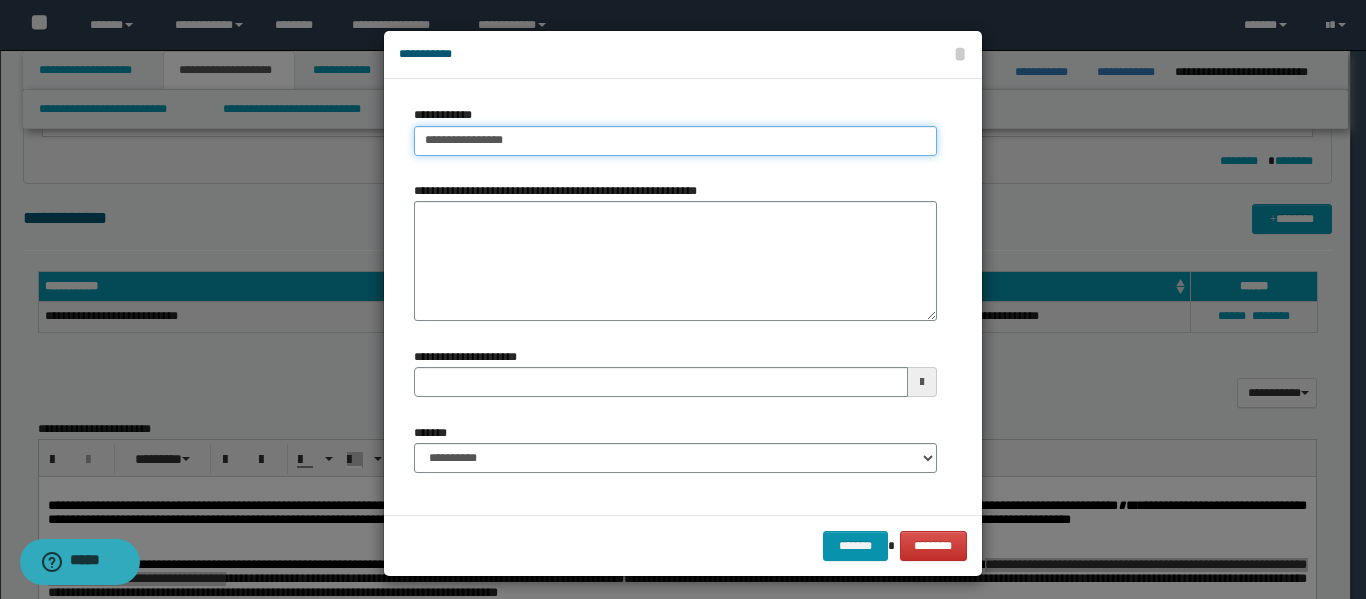 type on "**********" 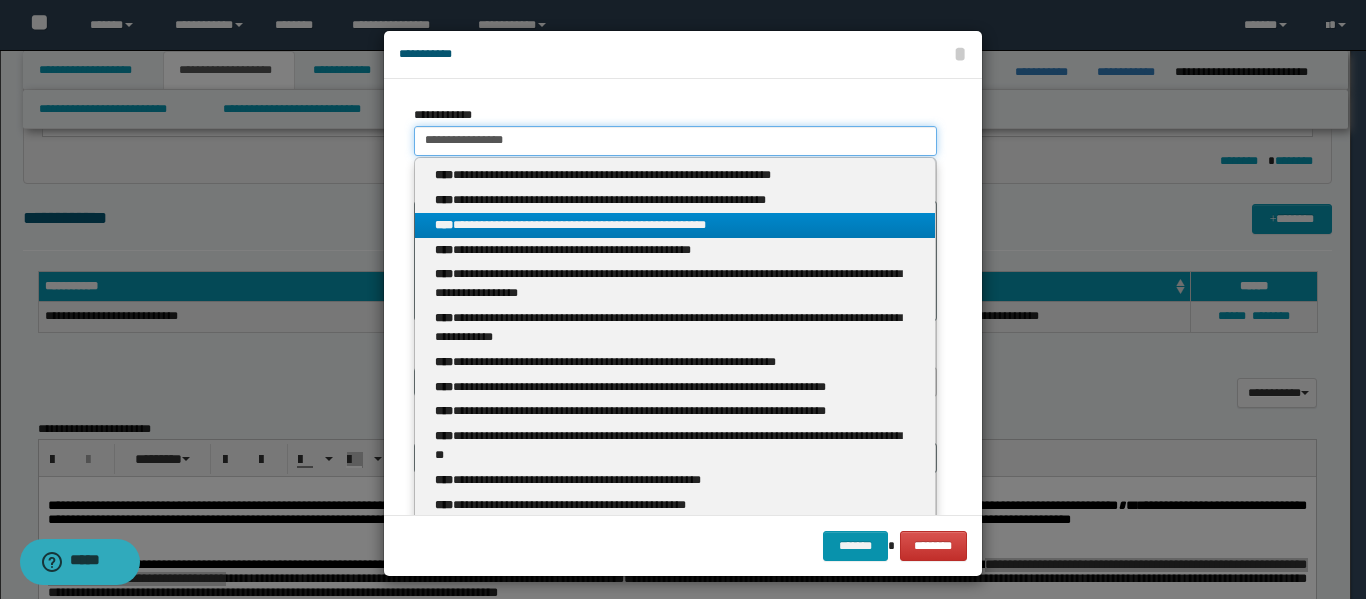 type 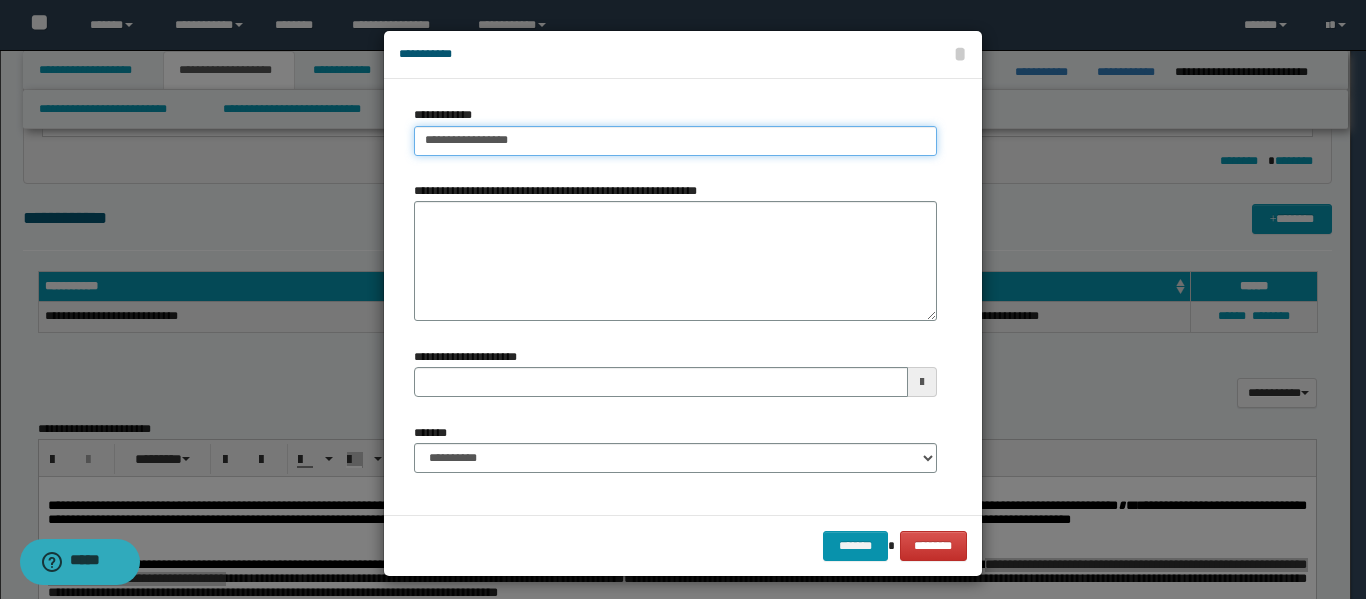 type on "**********" 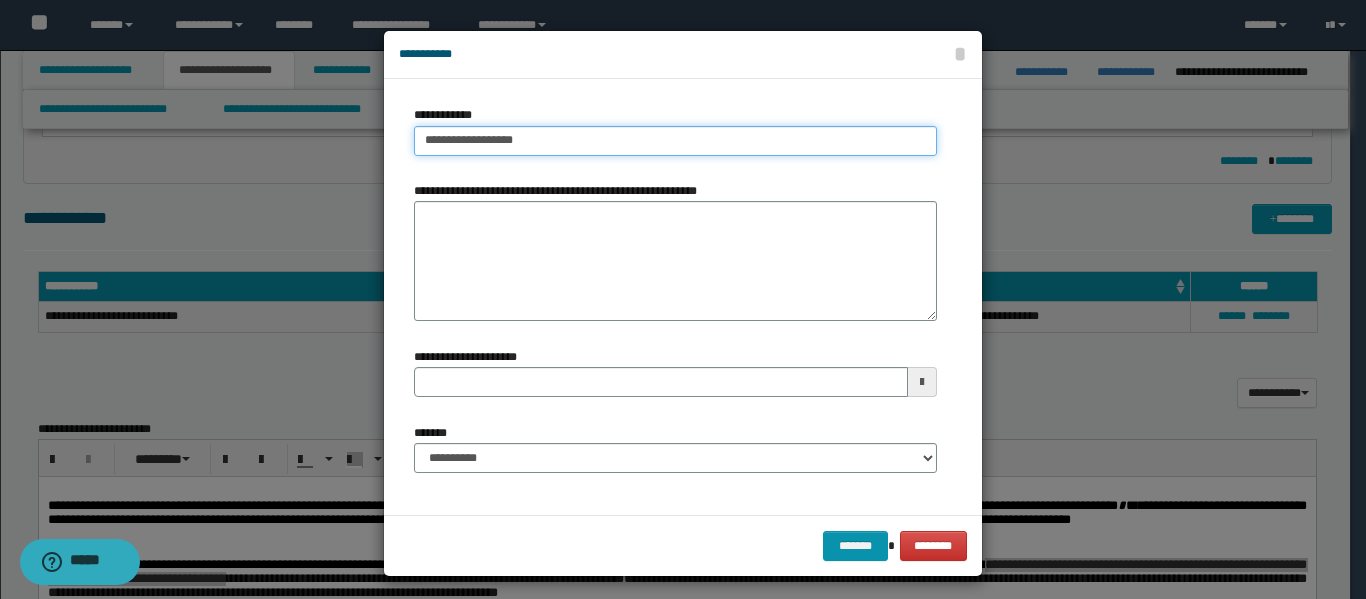 type on "**********" 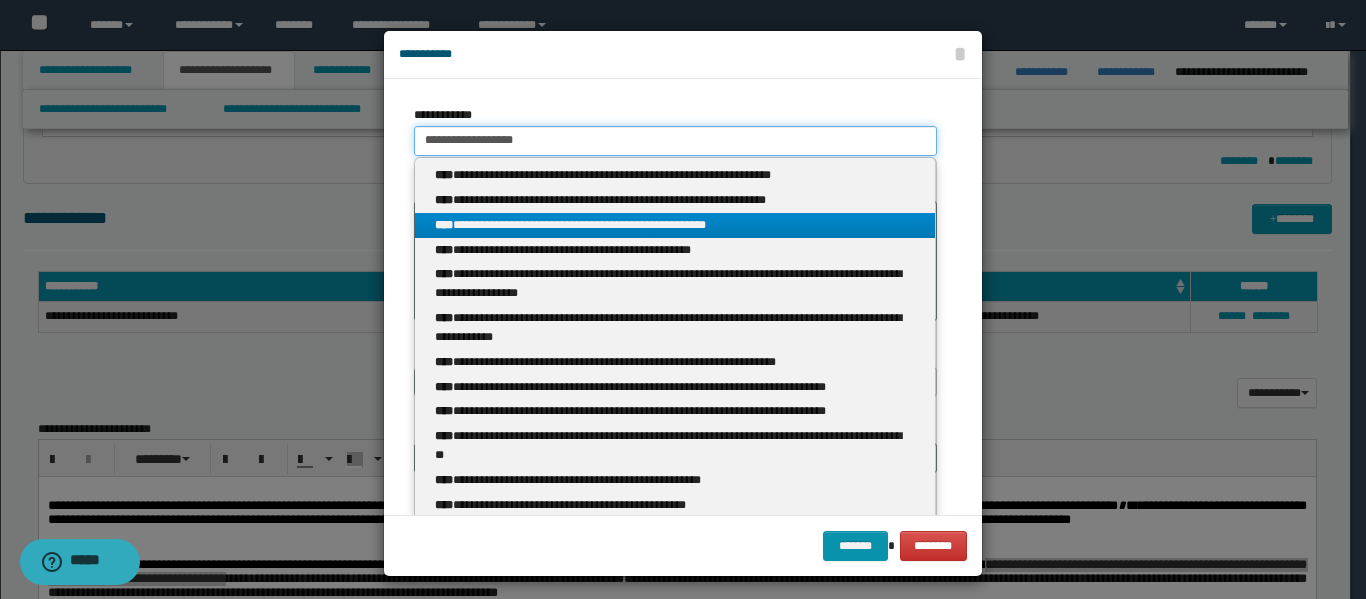 type 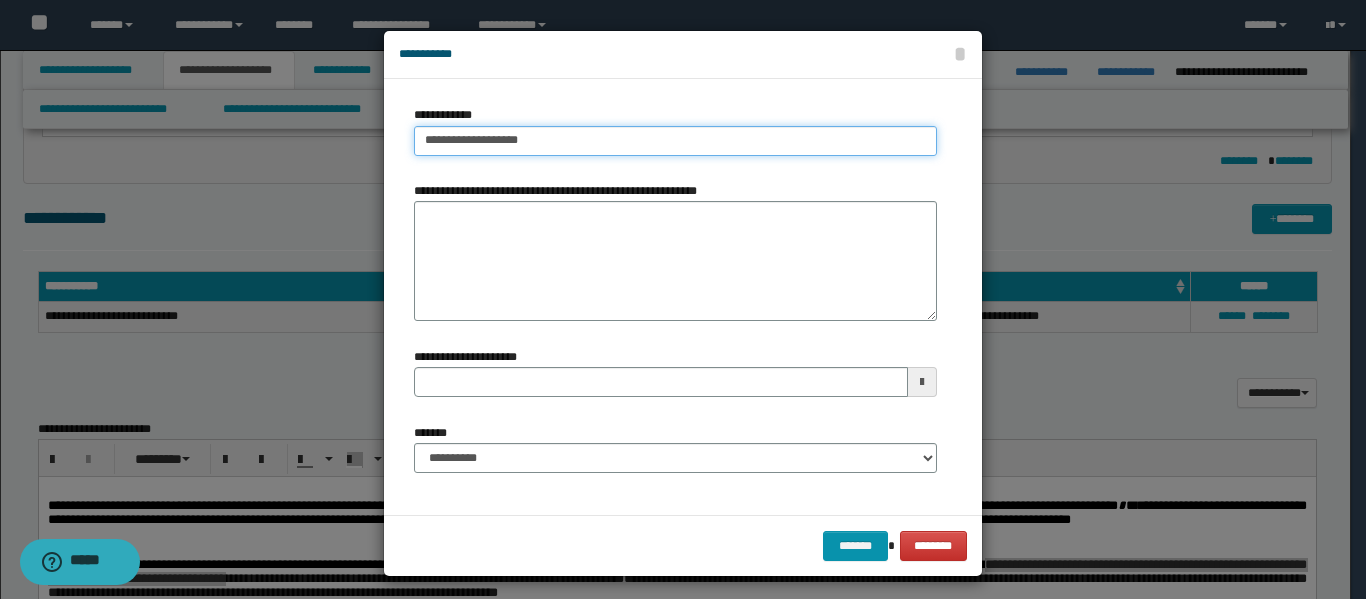type 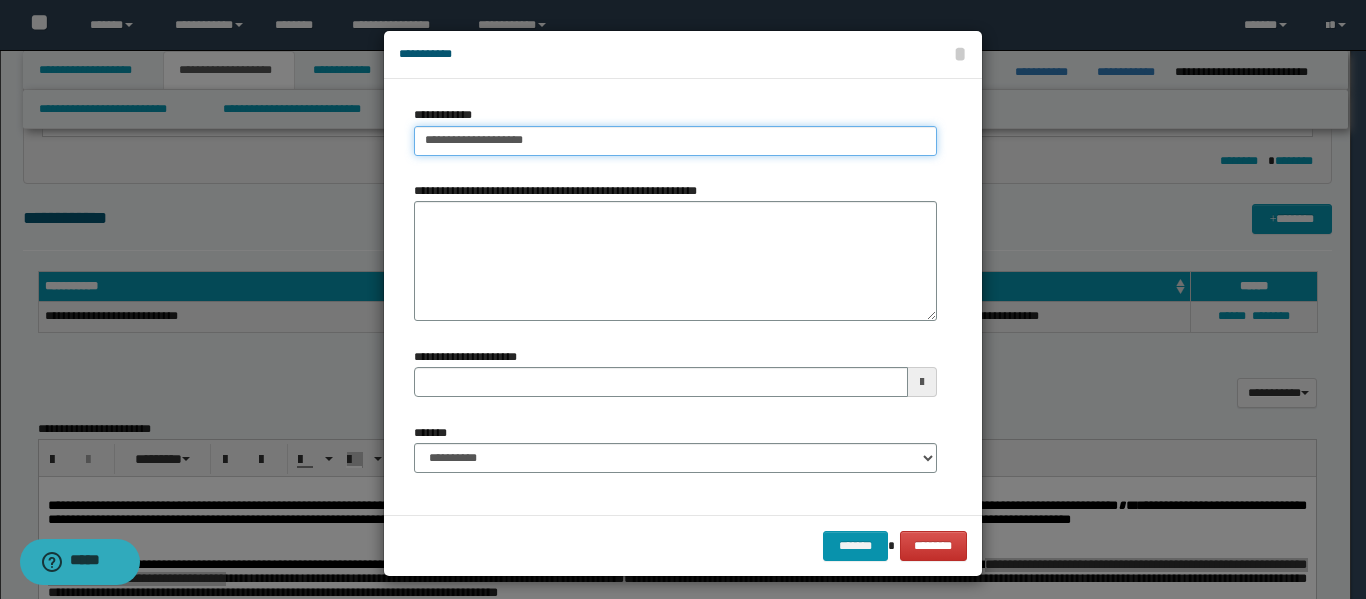 type on "**********" 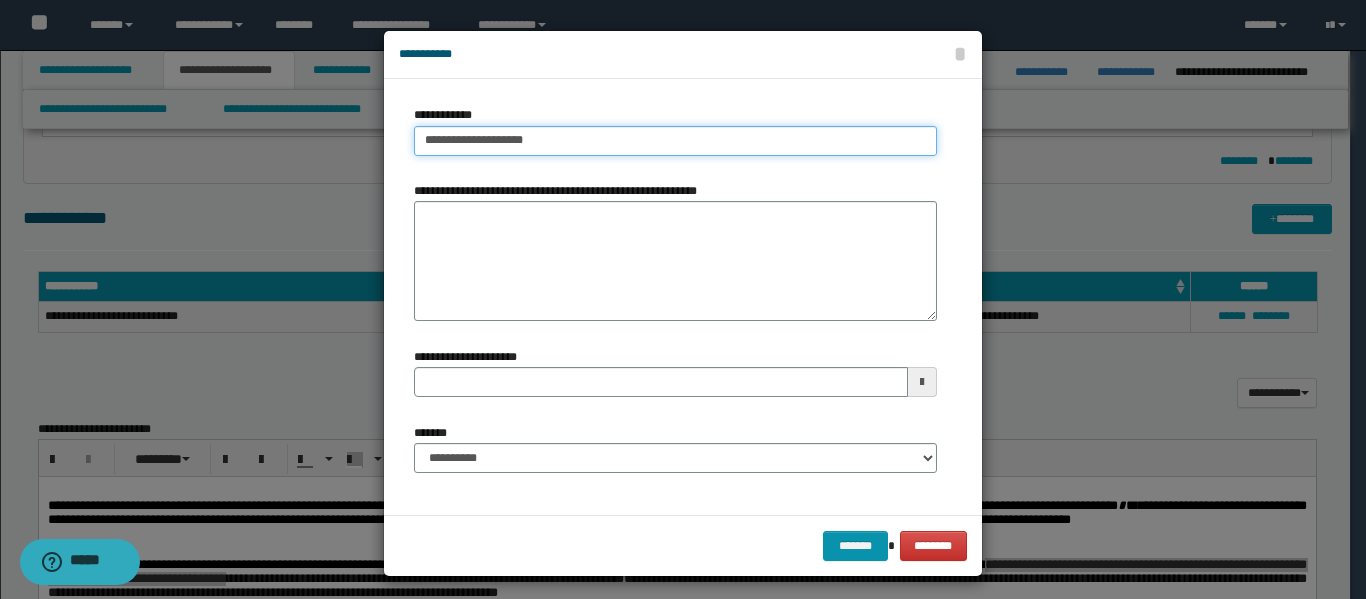 type 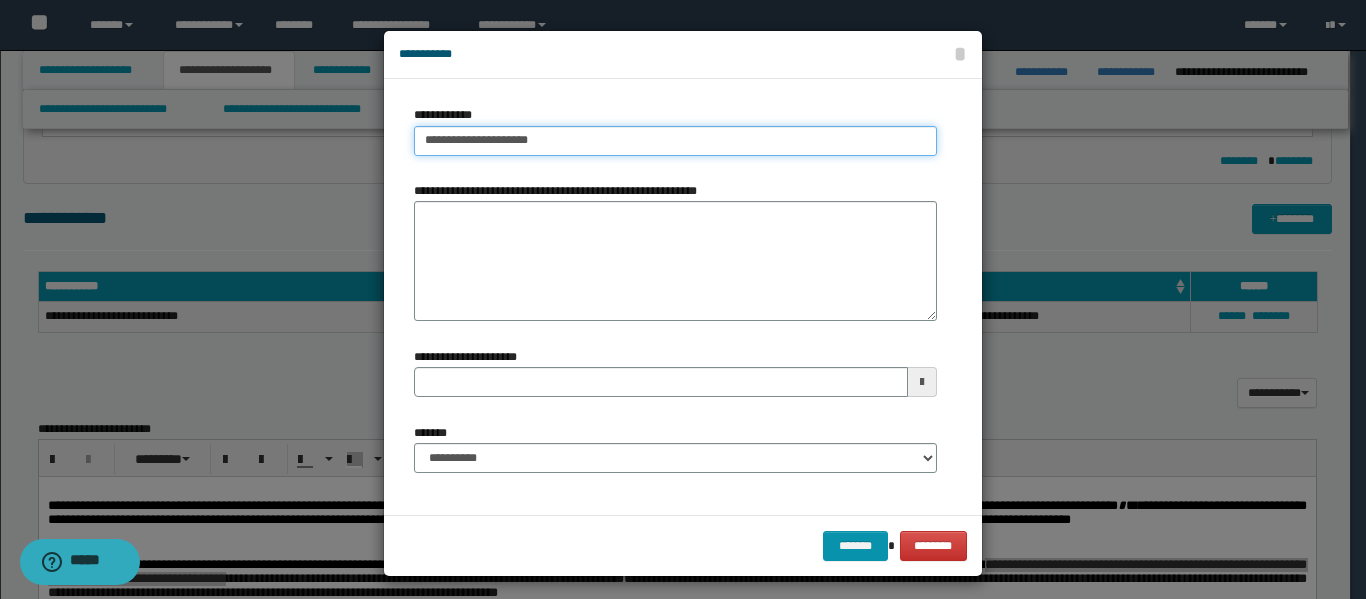 type on "**********" 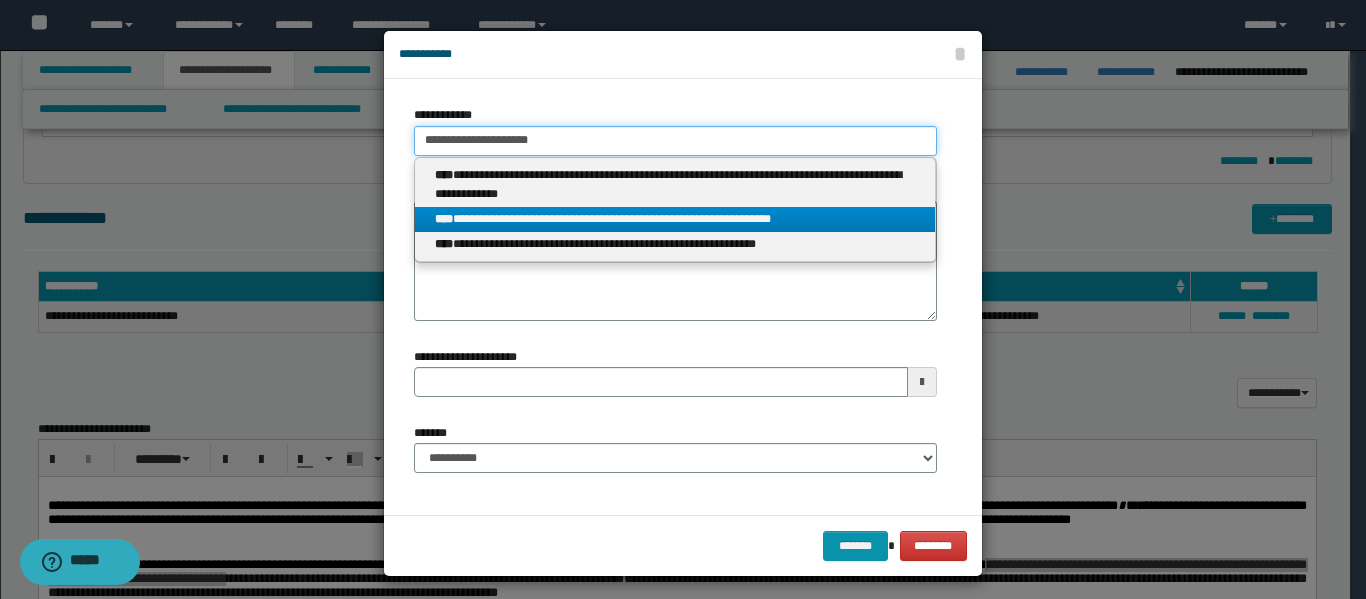 type on "**********" 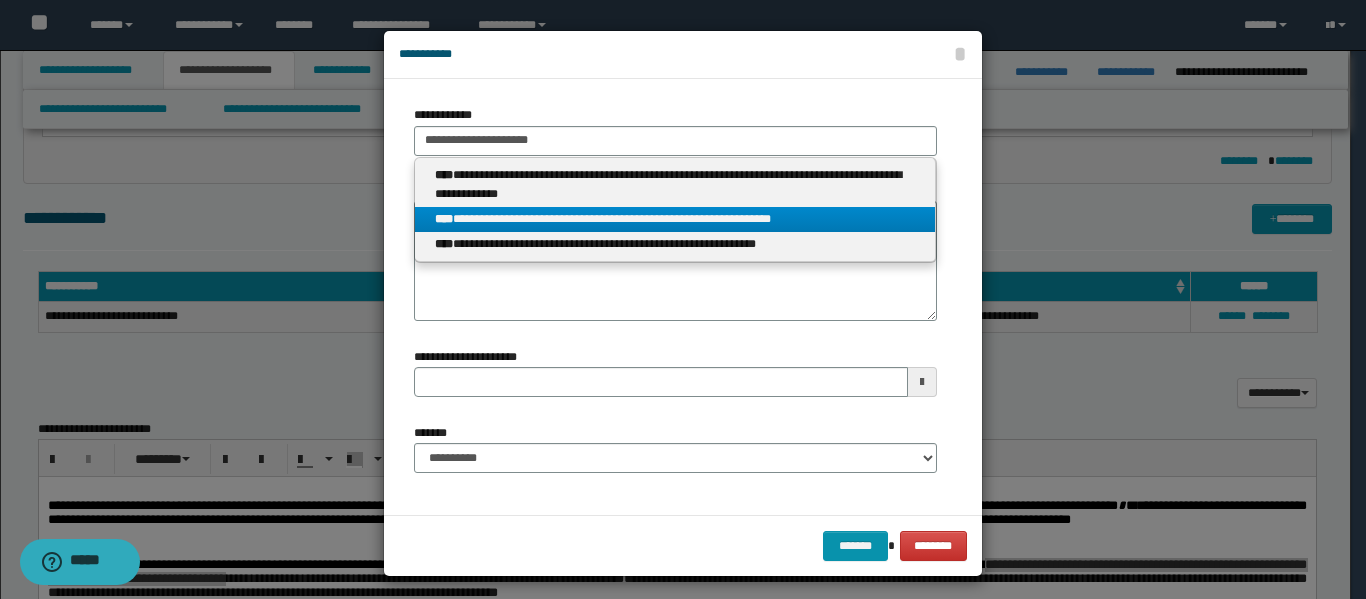 click on "**********" at bounding box center (675, 219) 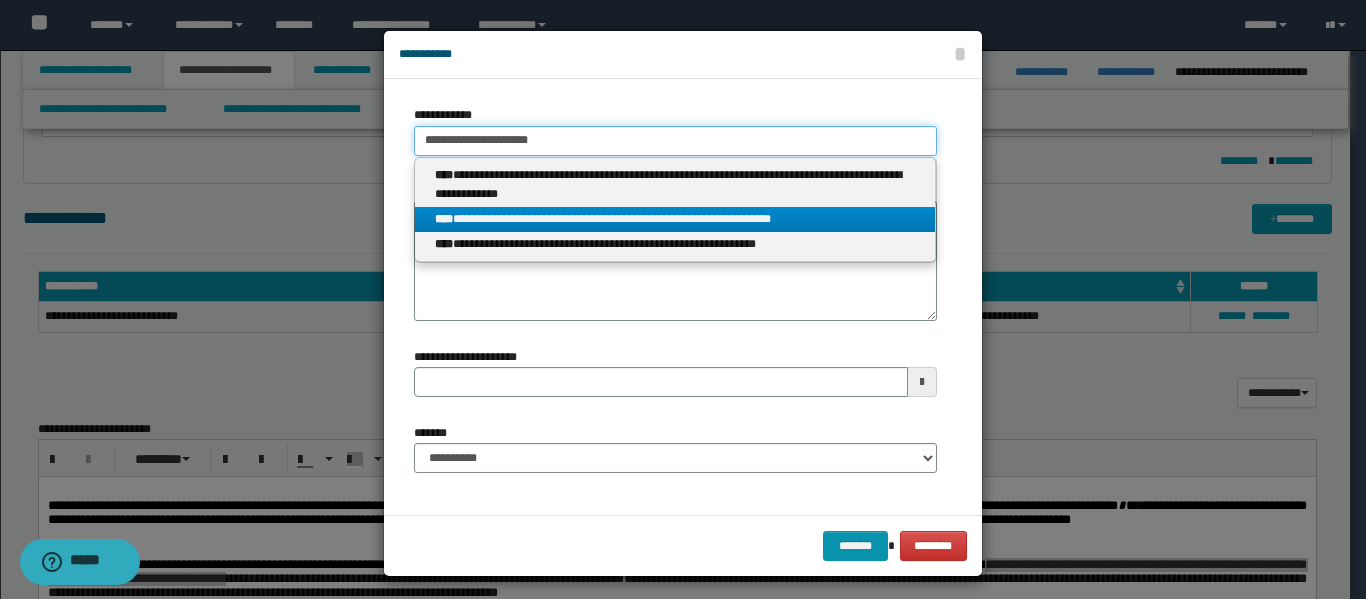 type 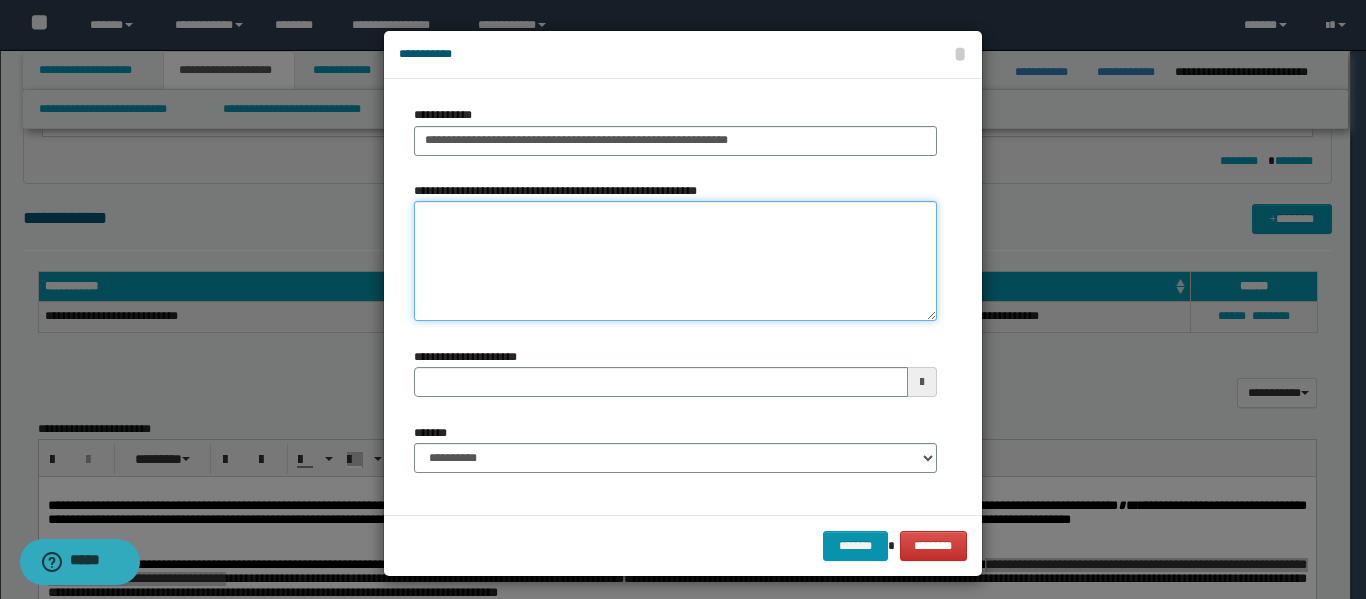 click on "**********" at bounding box center (675, 261) 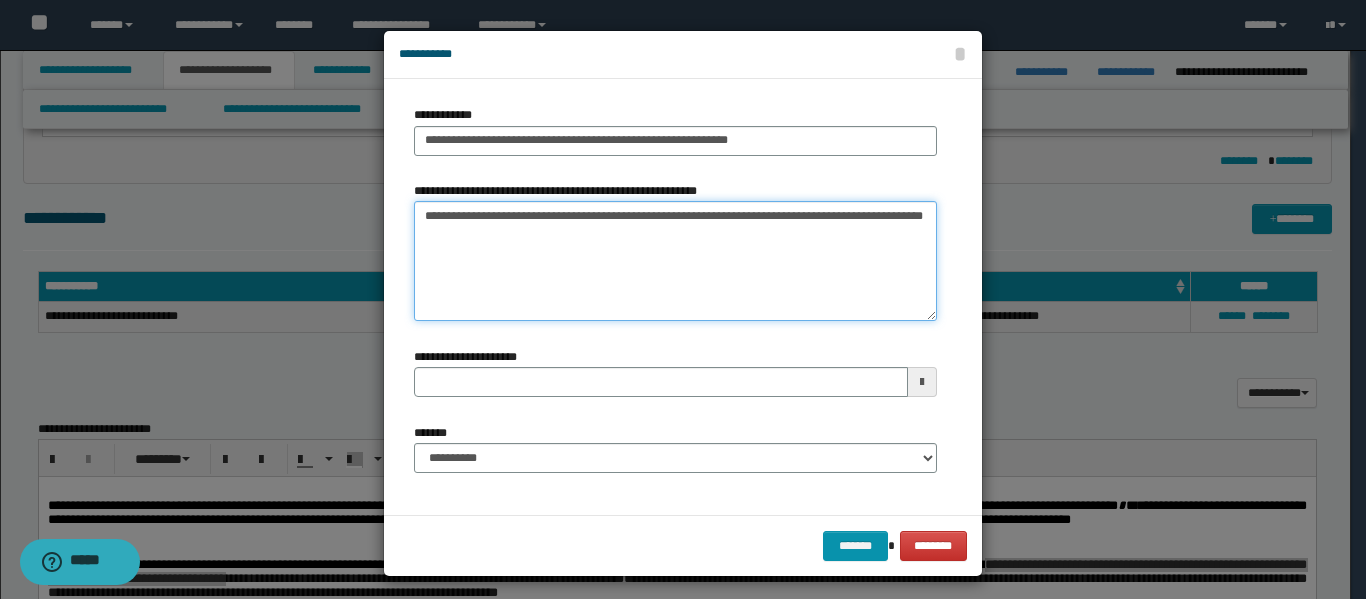 click on "**********" at bounding box center (675, 261) 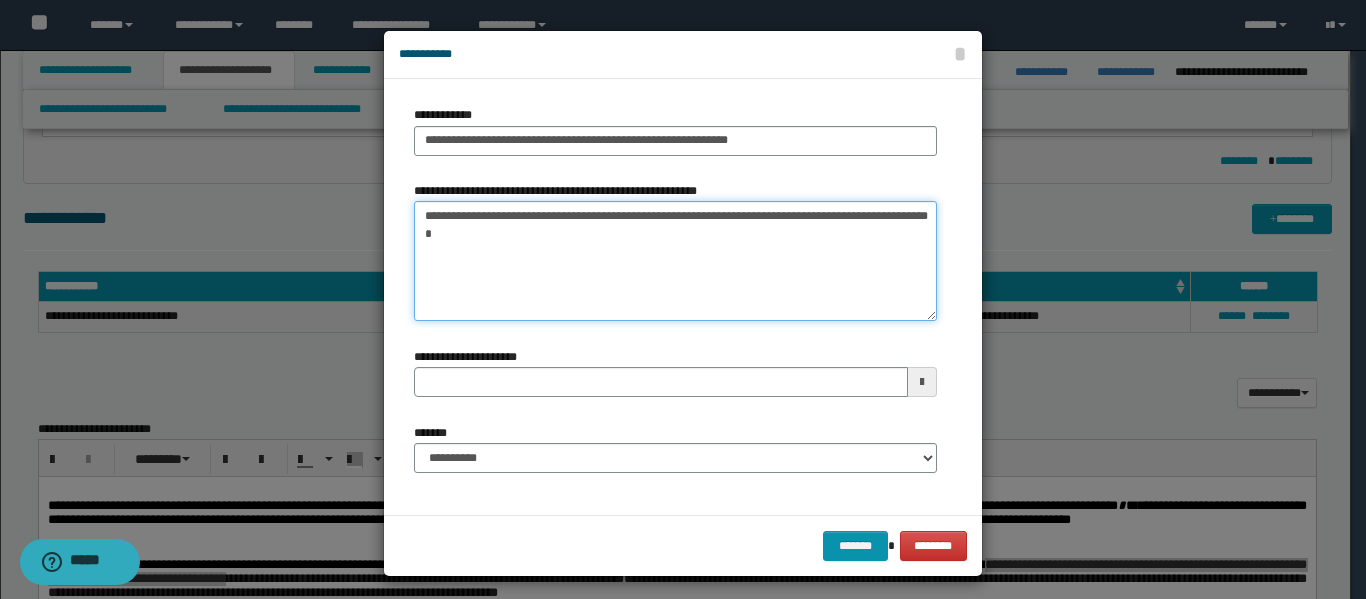 click on "**********" at bounding box center (675, 261) 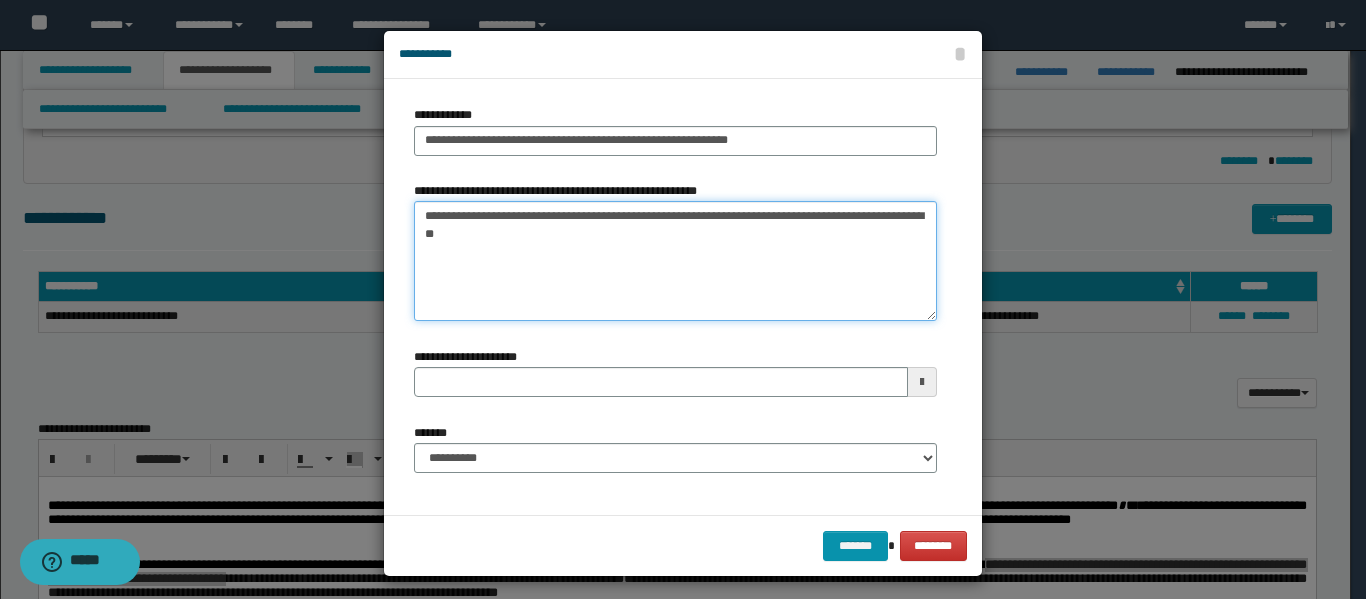 type 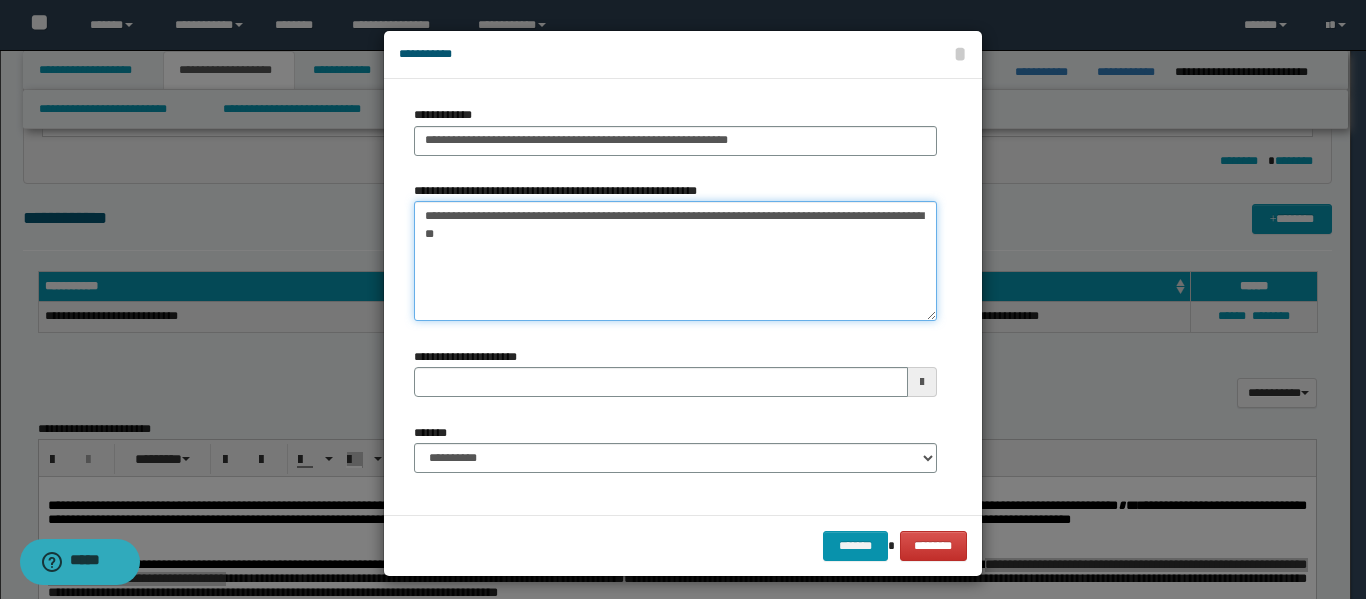 type on "**********" 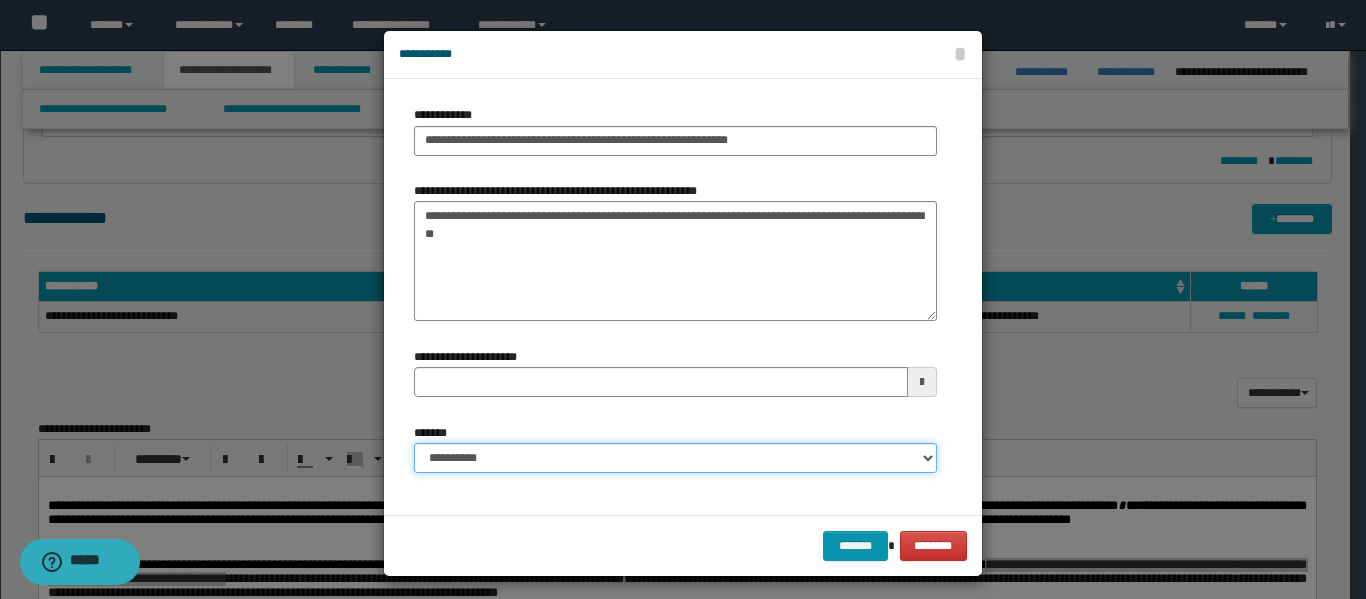 click on "**********" at bounding box center [675, 458] 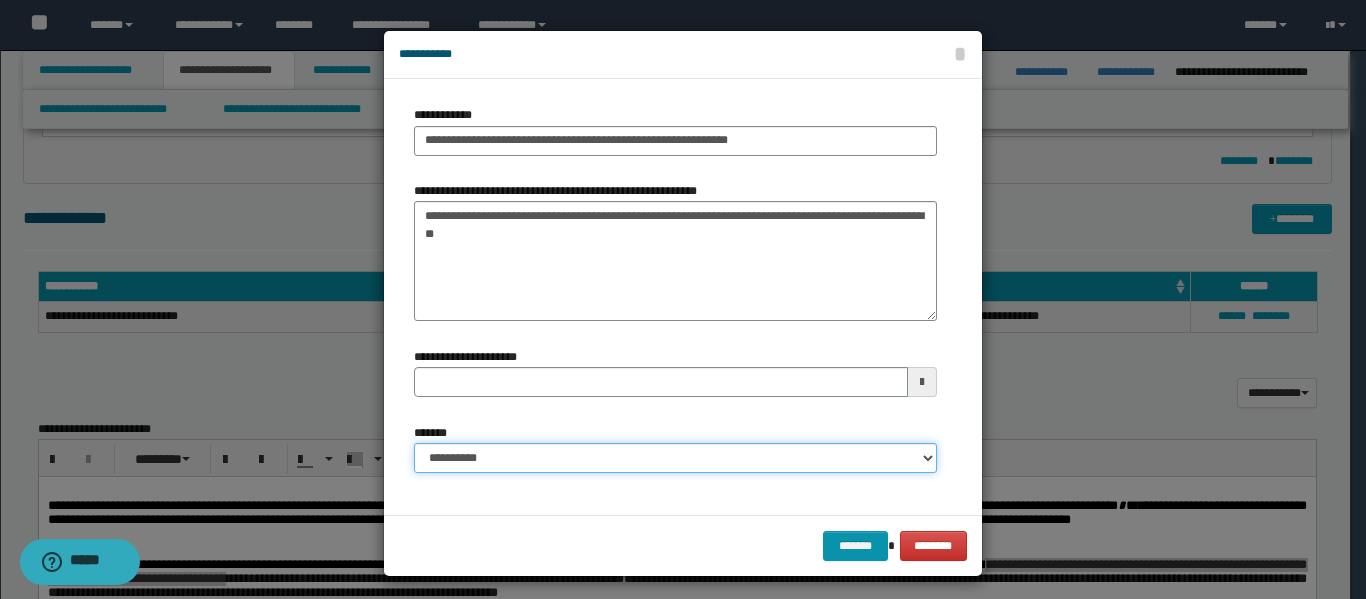 select on "*" 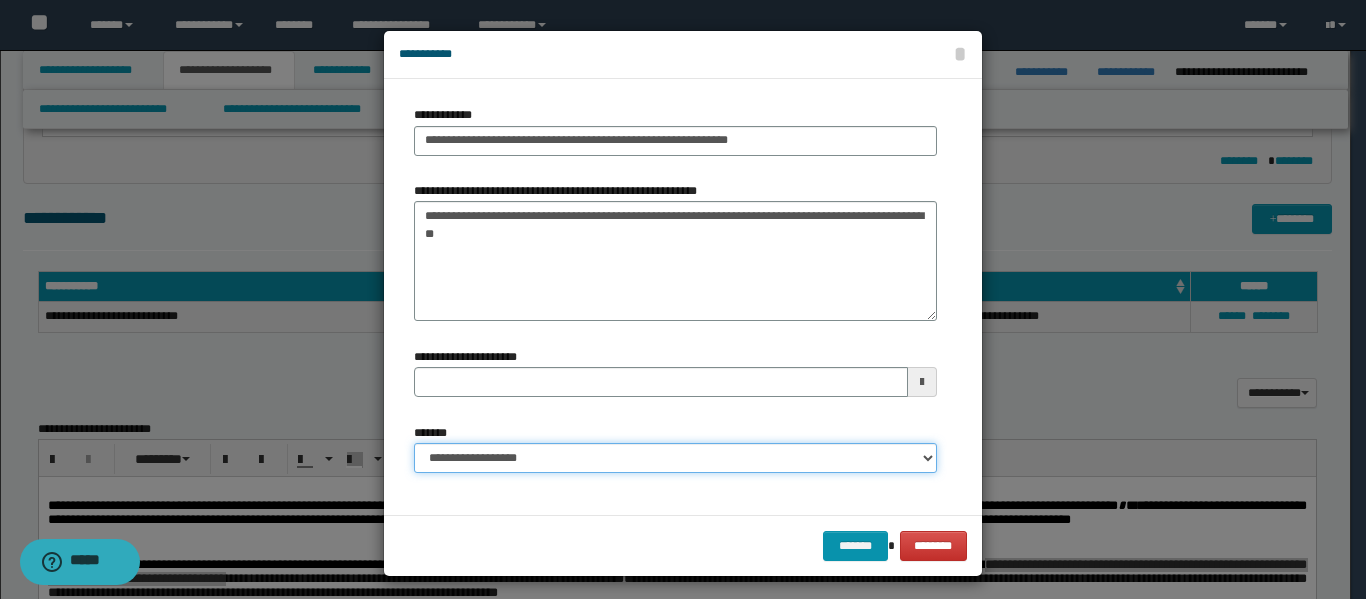 click on "**********" at bounding box center [675, 458] 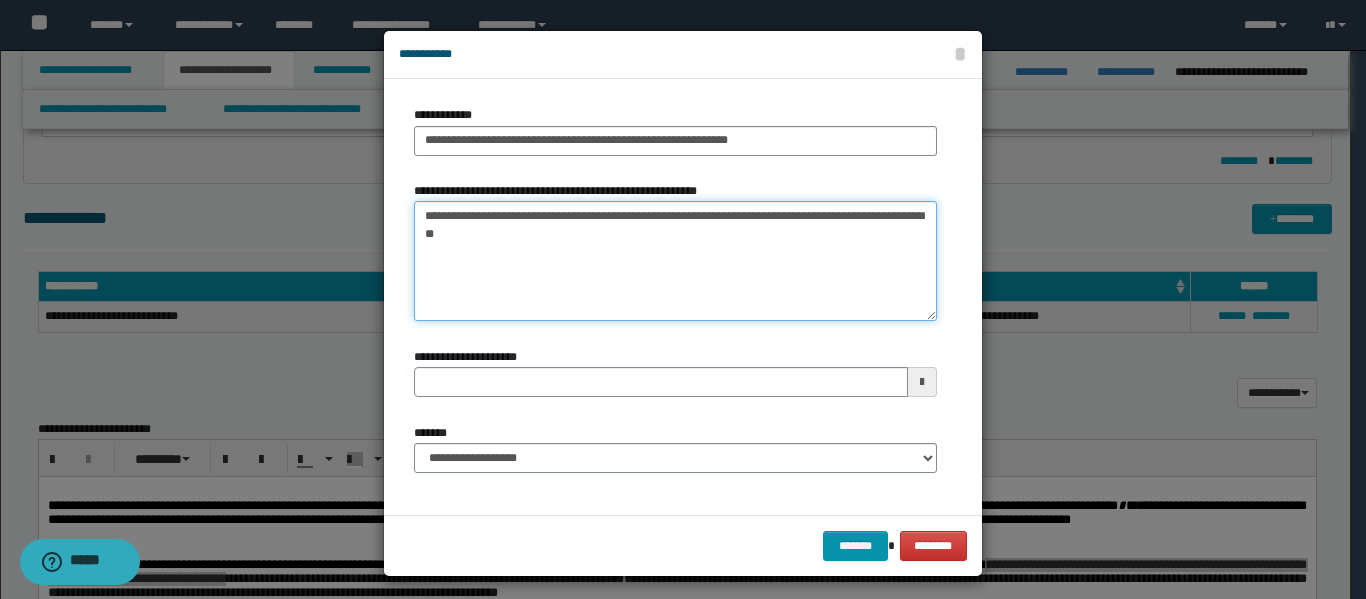 click on "**********" at bounding box center [675, 261] 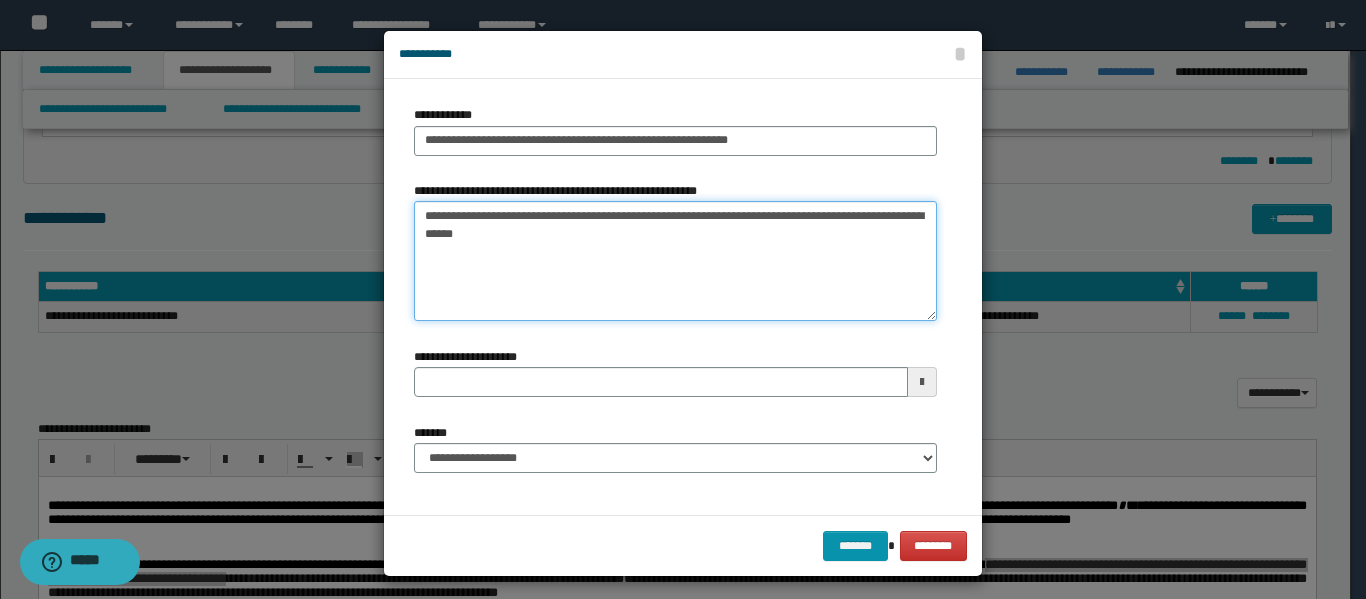 click on "**********" at bounding box center [675, 261] 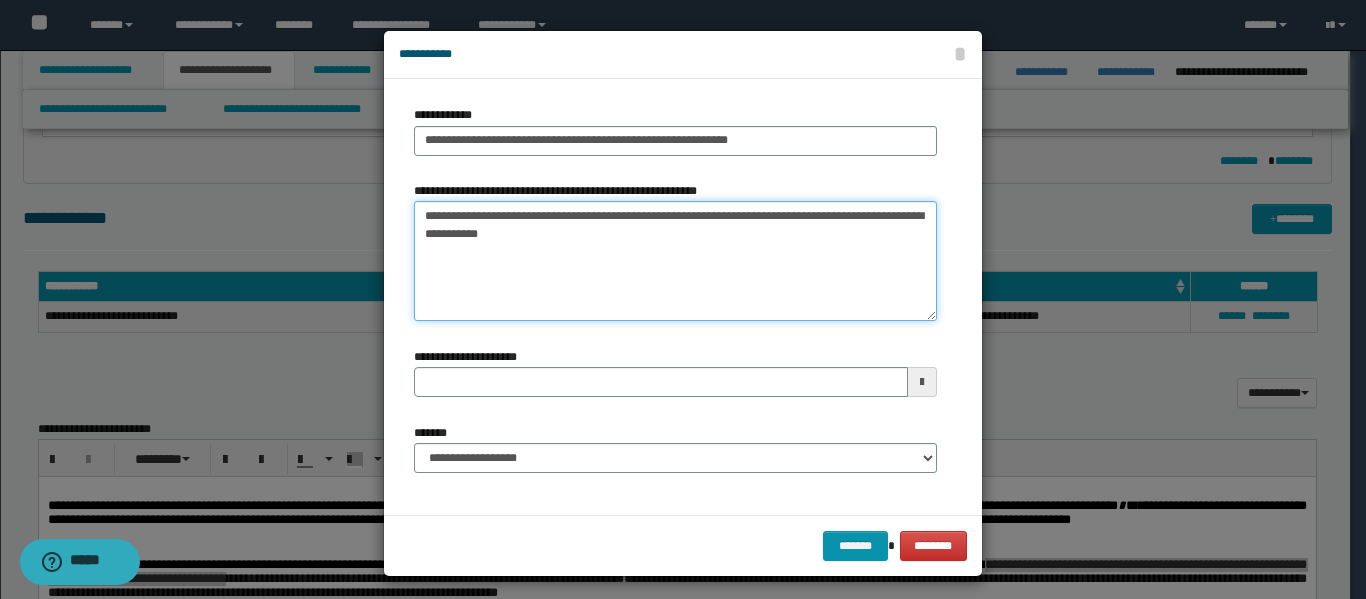 type on "**********" 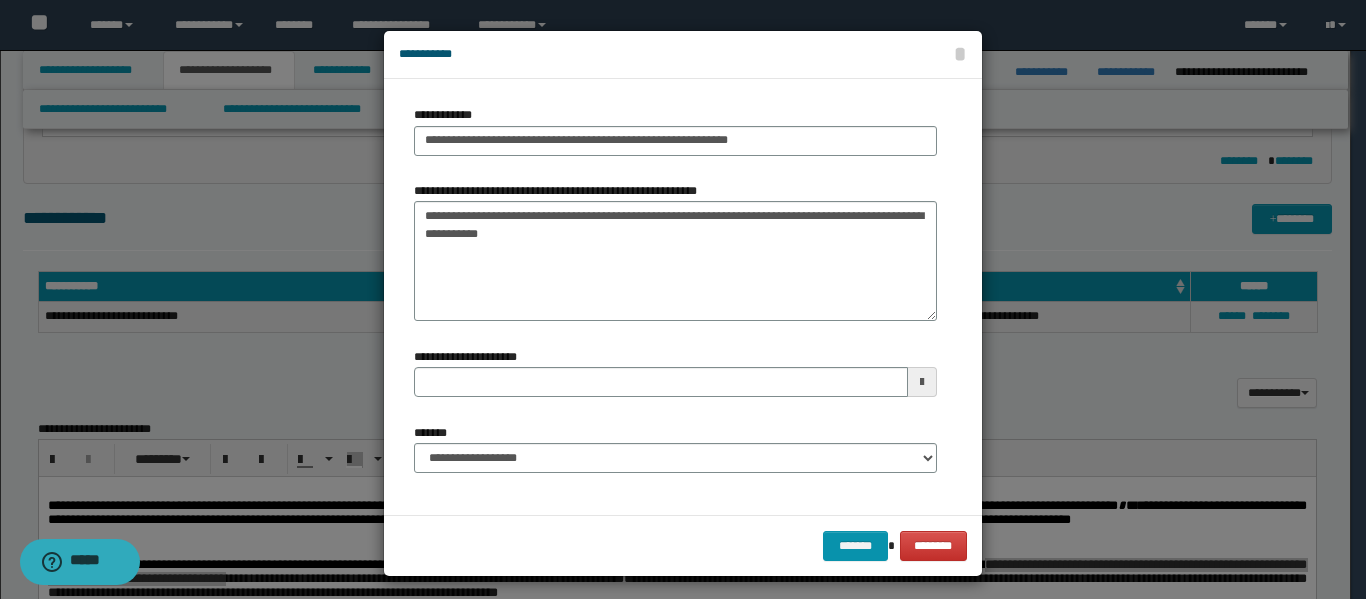 click at bounding box center [922, 382] 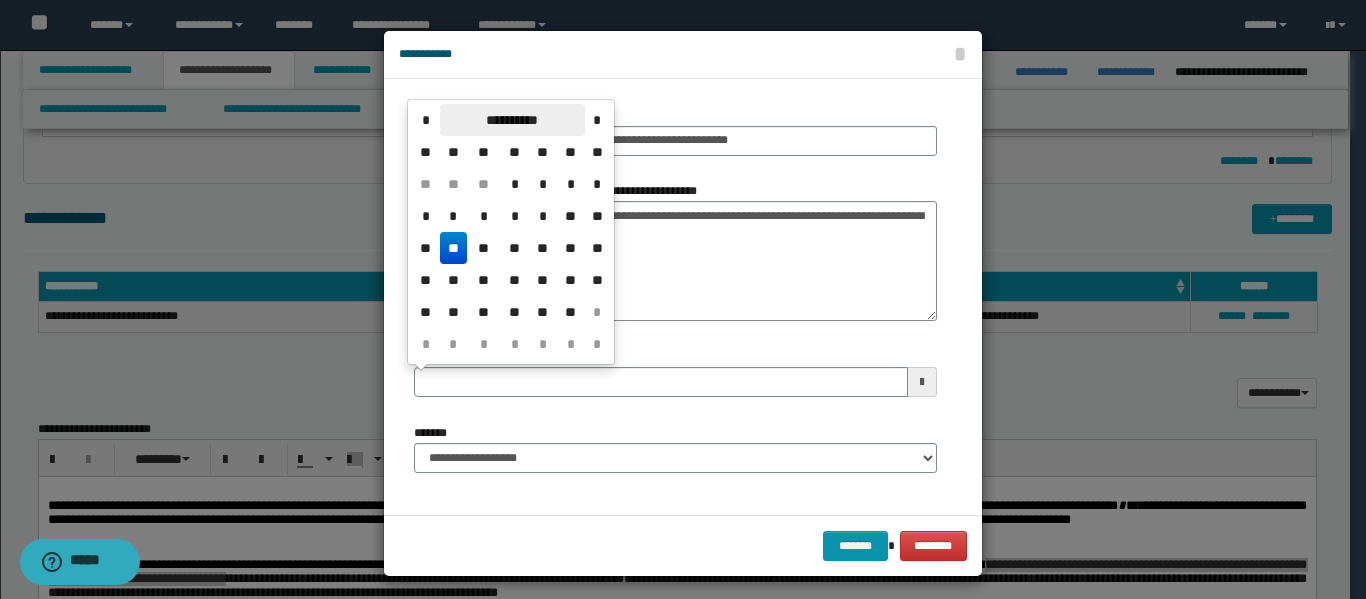 click on "**********" at bounding box center (512, 120) 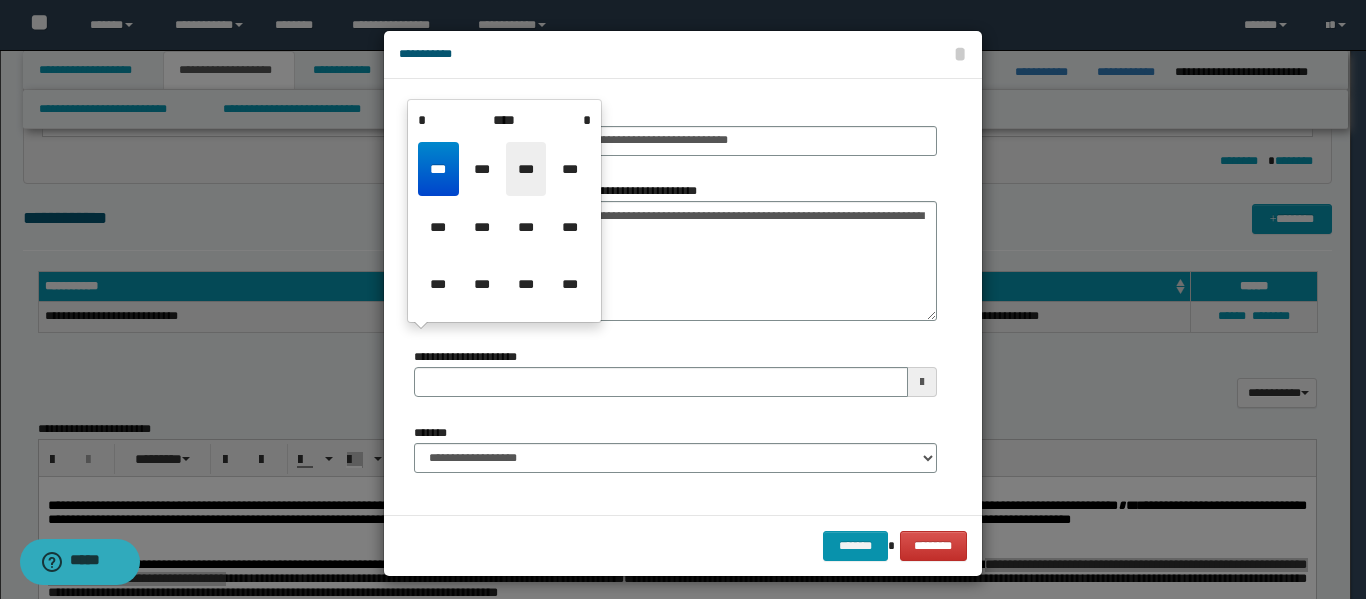 click on "***" at bounding box center [526, 169] 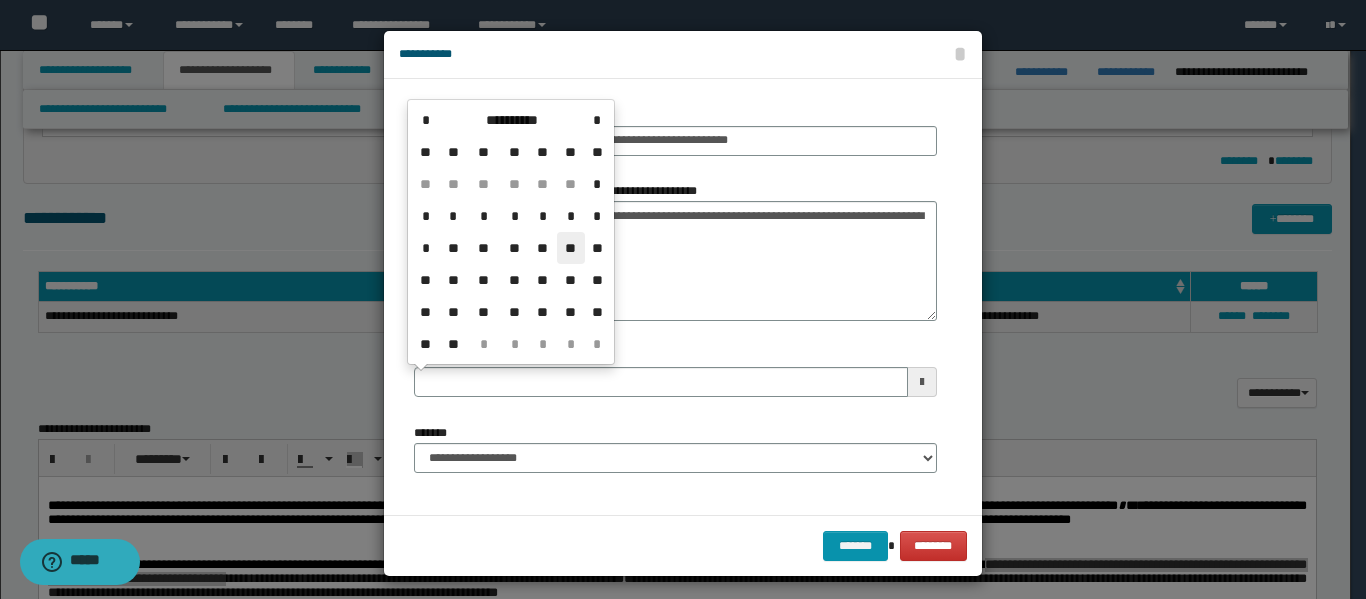 click on "**" at bounding box center (571, 248) 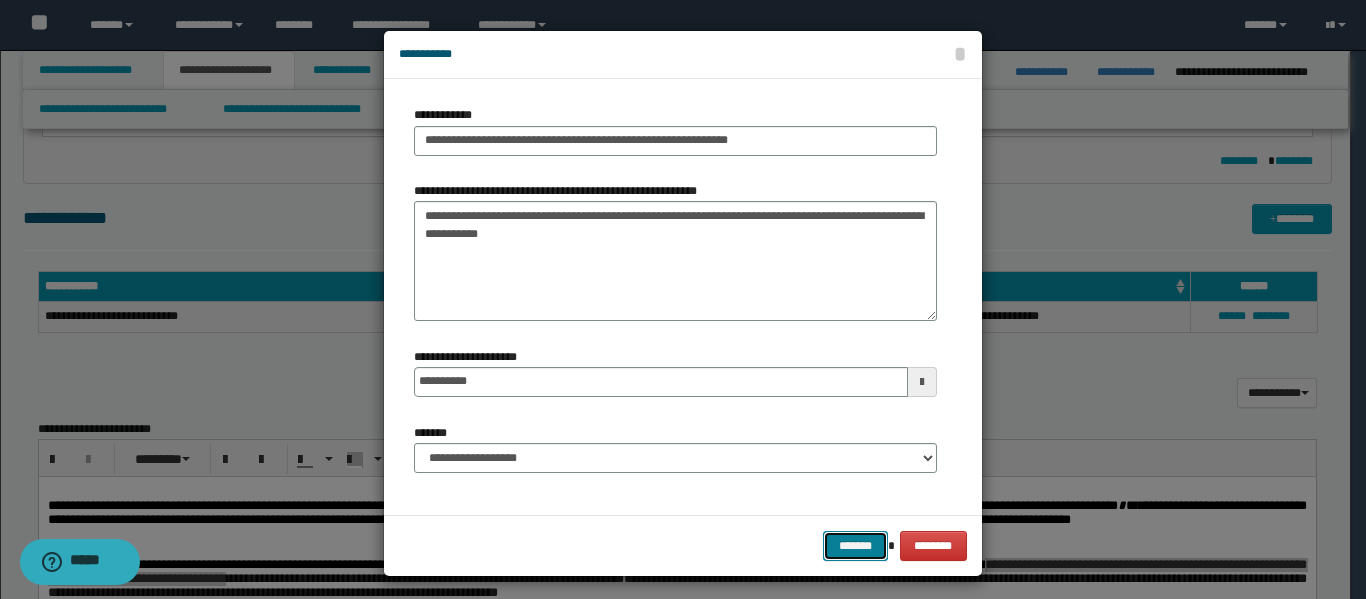 click on "*******" at bounding box center (855, 546) 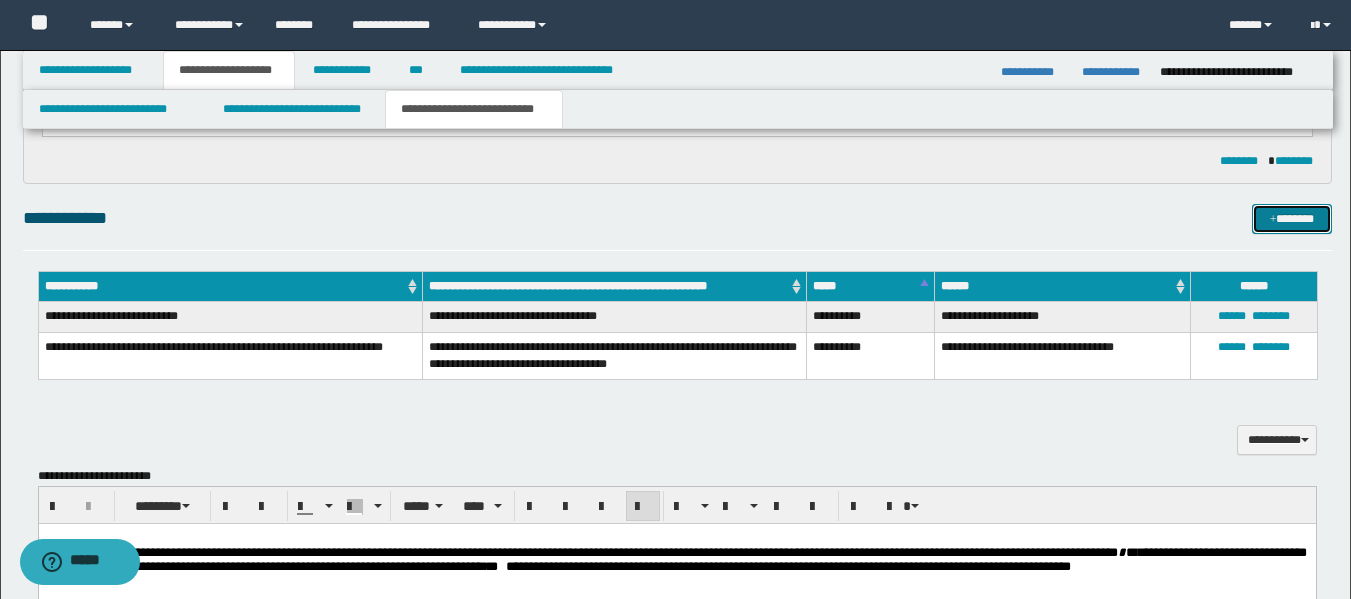 click on "*******" at bounding box center [1292, 219] 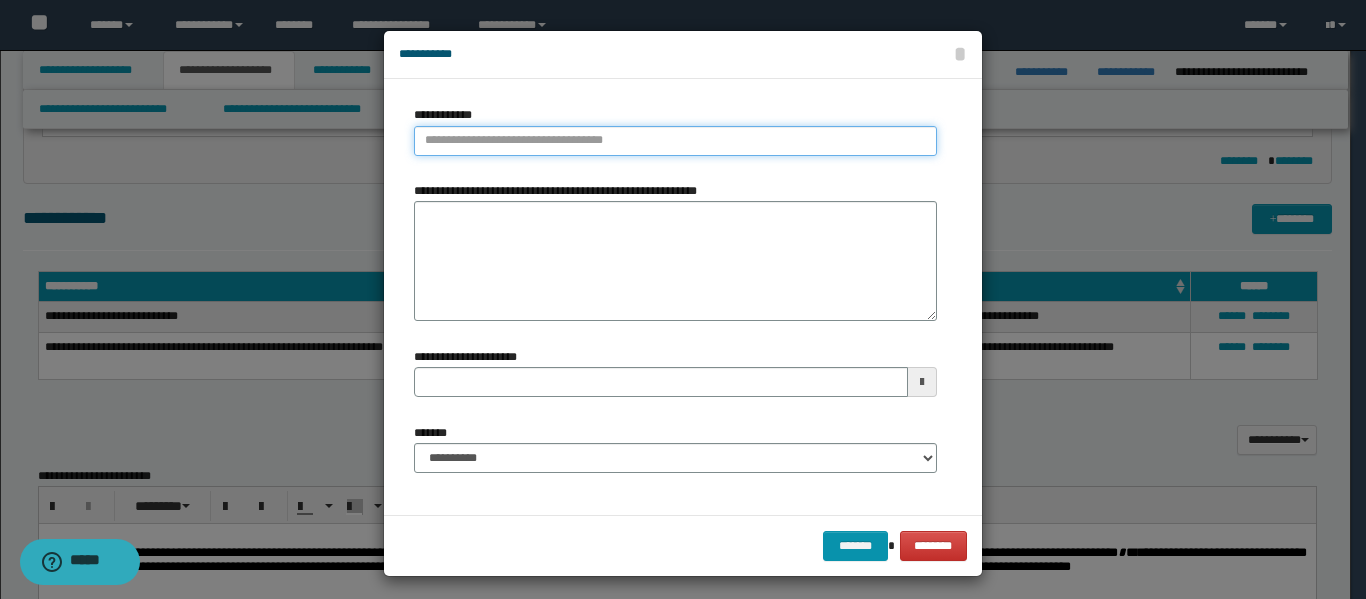 type on "**********" 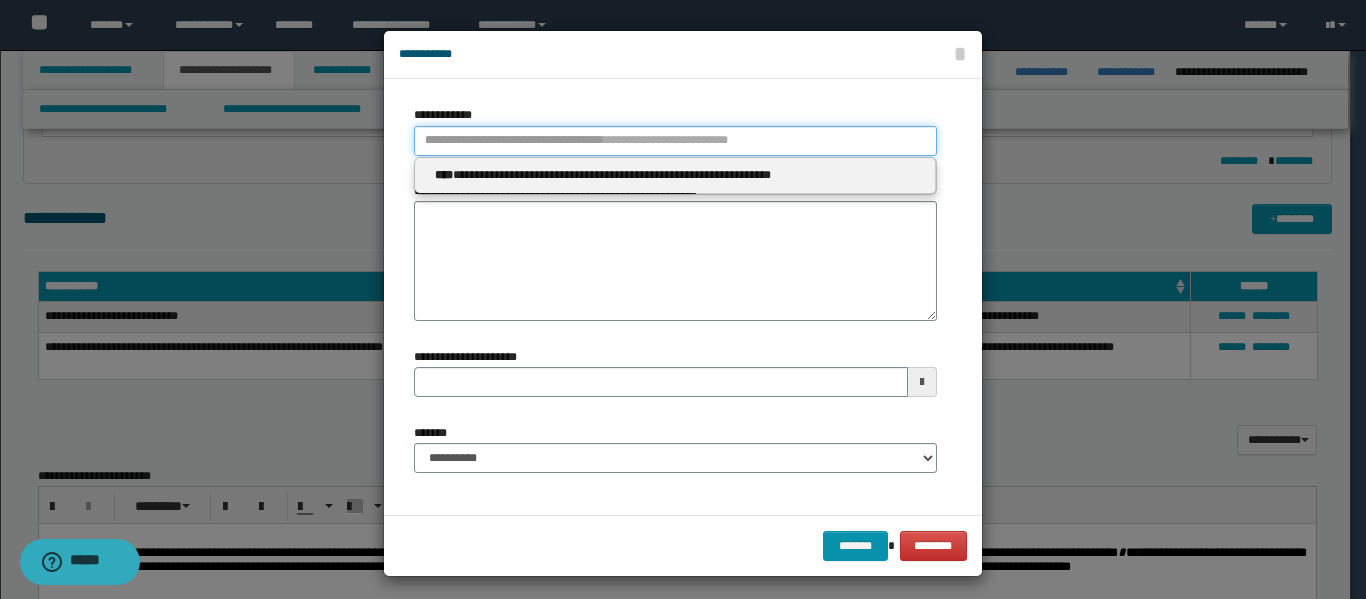 click on "**********" at bounding box center (675, 141) 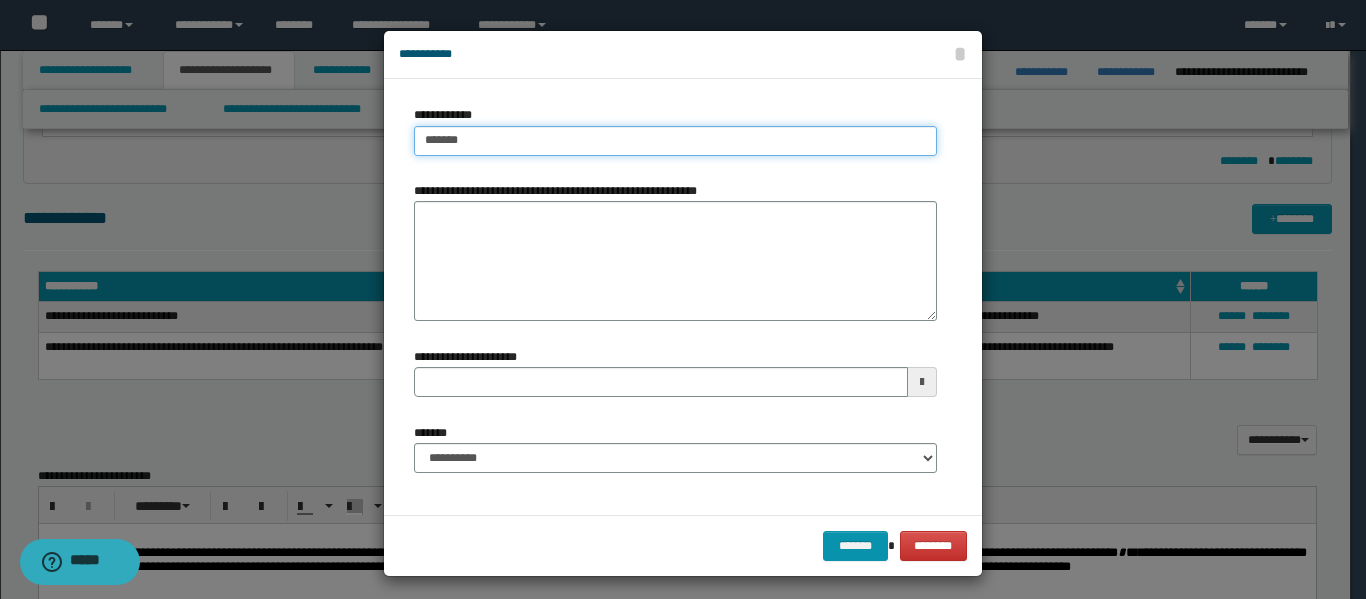 type on "******" 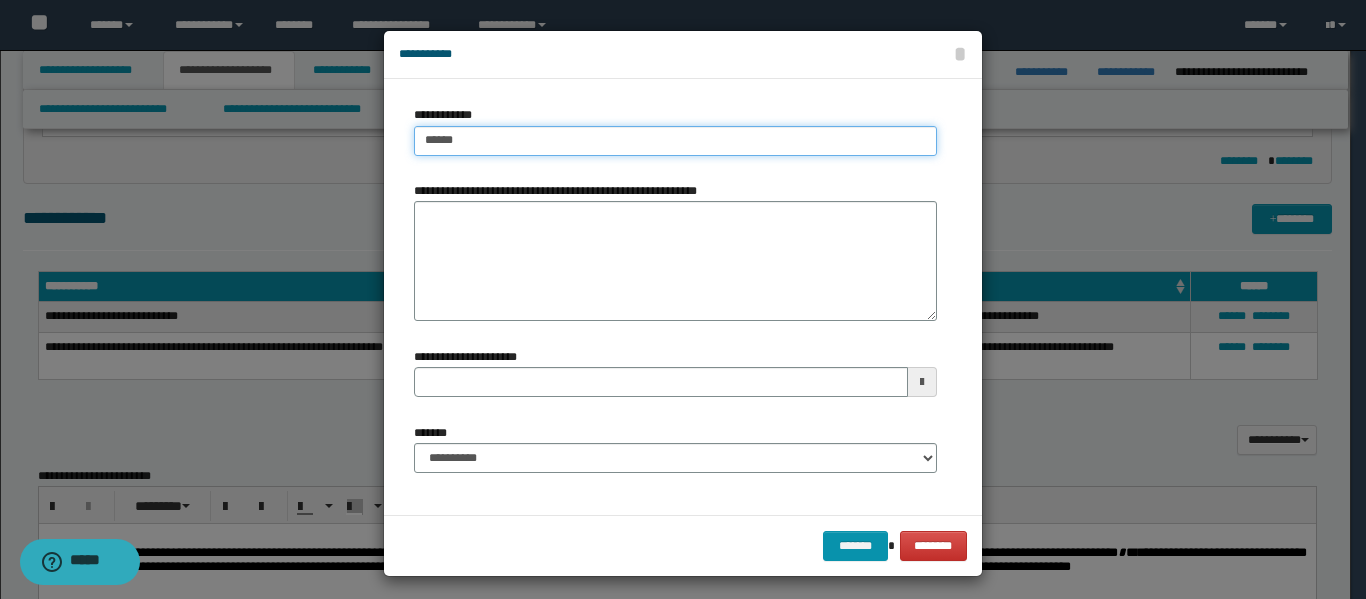 type on "******" 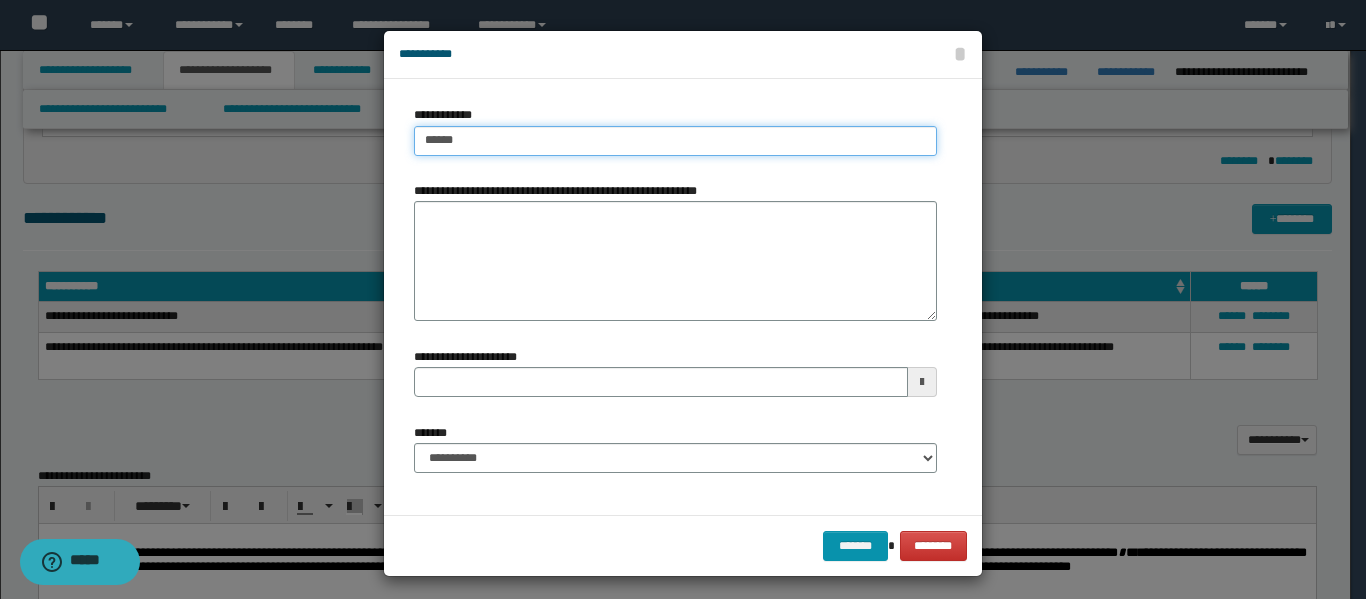 type 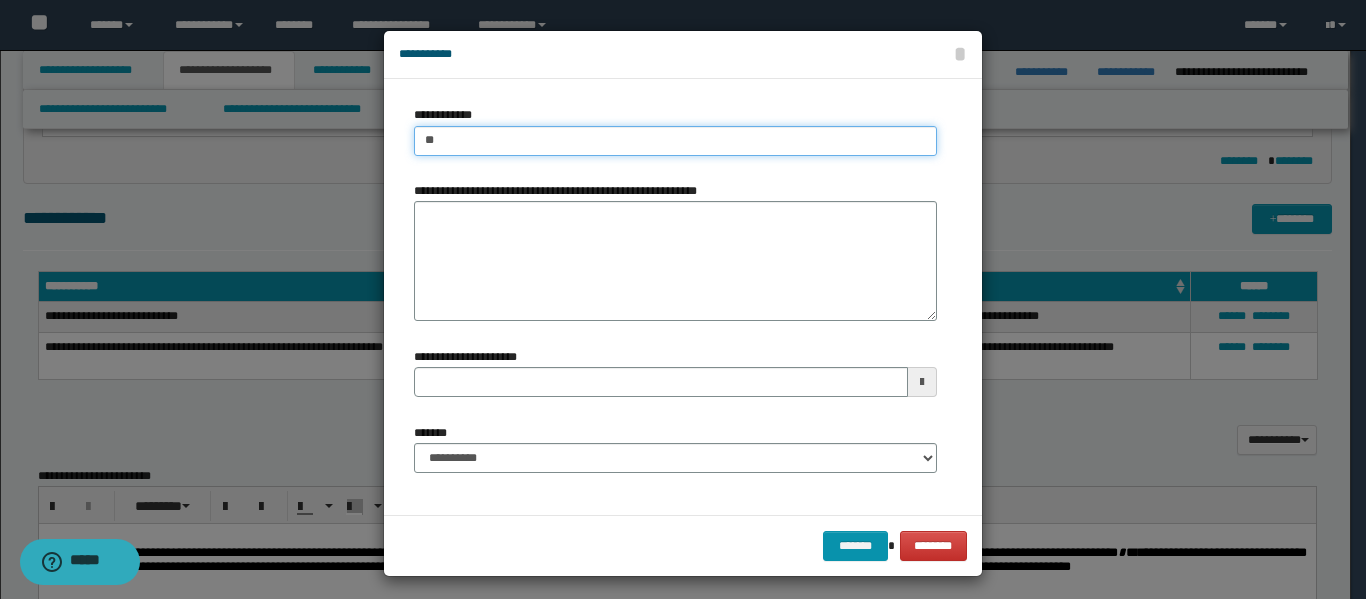 type on "*" 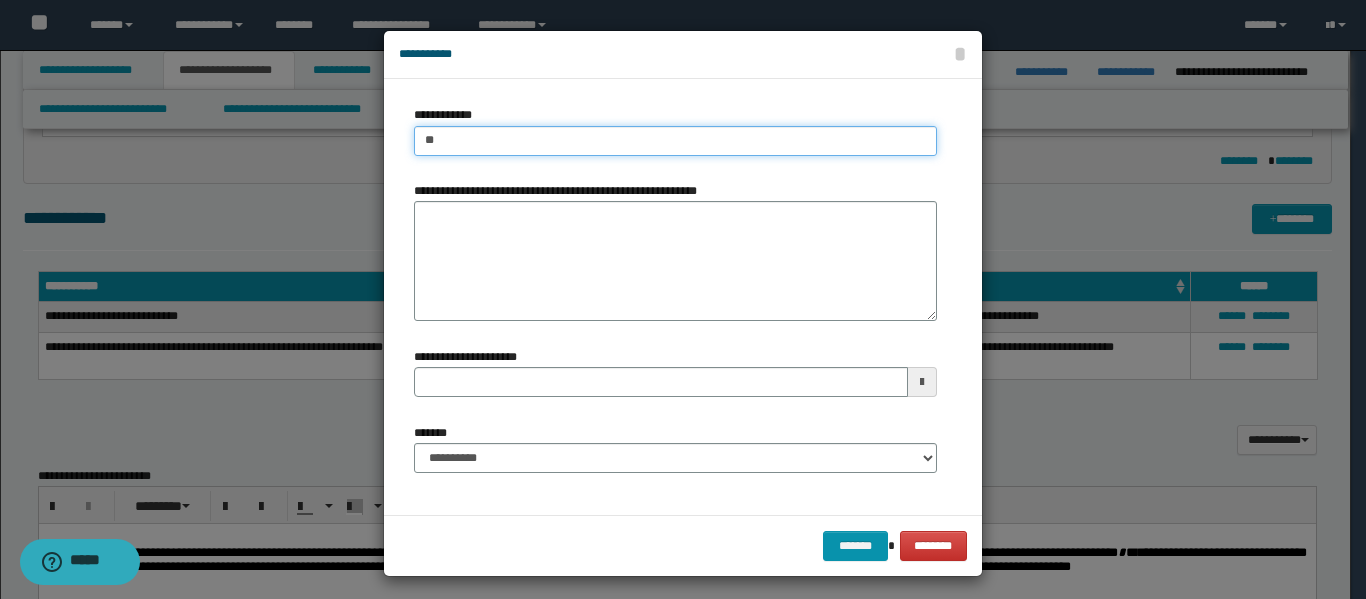 type on "*" 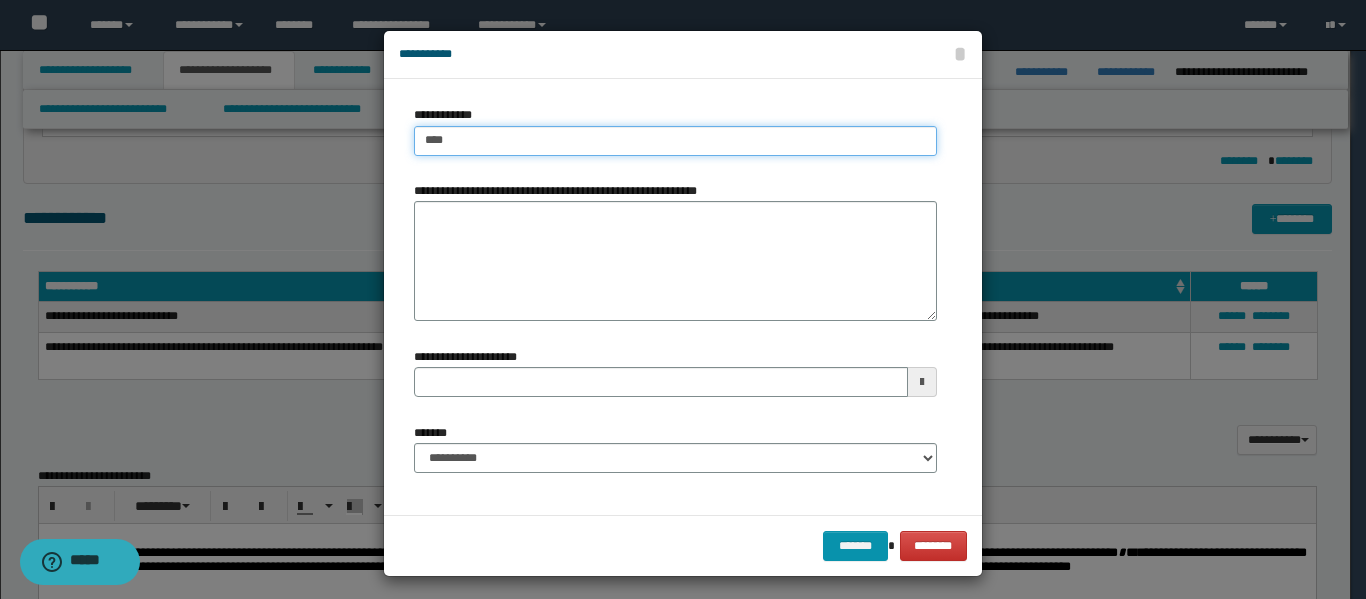 type on "*****" 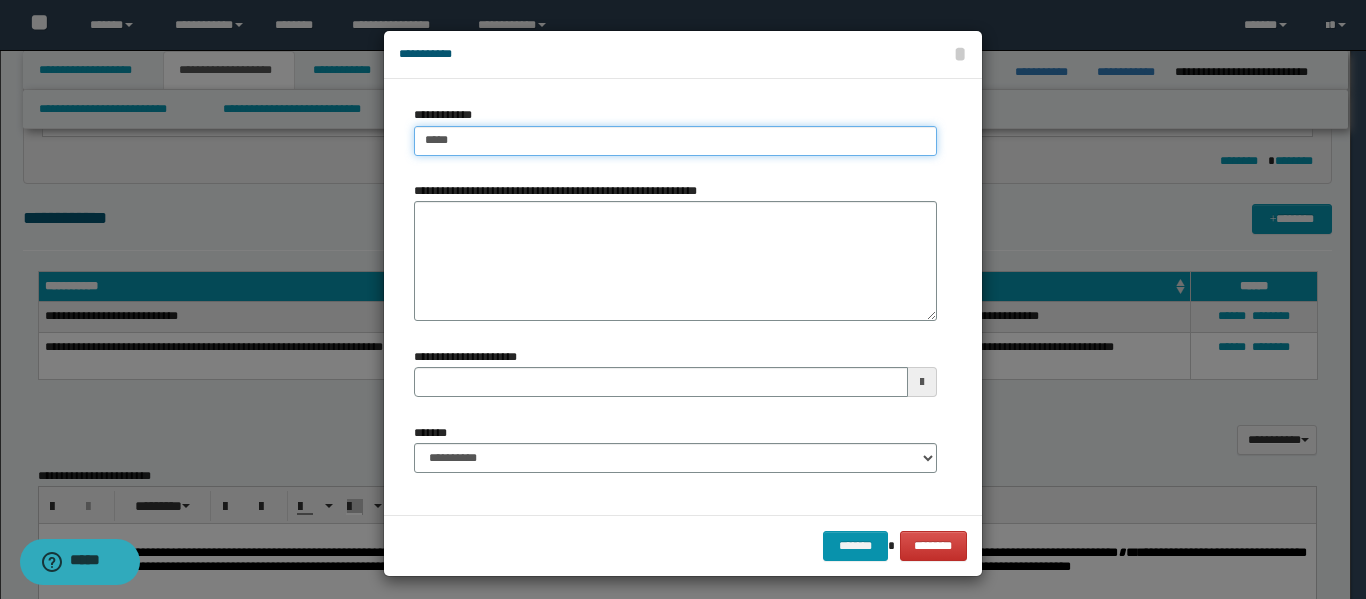 type on "*****" 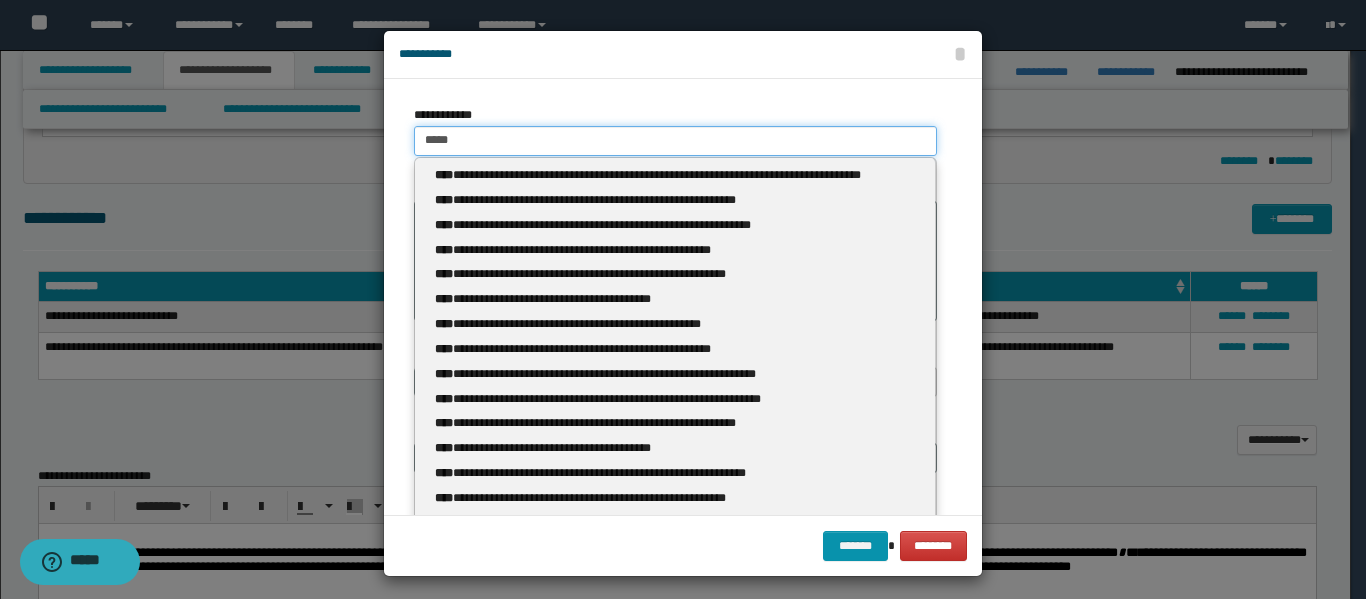 type 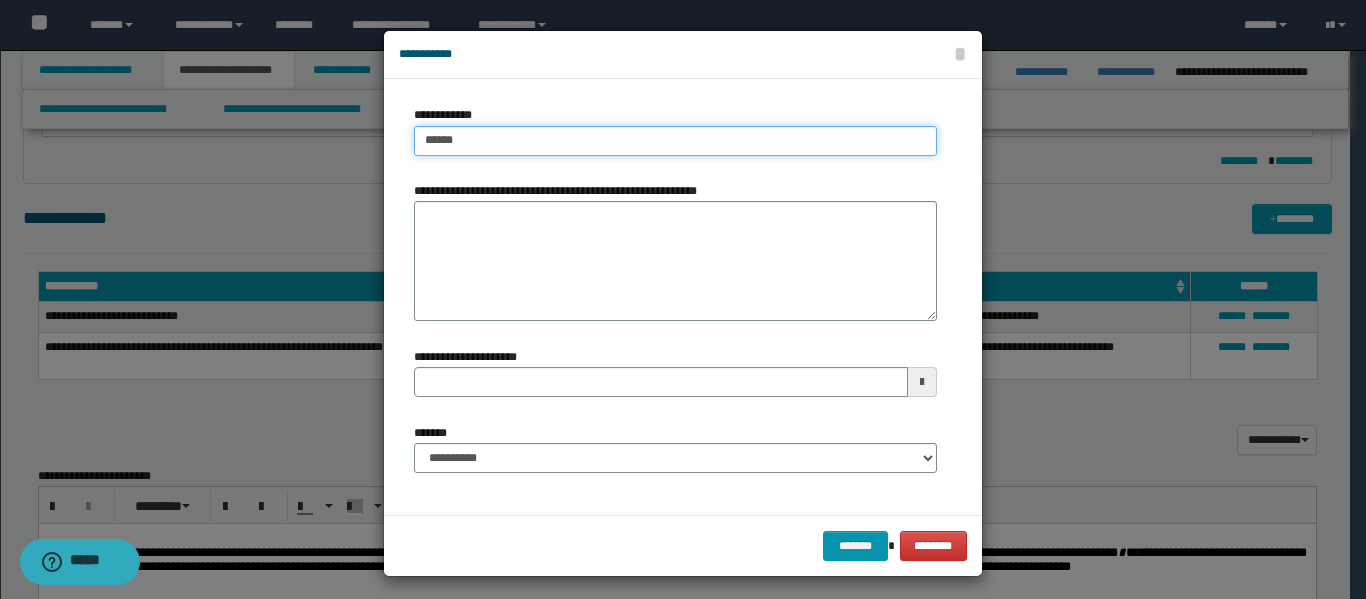 type on "******" 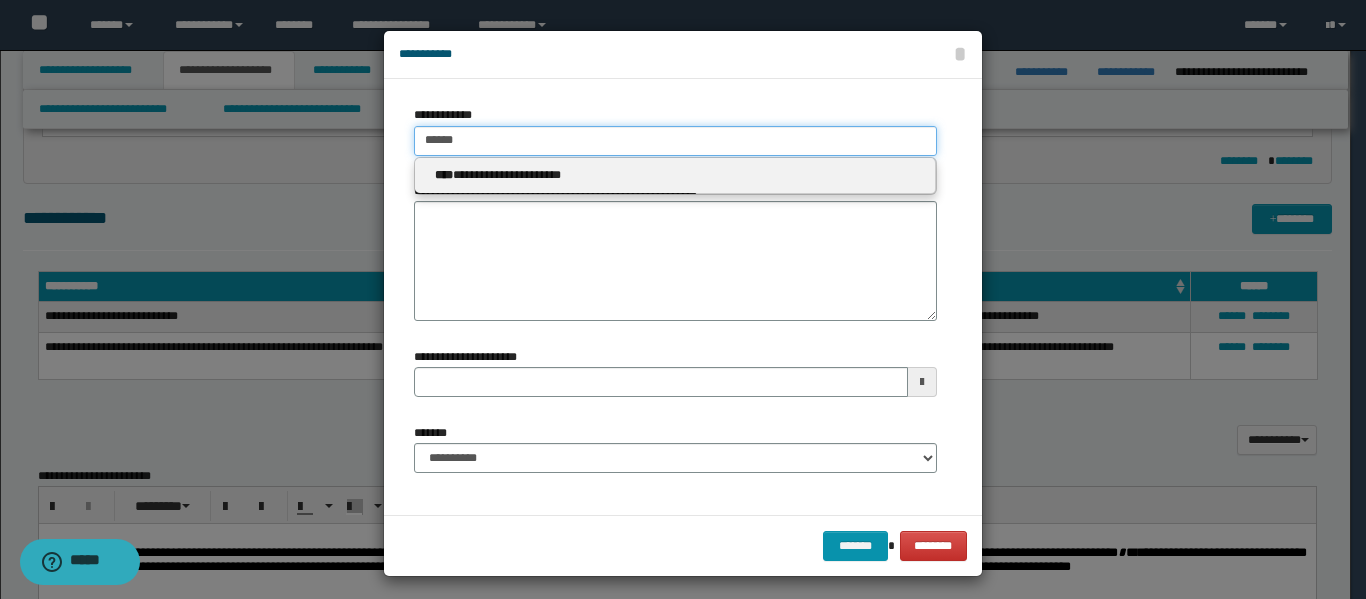 type 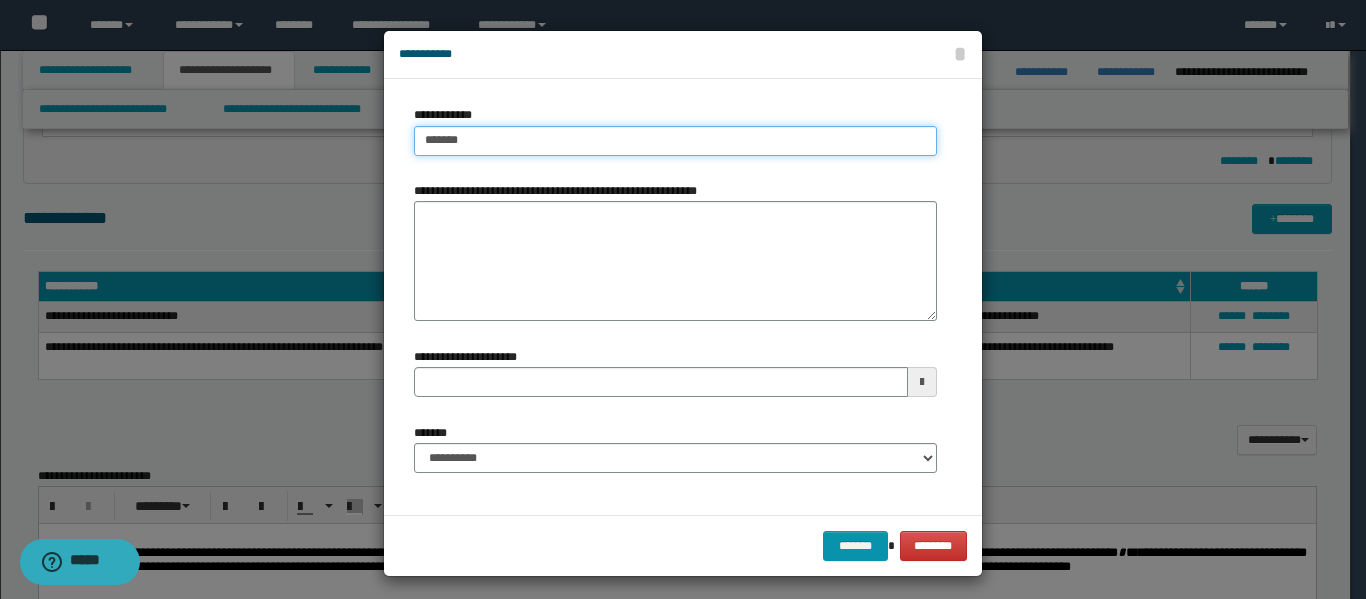 type on "******" 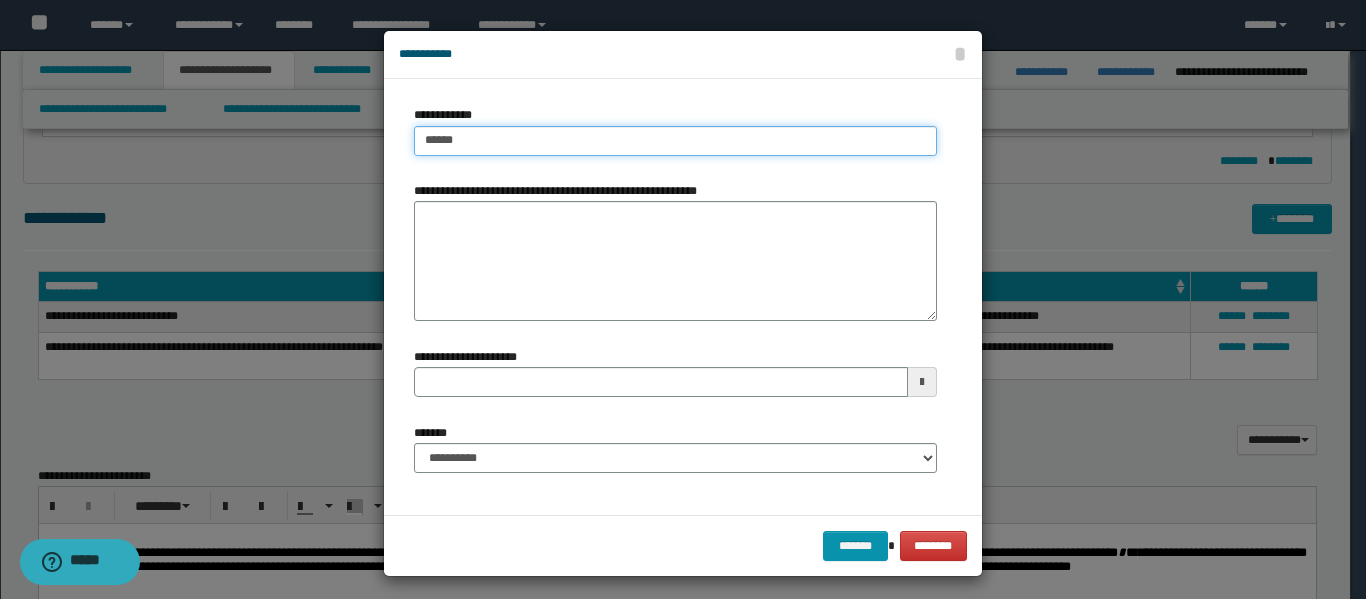 type on "******" 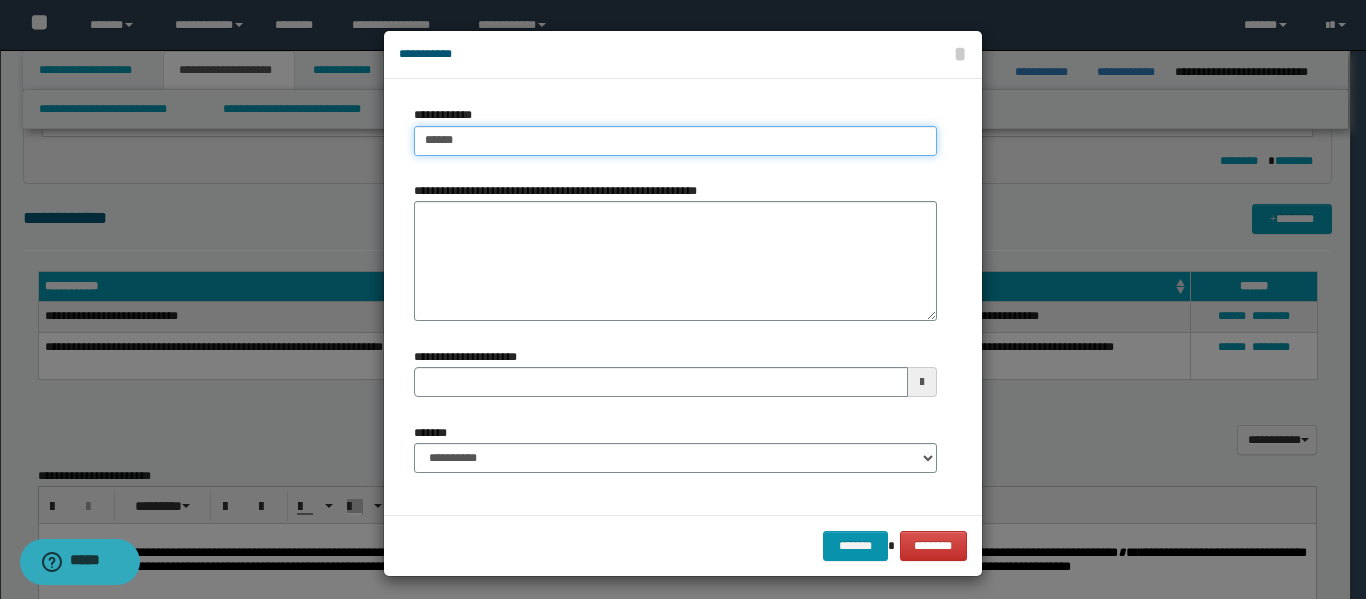 type 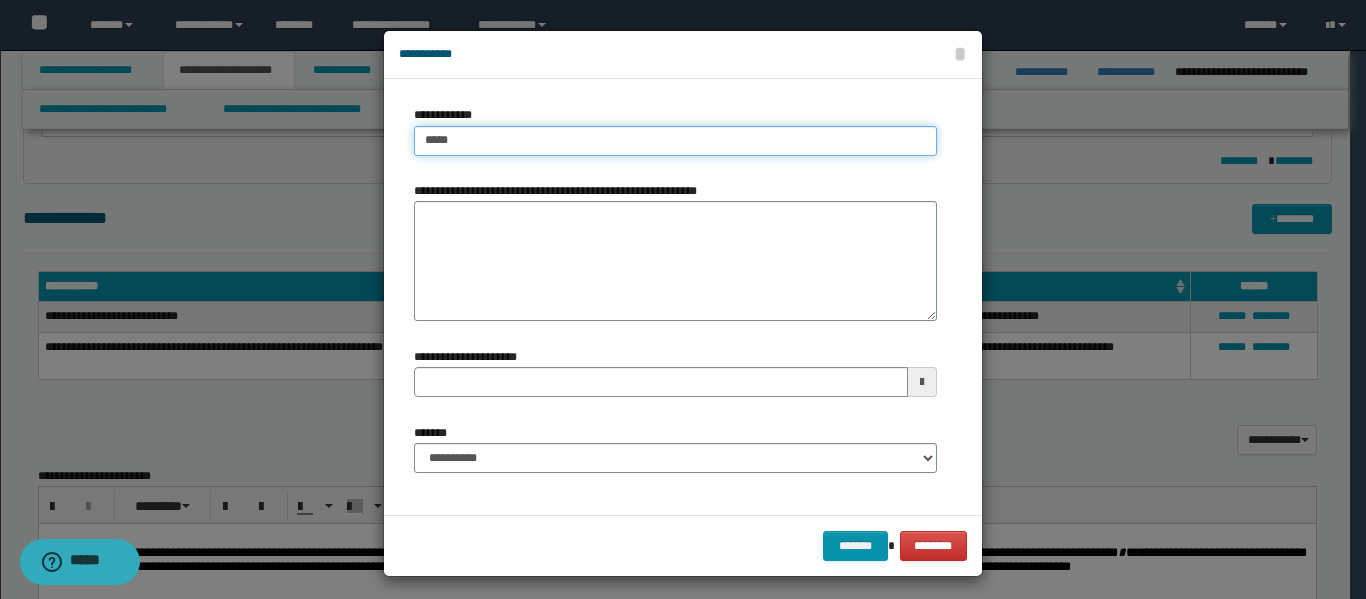type on "*****" 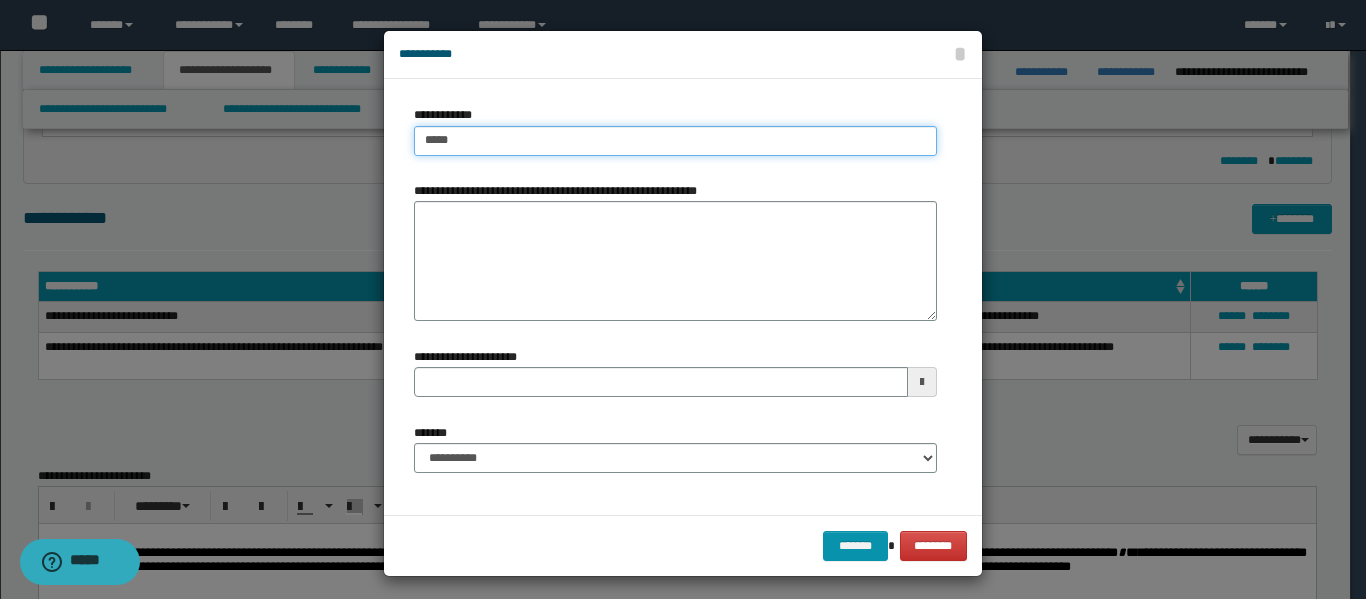 type 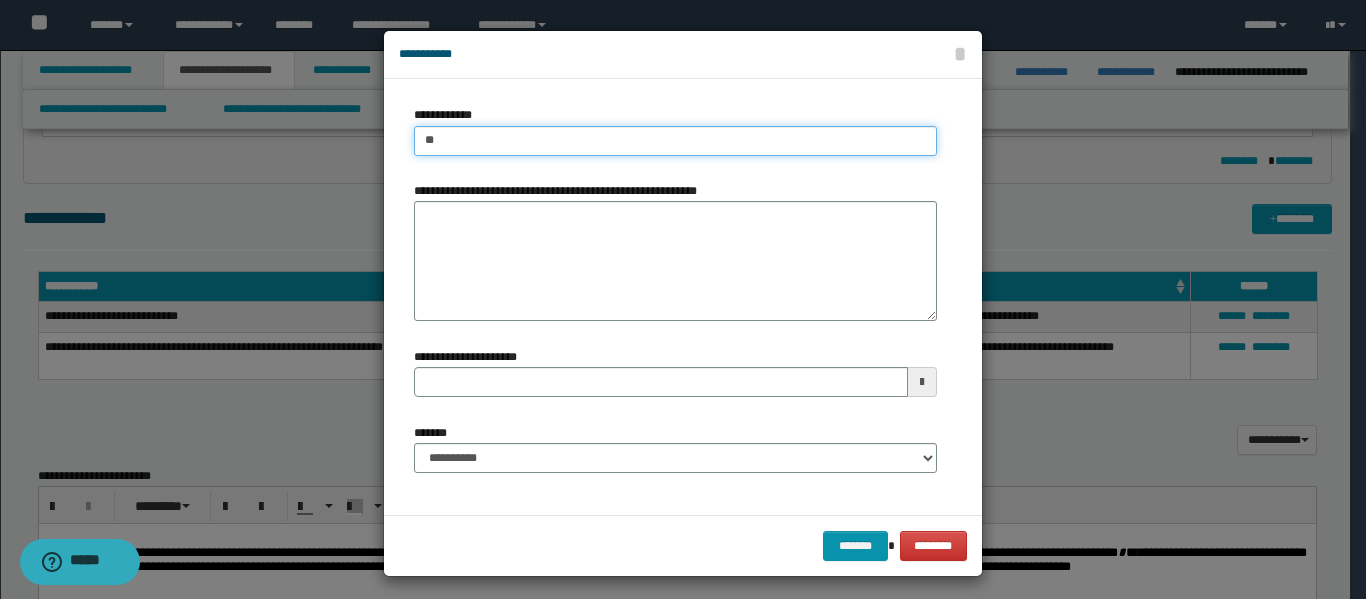 type on "*" 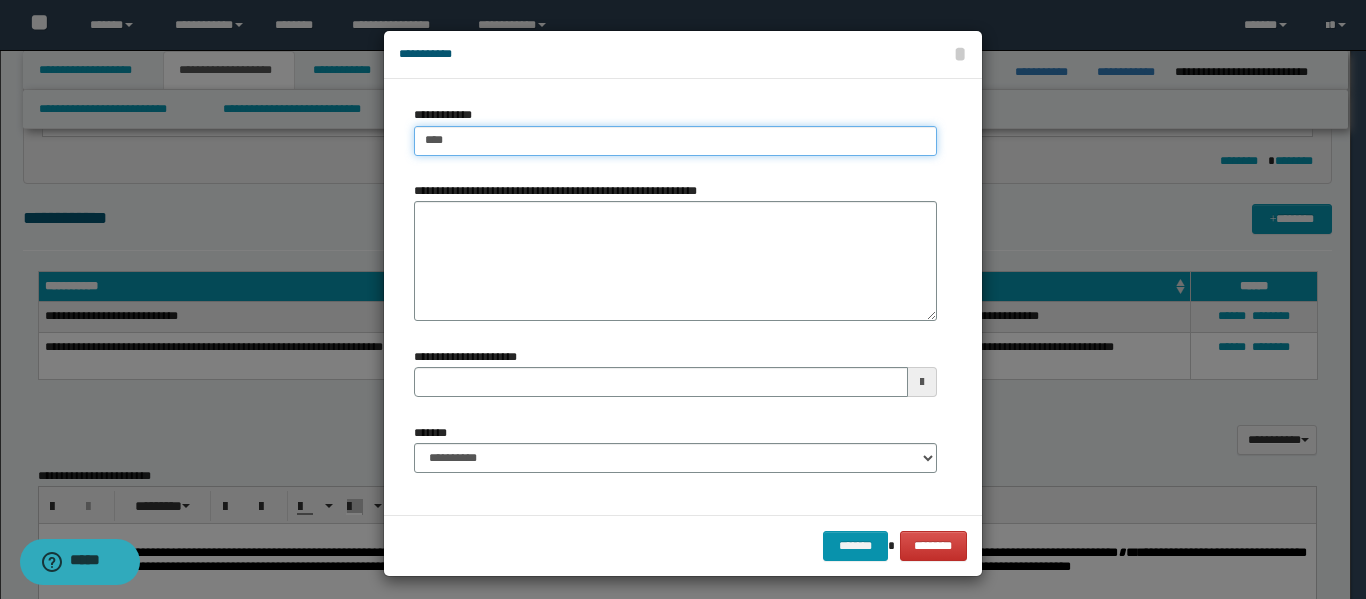 type on "*****" 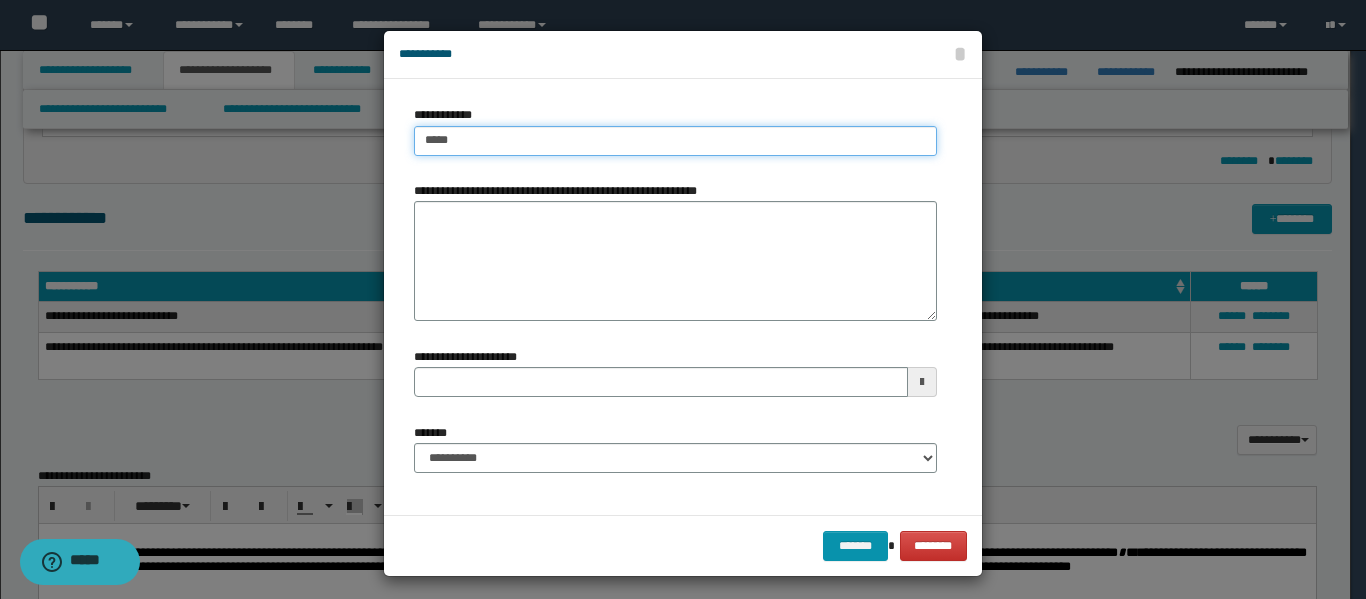 type on "**********" 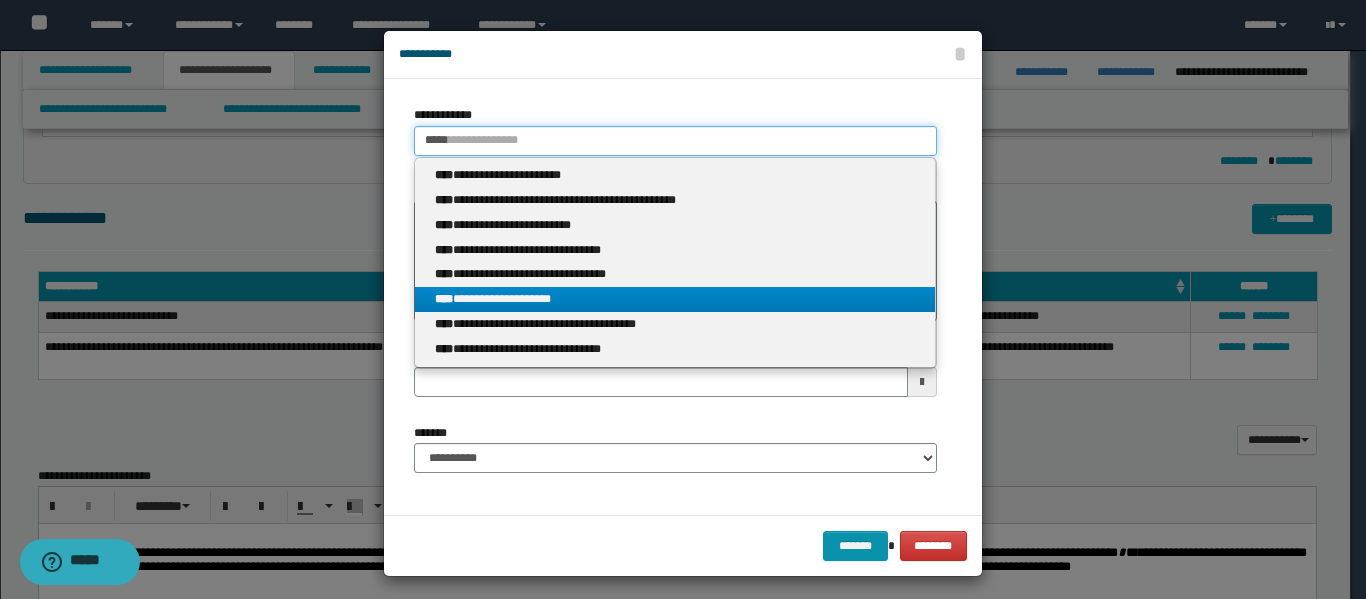 type on "*****" 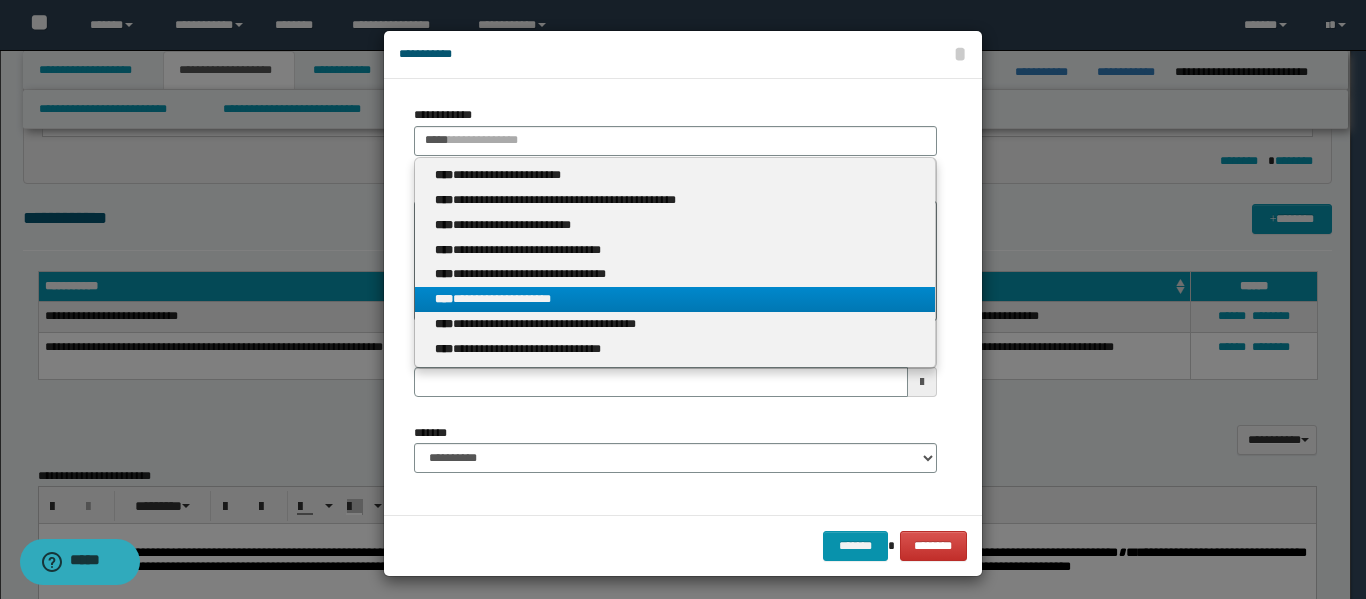 click on "**********" at bounding box center [675, 299] 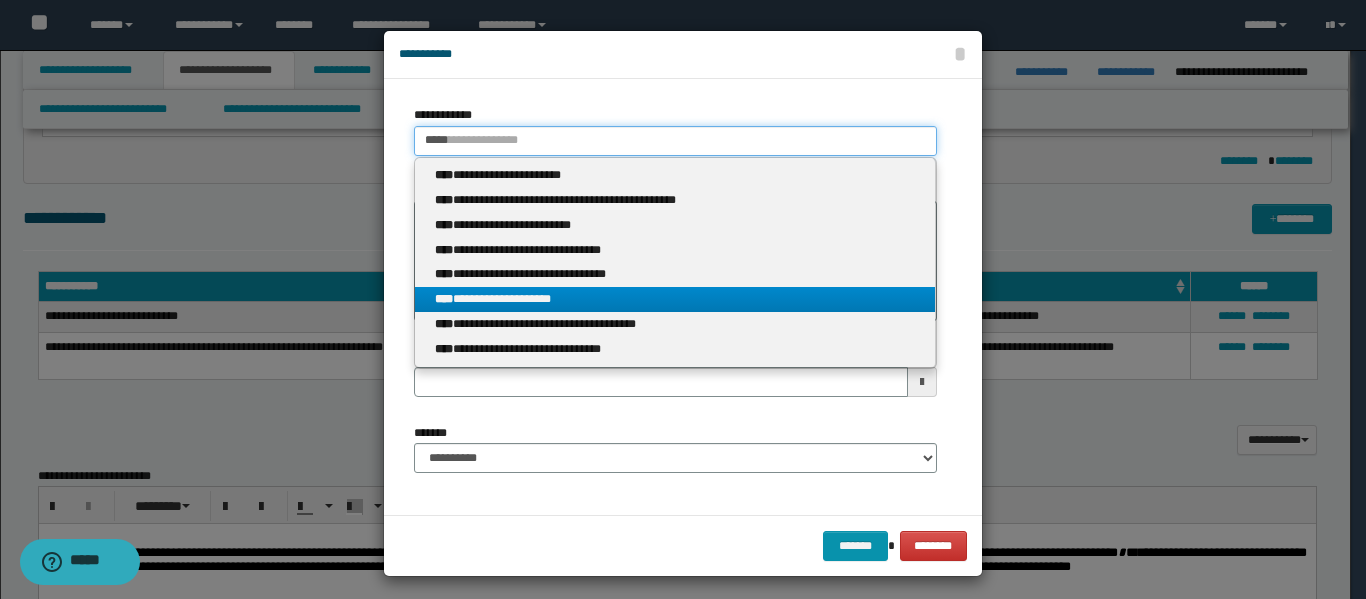type 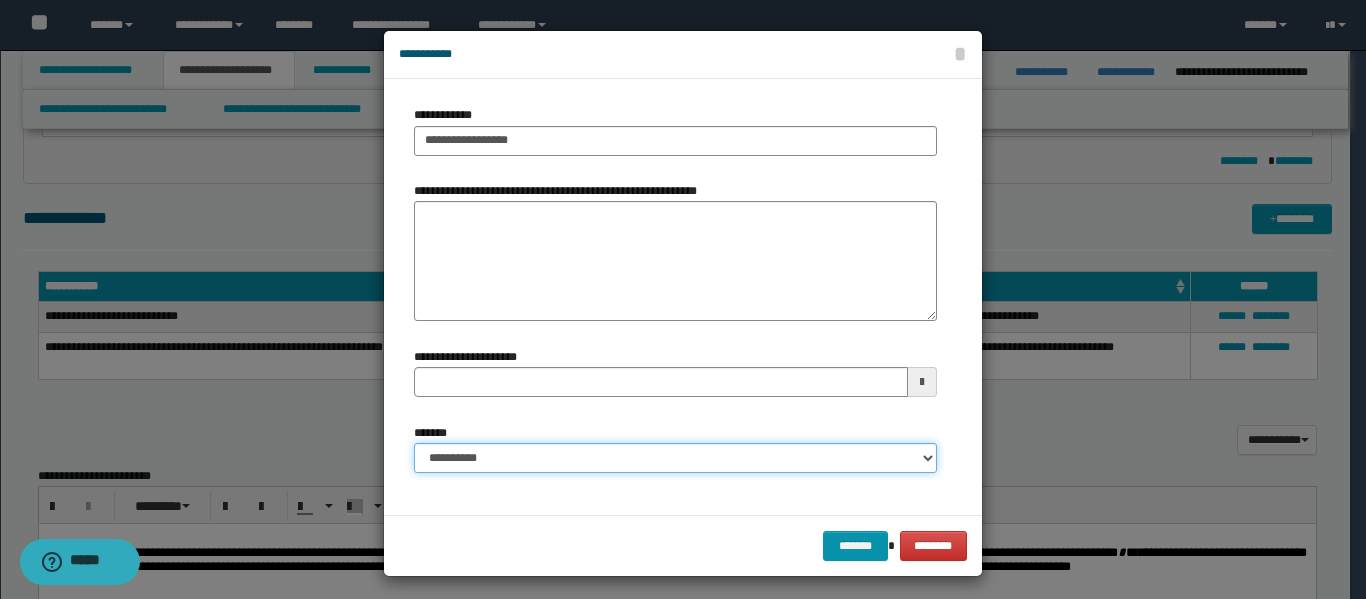 click on "**********" at bounding box center [675, 458] 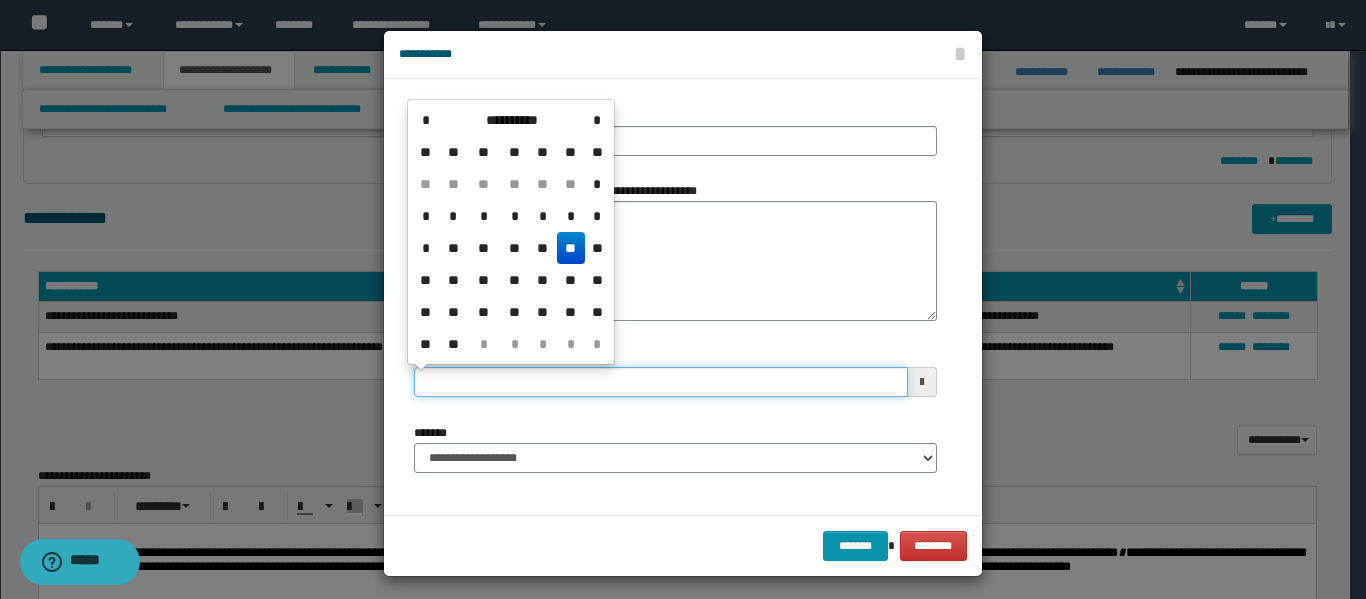 click on "**********" at bounding box center [661, 382] 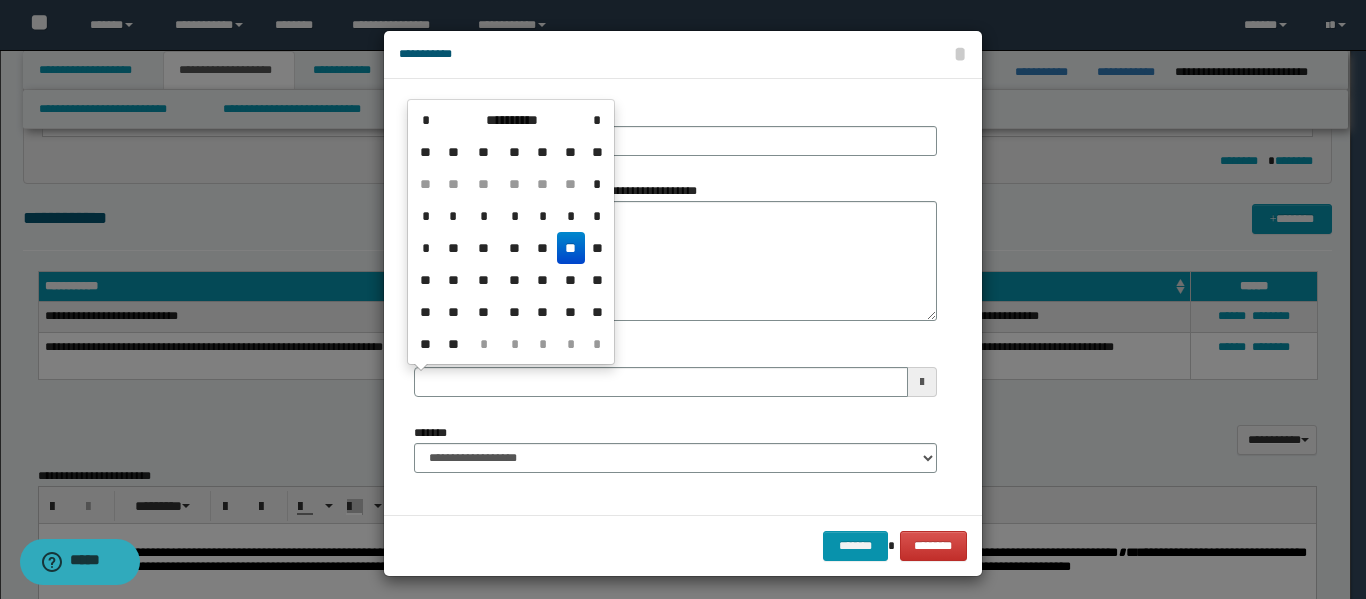 click on "**" at bounding box center [571, 248] 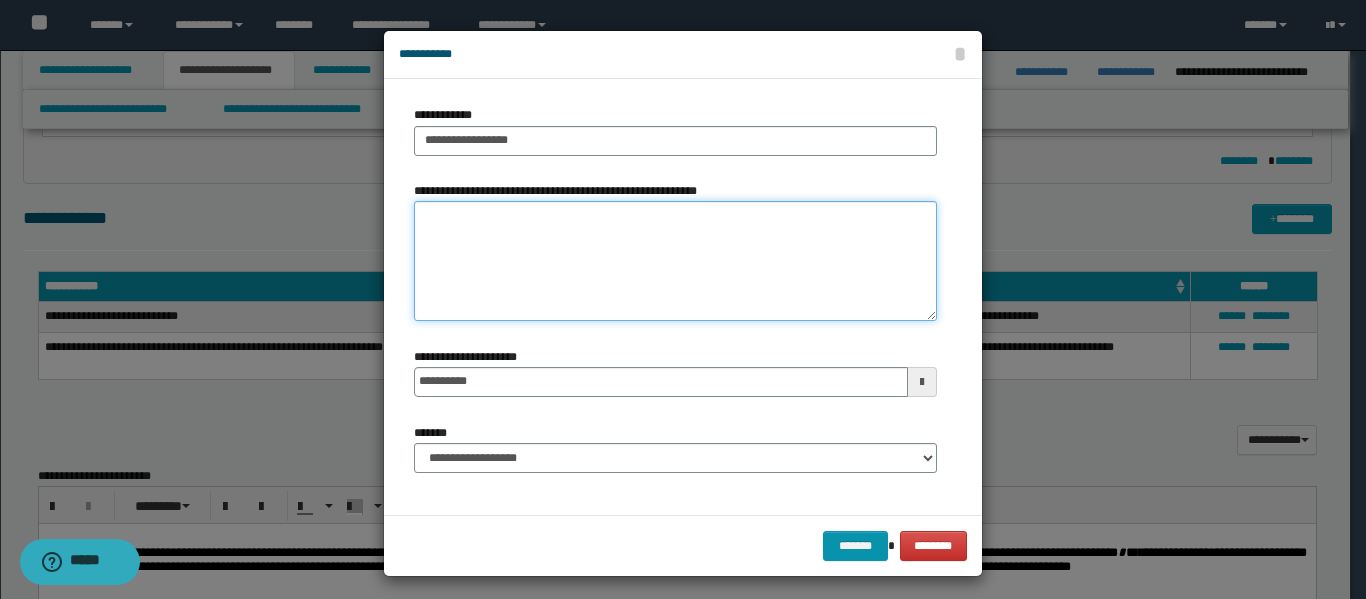 click on "**********" at bounding box center (675, 261) 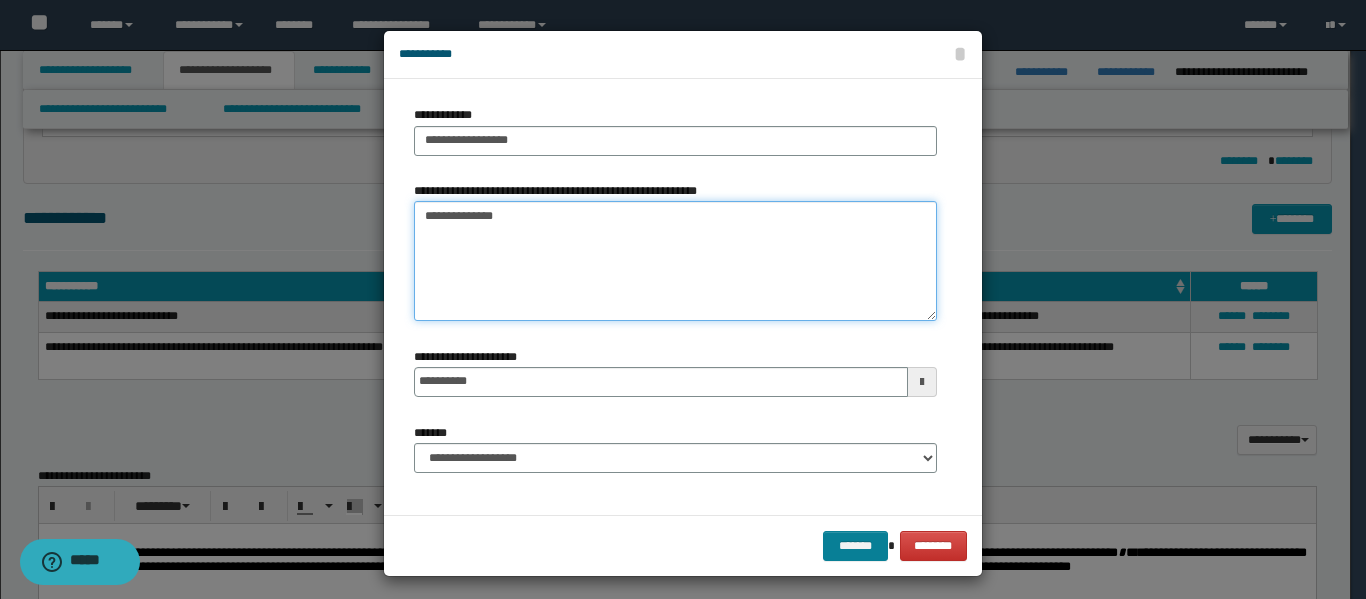 type on "**********" 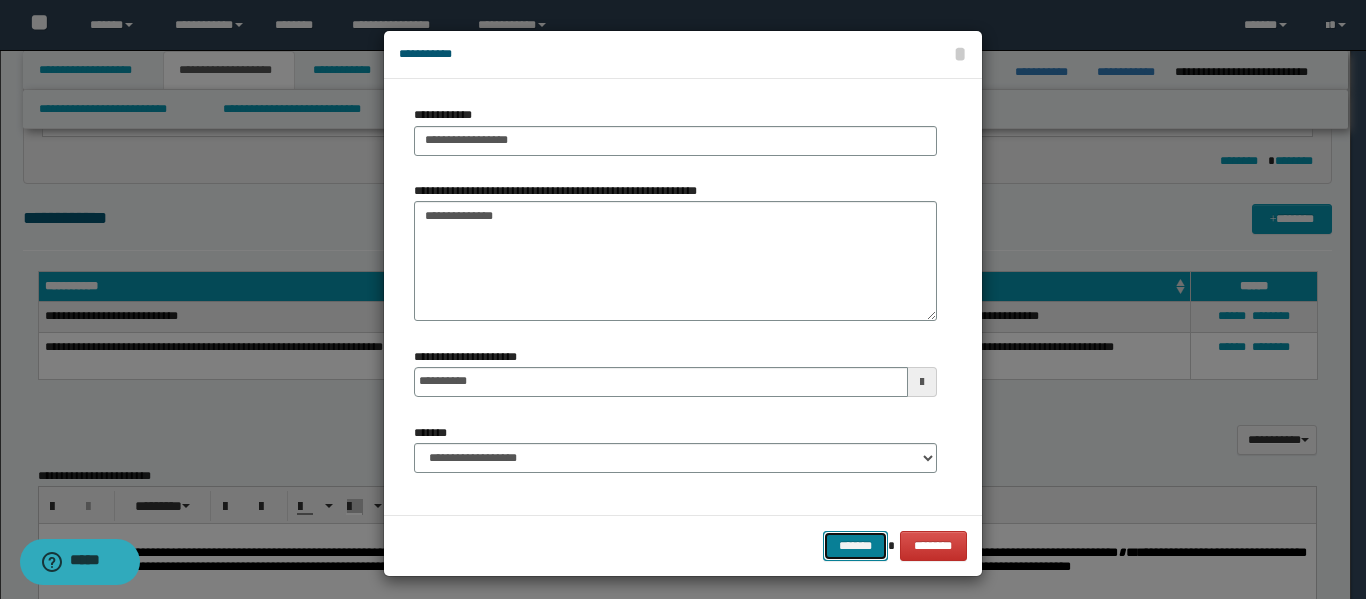click on "*******" at bounding box center [855, 546] 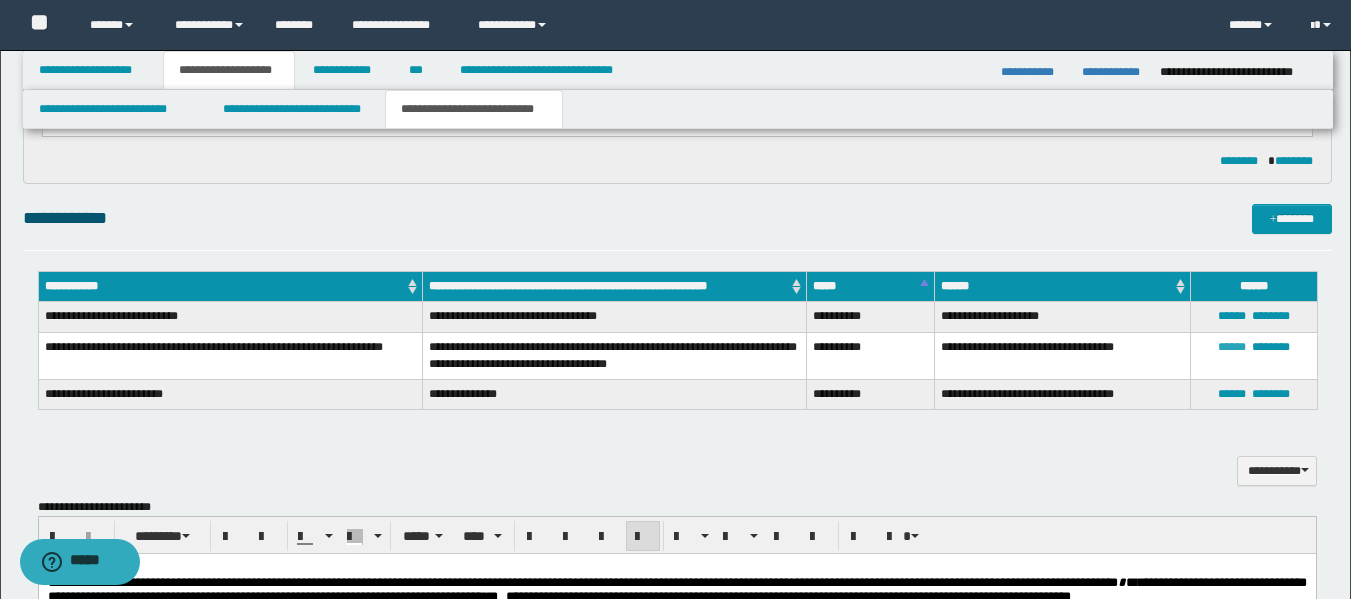 click on "******" at bounding box center [1232, 347] 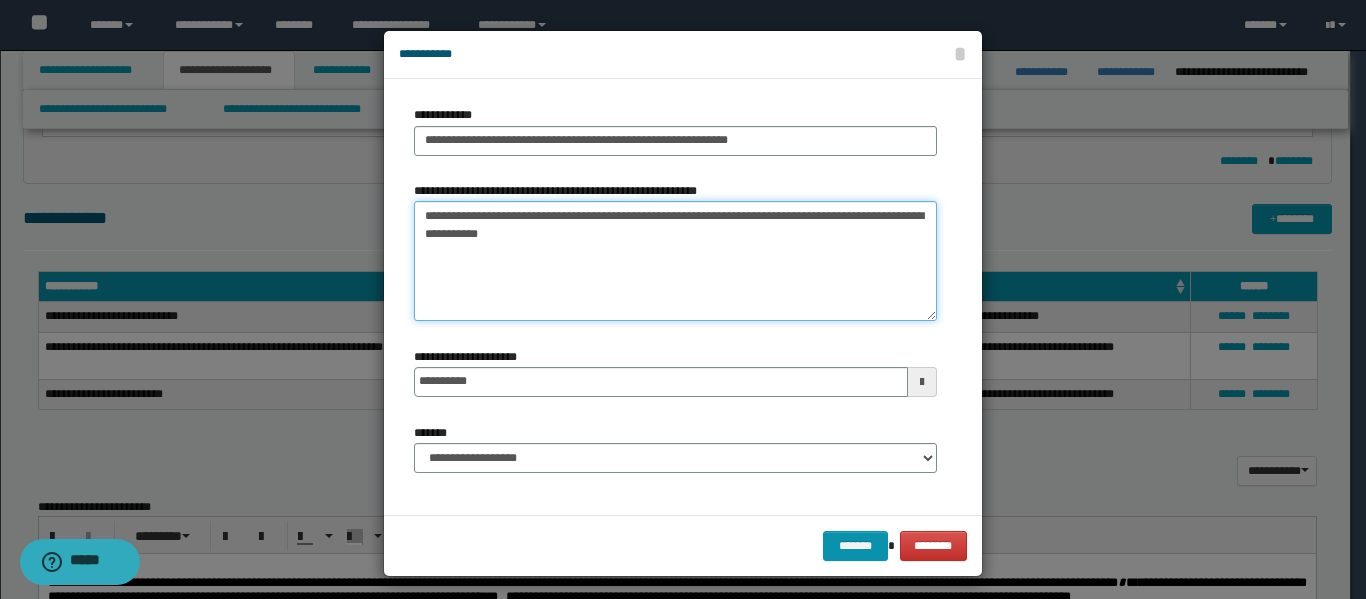 drag, startPoint x: 561, startPoint y: 215, endPoint x: 369, endPoint y: 206, distance: 192.21082 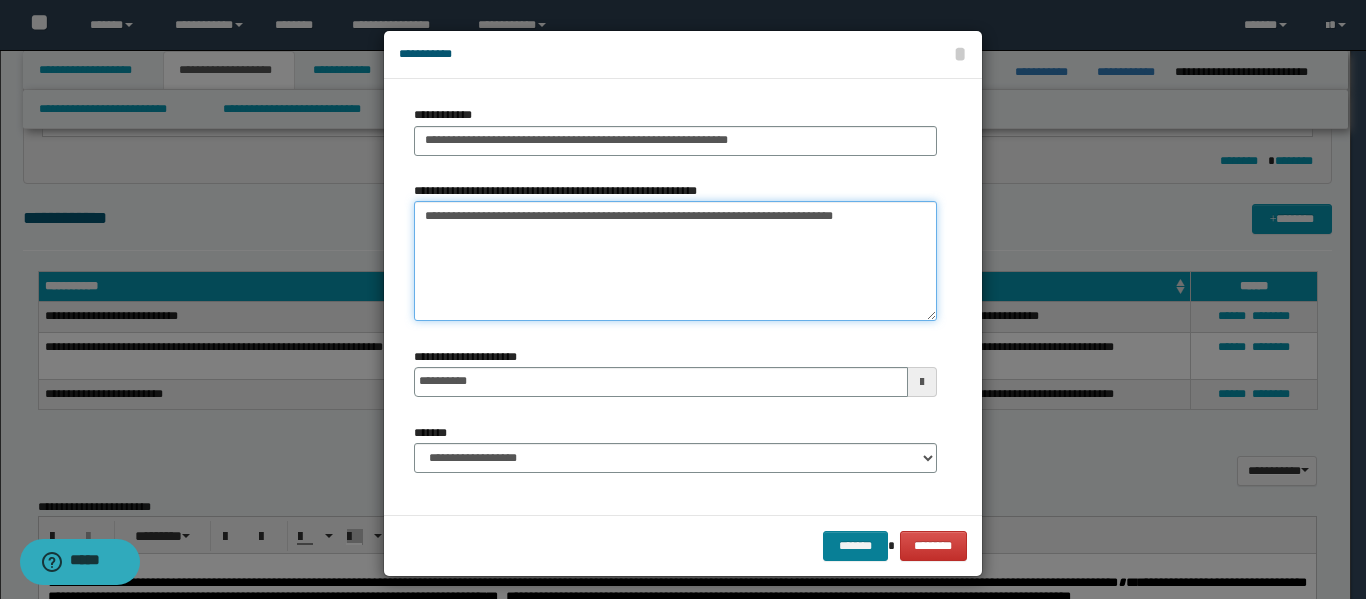type on "**********" 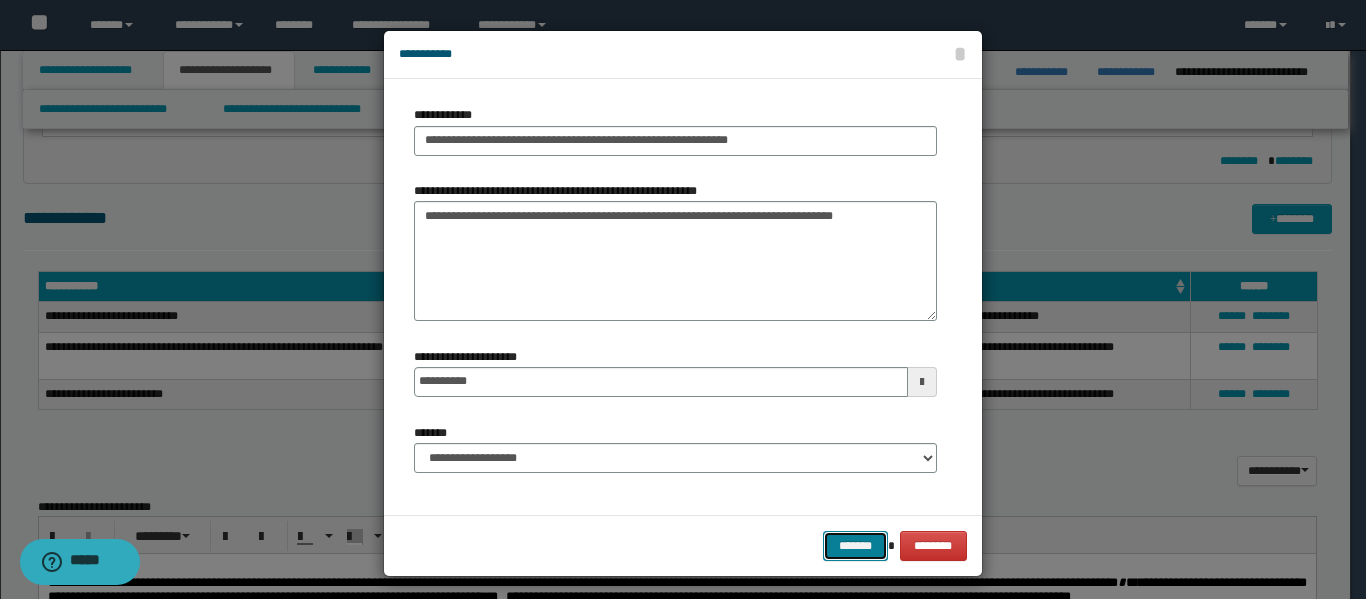 click on "*******" at bounding box center [855, 546] 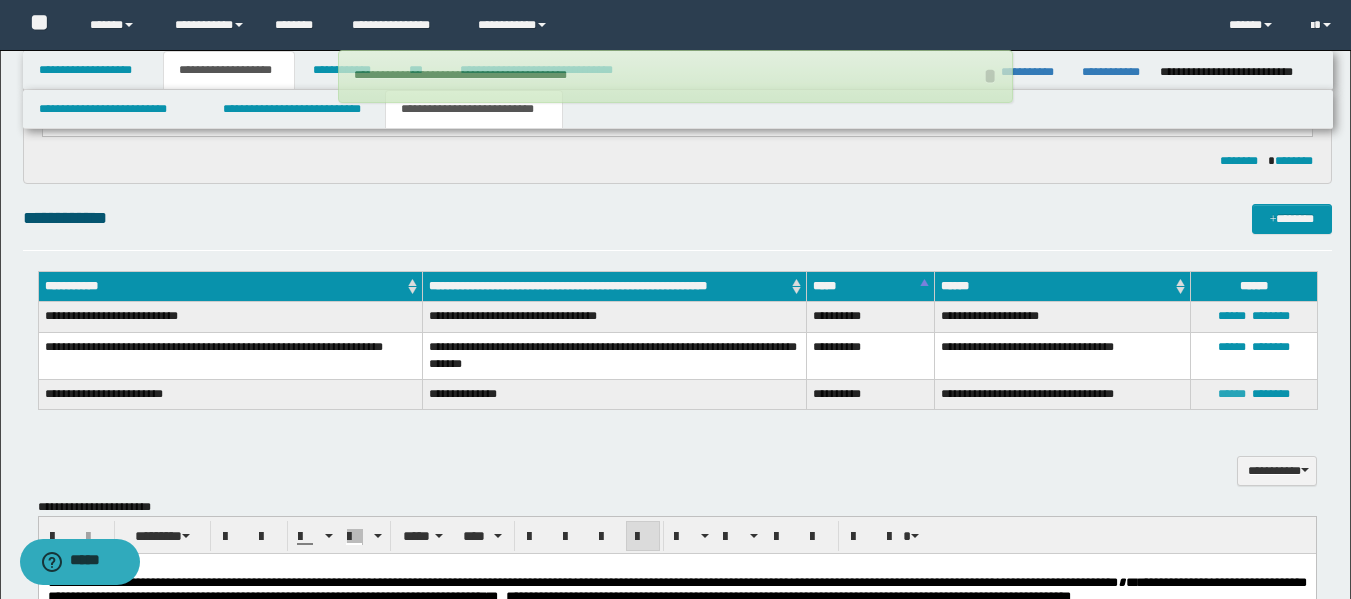 click on "******" at bounding box center [1232, 394] 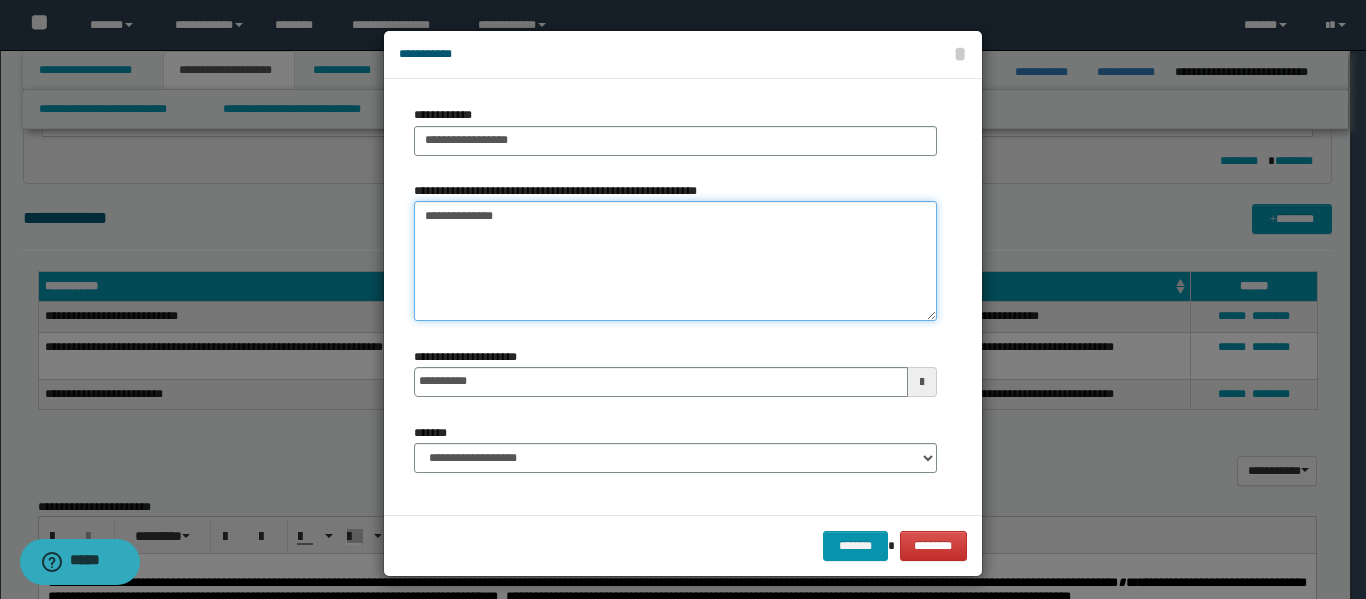 click on "**********" at bounding box center (675, 261) 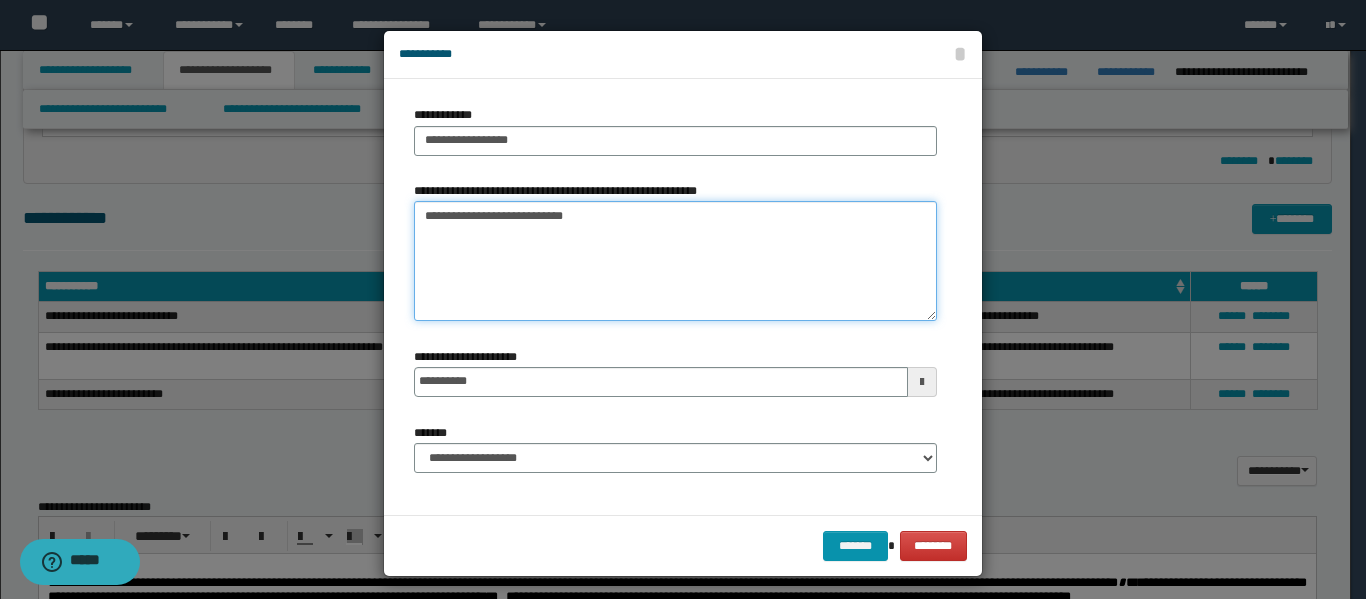 drag, startPoint x: 554, startPoint y: 266, endPoint x: 543, endPoint y: 231, distance: 36.687874 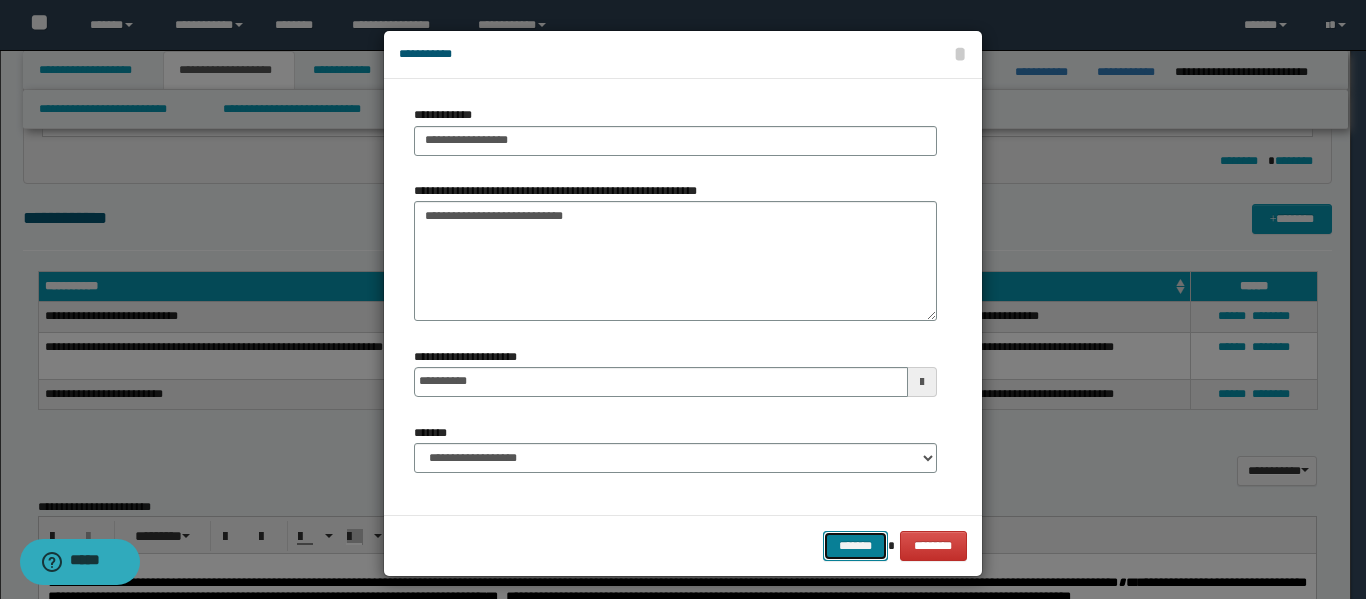 click on "*******" at bounding box center [855, 546] 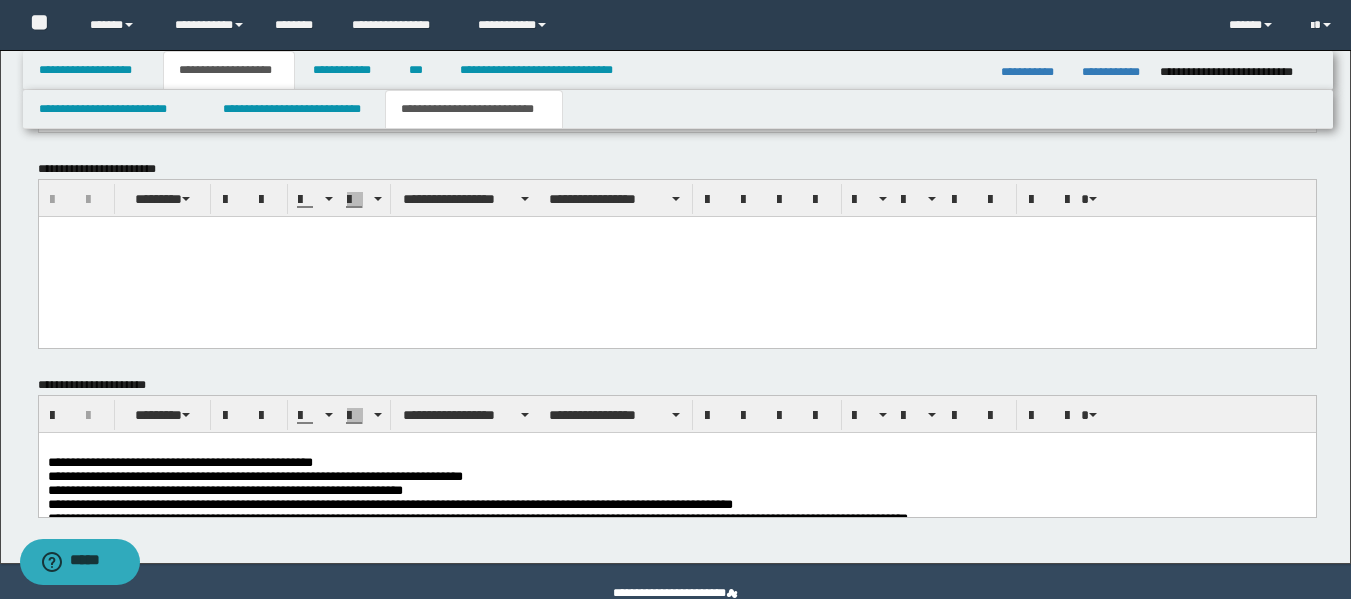 scroll, scrollTop: 1201, scrollLeft: 0, axis: vertical 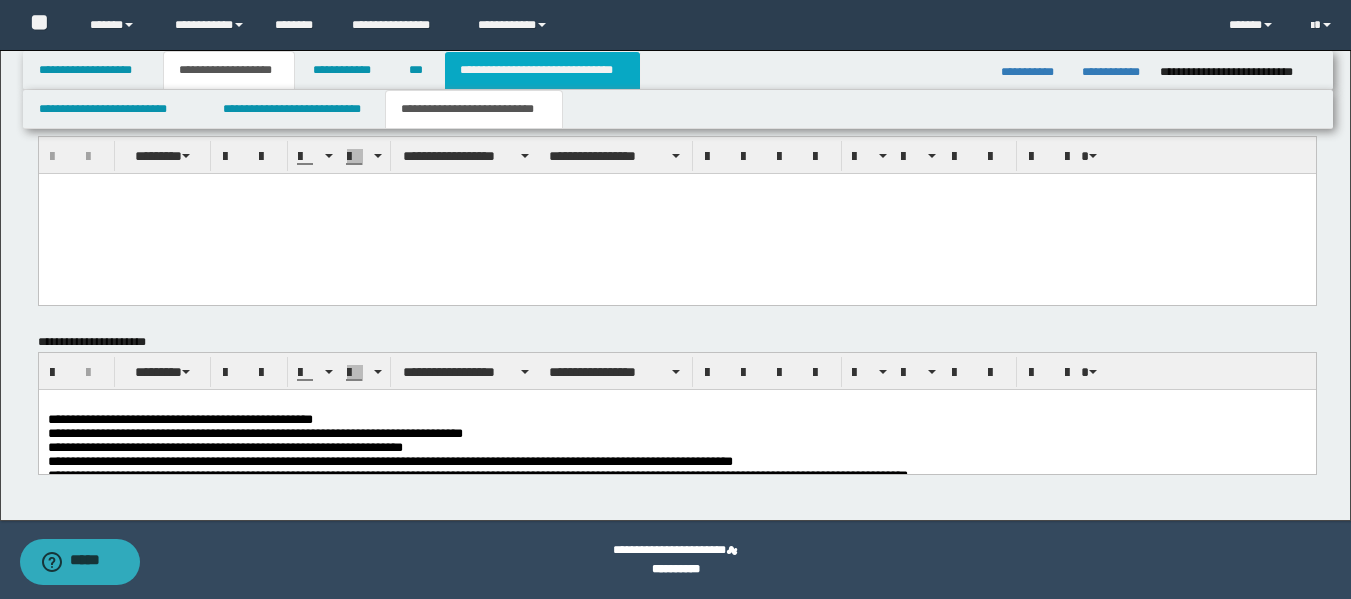 click on "**********" at bounding box center [542, 70] 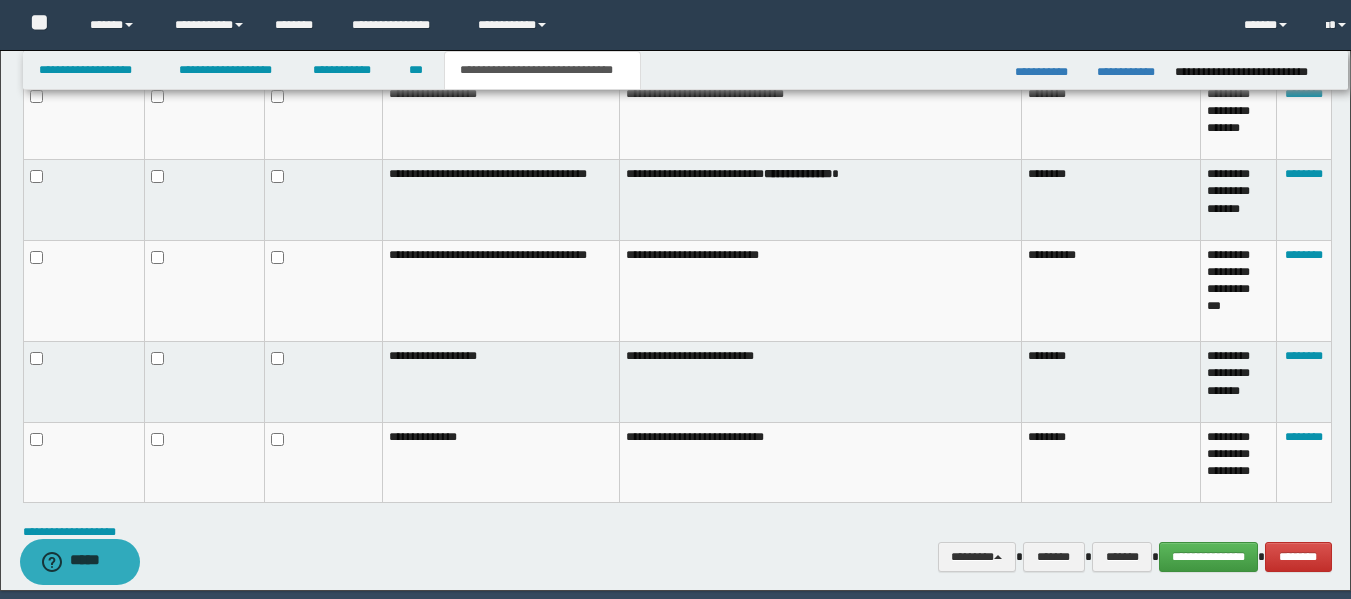 scroll, scrollTop: 1170, scrollLeft: 0, axis: vertical 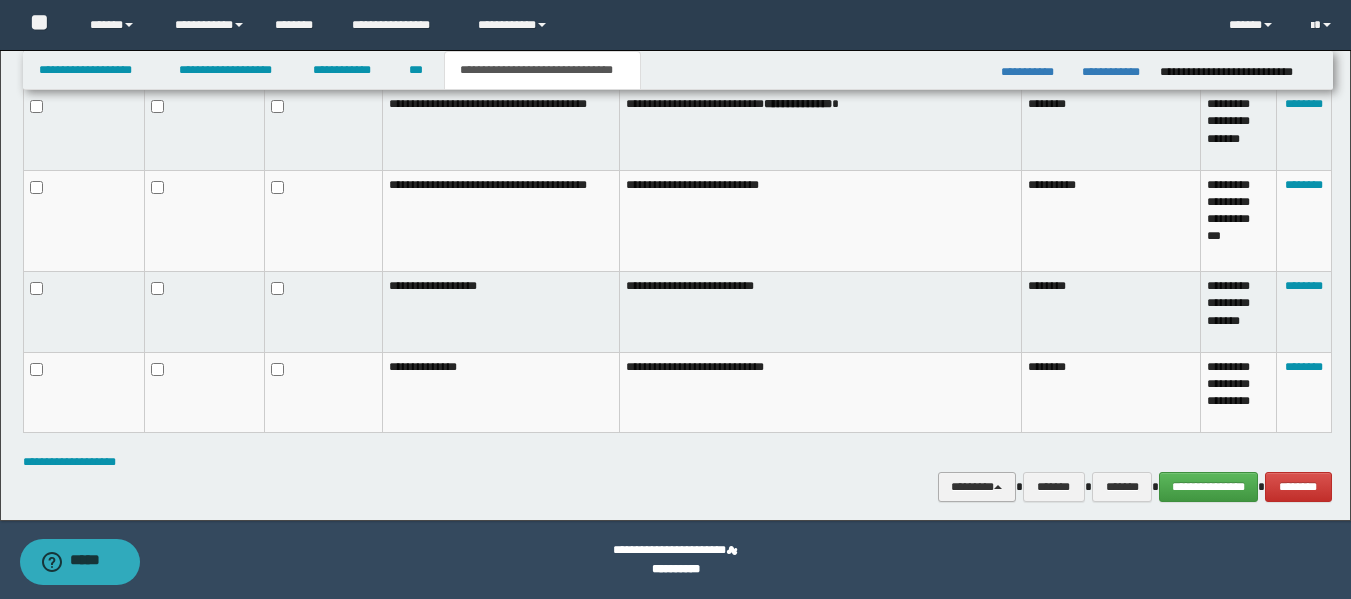 click on "********" at bounding box center [977, 487] 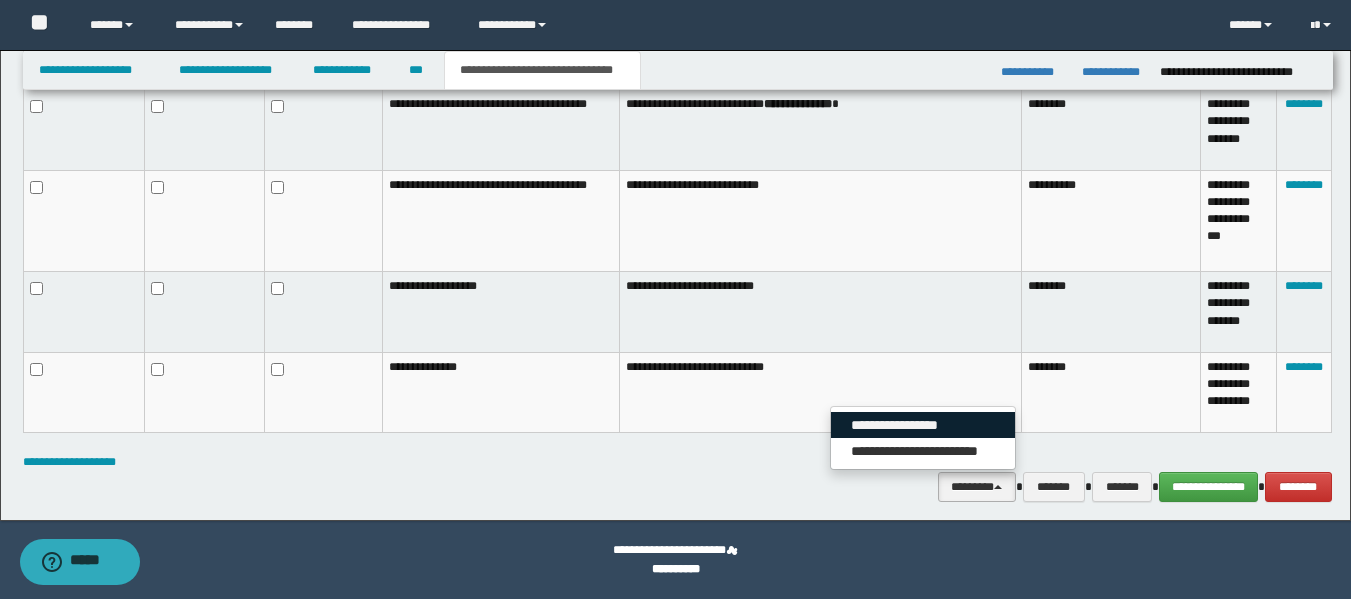 click on "**********" at bounding box center [923, 425] 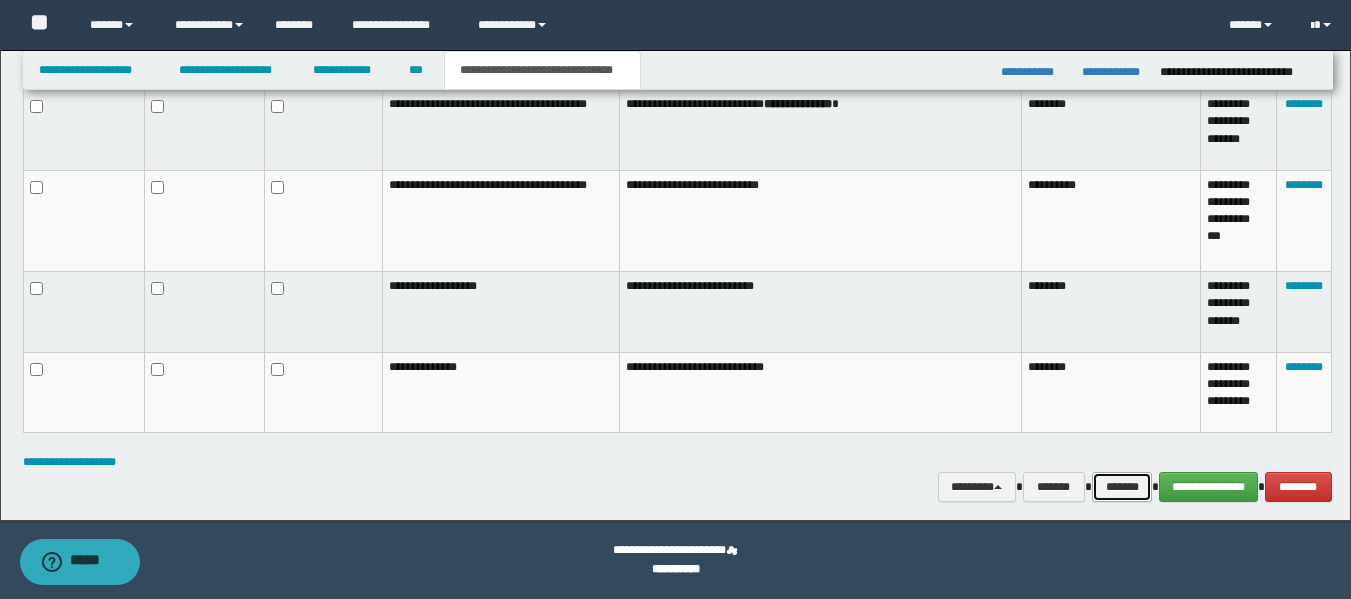 click on "*******" at bounding box center [1122, 487] 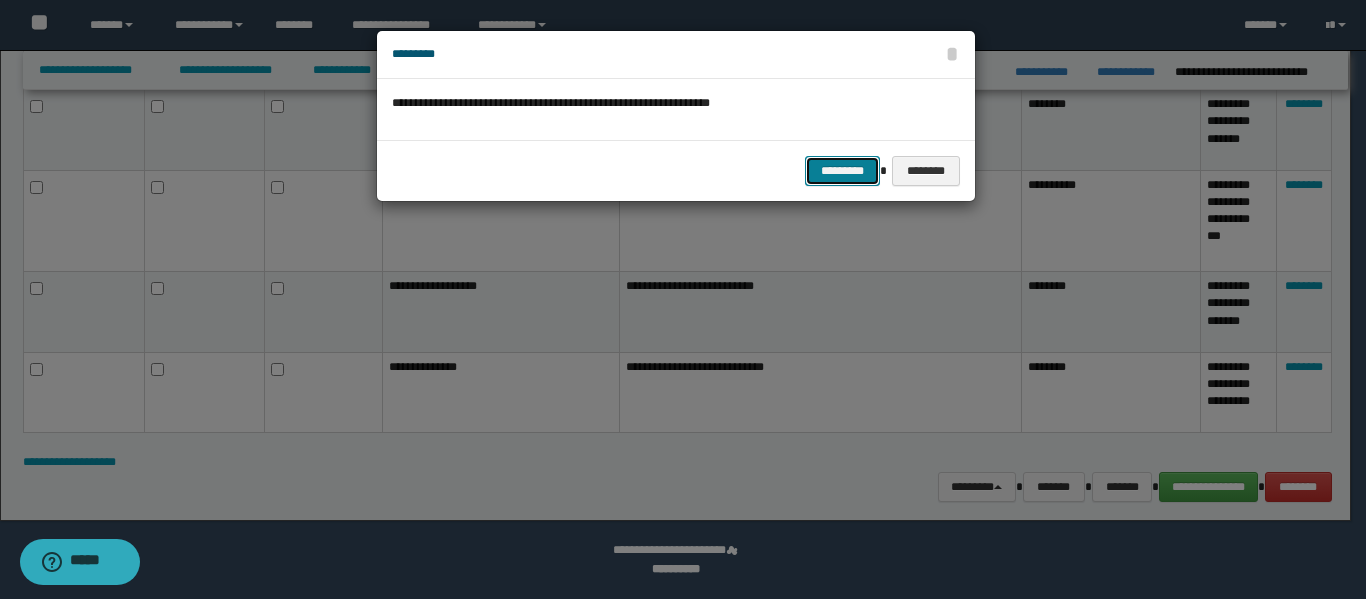 click on "*********" at bounding box center [842, 171] 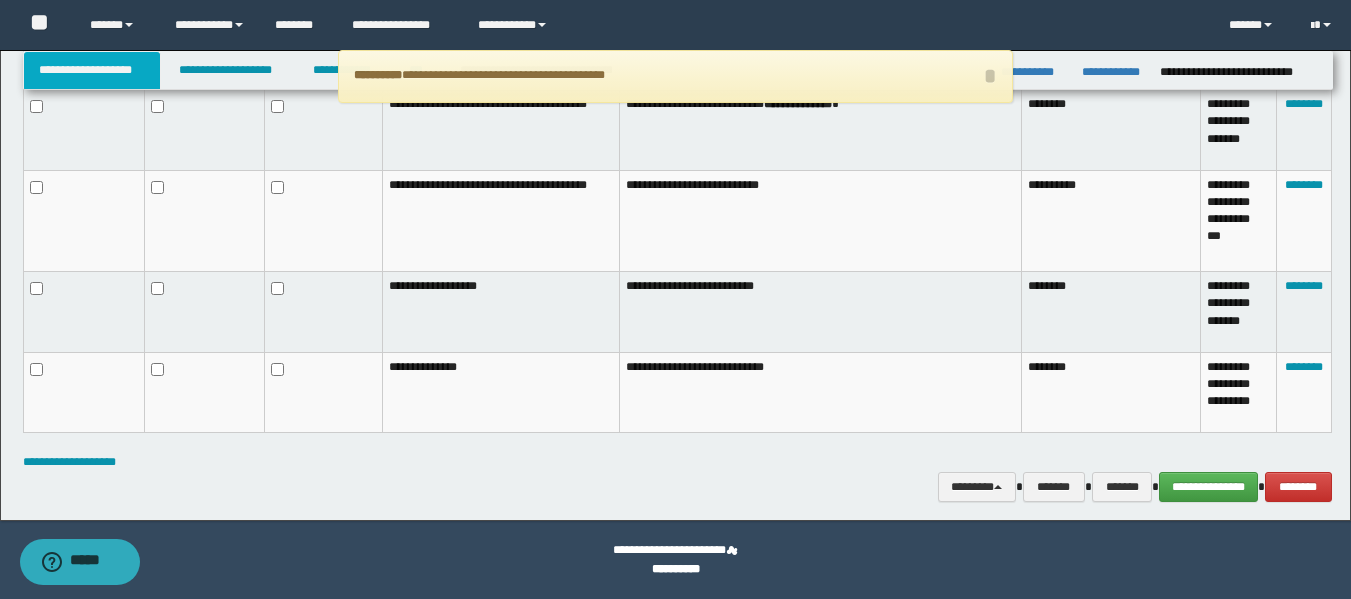 click on "**********" at bounding box center (92, 70) 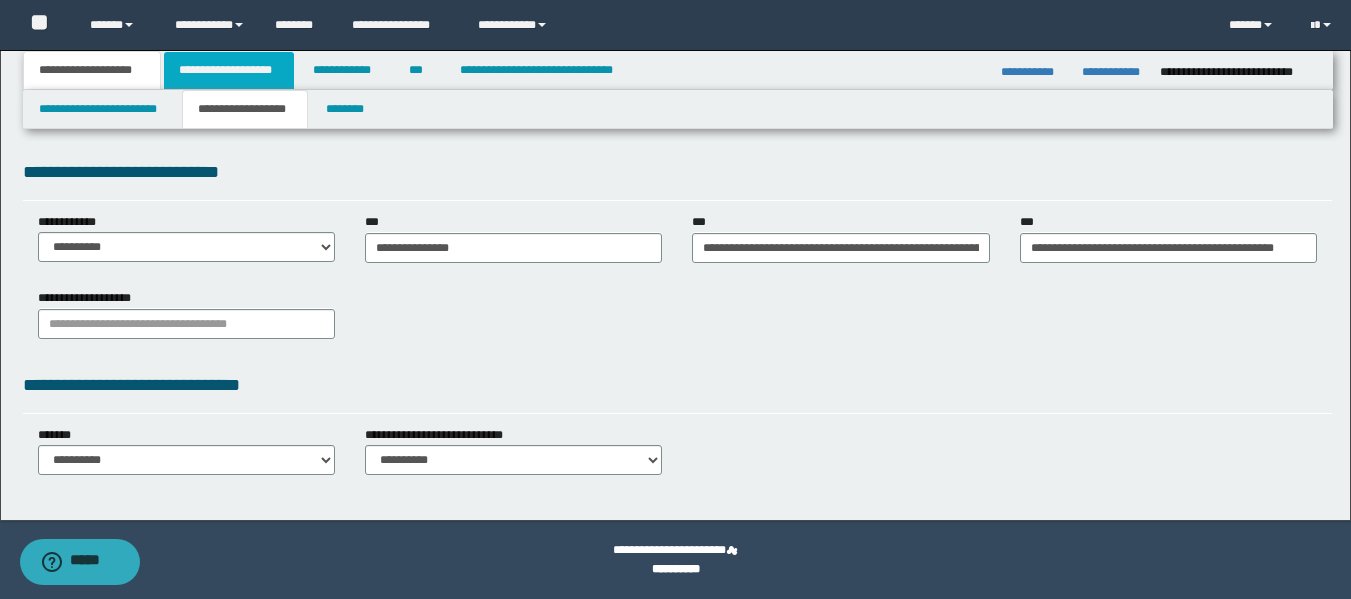 click on "**********" at bounding box center [229, 70] 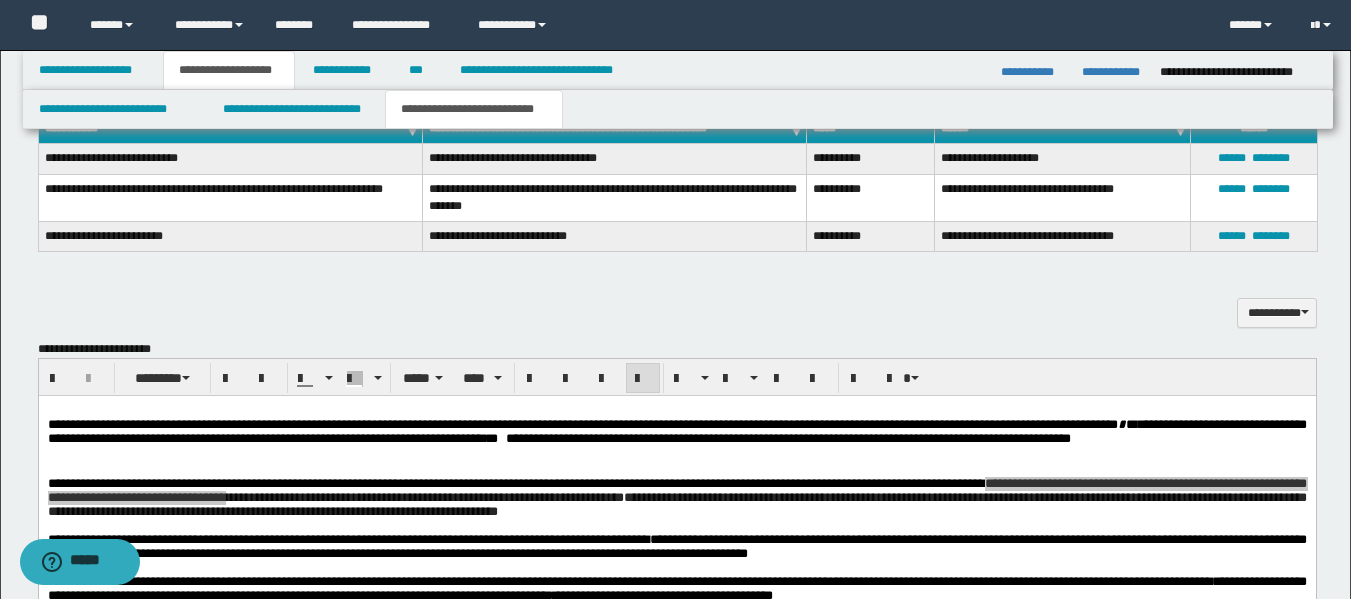 scroll, scrollTop: 1032, scrollLeft: 0, axis: vertical 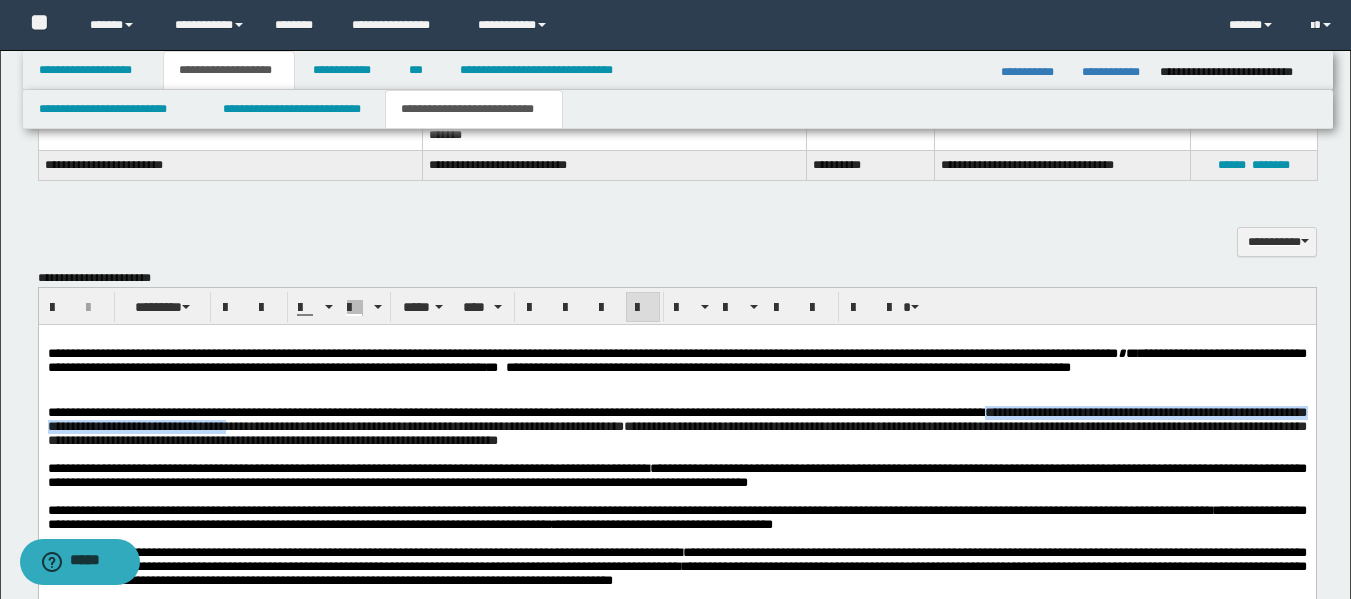 click on "**********" at bounding box center [676, 426] 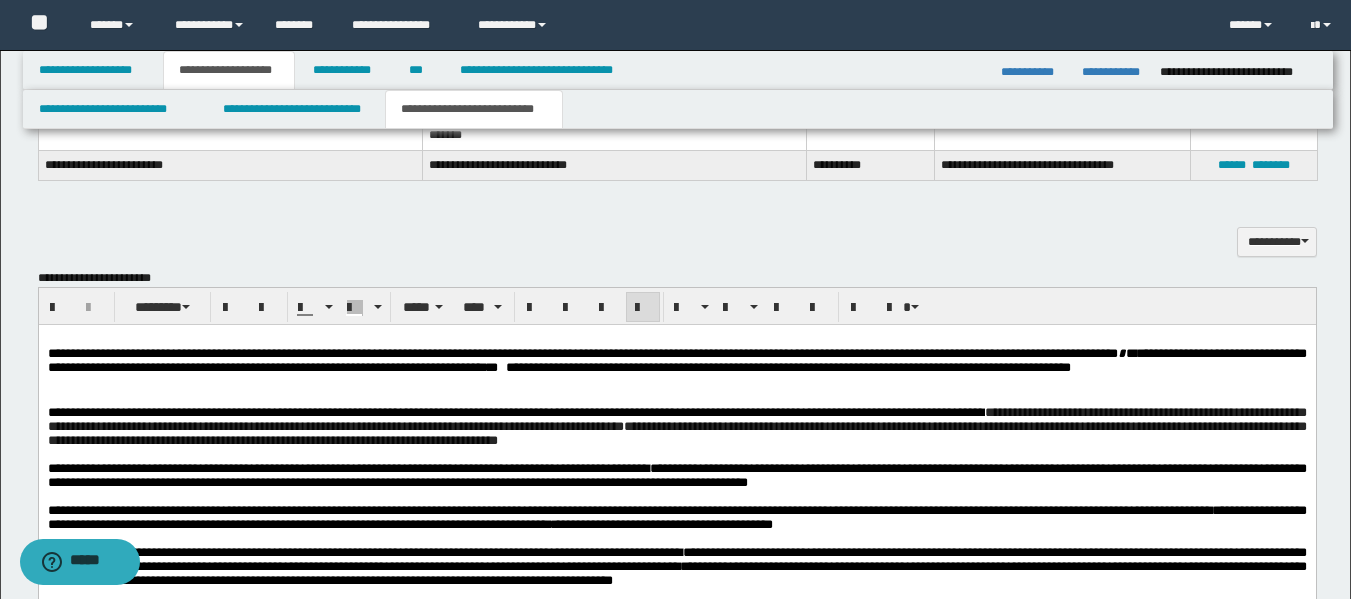 click on "**********" at bounding box center [676, 426] 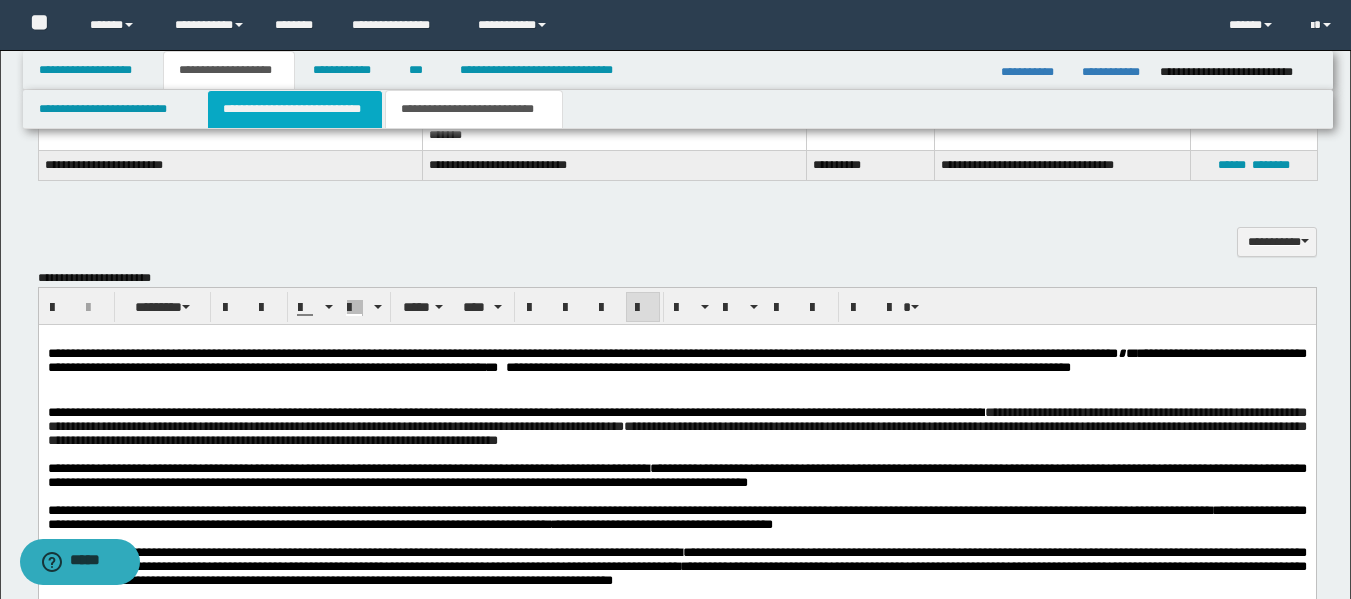 click on "**********" at bounding box center [295, 109] 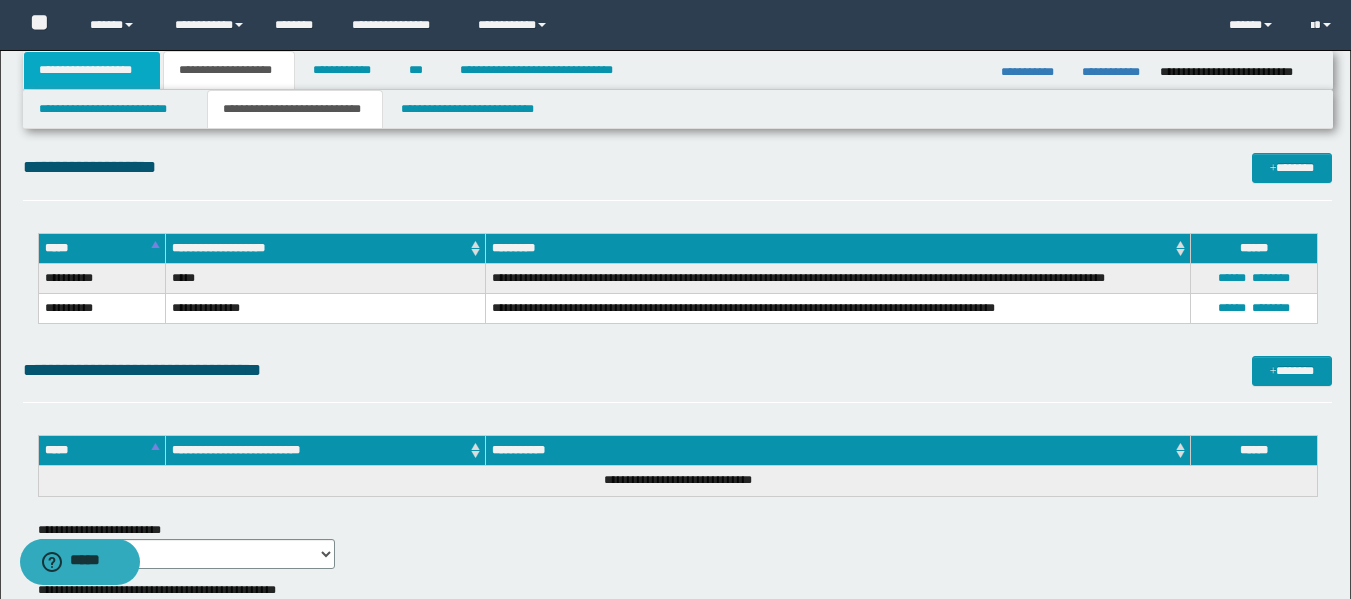click on "**********" at bounding box center (92, 70) 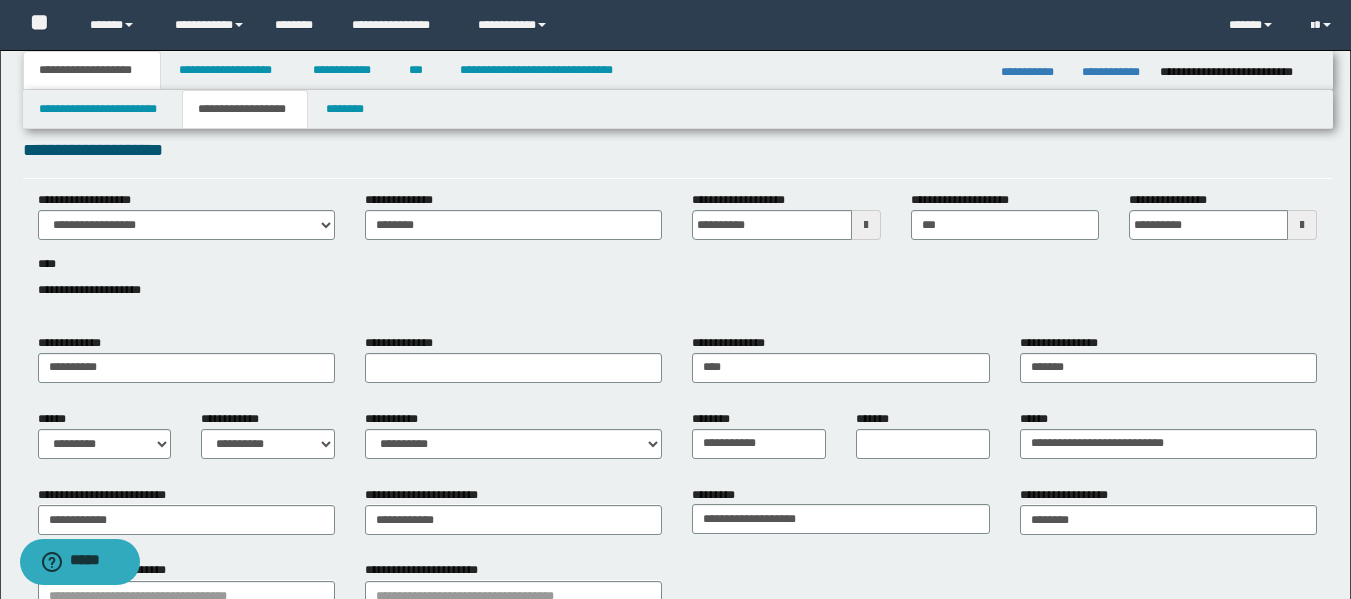 scroll, scrollTop: 0, scrollLeft: 0, axis: both 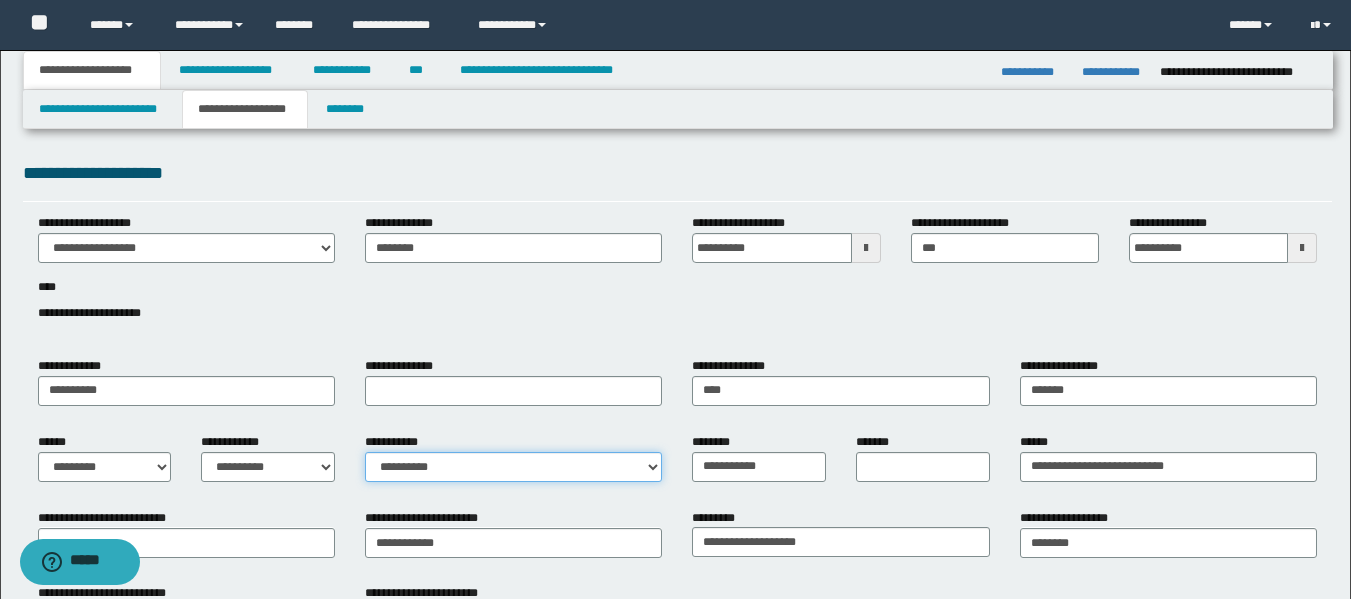 click on "**********" at bounding box center (513, 467) 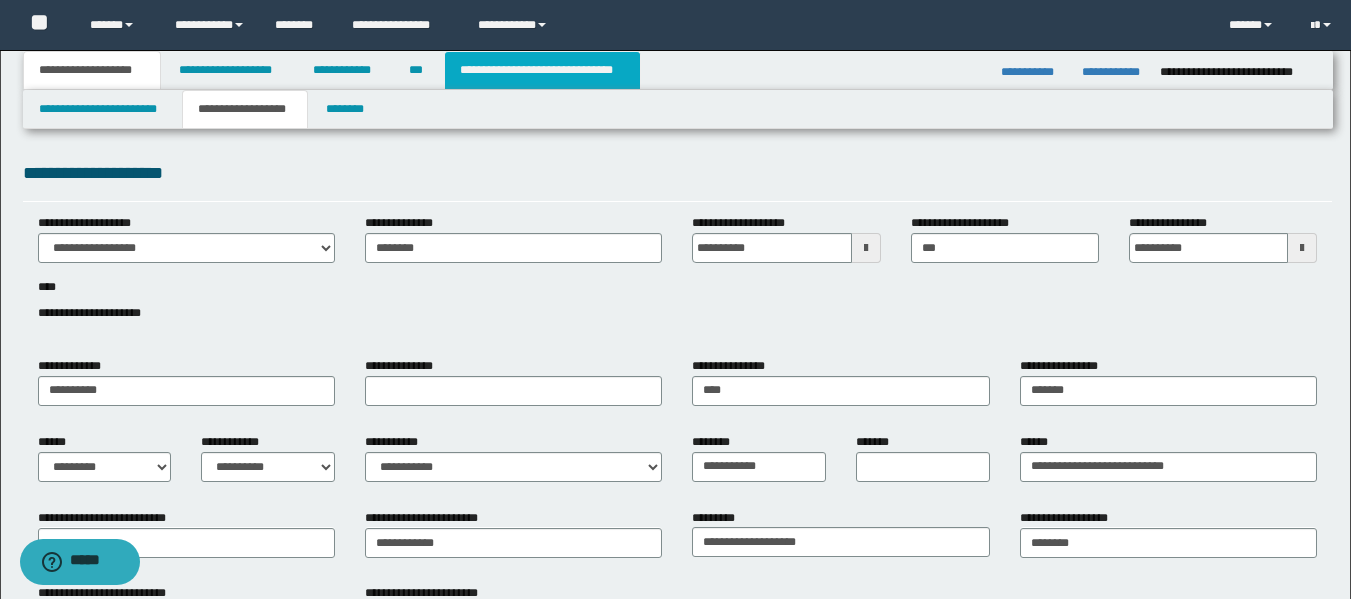 click on "**********" at bounding box center [542, 70] 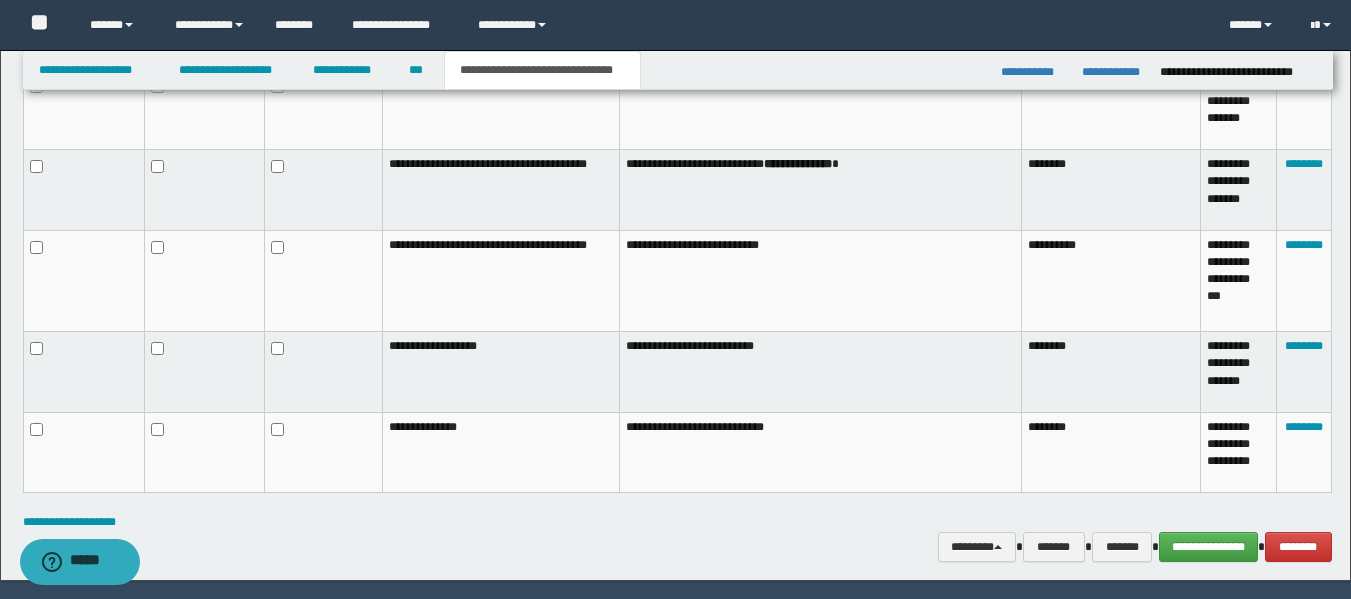 scroll, scrollTop: 1271, scrollLeft: 0, axis: vertical 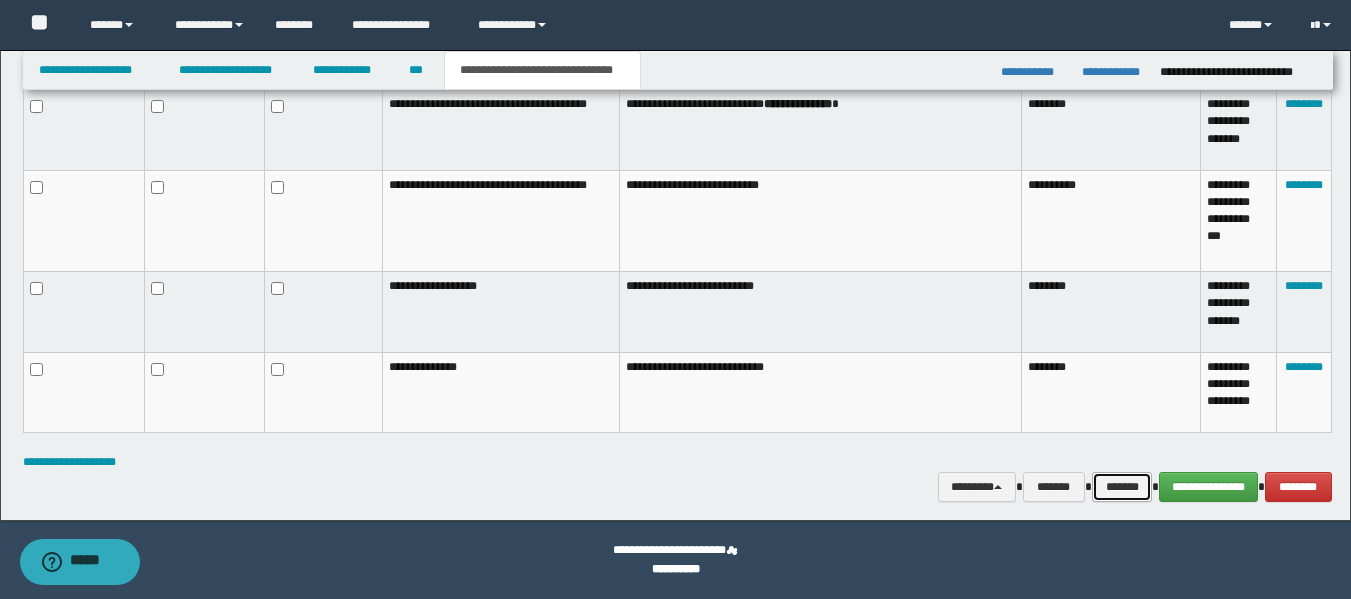 click on "*******" at bounding box center (1122, 487) 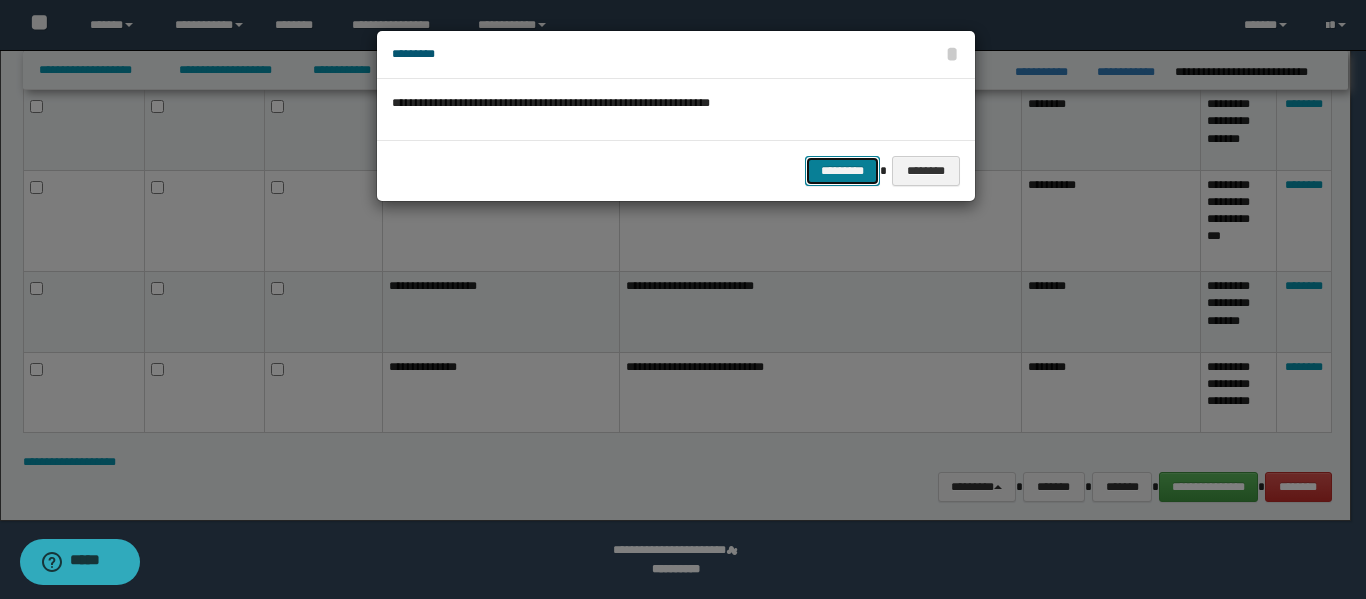 click on "*********" at bounding box center (842, 171) 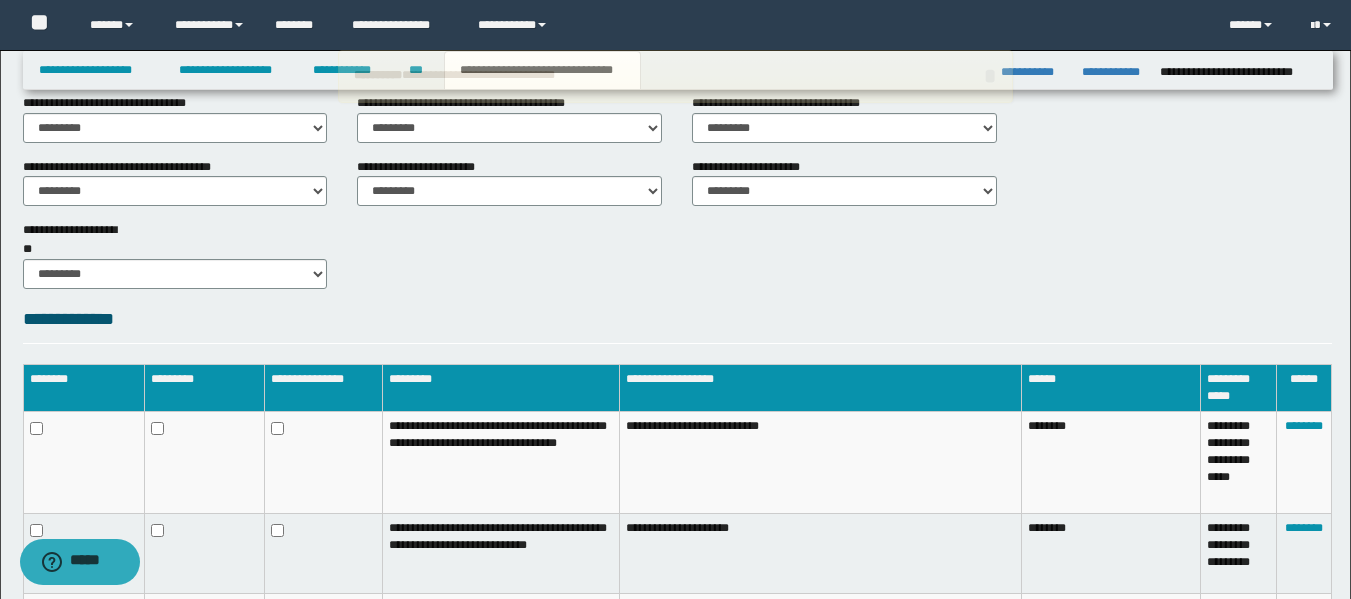 scroll, scrollTop: 199, scrollLeft: 0, axis: vertical 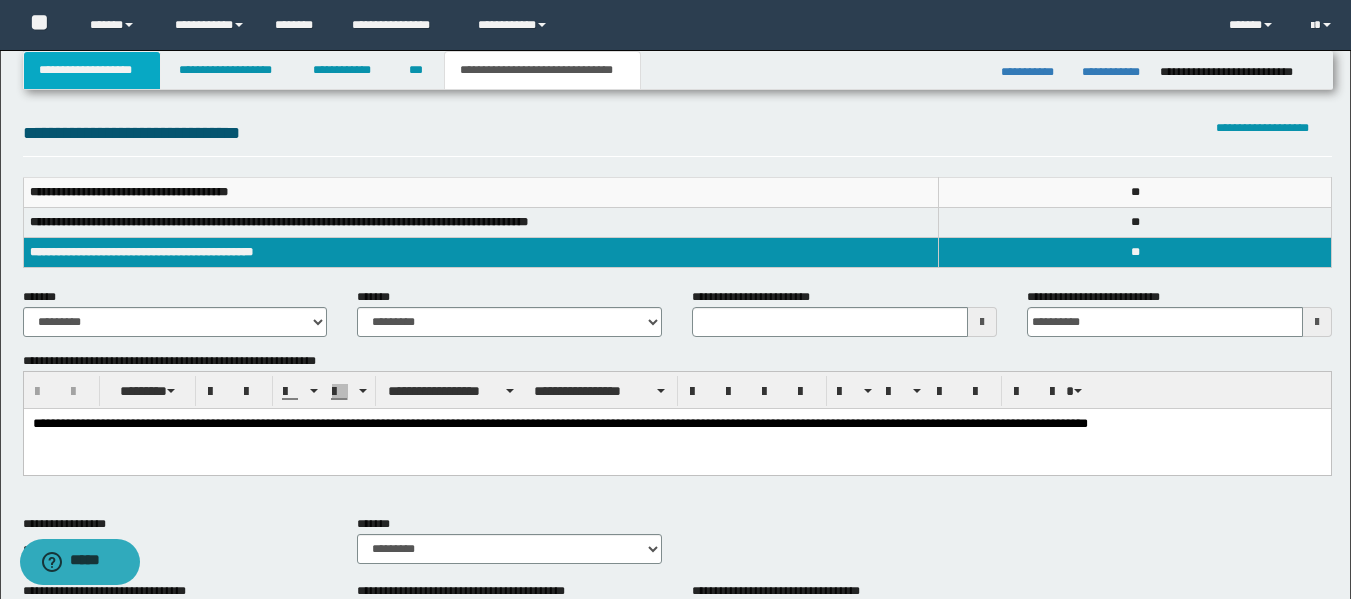 click on "**********" at bounding box center (92, 70) 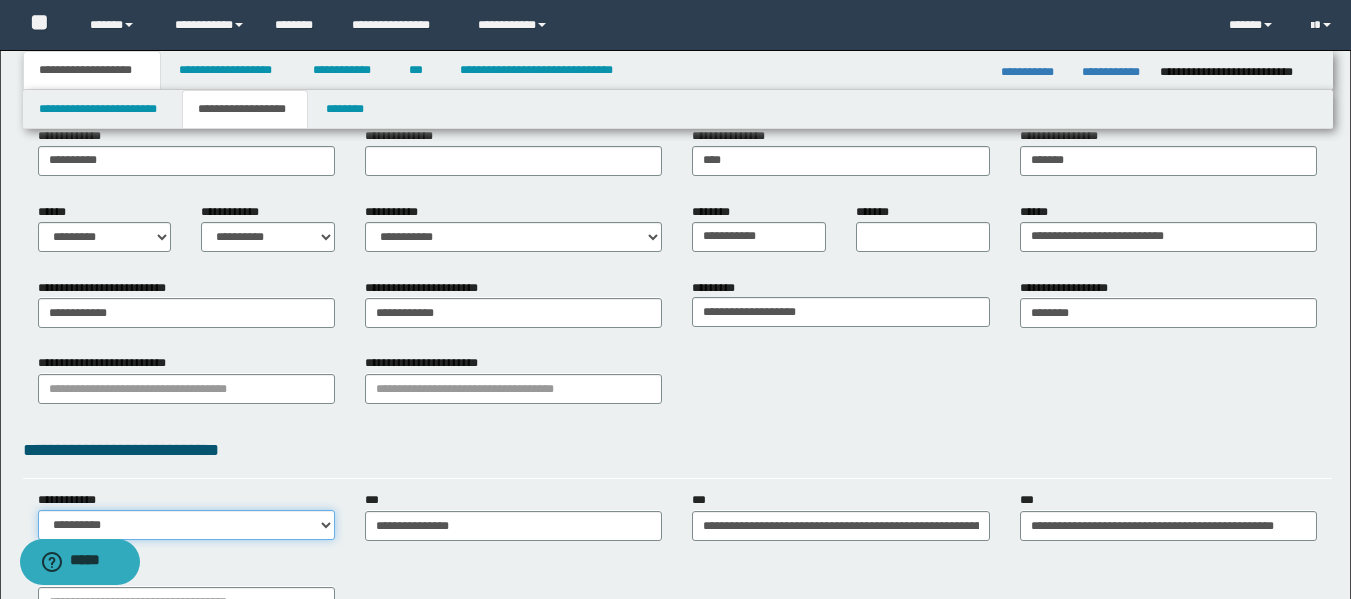 click on "**********" at bounding box center (186, 525) 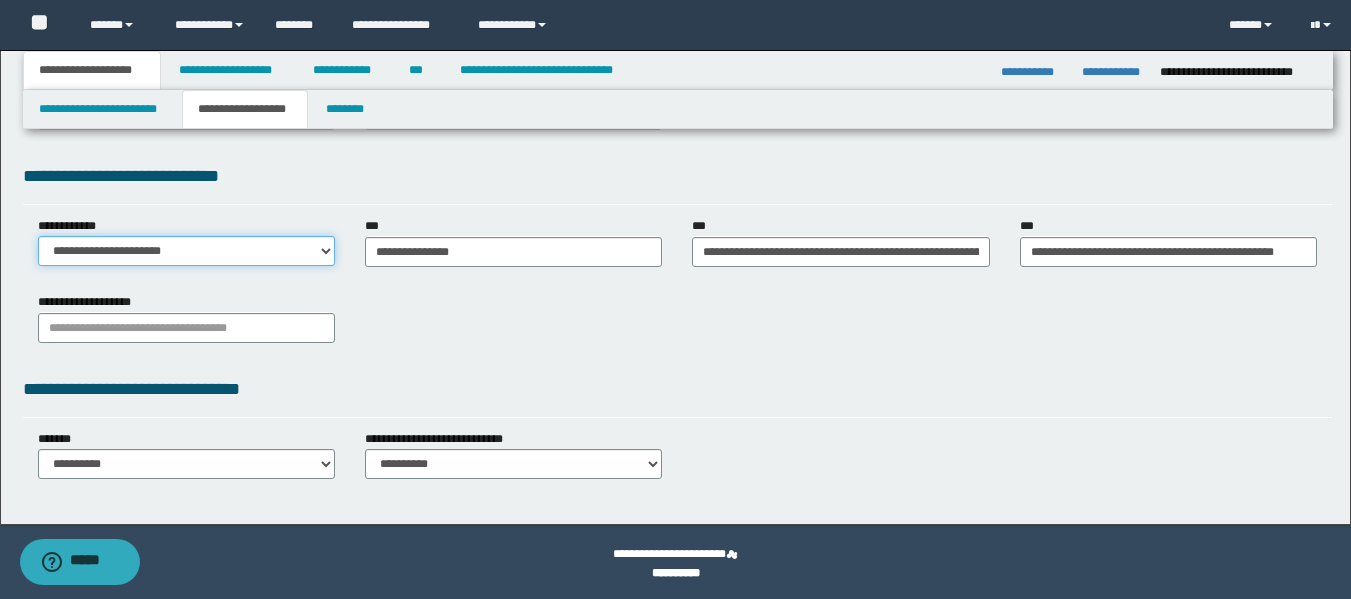 scroll, scrollTop: 508, scrollLeft: 0, axis: vertical 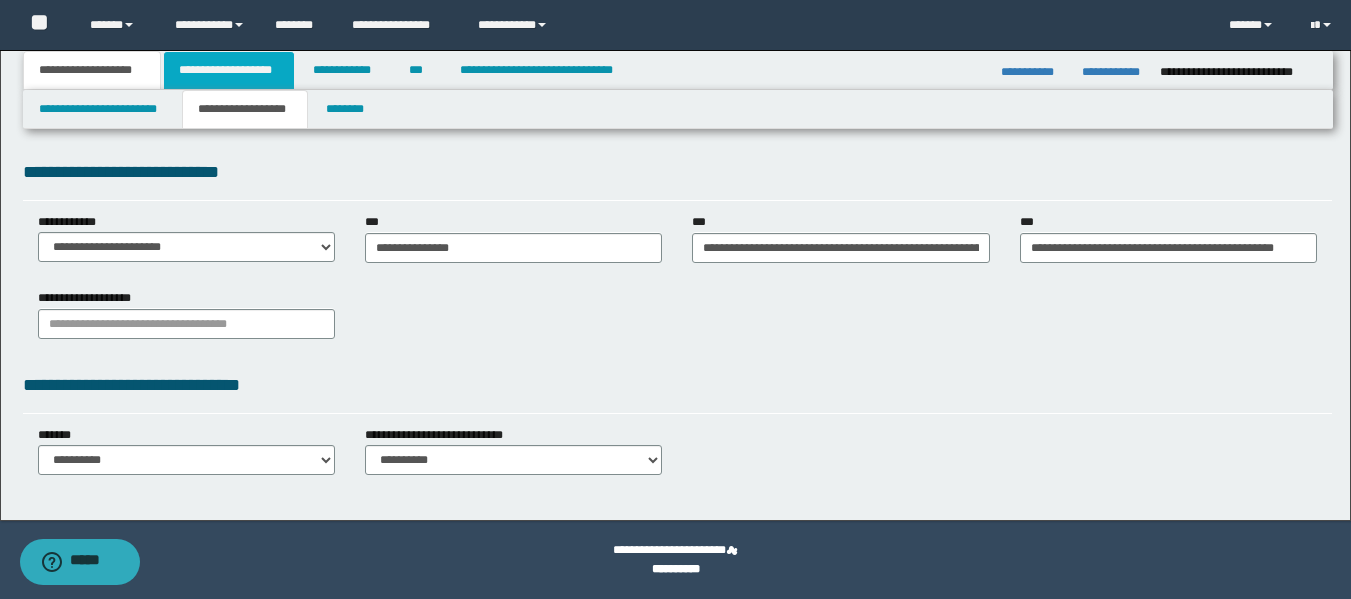 click on "**********" at bounding box center (229, 70) 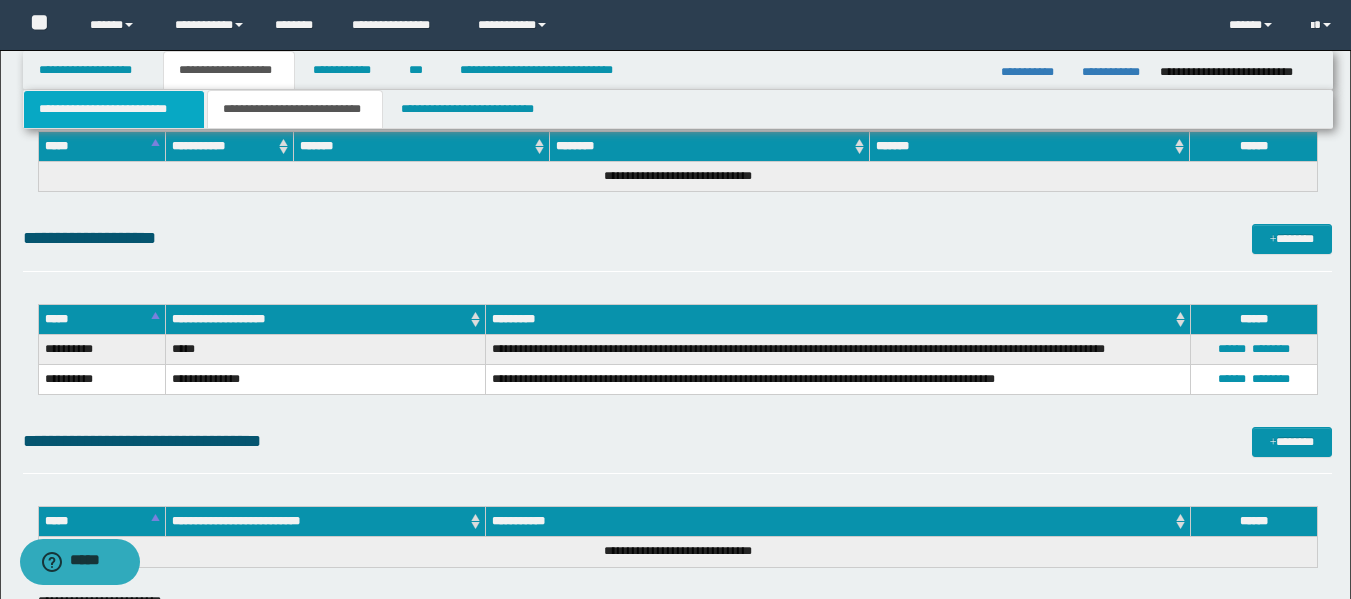 click on "**********" at bounding box center (114, 109) 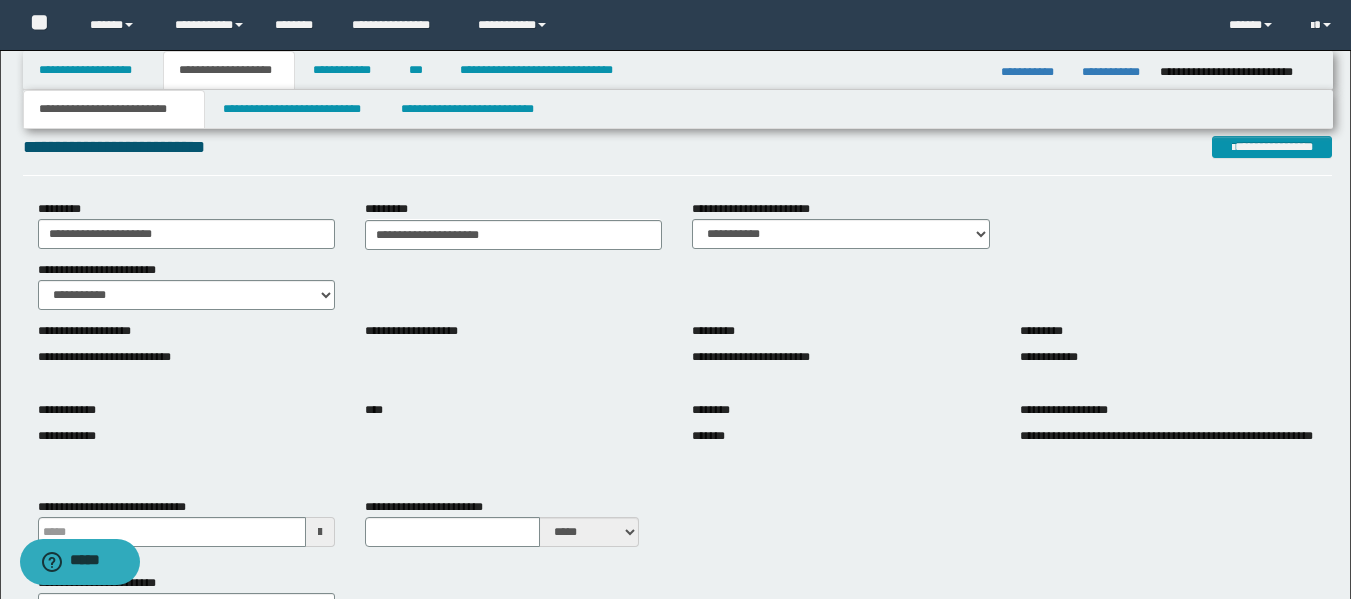 scroll, scrollTop: 91, scrollLeft: 0, axis: vertical 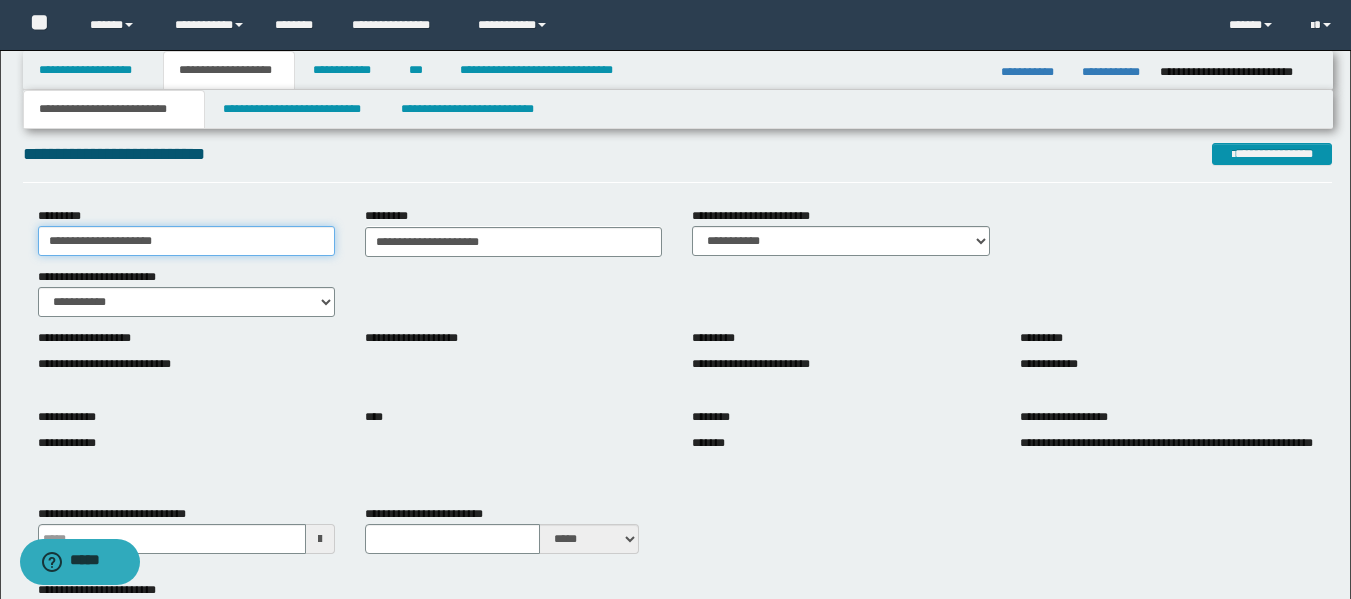 drag, startPoint x: 173, startPoint y: 252, endPoint x: 0, endPoint y: 190, distance: 183.77432 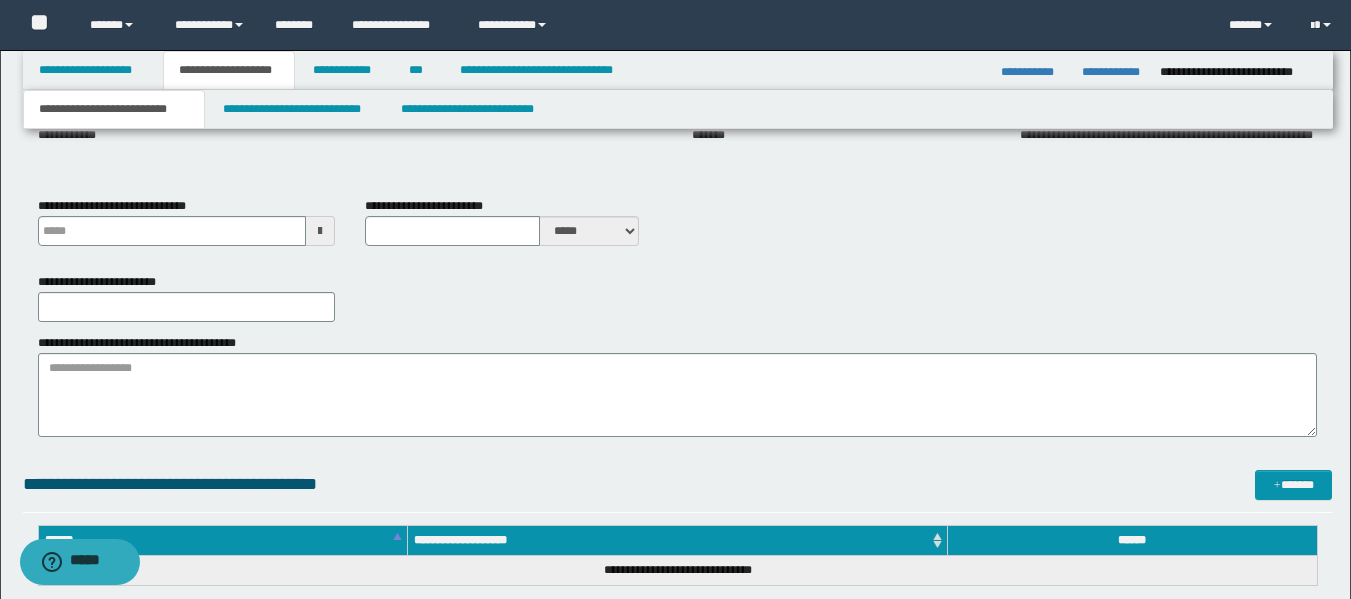 scroll, scrollTop: 384, scrollLeft: 0, axis: vertical 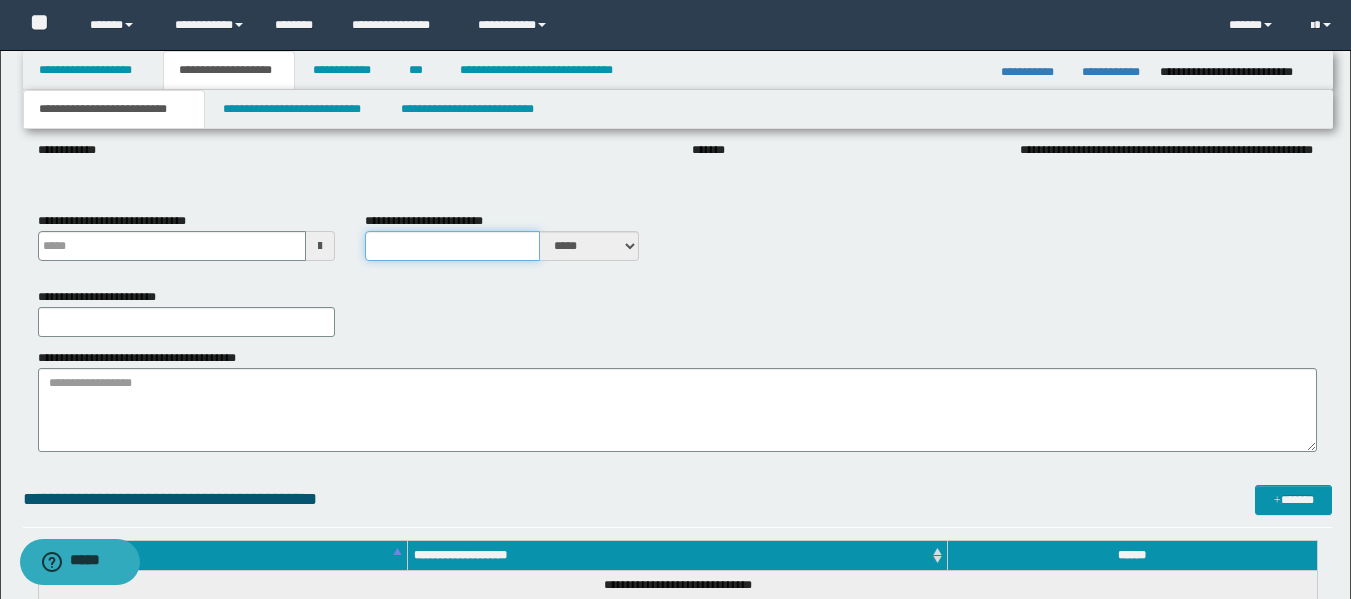 click on "**********" at bounding box center [452, 246] 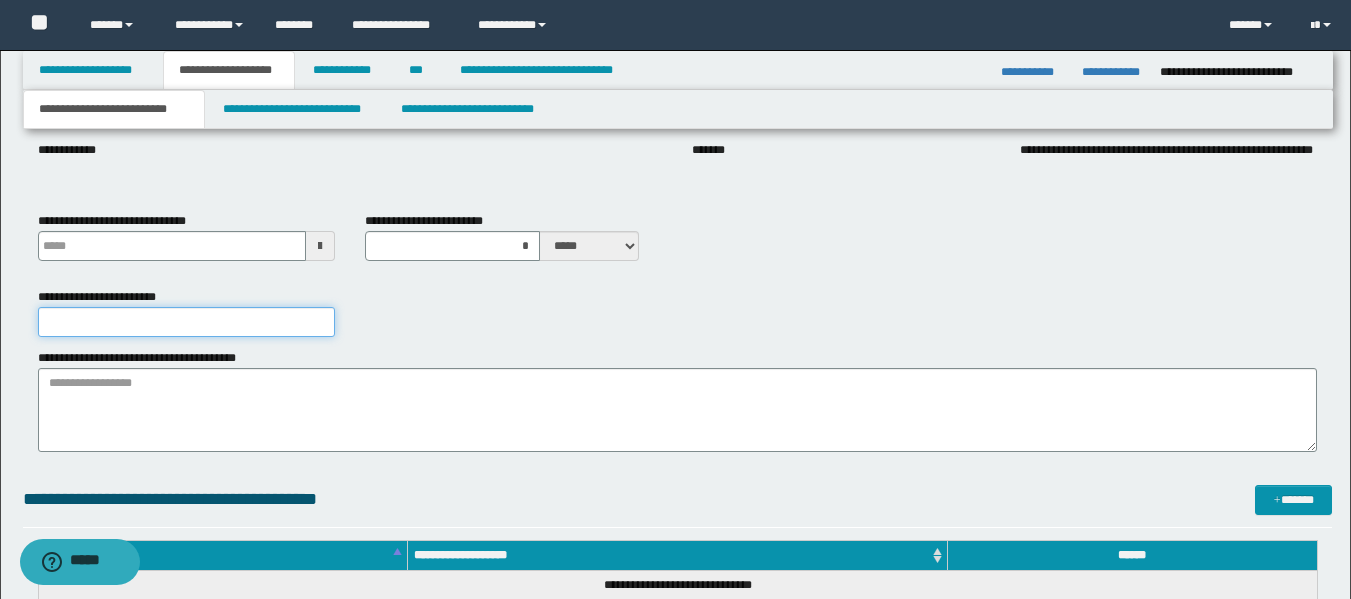 click on "**********" at bounding box center [186, 322] 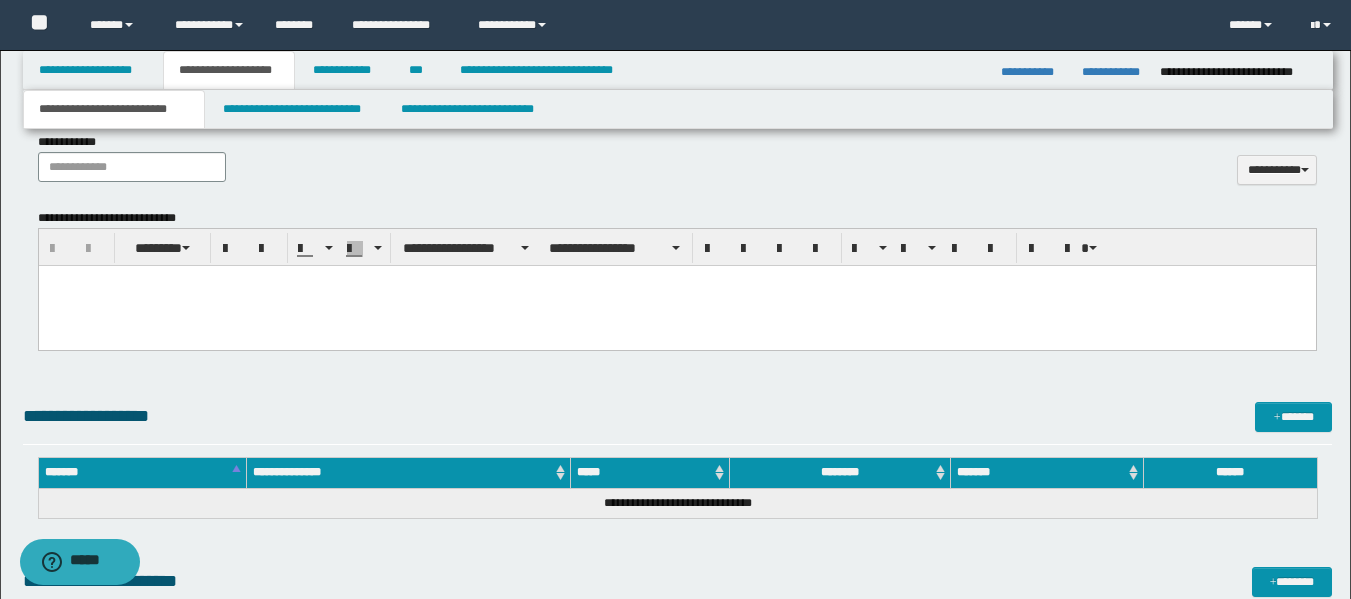 scroll, scrollTop: 1388, scrollLeft: 0, axis: vertical 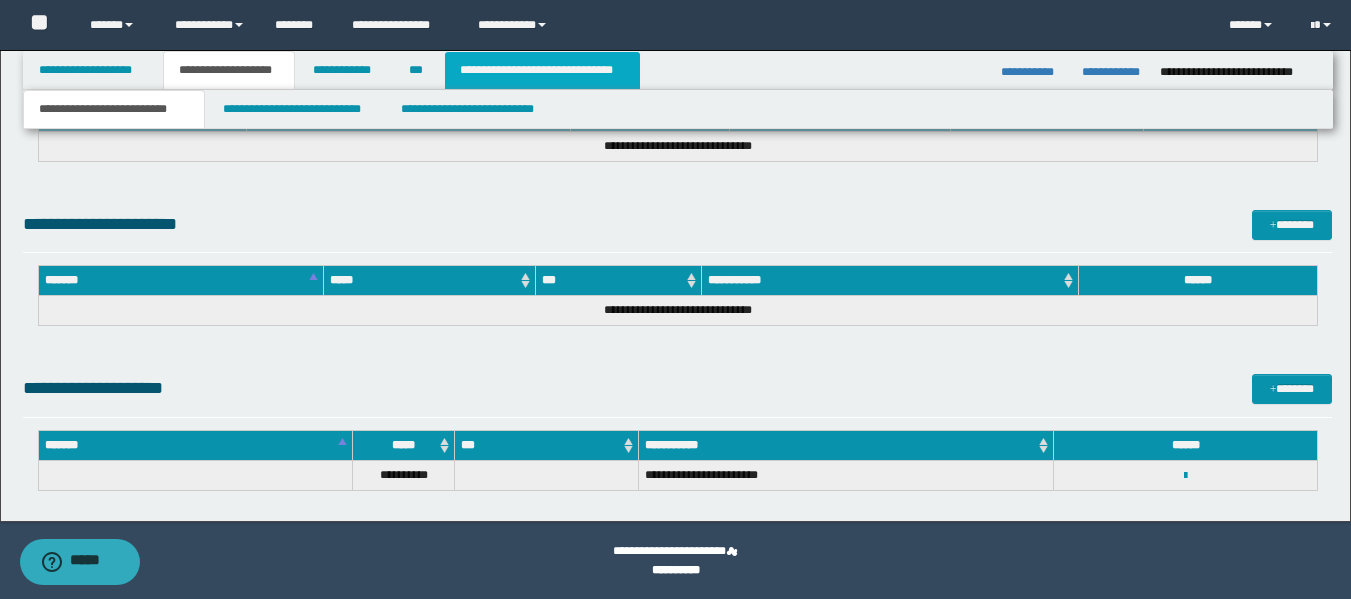 click on "**********" at bounding box center [542, 70] 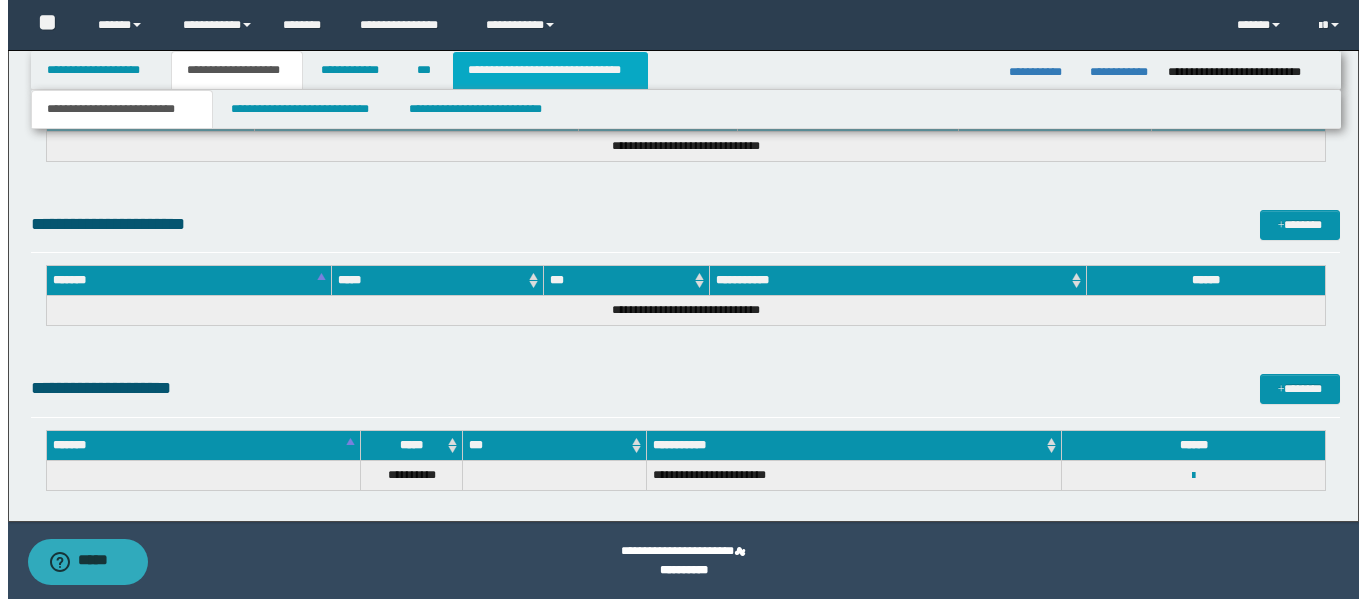 scroll, scrollTop: 1271, scrollLeft: 0, axis: vertical 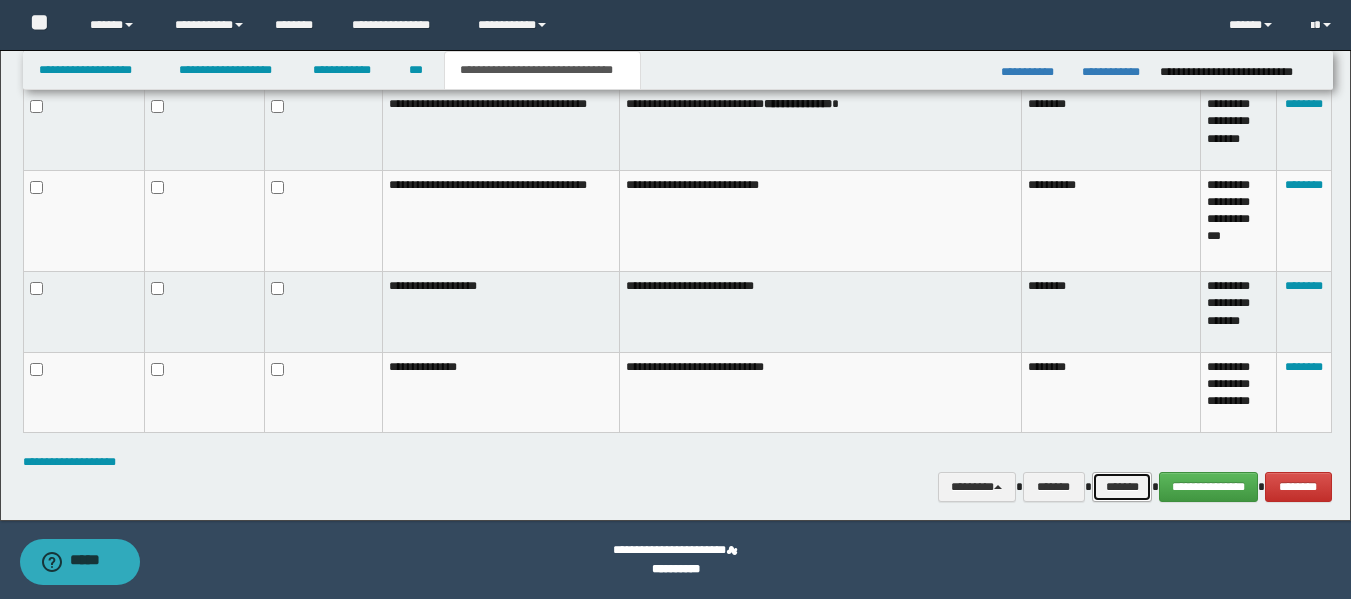 click on "*******" at bounding box center (1122, 487) 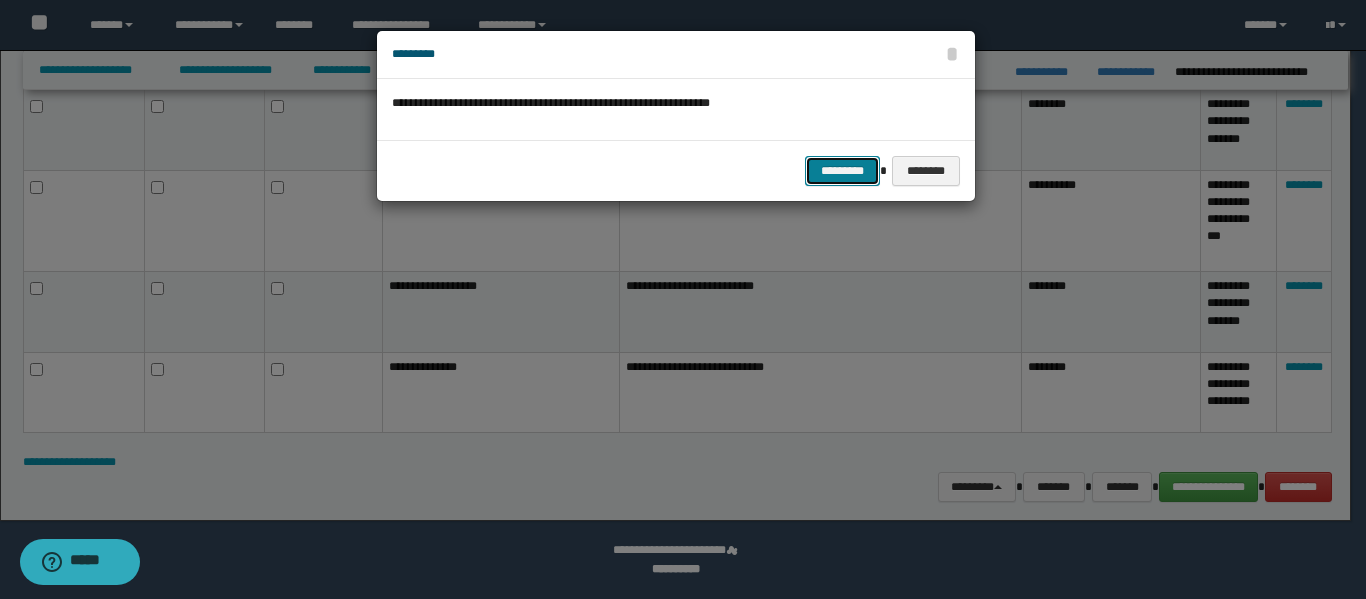 click on "*********" at bounding box center [842, 171] 